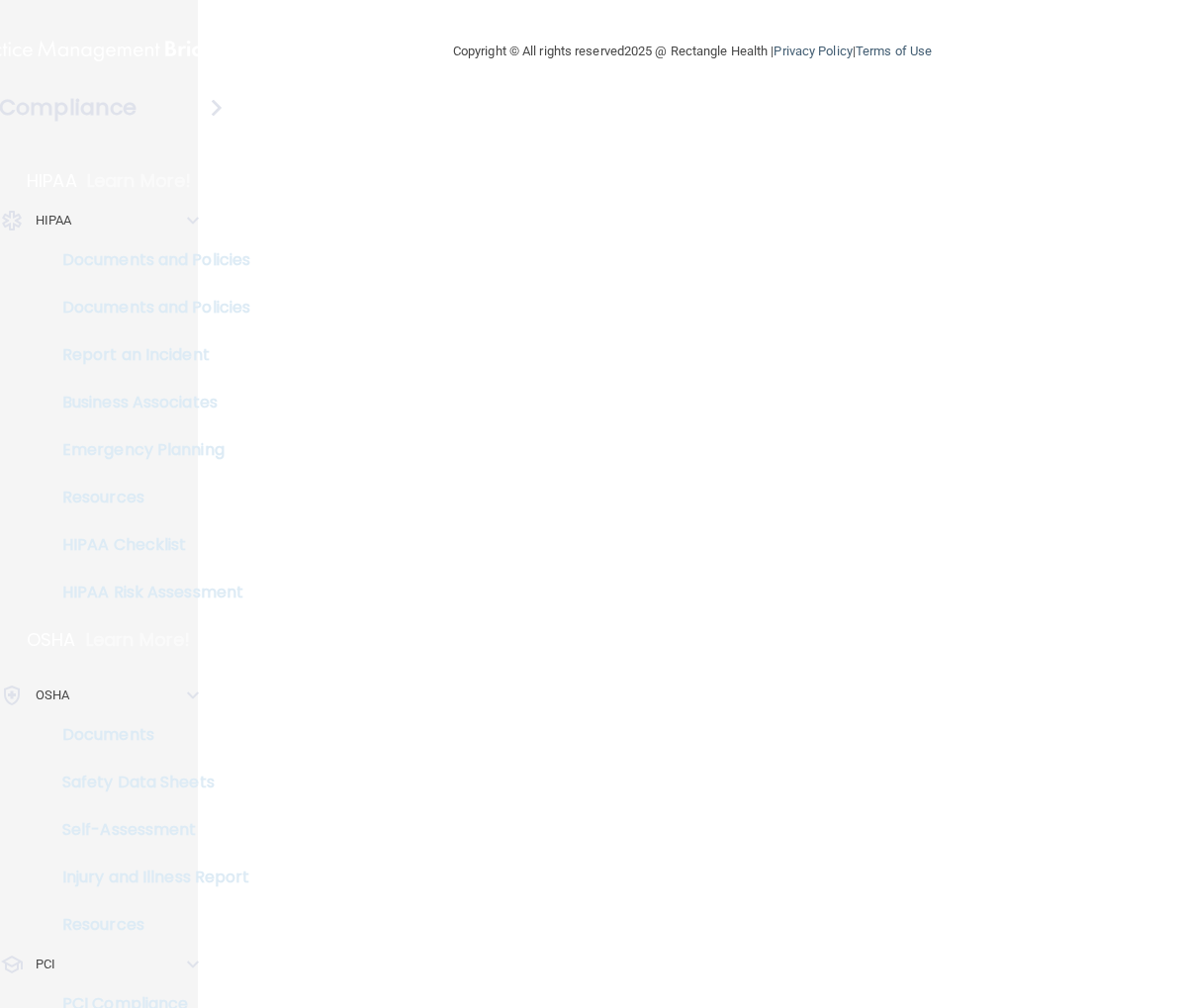 scroll, scrollTop: 0, scrollLeft: 0, axis: both 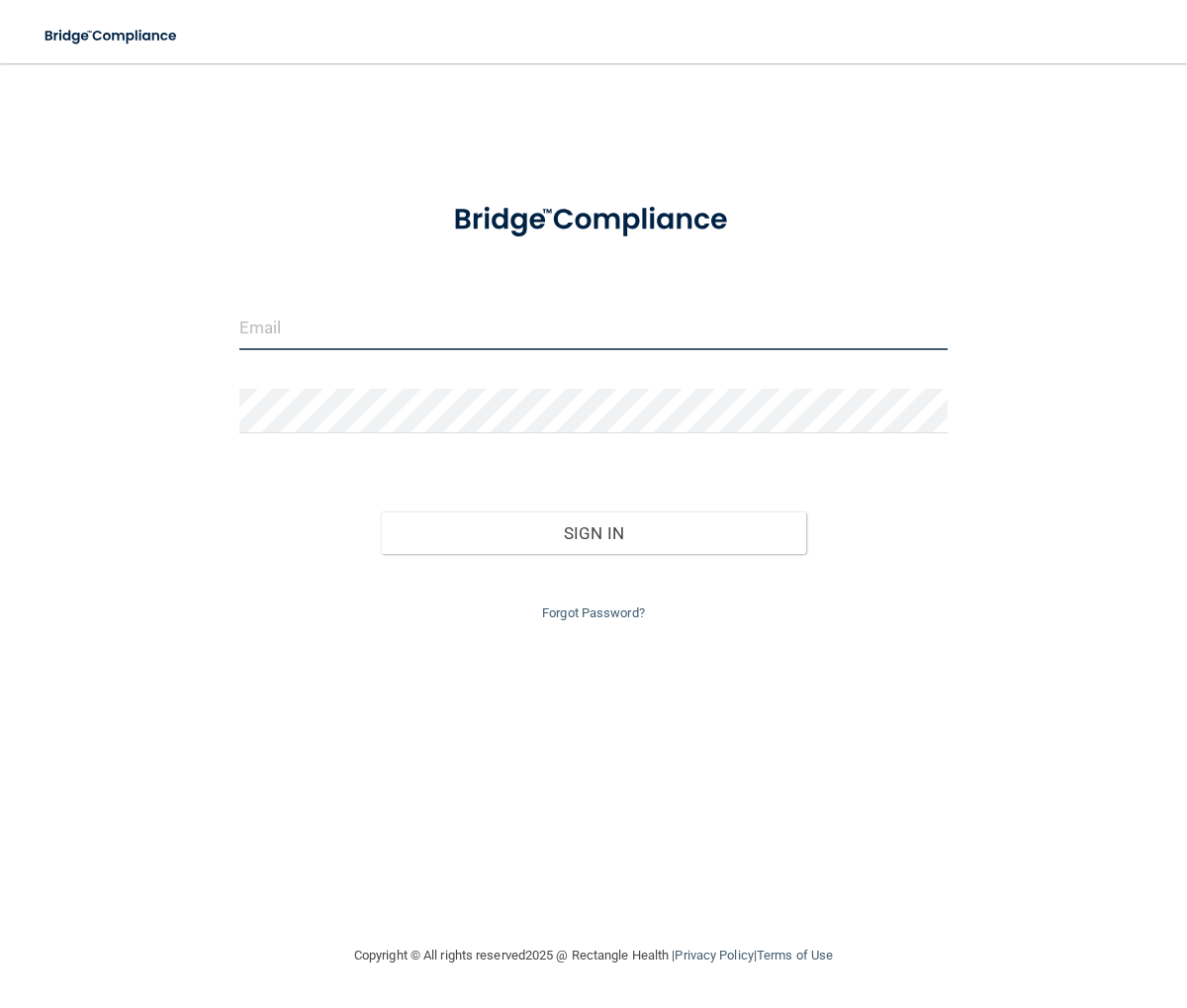 click at bounding box center (594, 327) 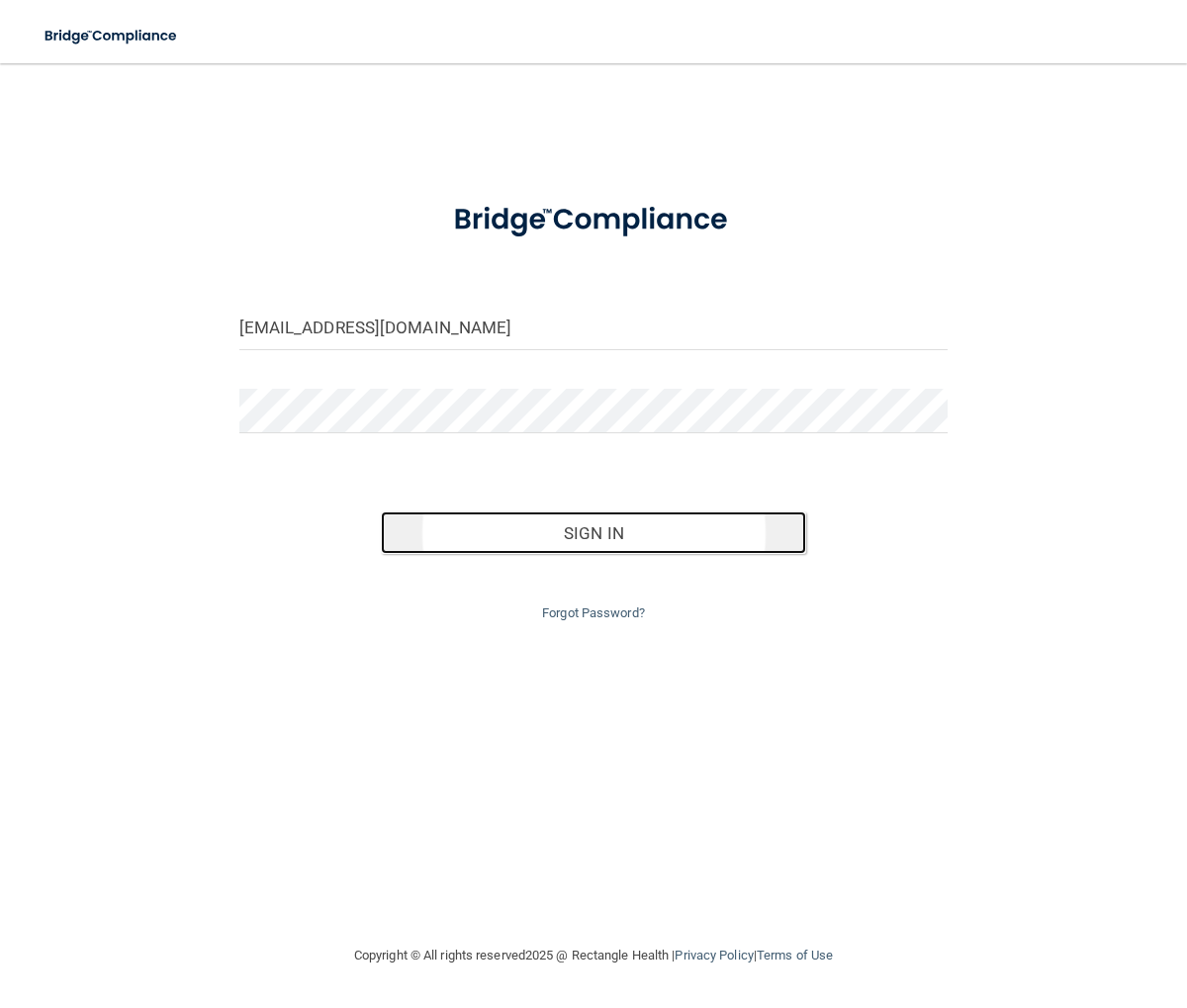 click on "Sign In" at bounding box center [594, 533] 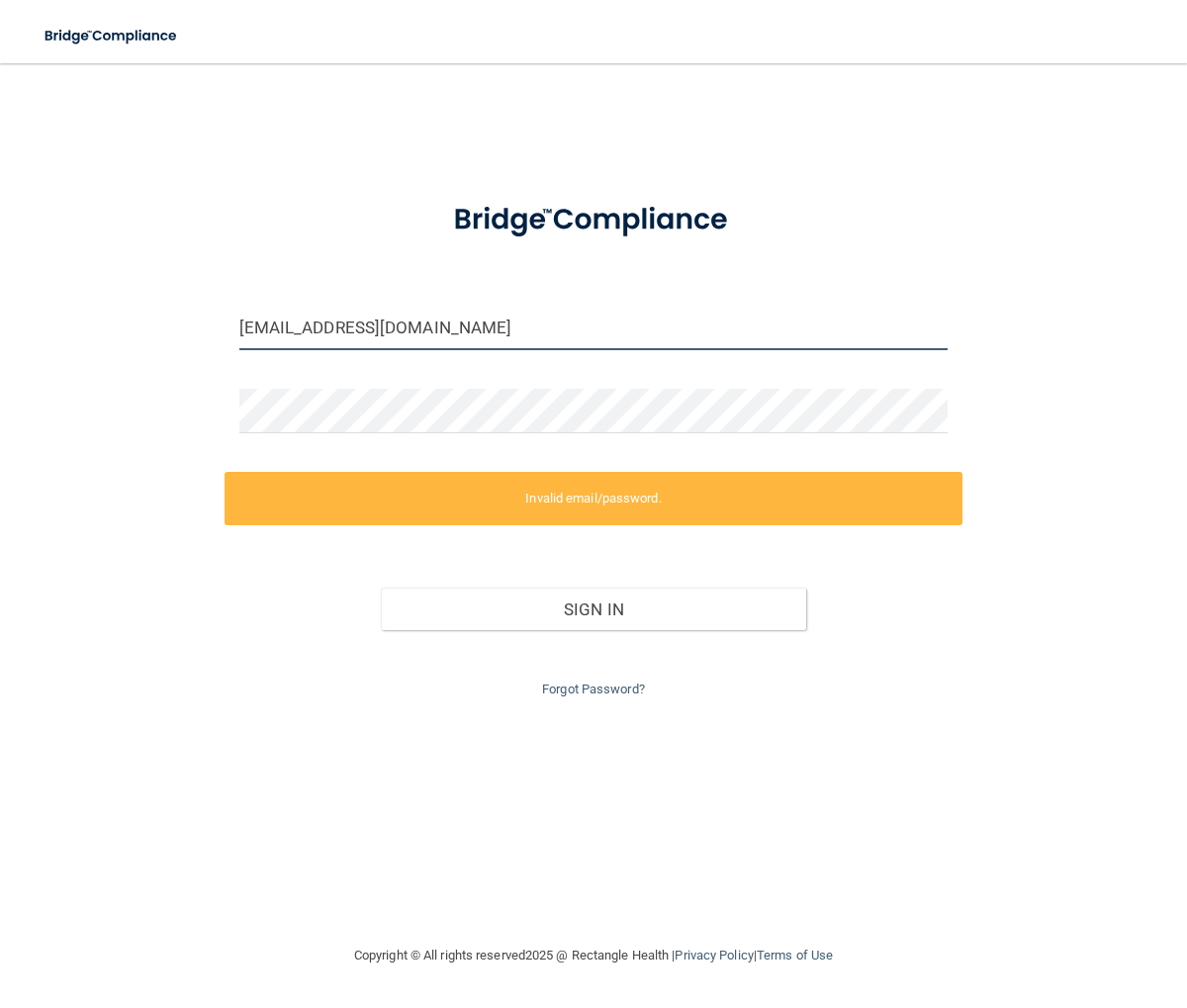 click on "jgreen@sirm.com" at bounding box center (594, 327) 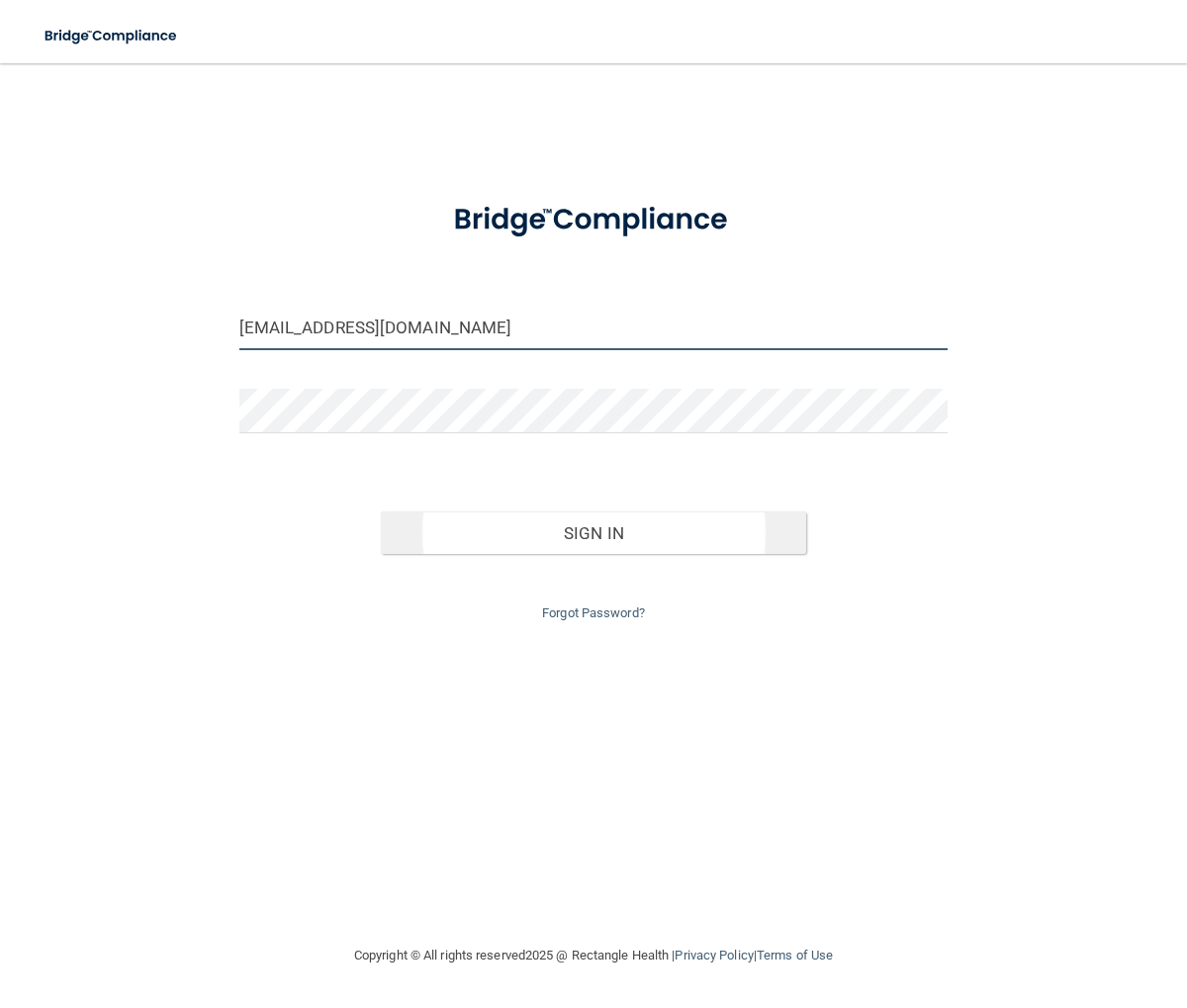 type on "[EMAIL_ADDRESS][DOMAIN_NAME]" 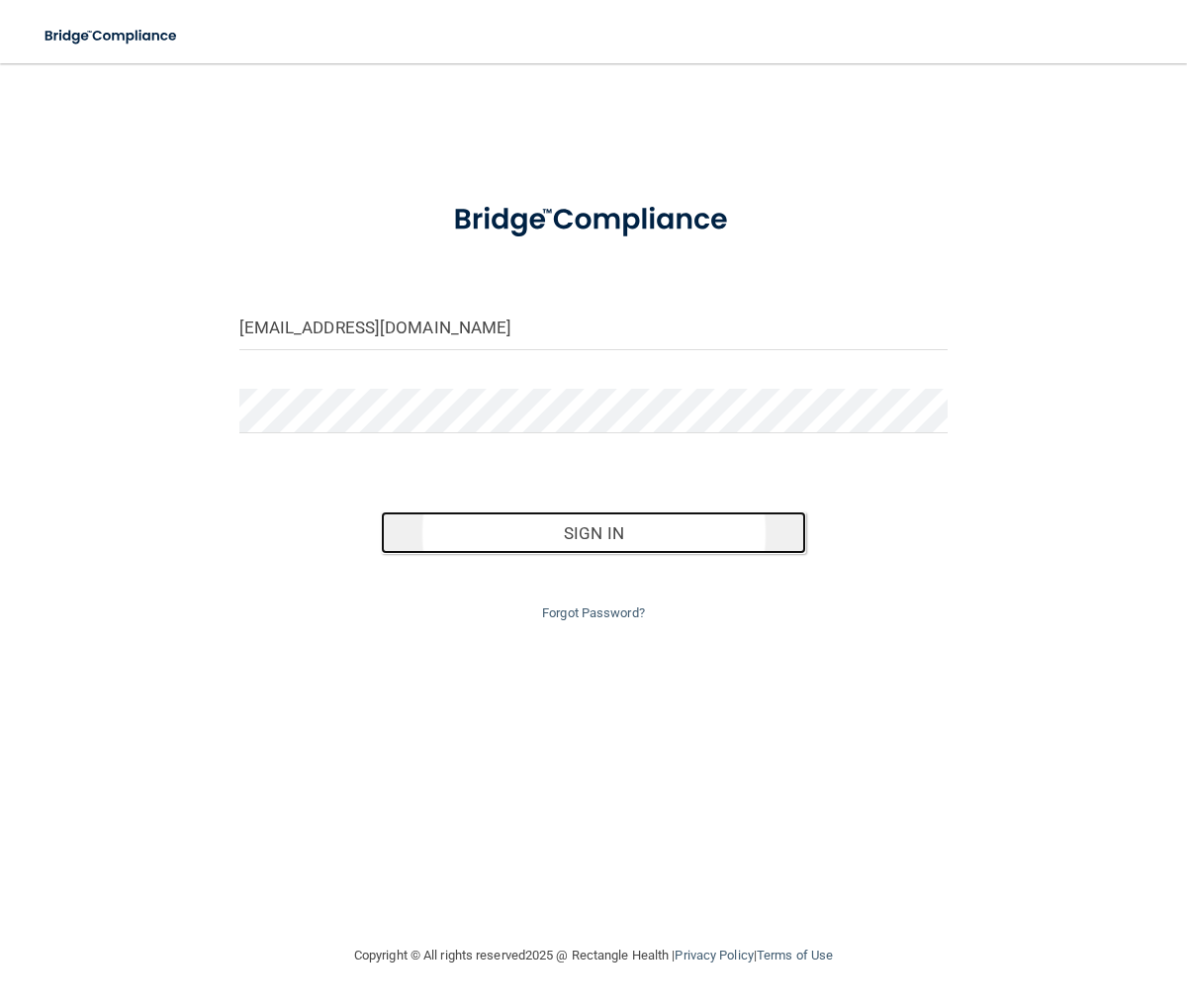 click on "Sign In" at bounding box center [594, 533] 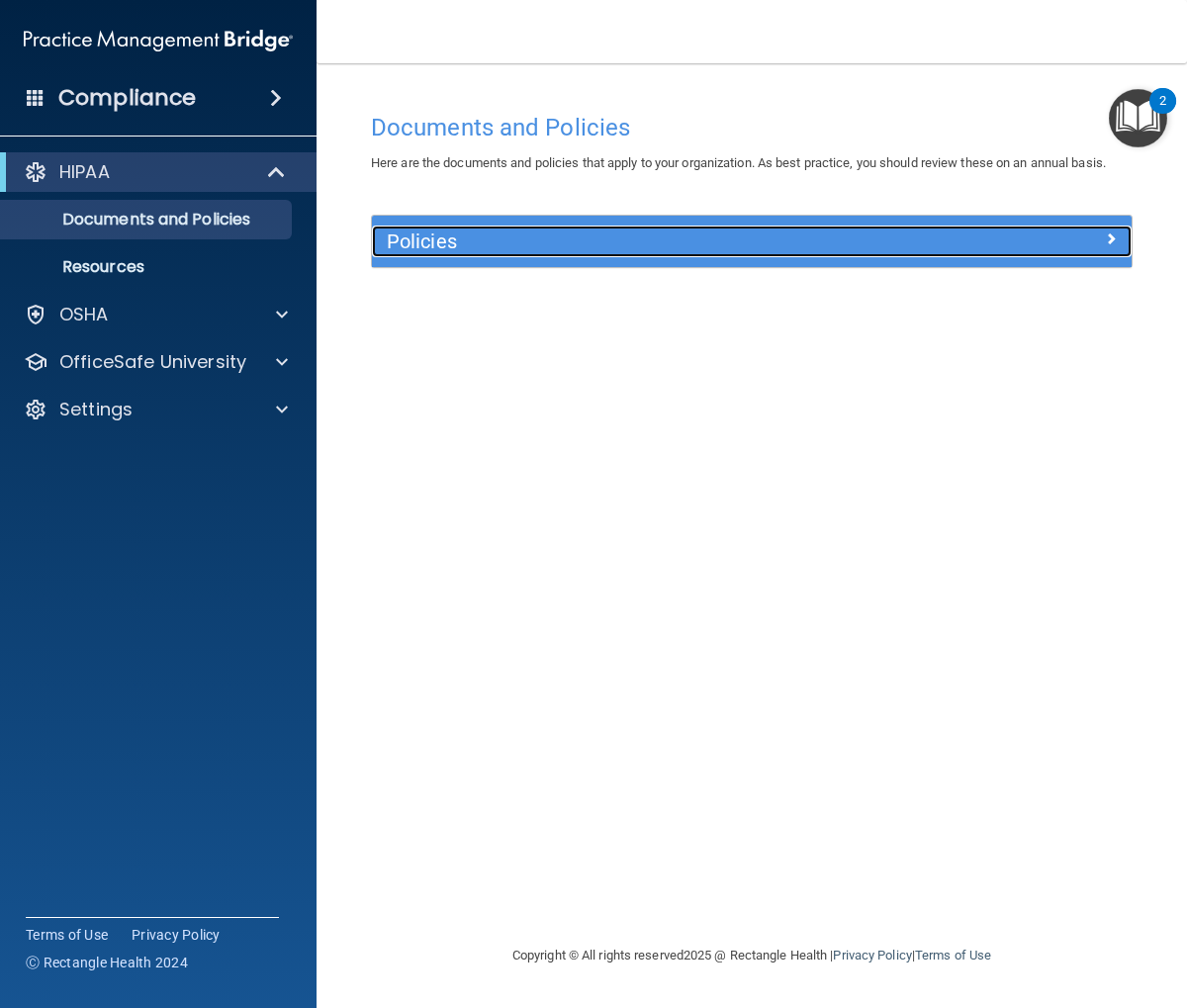 click at bounding box center (1111, 238) 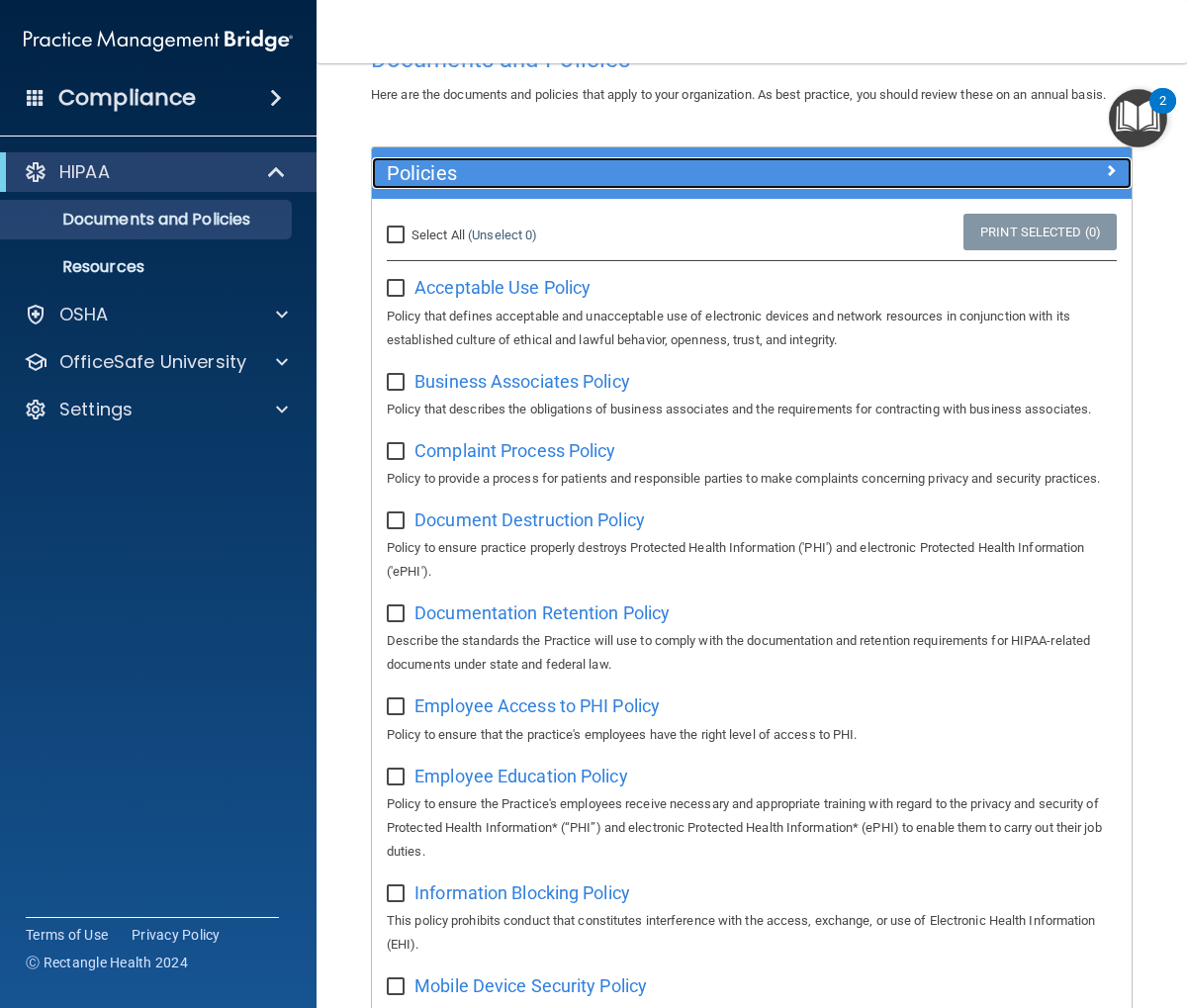scroll, scrollTop: 69, scrollLeft: 0, axis: vertical 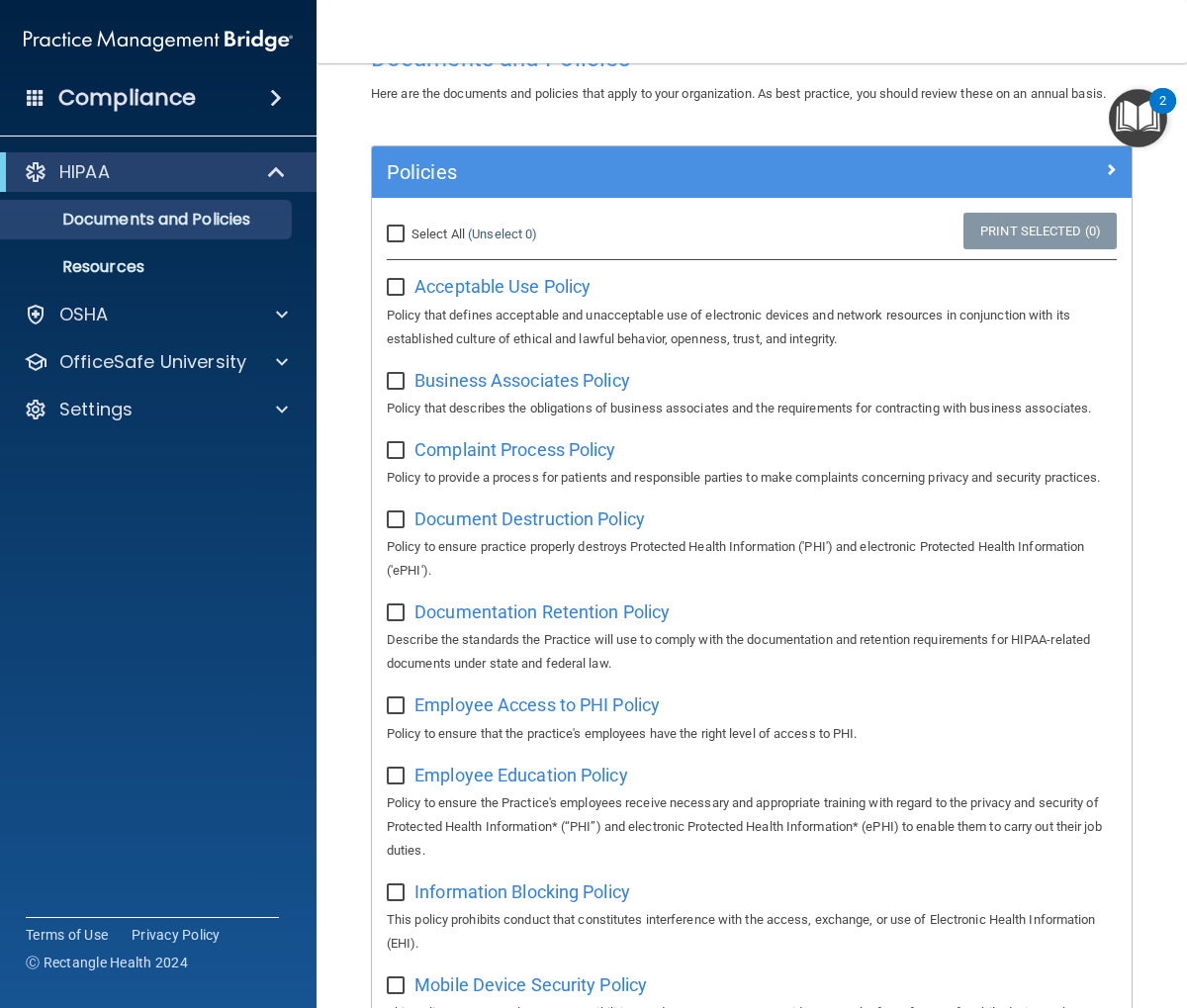 click on "Select All   (Unselect 0)    Unselect All" at bounding box center [398, 234] 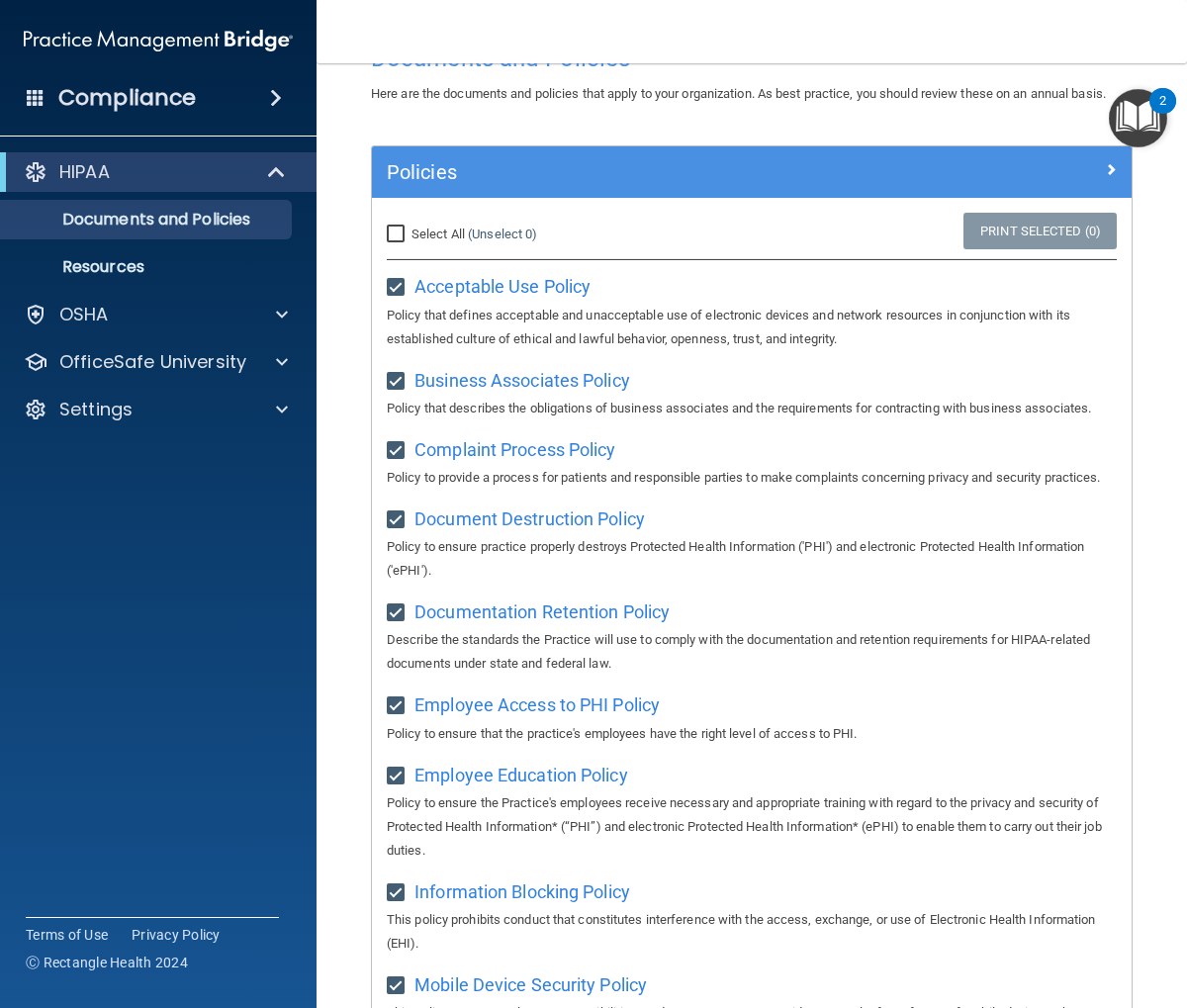checkbox on "true" 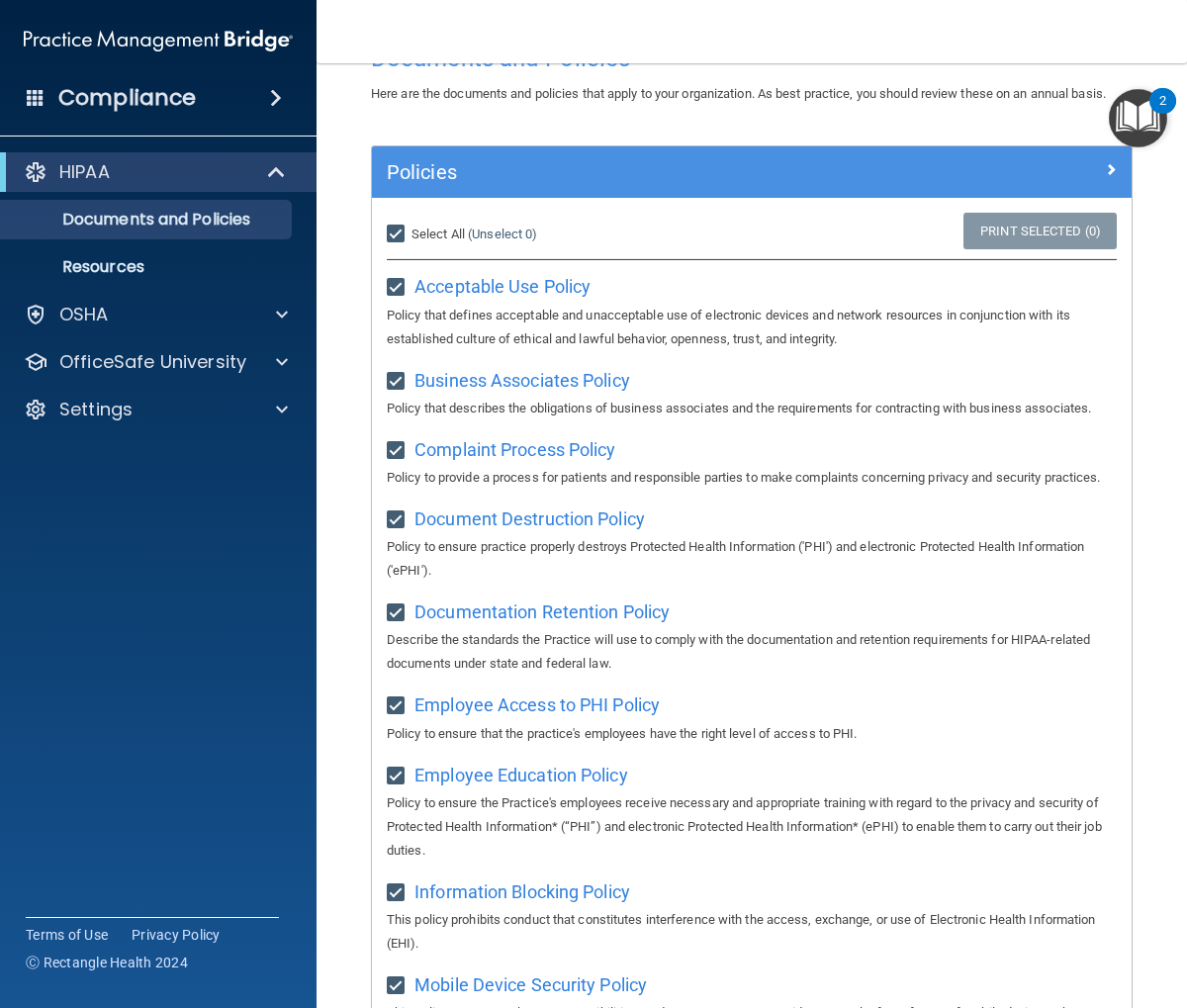 checkbox on "true" 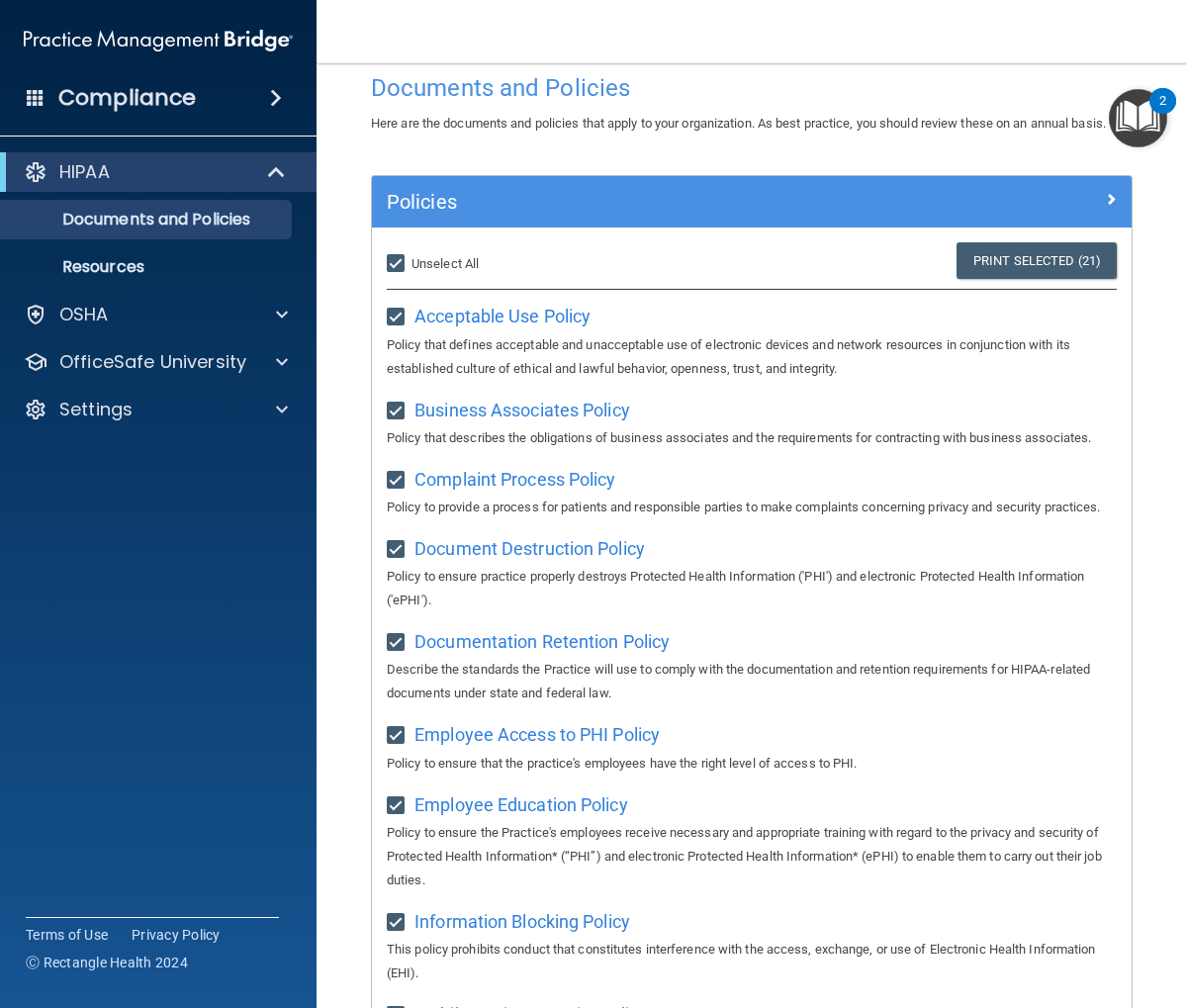 scroll, scrollTop: 36, scrollLeft: 0, axis: vertical 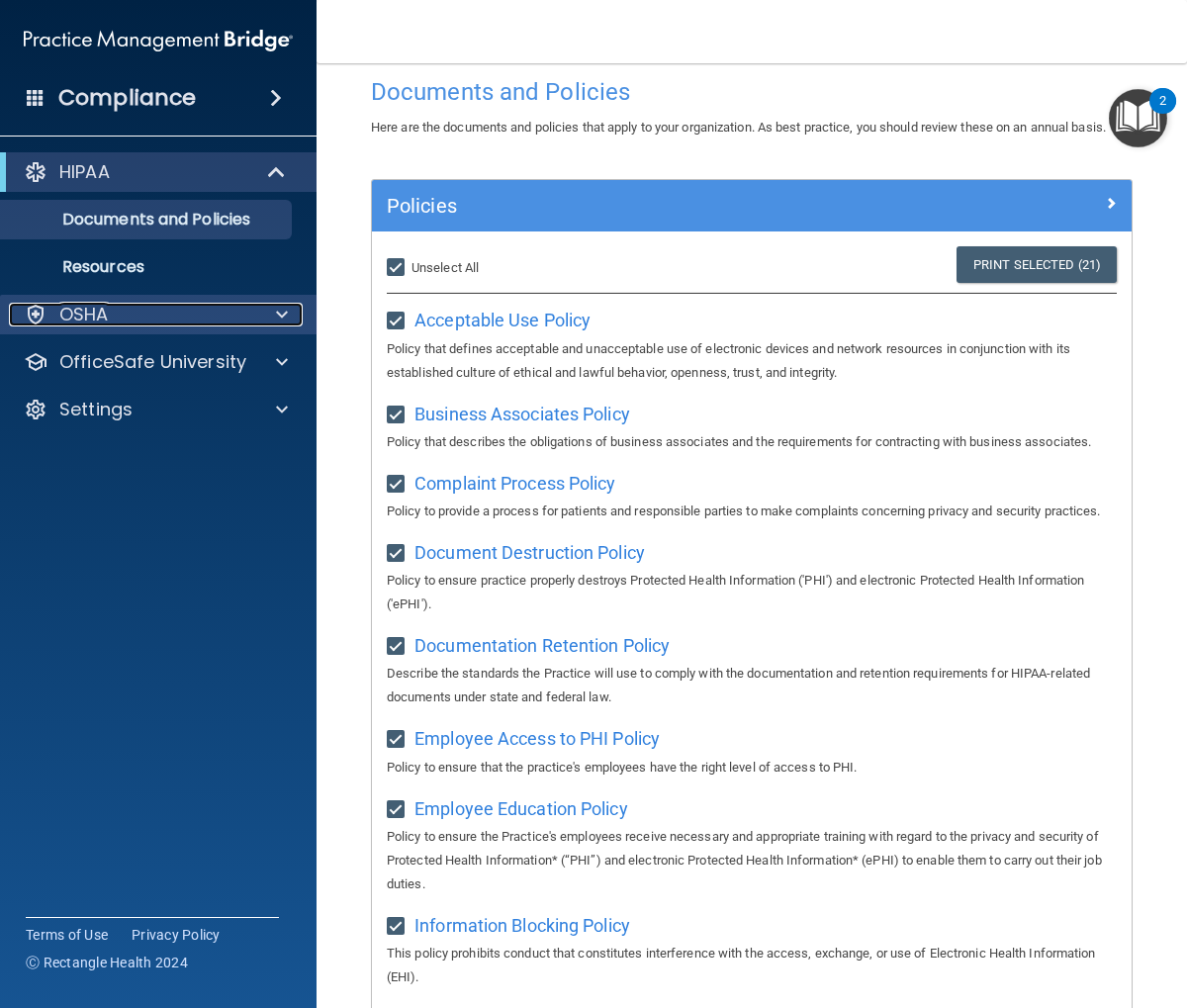 click on "OSHA" at bounding box center [132, 315] 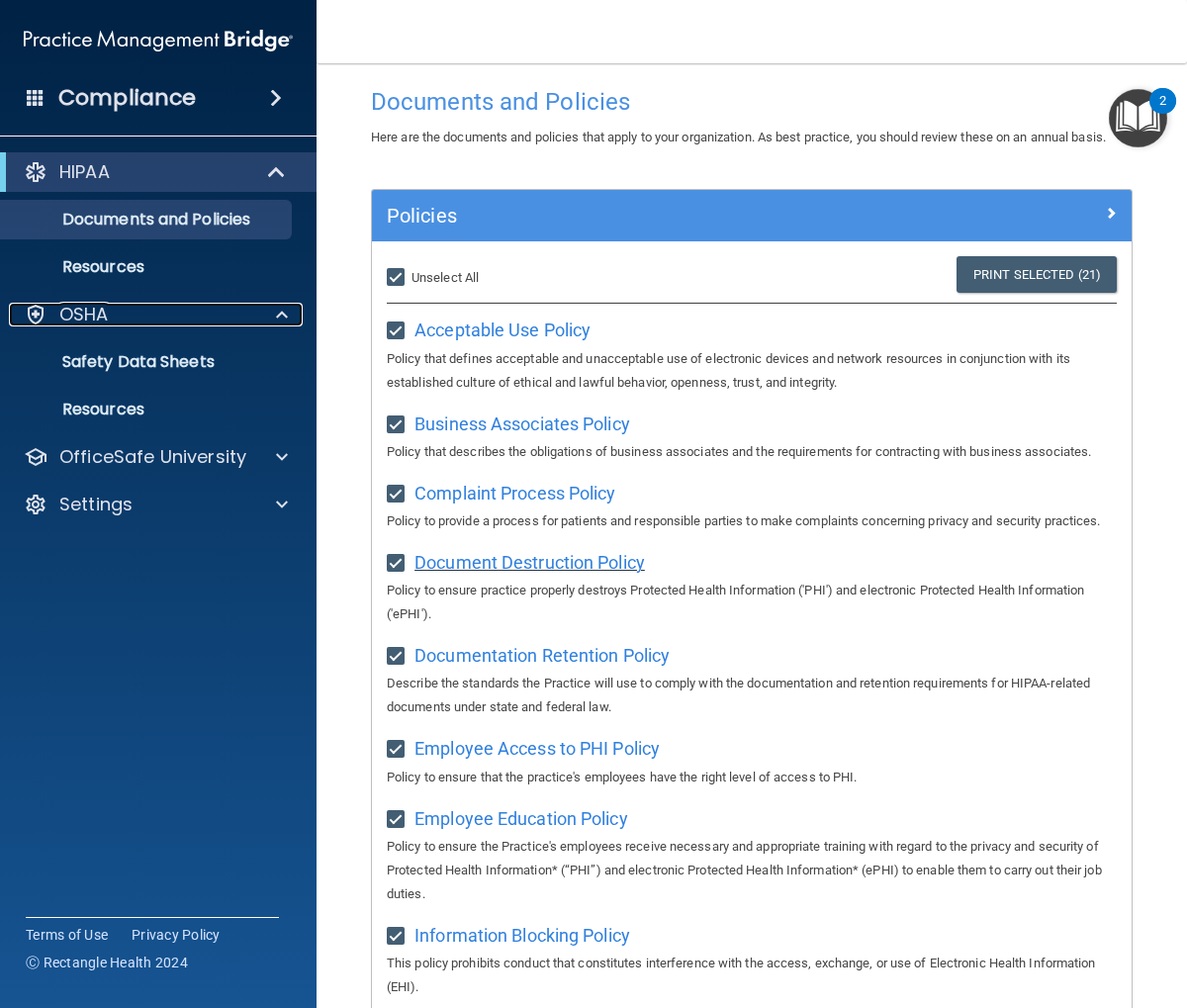 scroll, scrollTop: 1, scrollLeft: 0, axis: vertical 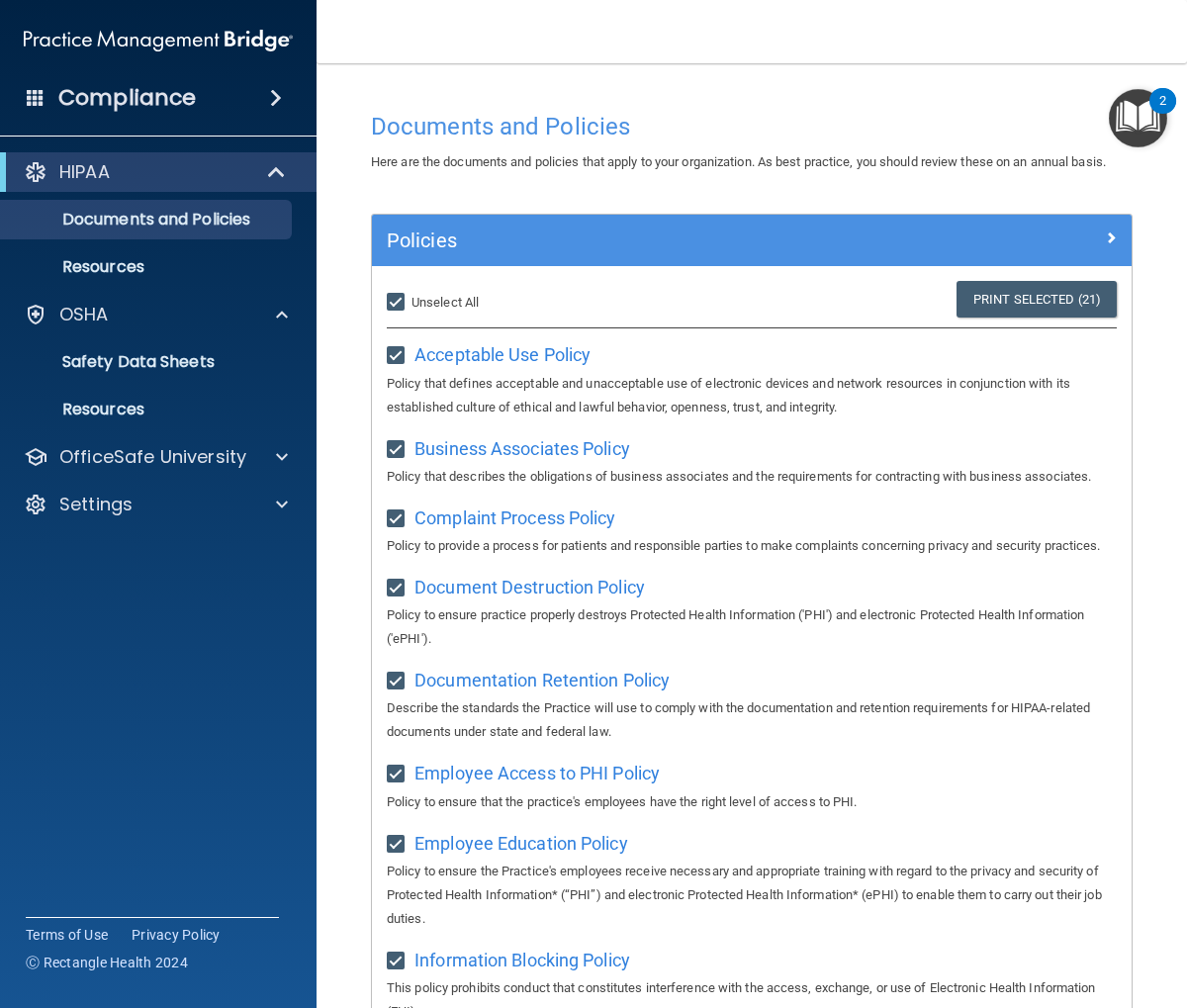 drag, startPoint x: 393, startPoint y: 301, endPoint x: 410, endPoint y: 311, distance: 19.723083 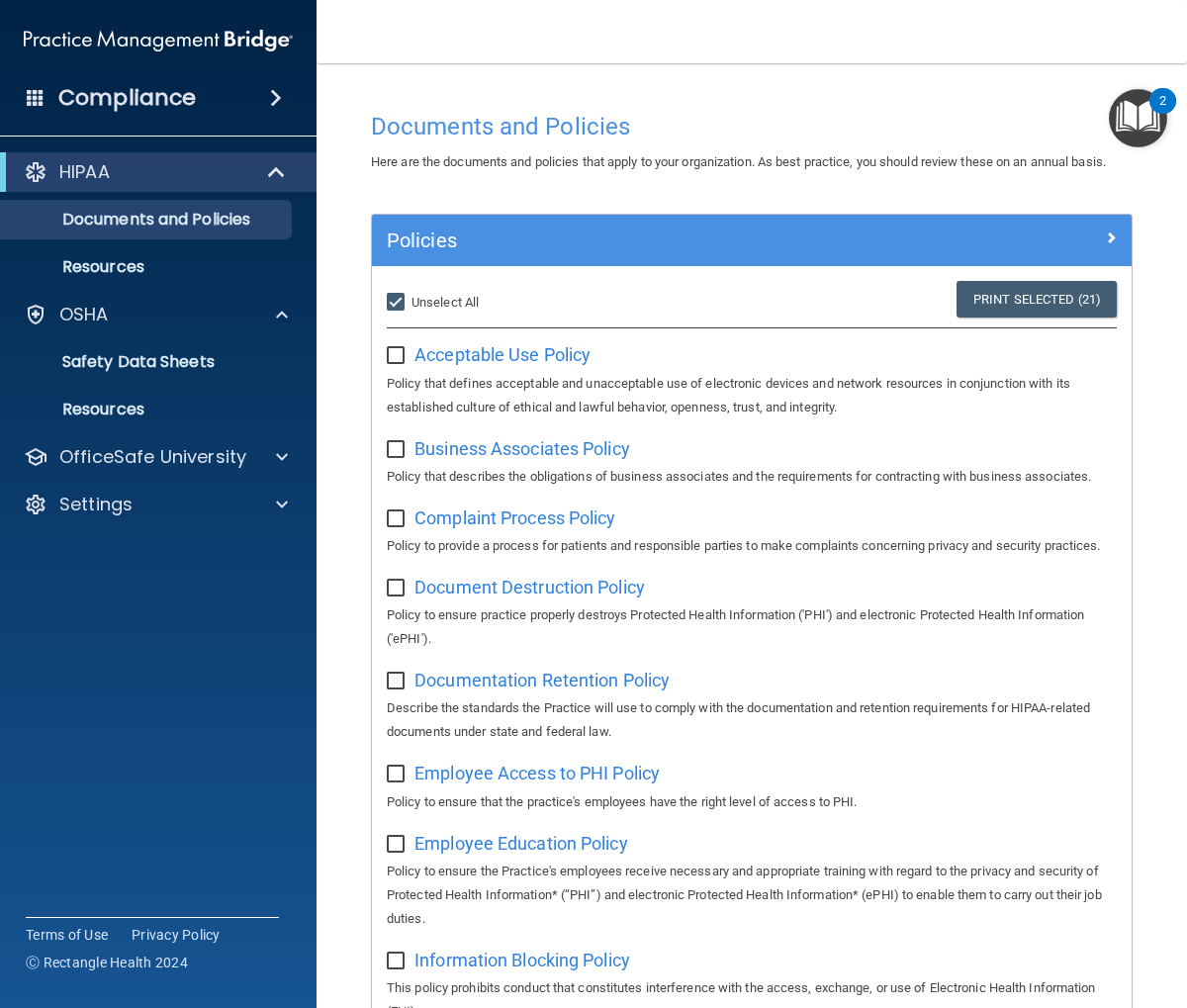checkbox on "false" 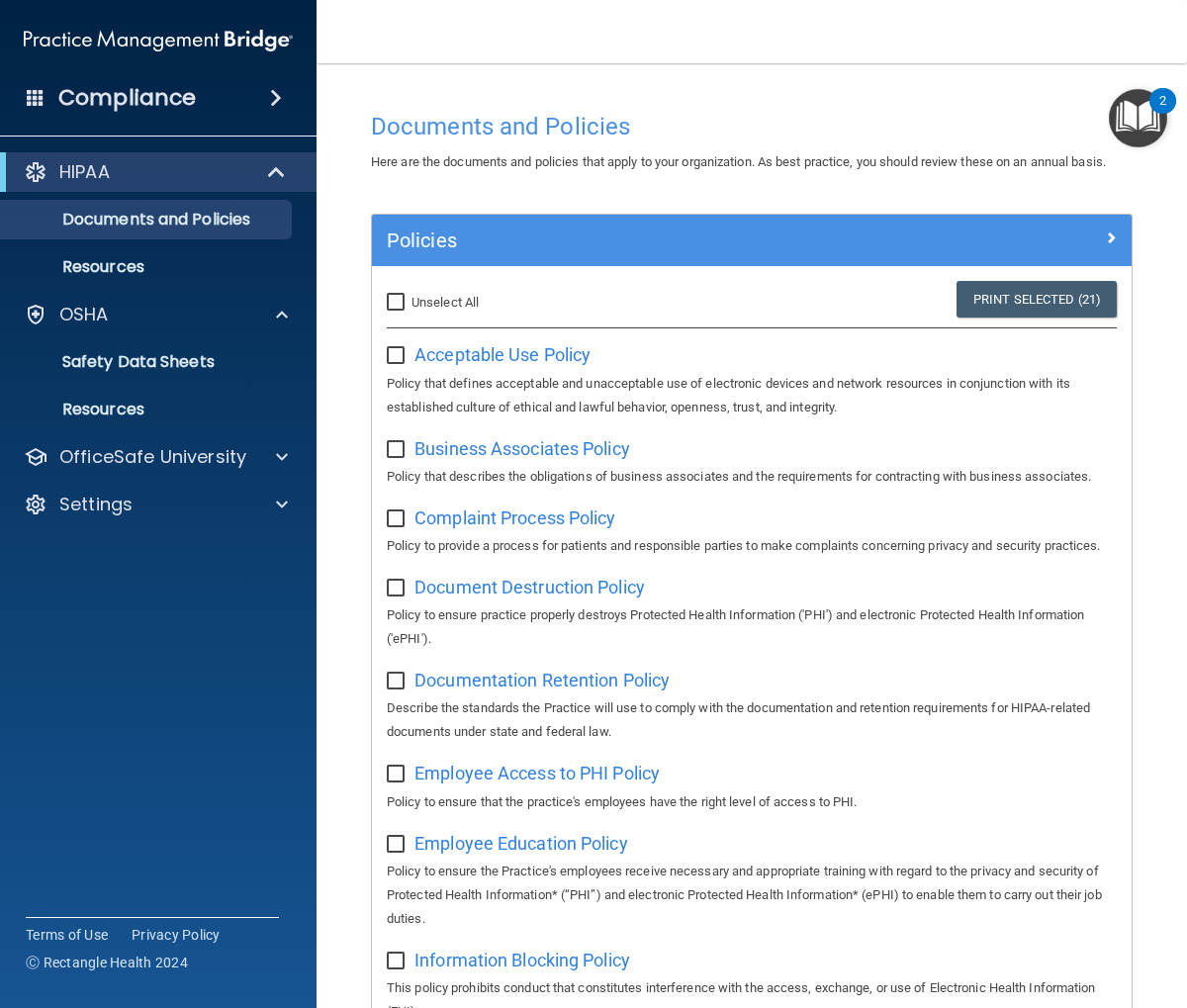 checkbox on "false" 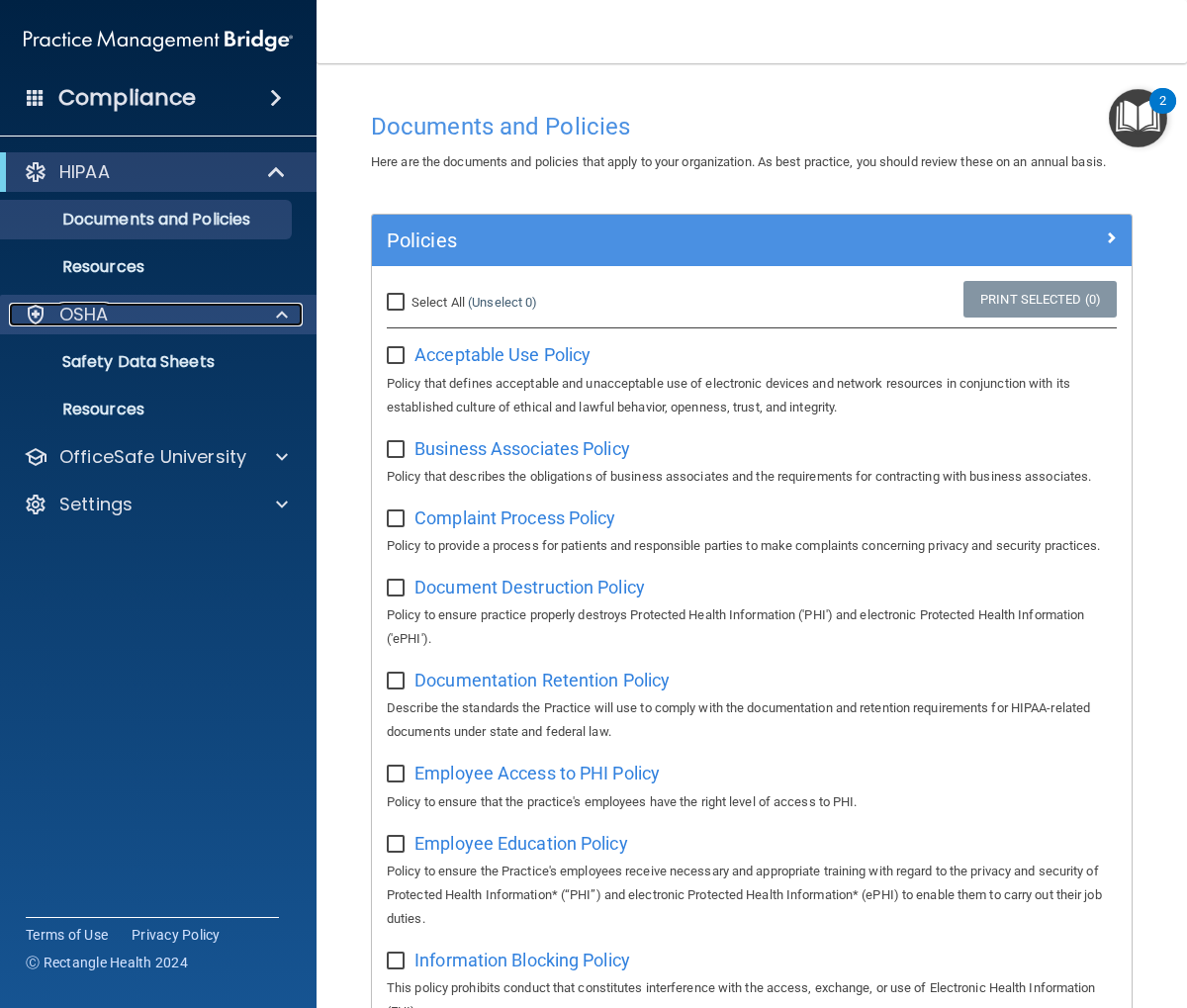 click on "OSHA" at bounding box center [132, 315] 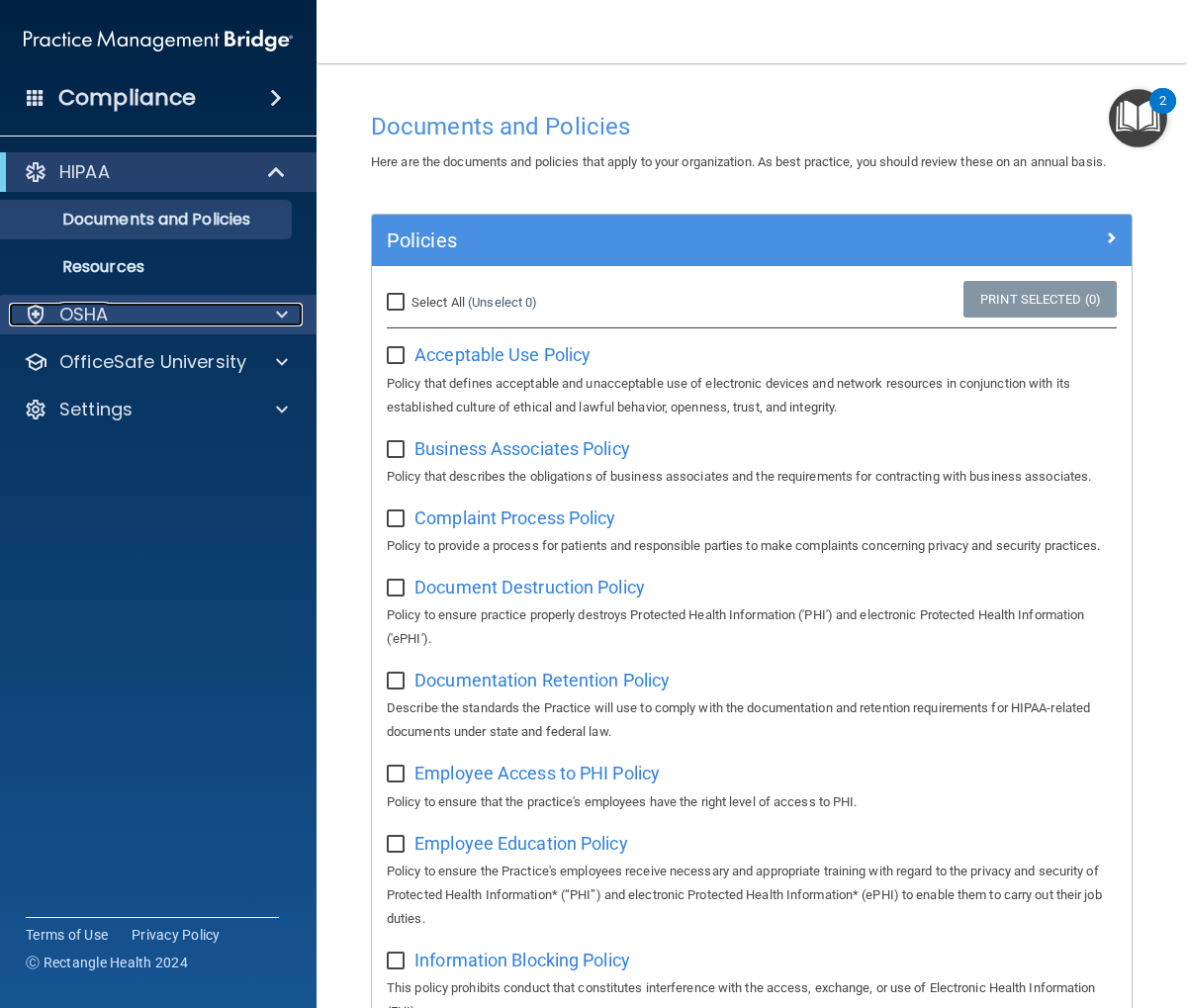 click on "OSHA" at bounding box center (132, 315) 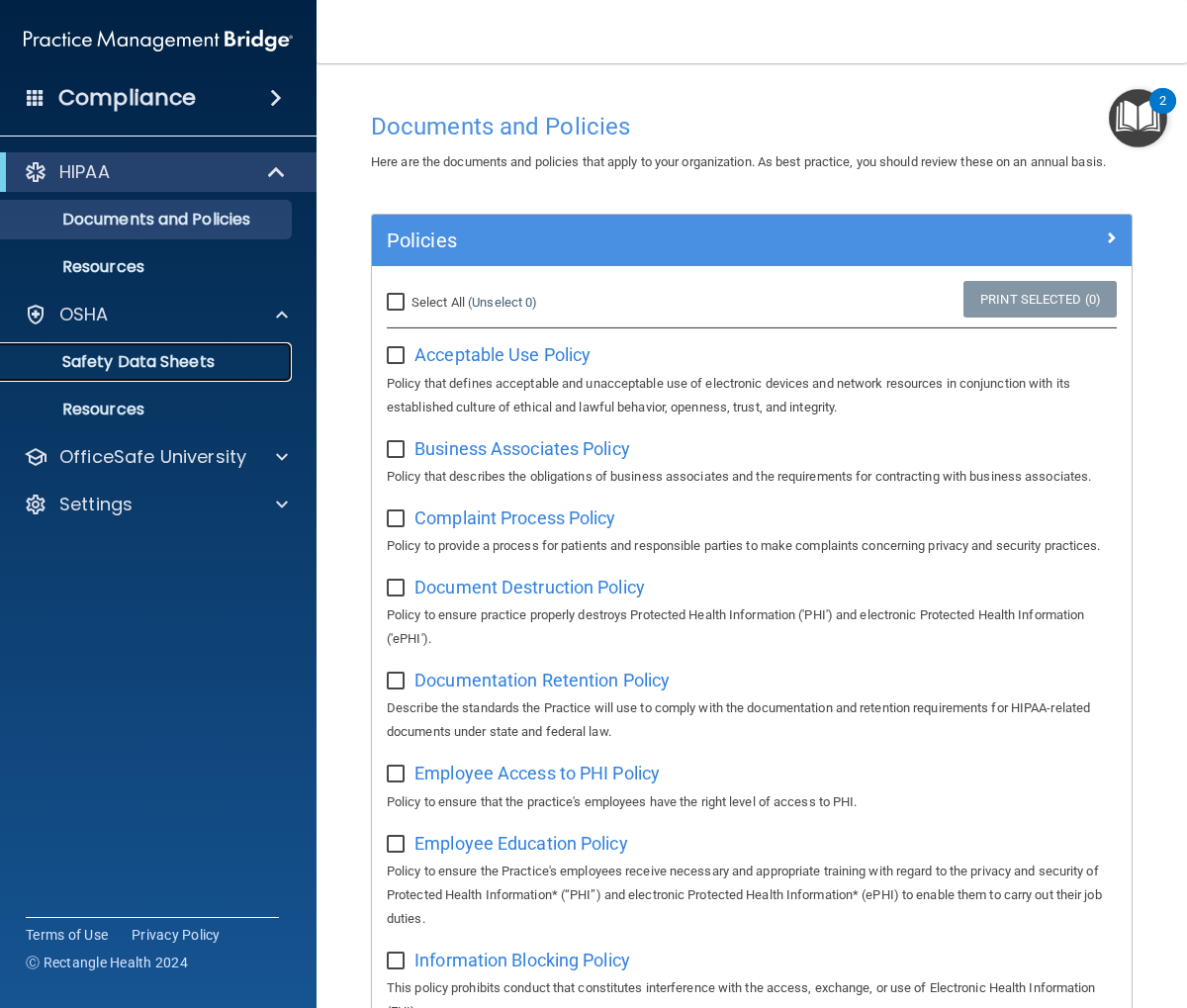 click on "Safety Data Sheets" at bounding box center (147, 362) 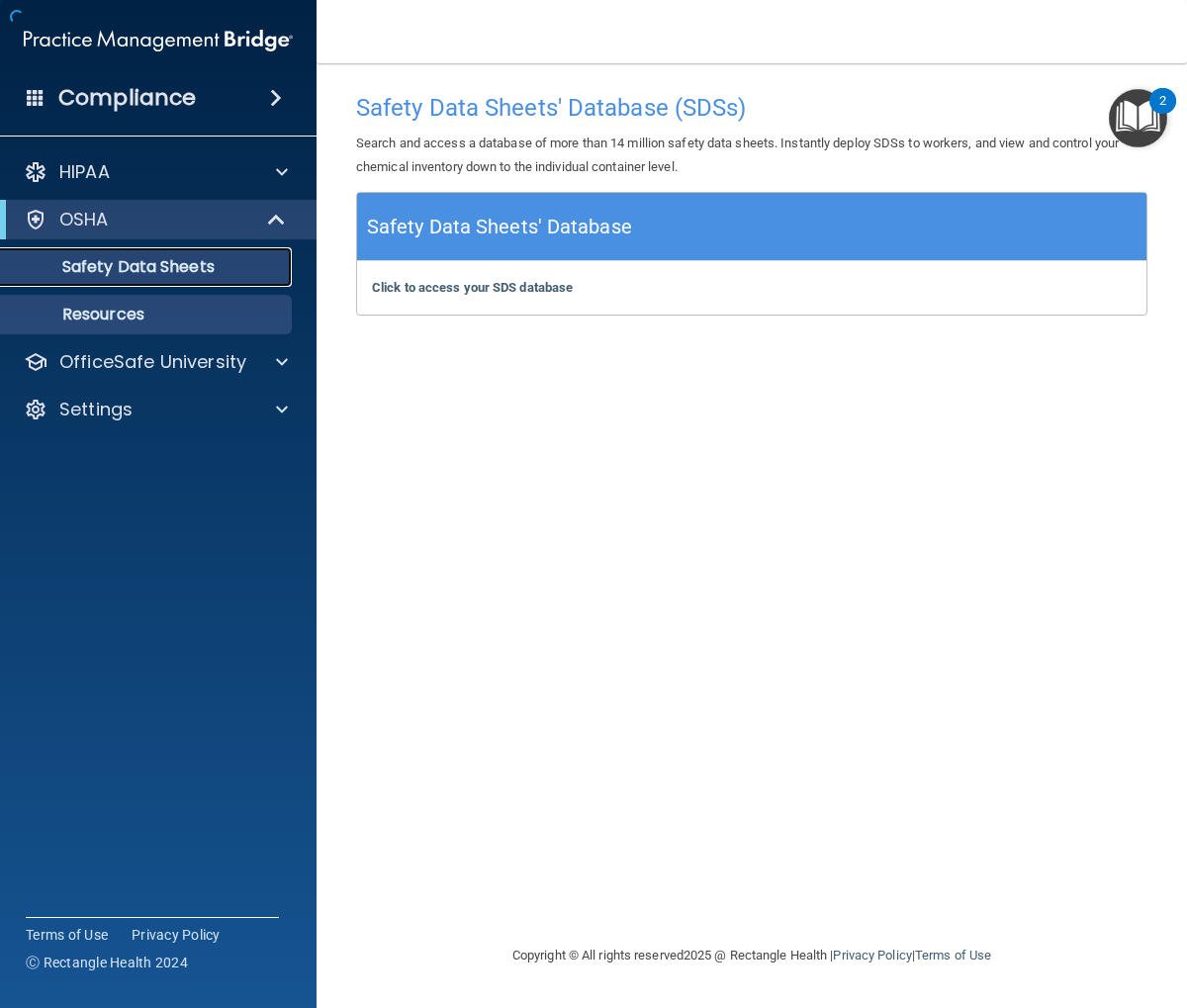 scroll, scrollTop: 0, scrollLeft: 0, axis: both 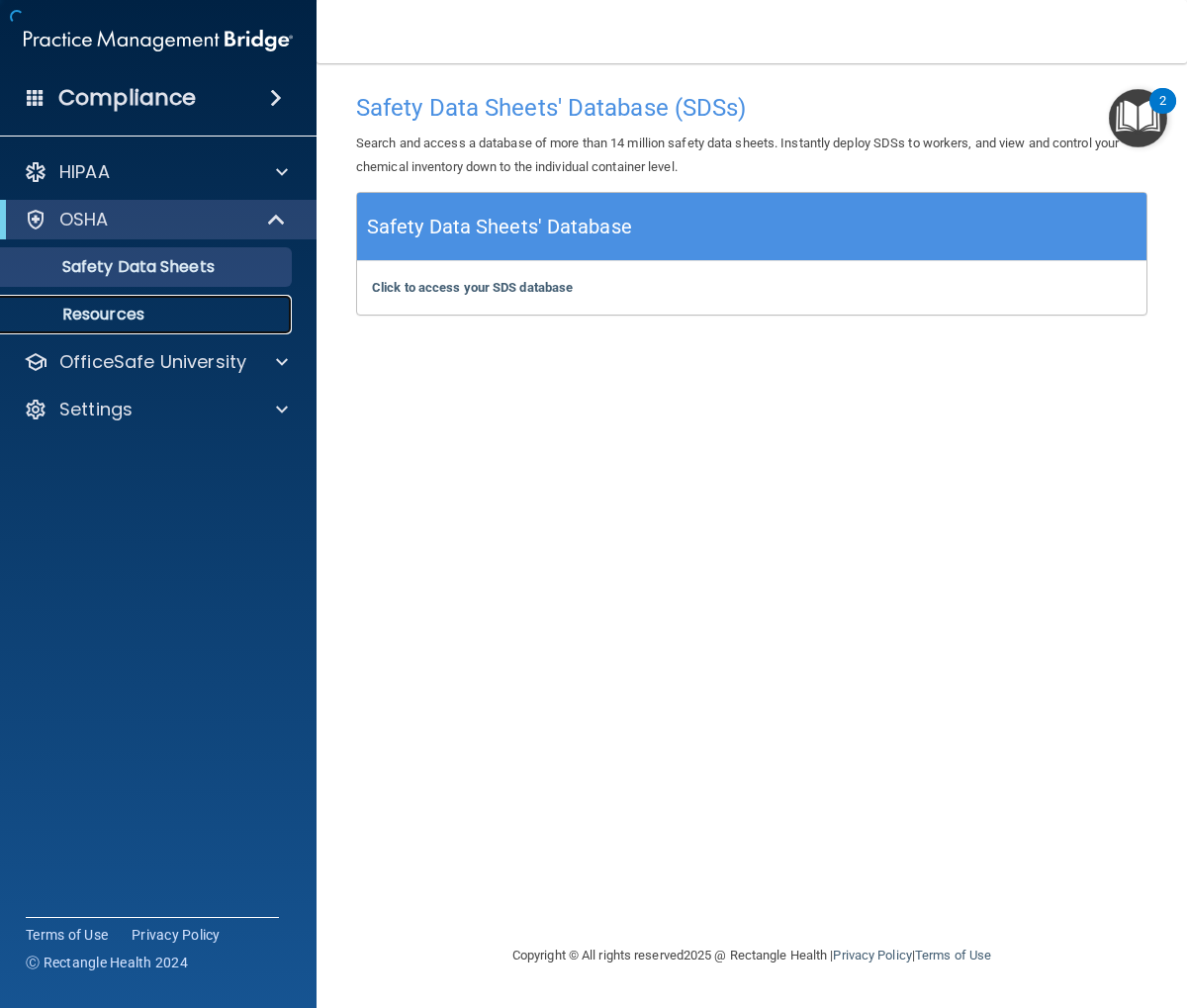 click on "Resources" at bounding box center (147, 315) 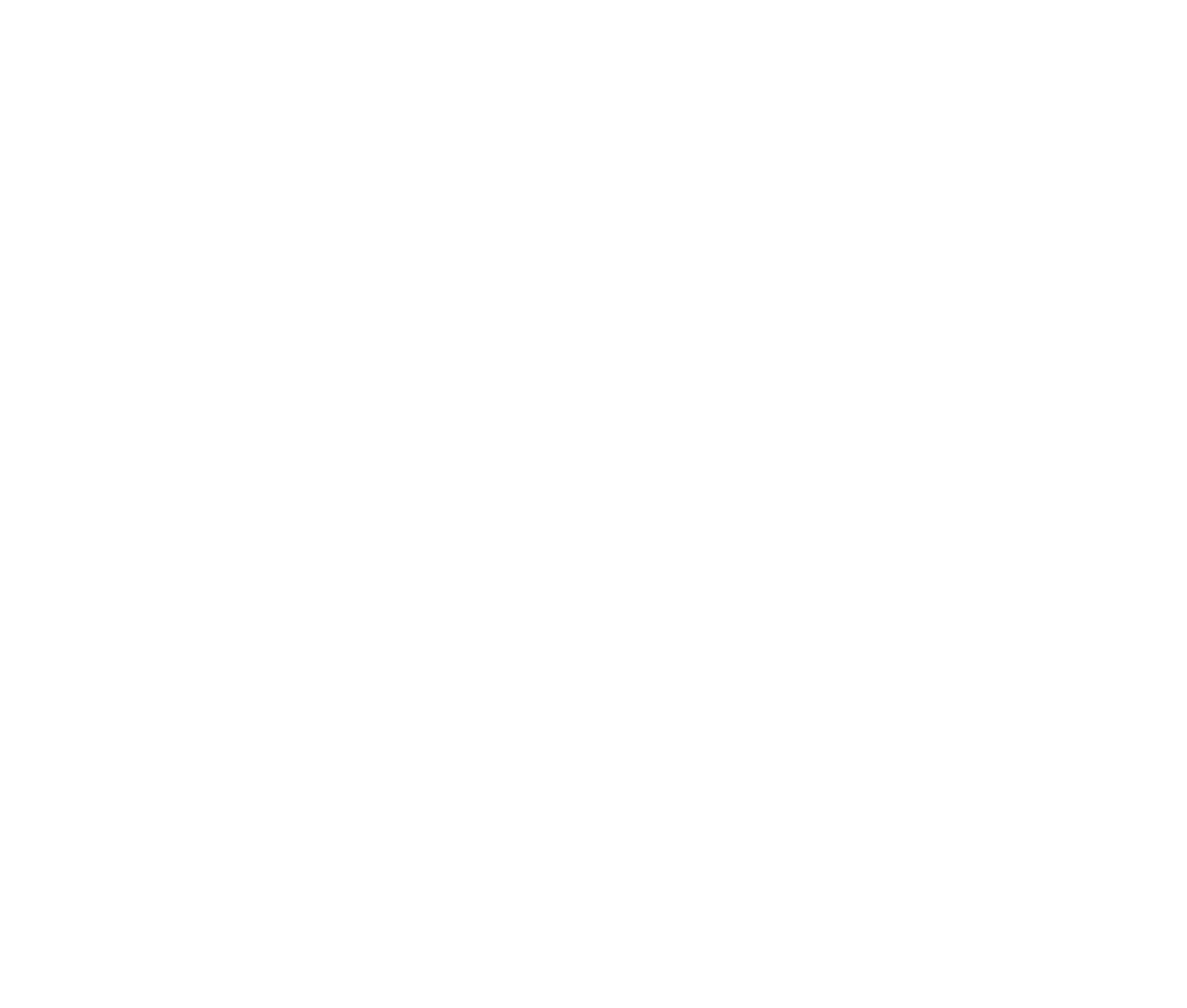 scroll, scrollTop: 0, scrollLeft: 0, axis: both 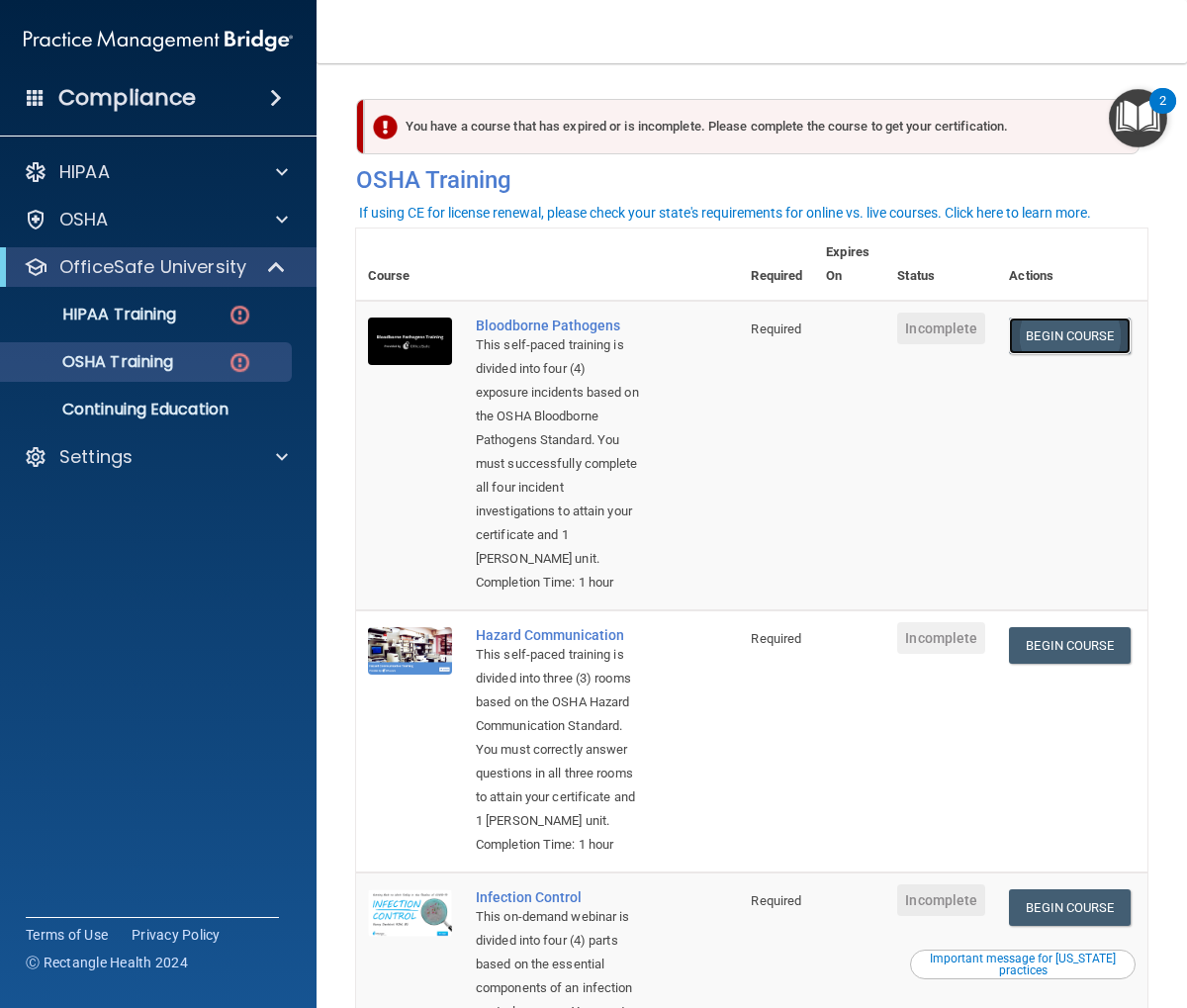 click on "Begin Course" at bounding box center [1069, 335] 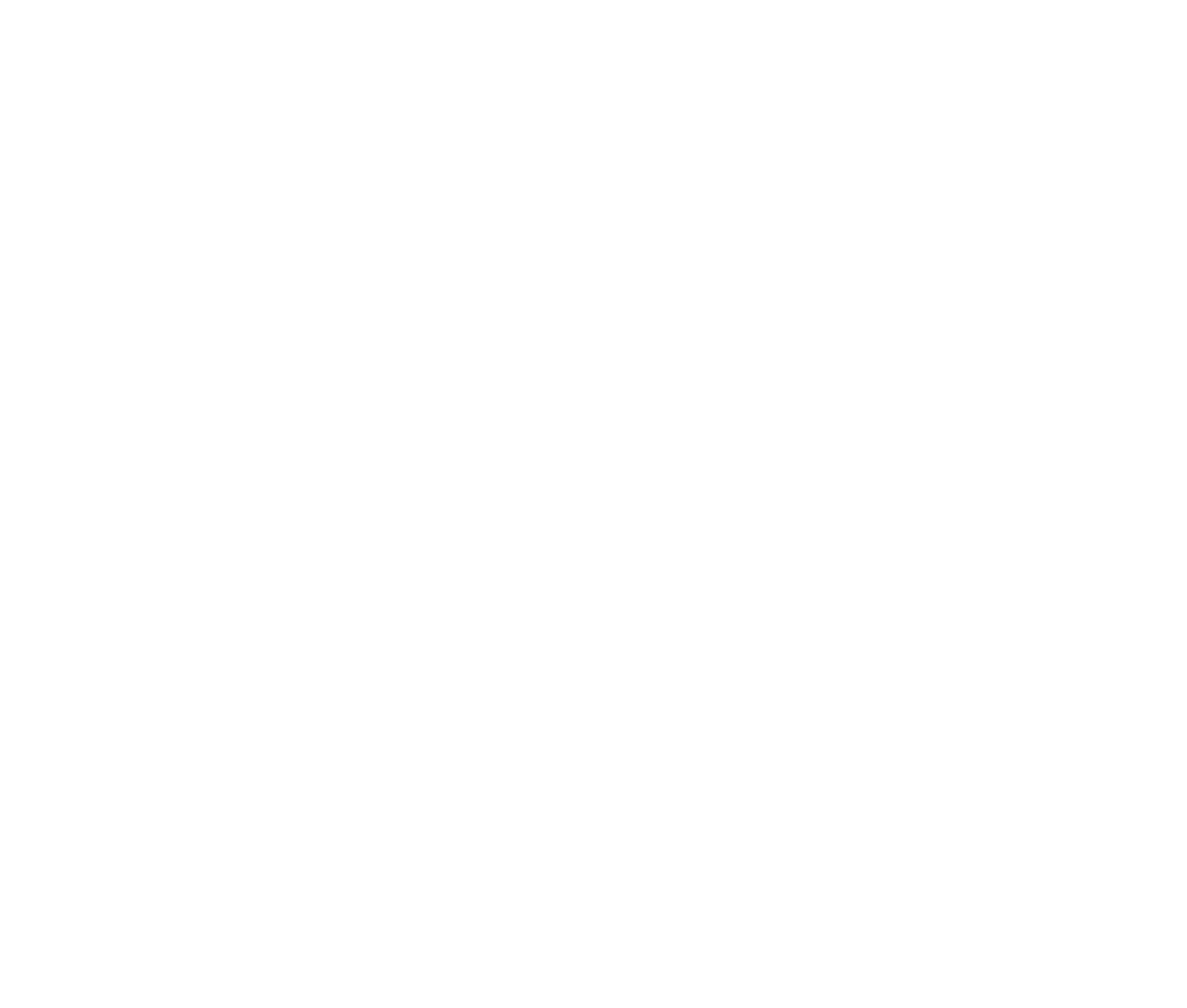 scroll, scrollTop: 0, scrollLeft: 0, axis: both 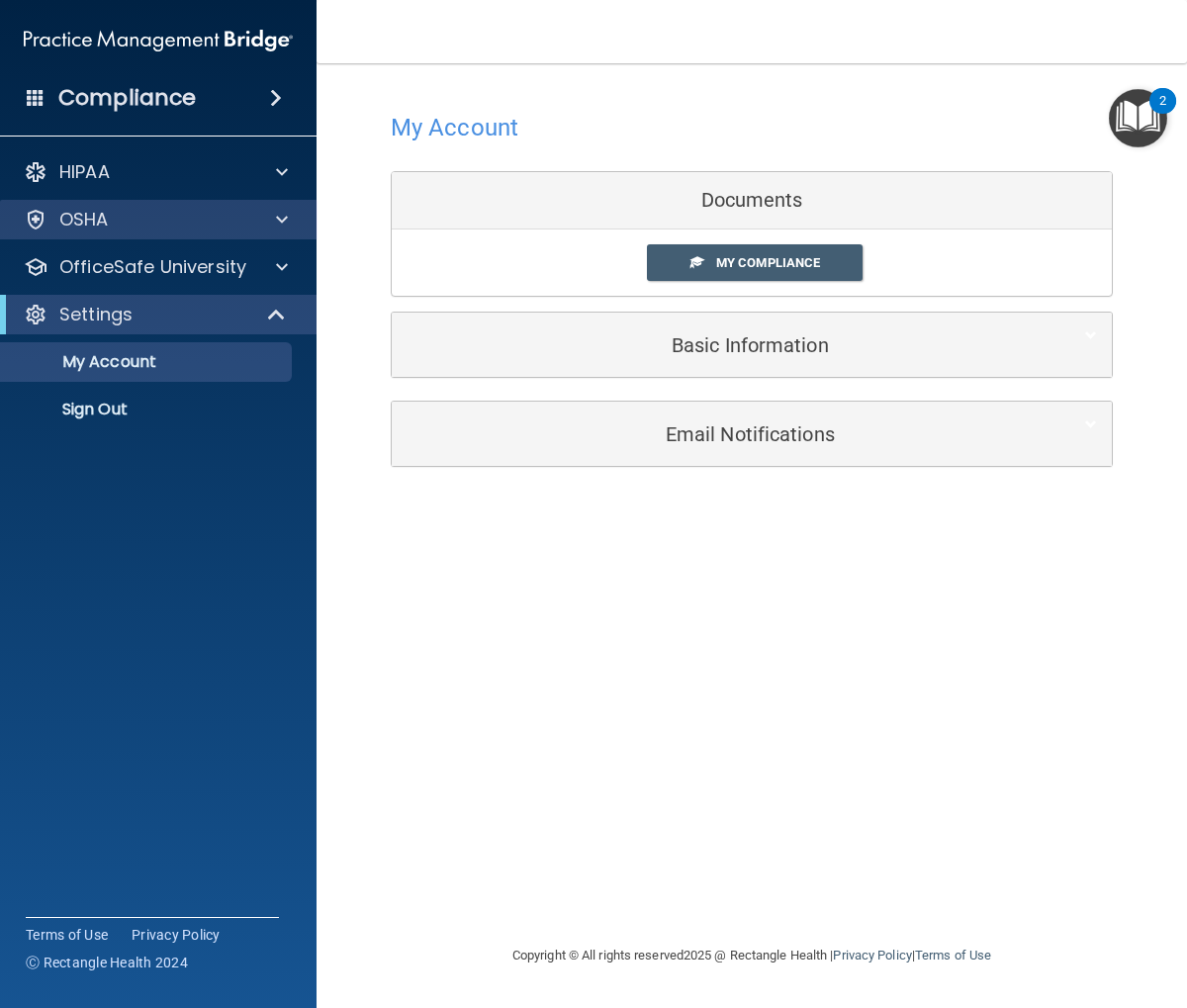 click on "OSHA" at bounding box center (158, 220) 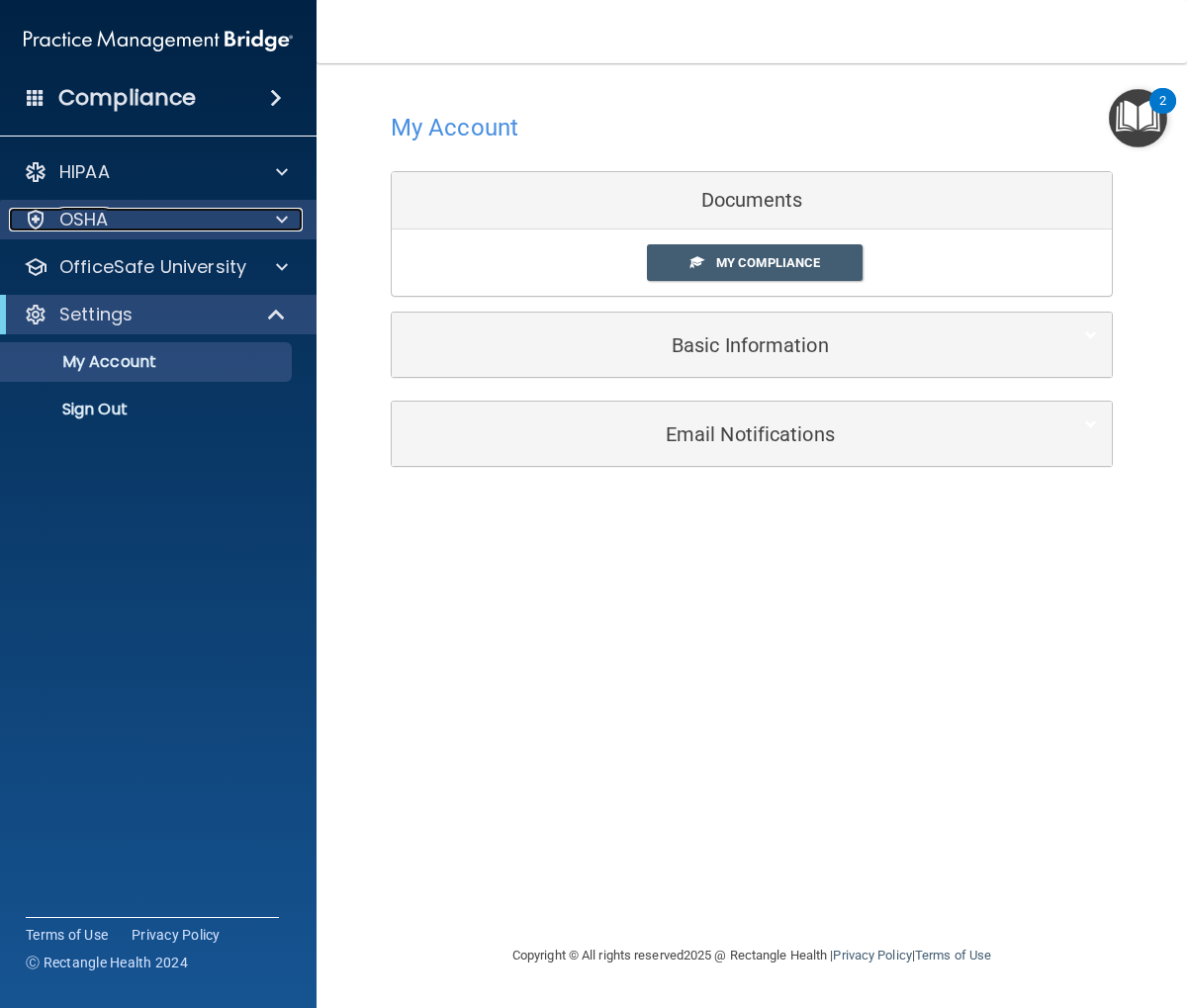 click at bounding box center (282, 220) 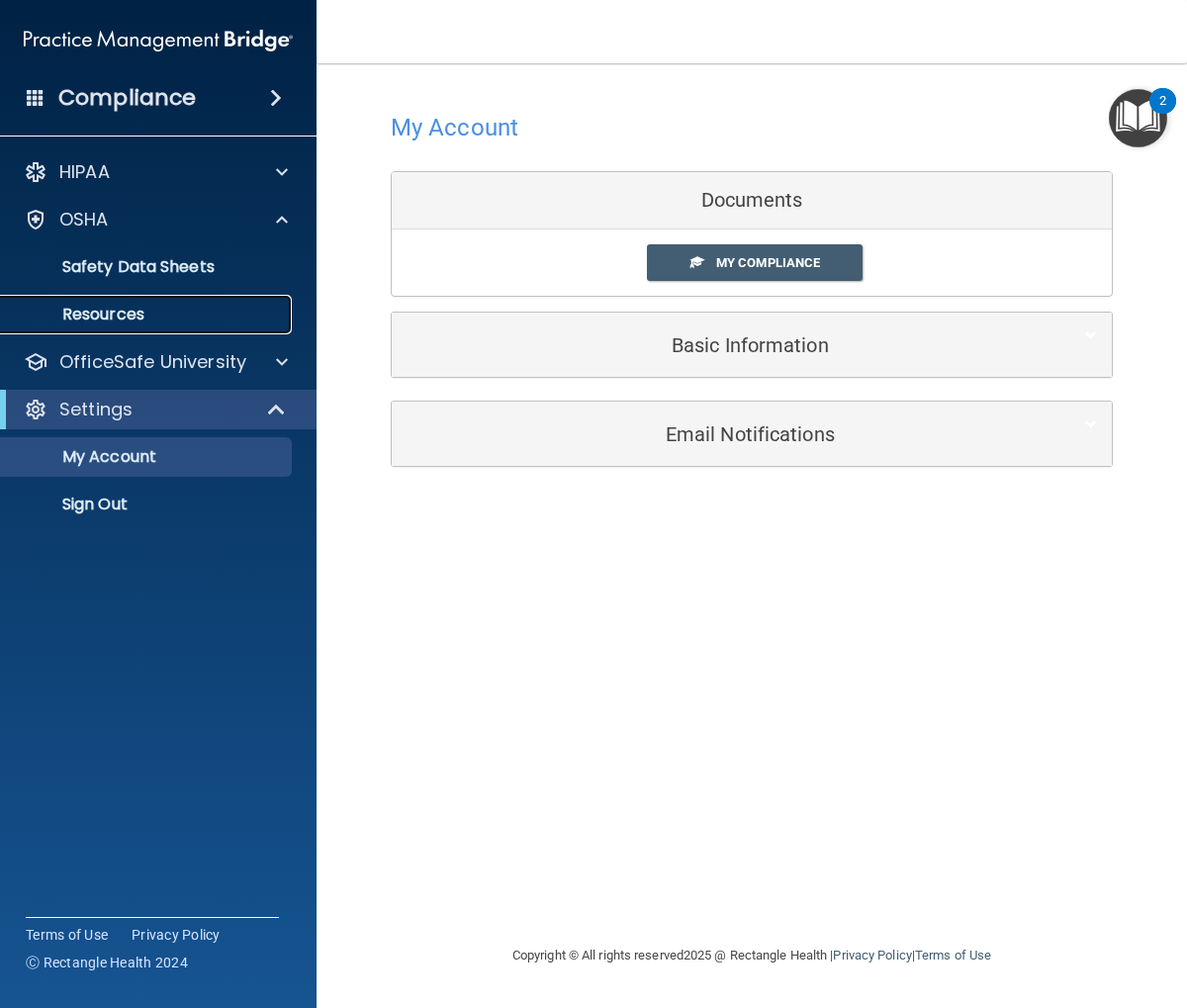click on "Resources" at bounding box center [147, 315] 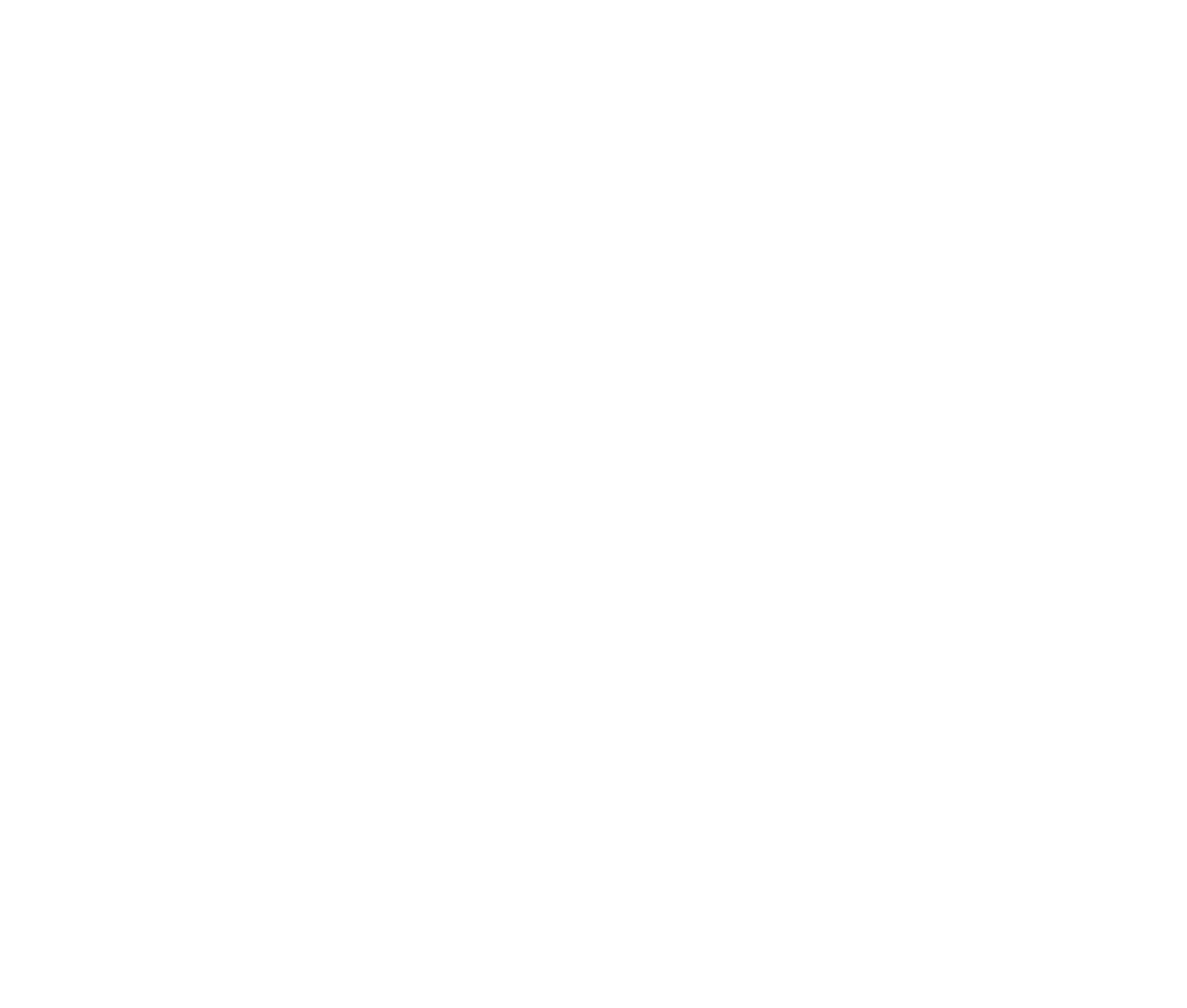 scroll, scrollTop: 0, scrollLeft: 0, axis: both 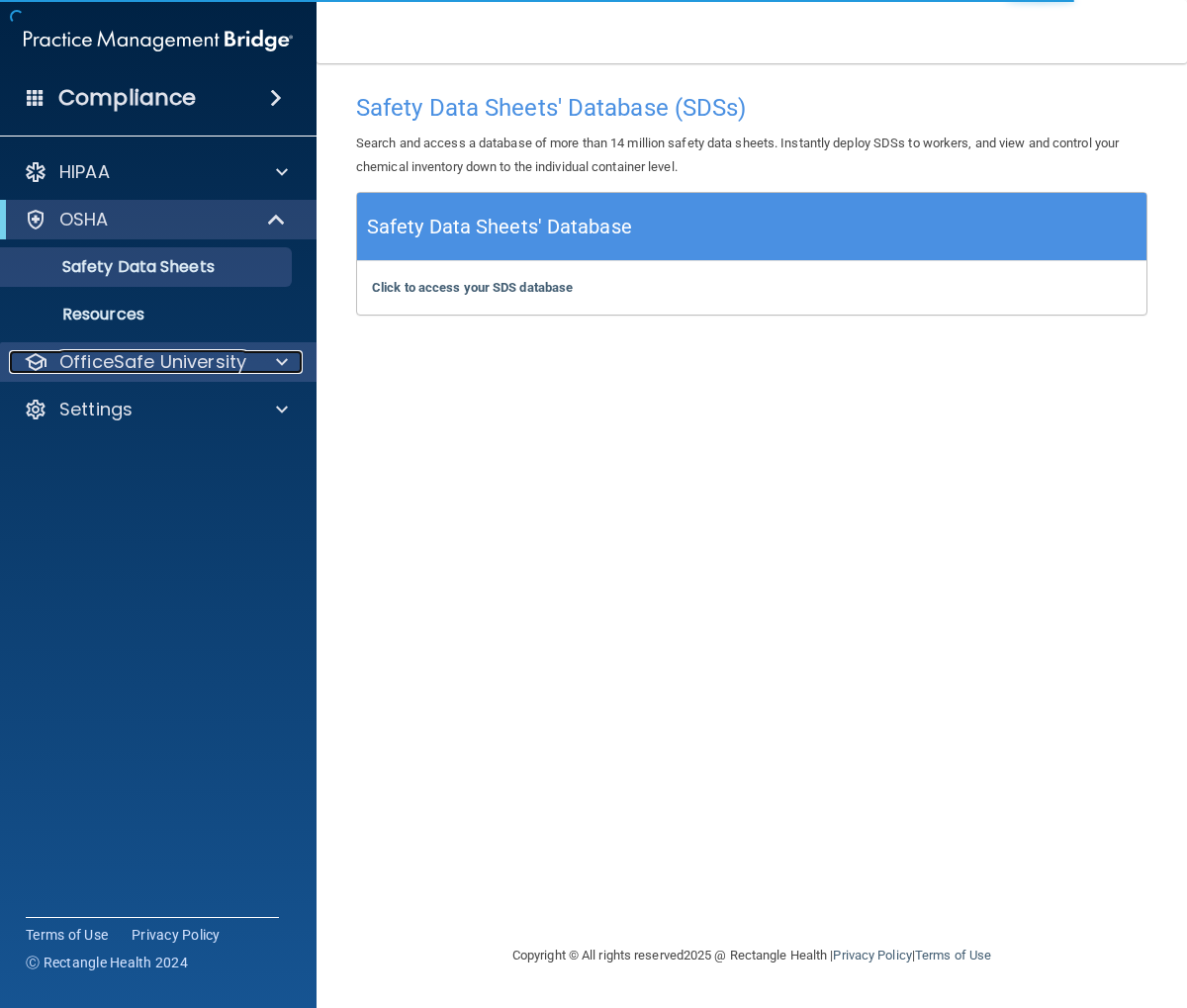 click on "OfficeSafe University" at bounding box center (152, 362) 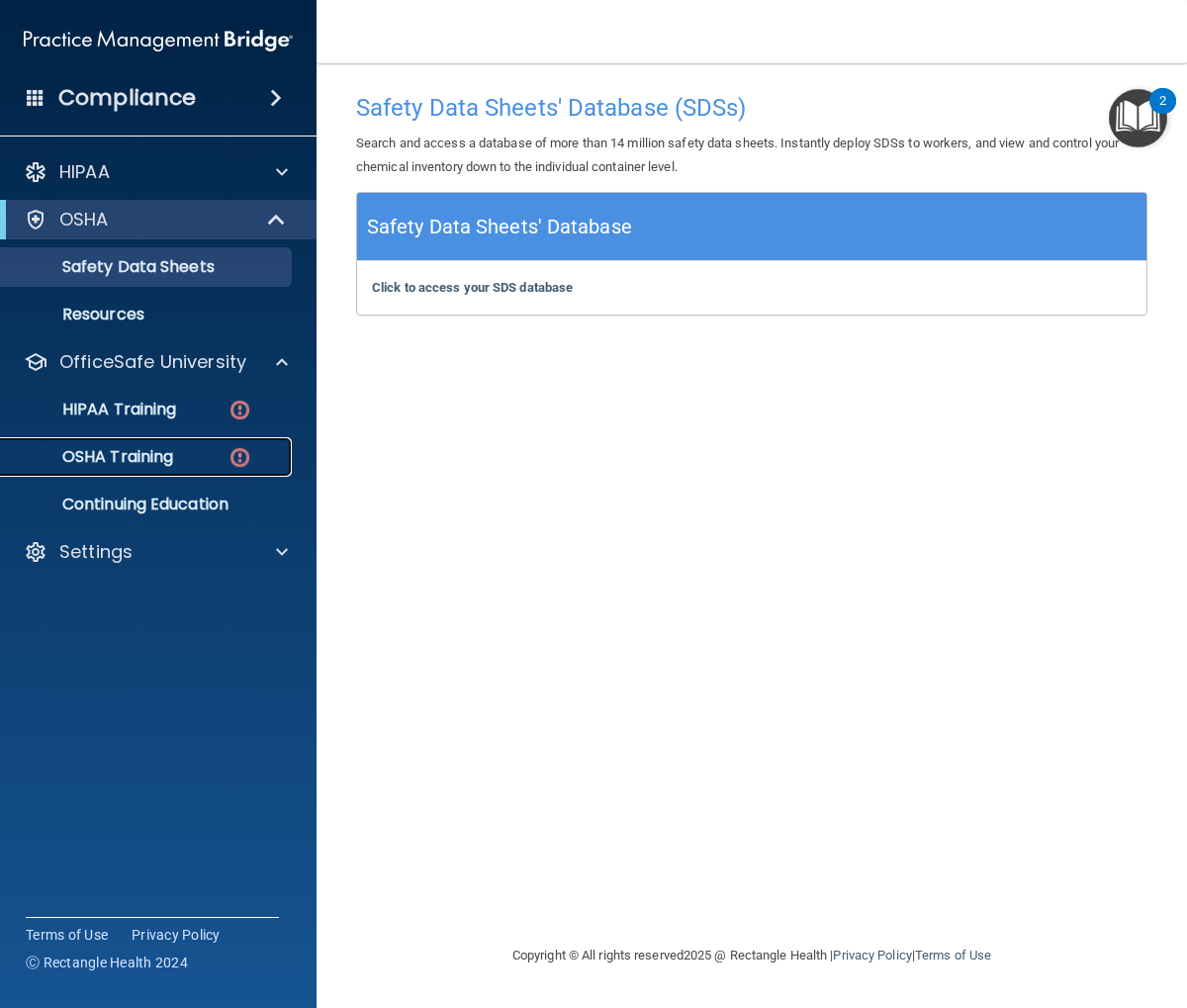 click on "OSHA Training" at bounding box center [147, 457] 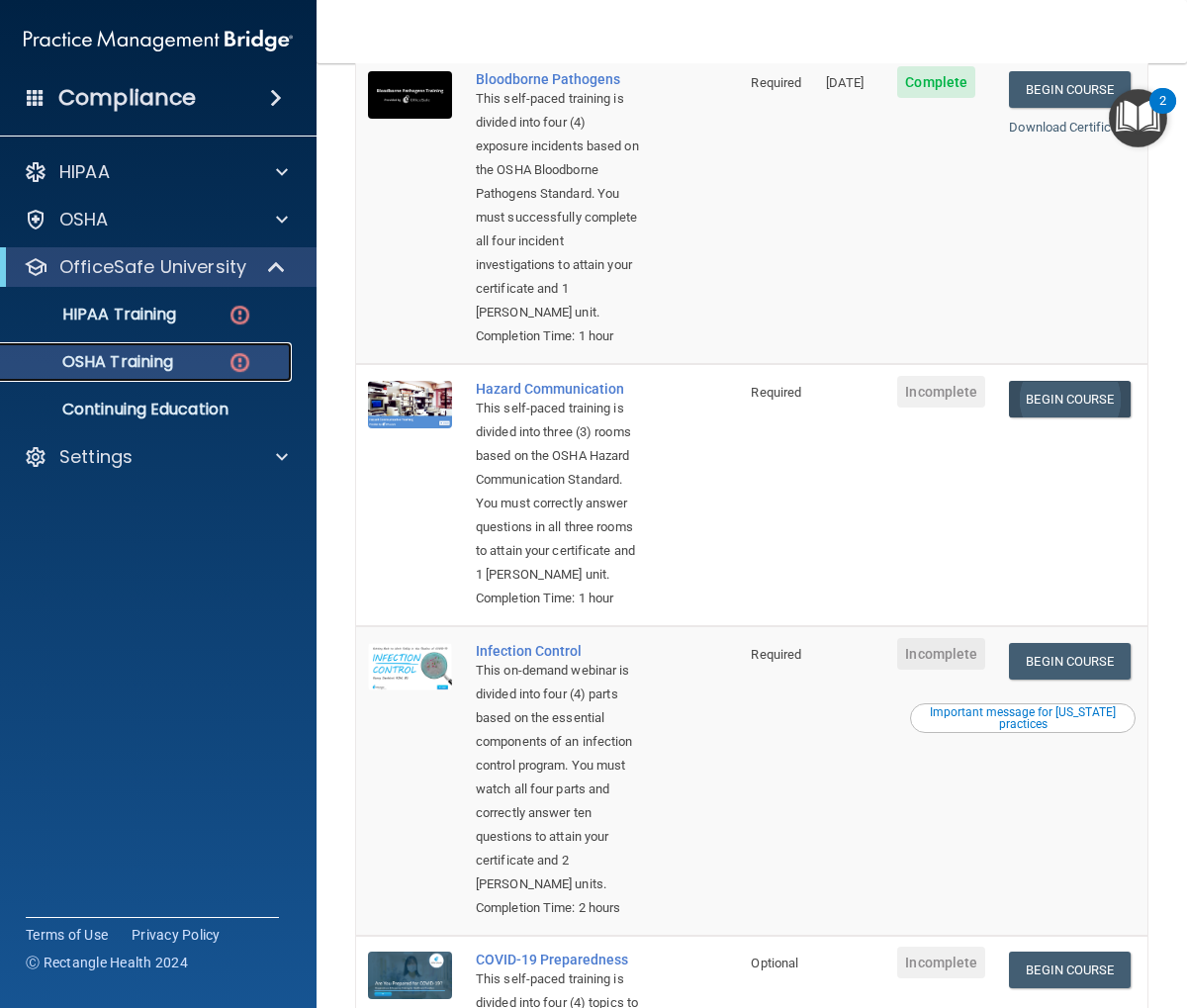 scroll, scrollTop: 244, scrollLeft: 0, axis: vertical 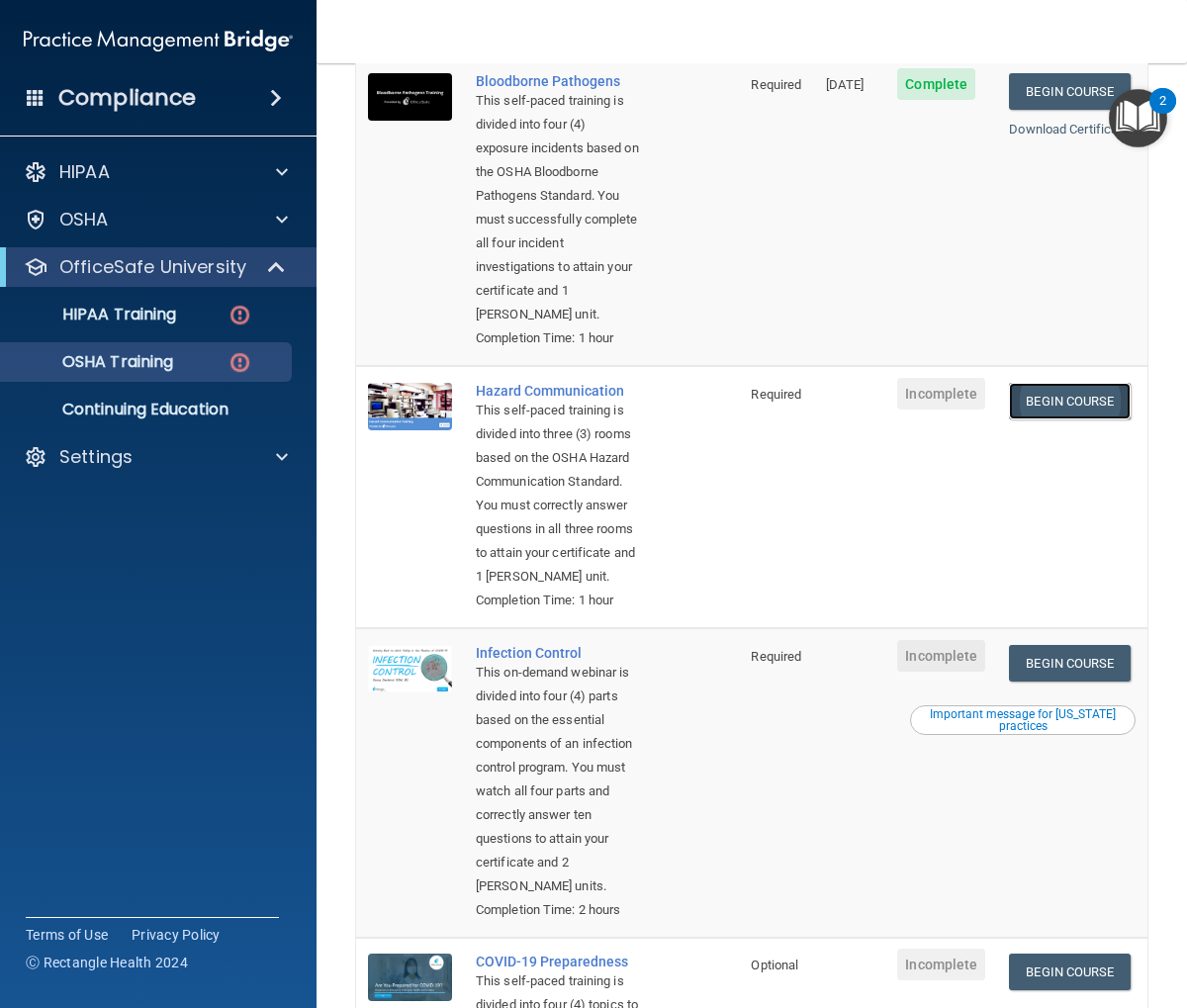 click on "Begin Course" at bounding box center [1069, 401] 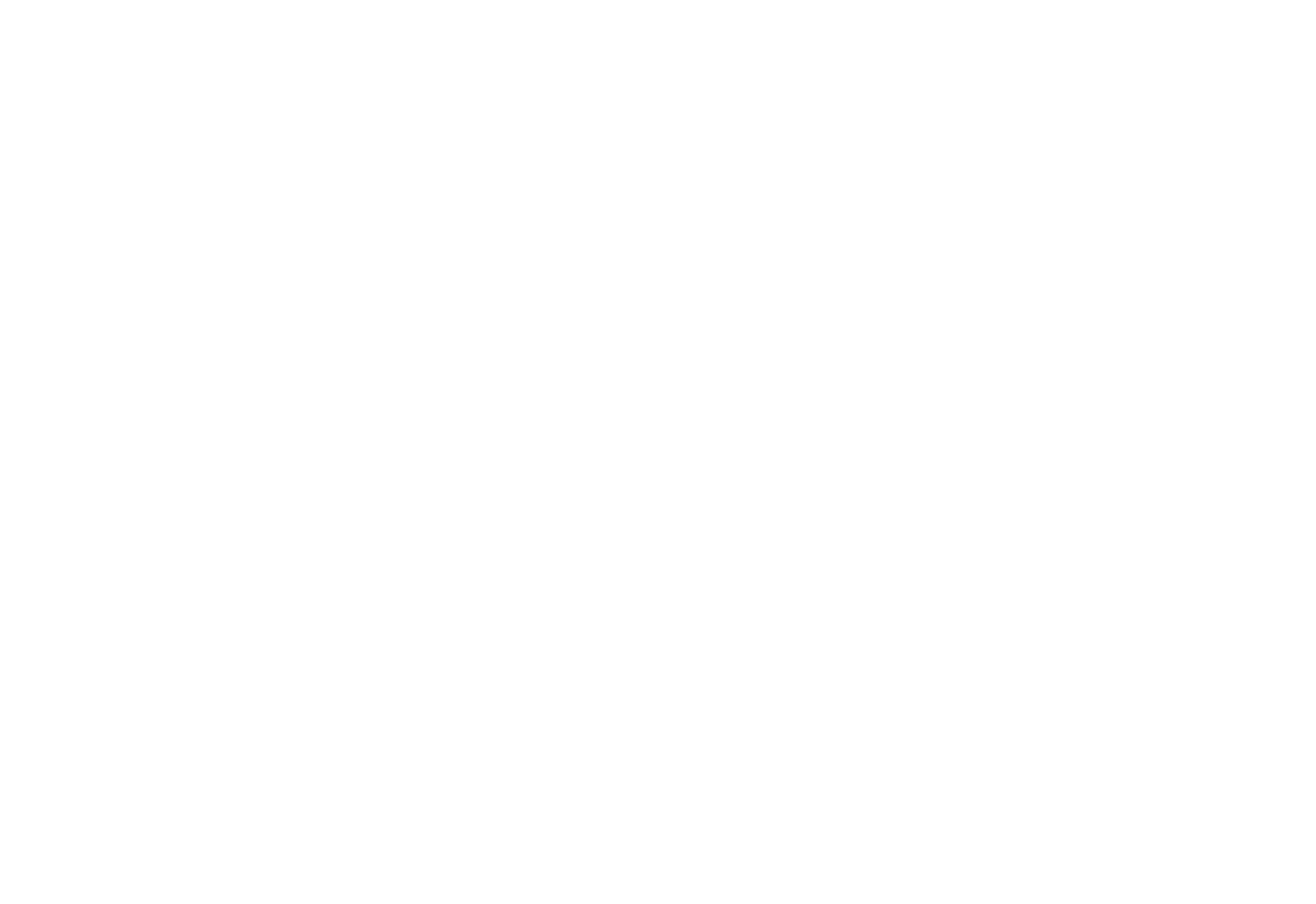 scroll, scrollTop: 0, scrollLeft: 0, axis: both 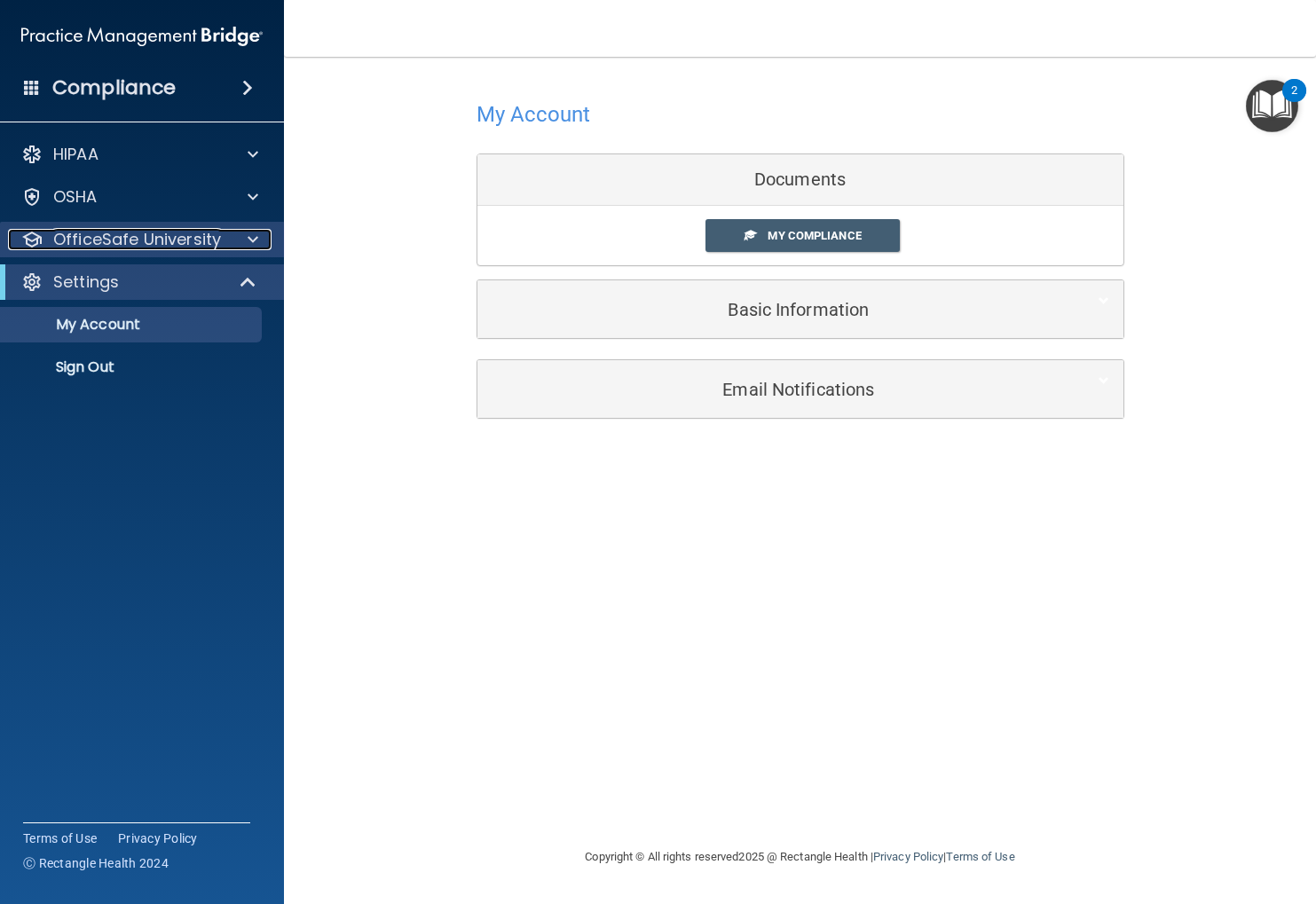 click at bounding box center [250, 240] 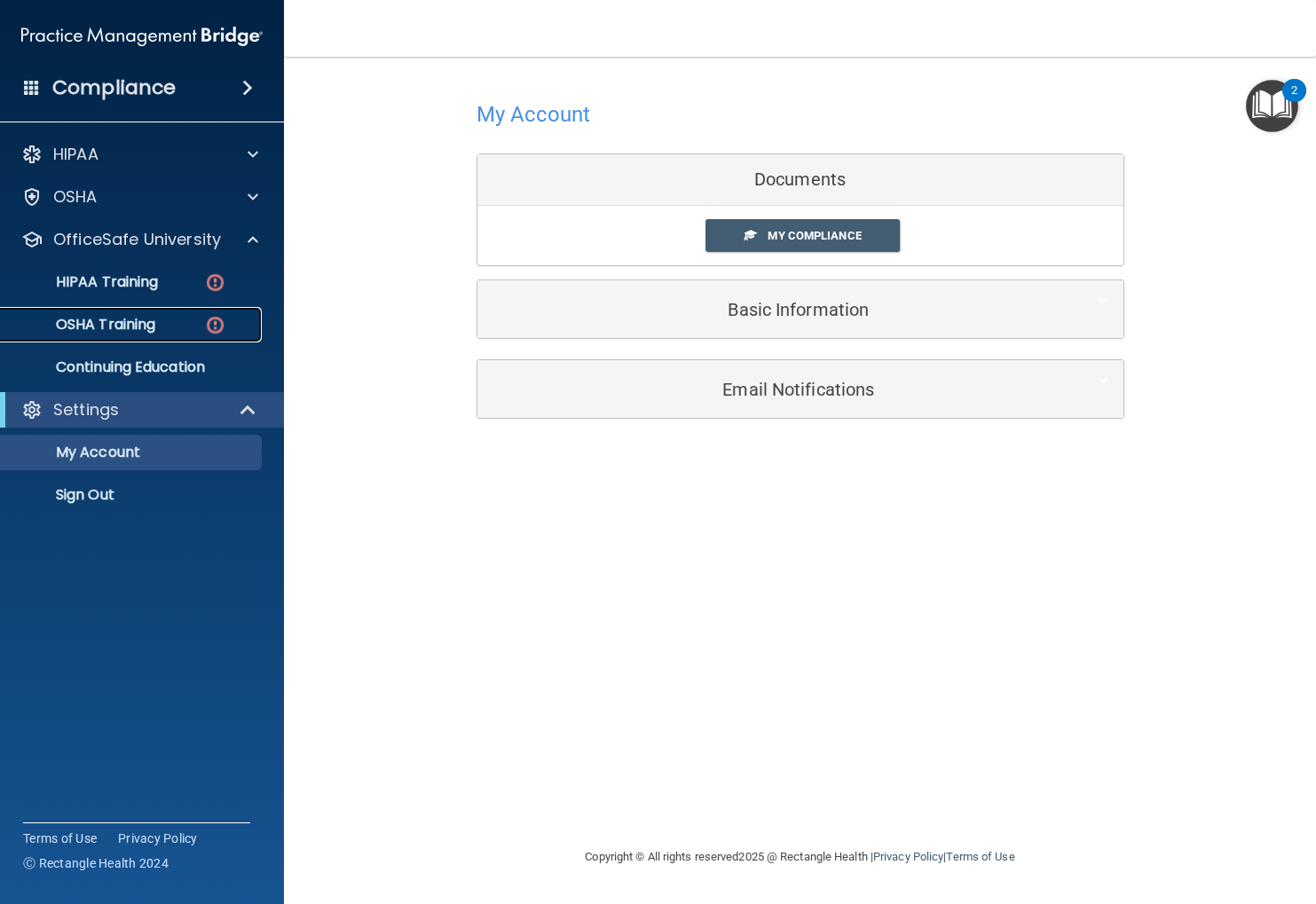 click on "OSHA Training" at bounding box center (132, 325) 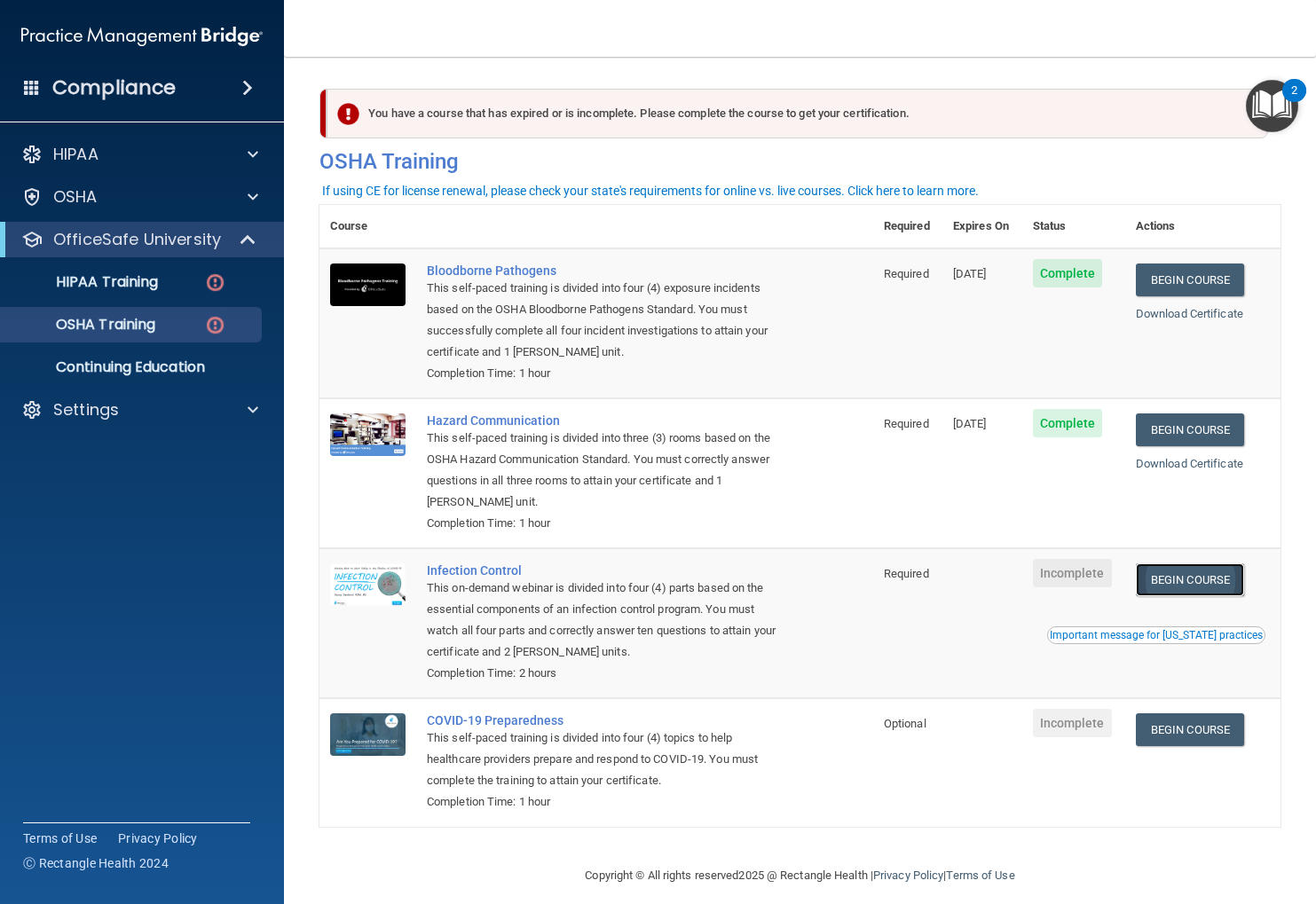 click on "Begin Course" at bounding box center [1190, 579] 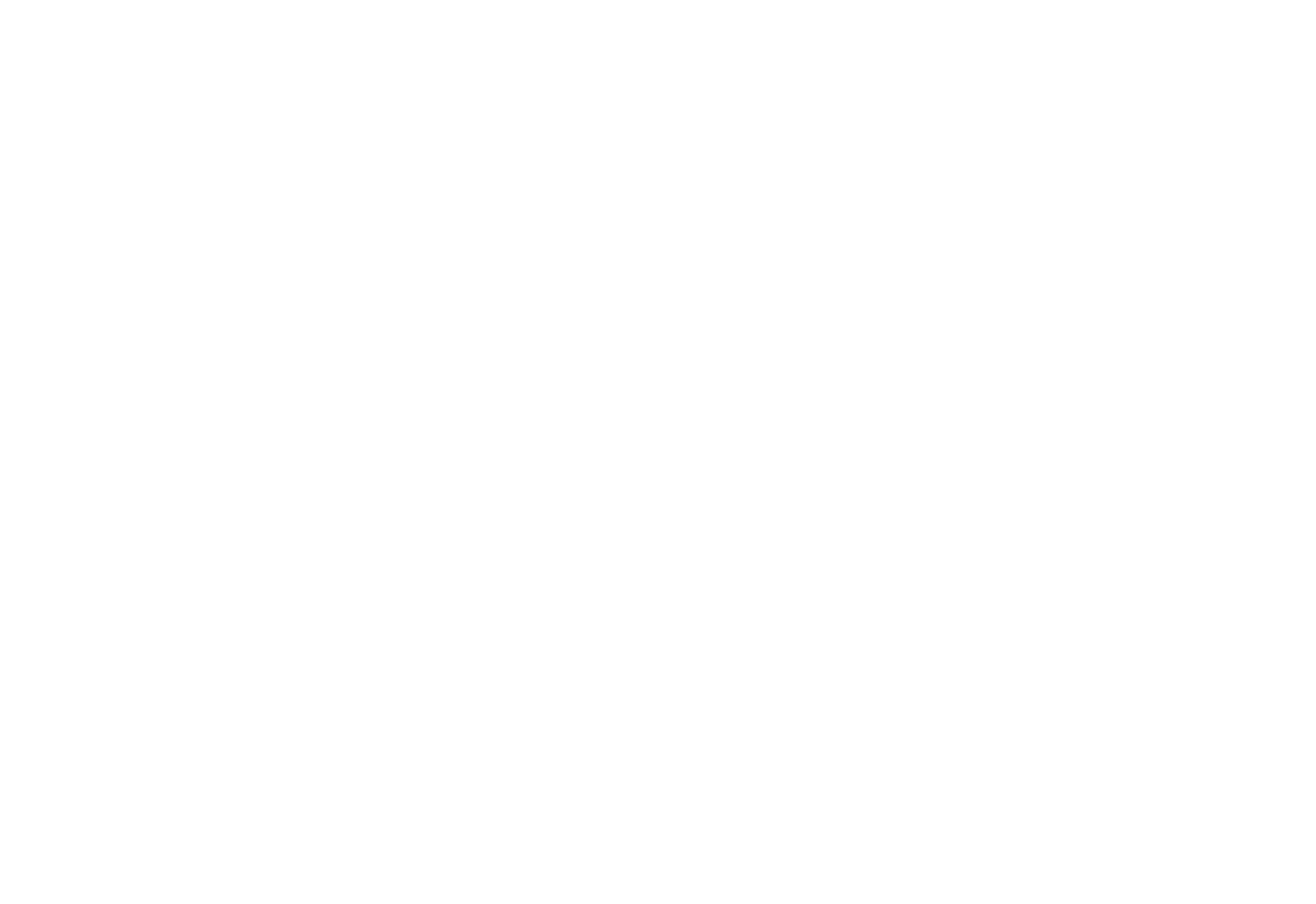scroll, scrollTop: 0, scrollLeft: 0, axis: both 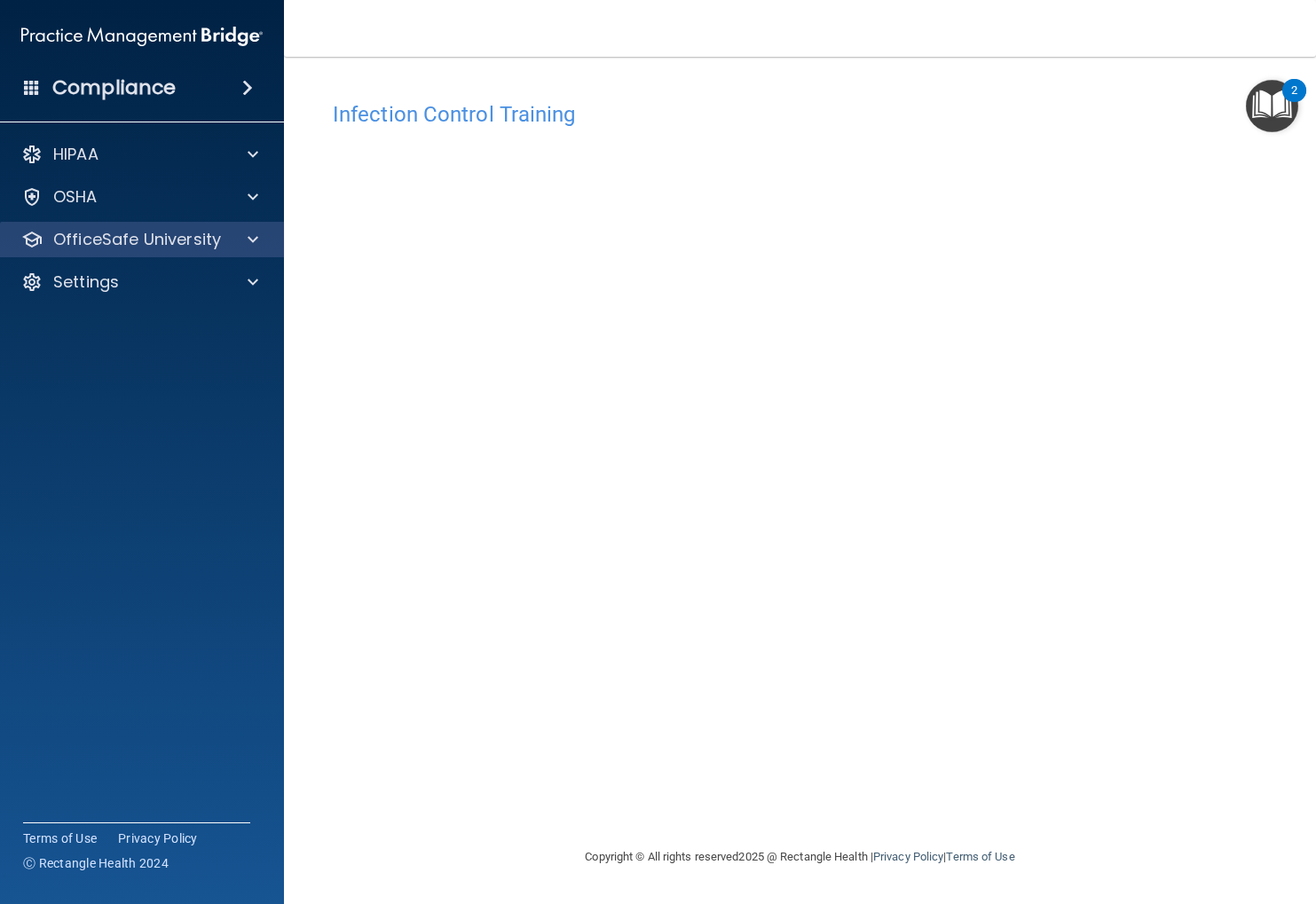 click on "OfficeSafe University" at bounding box center [142, 240] 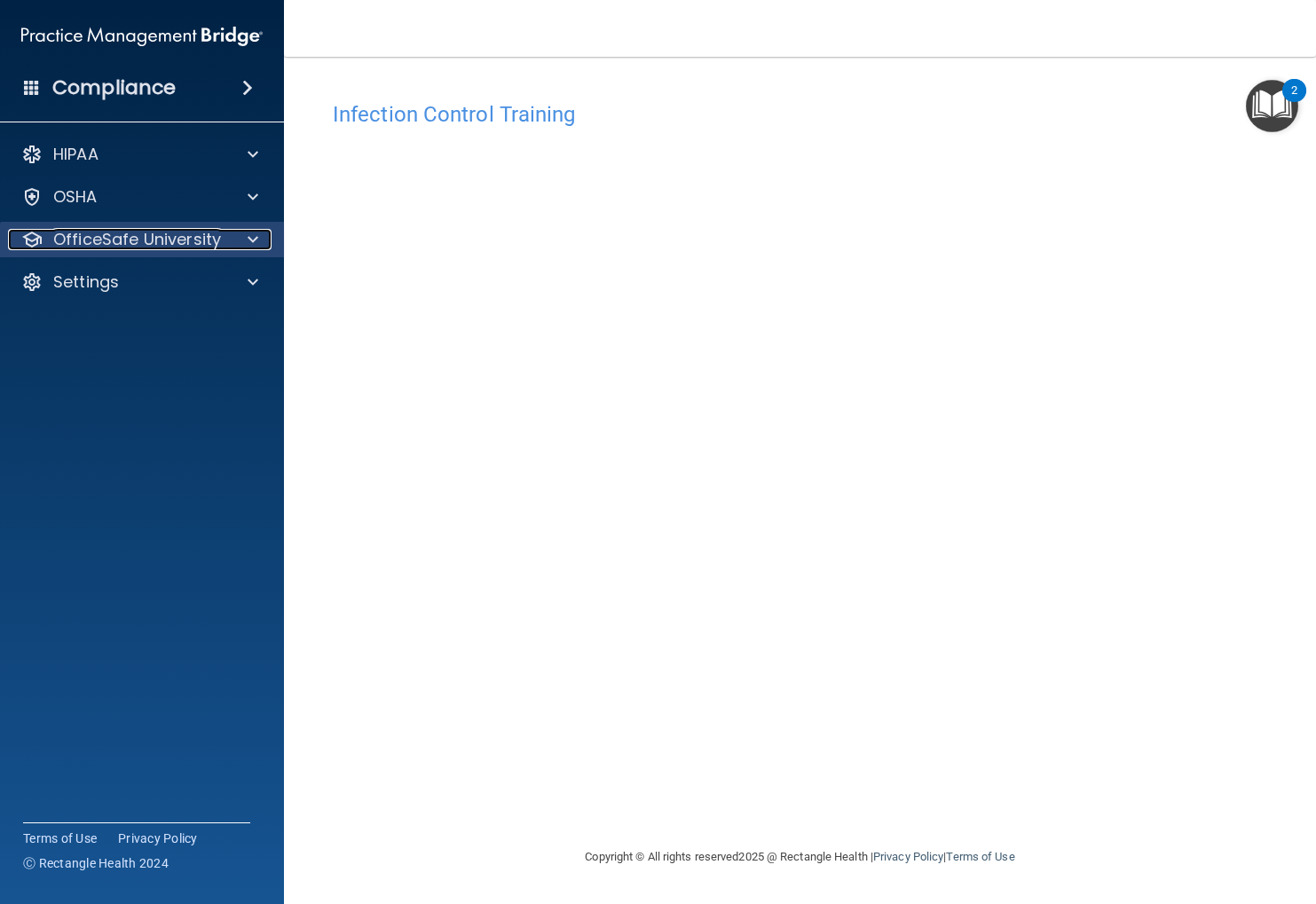 click at bounding box center [253, 240] 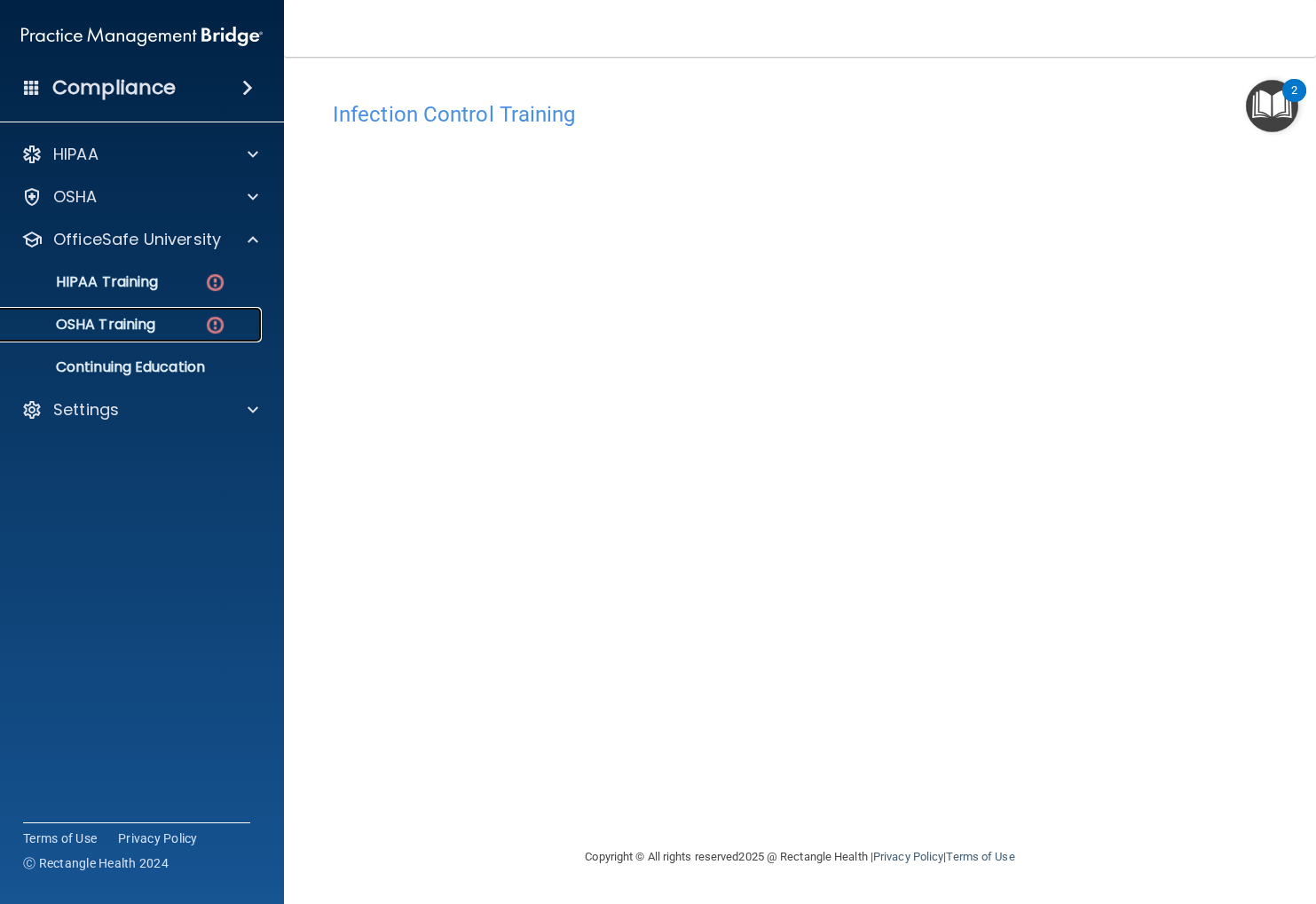 click on "OSHA Training" at bounding box center (132, 325) 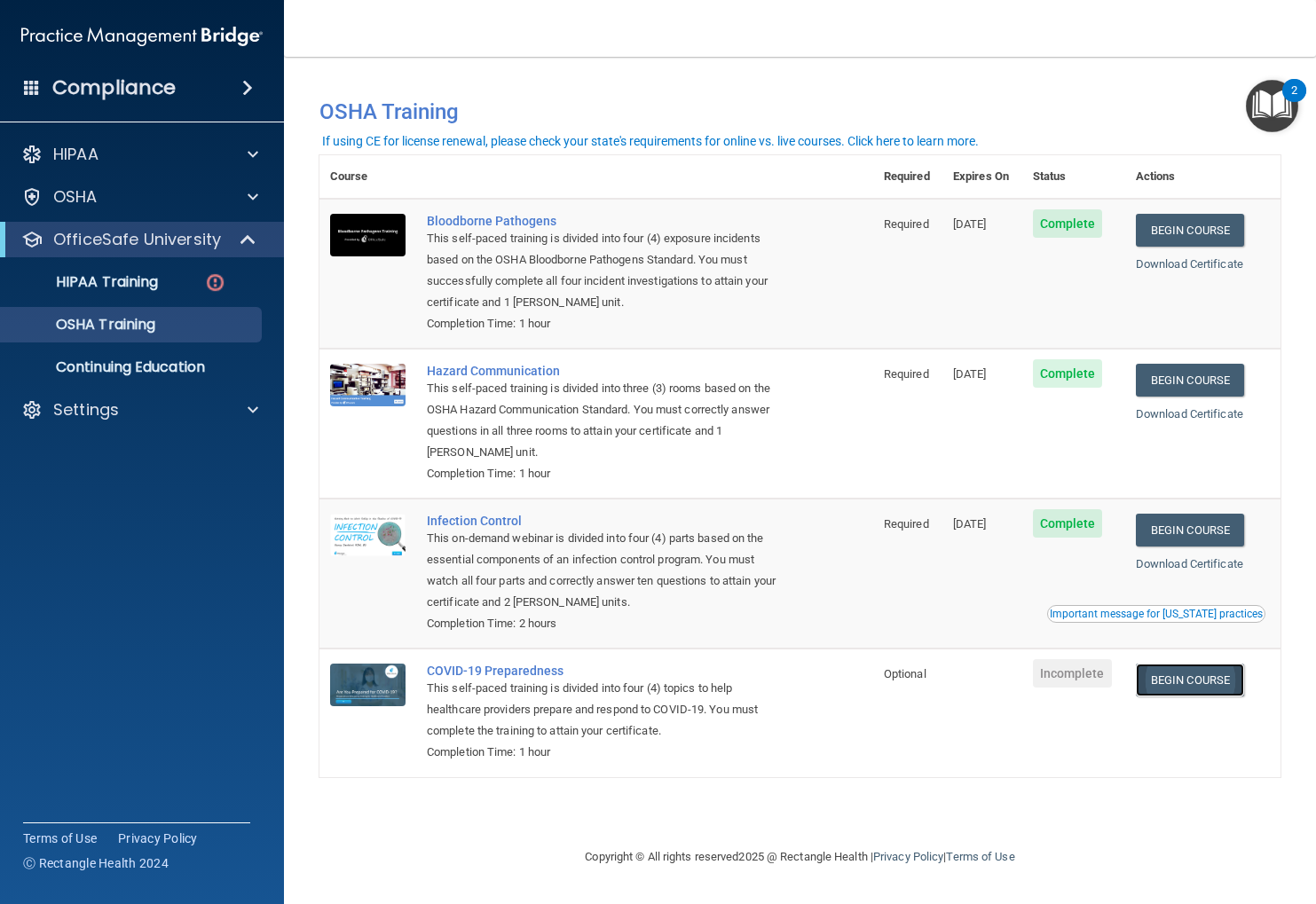 click on "Begin Course" at bounding box center [1190, 680] 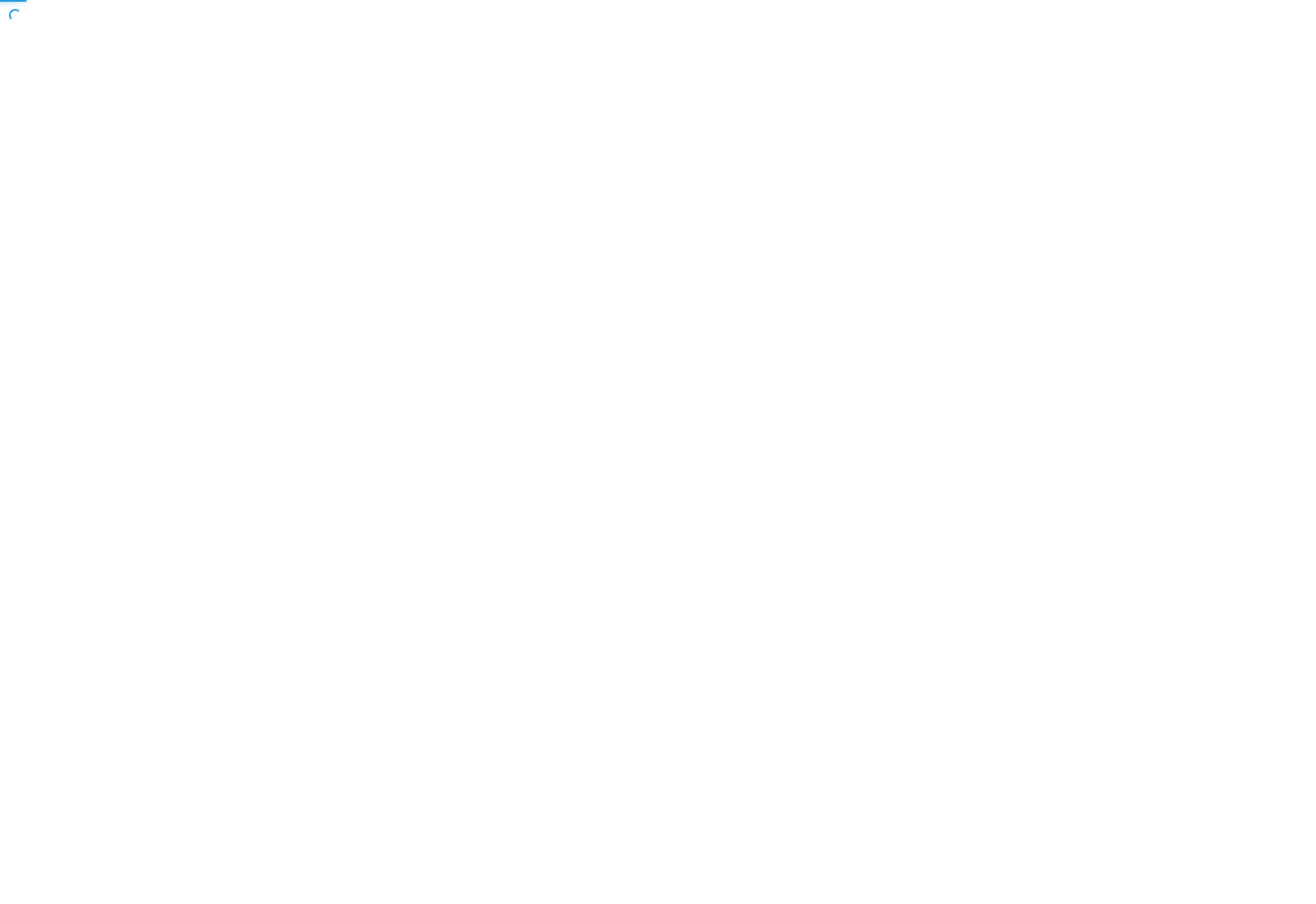 scroll, scrollTop: 0, scrollLeft: 0, axis: both 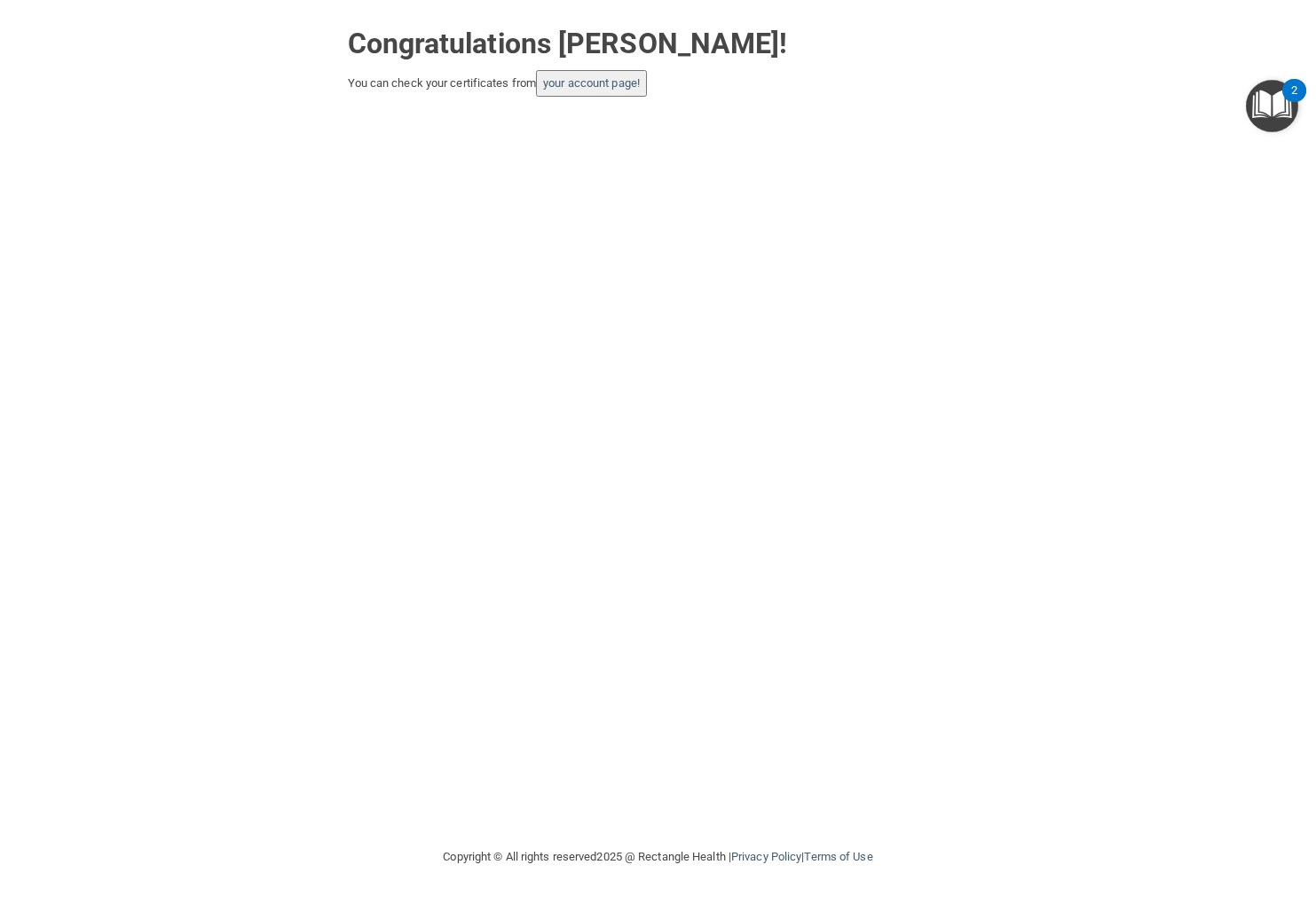 click on "Congratulations [PERSON_NAME]!     You can check your certificates from  your account page!        Unsecure source! to visit this page, you have to pass Officesafe courses!" at bounding box center (658, 423) 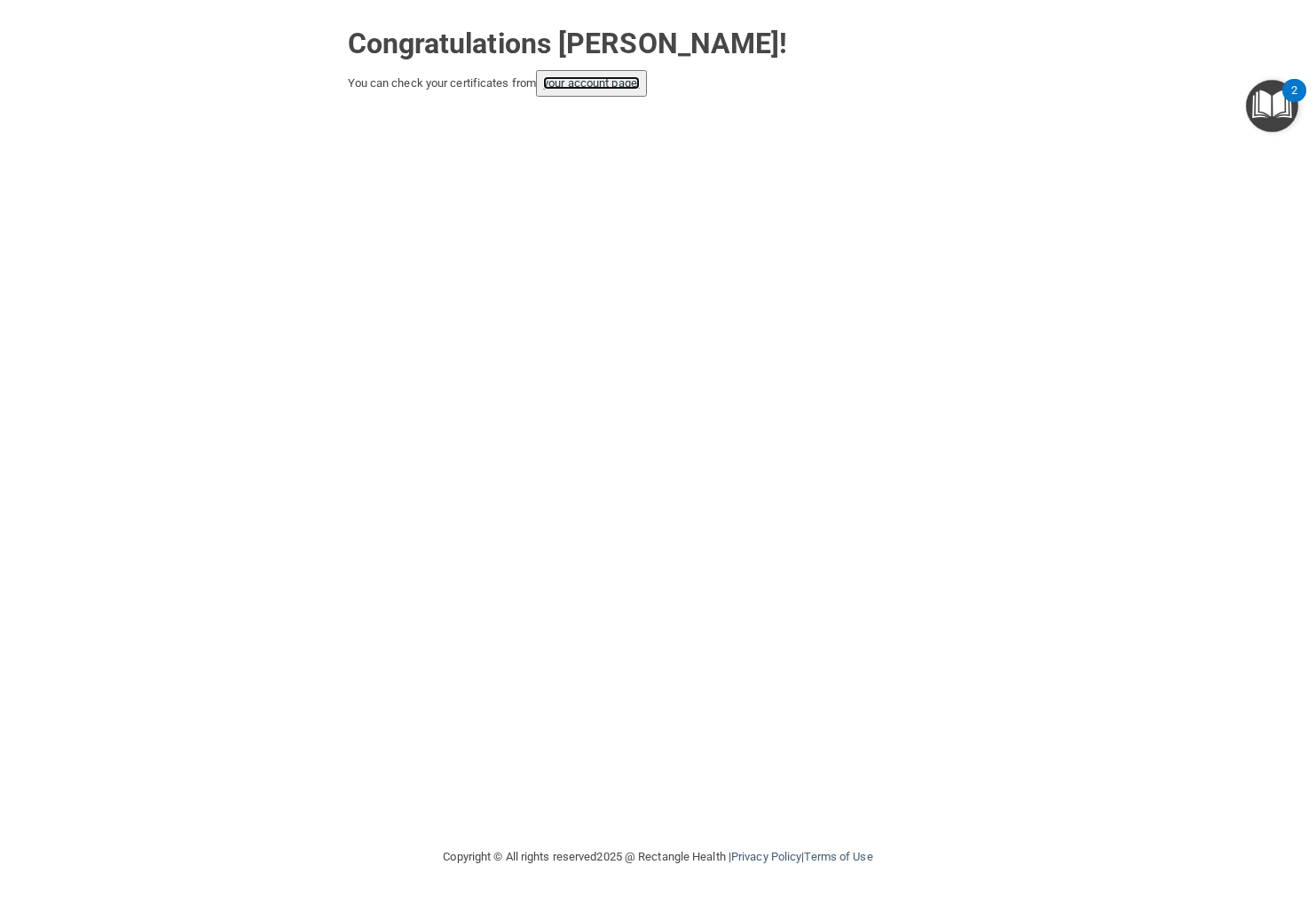 click on "your account page!" at bounding box center (591, 83) 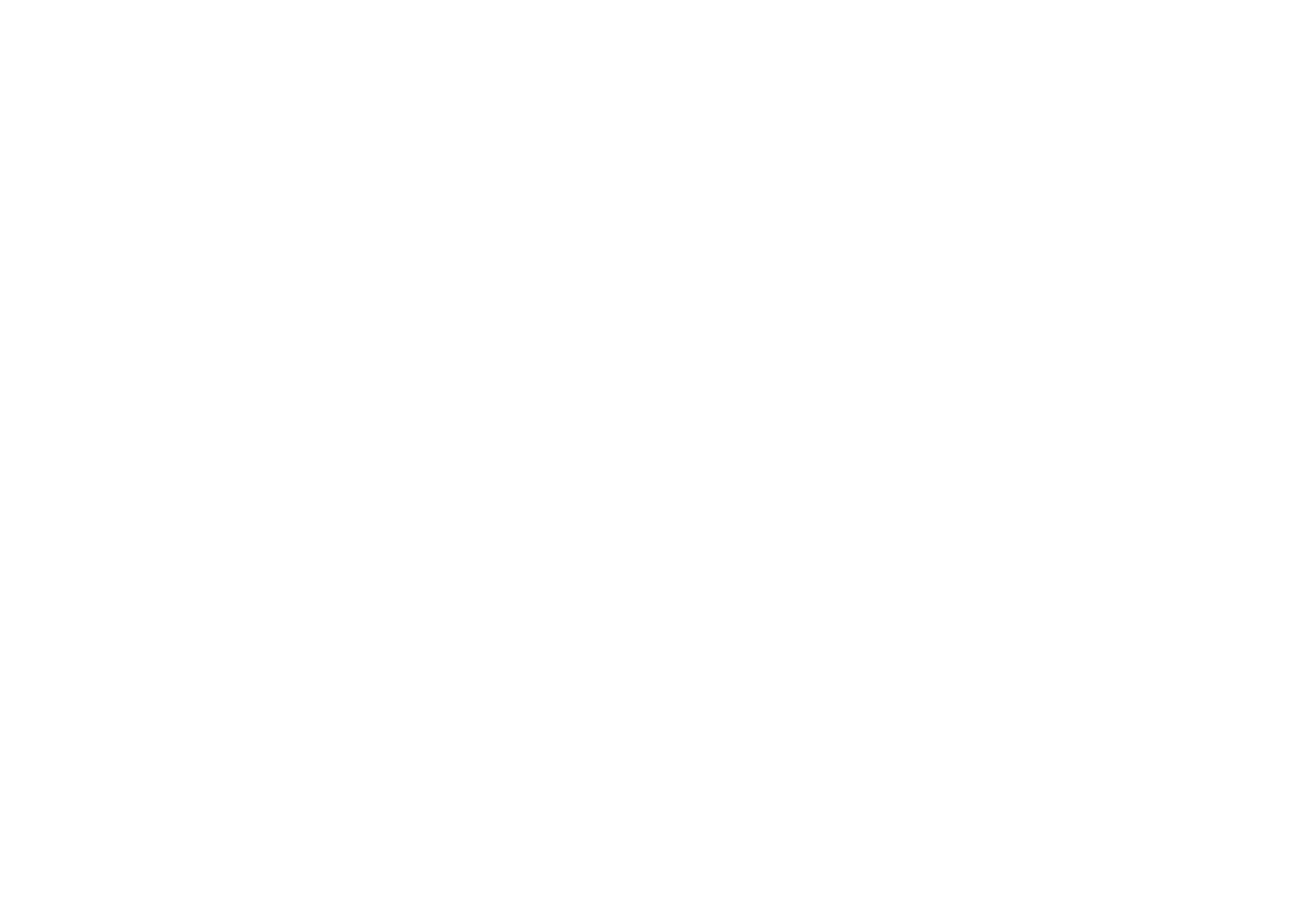 scroll, scrollTop: 0, scrollLeft: 0, axis: both 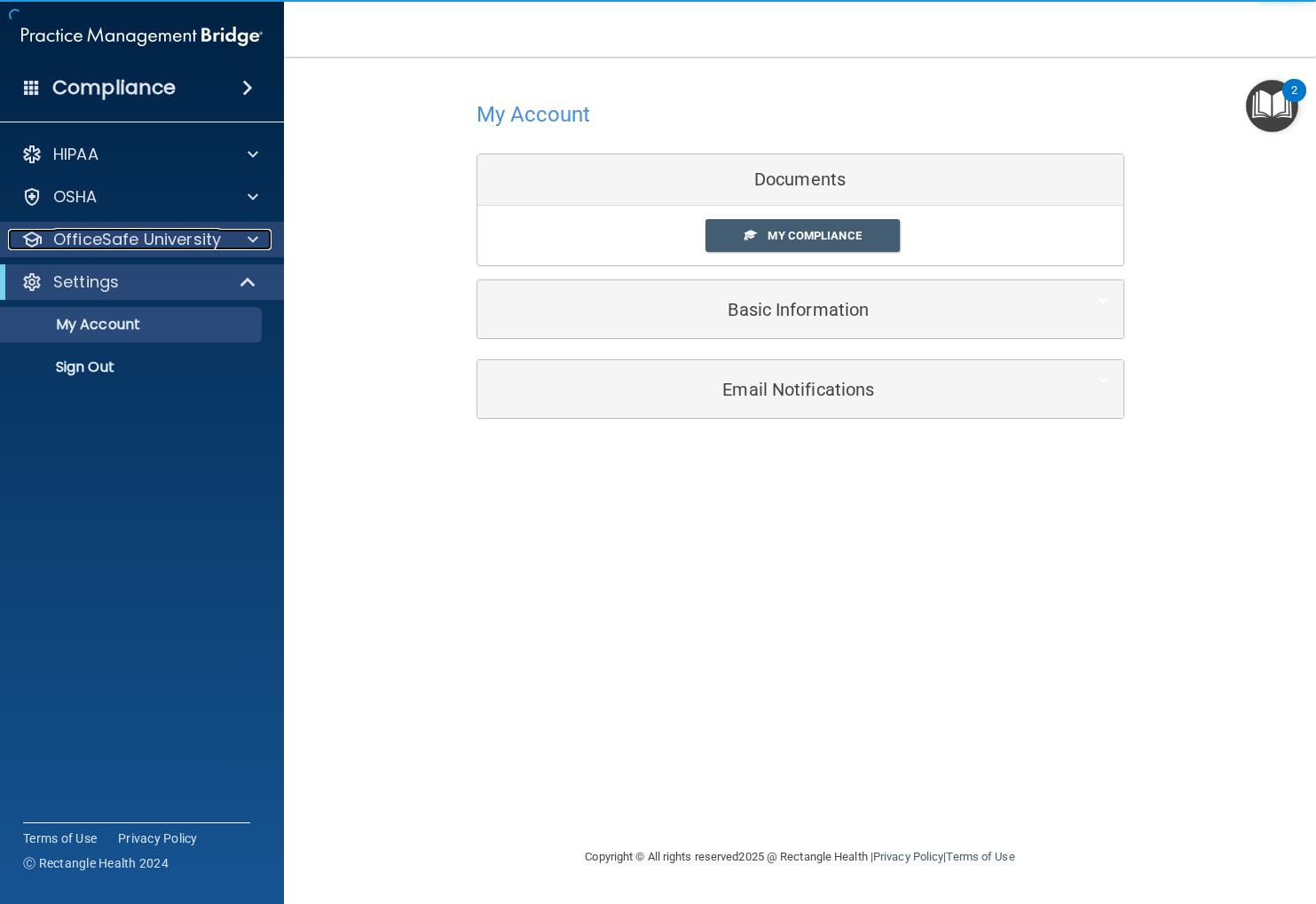 click at bounding box center [250, 240] 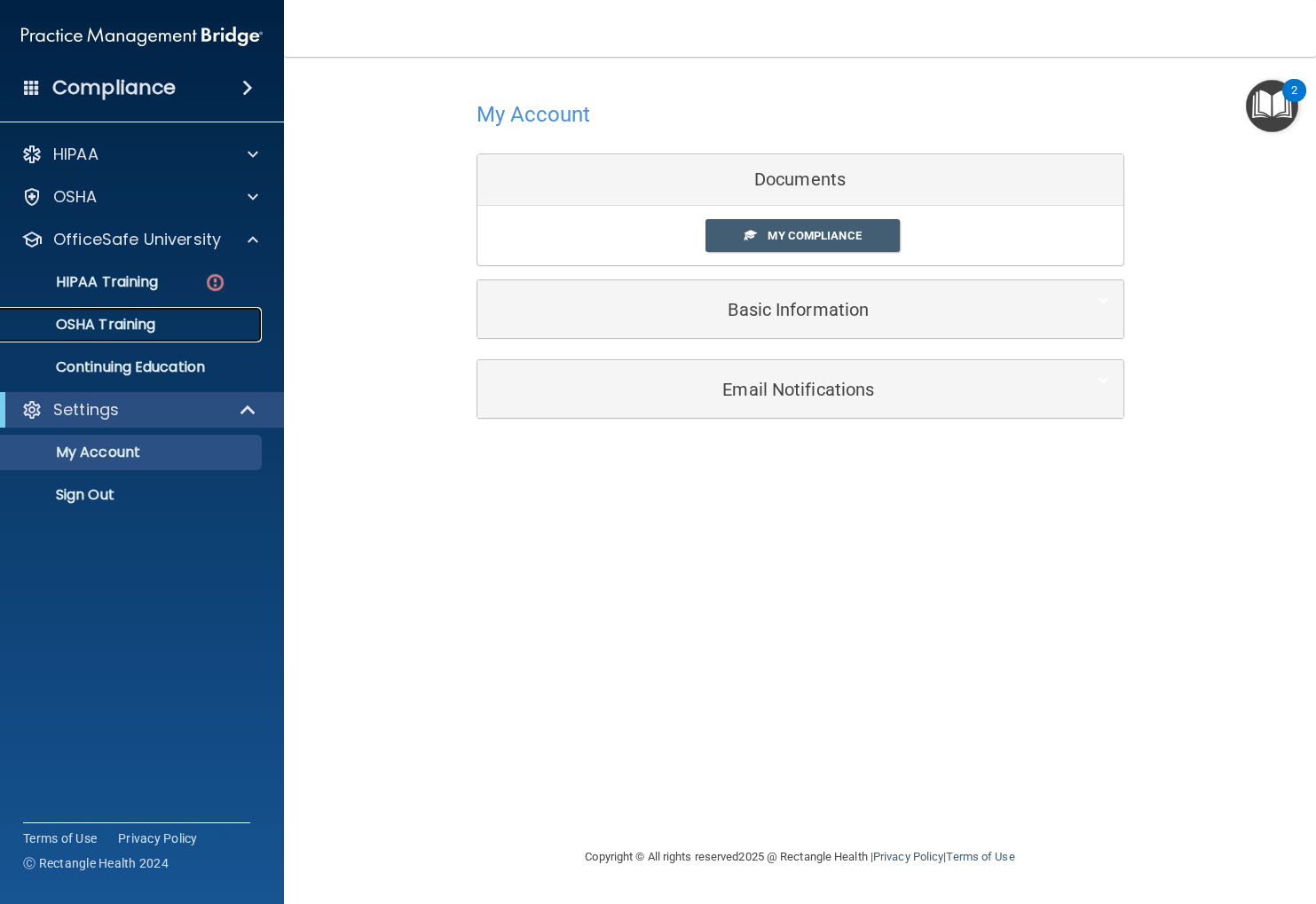 click on "OSHA Training" at bounding box center (83, 325) 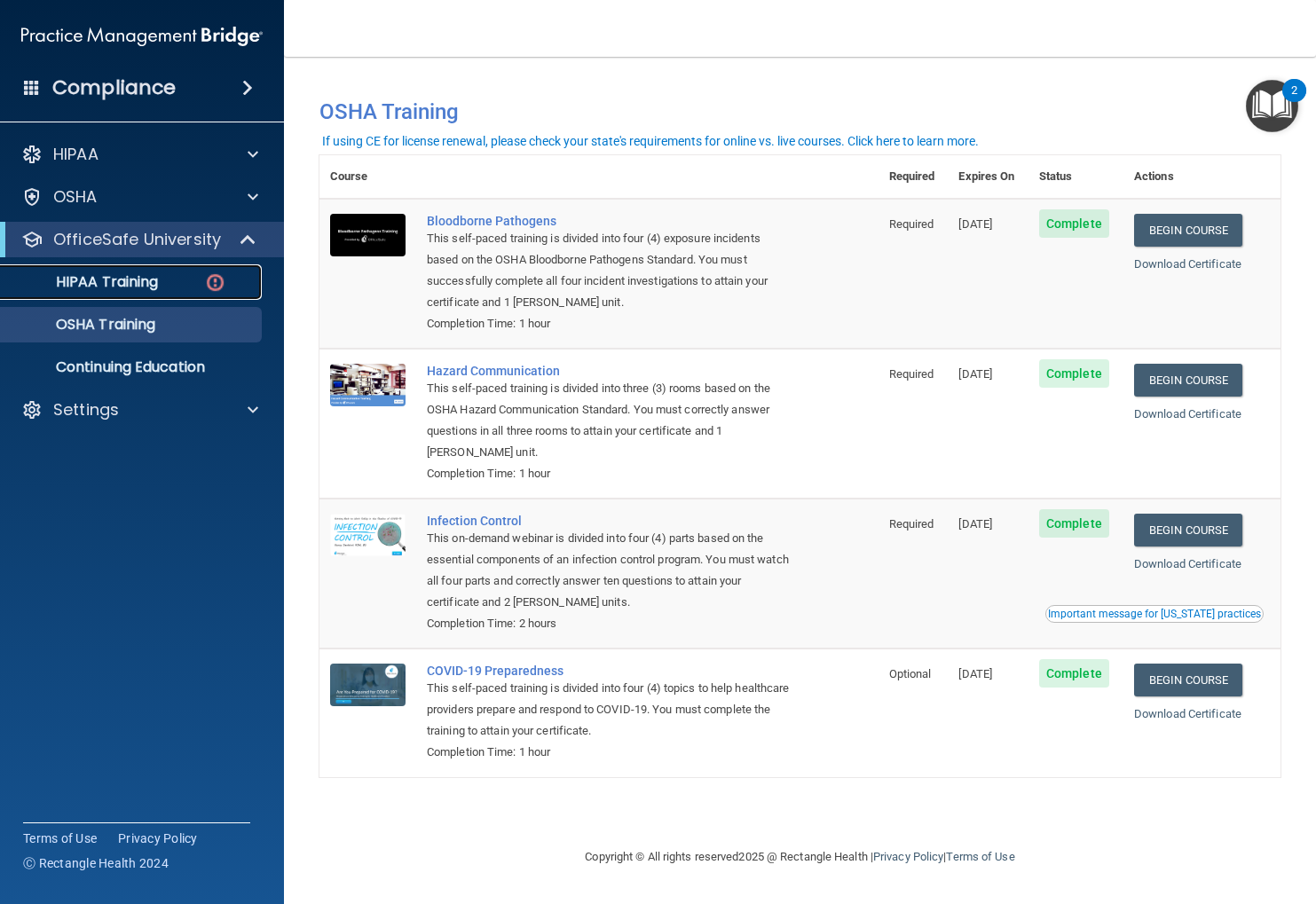 click on "HIPAA Training" at bounding box center (132, 282) 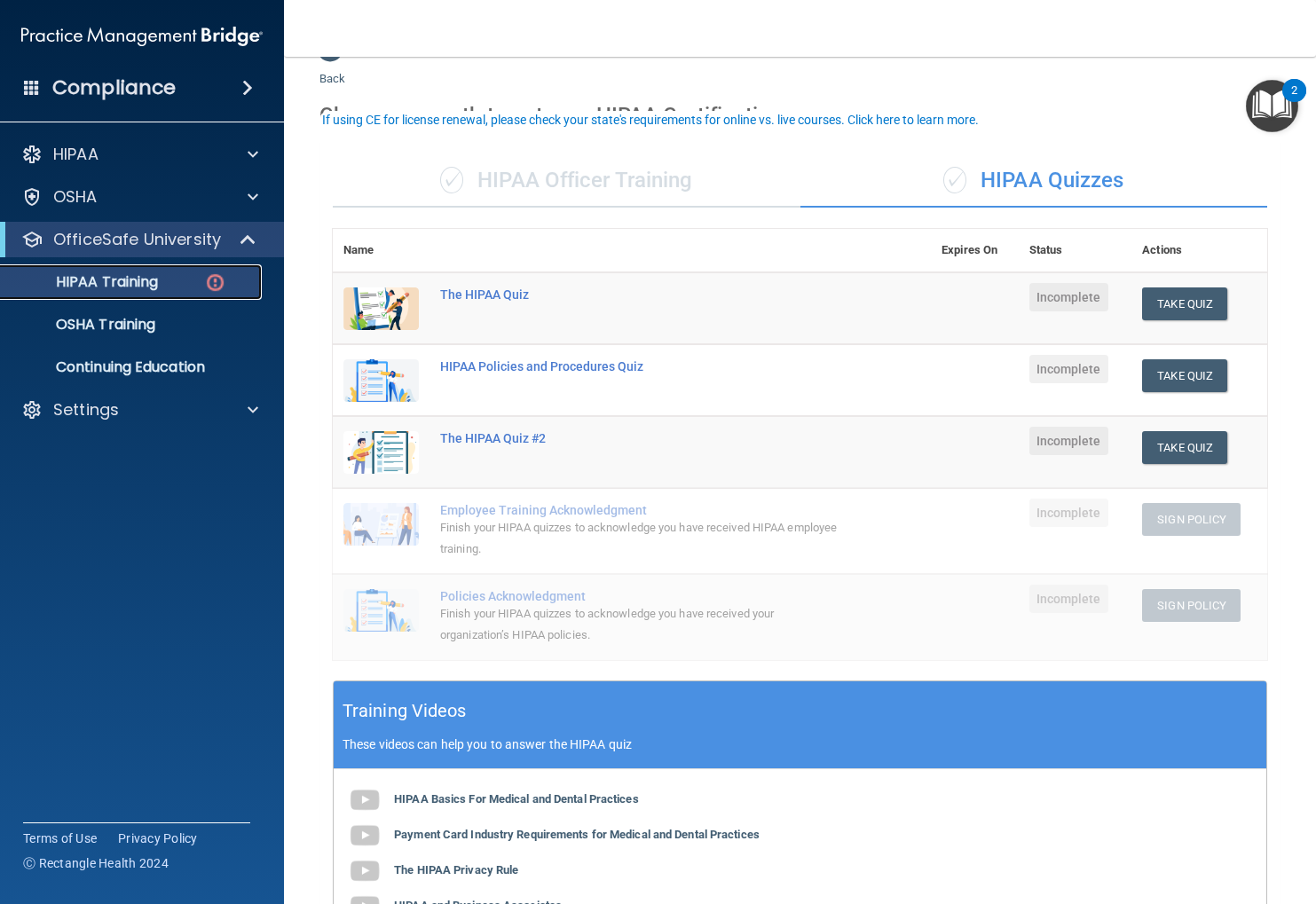 scroll, scrollTop: 17, scrollLeft: 0, axis: vertical 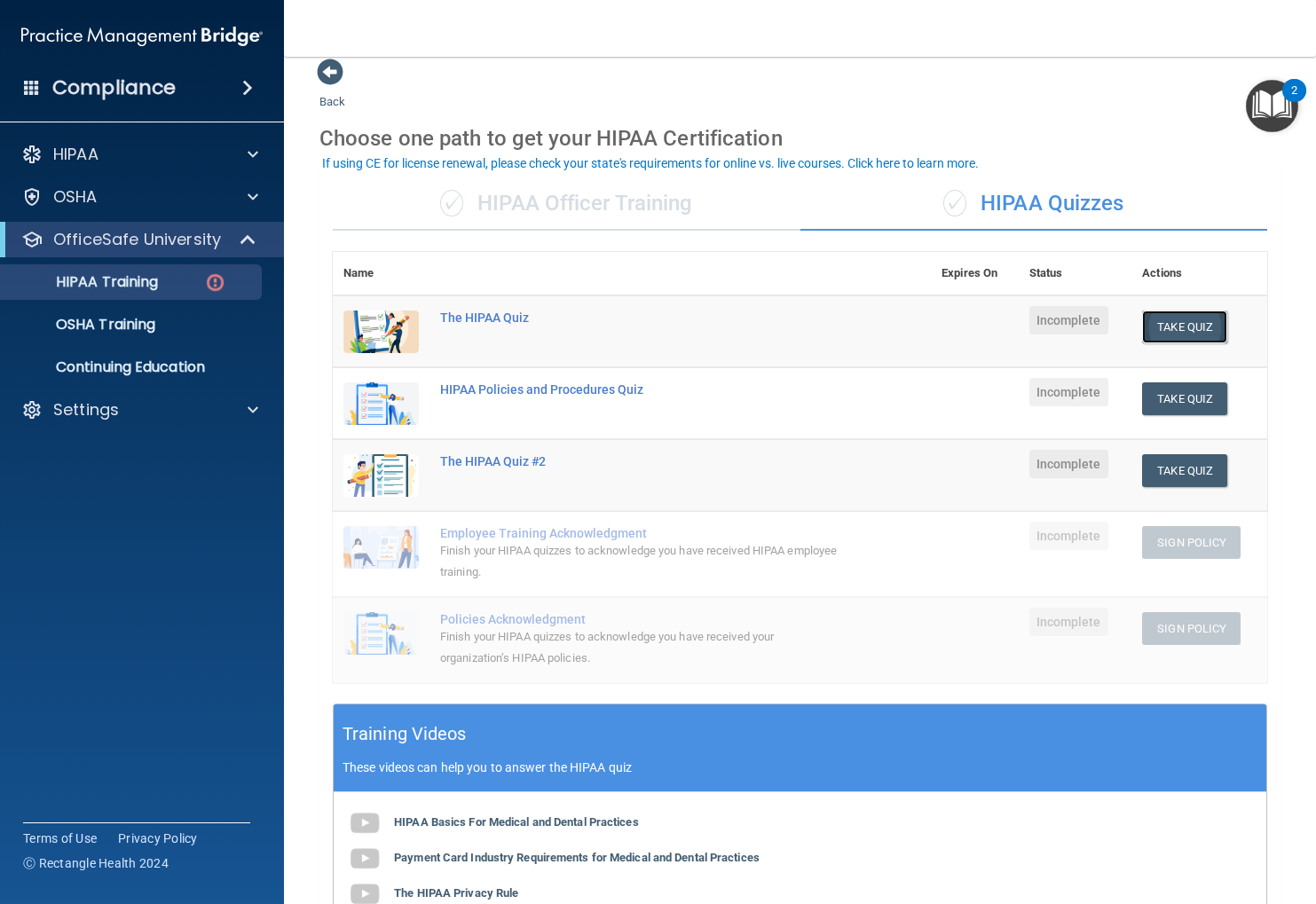 click on "Take Quiz" at bounding box center (1185, 326) 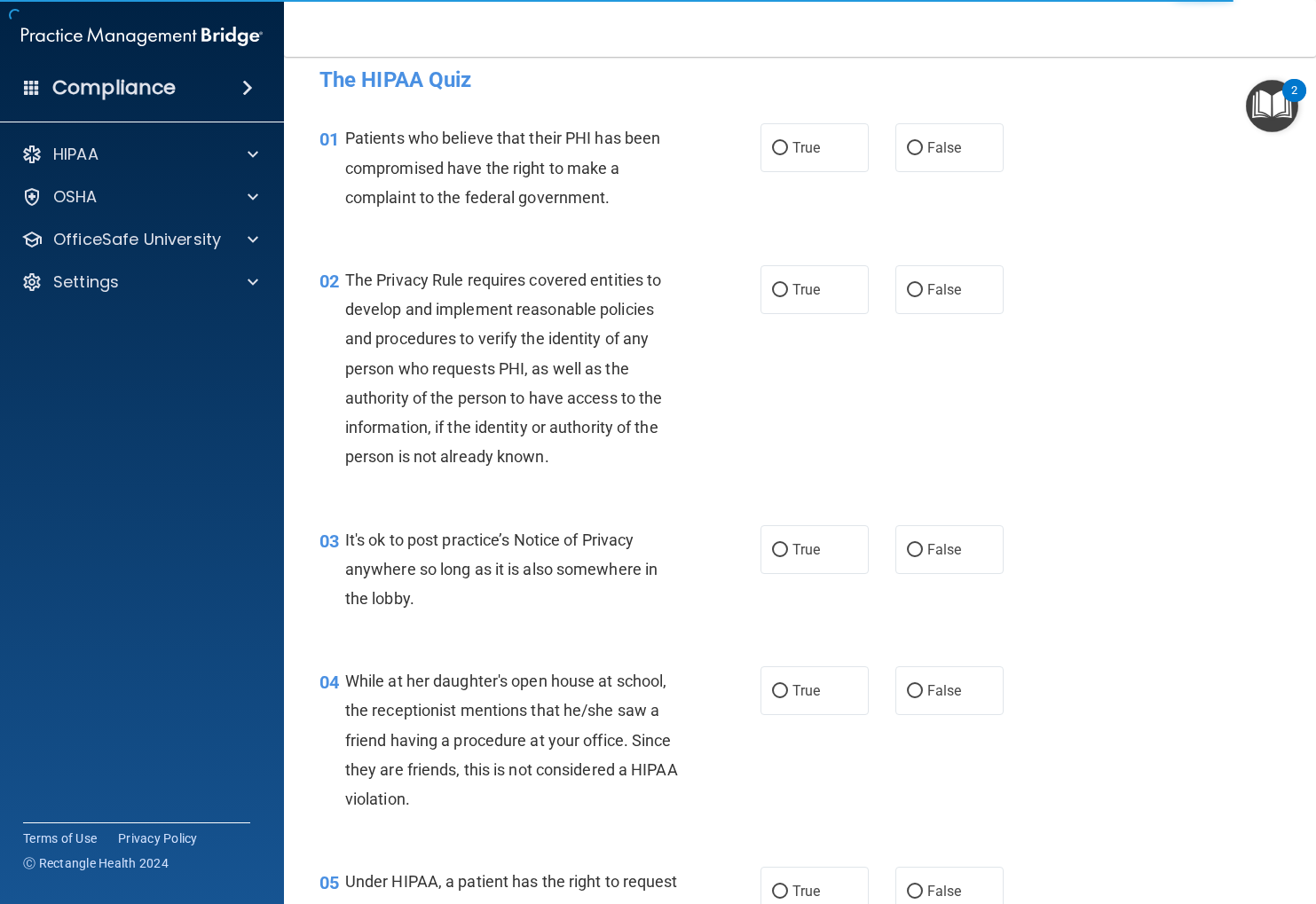 scroll, scrollTop: 0, scrollLeft: 0, axis: both 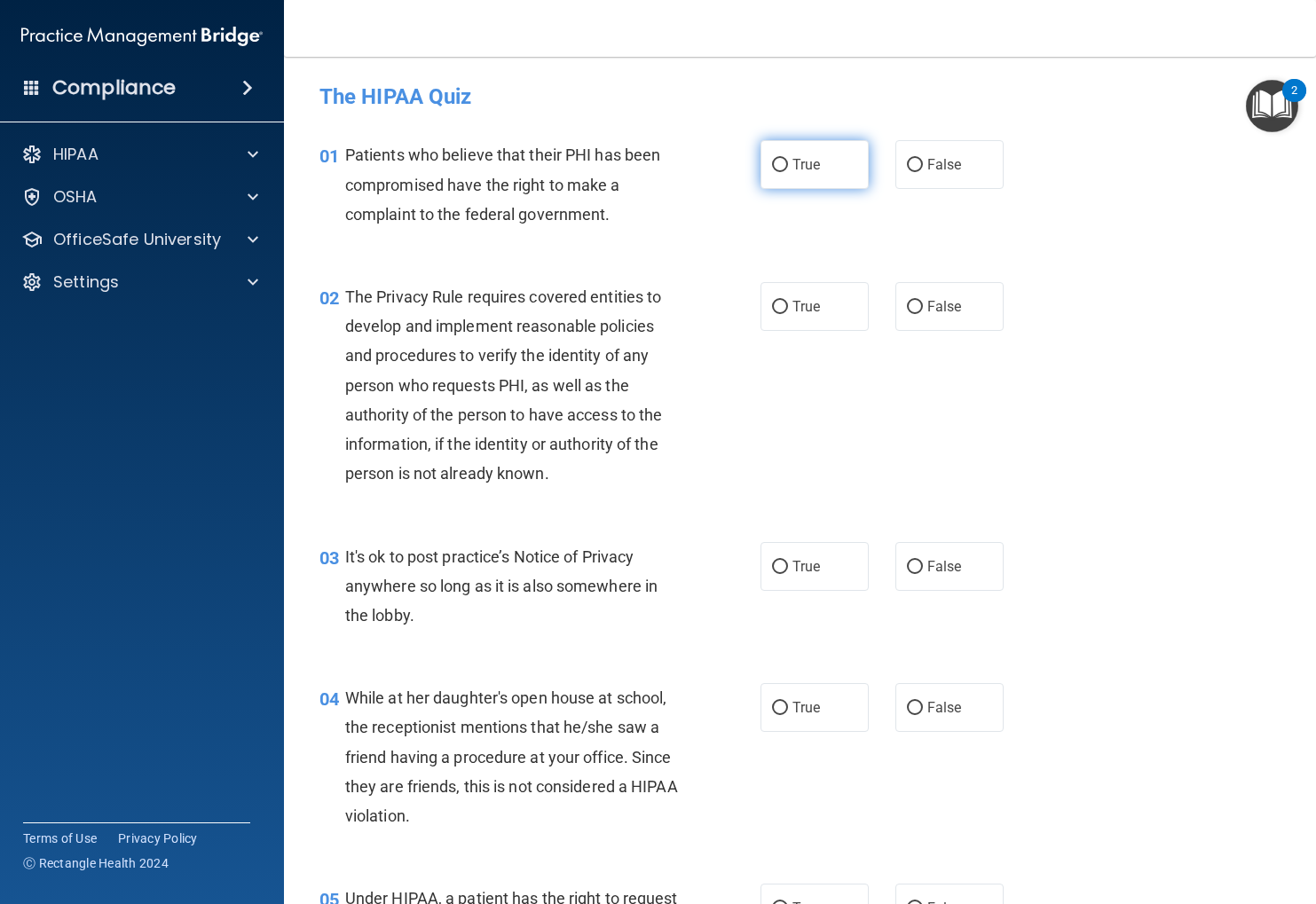 click on "True" at bounding box center (815, 164) 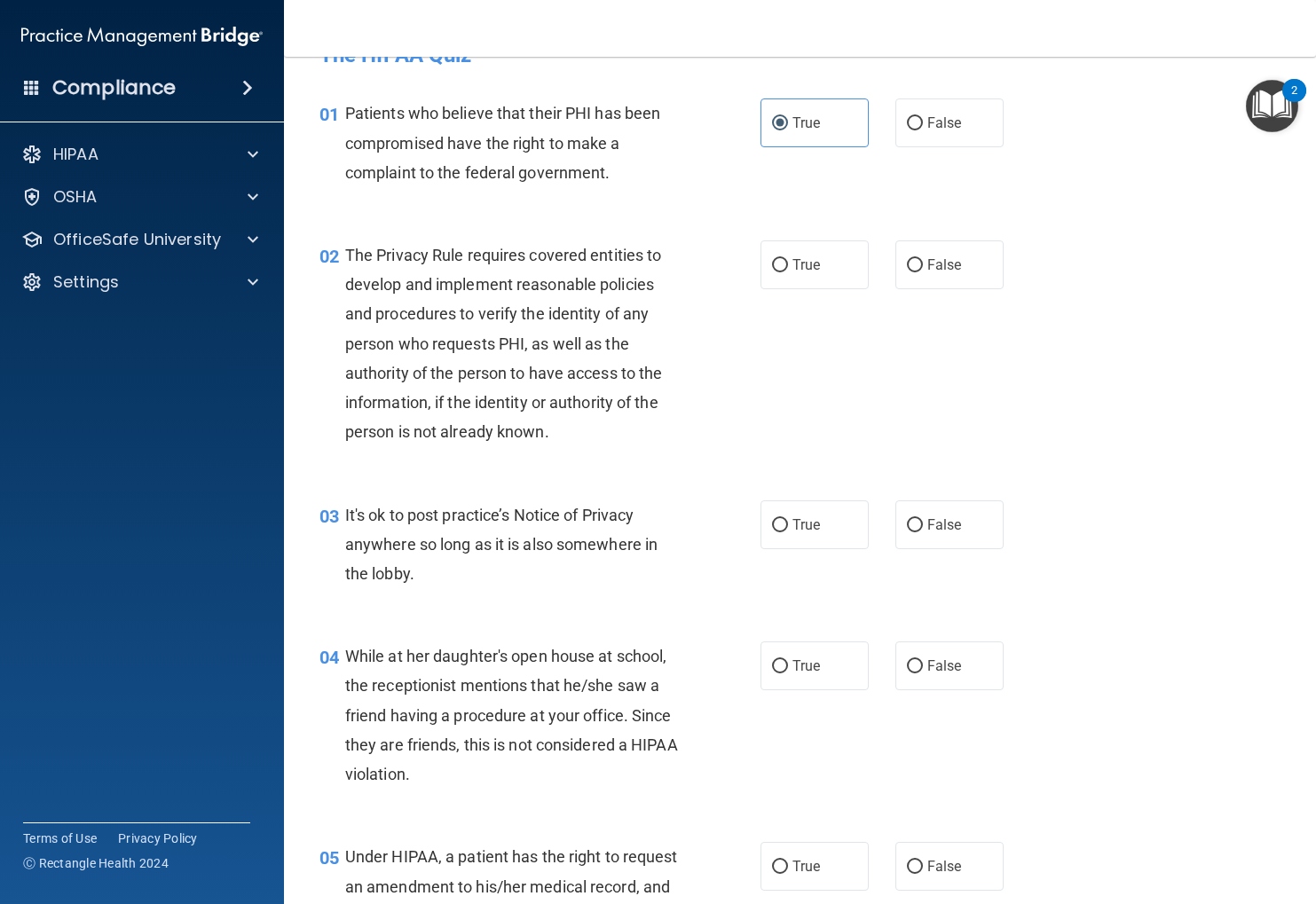 scroll, scrollTop: 47, scrollLeft: 0, axis: vertical 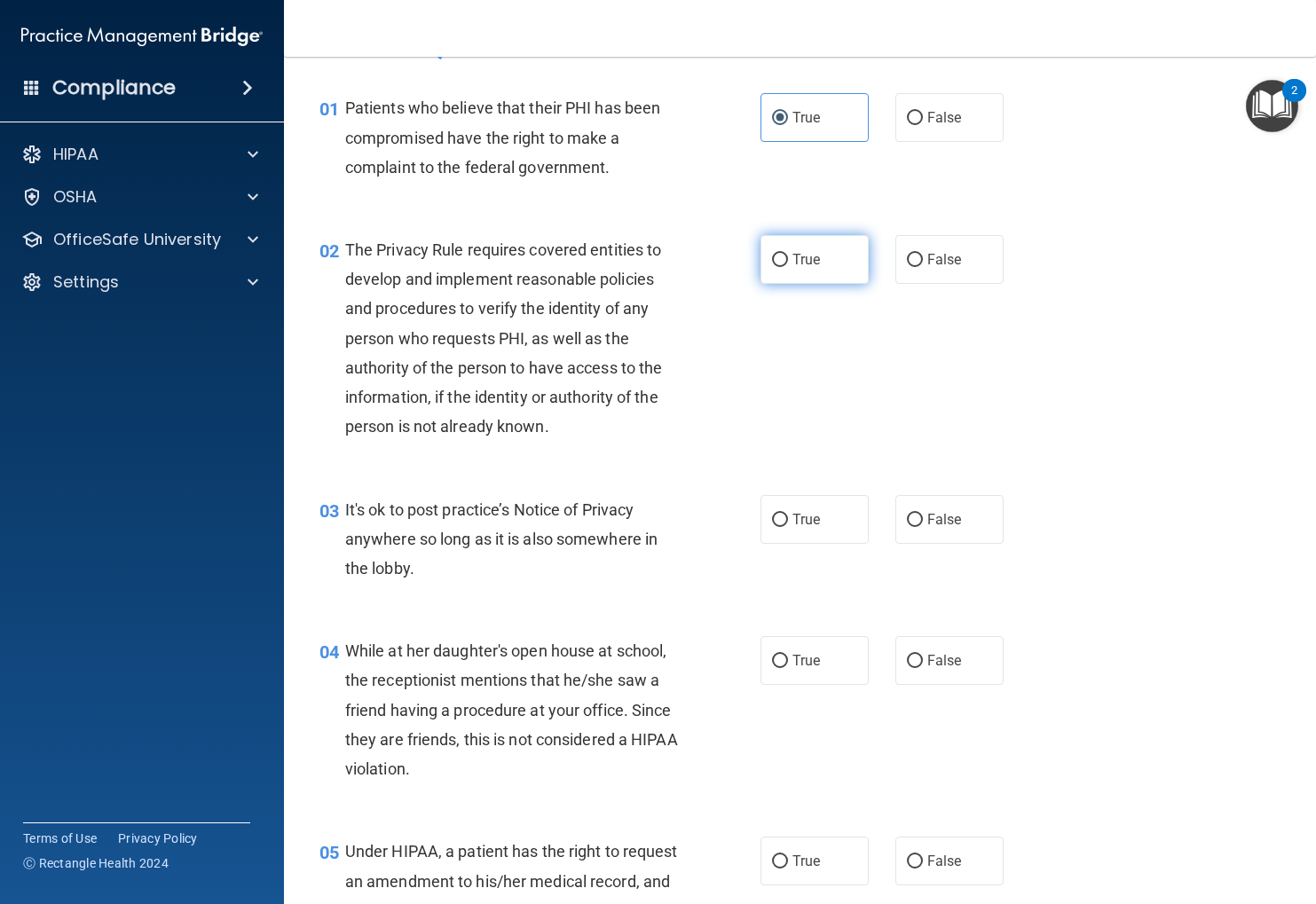 click on "True" at bounding box center [815, 259] 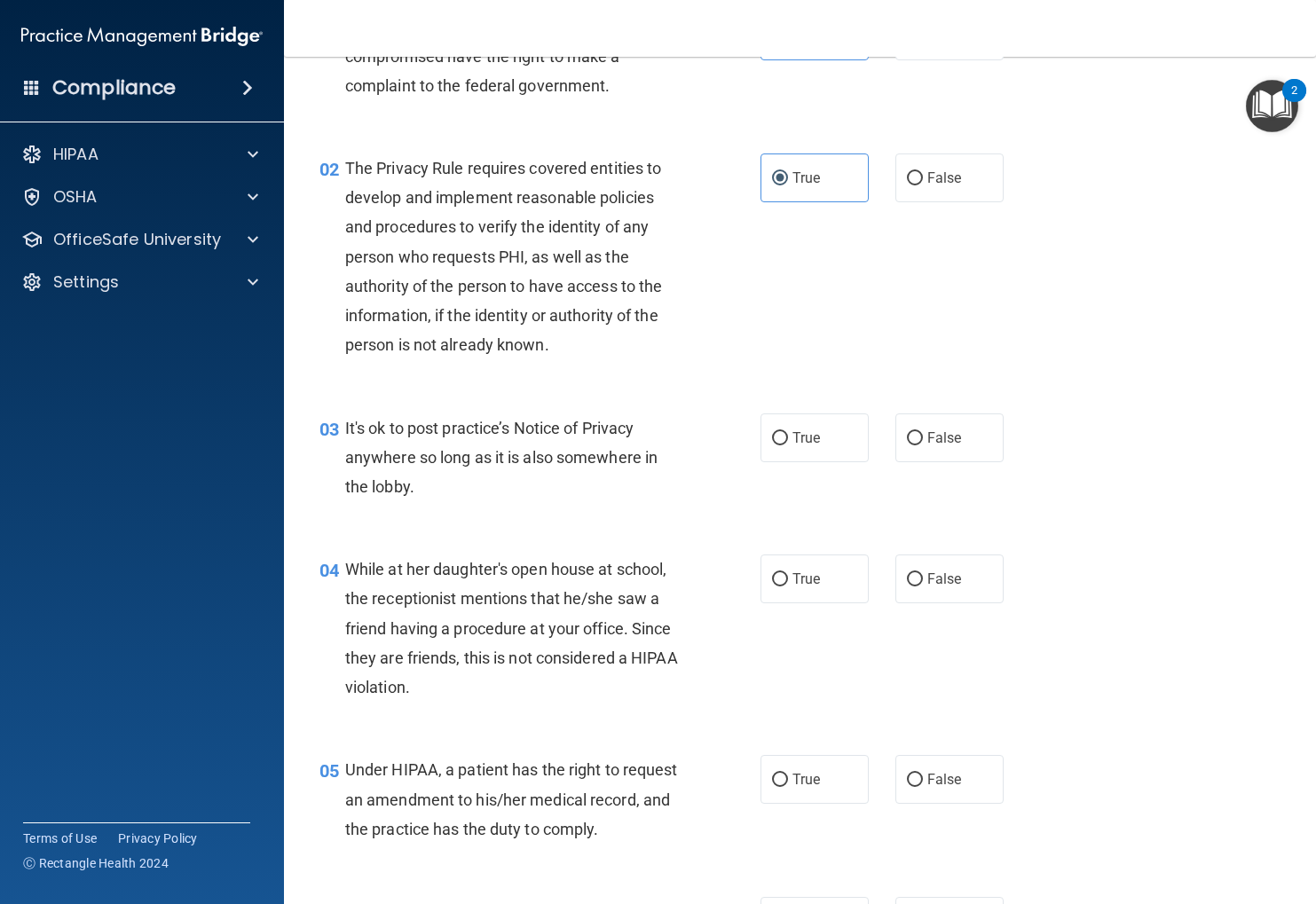 scroll, scrollTop: 138, scrollLeft: 0, axis: vertical 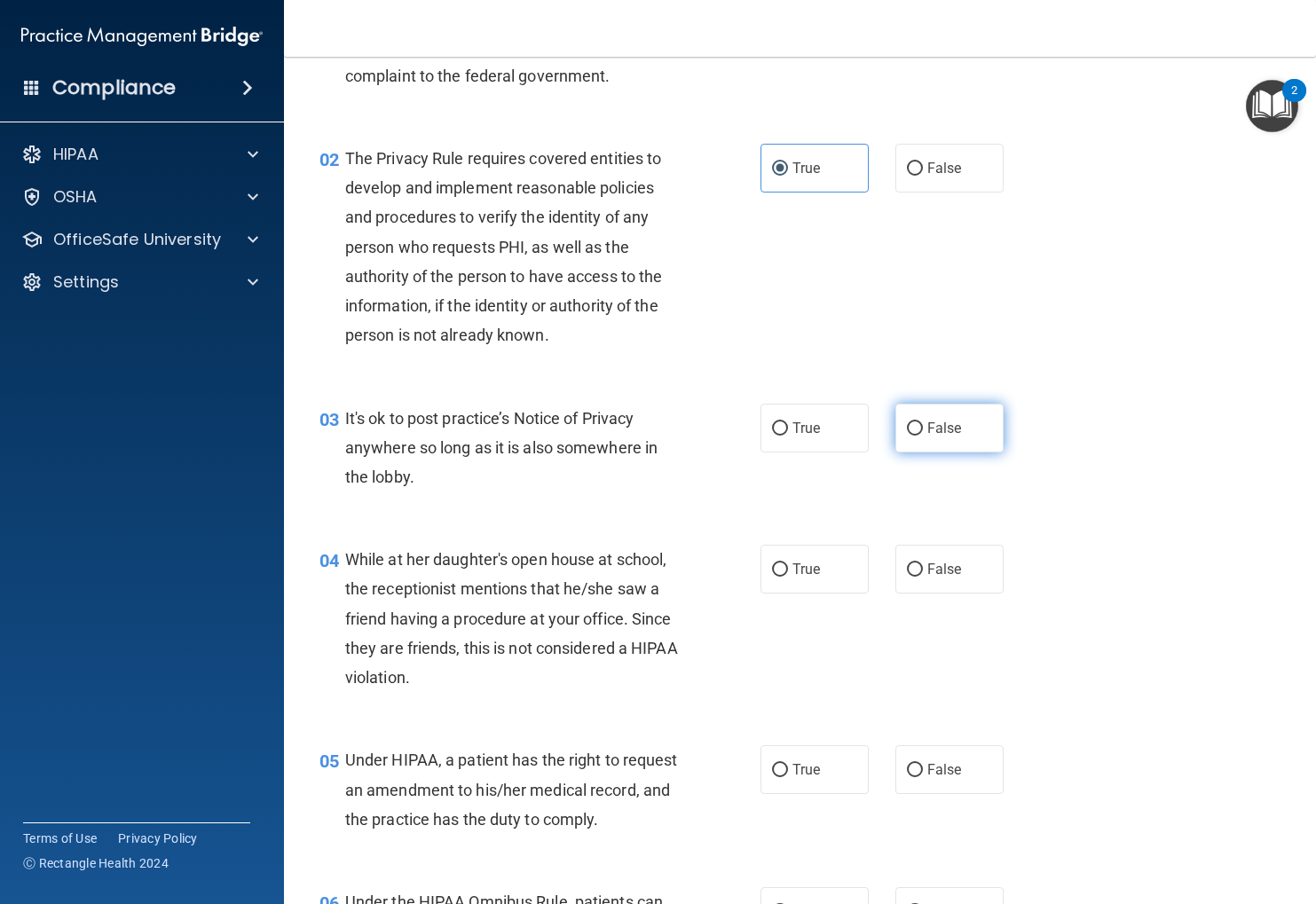 click on "False" at bounding box center (950, 428) 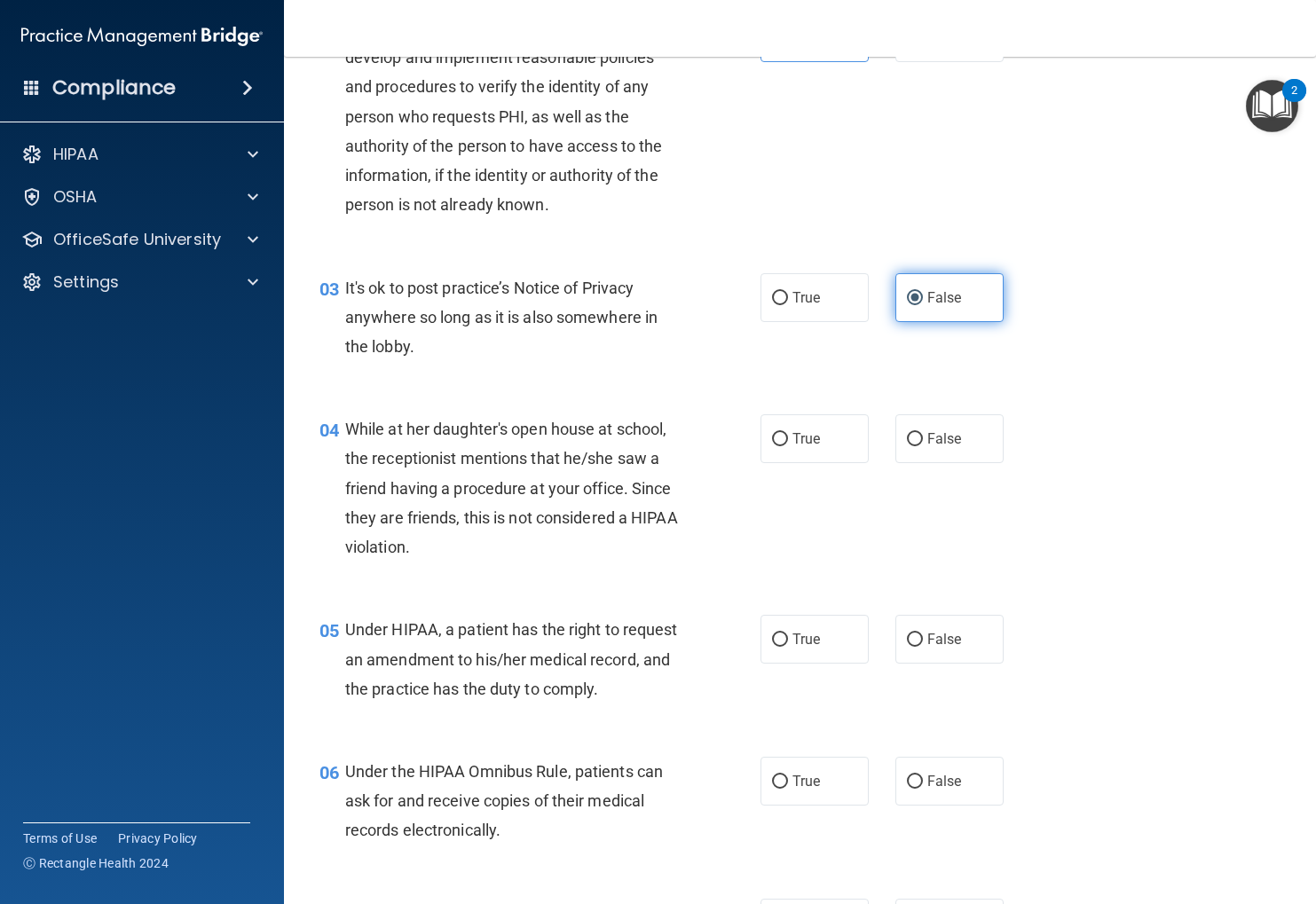 scroll, scrollTop: 271, scrollLeft: 0, axis: vertical 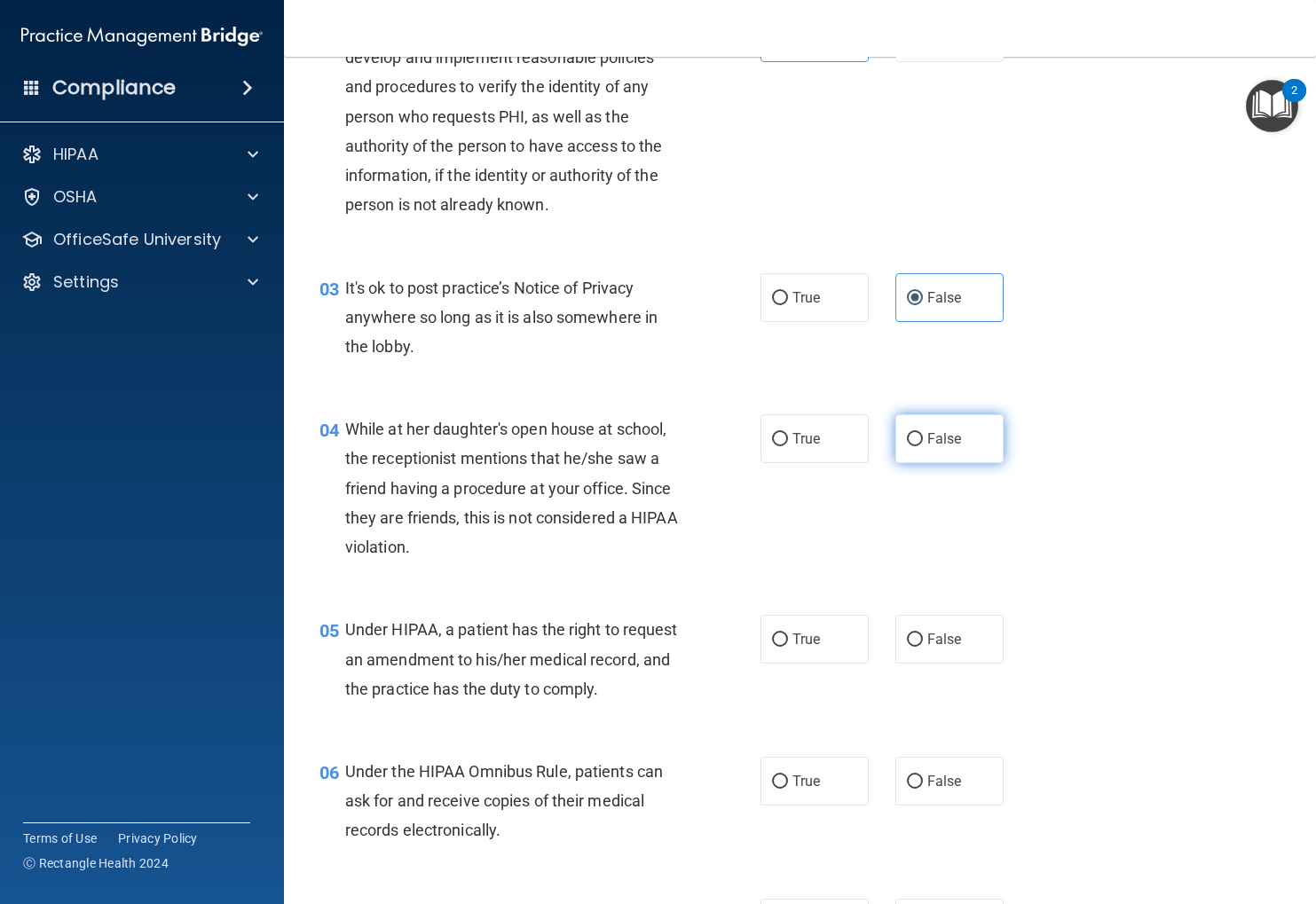 click on "False" at bounding box center (950, 438) 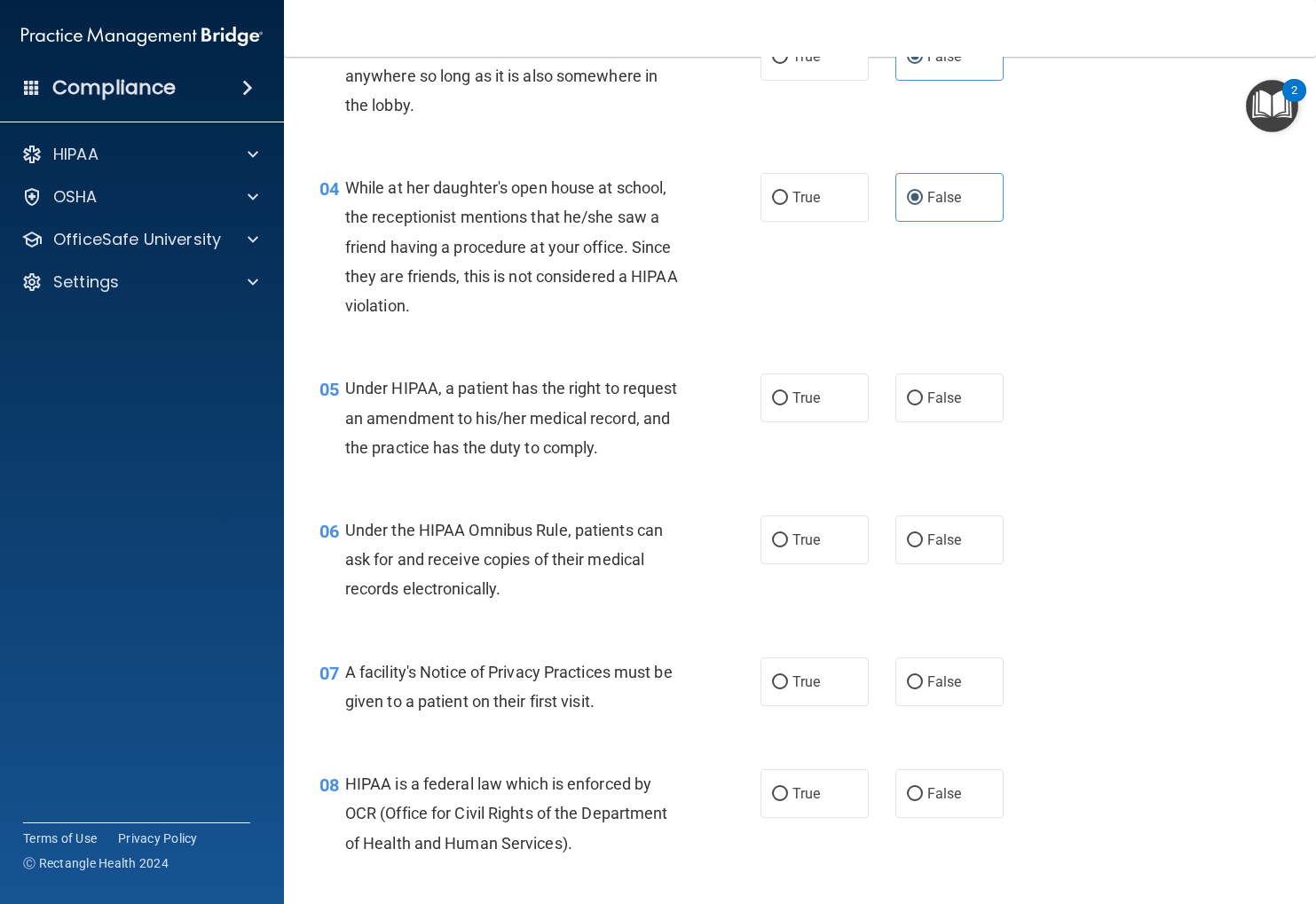 scroll, scrollTop: 511, scrollLeft: 0, axis: vertical 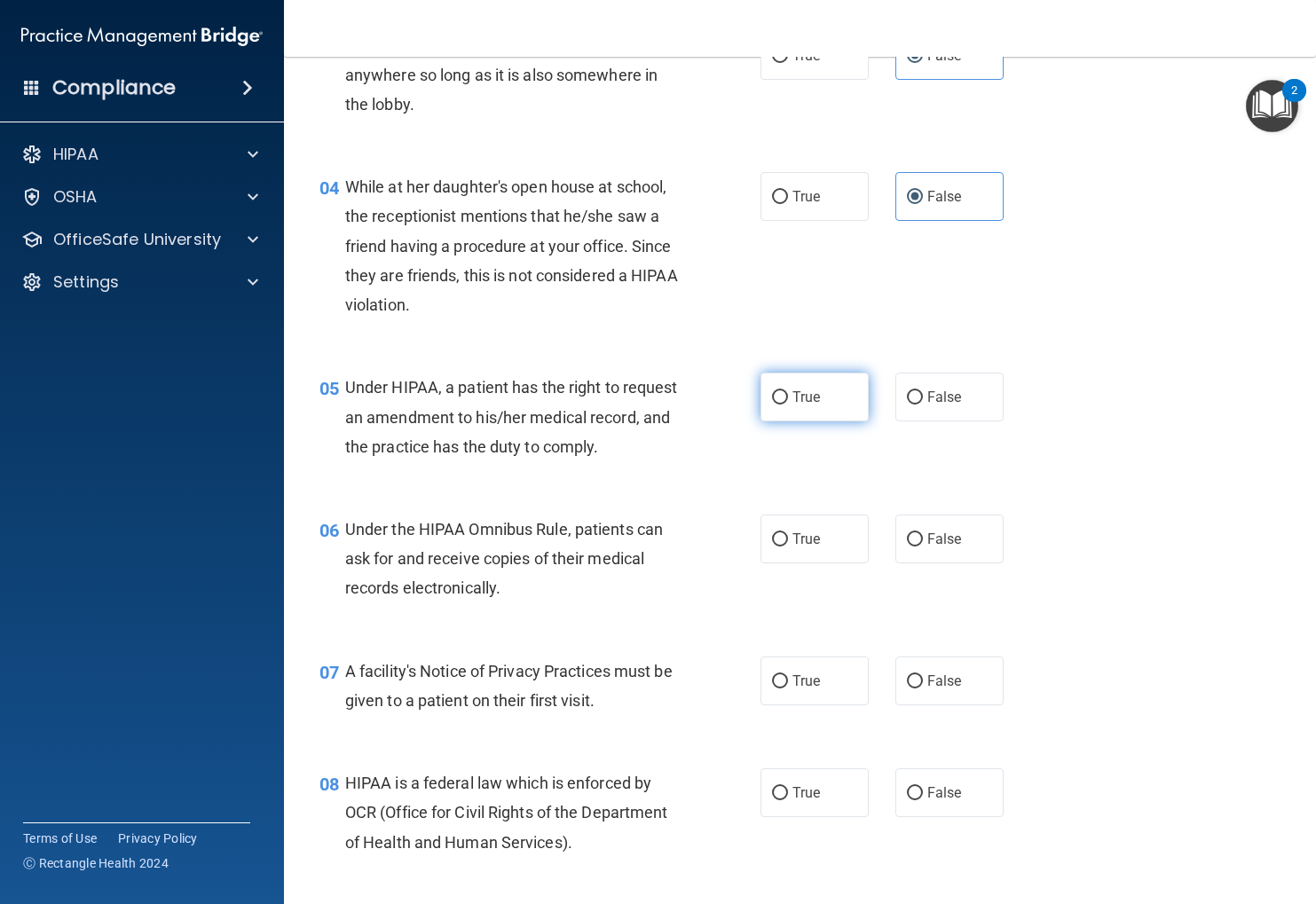 click on "True" at bounding box center [815, 397] 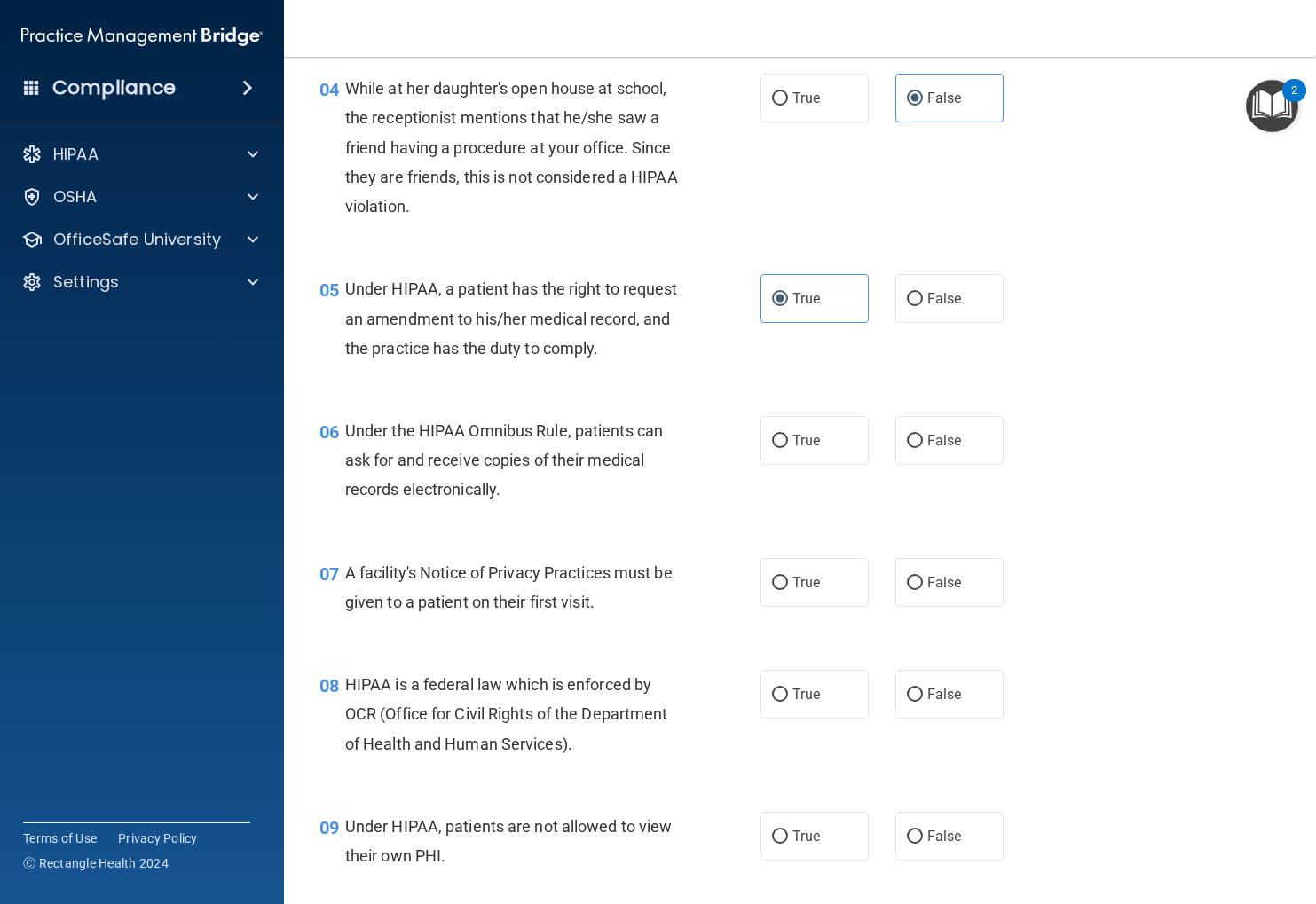 scroll, scrollTop: 644, scrollLeft: 0, axis: vertical 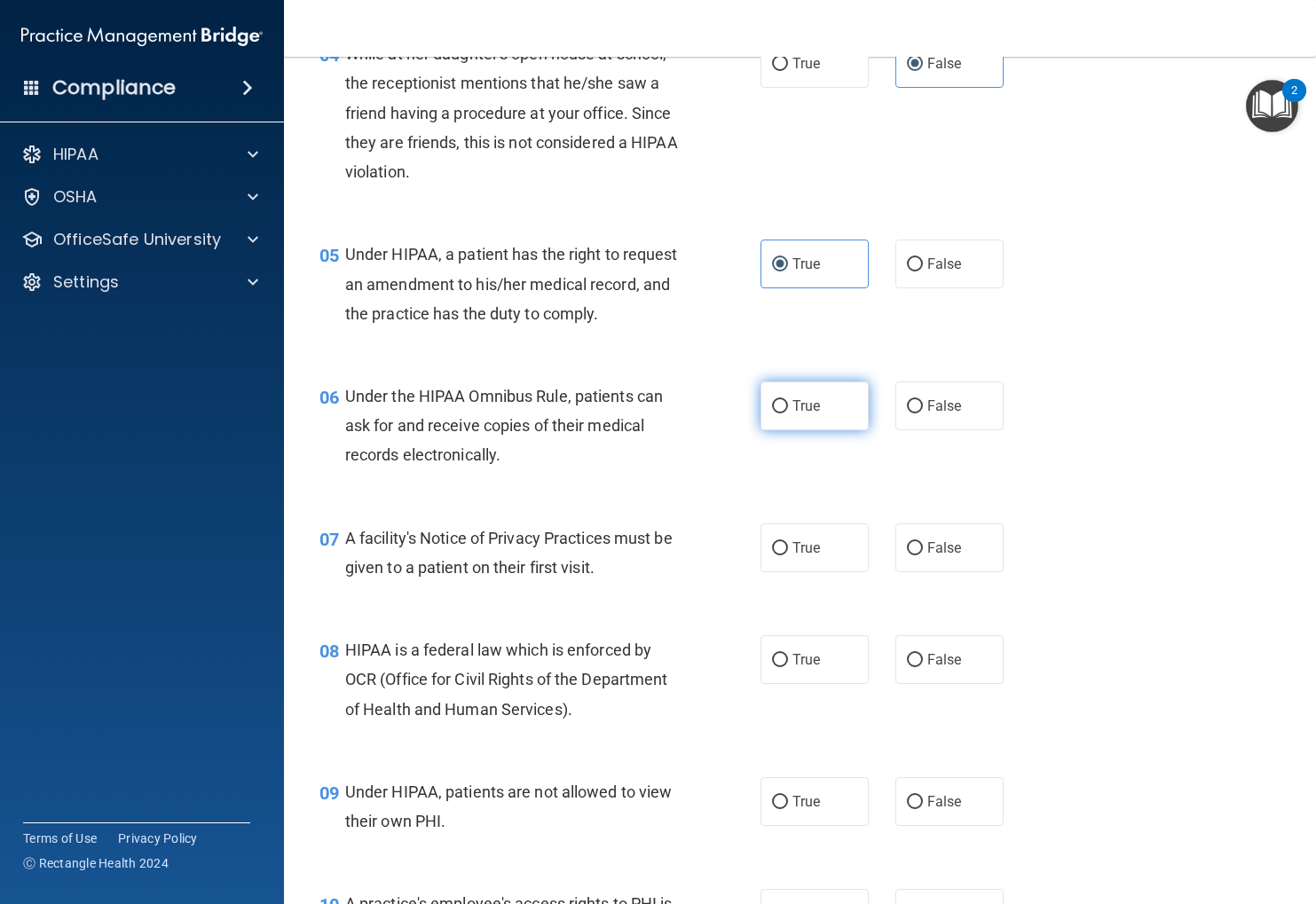 click on "True" at bounding box center (815, 405) 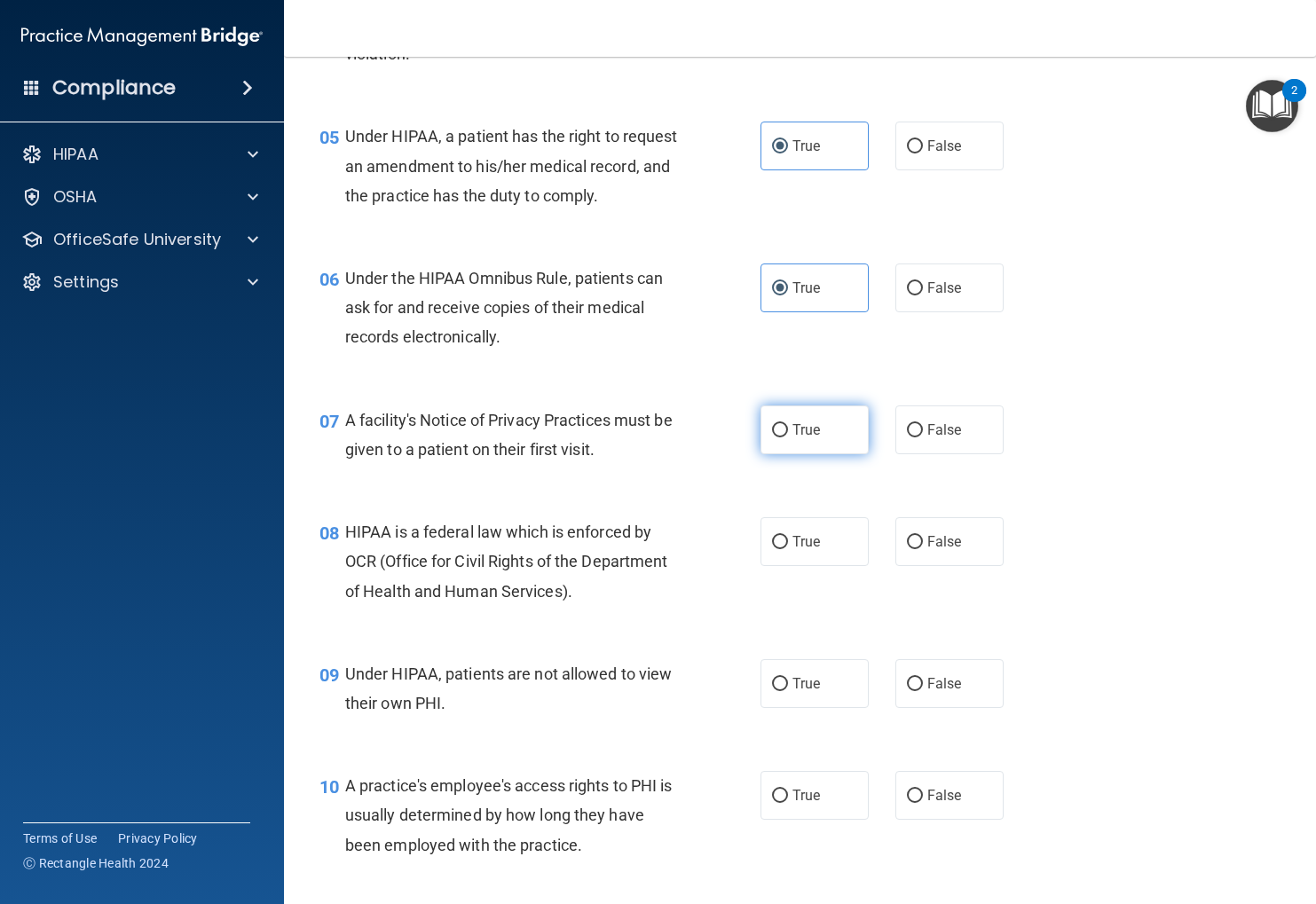 scroll, scrollTop: 773, scrollLeft: 0, axis: vertical 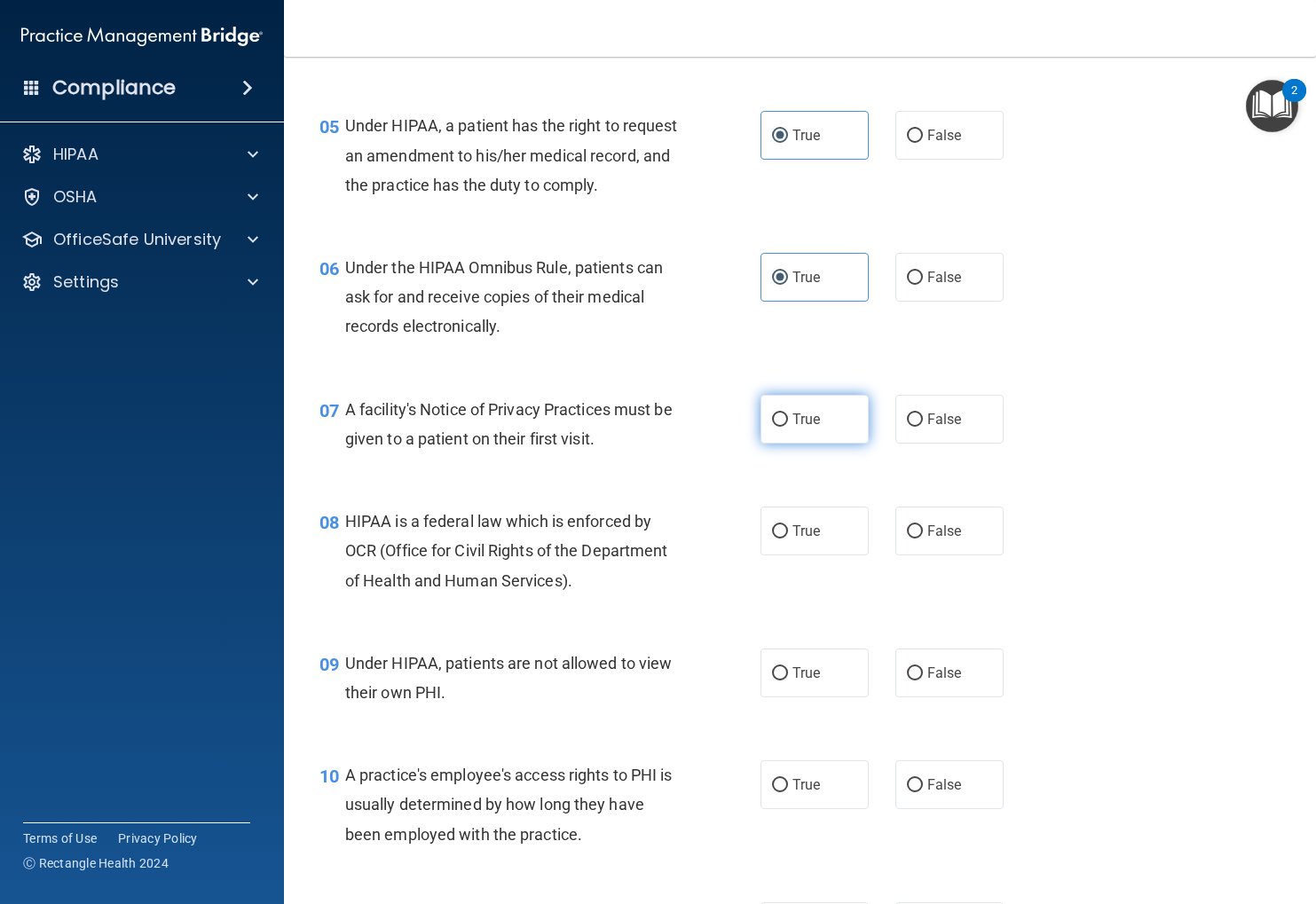 click on "True" at bounding box center (815, 419) 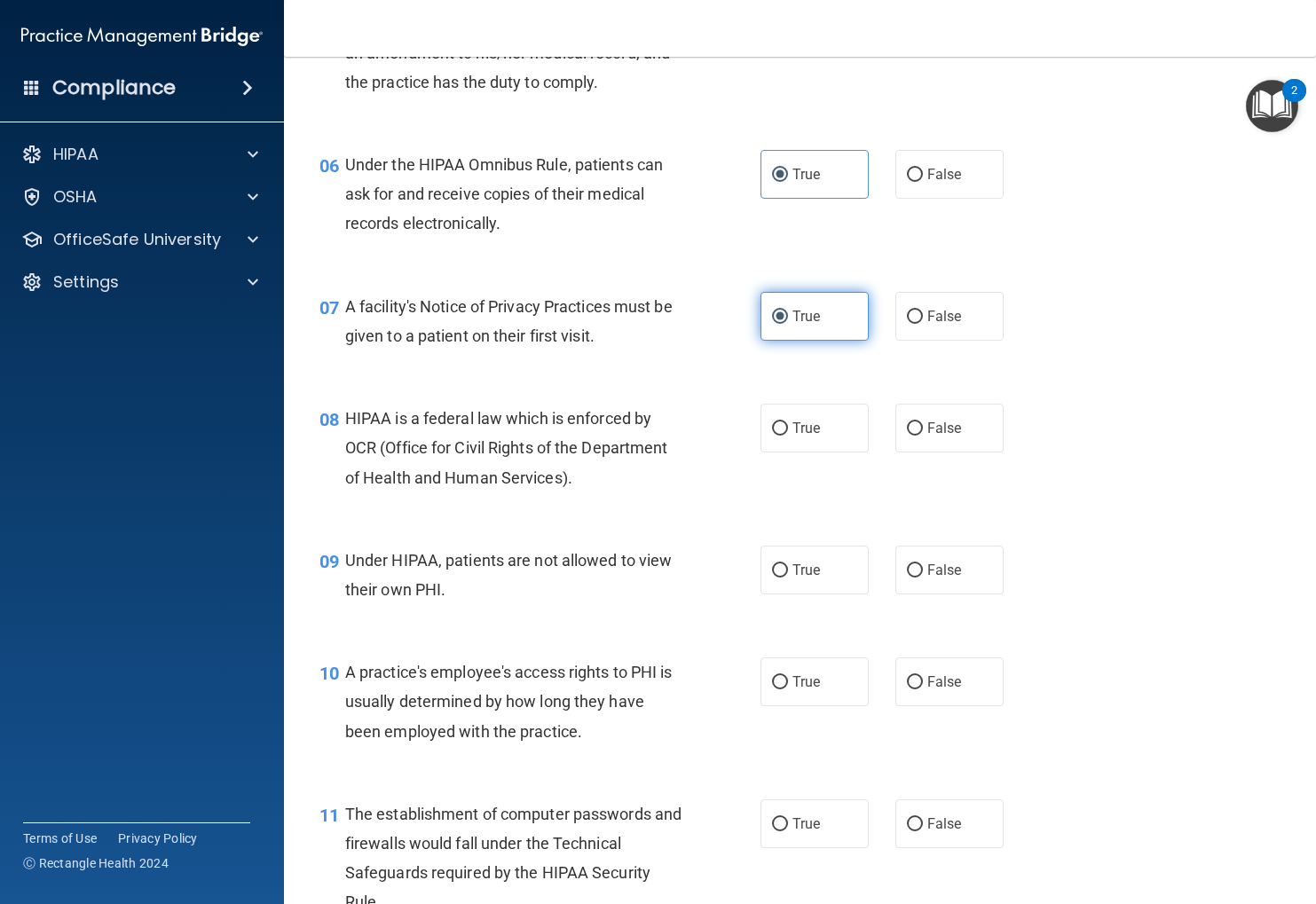 scroll, scrollTop: 876, scrollLeft: 0, axis: vertical 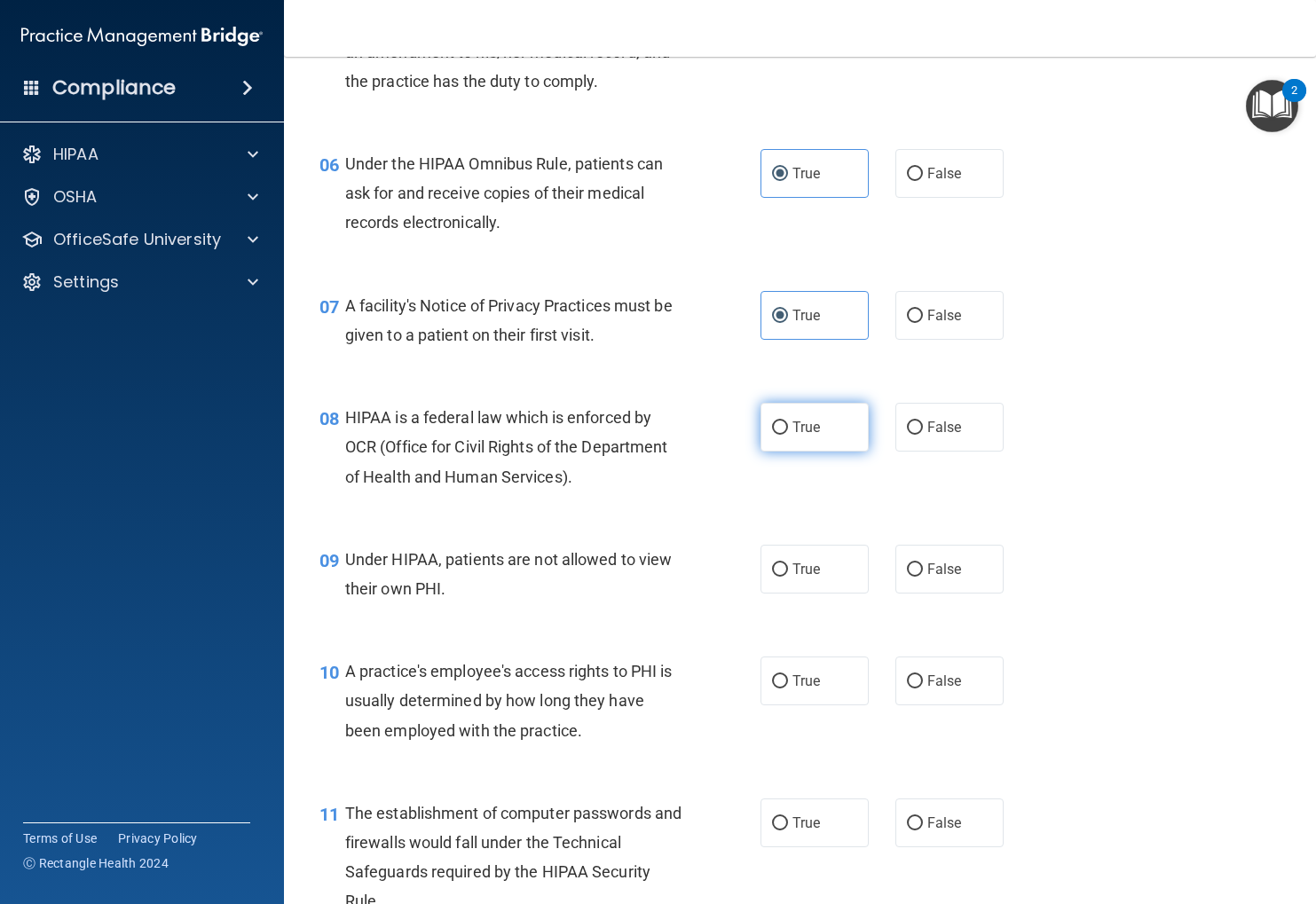click on "True" at bounding box center (806, 427) 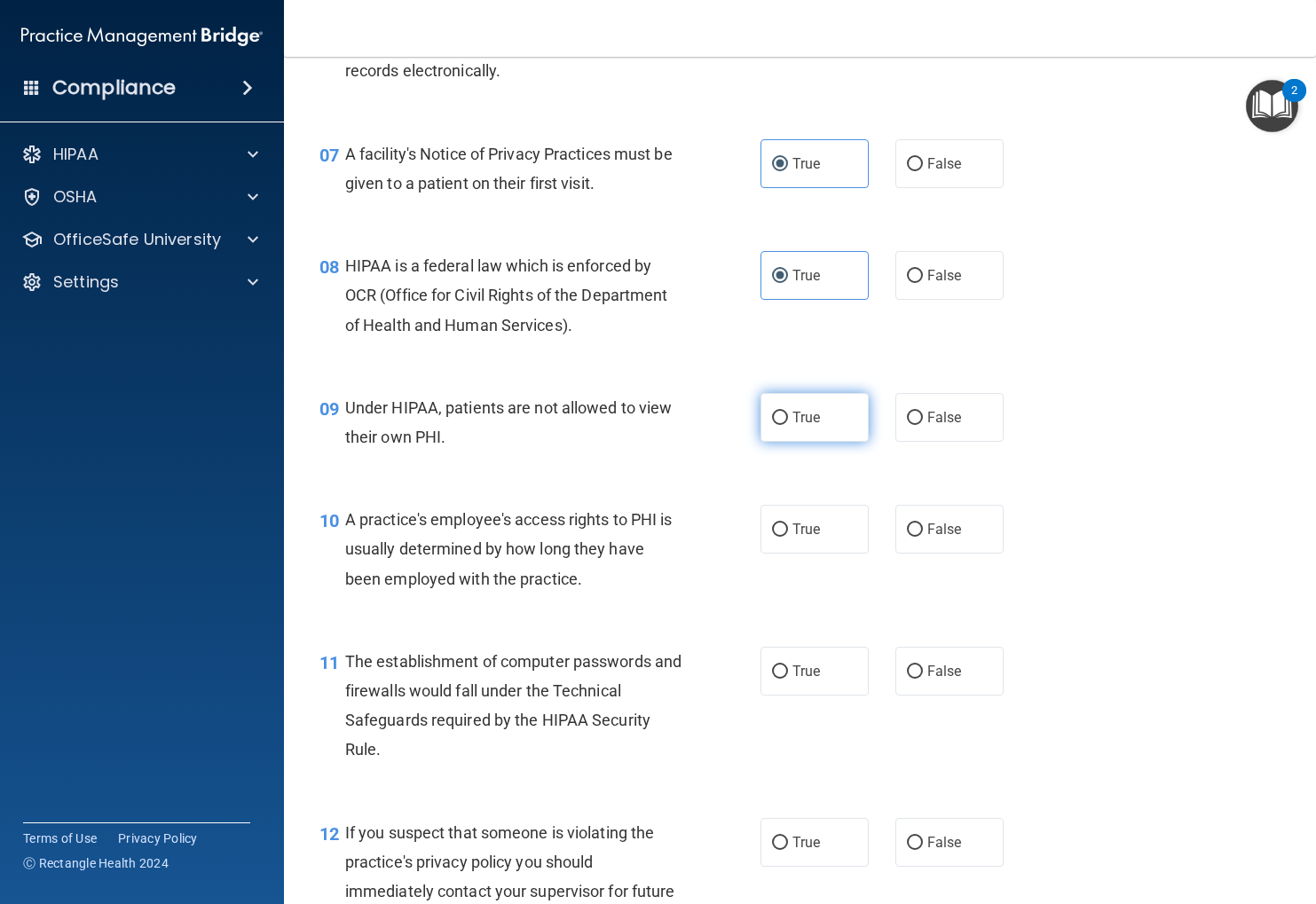 scroll, scrollTop: 1033, scrollLeft: 0, axis: vertical 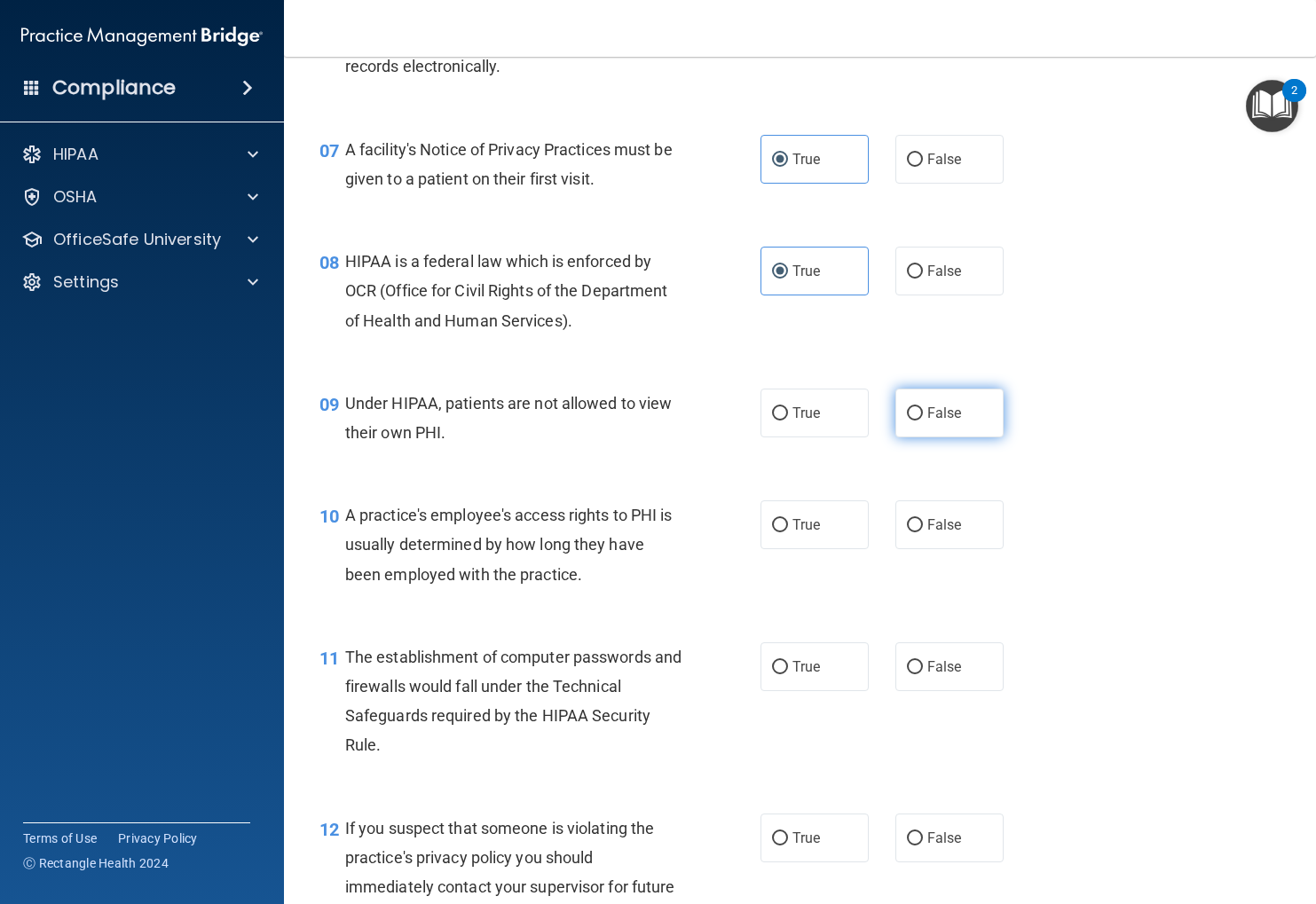 click on "False" at bounding box center (950, 413) 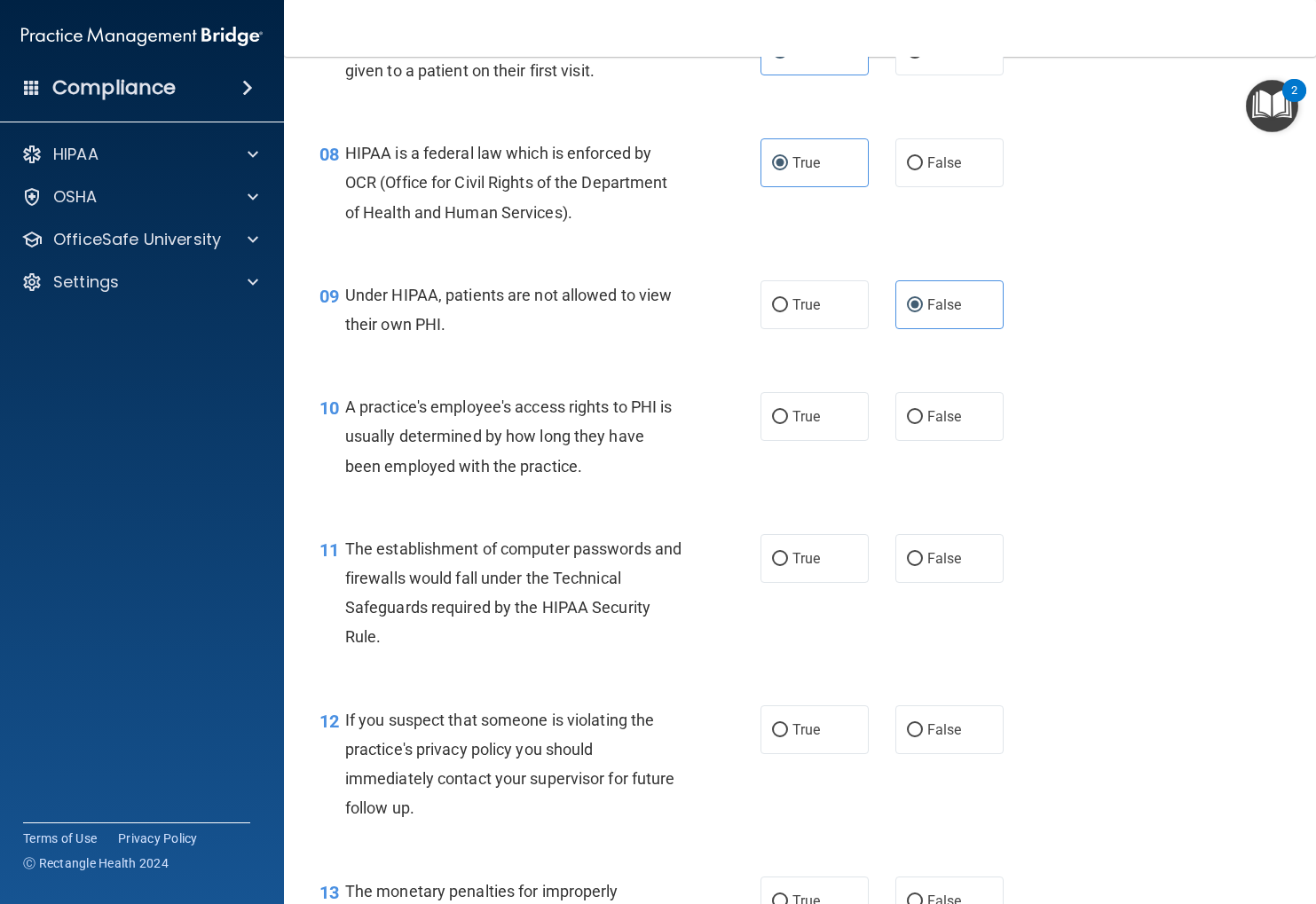 scroll, scrollTop: 1146, scrollLeft: 0, axis: vertical 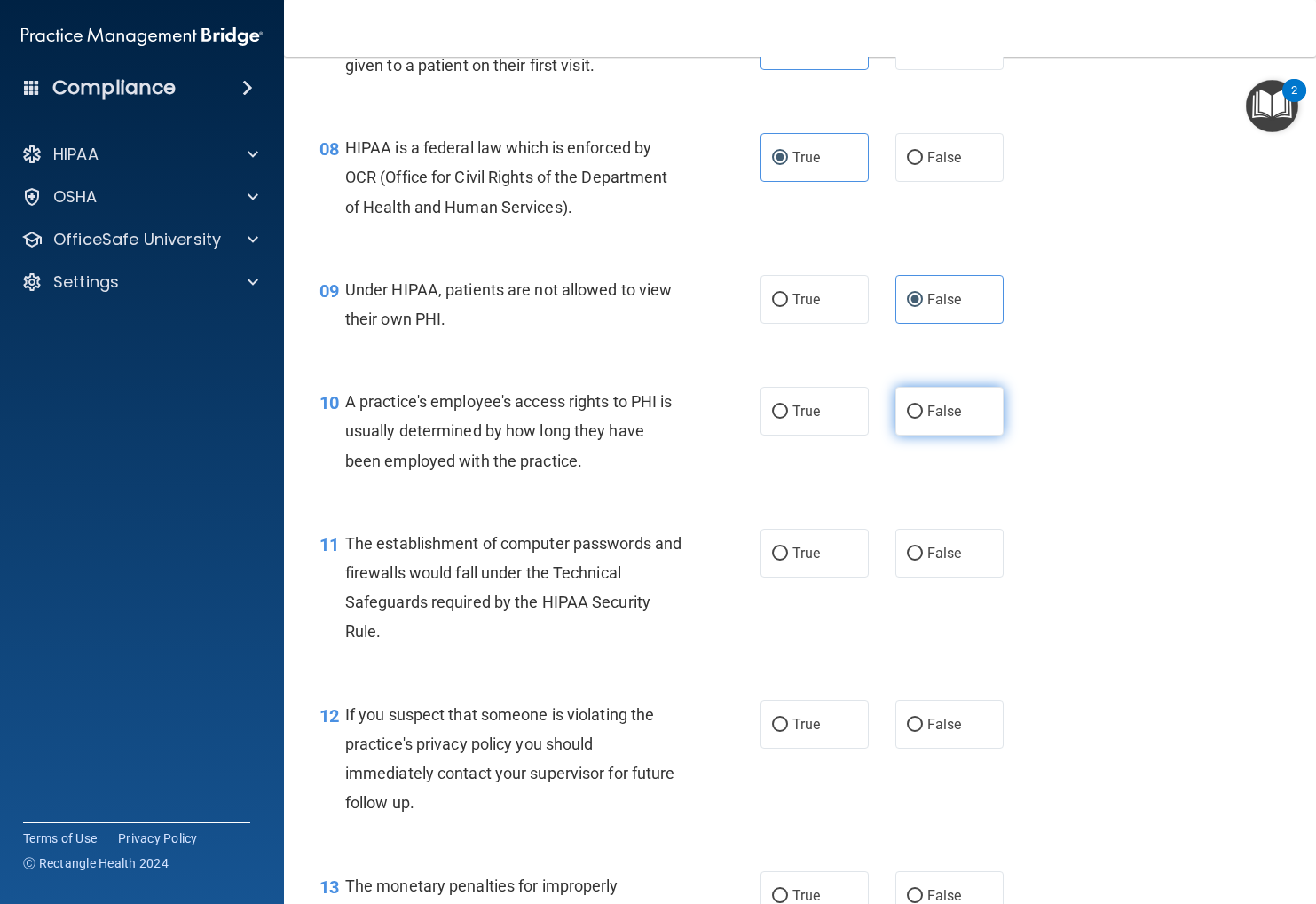click on "False" at bounding box center (950, 411) 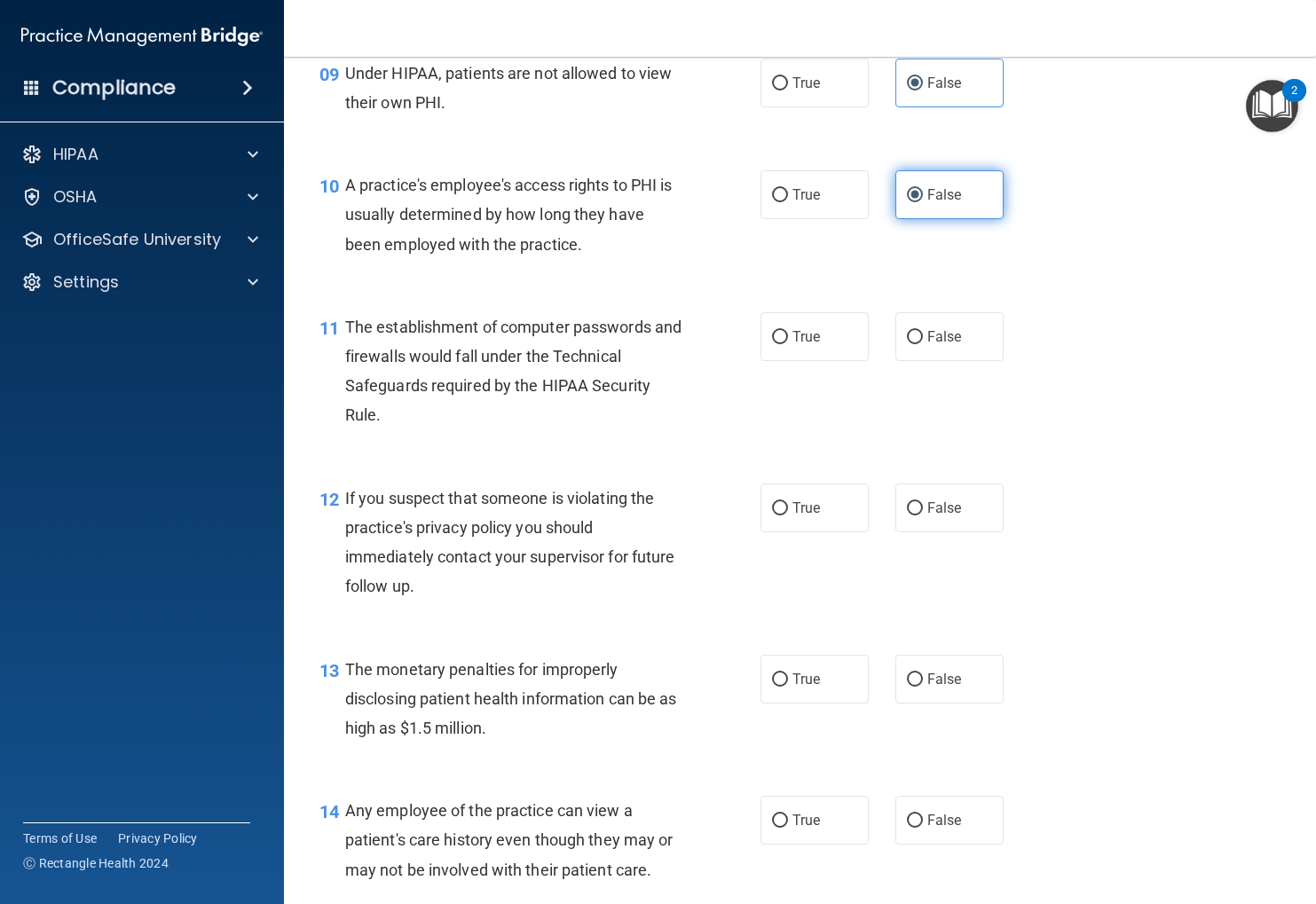 scroll, scrollTop: 1365, scrollLeft: 0, axis: vertical 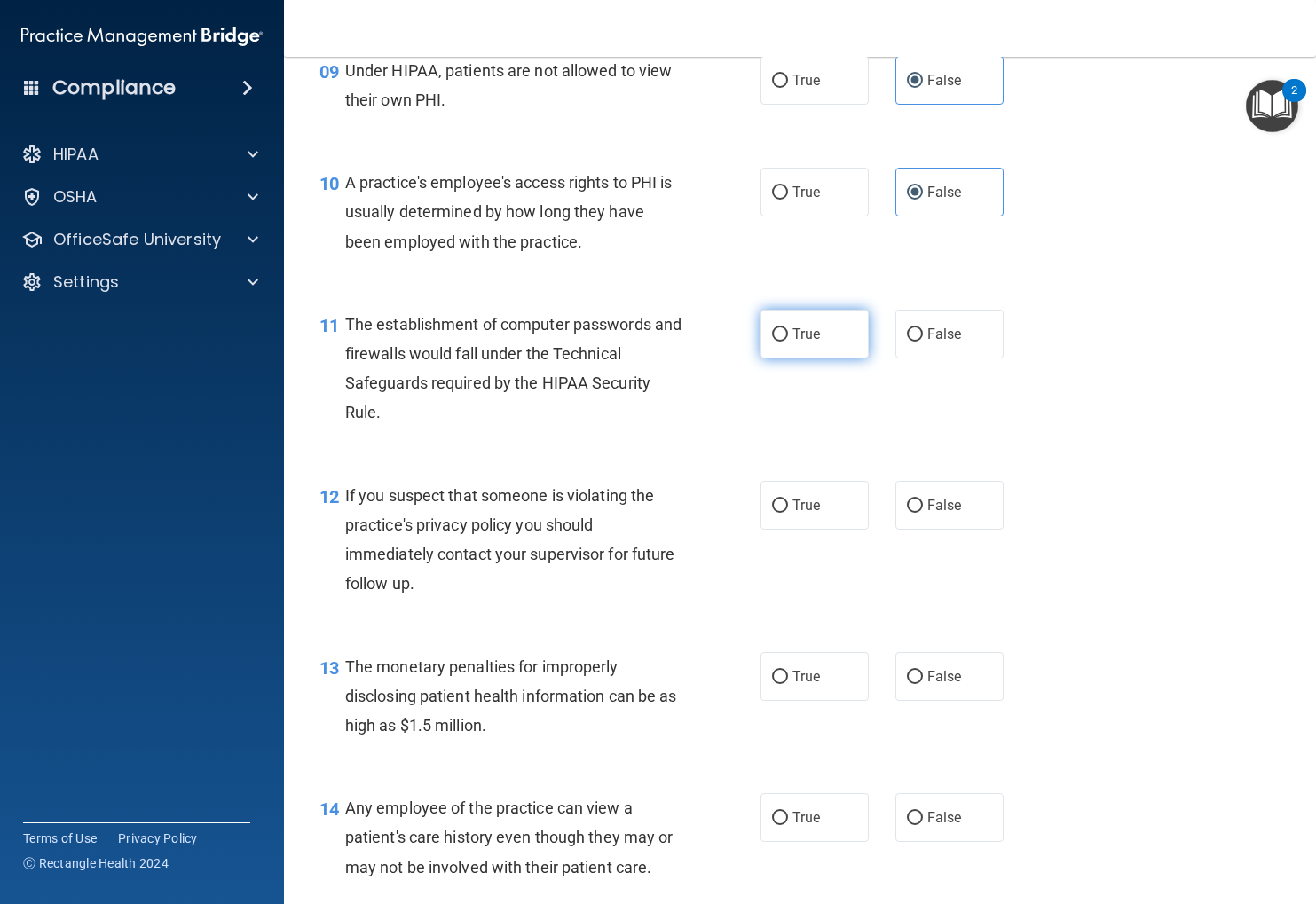 click on "True" at bounding box center (815, 334) 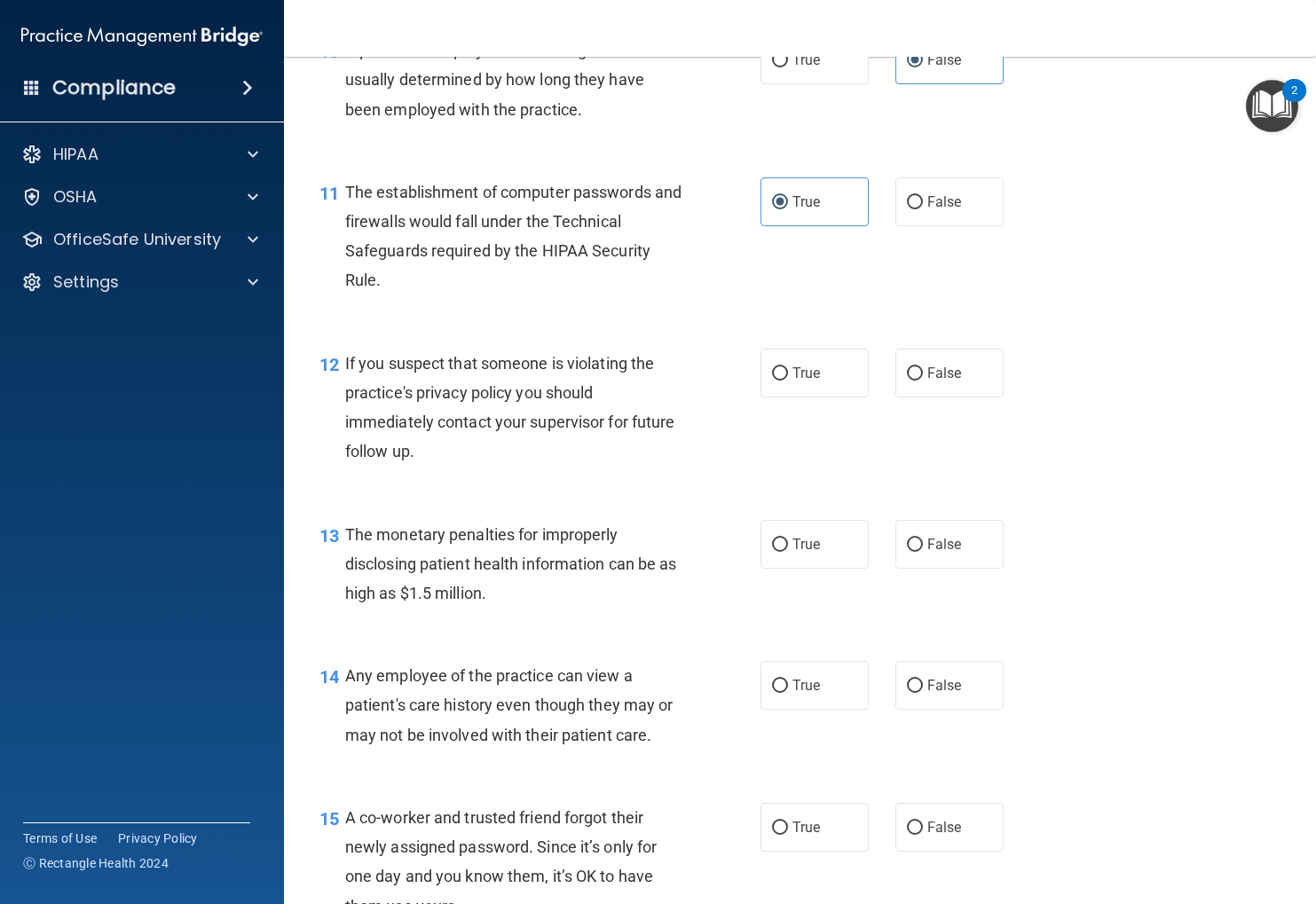 scroll, scrollTop: 1503, scrollLeft: 0, axis: vertical 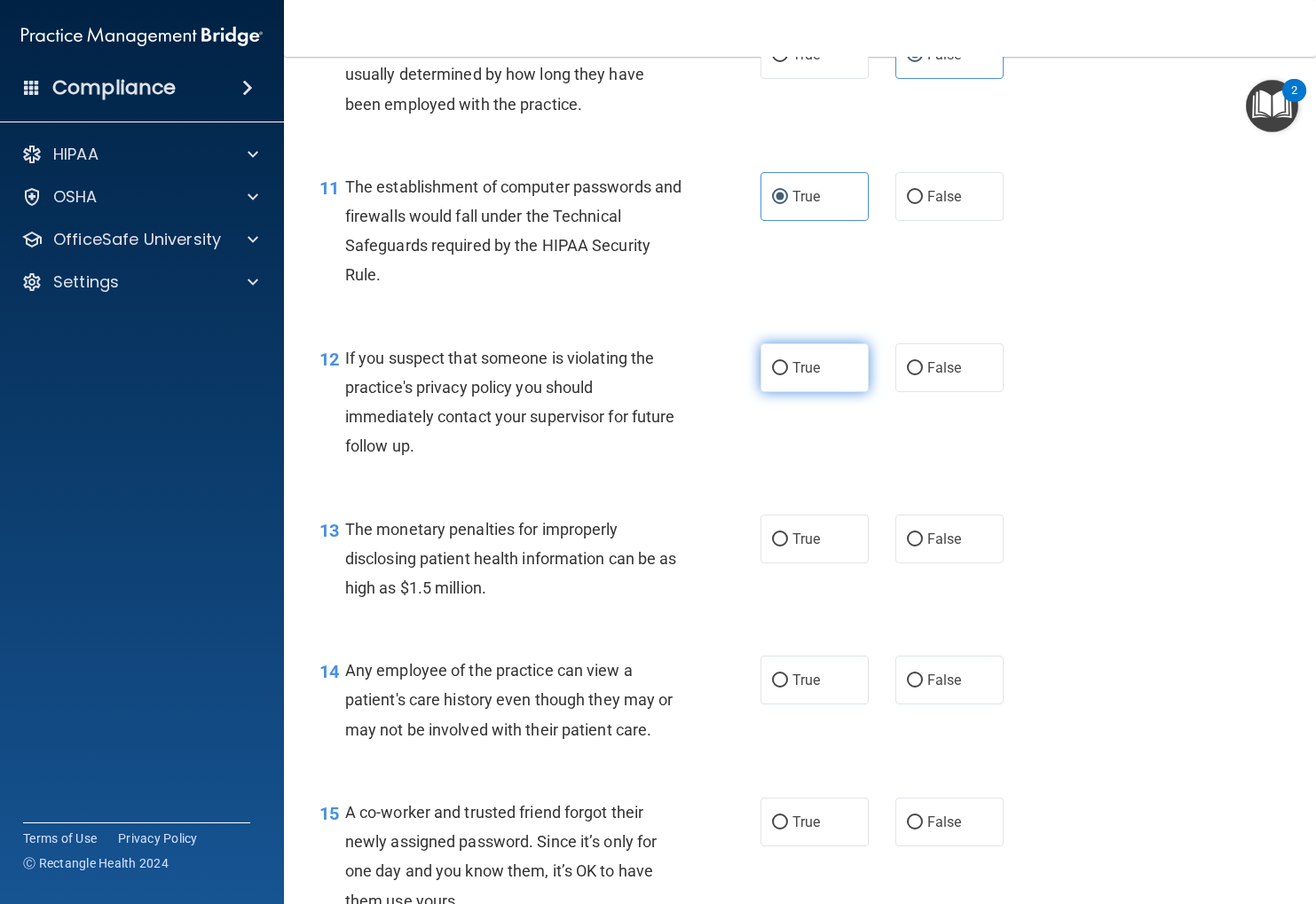 click on "True" at bounding box center [815, 367] 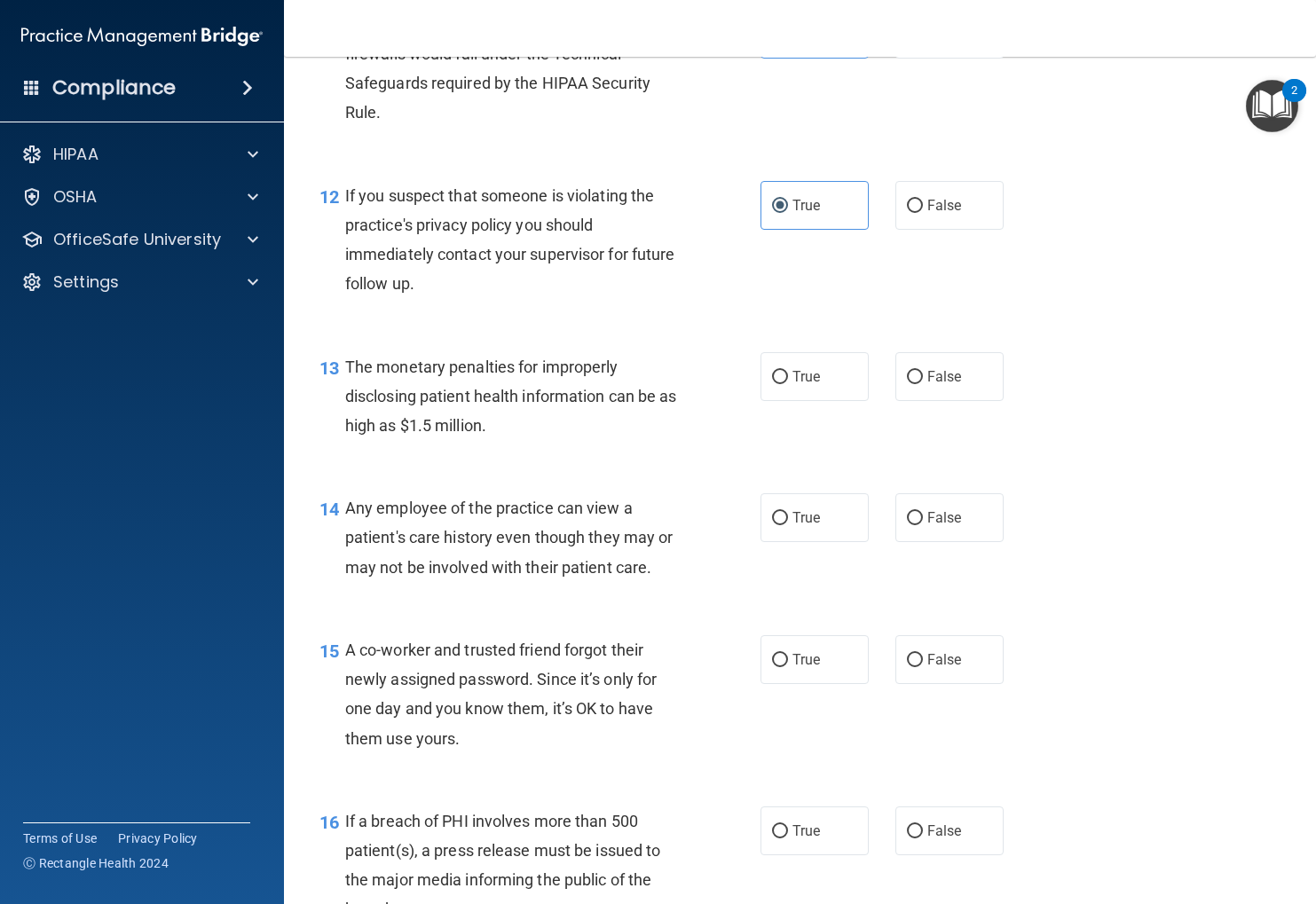 scroll, scrollTop: 1666, scrollLeft: 0, axis: vertical 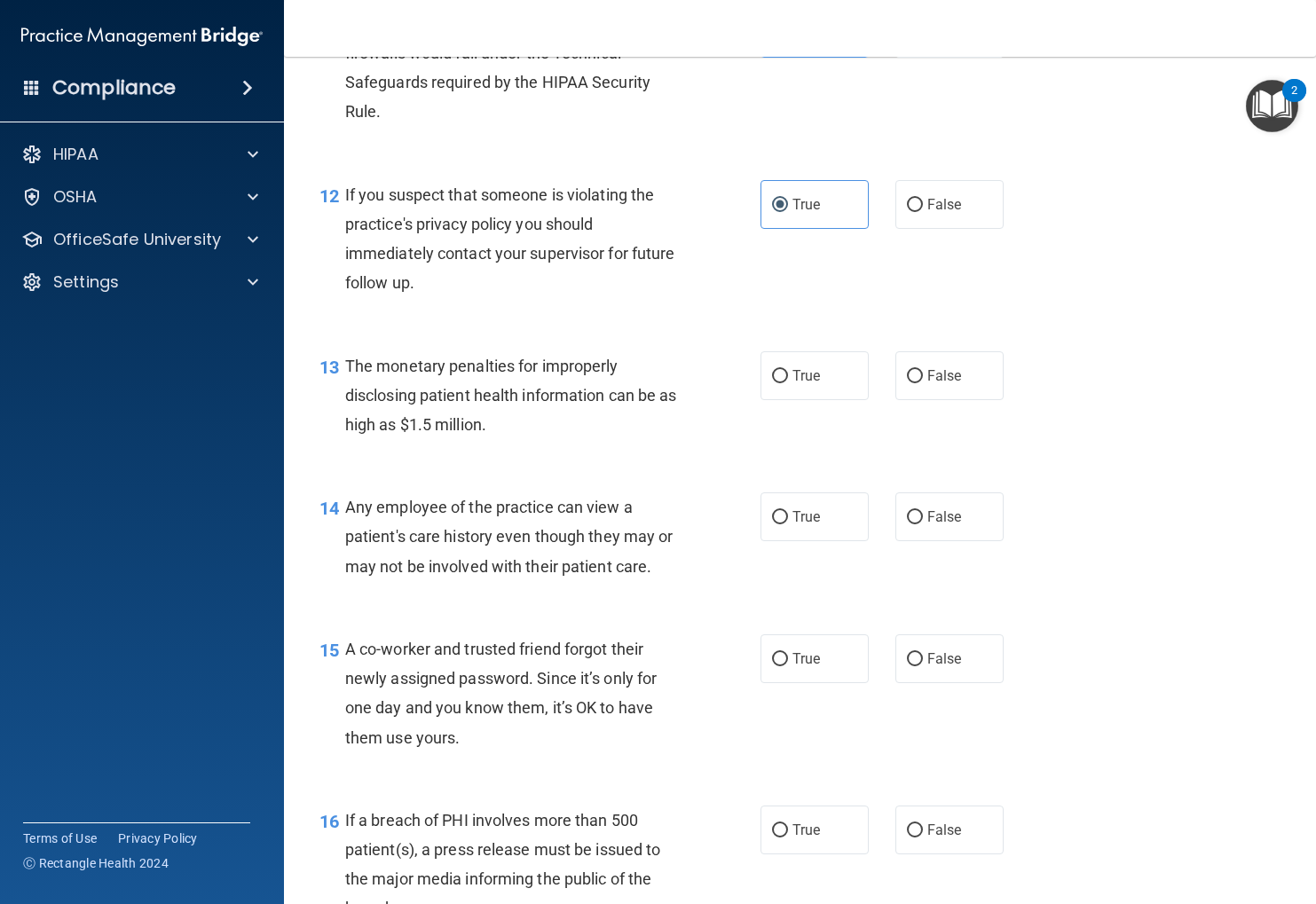 click on "True" at bounding box center (815, 375) 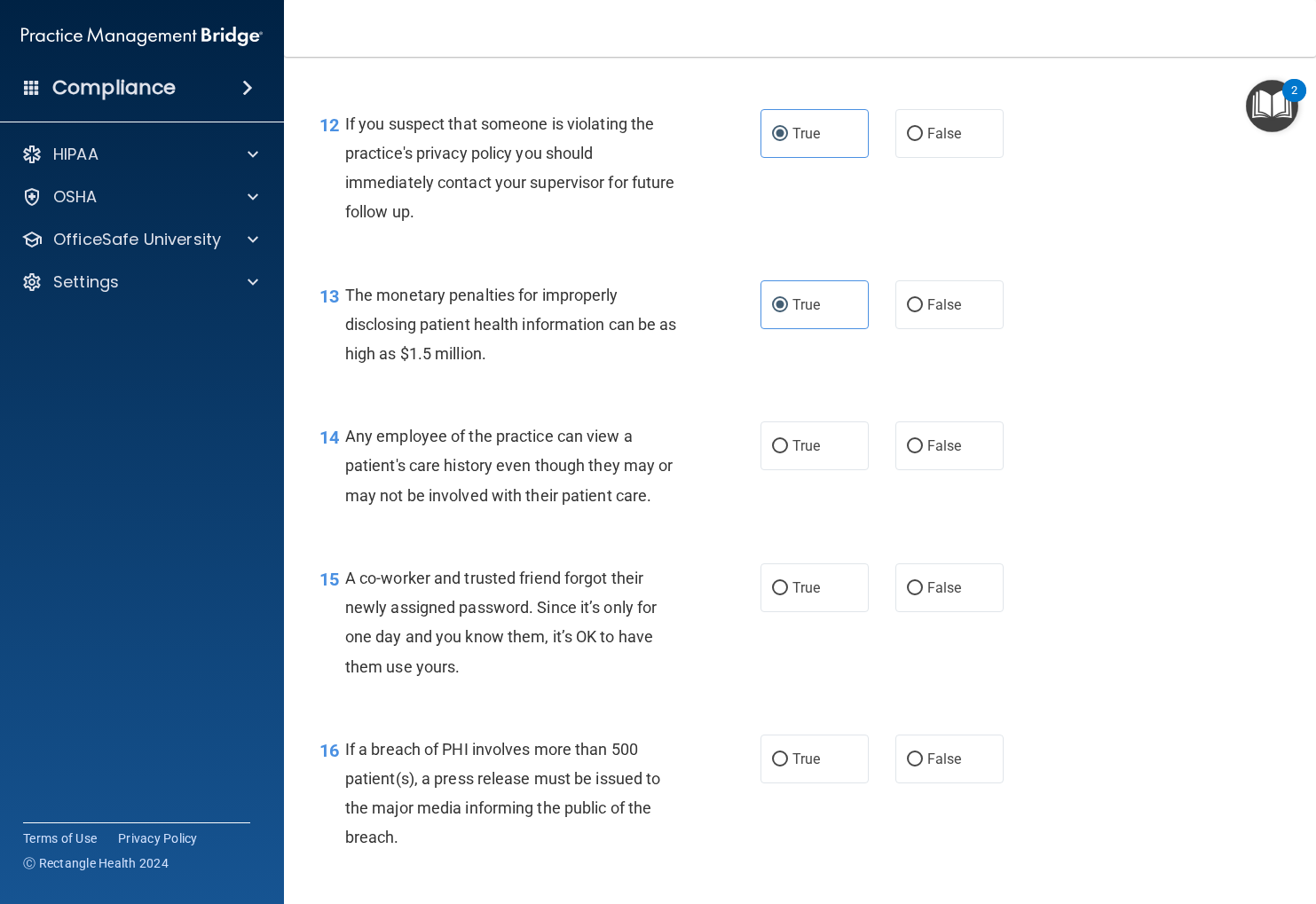 scroll, scrollTop: 1744, scrollLeft: 0, axis: vertical 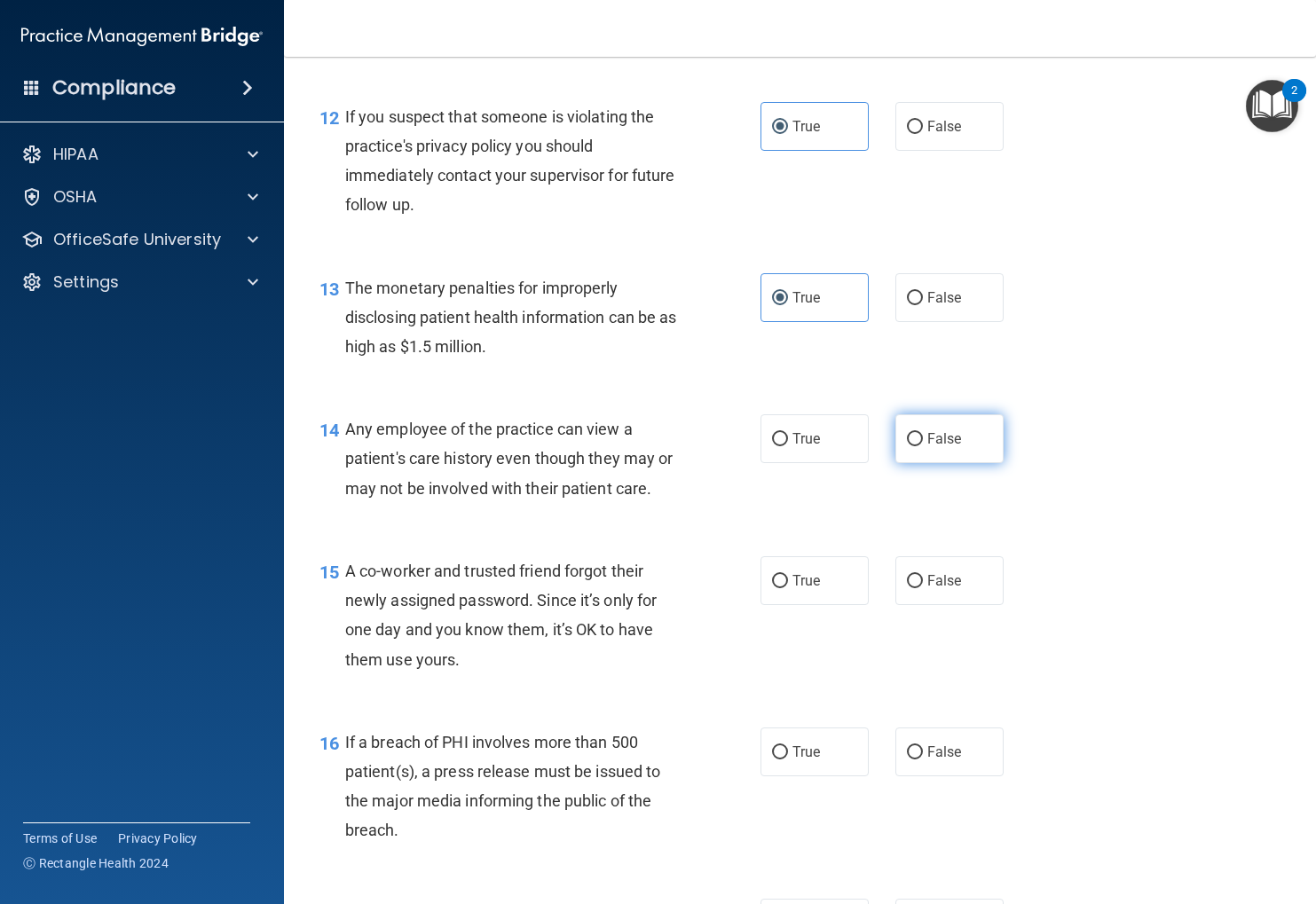 click on "False" at bounding box center [950, 438] 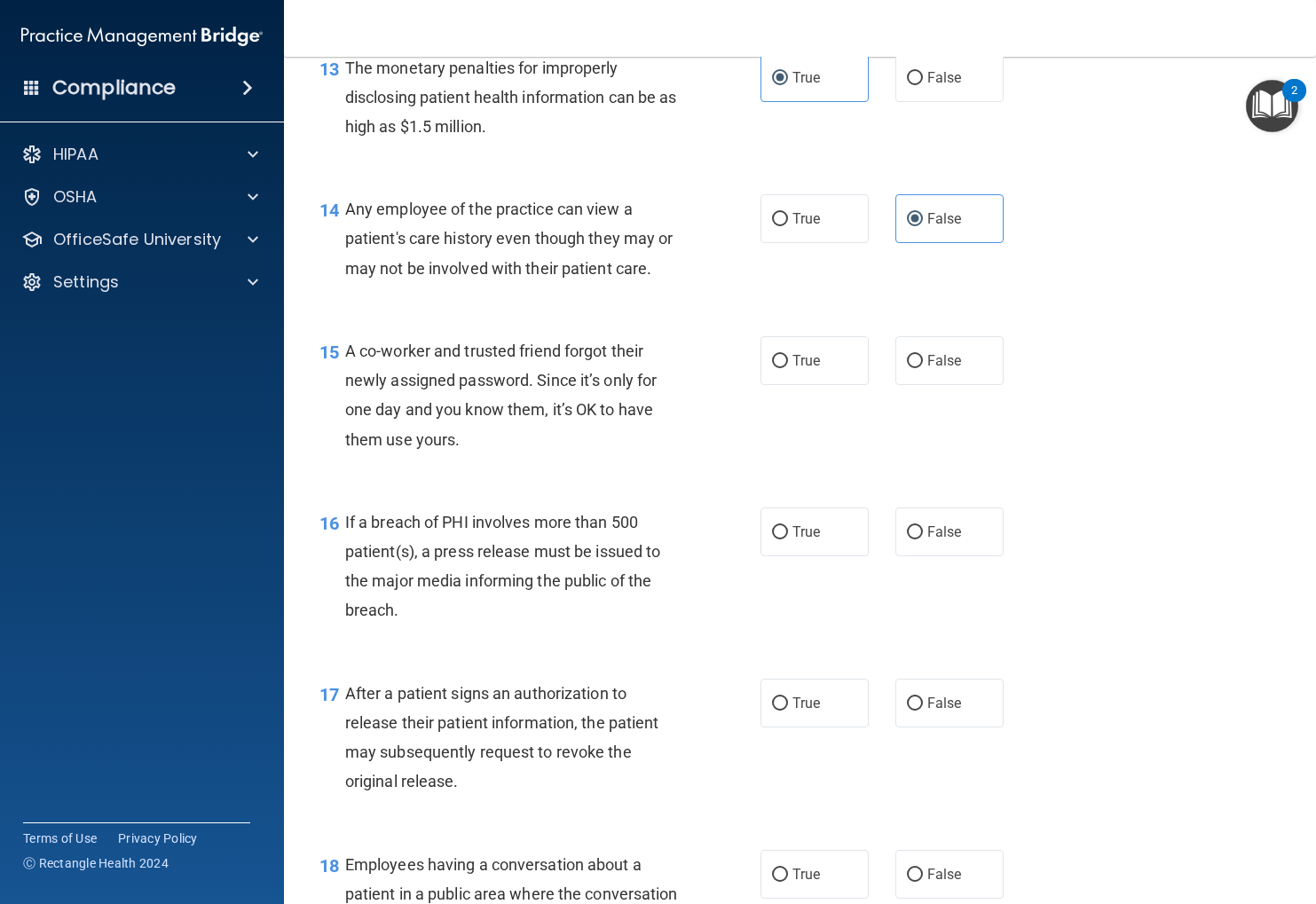 scroll, scrollTop: 2001, scrollLeft: 0, axis: vertical 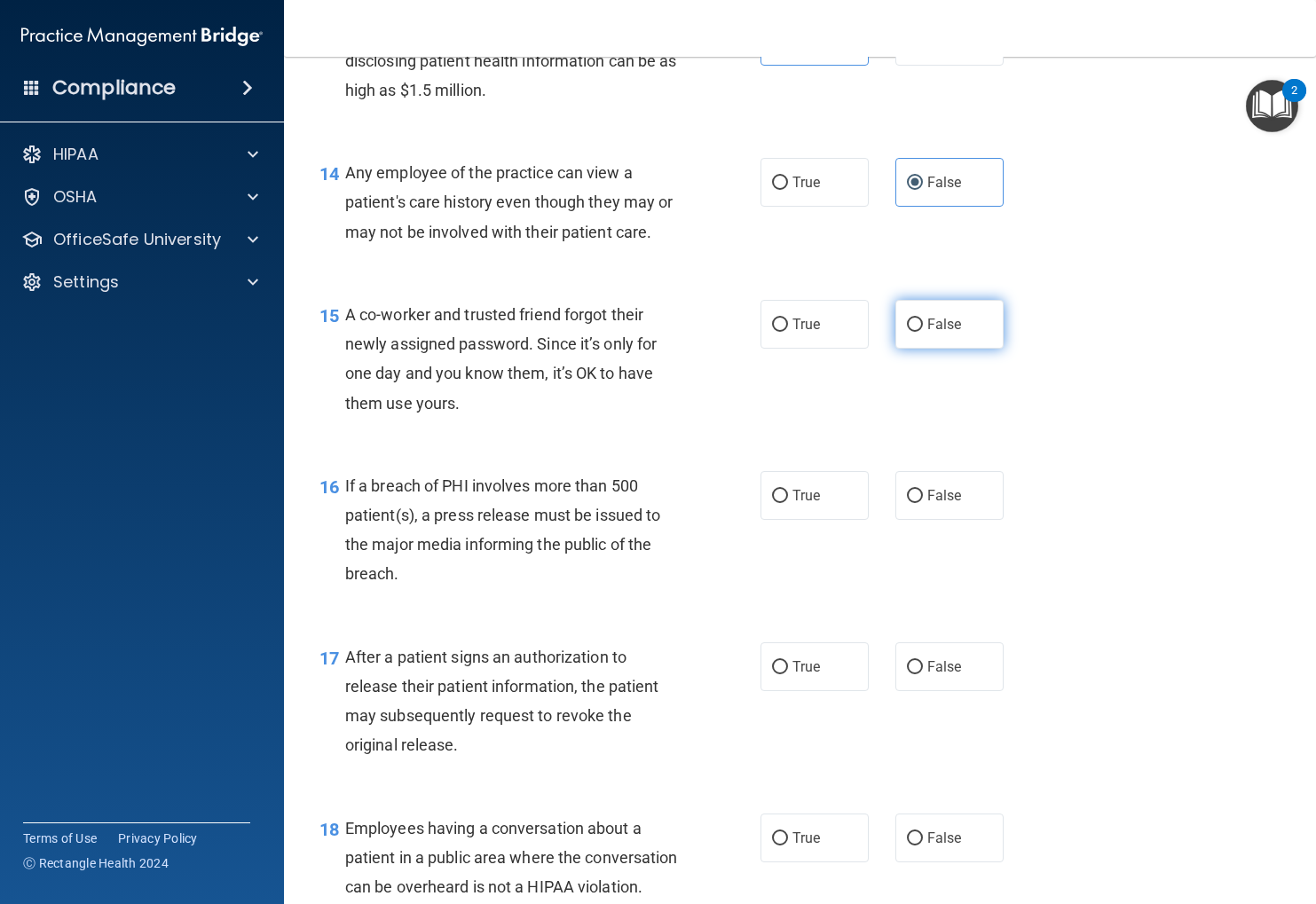 click on "False" at bounding box center (950, 324) 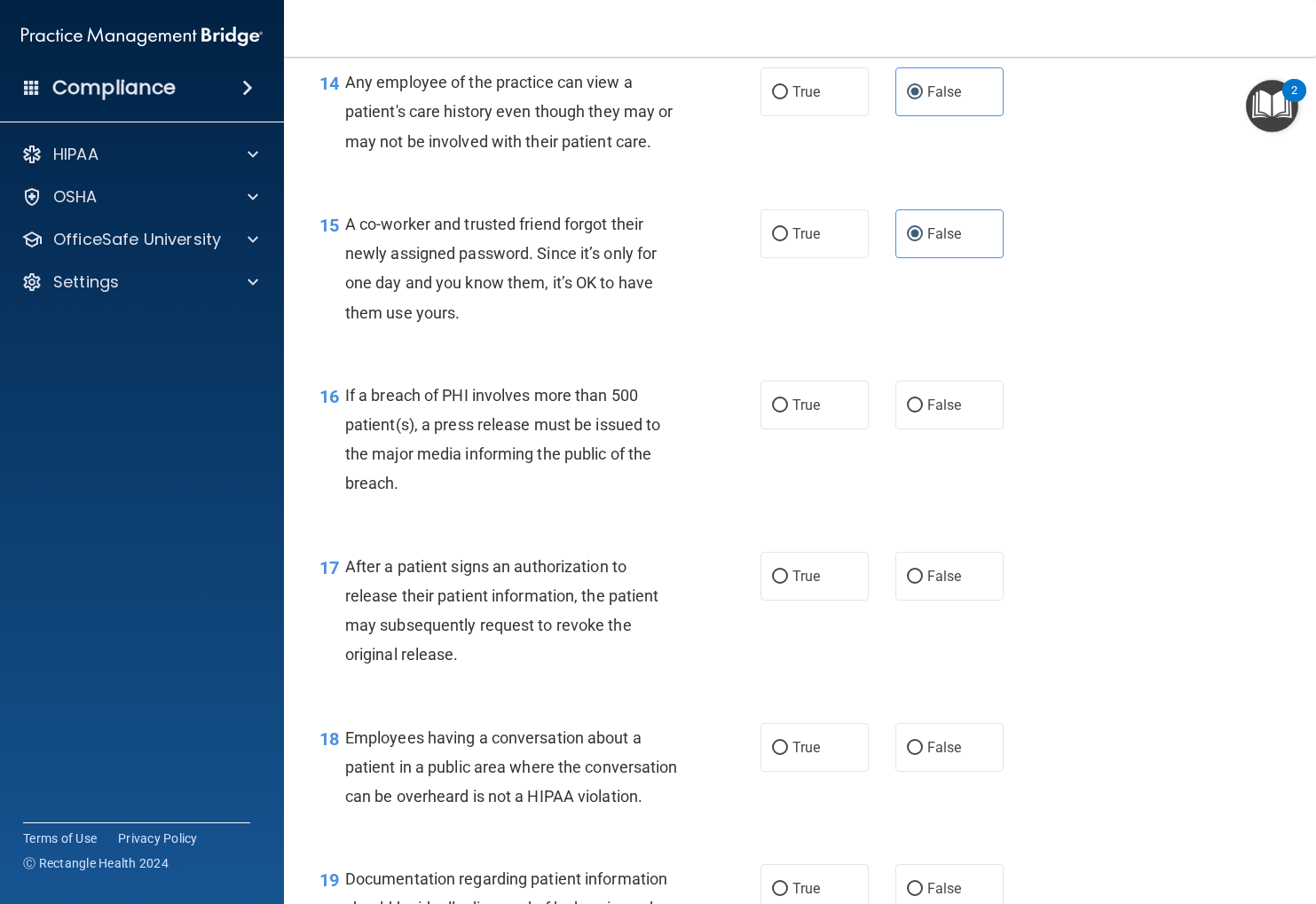 scroll, scrollTop: 2106, scrollLeft: 0, axis: vertical 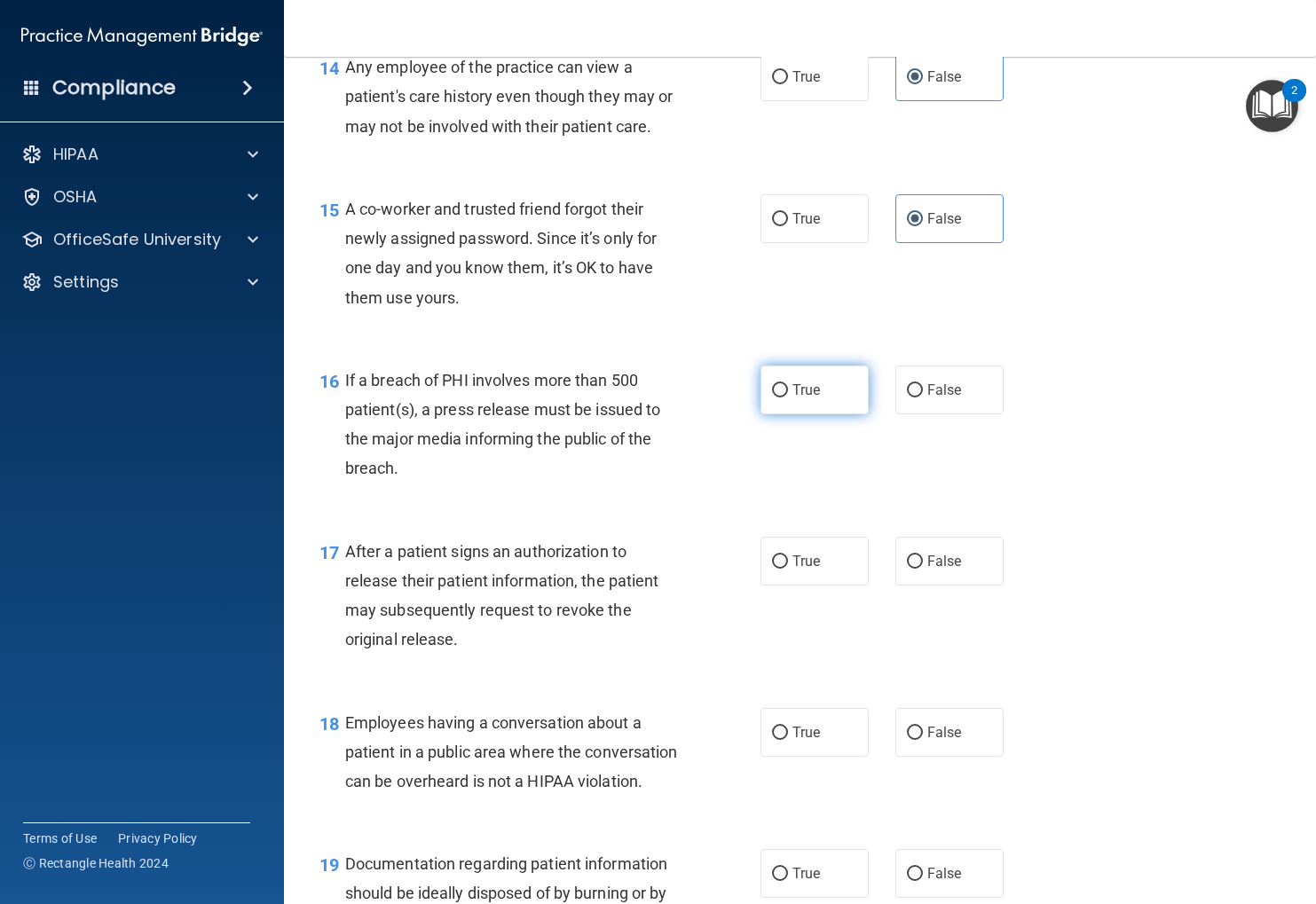 click on "True" at bounding box center (806, 389) 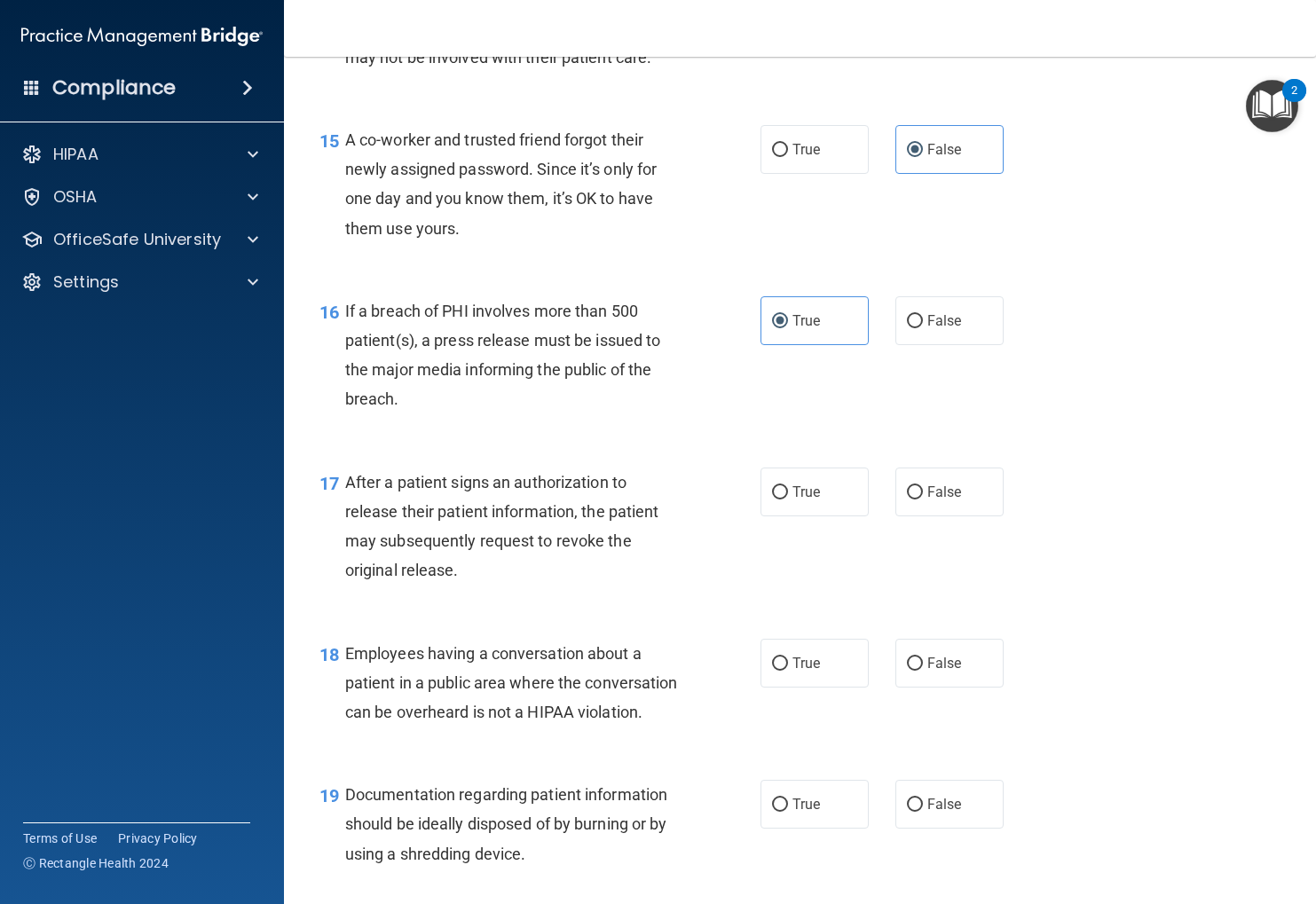 scroll, scrollTop: 2189, scrollLeft: 0, axis: vertical 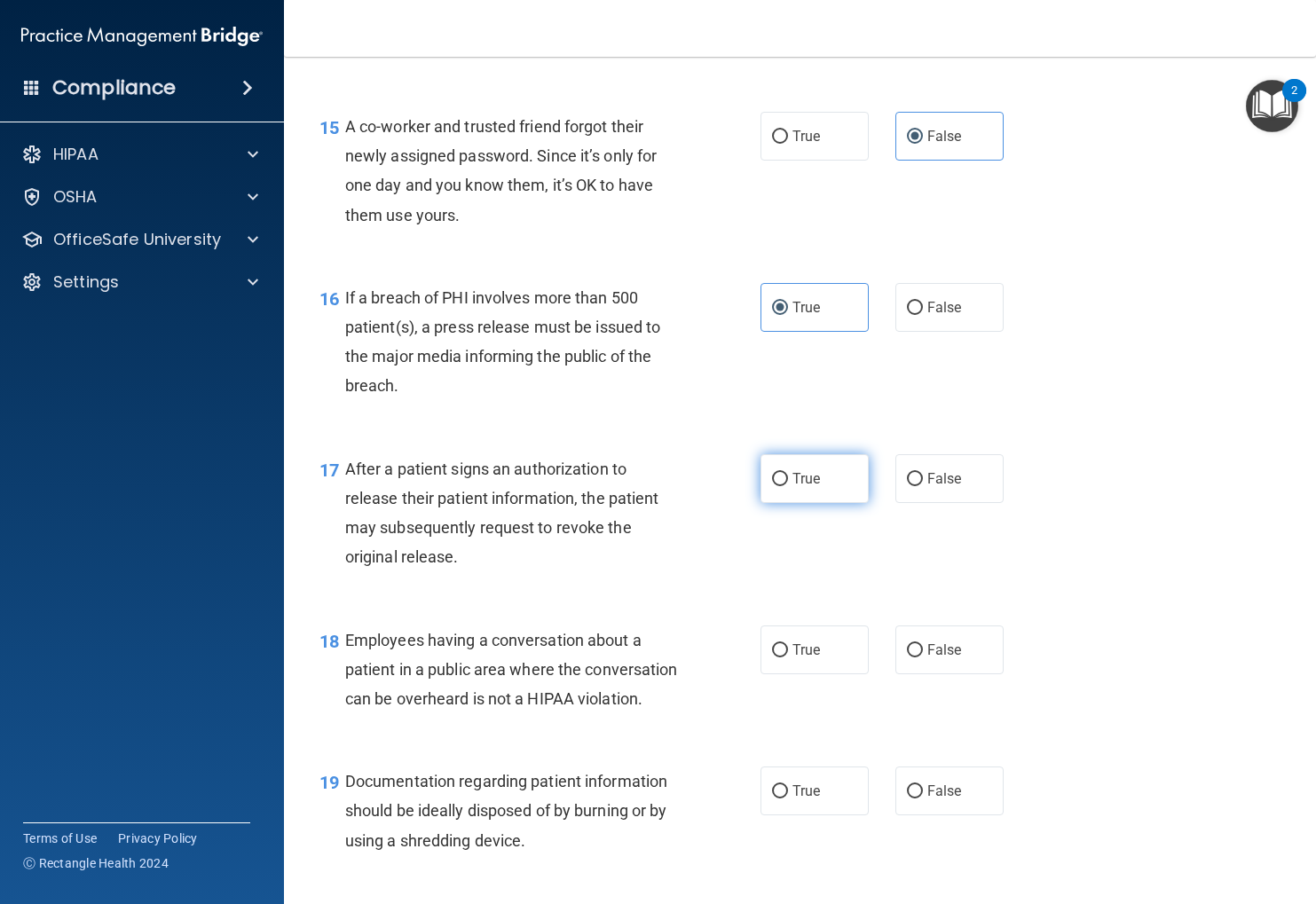 click on "True" at bounding box center (780, 479) 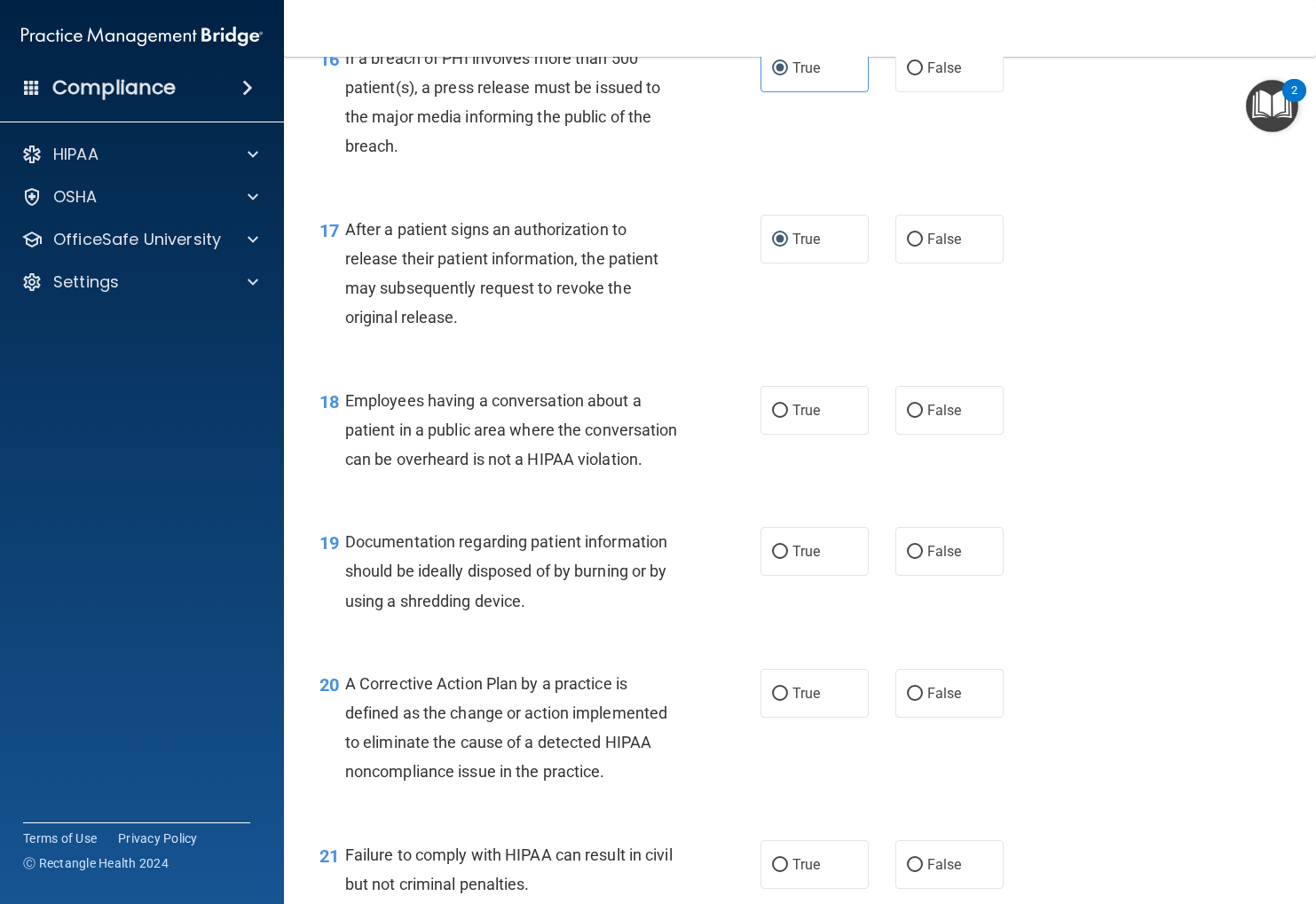scroll, scrollTop: 2449, scrollLeft: 0, axis: vertical 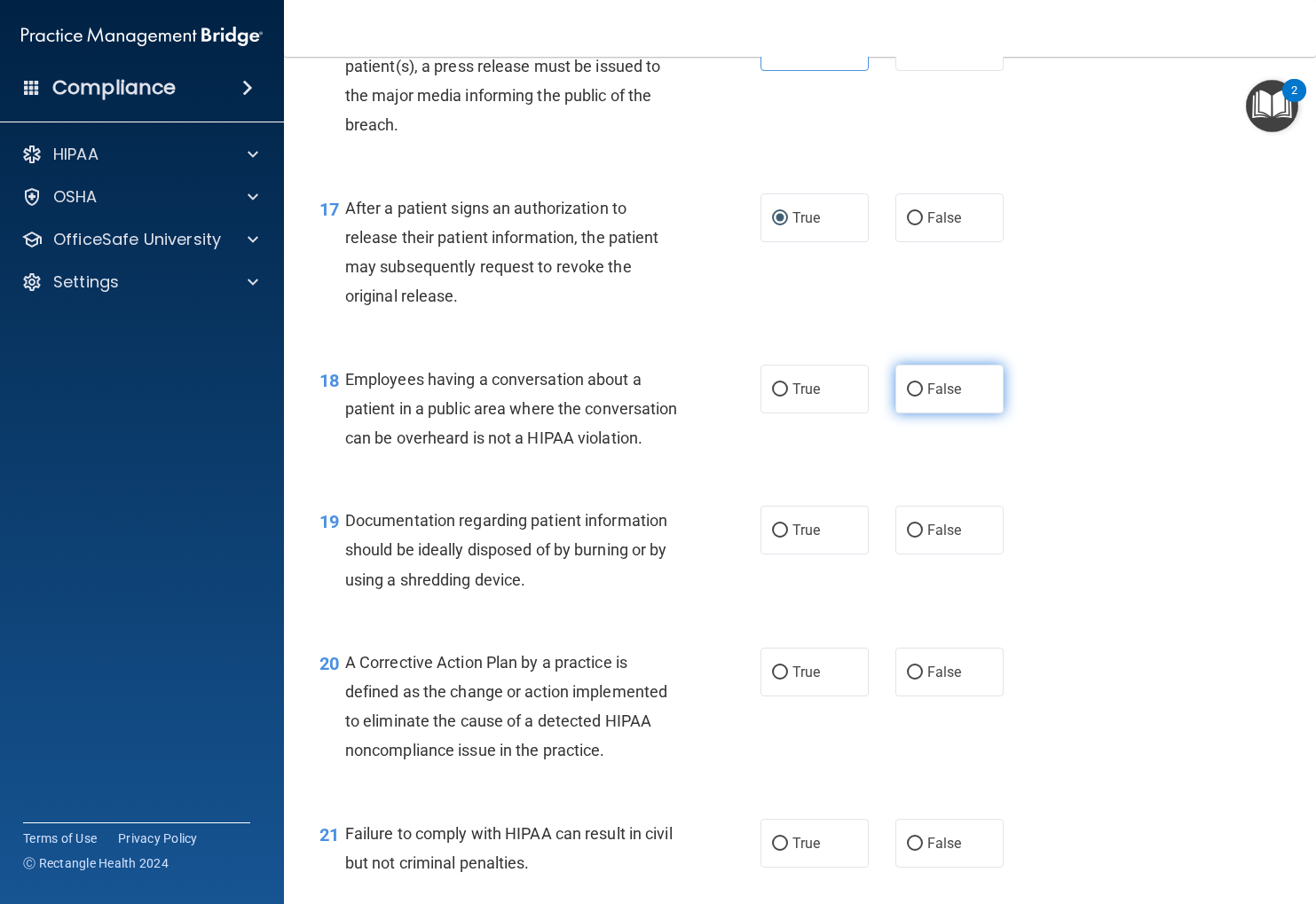 click on "False" at bounding box center [950, 389] 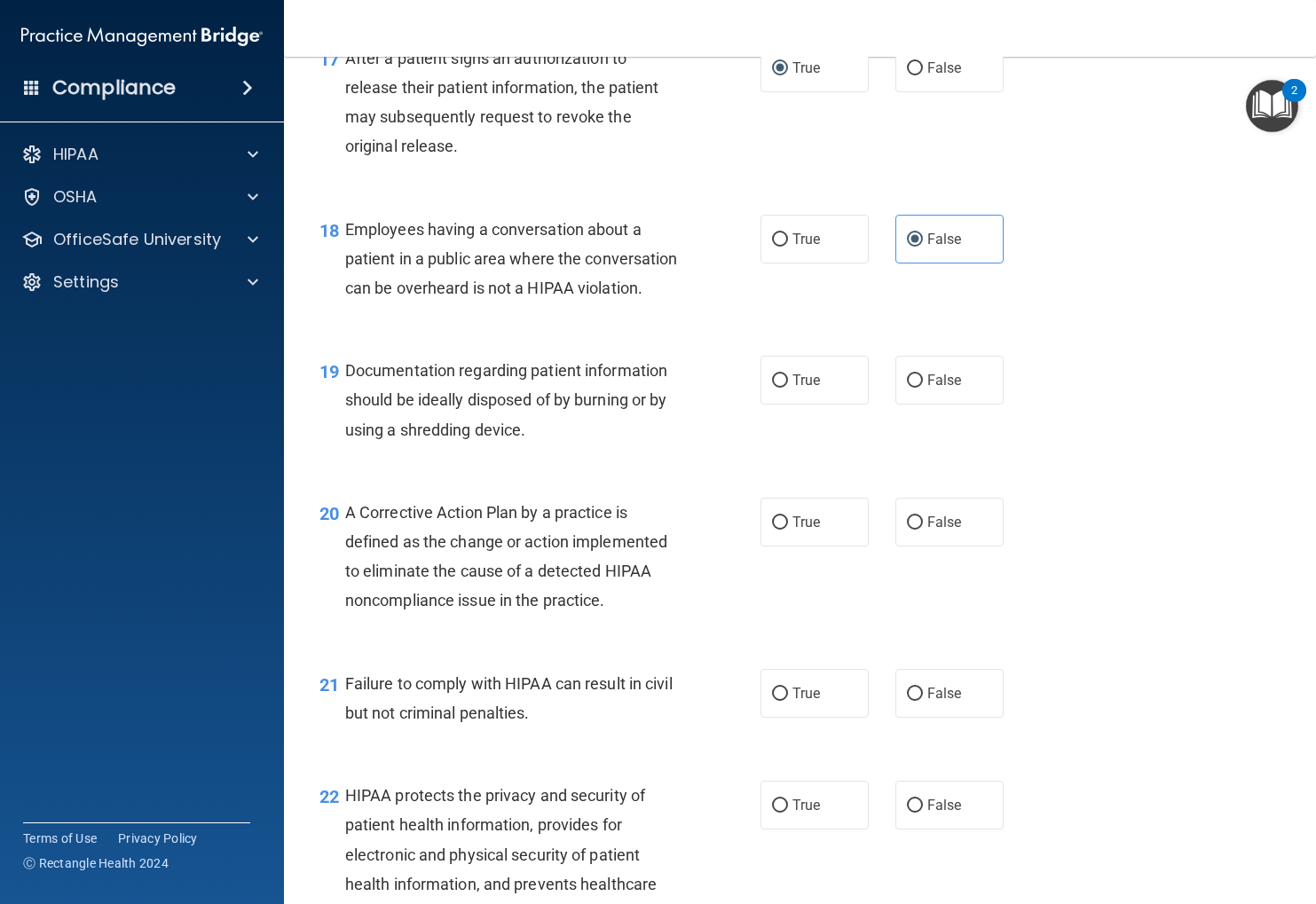 scroll, scrollTop: 2600, scrollLeft: 0, axis: vertical 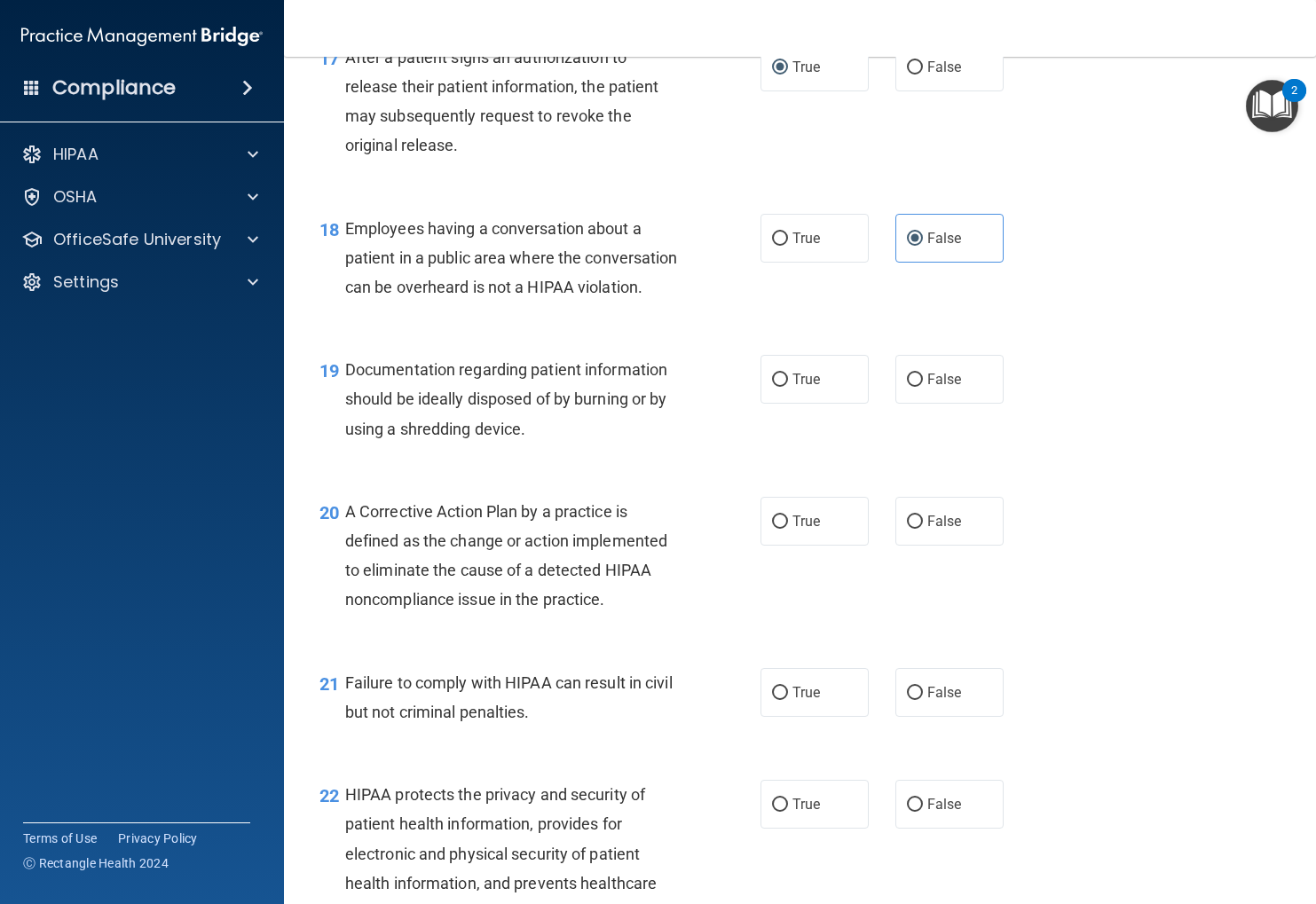 click on "False" at bounding box center [950, 379] 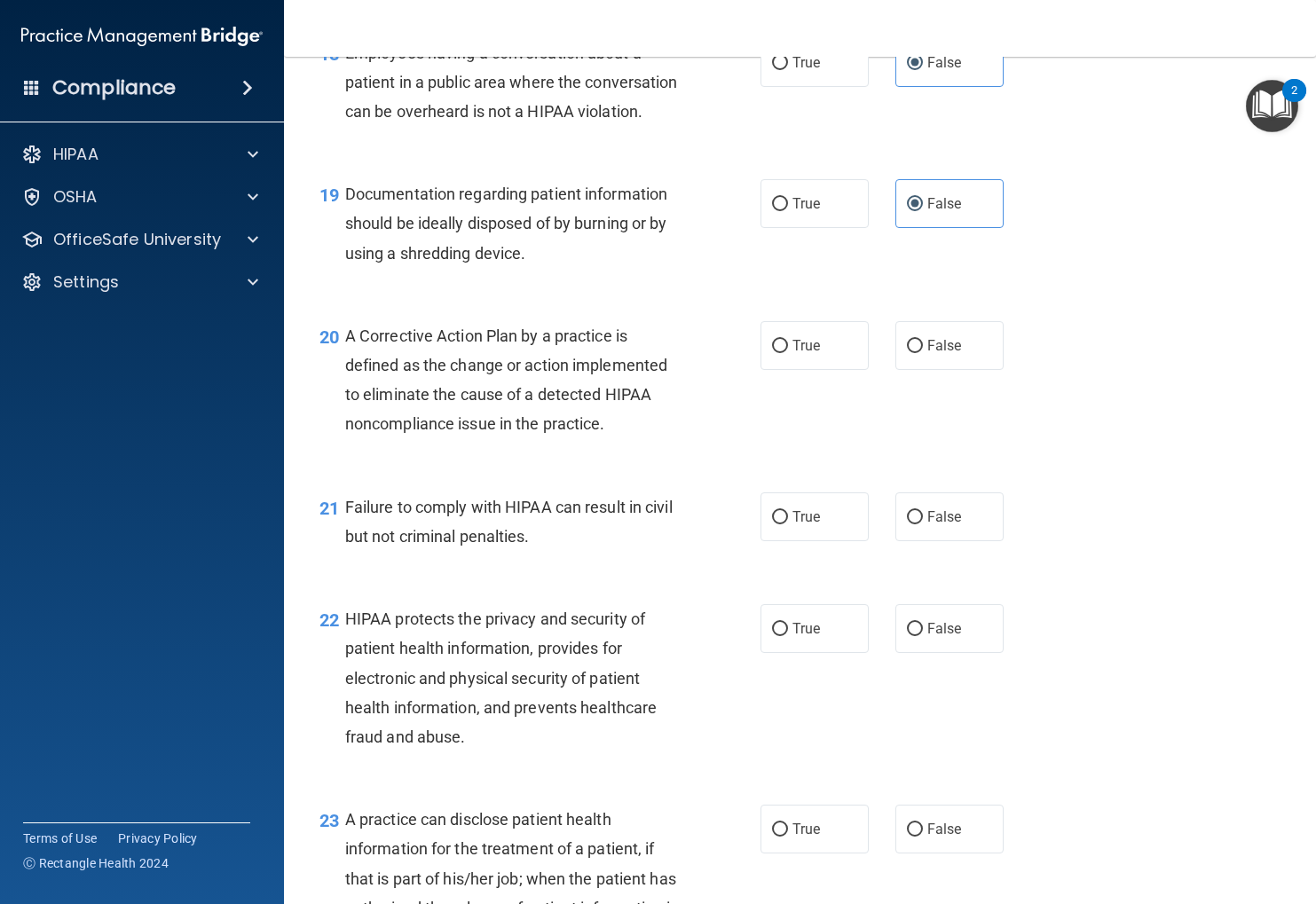 scroll, scrollTop: 2778, scrollLeft: 0, axis: vertical 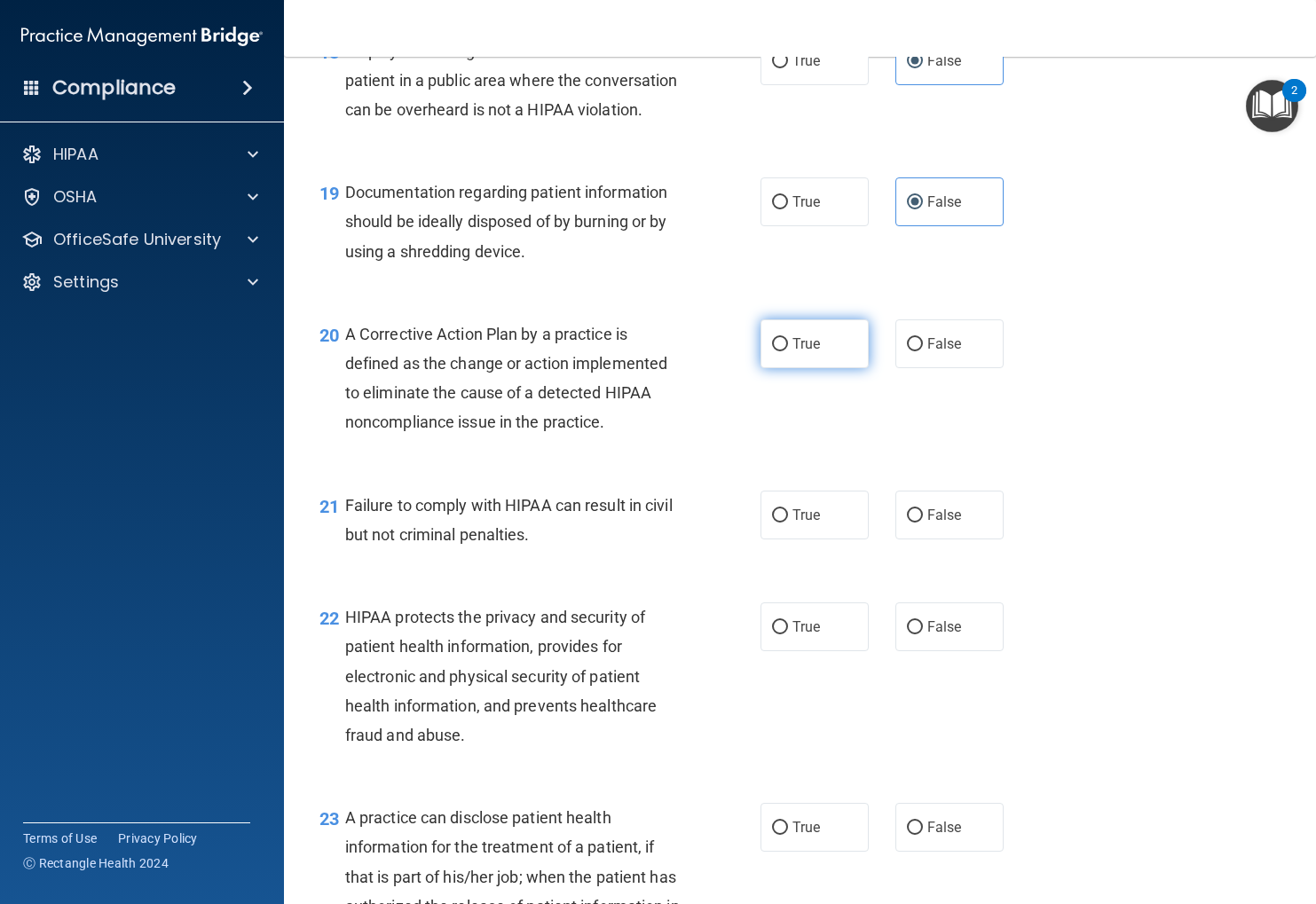 click on "True" at bounding box center (815, 343) 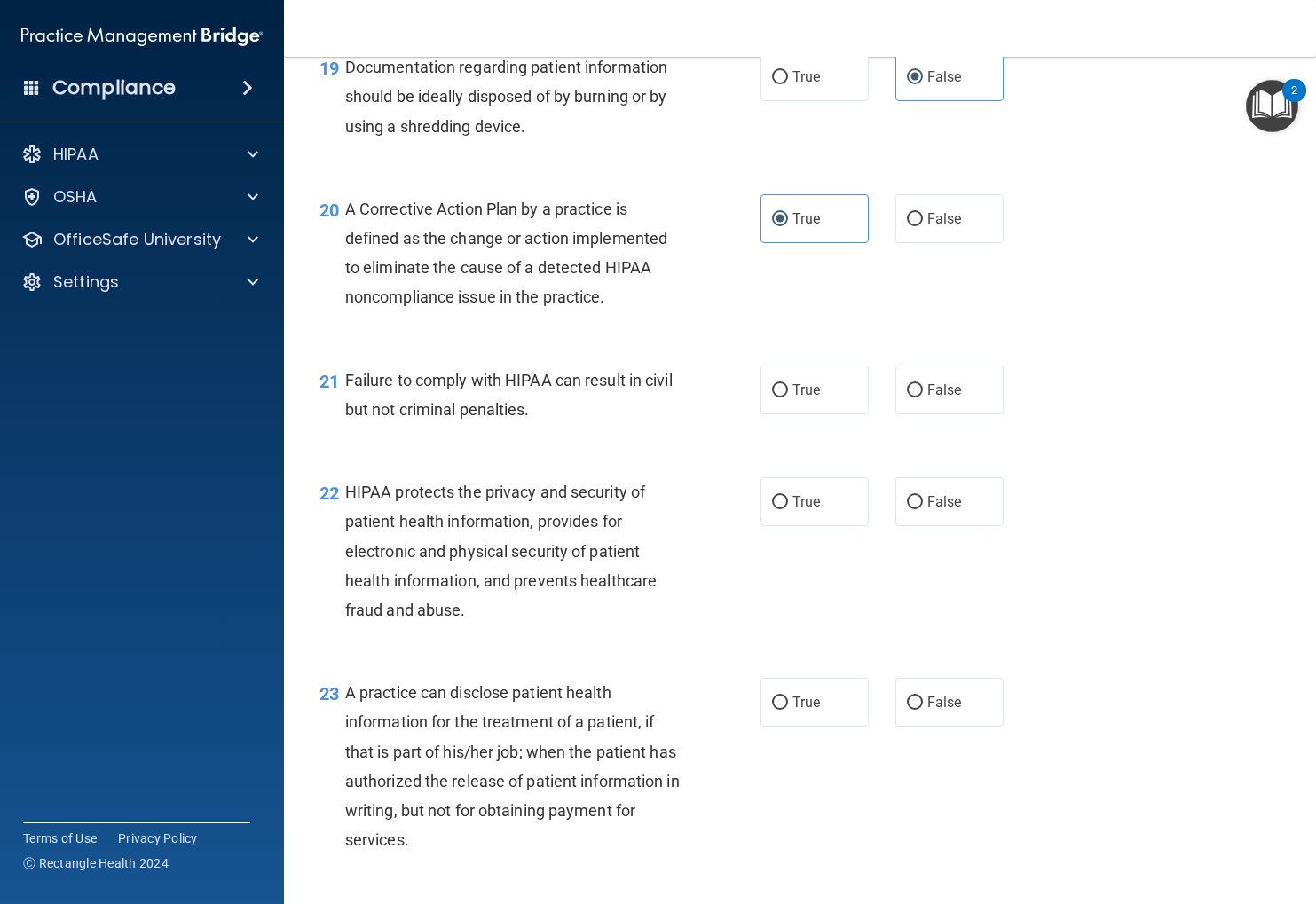 scroll, scrollTop: 2906, scrollLeft: 0, axis: vertical 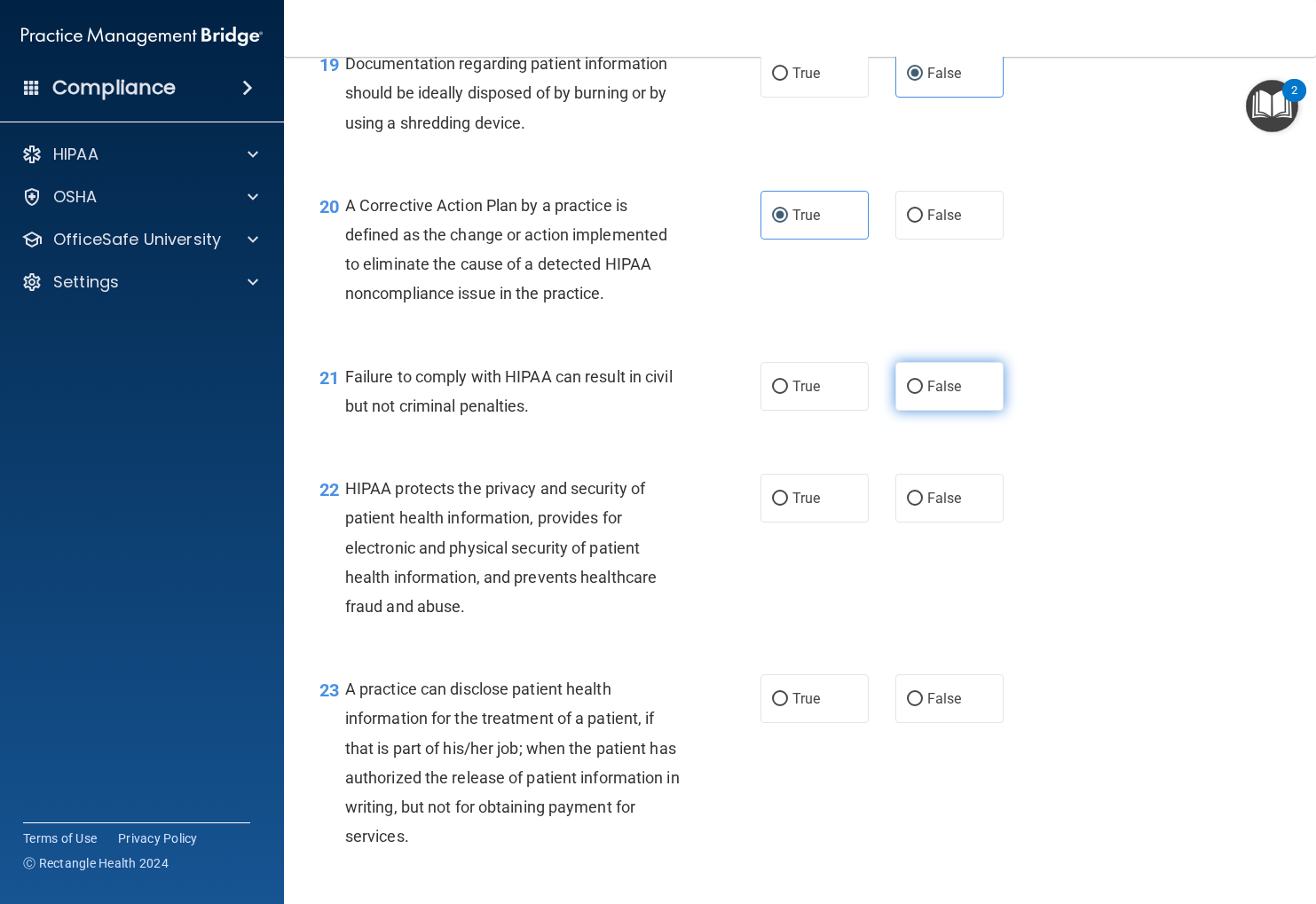 click on "False" at bounding box center (950, 386) 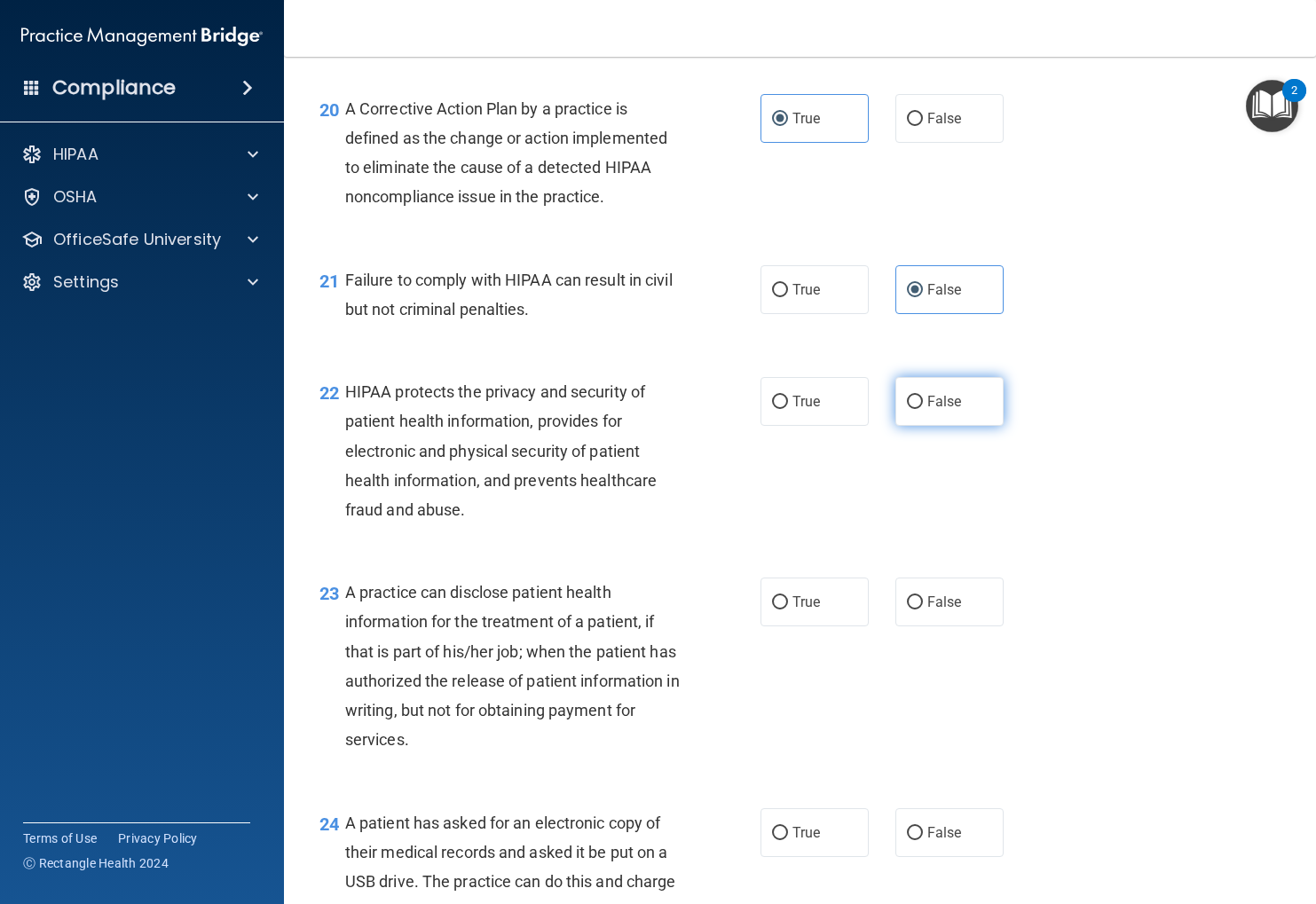 scroll, scrollTop: 3061, scrollLeft: 0, axis: vertical 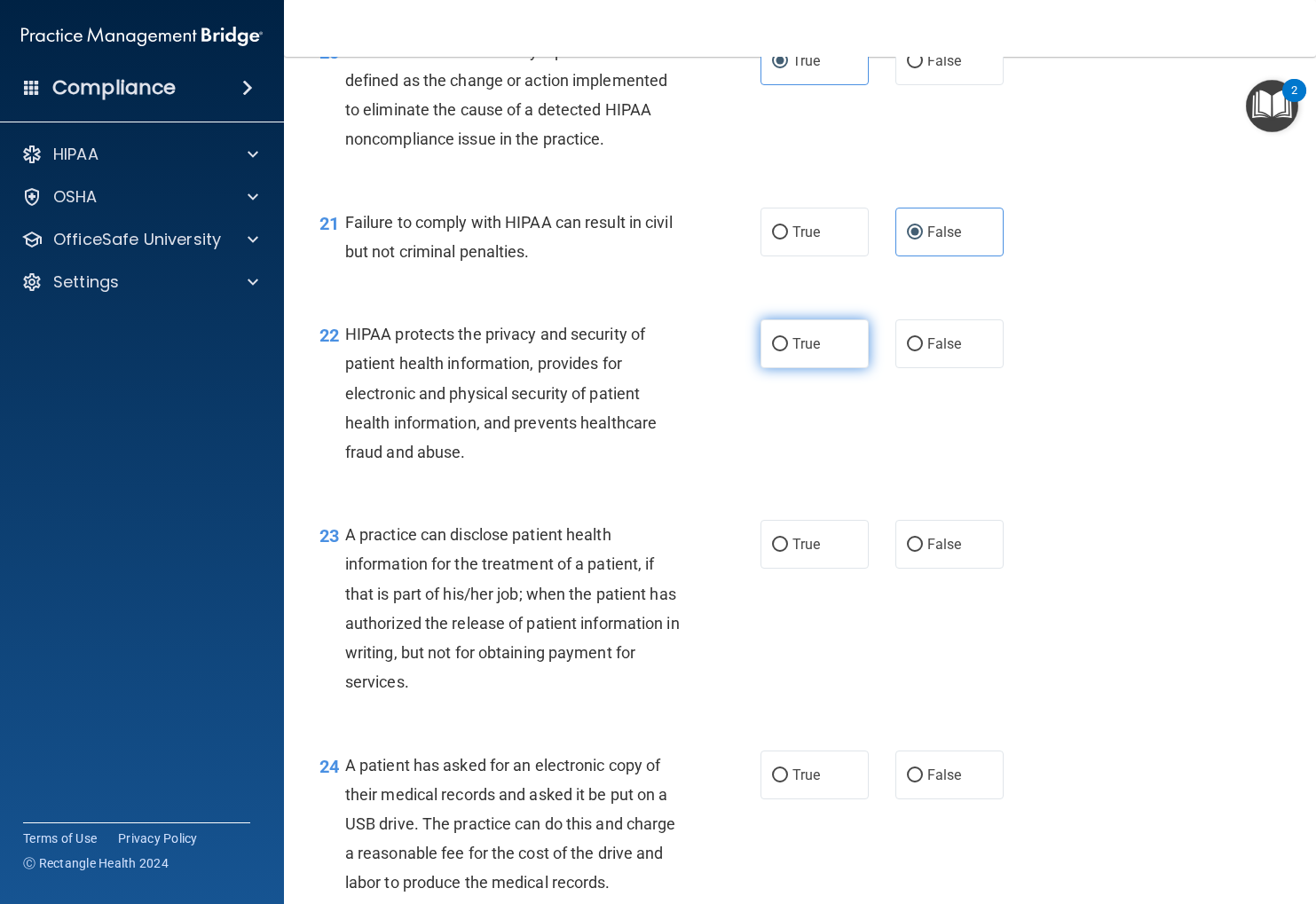 click on "True" at bounding box center (815, 343) 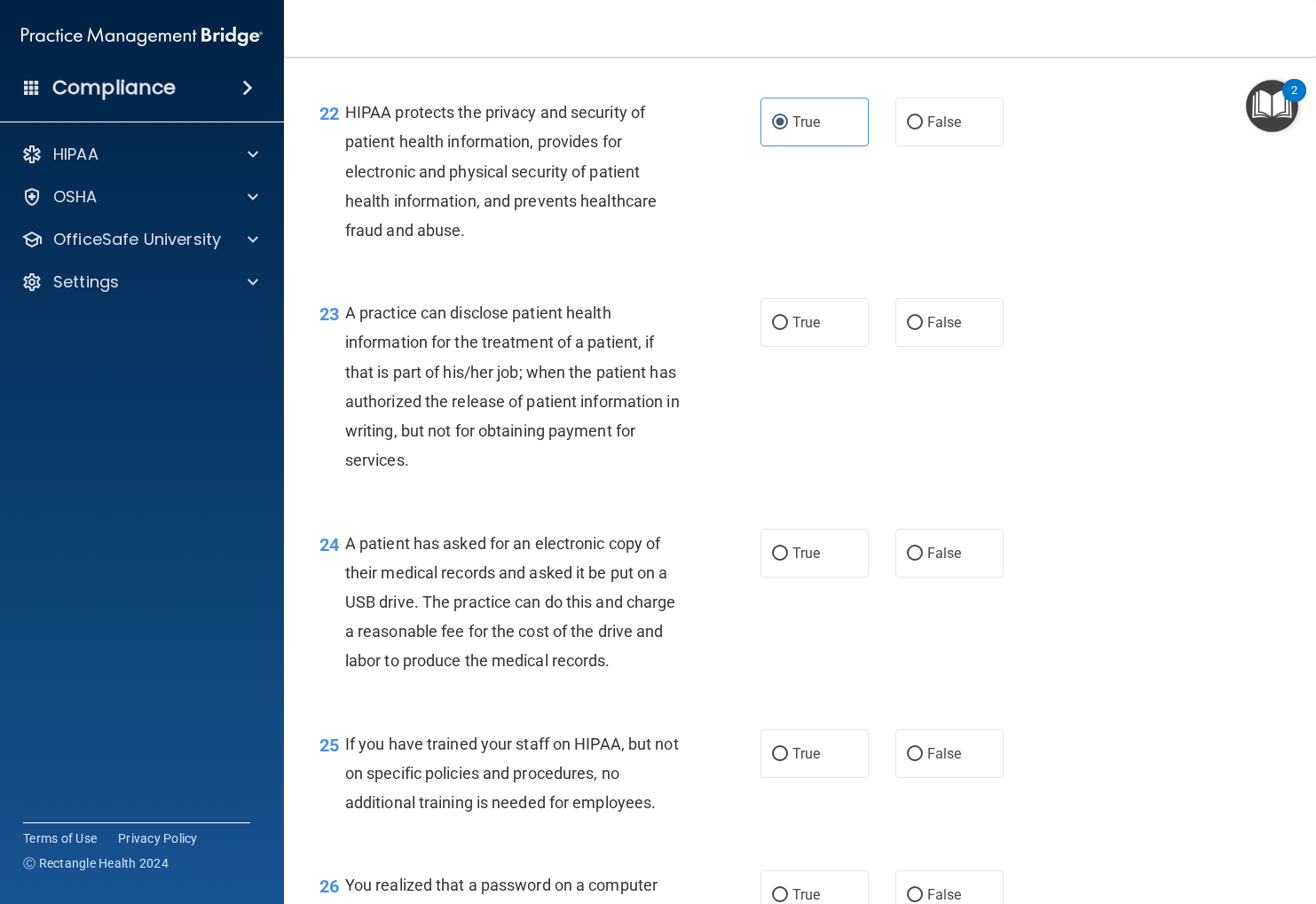 scroll, scrollTop: 3297, scrollLeft: 0, axis: vertical 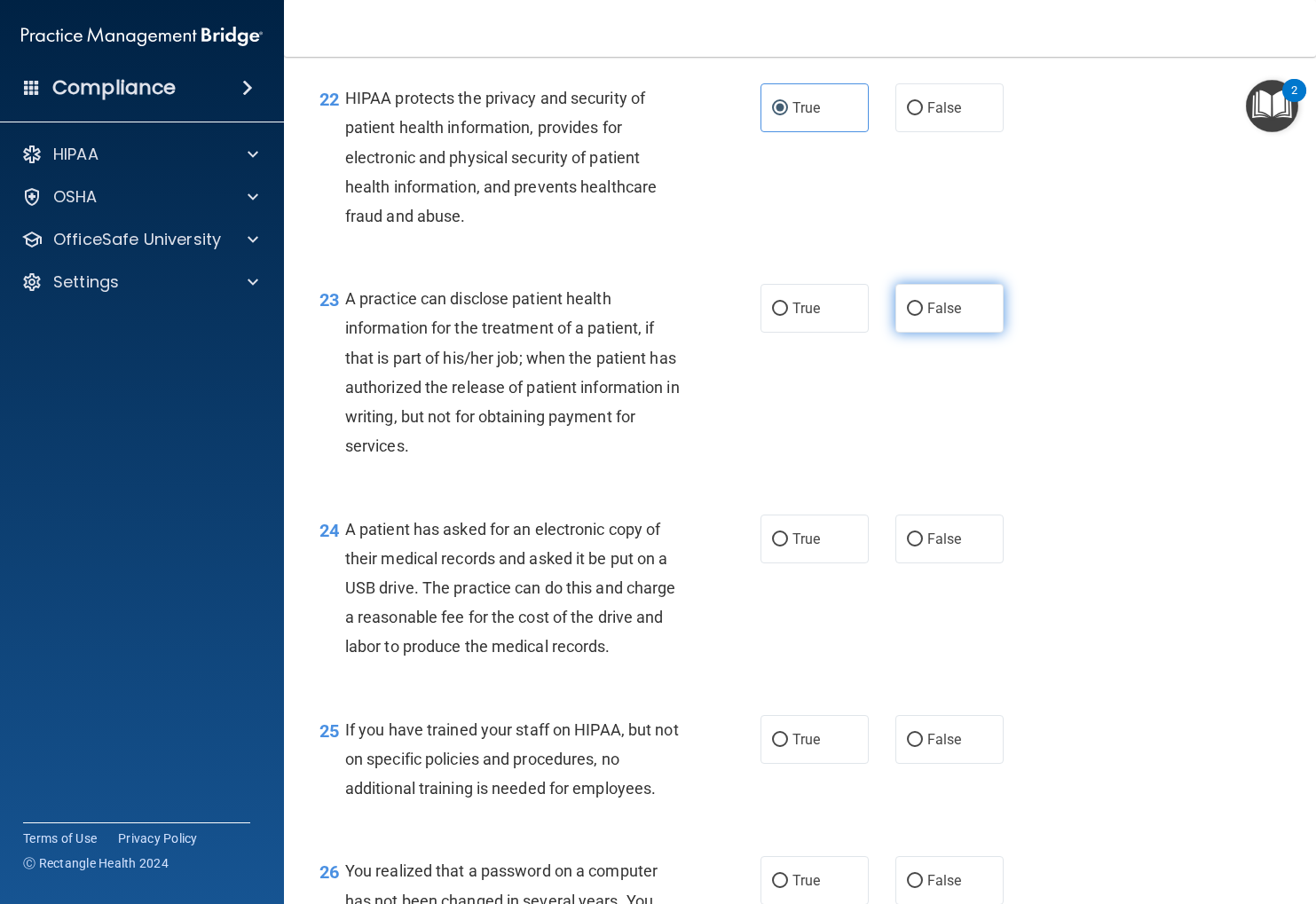 click on "False" at bounding box center [950, 308] 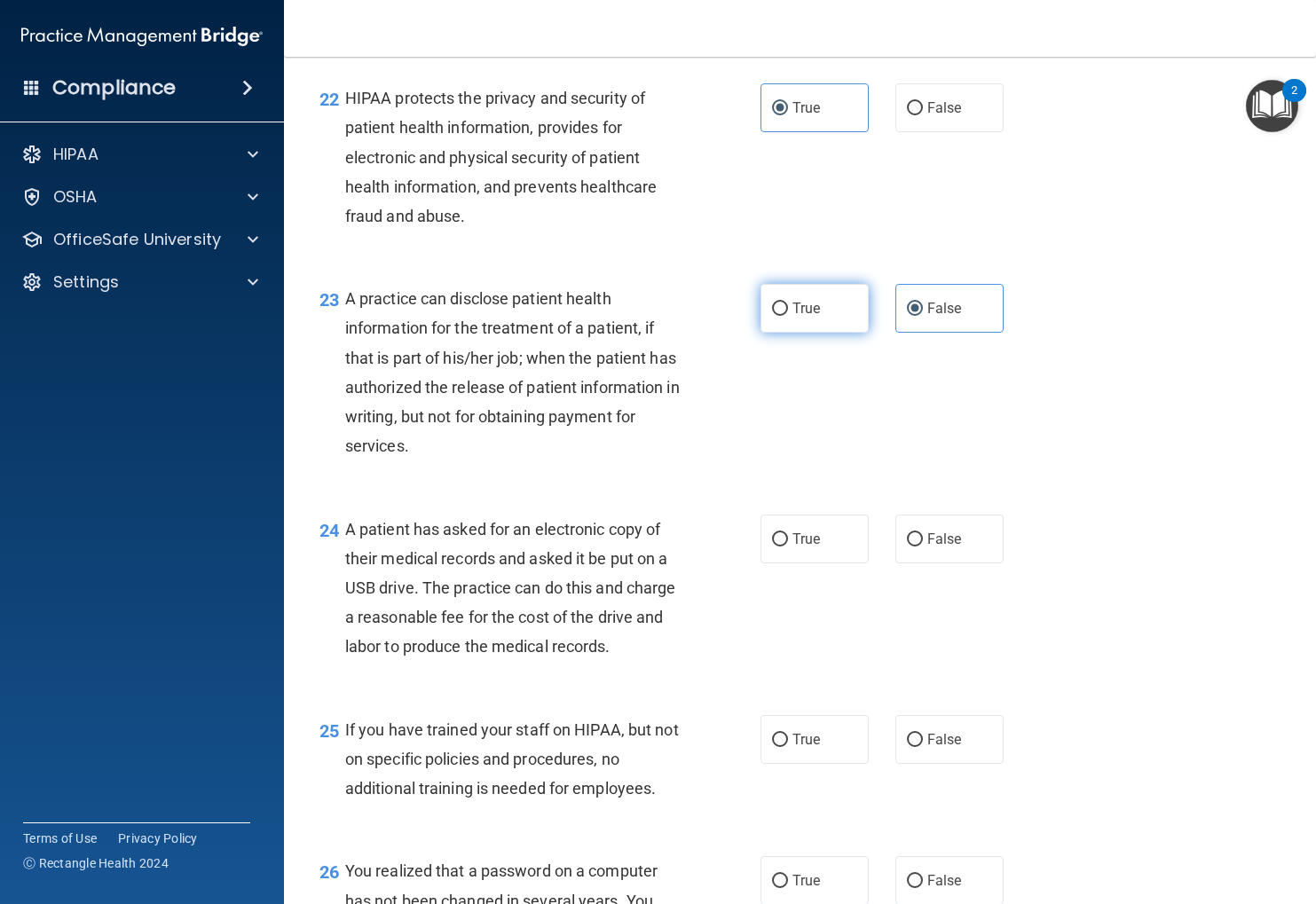 click on "True" at bounding box center [815, 308] 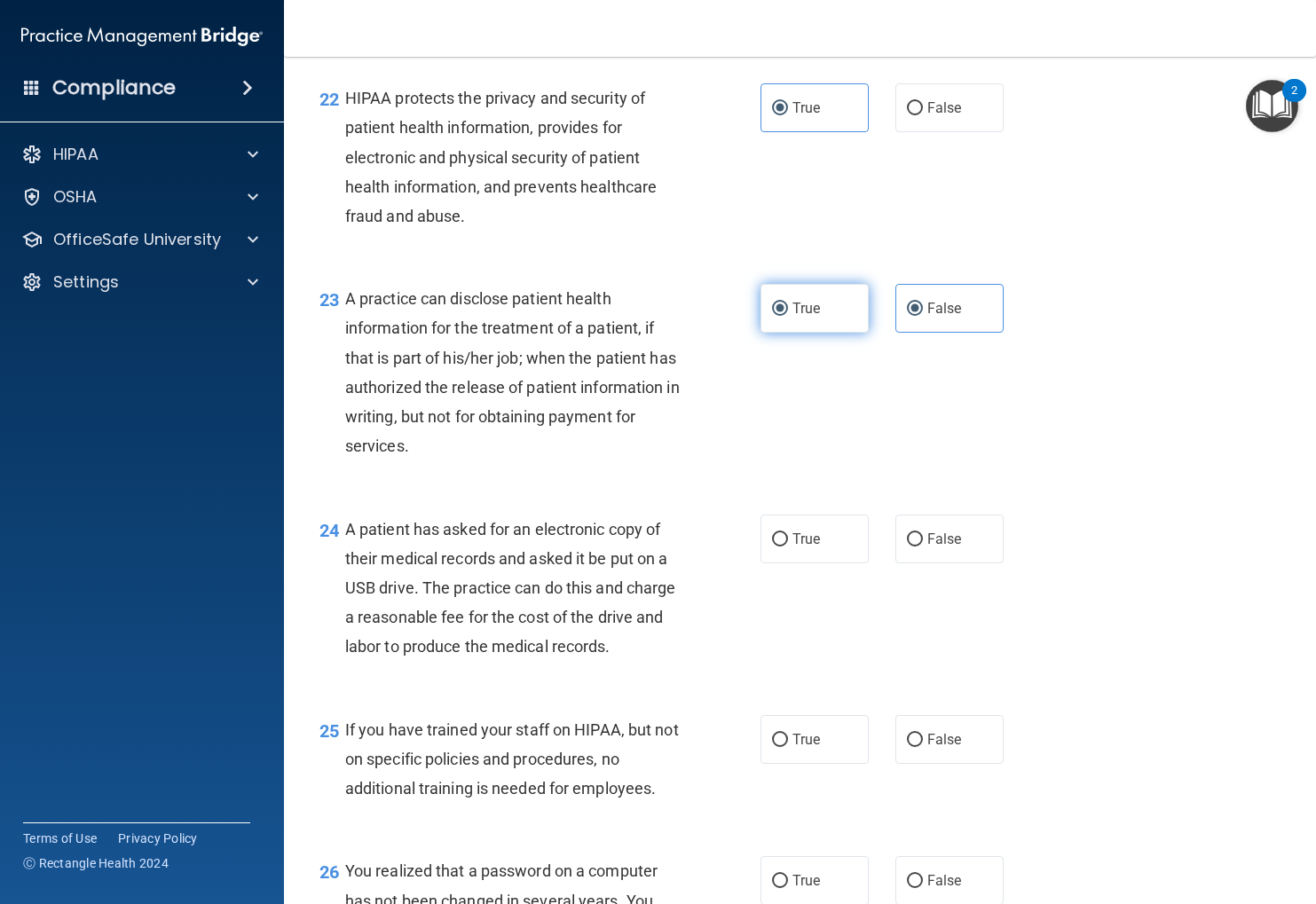 radio on "false" 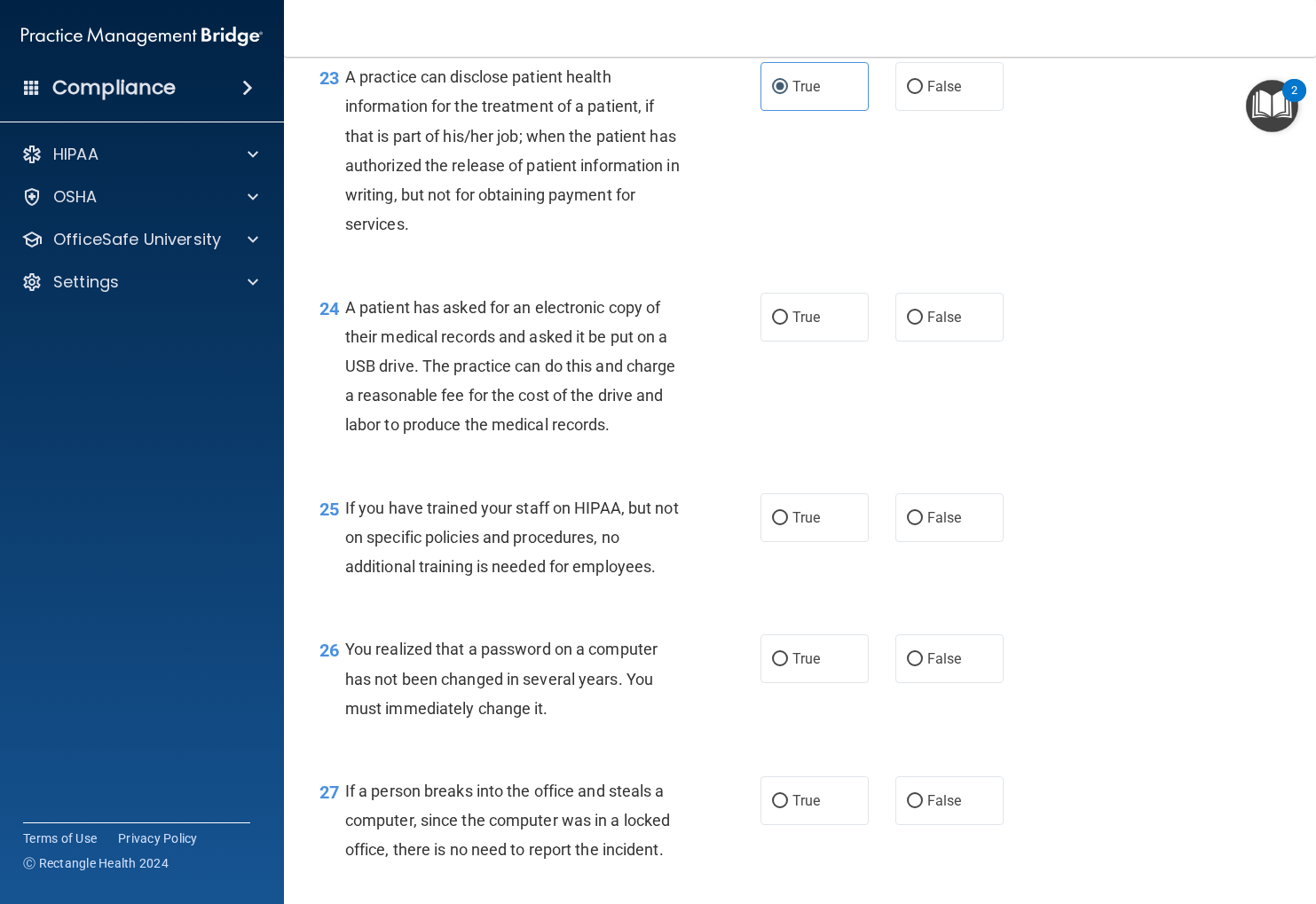 scroll, scrollTop: 3522, scrollLeft: 0, axis: vertical 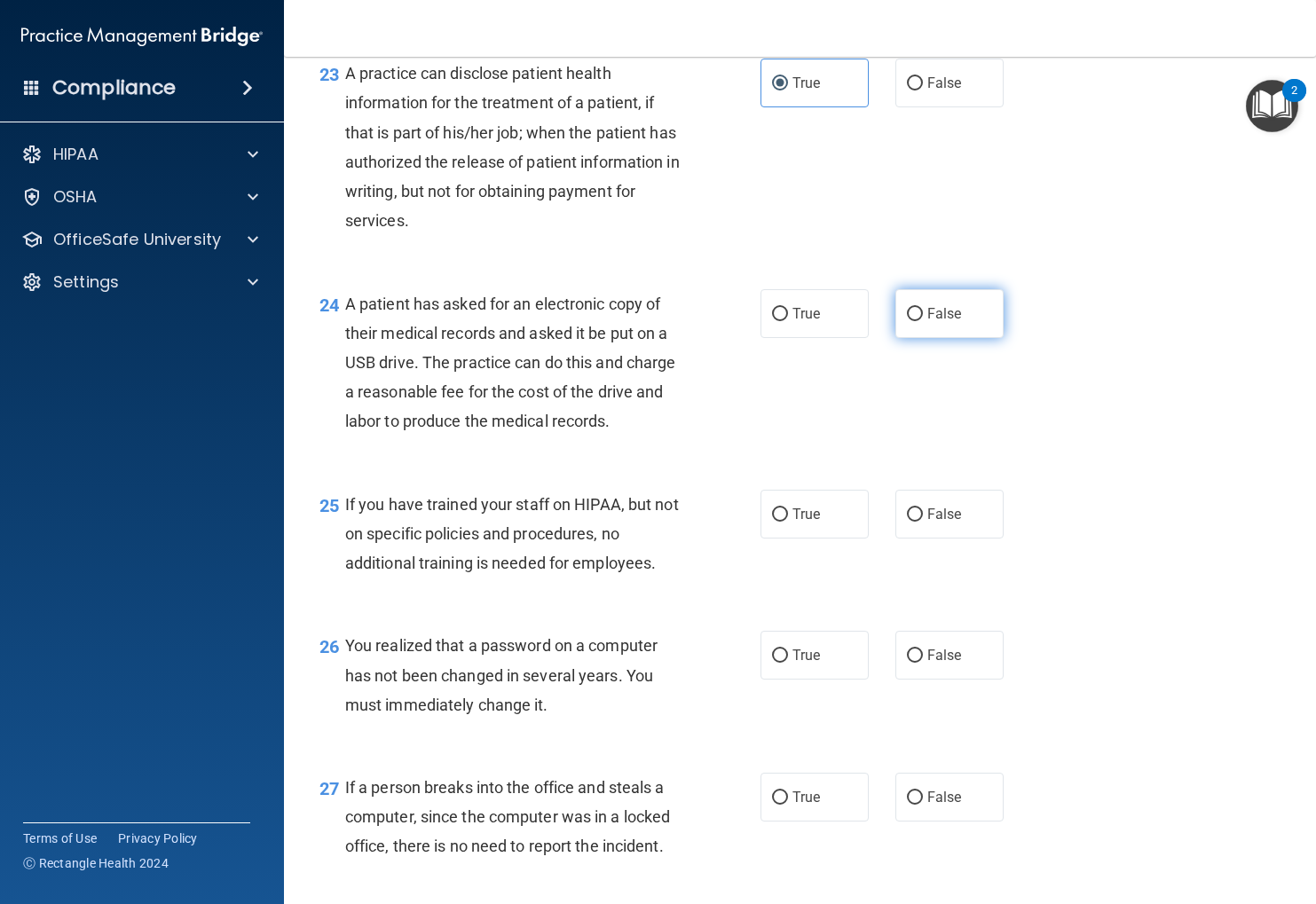 drag, startPoint x: 908, startPoint y: 325, endPoint x: 899, endPoint y: 334, distance: 12.727922 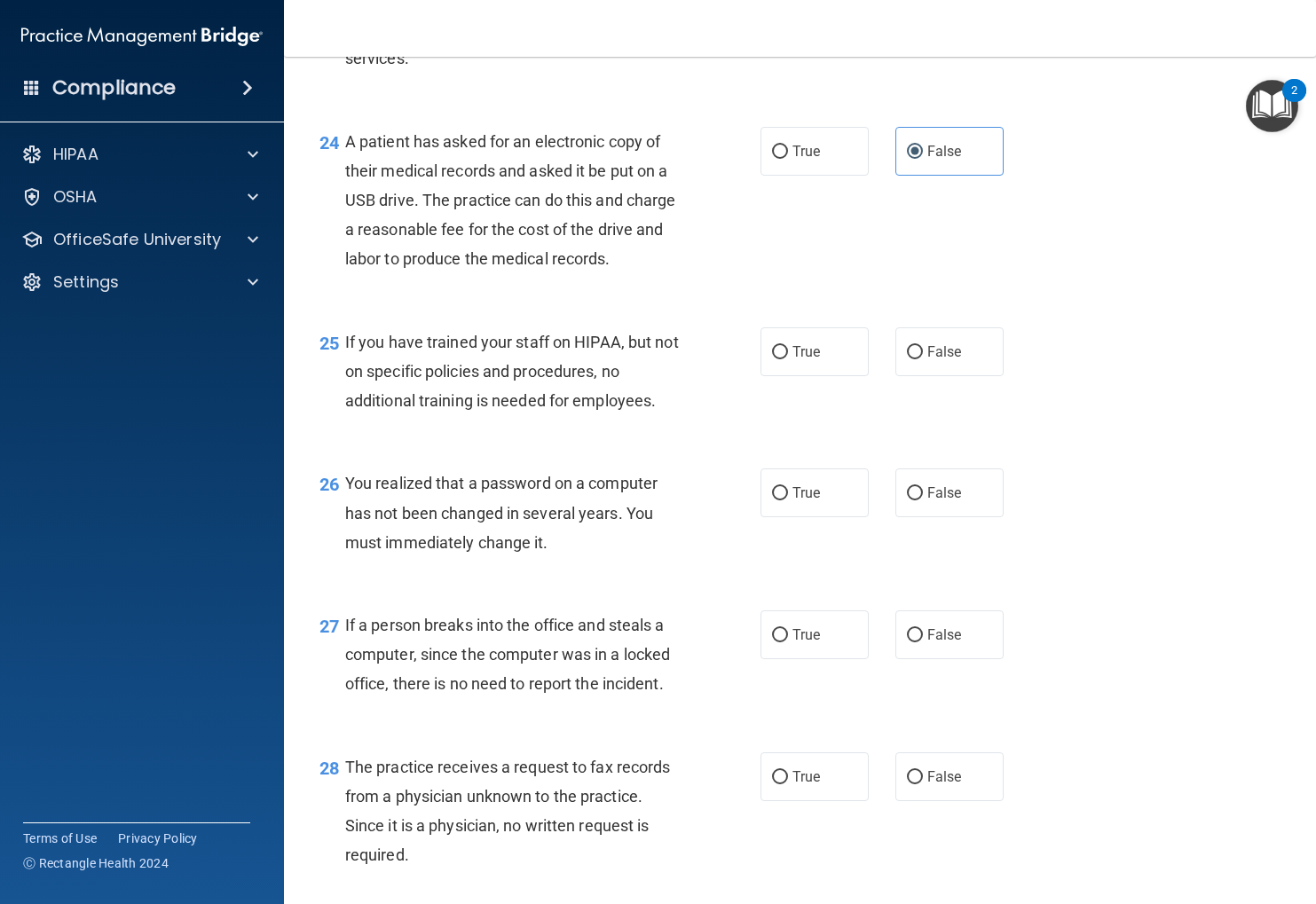 scroll, scrollTop: 3692, scrollLeft: 0, axis: vertical 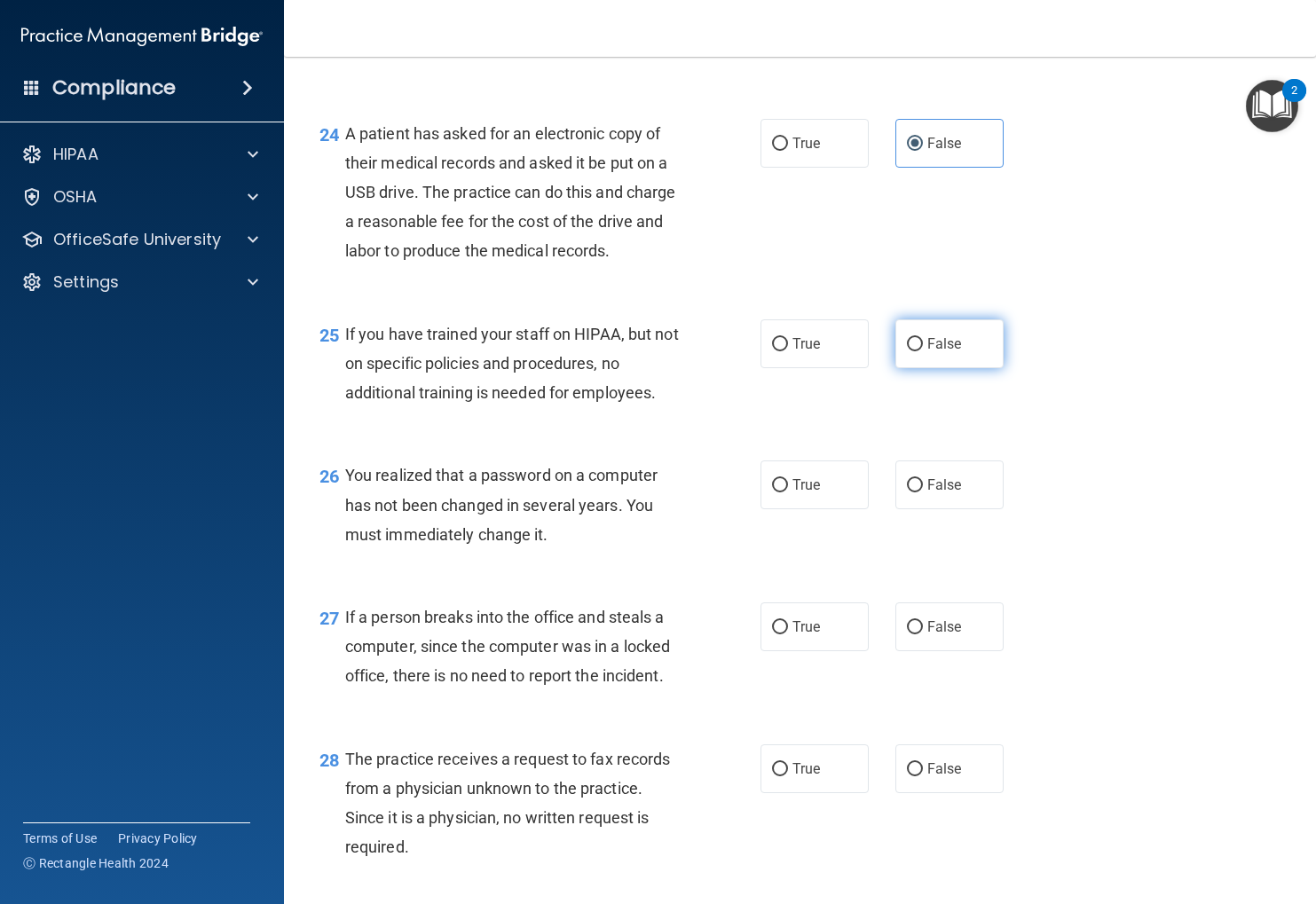 click on "False" at bounding box center (950, 343) 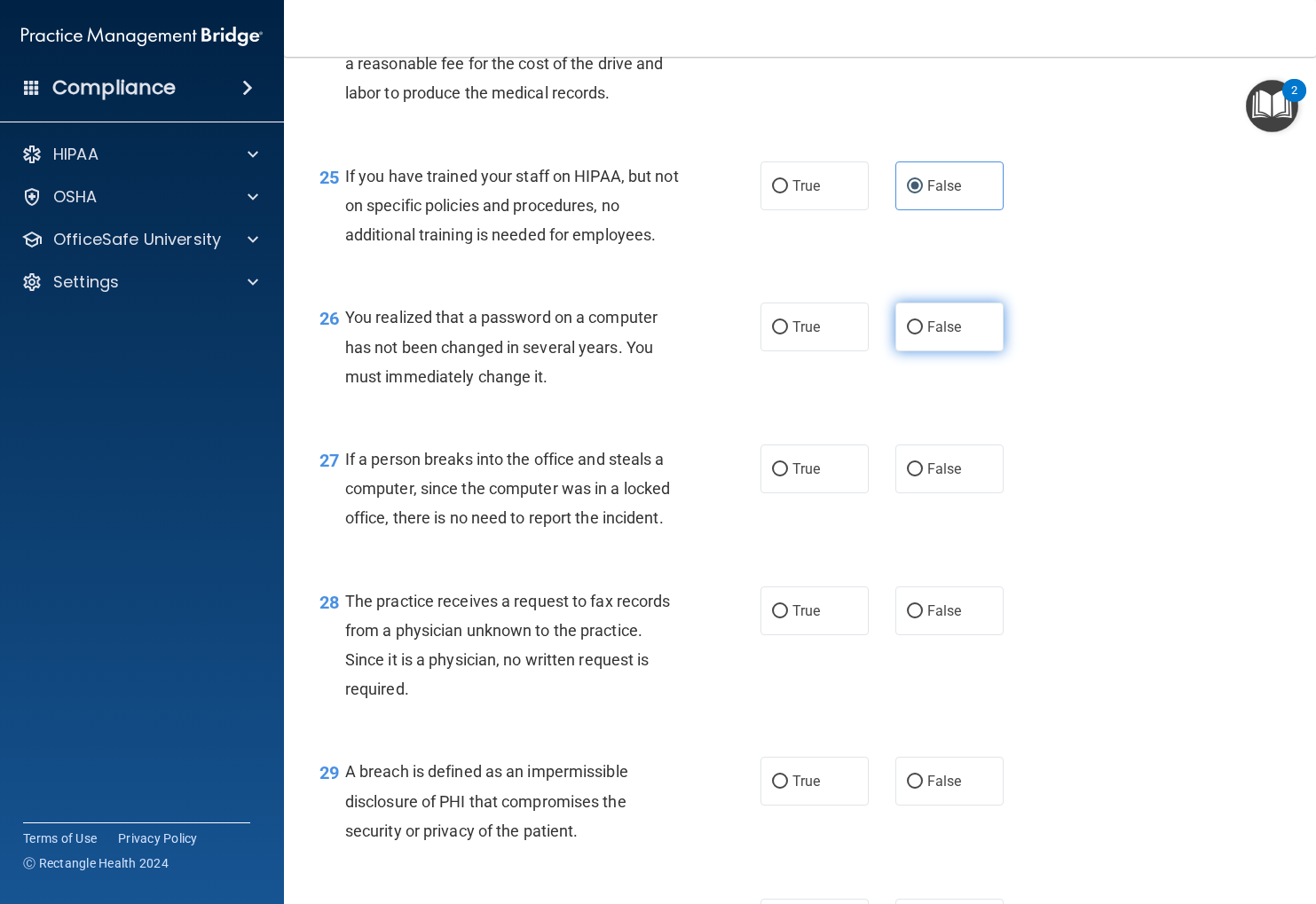 scroll, scrollTop: 3856, scrollLeft: 0, axis: vertical 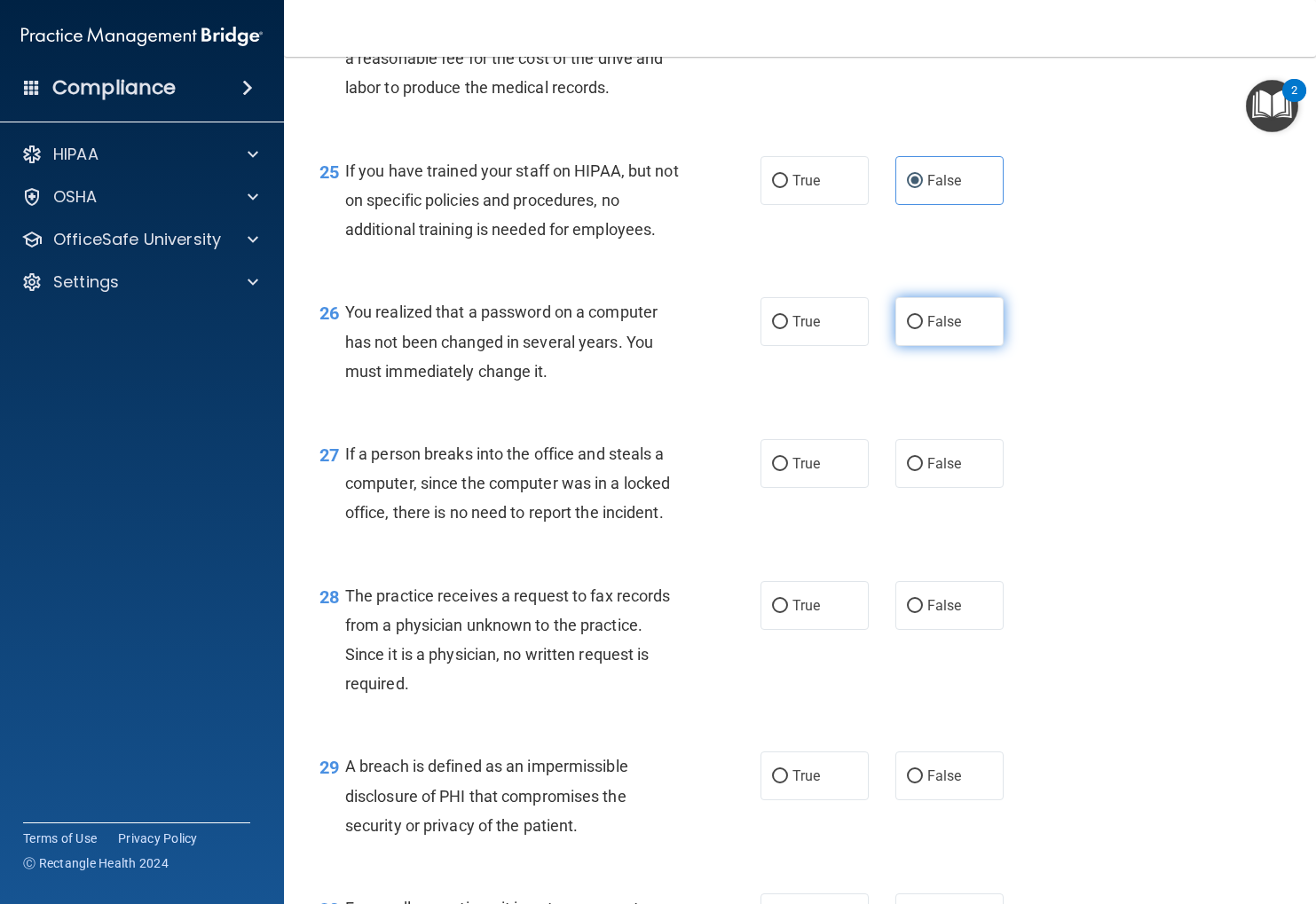 click on "False" at bounding box center (915, 322) 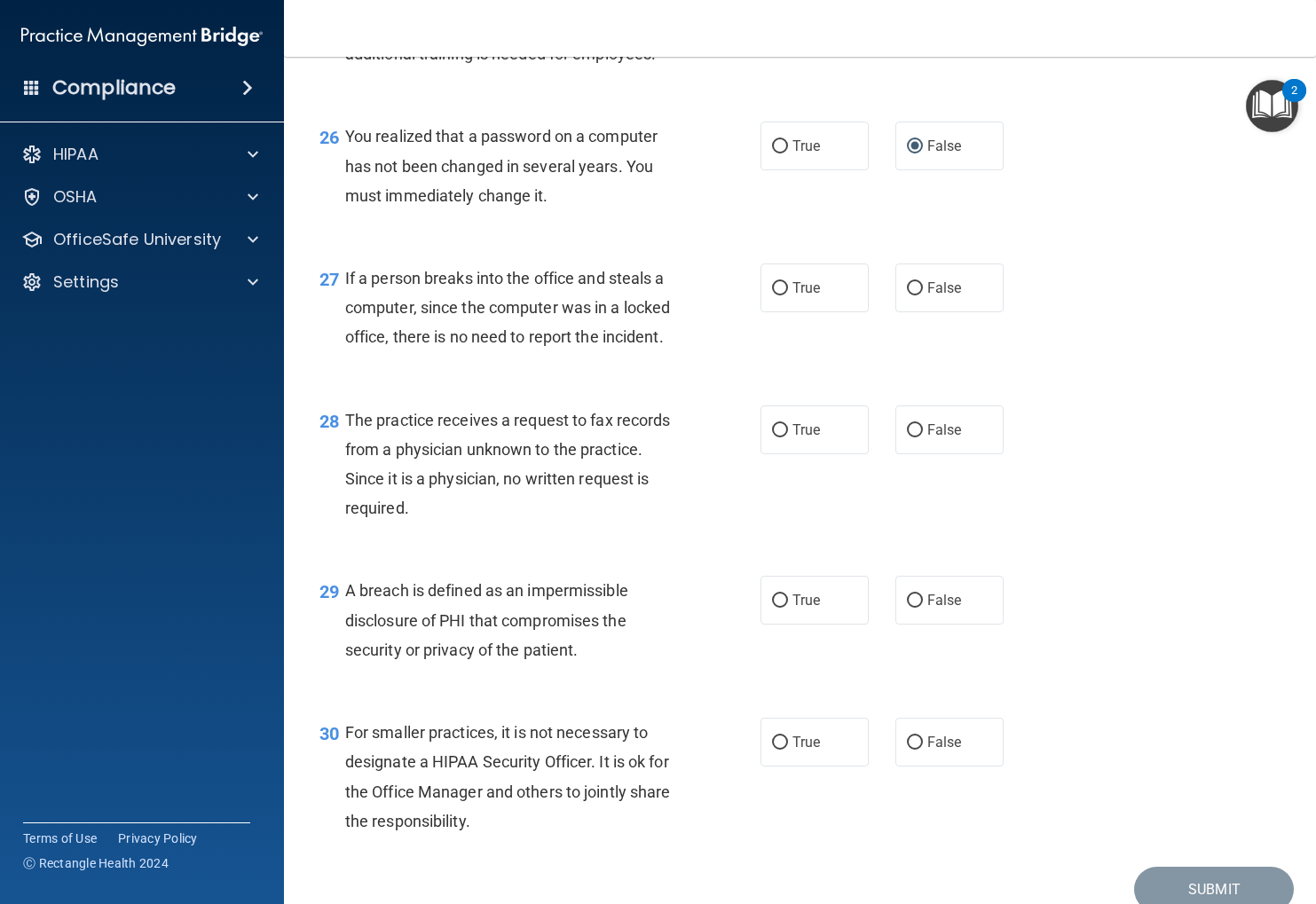 scroll, scrollTop: 4036, scrollLeft: 0, axis: vertical 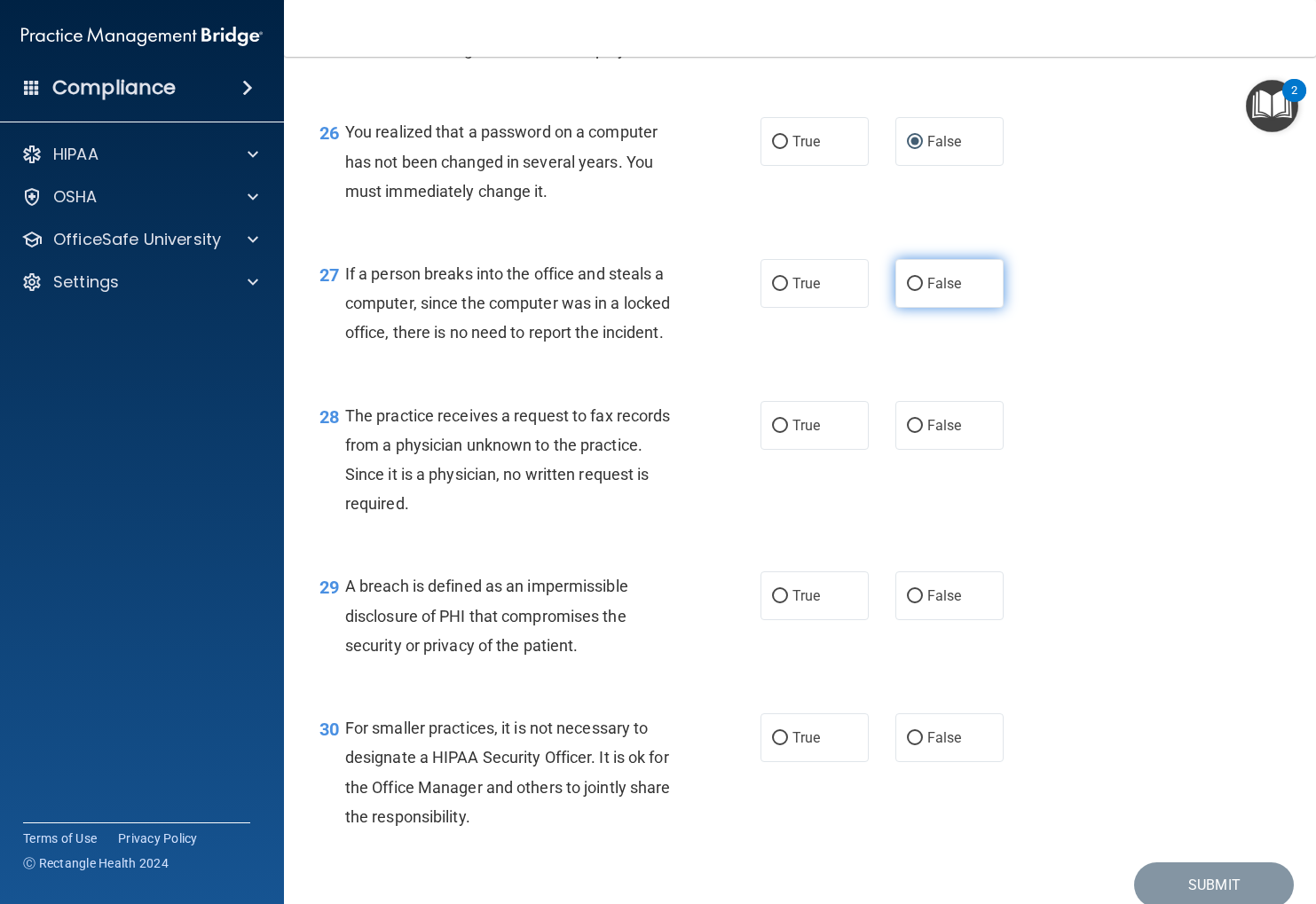 click on "27       If a person breaks into the office and steals a computer, since the computer was in a locked office, there is no need to report the incident.                 True           False" at bounding box center (800, 308) 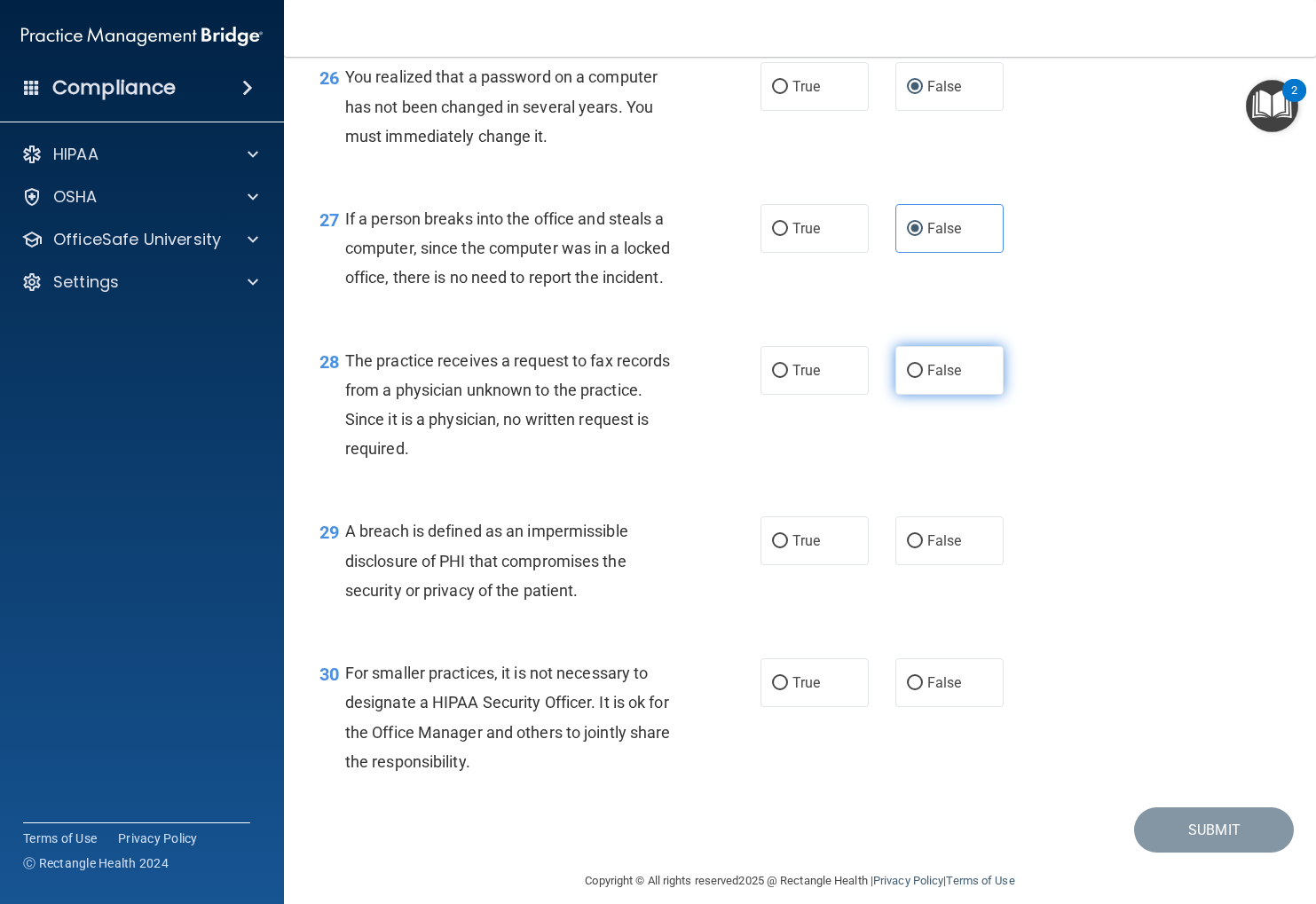 scroll, scrollTop: 4110, scrollLeft: 0, axis: vertical 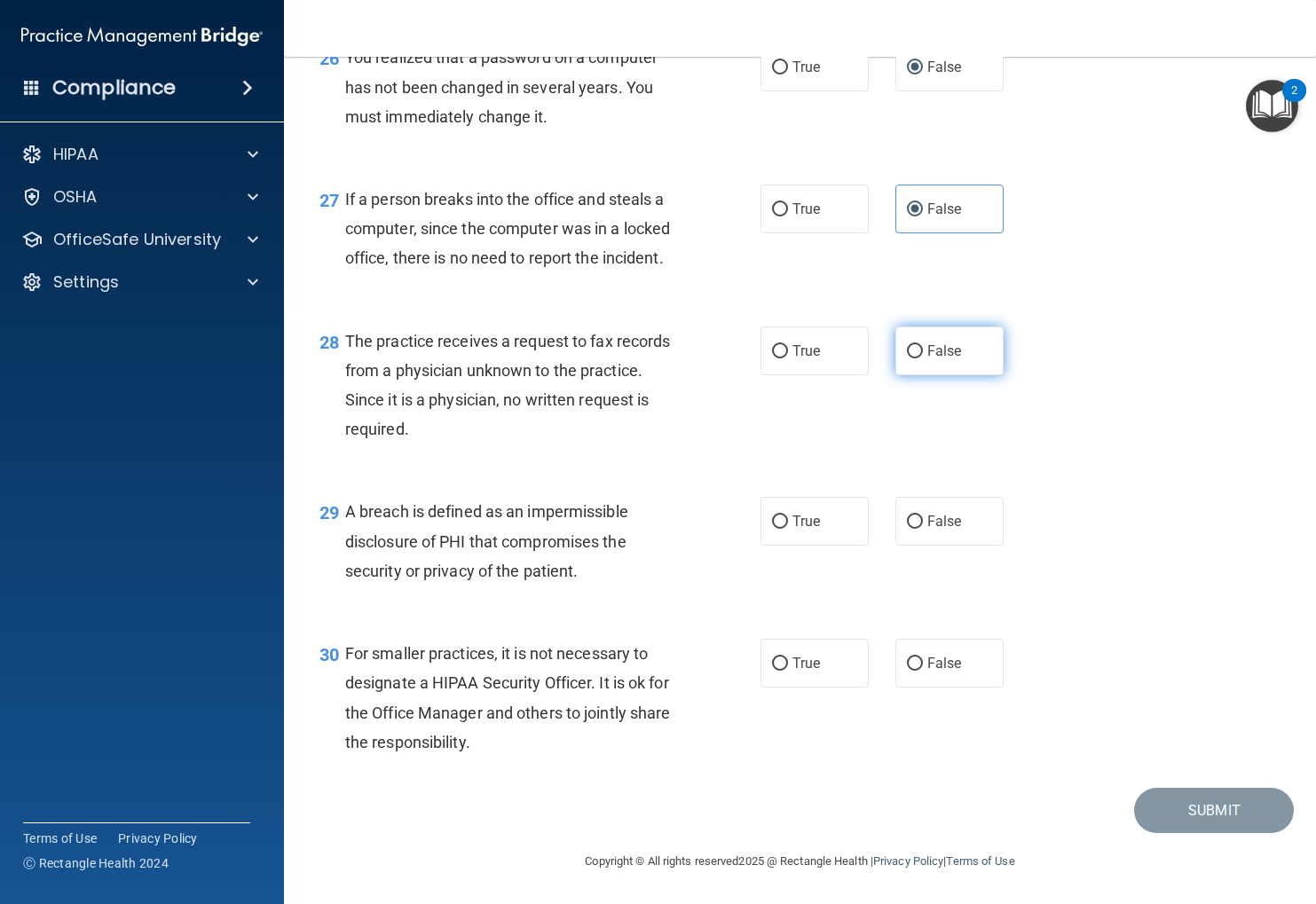 click on "False" at bounding box center (950, 350) 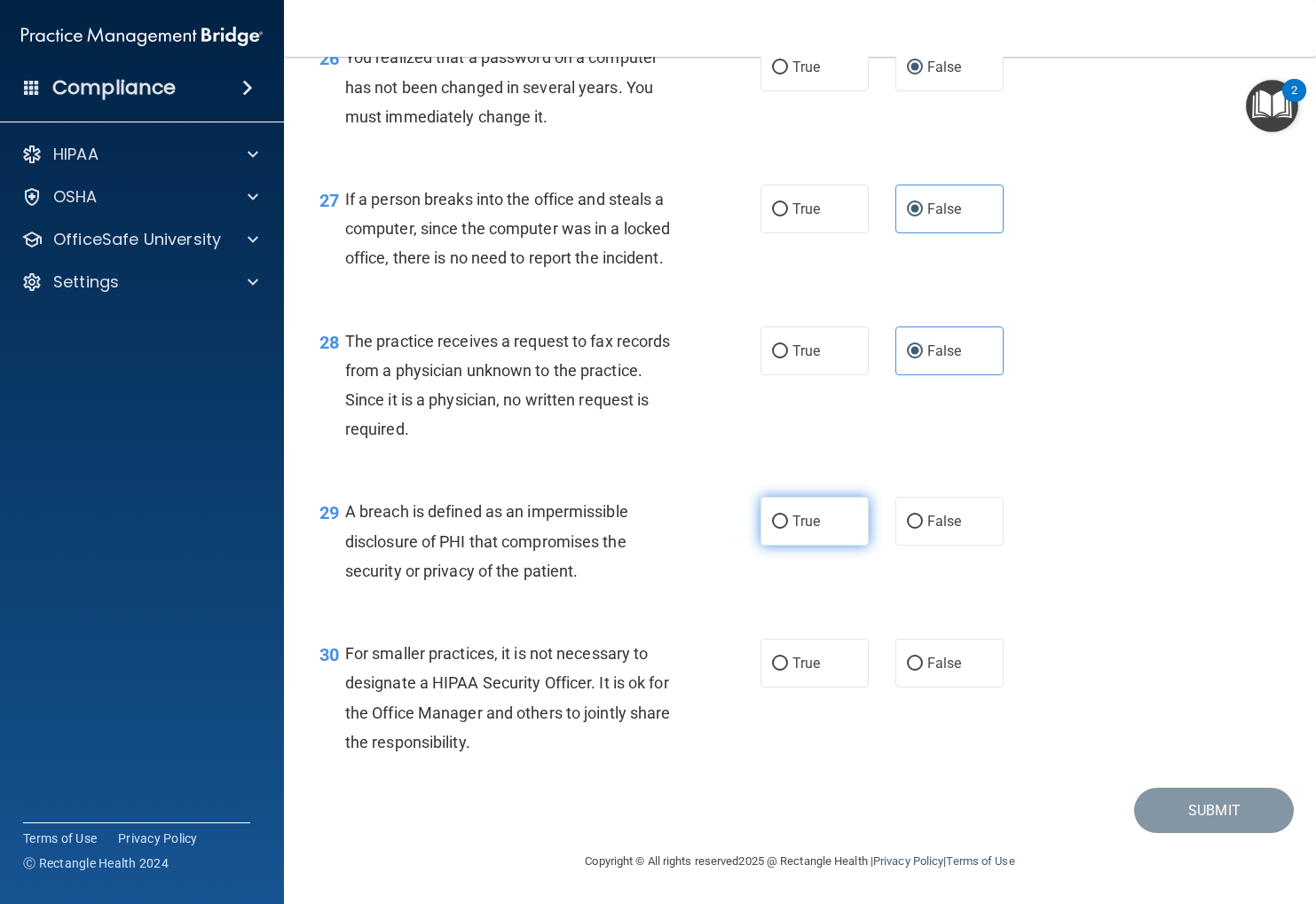 click on "True" at bounding box center [806, 521] 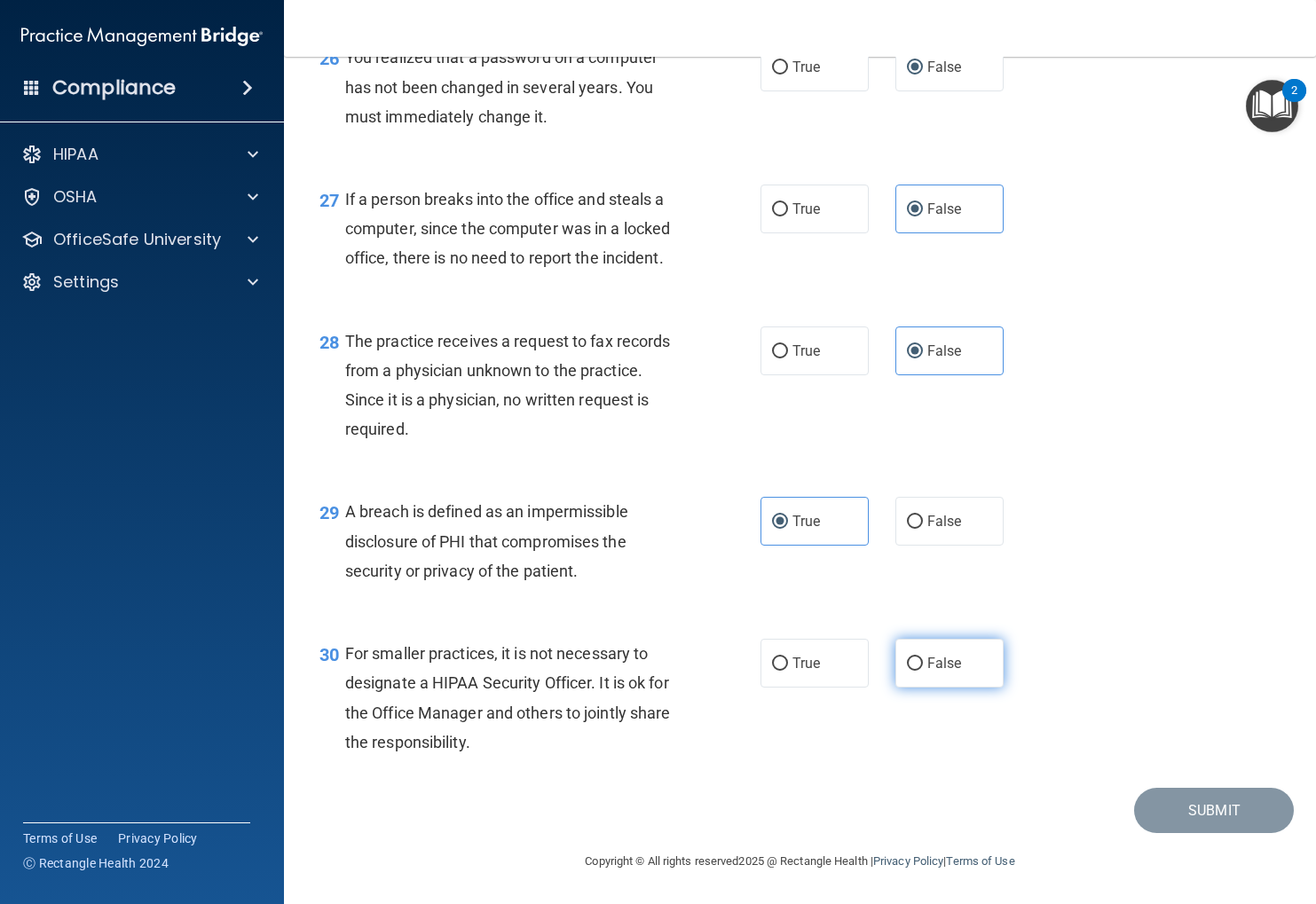click on "False" at bounding box center (950, 663) 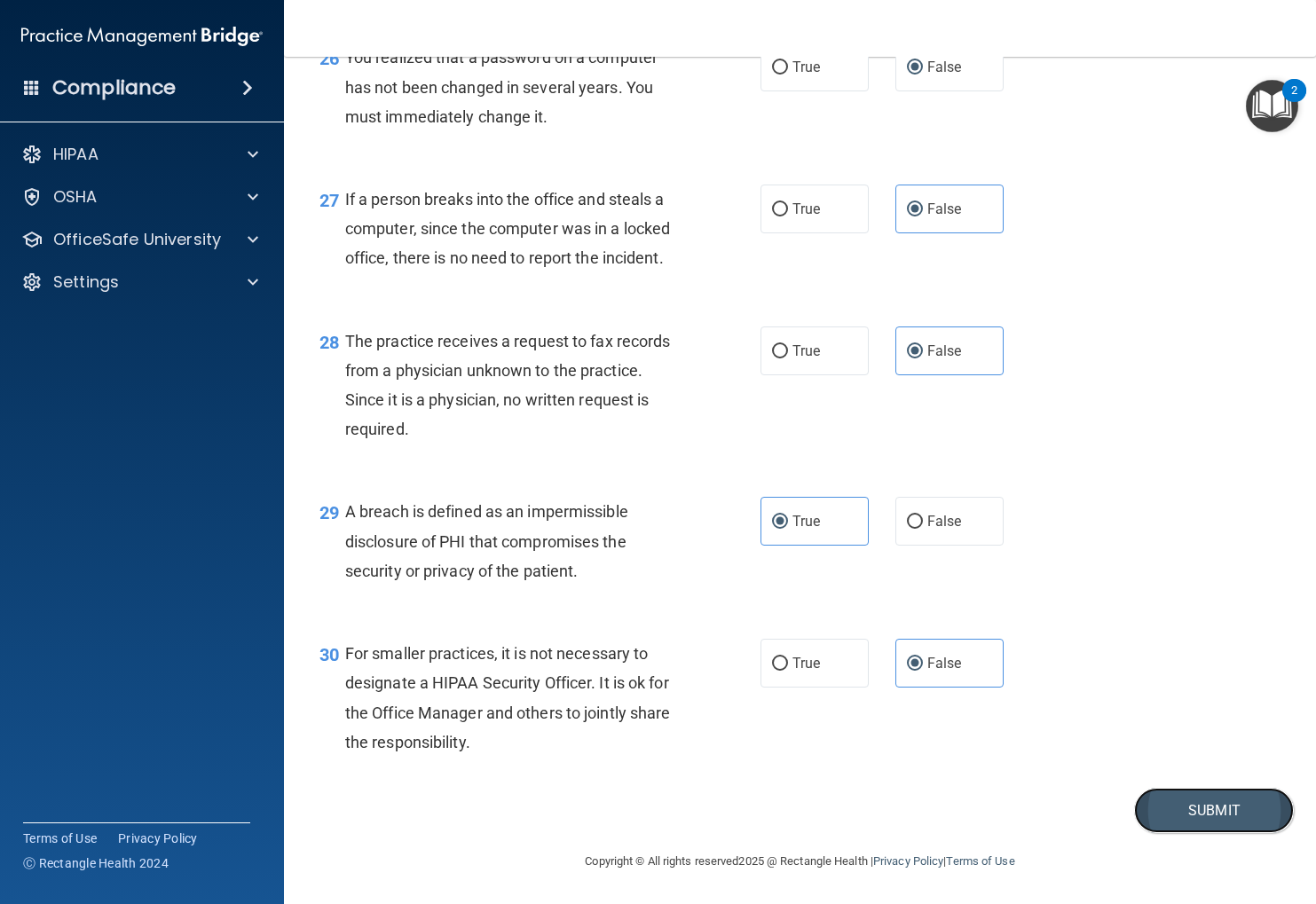 click on "Submit" at bounding box center (1214, 810) 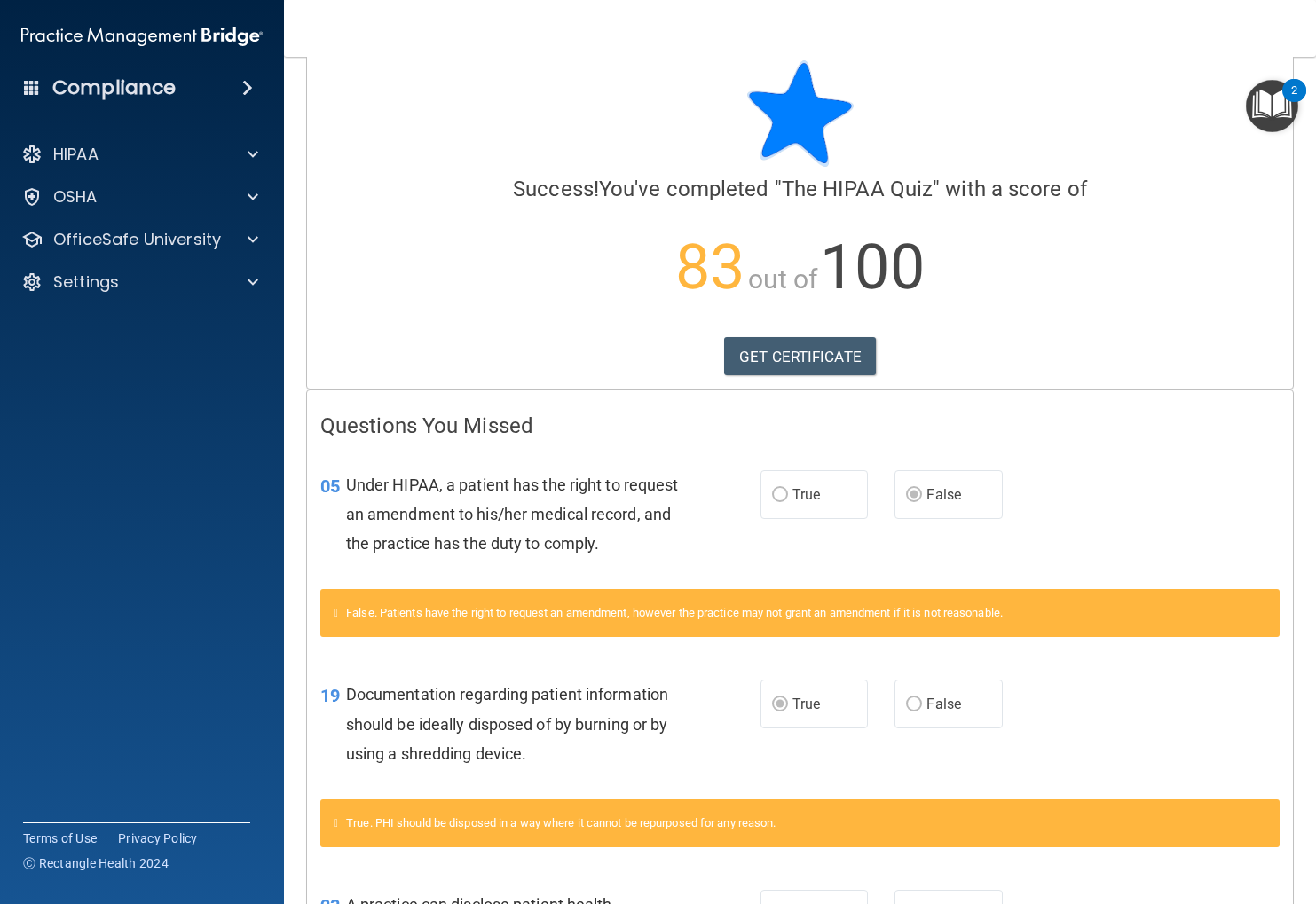 scroll, scrollTop: 0, scrollLeft: 0, axis: both 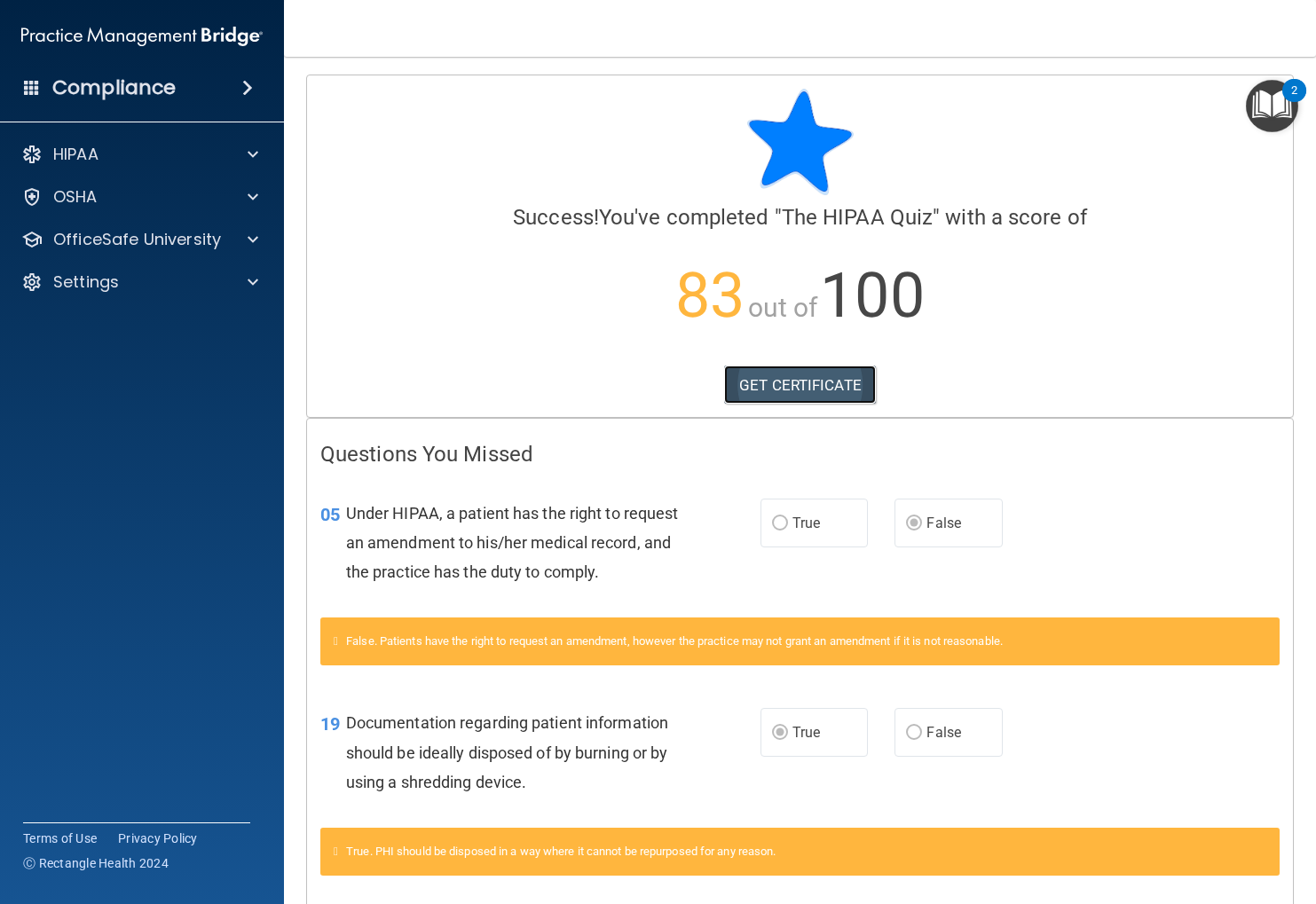 click on "GET CERTIFICATE" at bounding box center [800, 385] 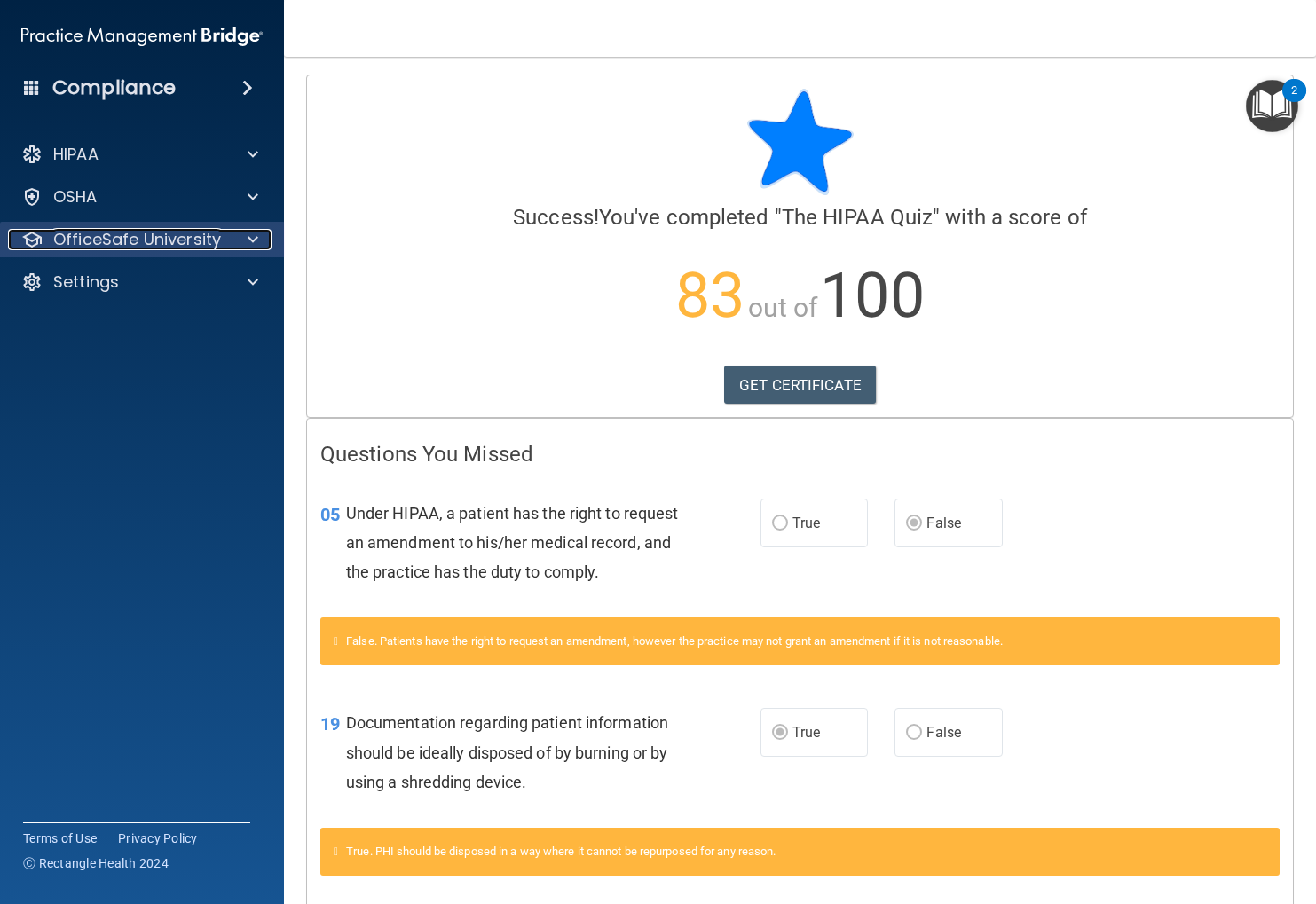 click on "OfficeSafe University" at bounding box center (137, 240) 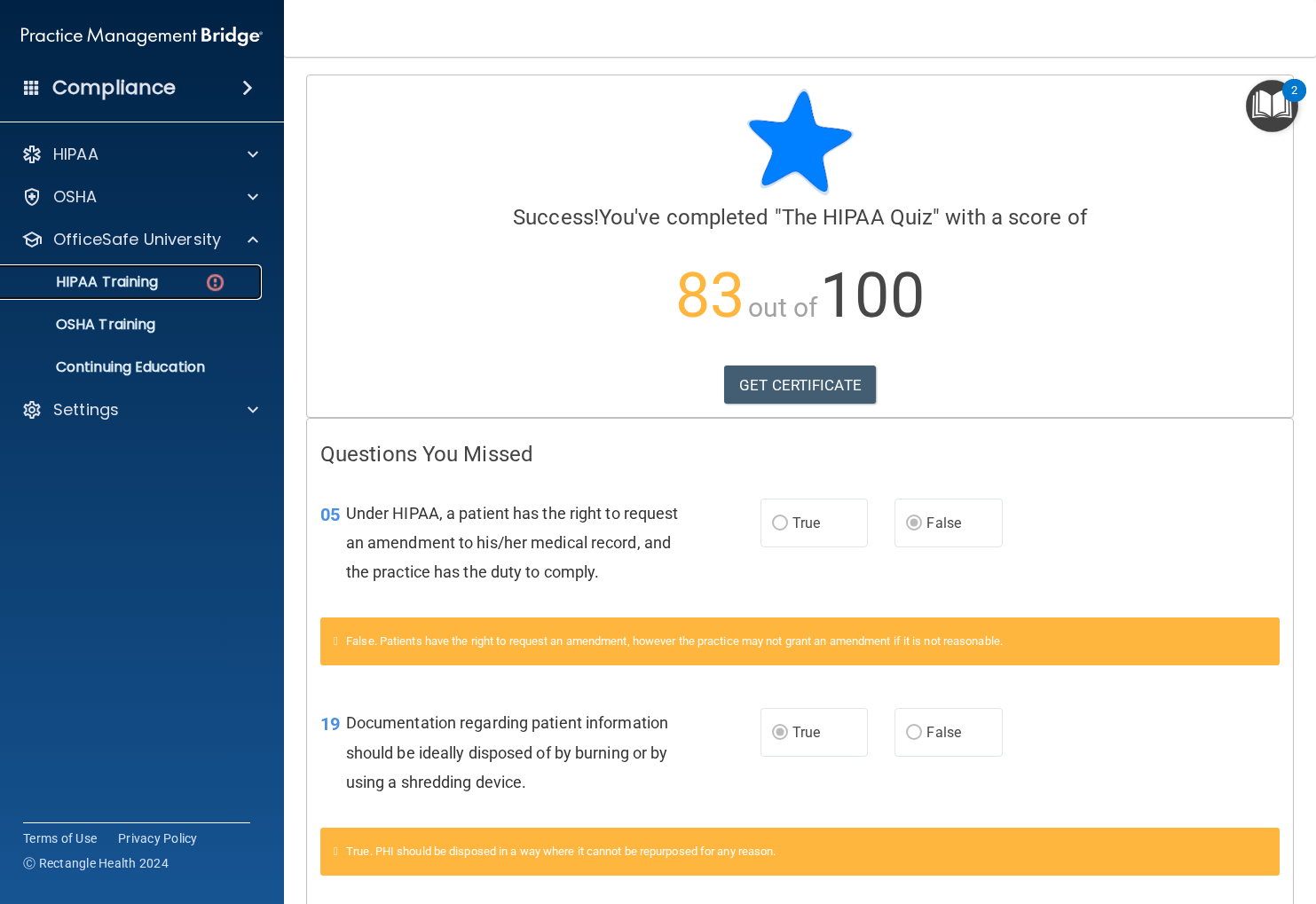 click on "HIPAA Training" at bounding box center [132, 282] 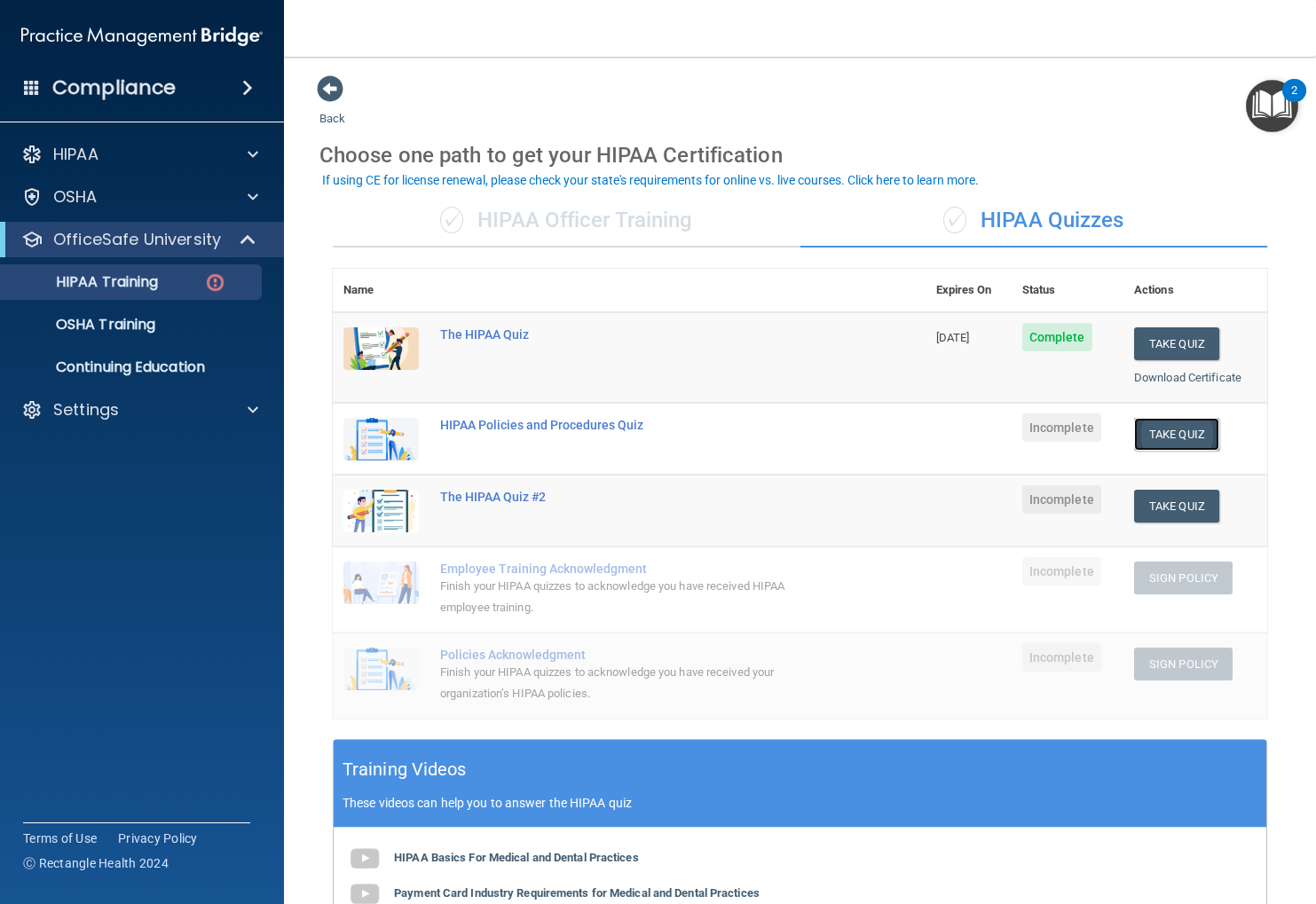 click on "Take Quiz" at bounding box center [1177, 434] 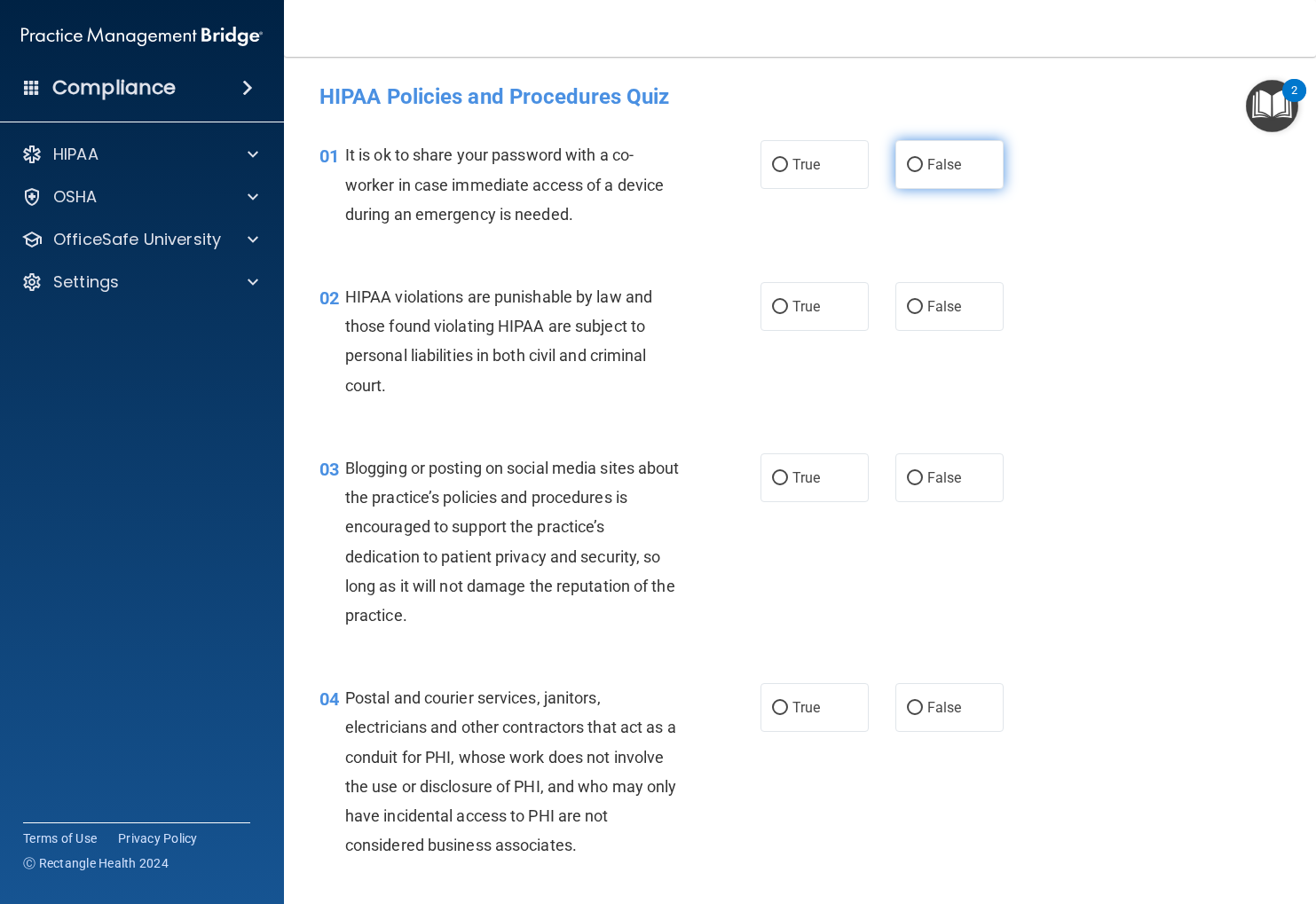 click on "False" at bounding box center (950, 164) 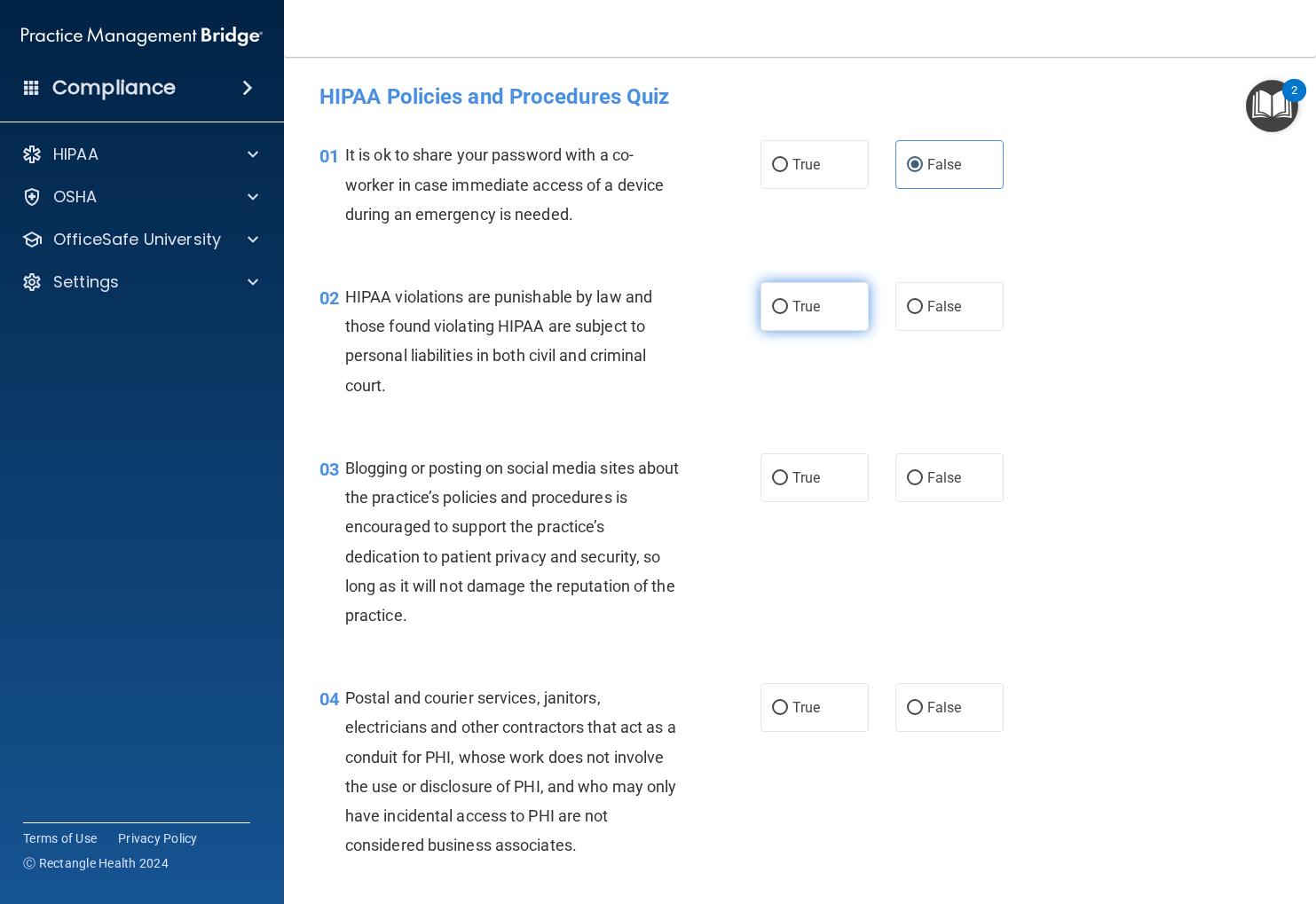 click on "True" at bounding box center [815, 306] 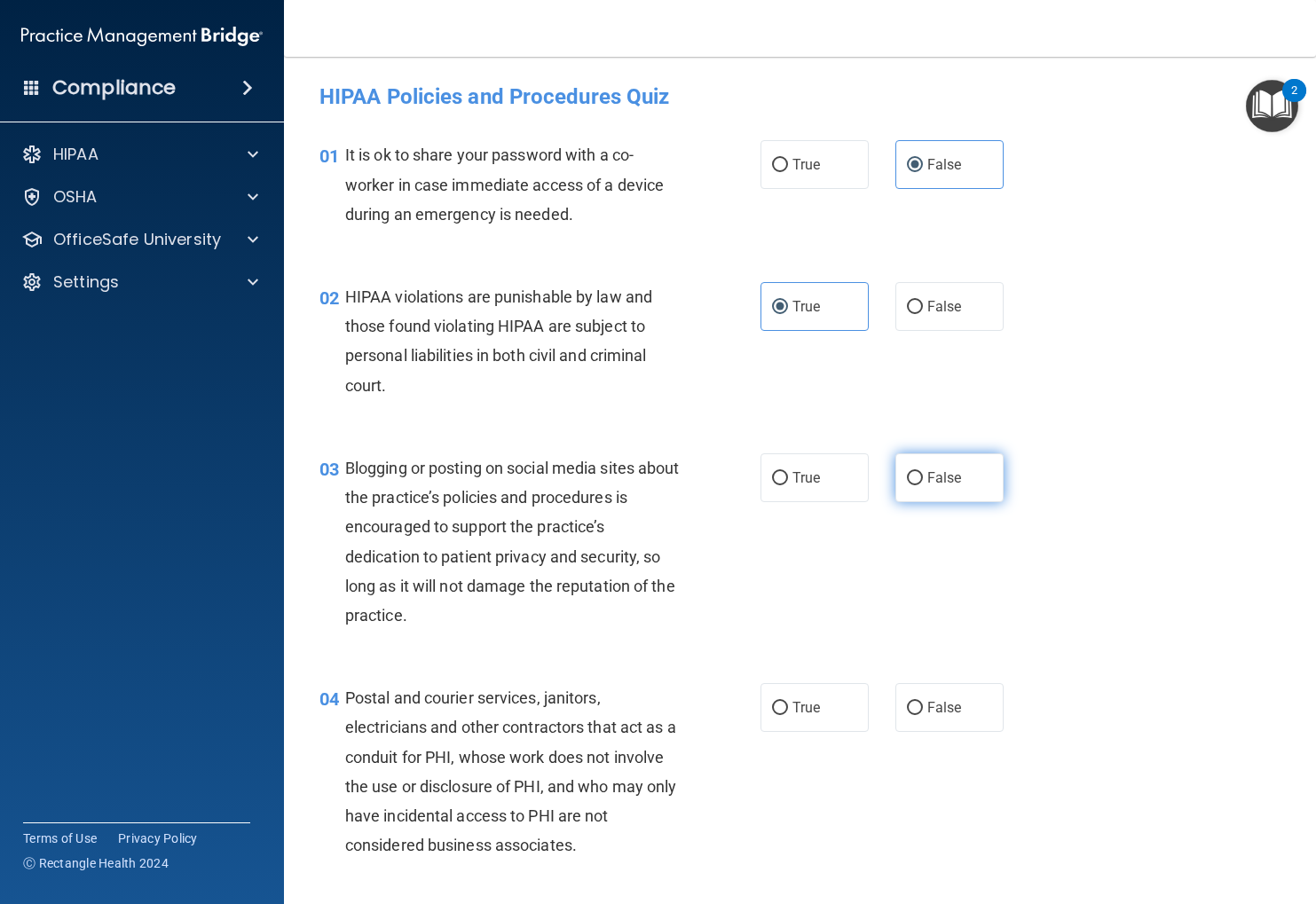 click on "False" at bounding box center (950, 477) 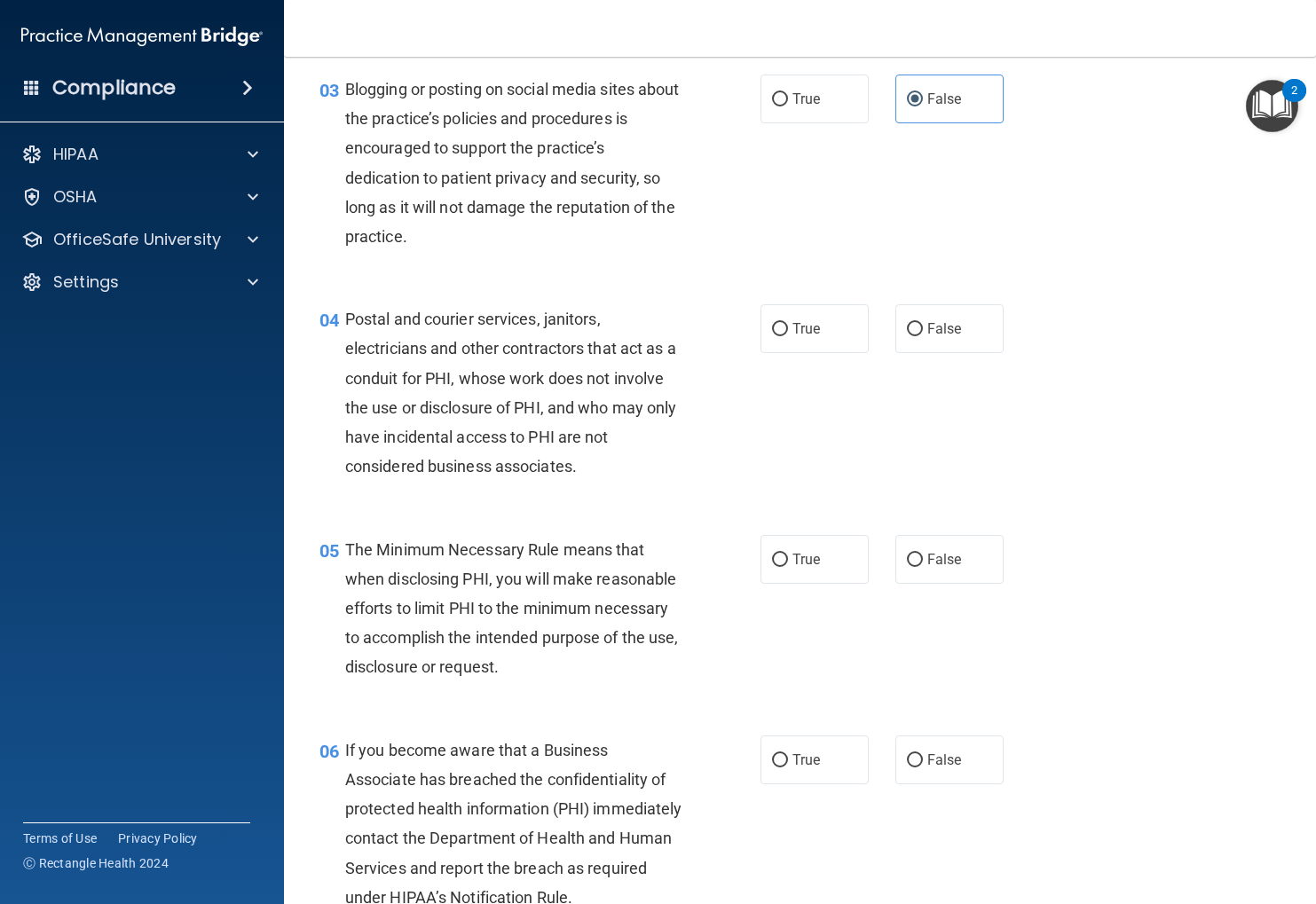 scroll, scrollTop: 381, scrollLeft: 0, axis: vertical 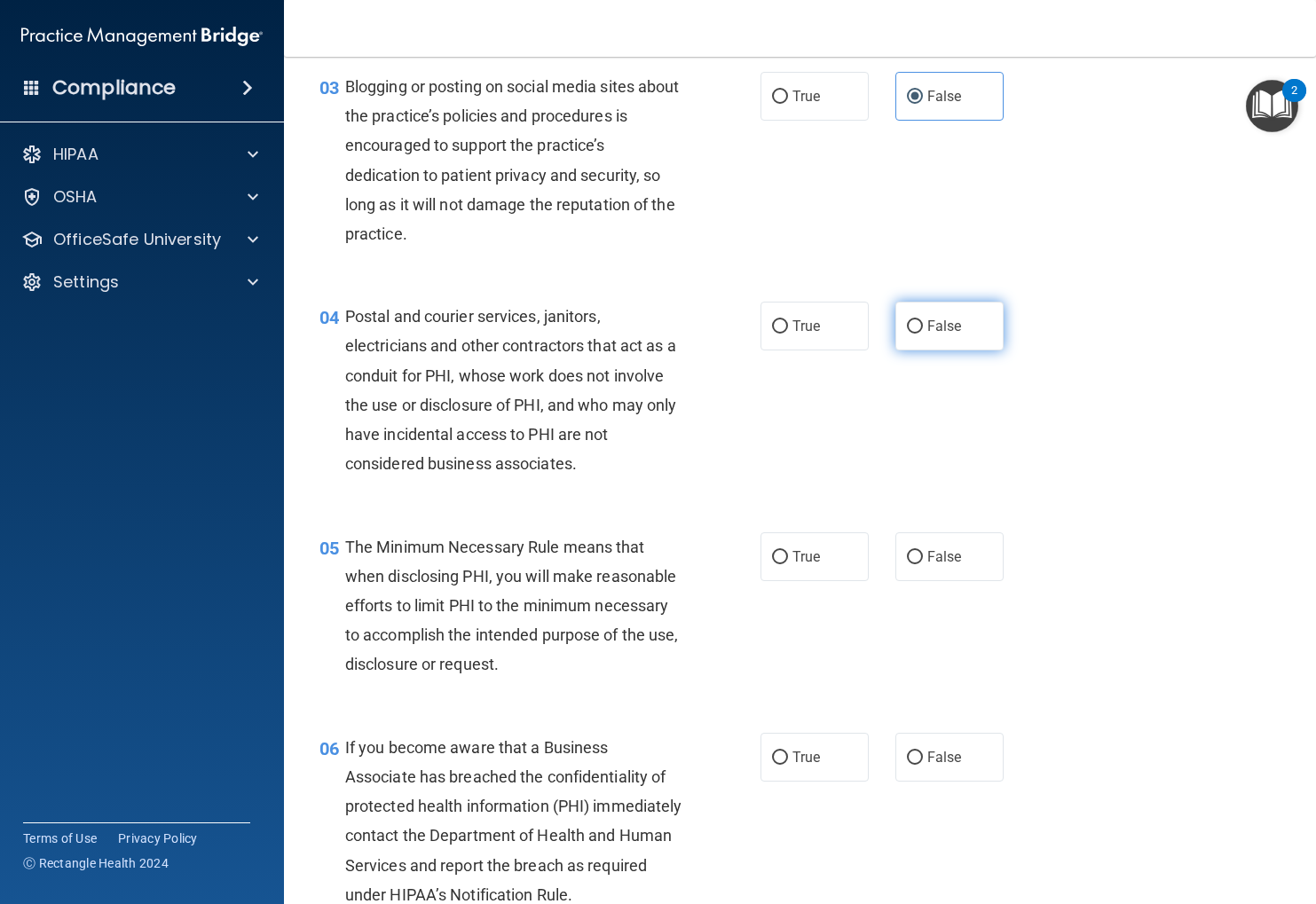 click on "False" at bounding box center (950, 326) 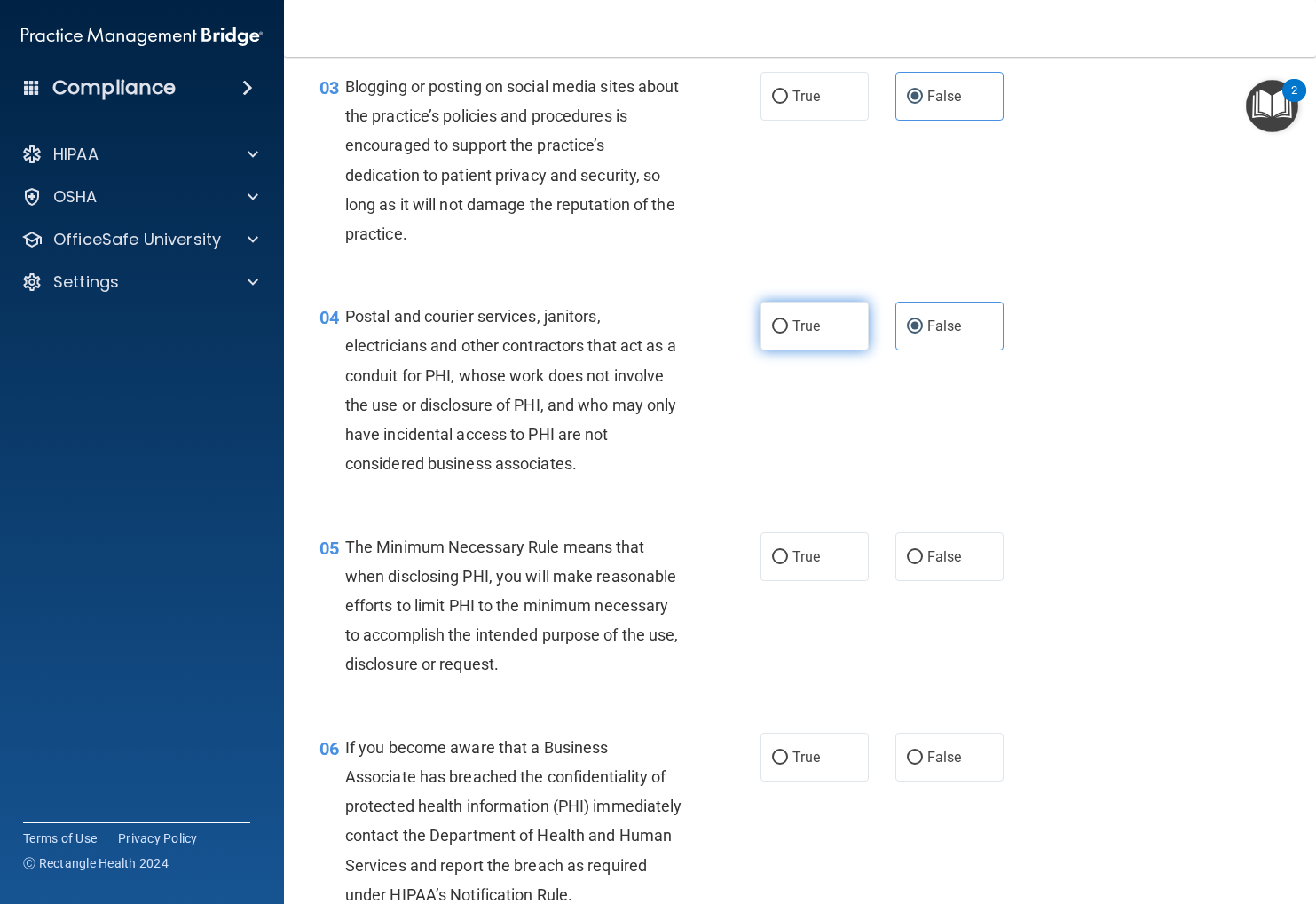 click on "True" at bounding box center (815, 326) 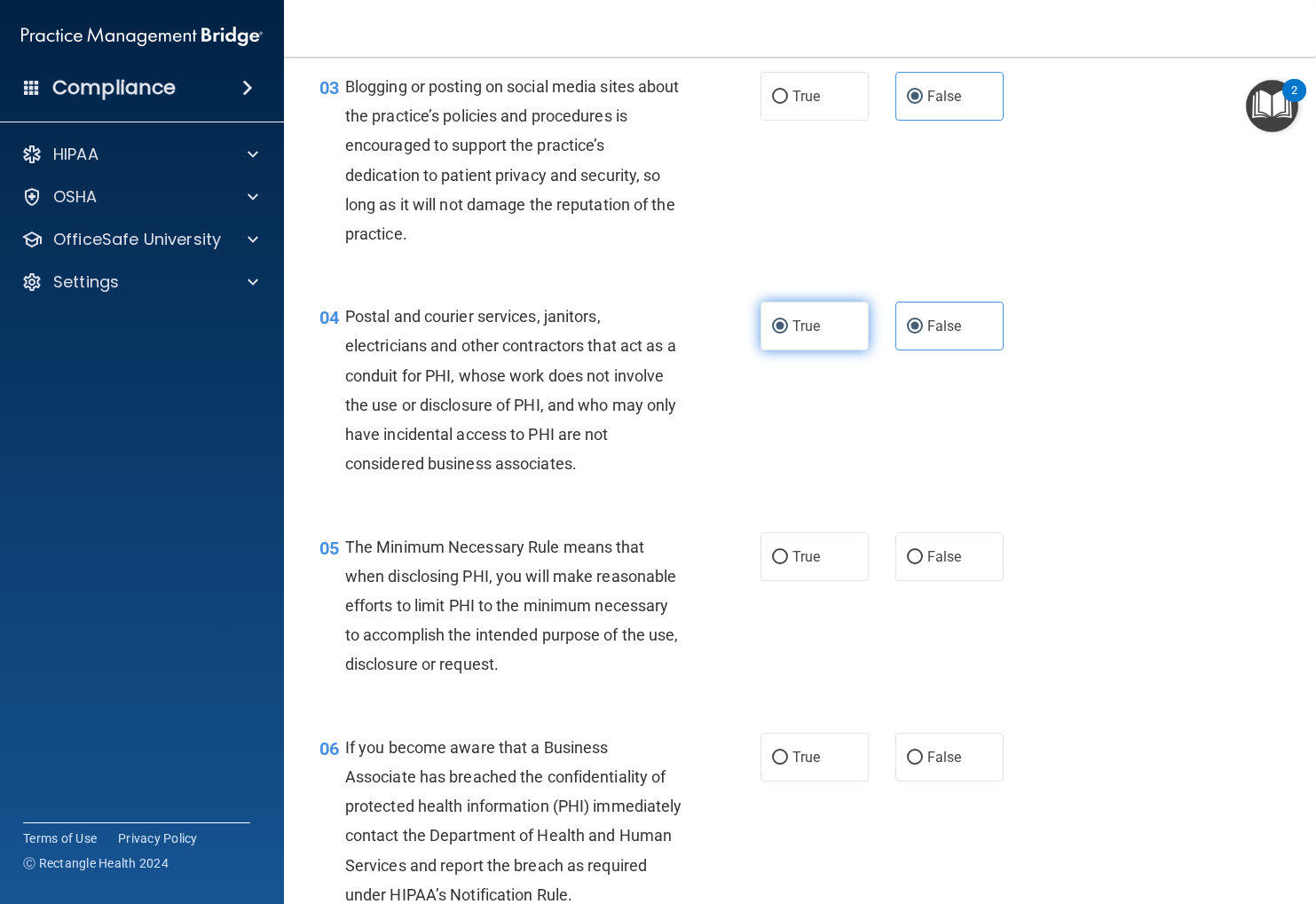 radio on "false" 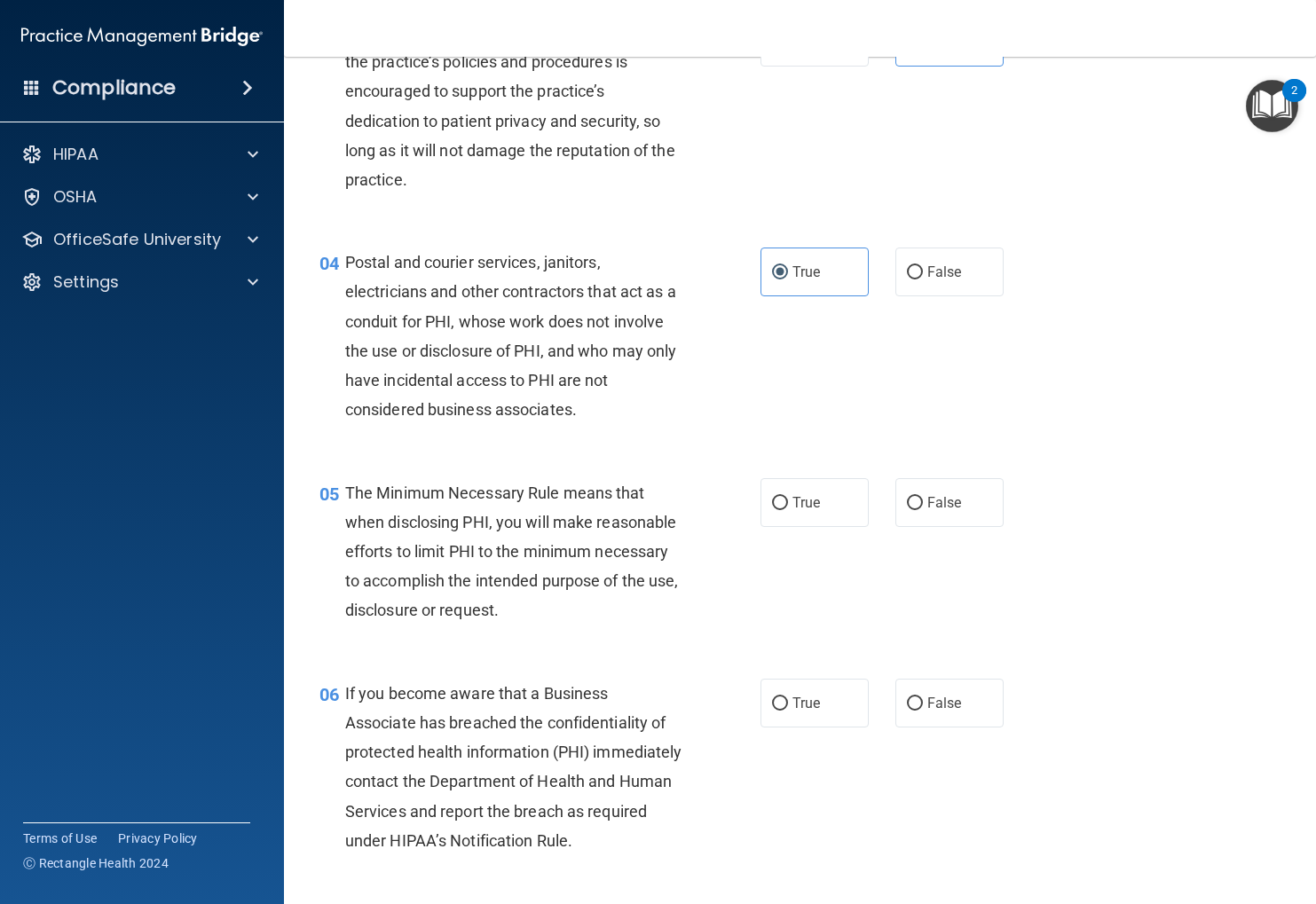 scroll, scrollTop: 440, scrollLeft: 0, axis: vertical 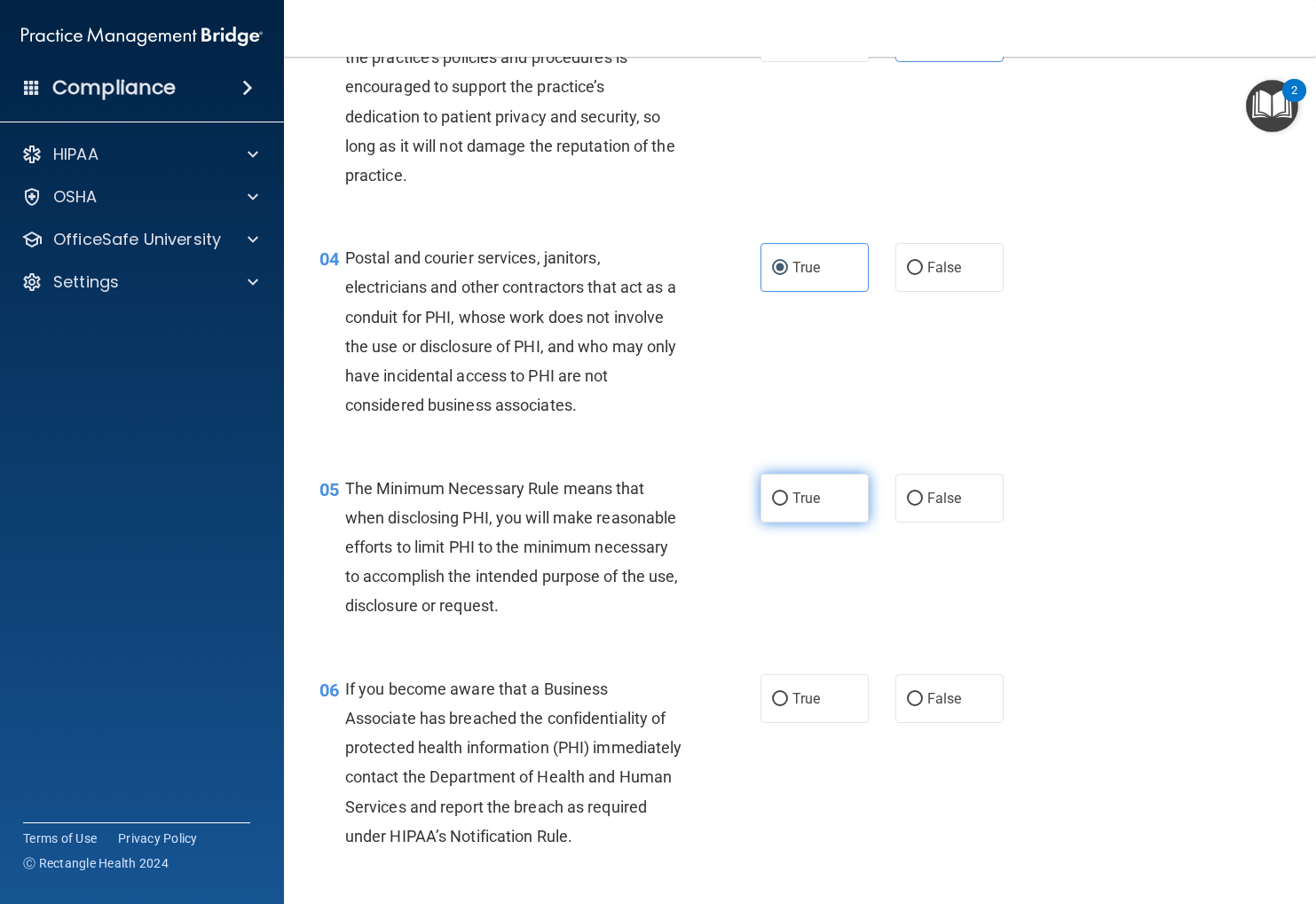 click on "True" at bounding box center [815, 498] 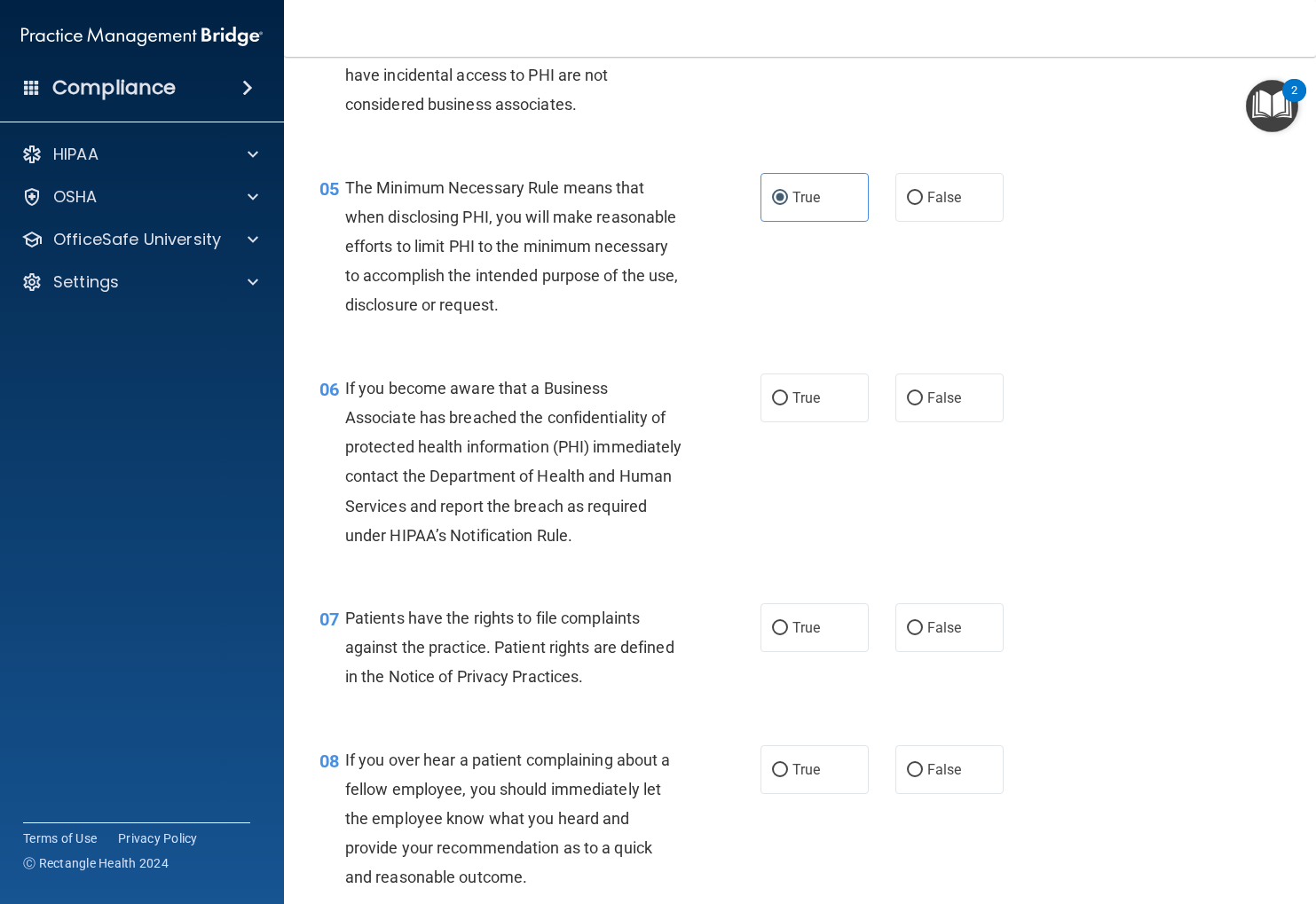 scroll, scrollTop: 745, scrollLeft: 0, axis: vertical 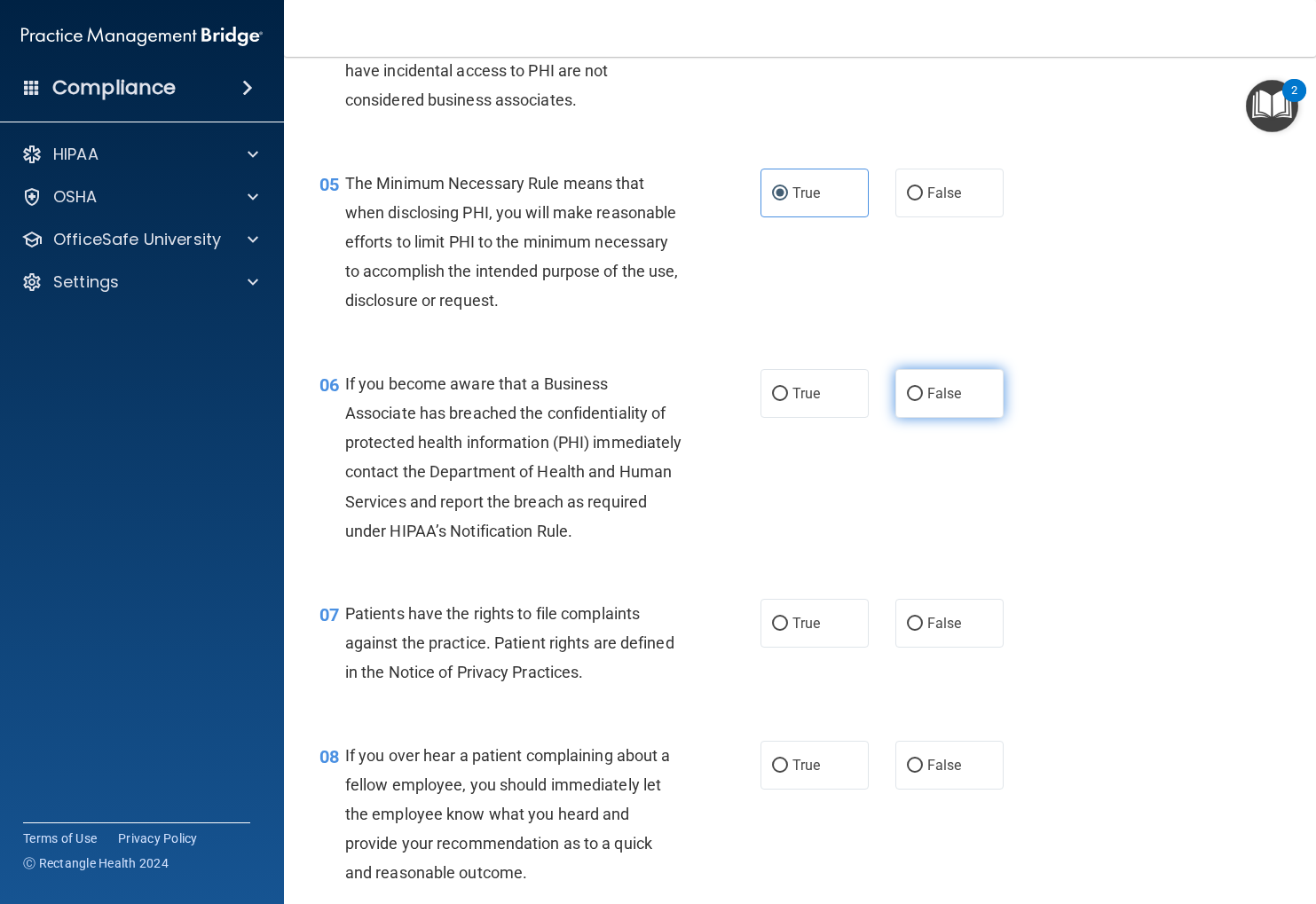click on "False" at bounding box center (950, 393) 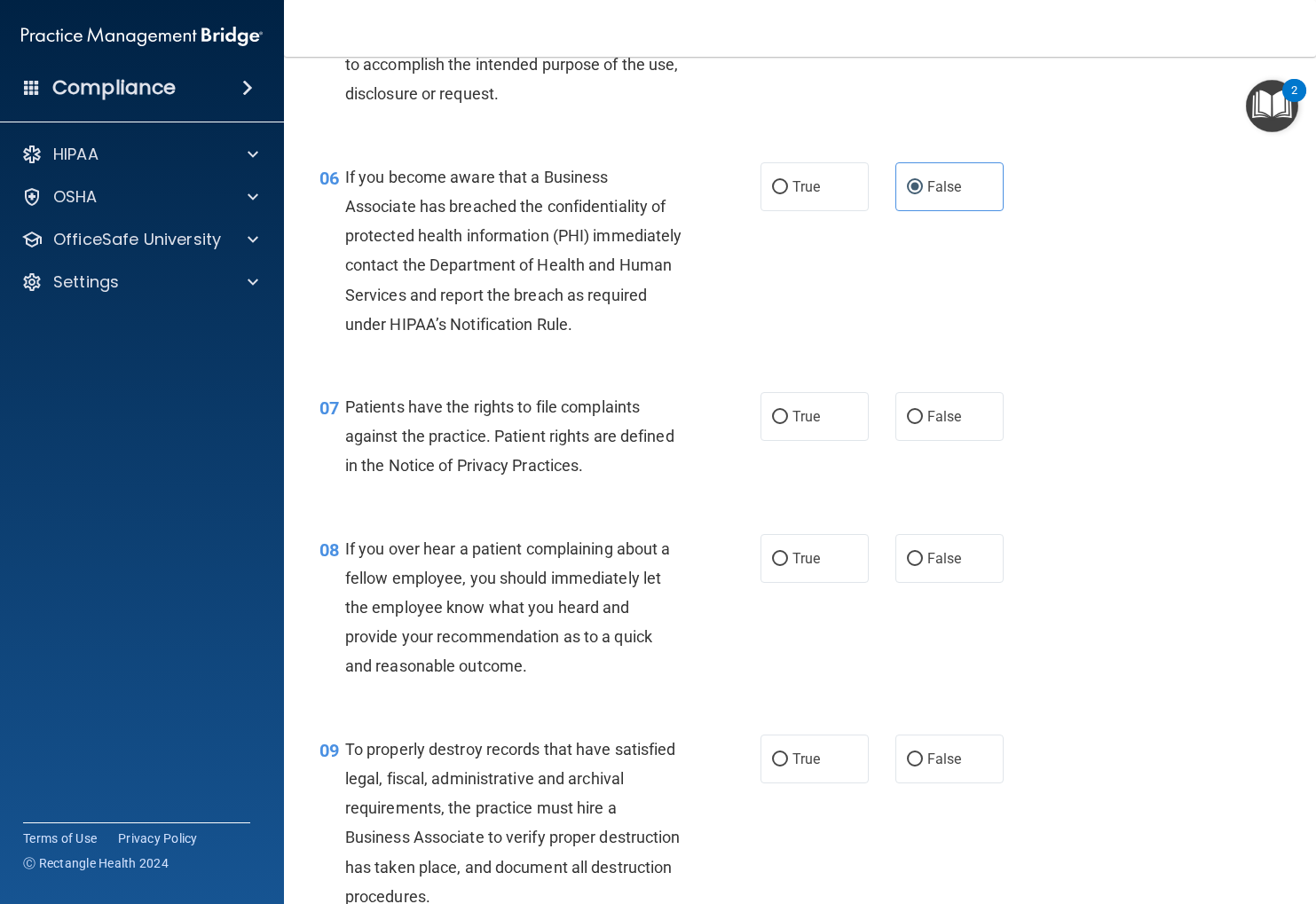 scroll, scrollTop: 959, scrollLeft: 0, axis: vertical 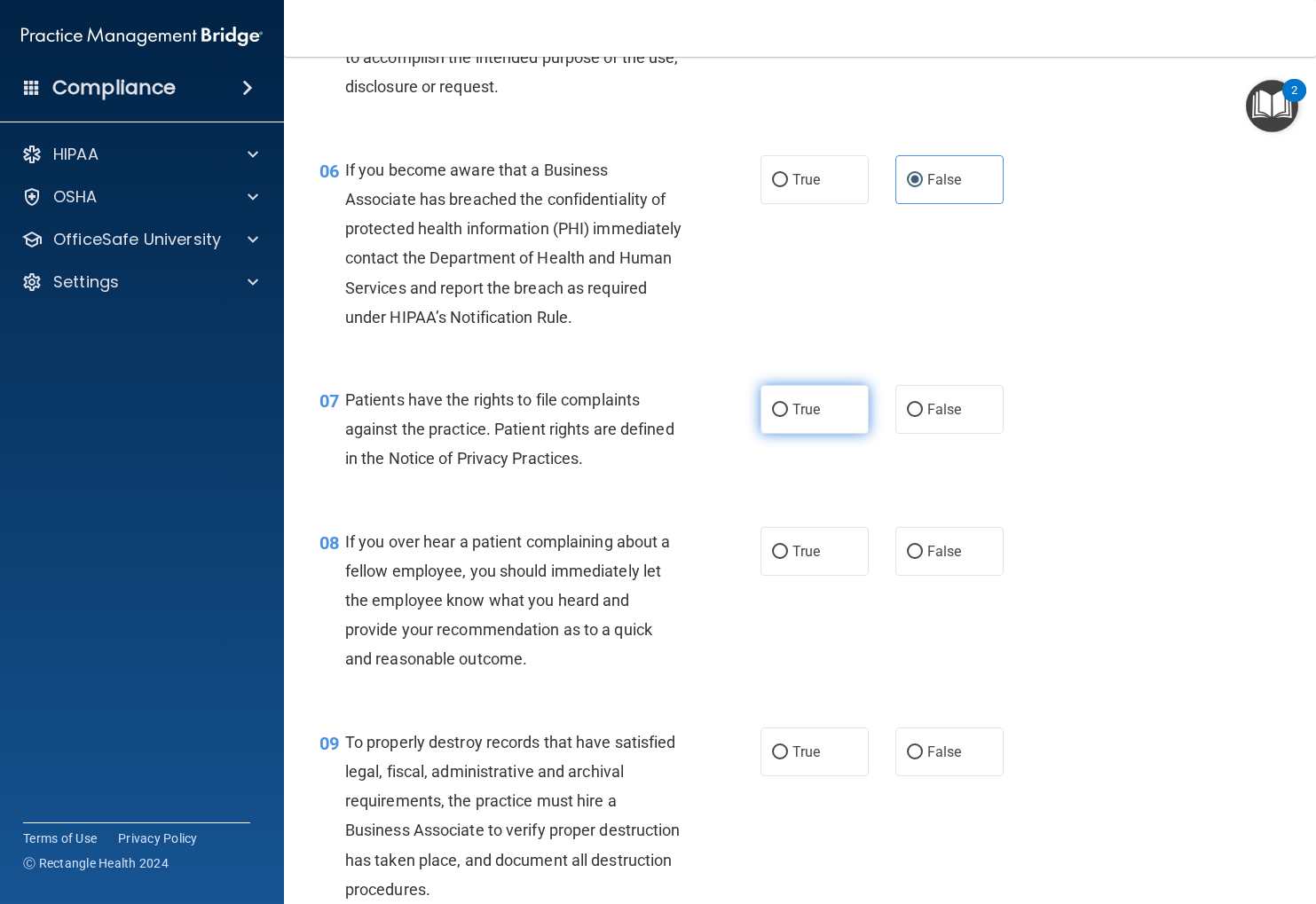 click on "True" at bounding box center (780, 410) 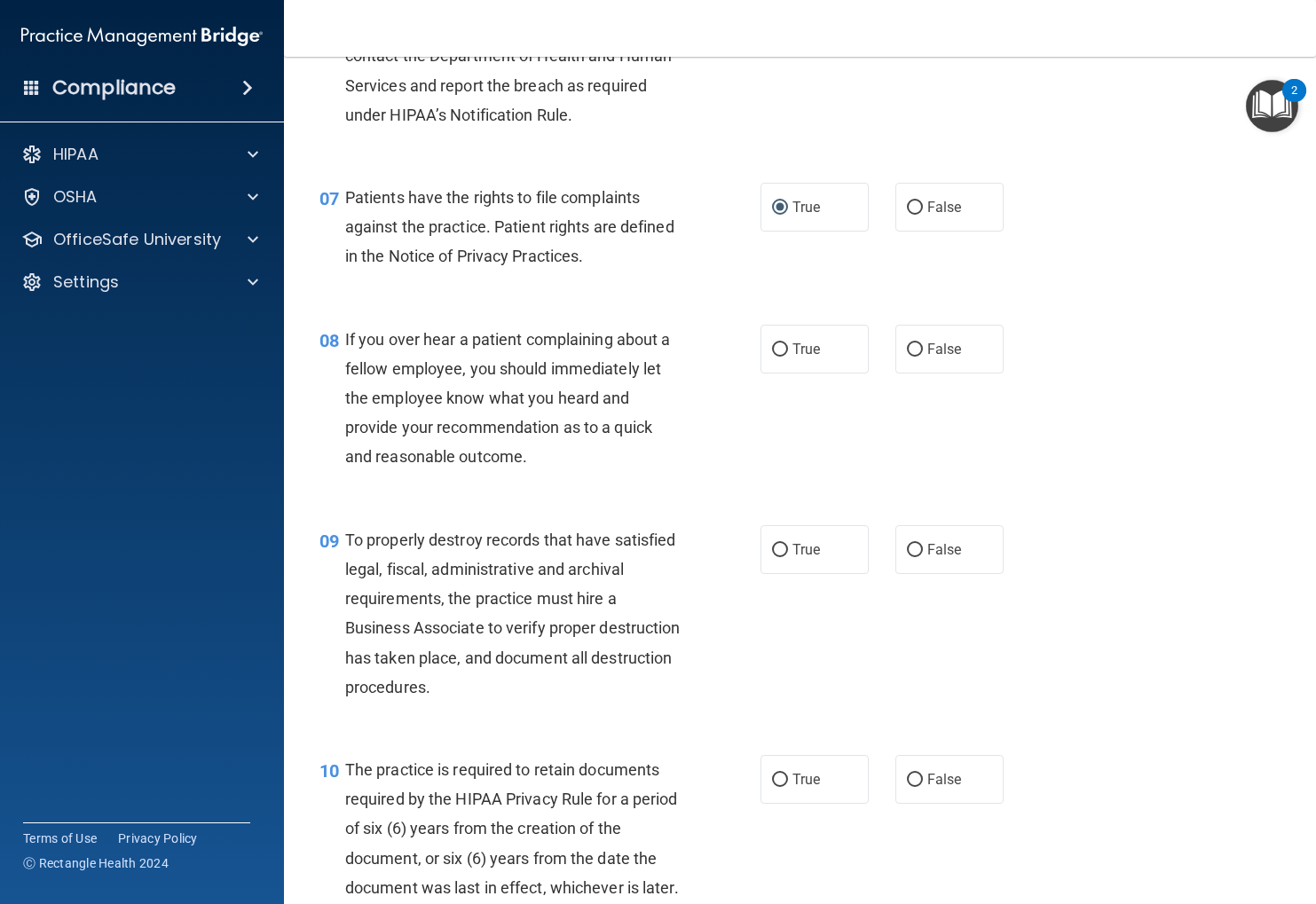 scroll, scrollTop: 1162, scrollLeft: 0, axis: vertical 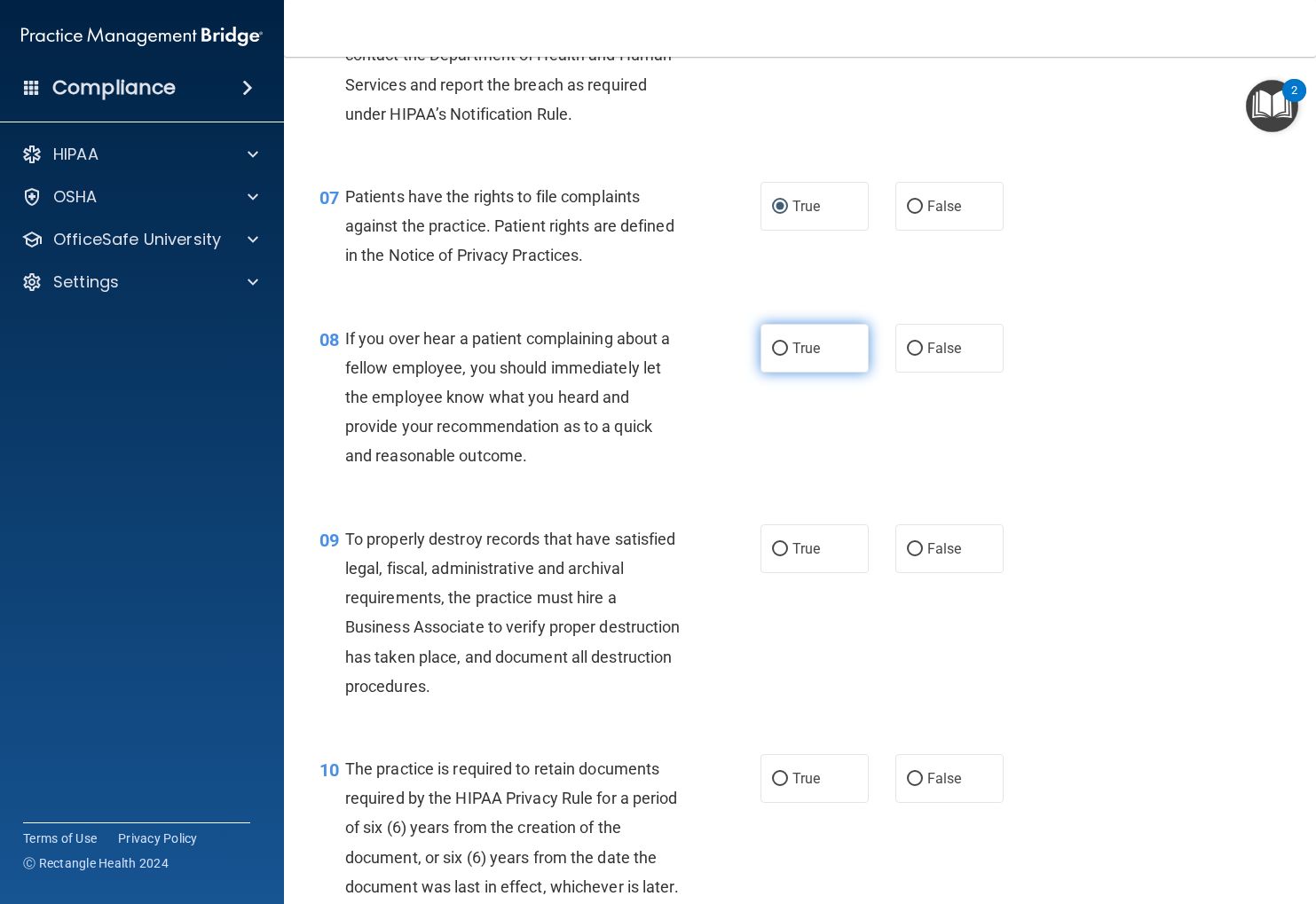 click on "True" at bounding box center [780, 349] 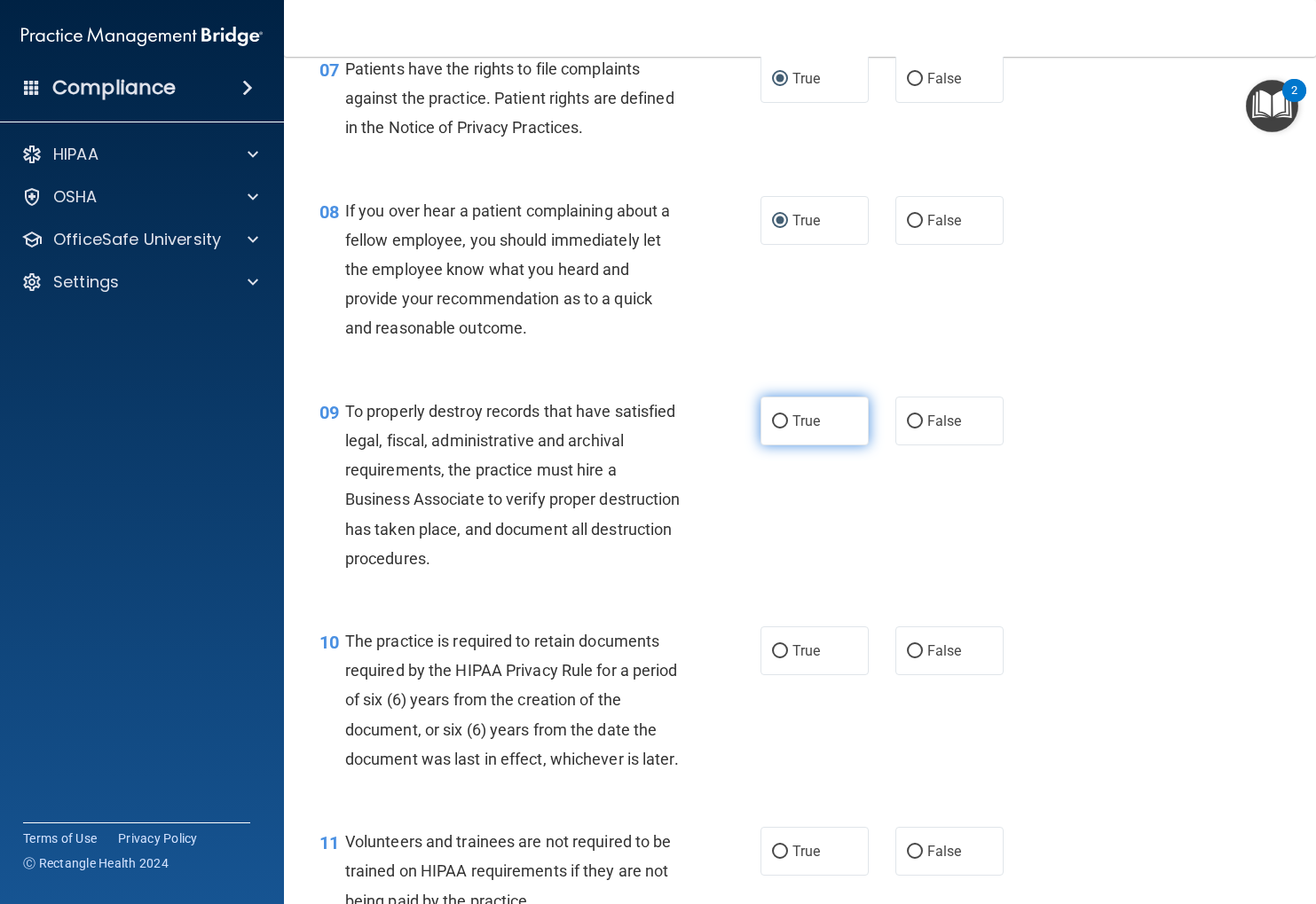 scroll, scrollTop: 1311, scrollLeft: 0, axis: vertical 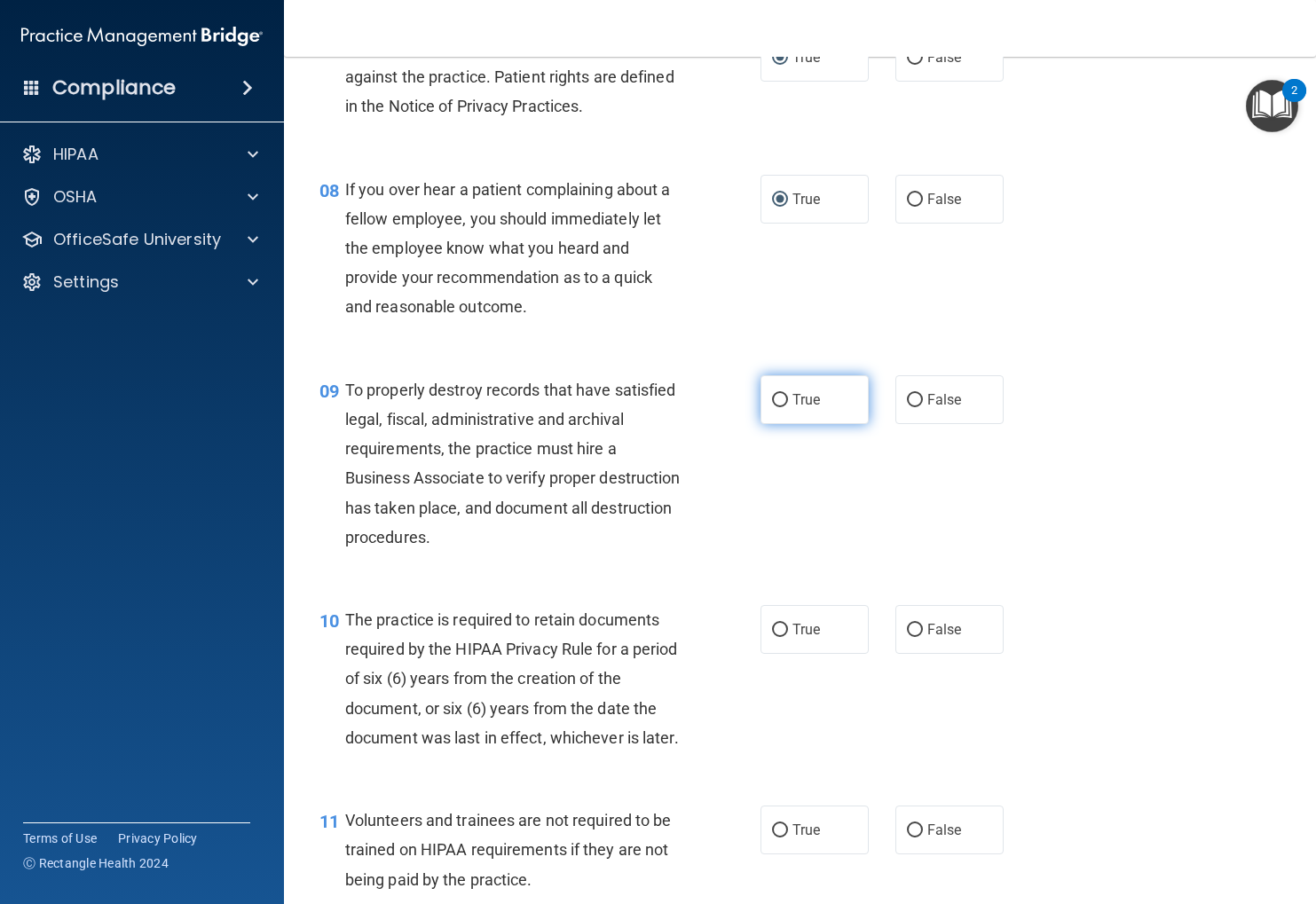 click on "True" at bounding box center [815, 399] 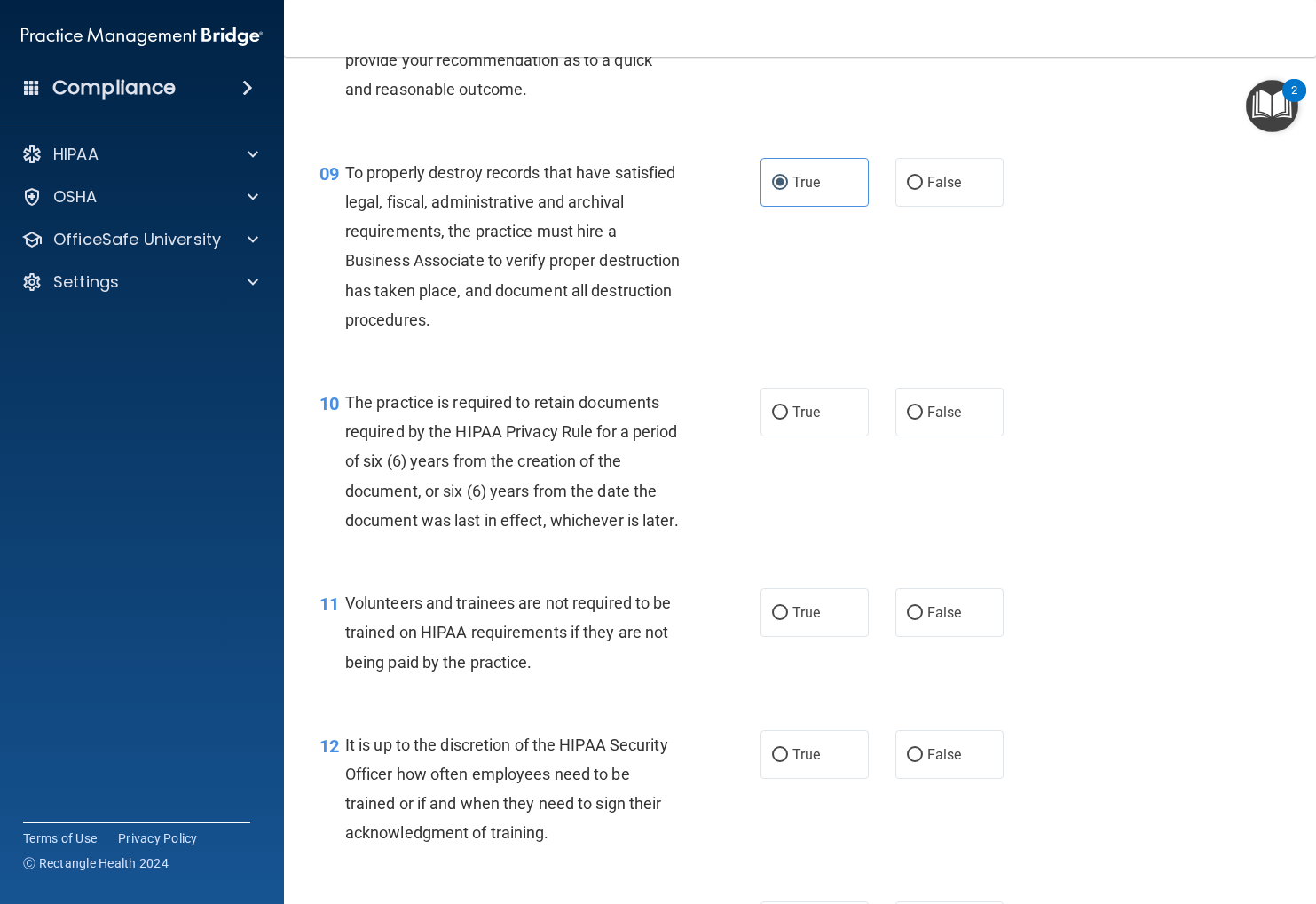 scroll, scrollTop: 1529, scrollLeft: 0, axis: vertical 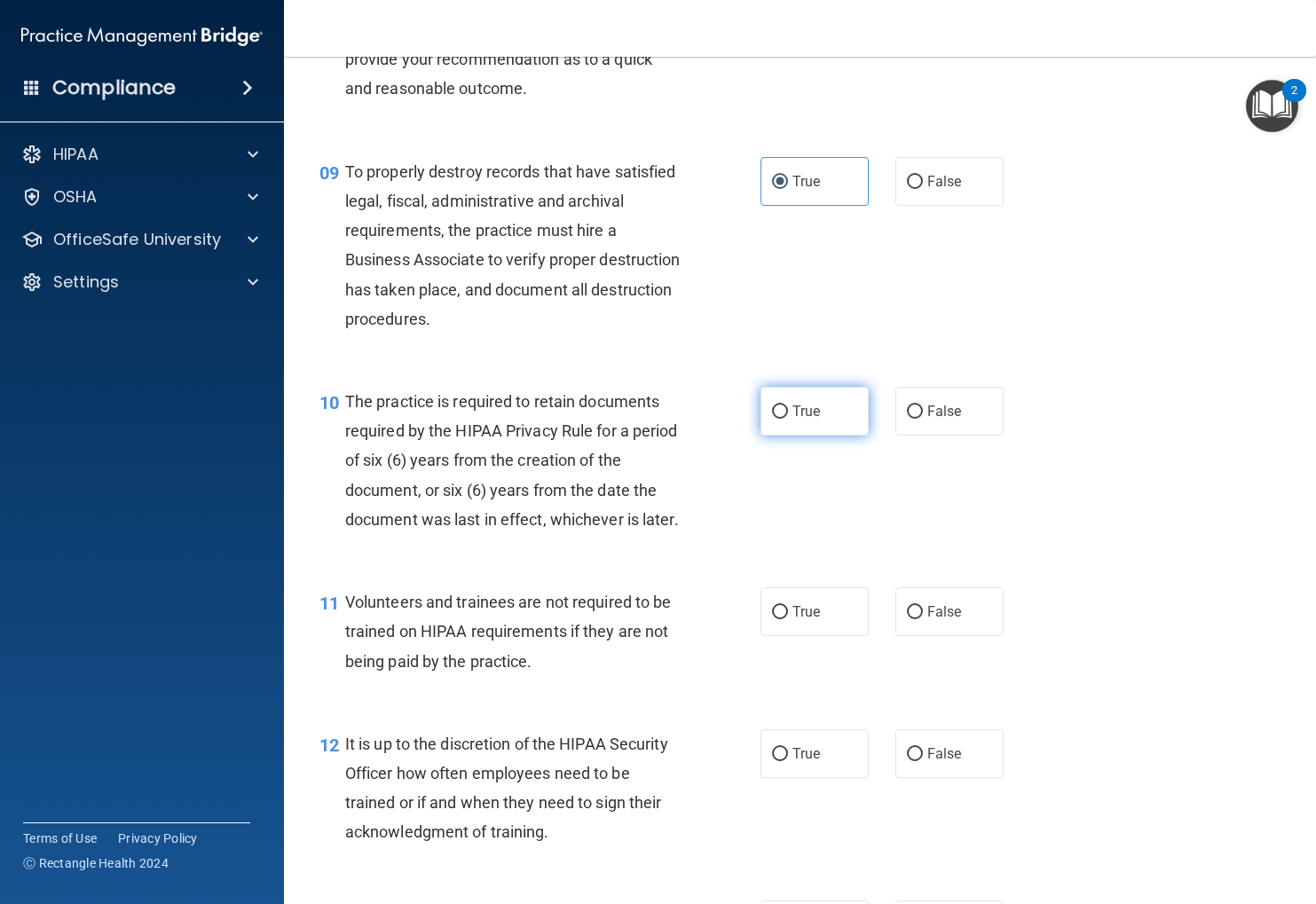 click on "True" at bounding box center [815, 411] 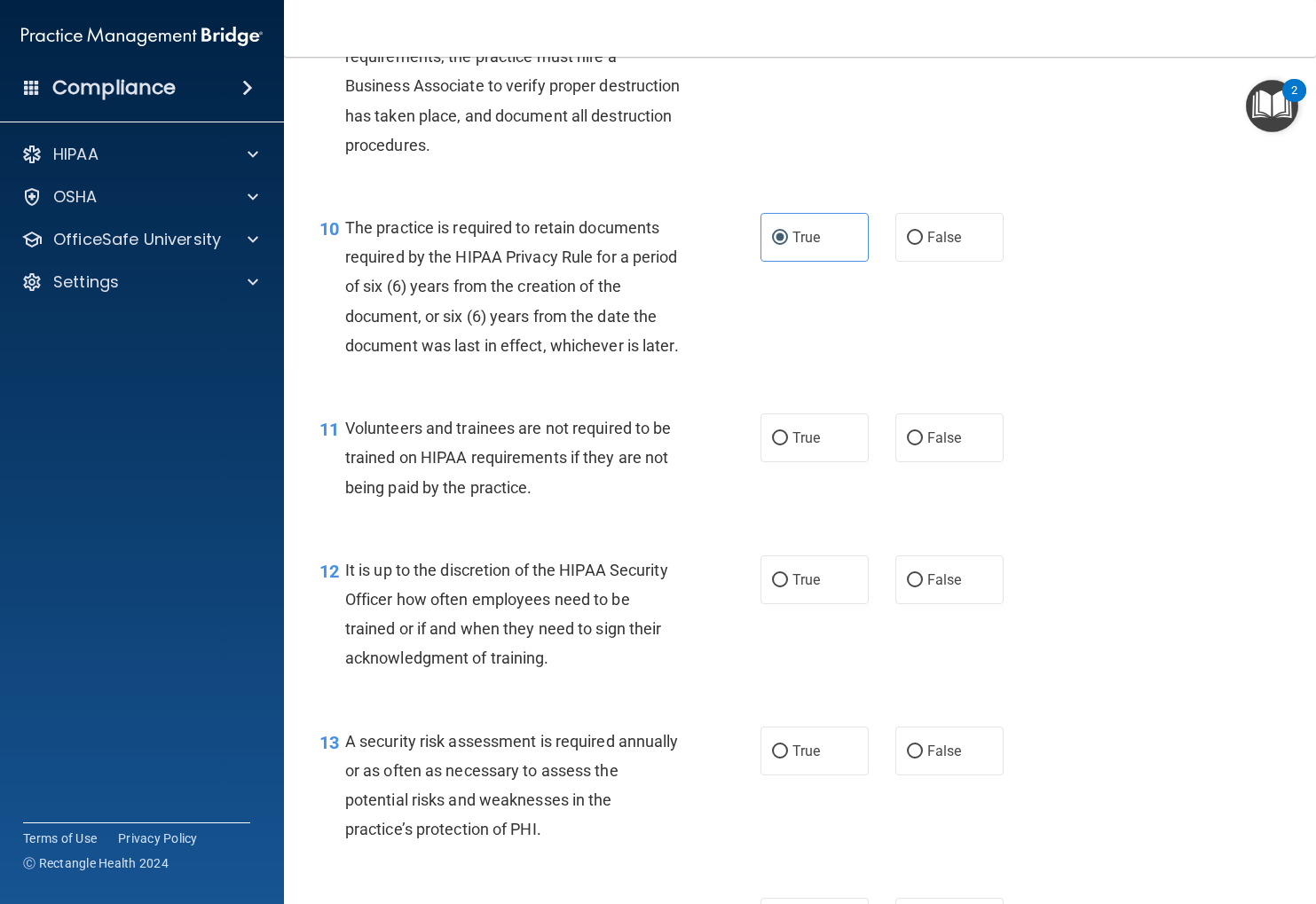 scroll, scrollTop: 1705, scrollLeft: 0, axis: vertical 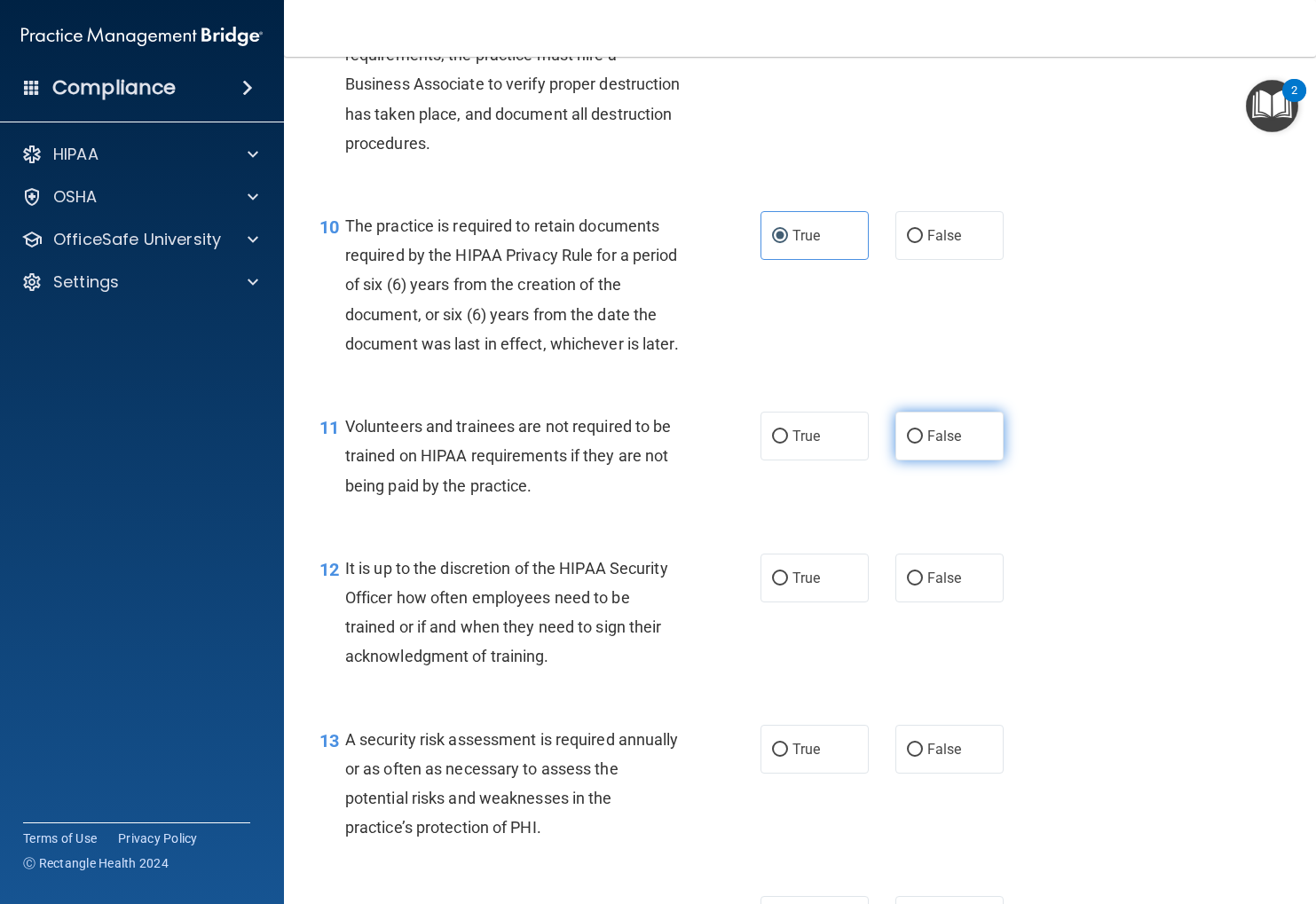 click on "False" at bounding box center [950, 436] 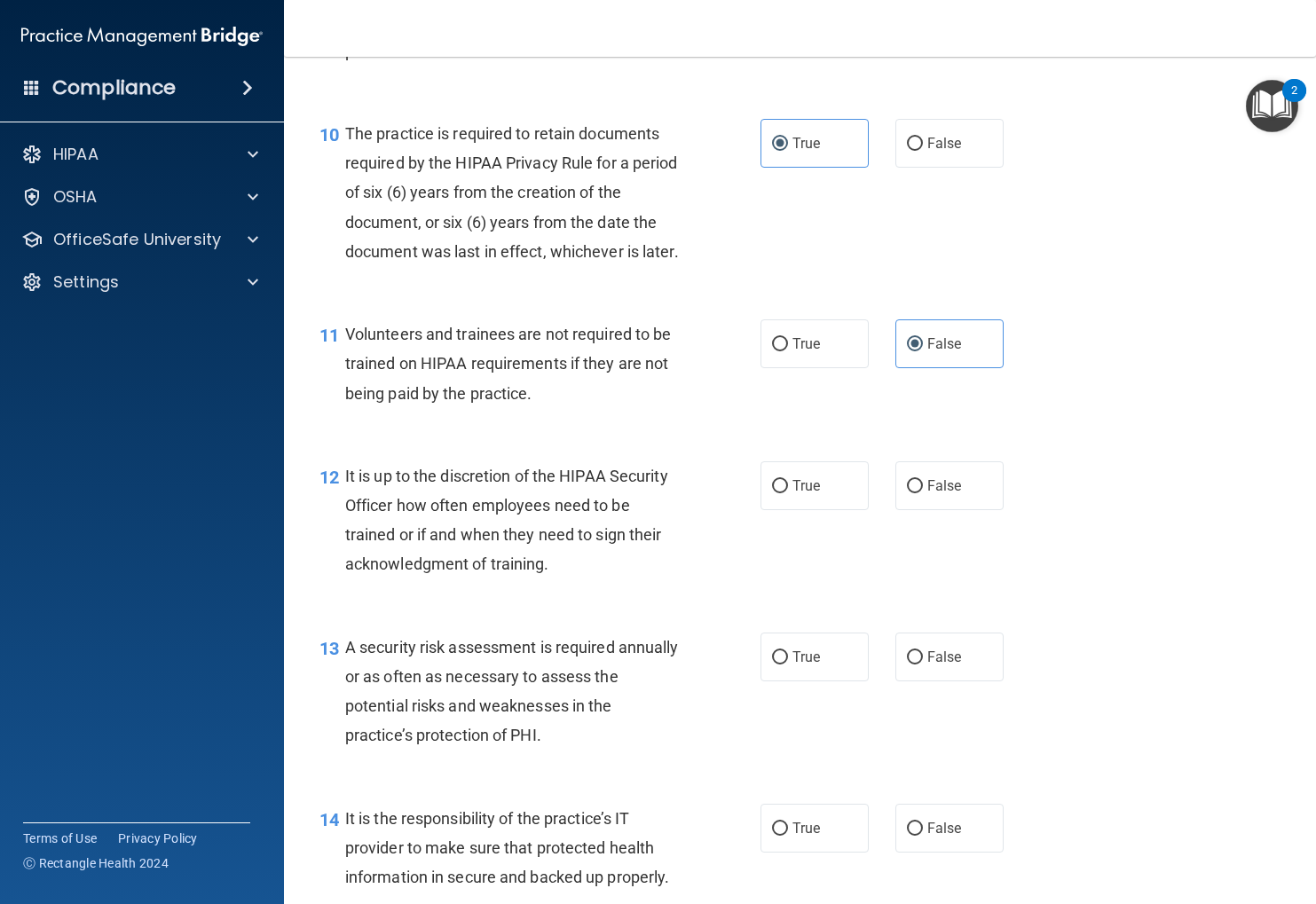 scroll, scrollTop: 1809, scrollLeft: 0, axis: vertical 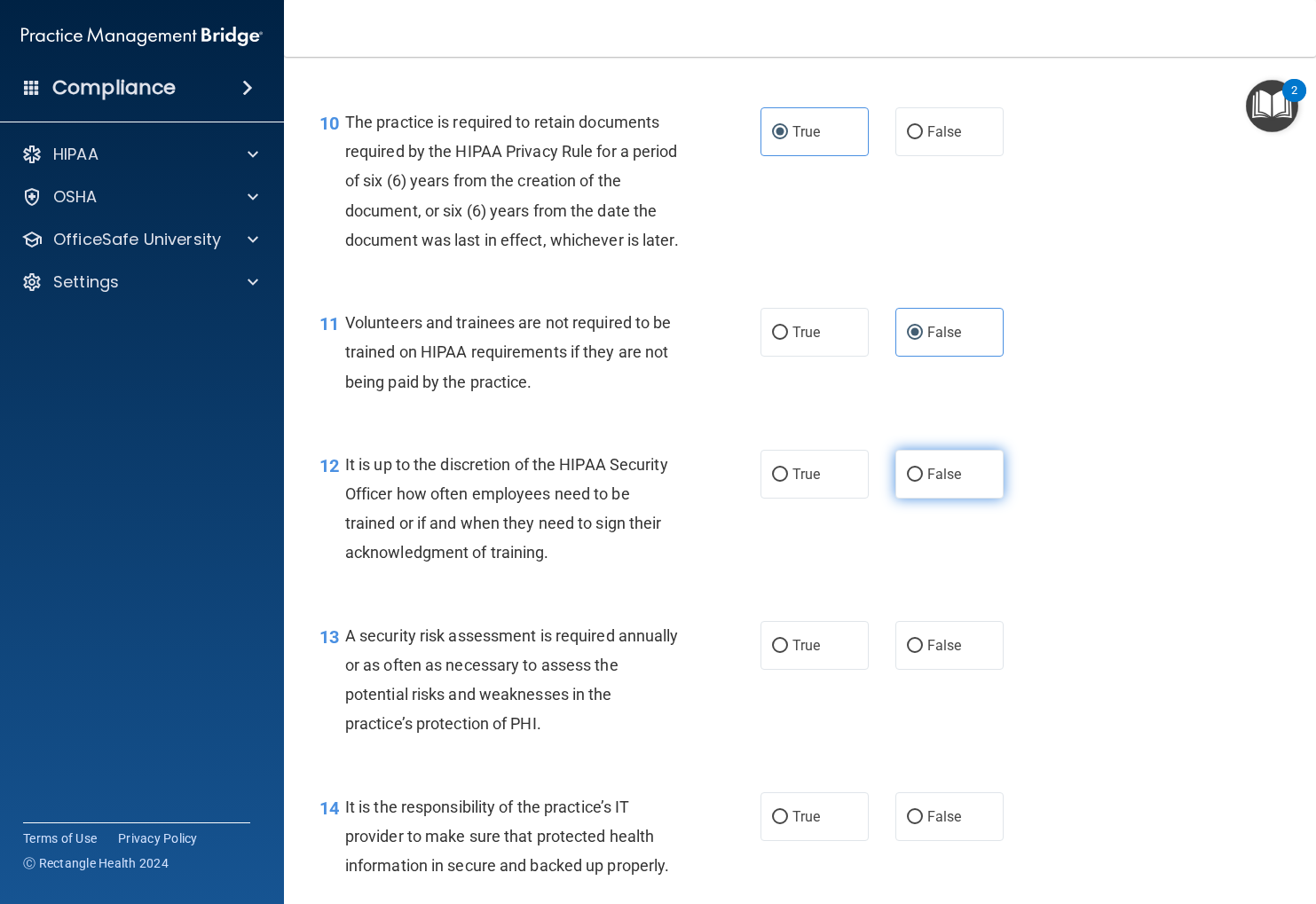 click on "False" at bounding box center (950, 474) 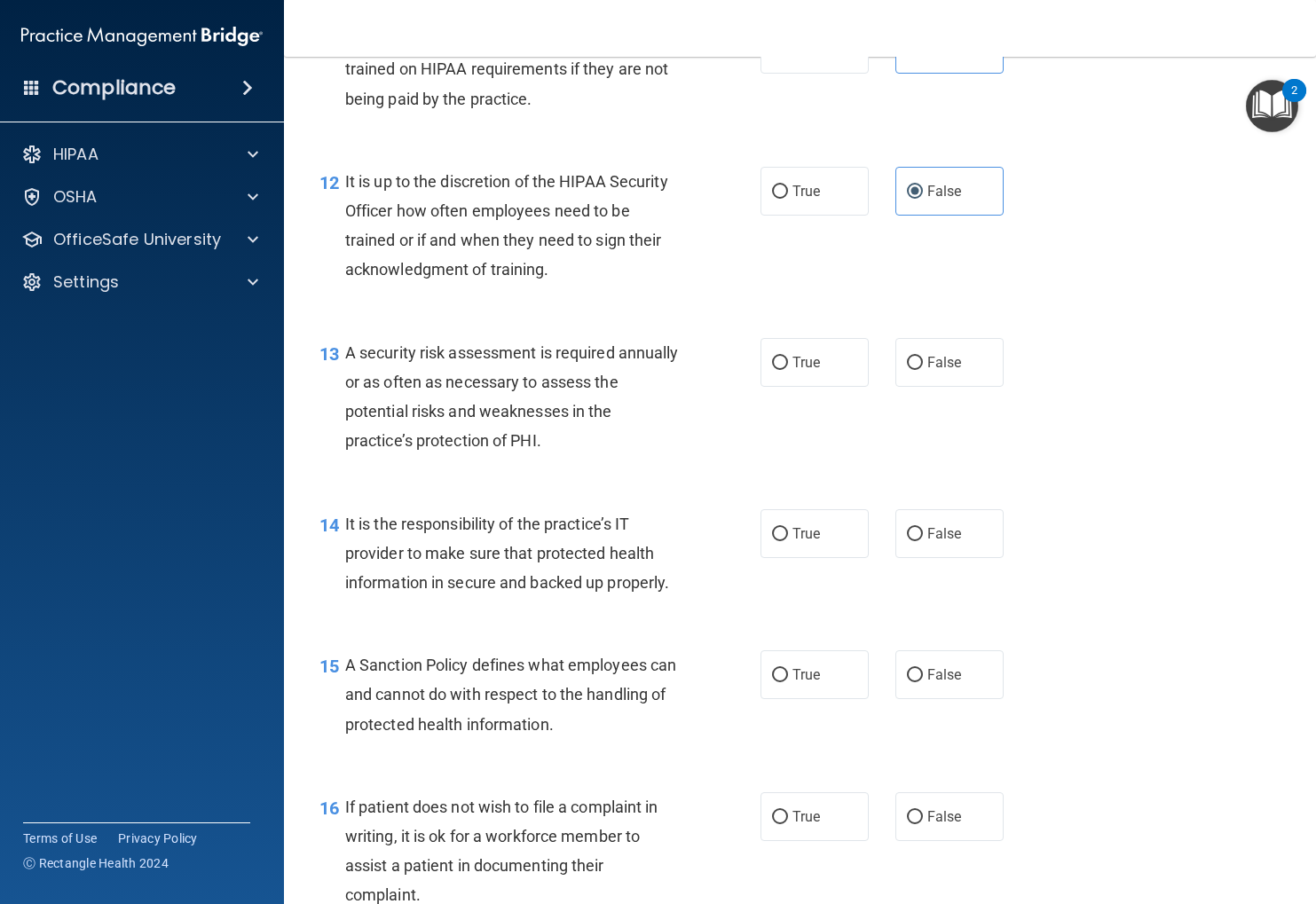 scroll, scrollTop: 2103, scrollLeft: 0, axis: vertical 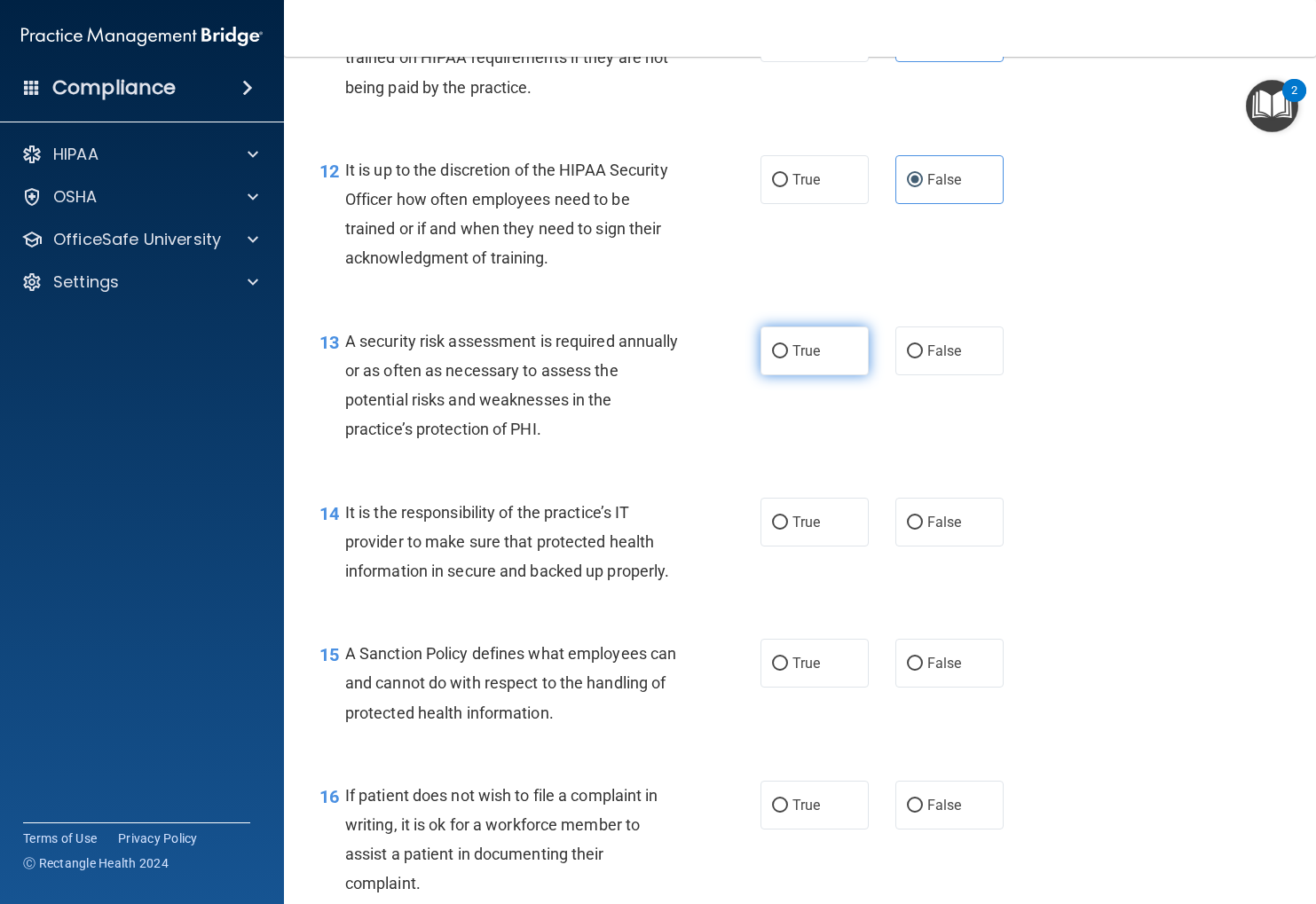 click on "True" at bounding box center (815, 350) 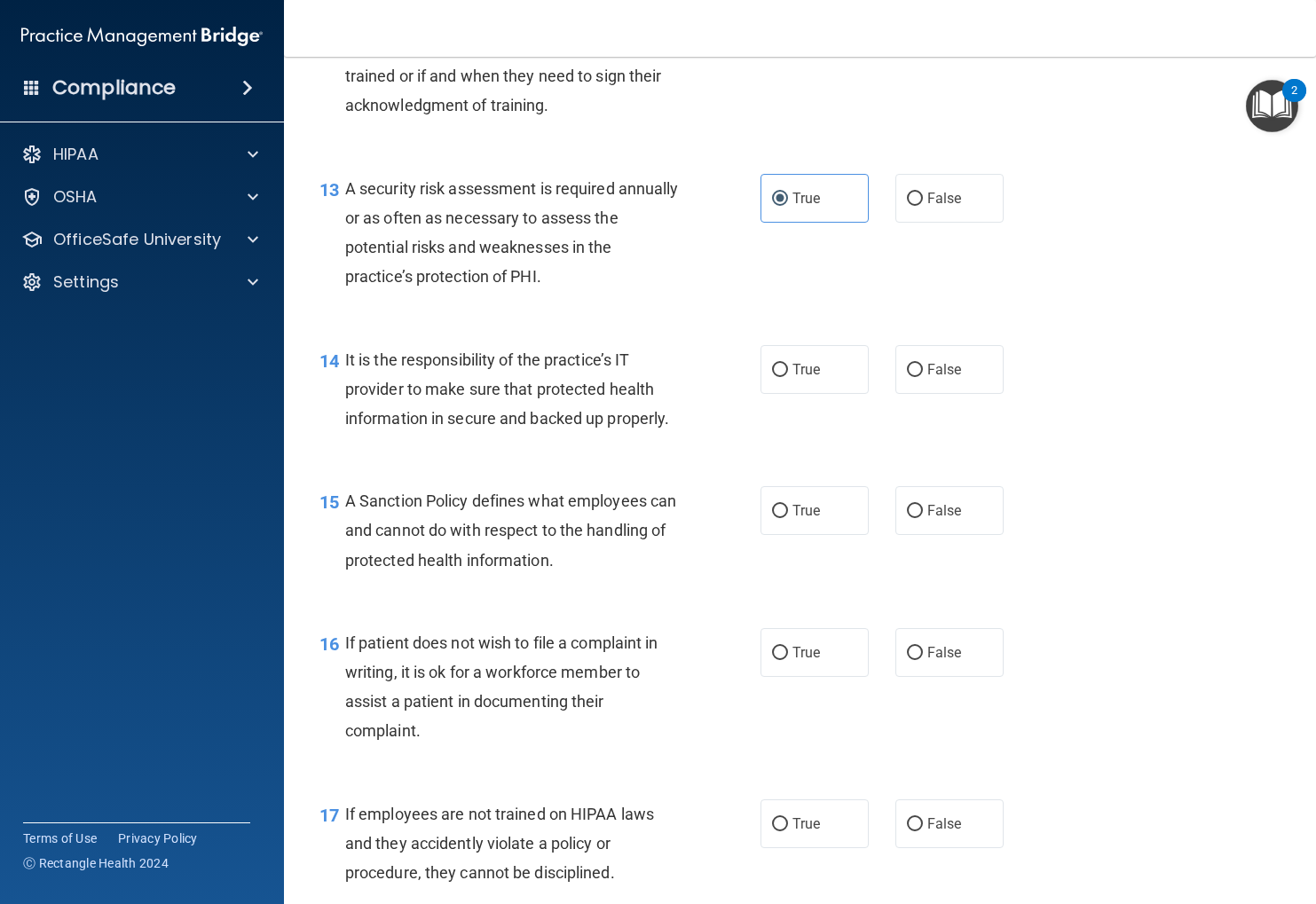 scroll, scrollTop: 2283, scrollLeft: 0, axis: vertical 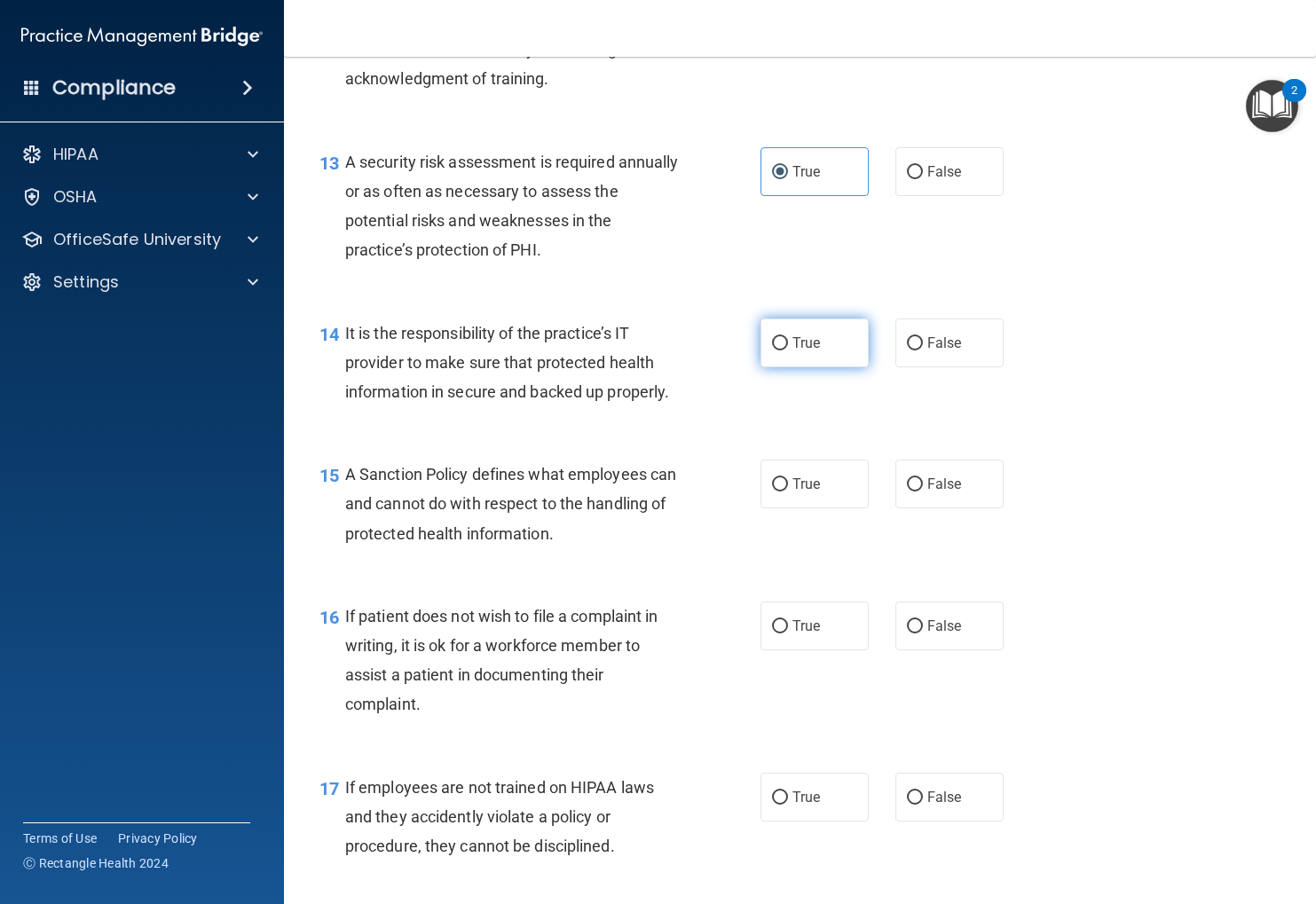 click on "True" at bounding box center (815, 342) 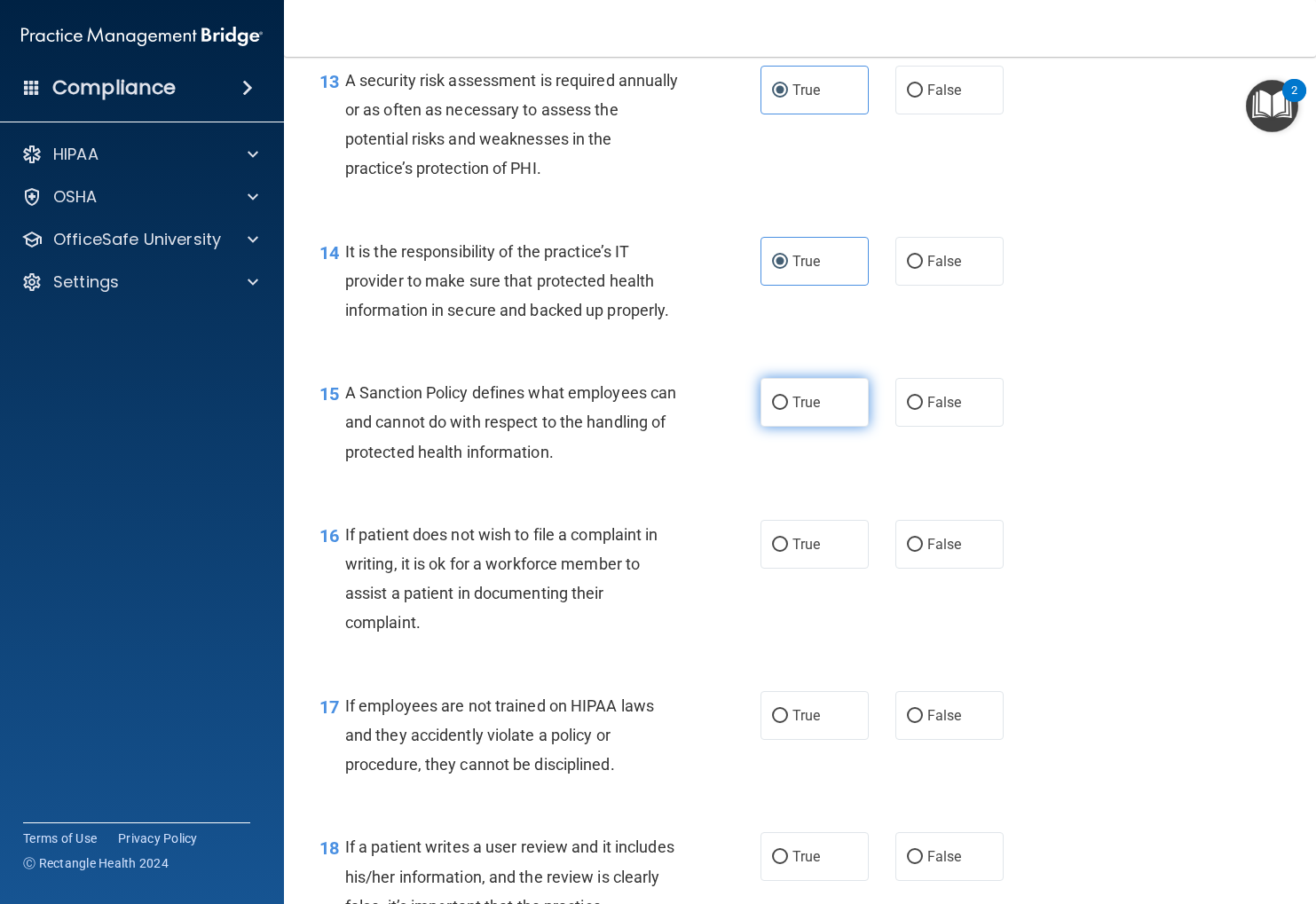 scroll, scrollTop: 2367, scrollLeft: 0, axis: vertical 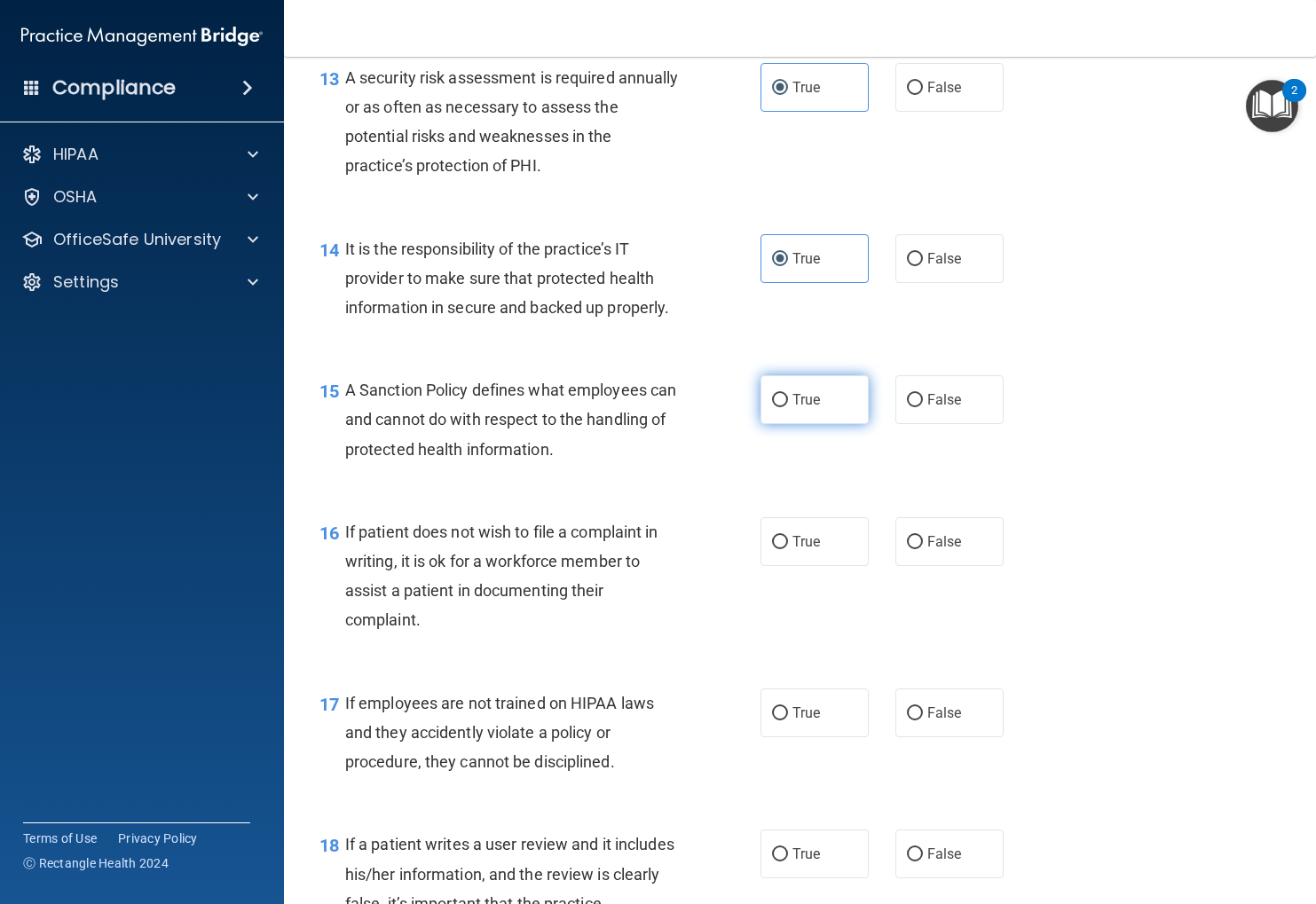 click on "True" at bounding box center [815, 399] 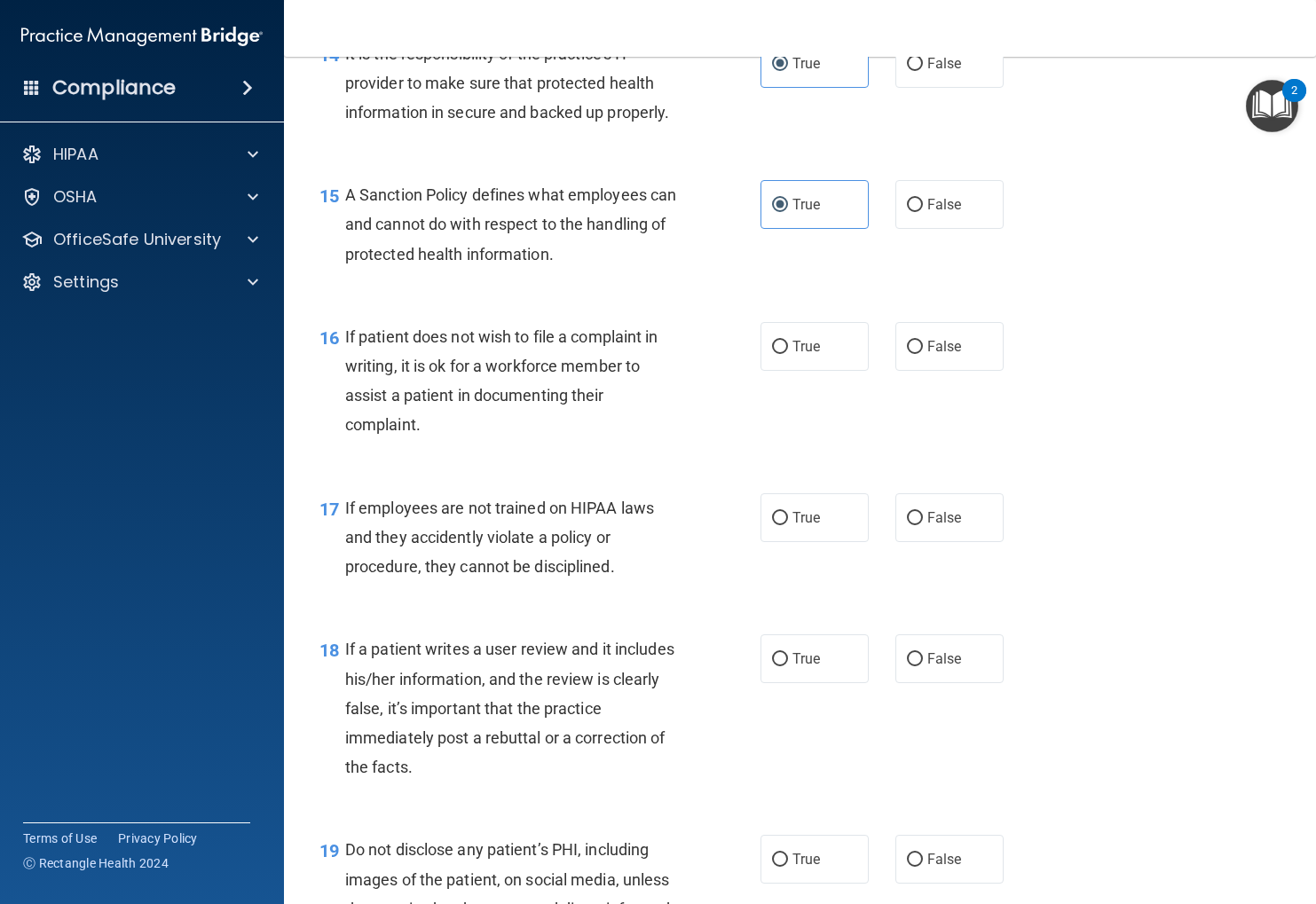 scroll, scrollTop: 2569, scrollLeft: 0, axis: vertical 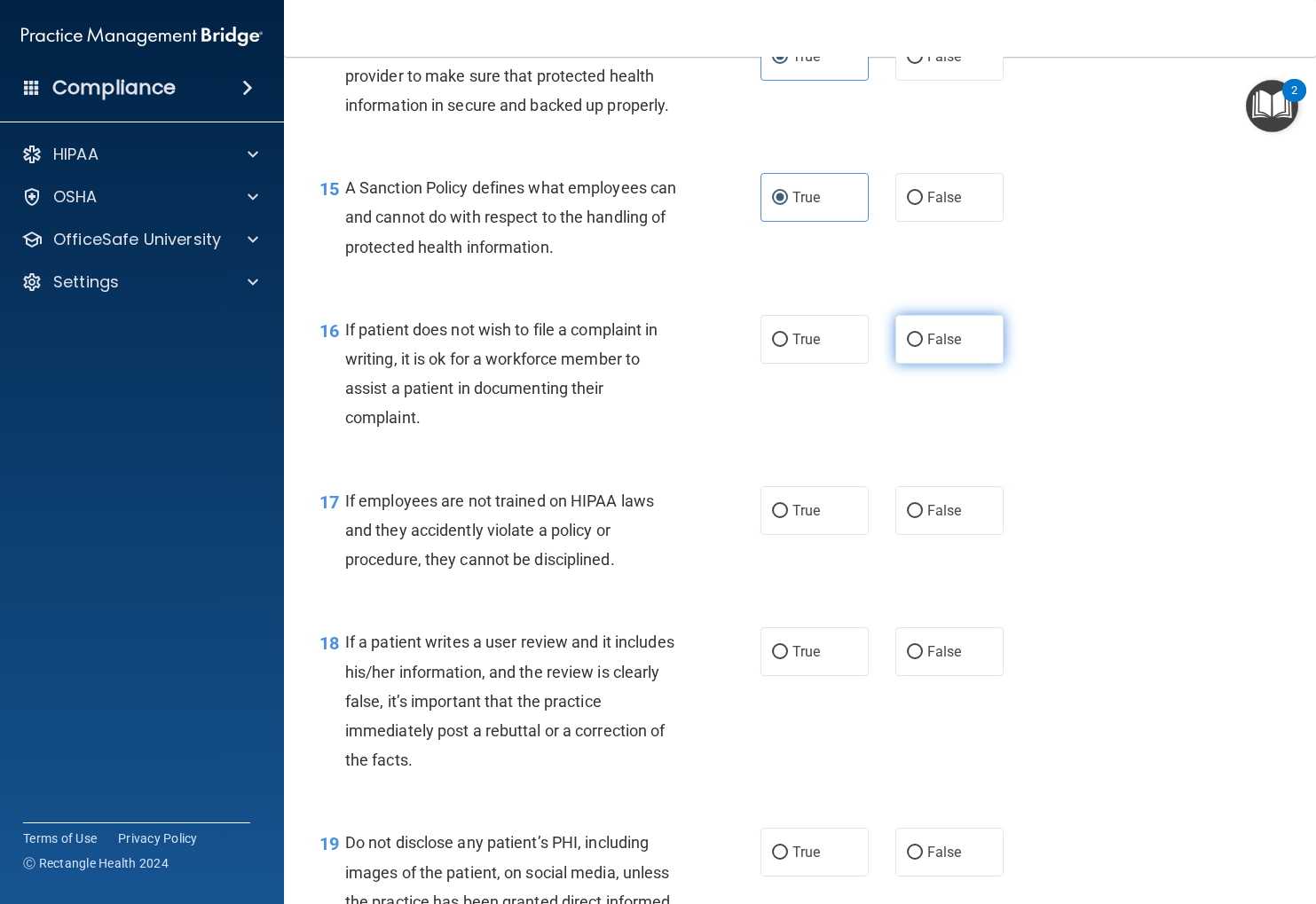 click on "False" at bounding box center [950, 339] 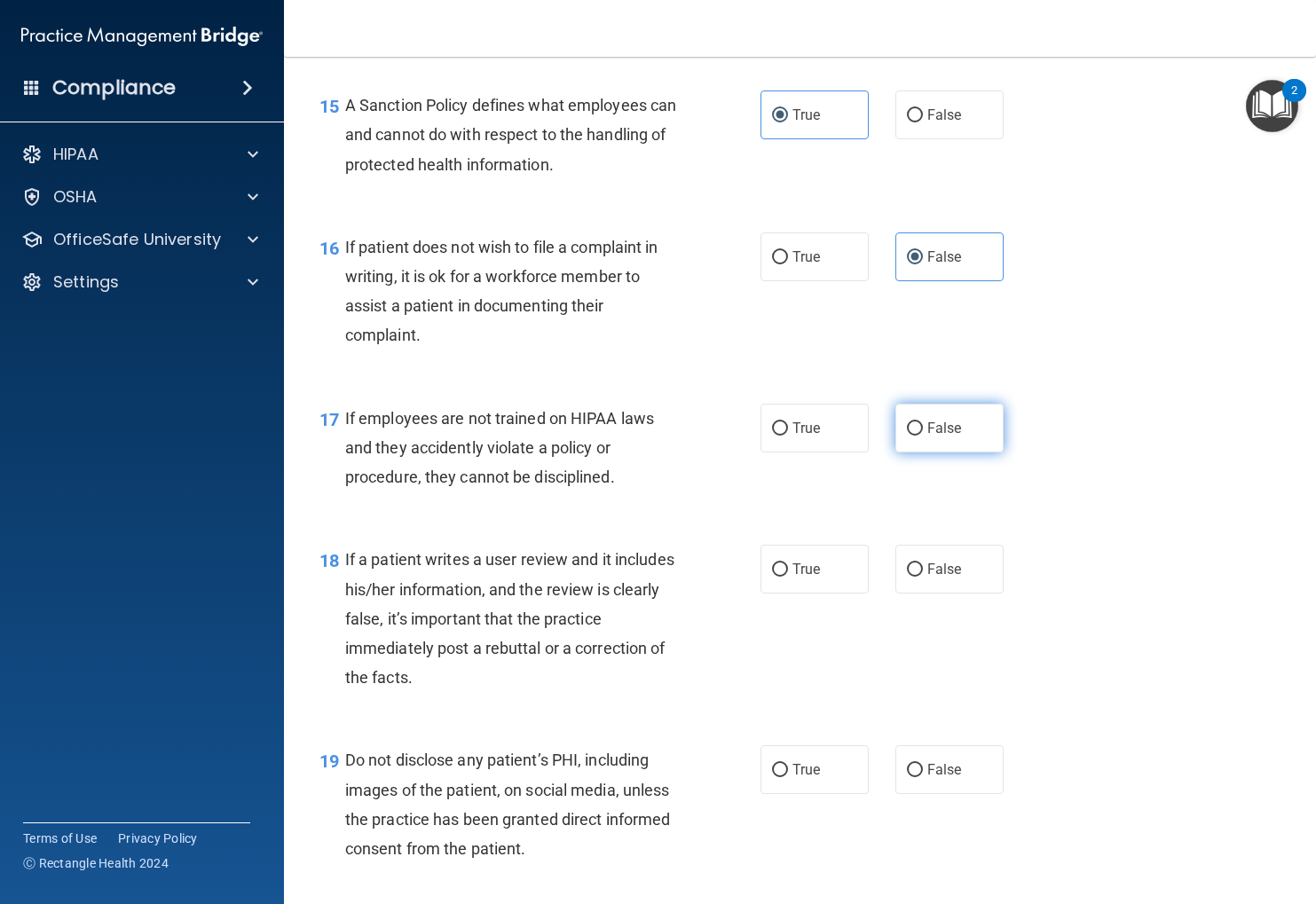 scroll, scrollTop: 2662, scrollLeft: 0, axis: vertical 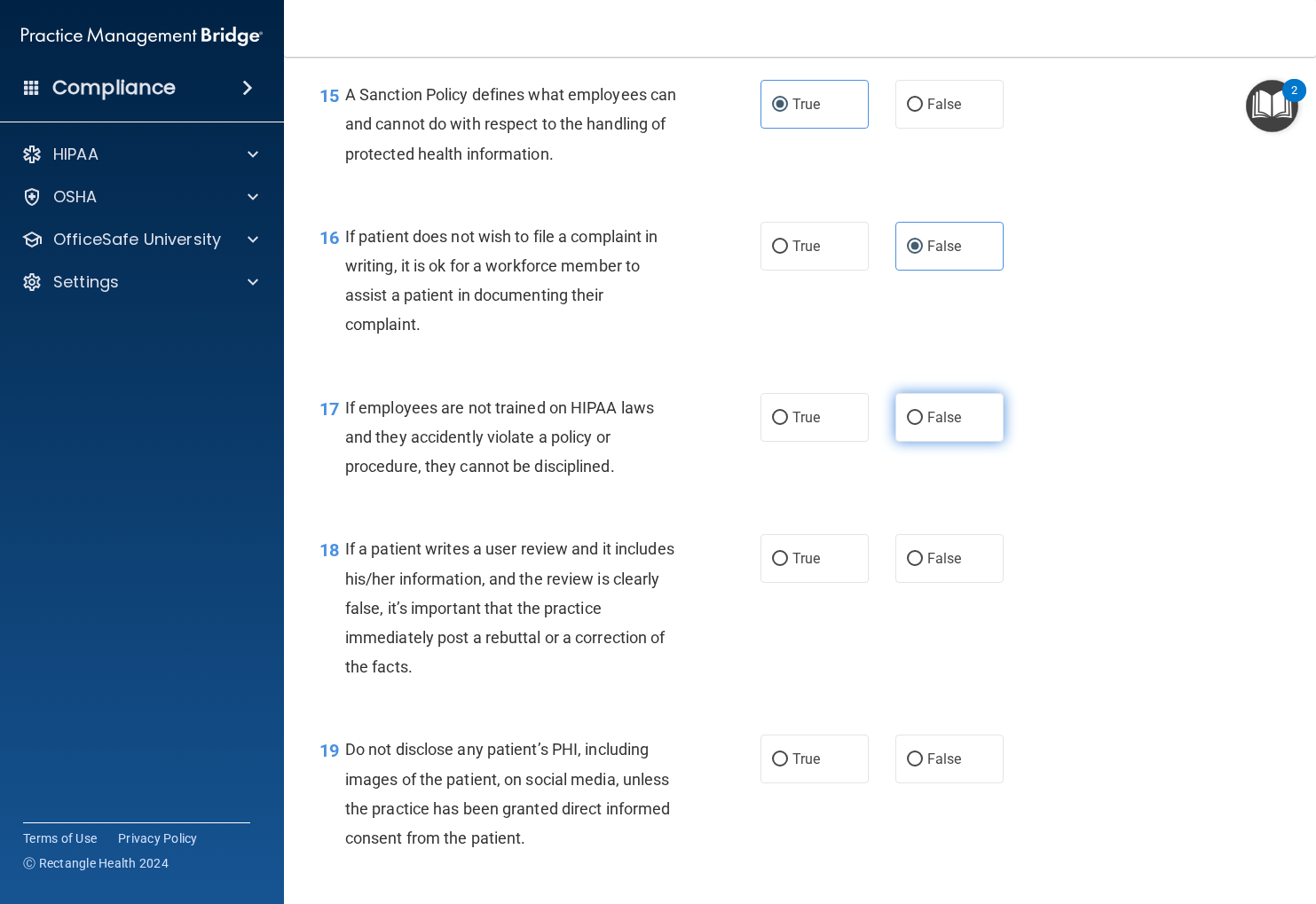 click on "False" at bounding box center (950, 417) 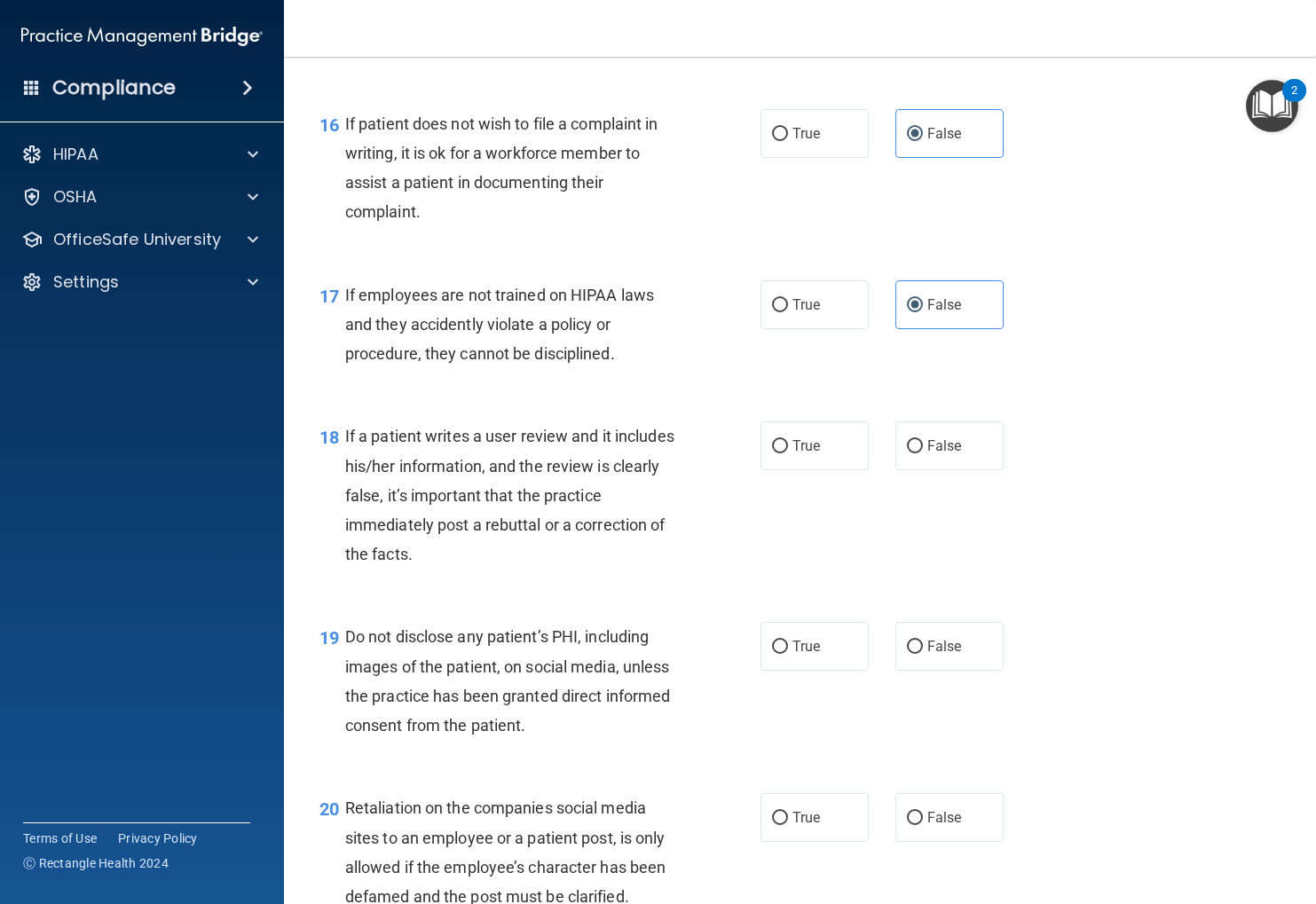 scroll, scrollTop: 2784, scrollLeft: 0, axis: vertical 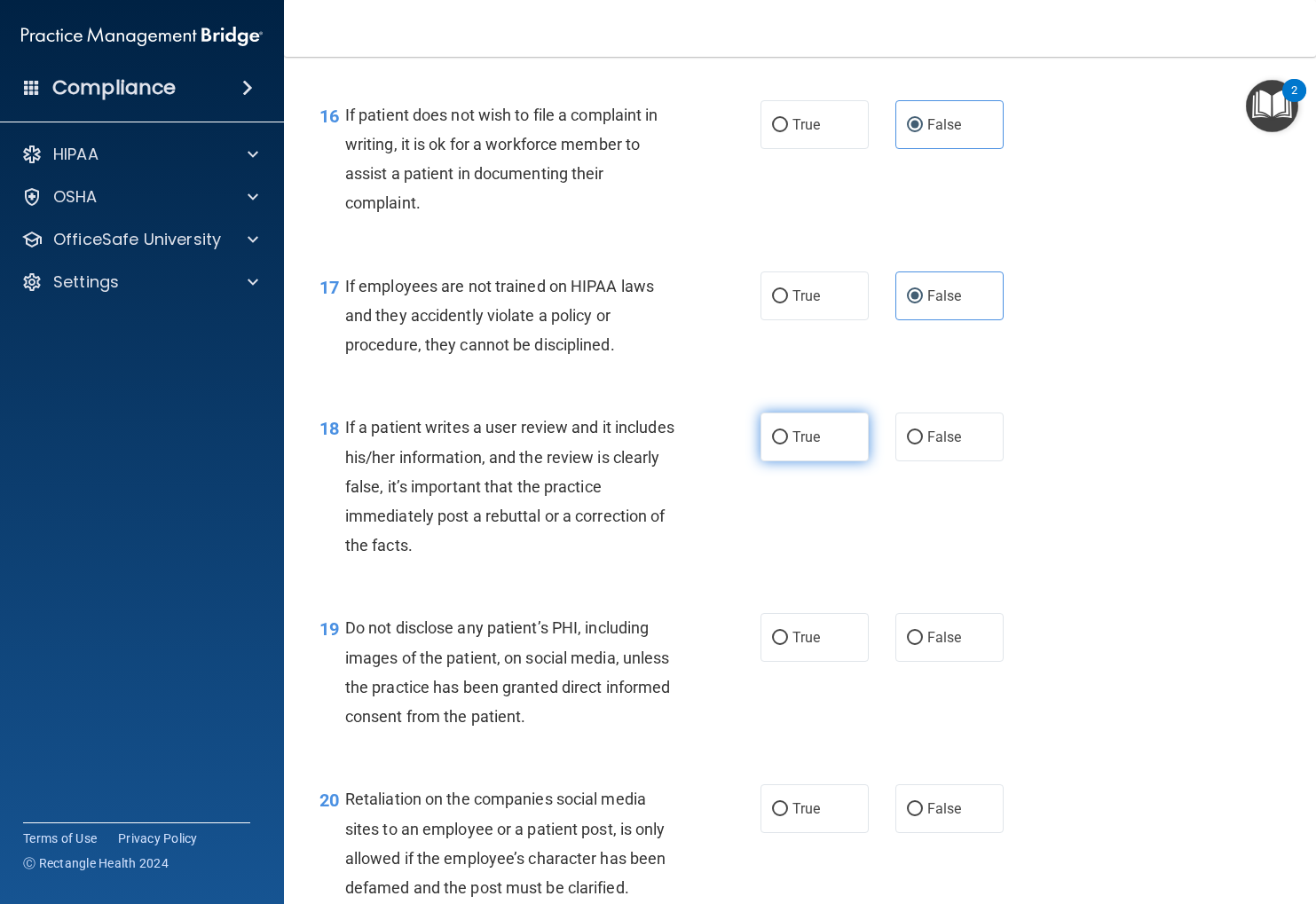 click on "True" at bounding box center (815, 436) 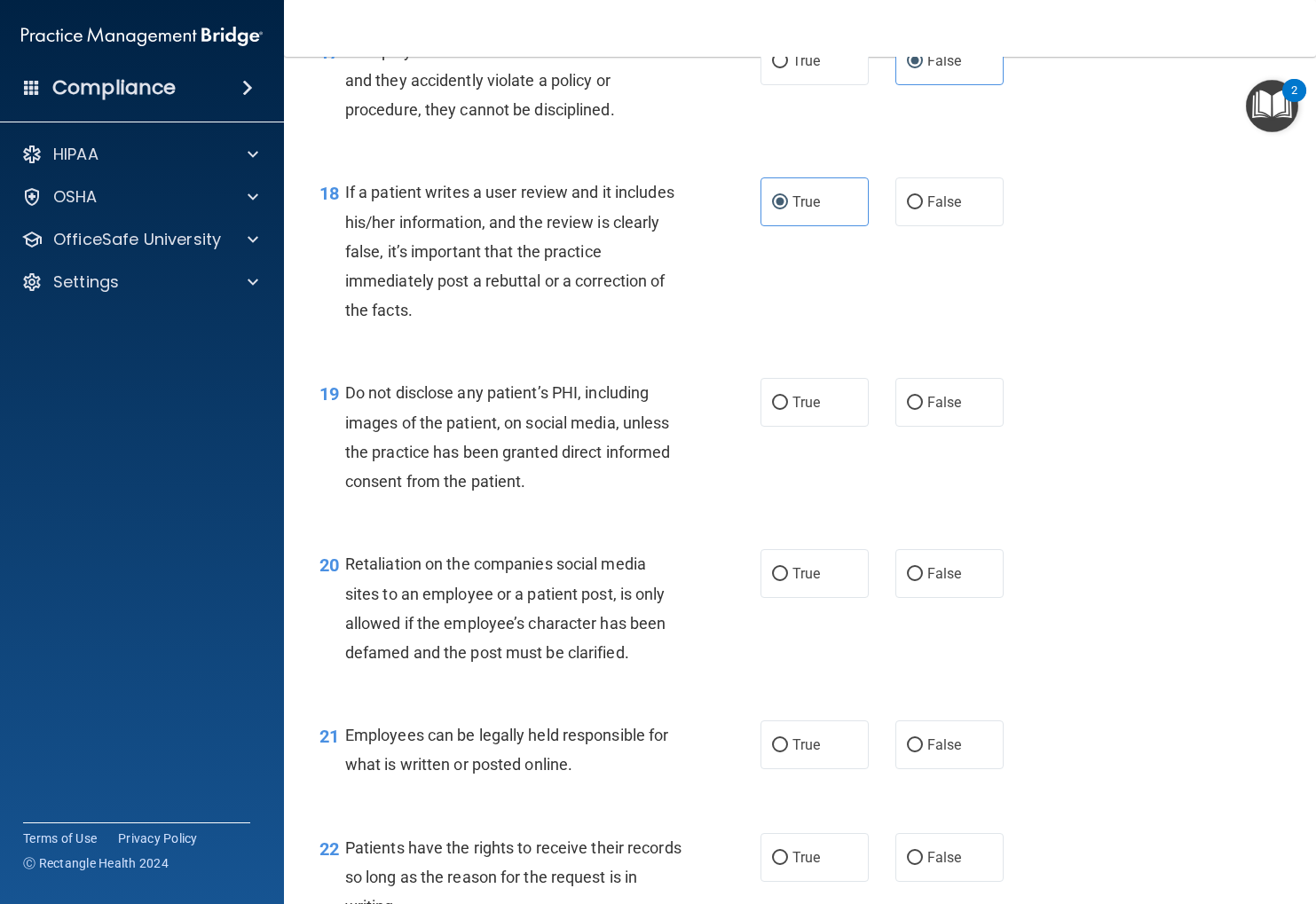 scroll, scrollTop: 3023, scrollLeft: 0, axis: vertical 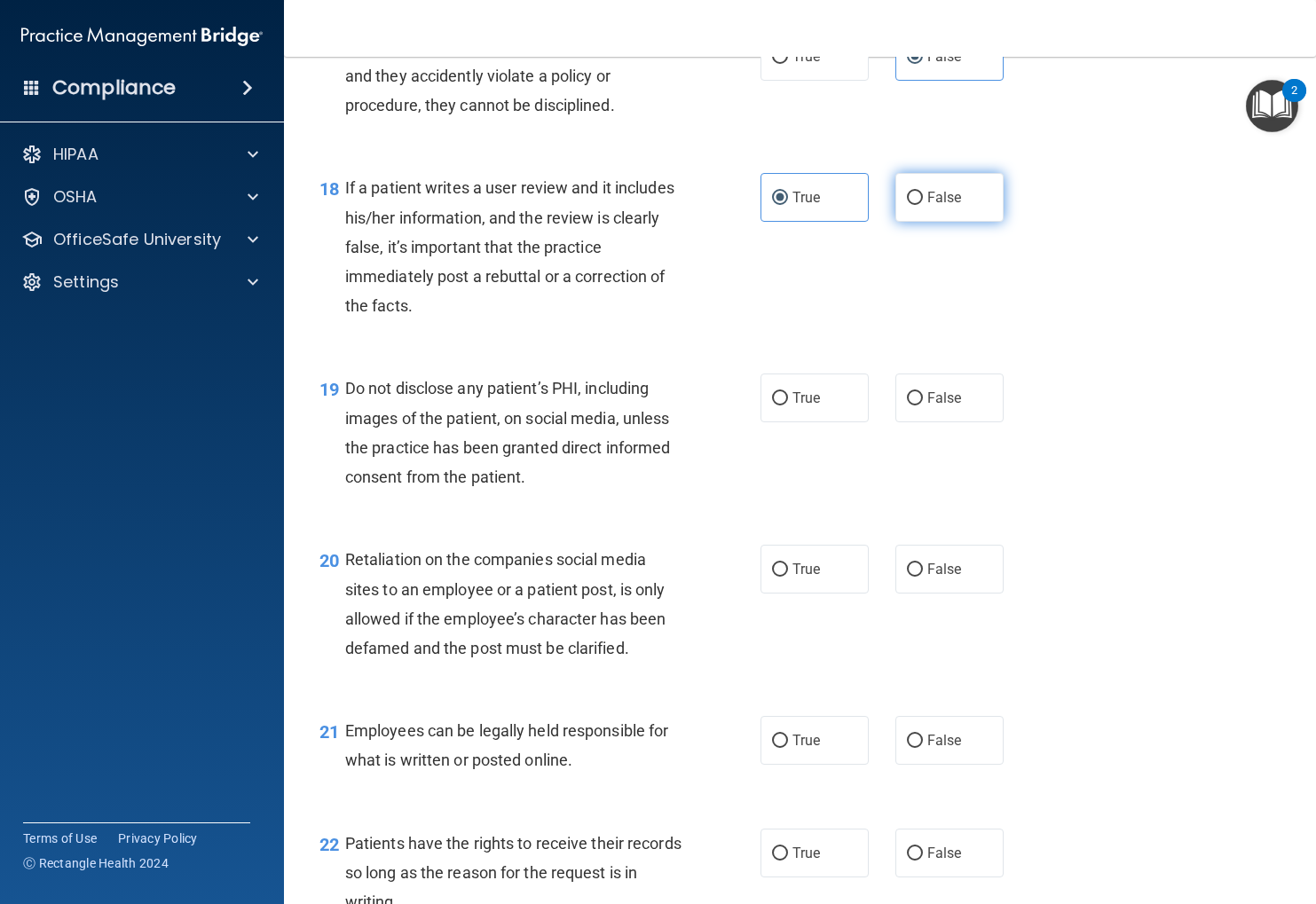 click on "False" at bounding box center [950, 197] 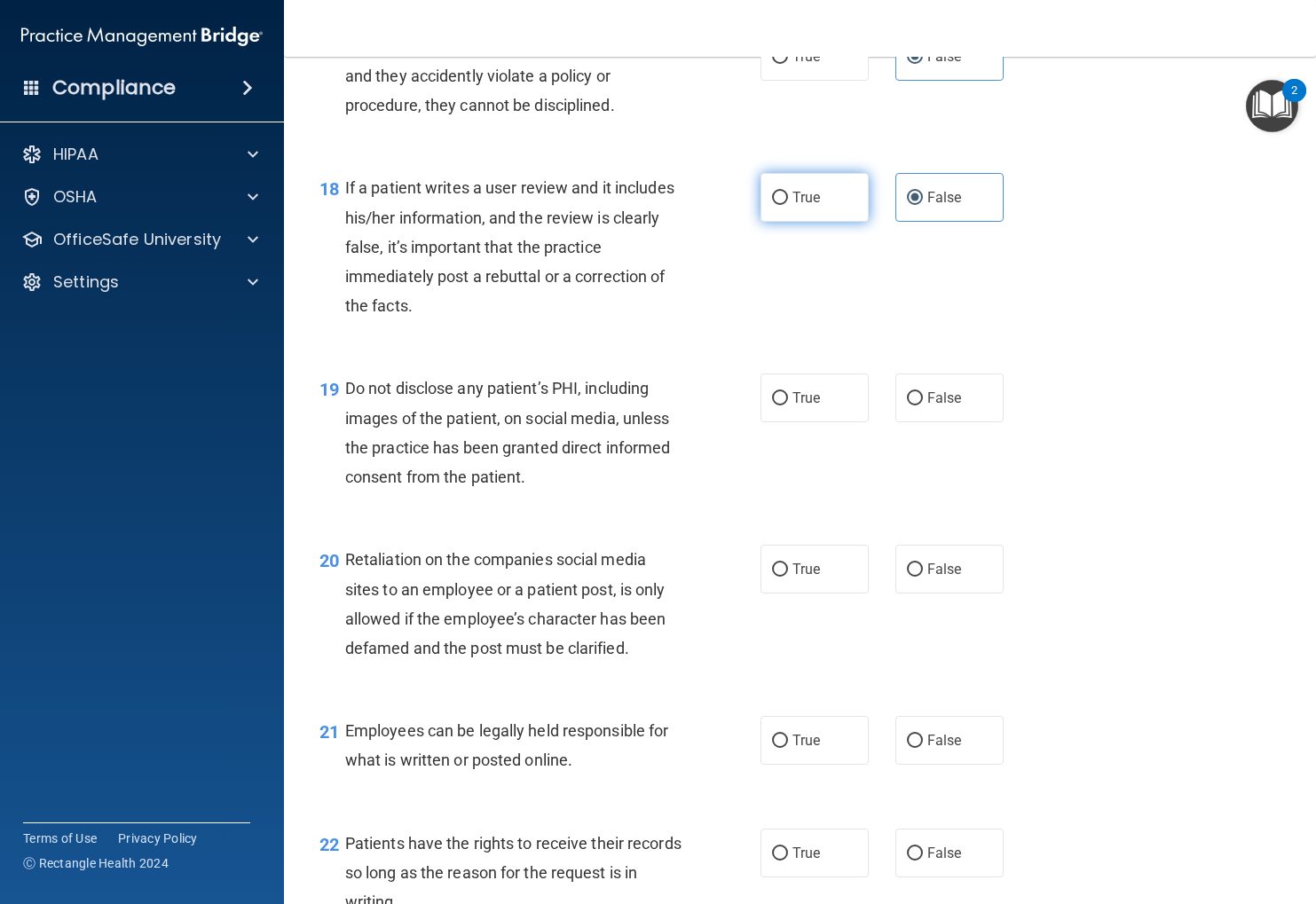 click on "True" at bounding box center (815, 197) 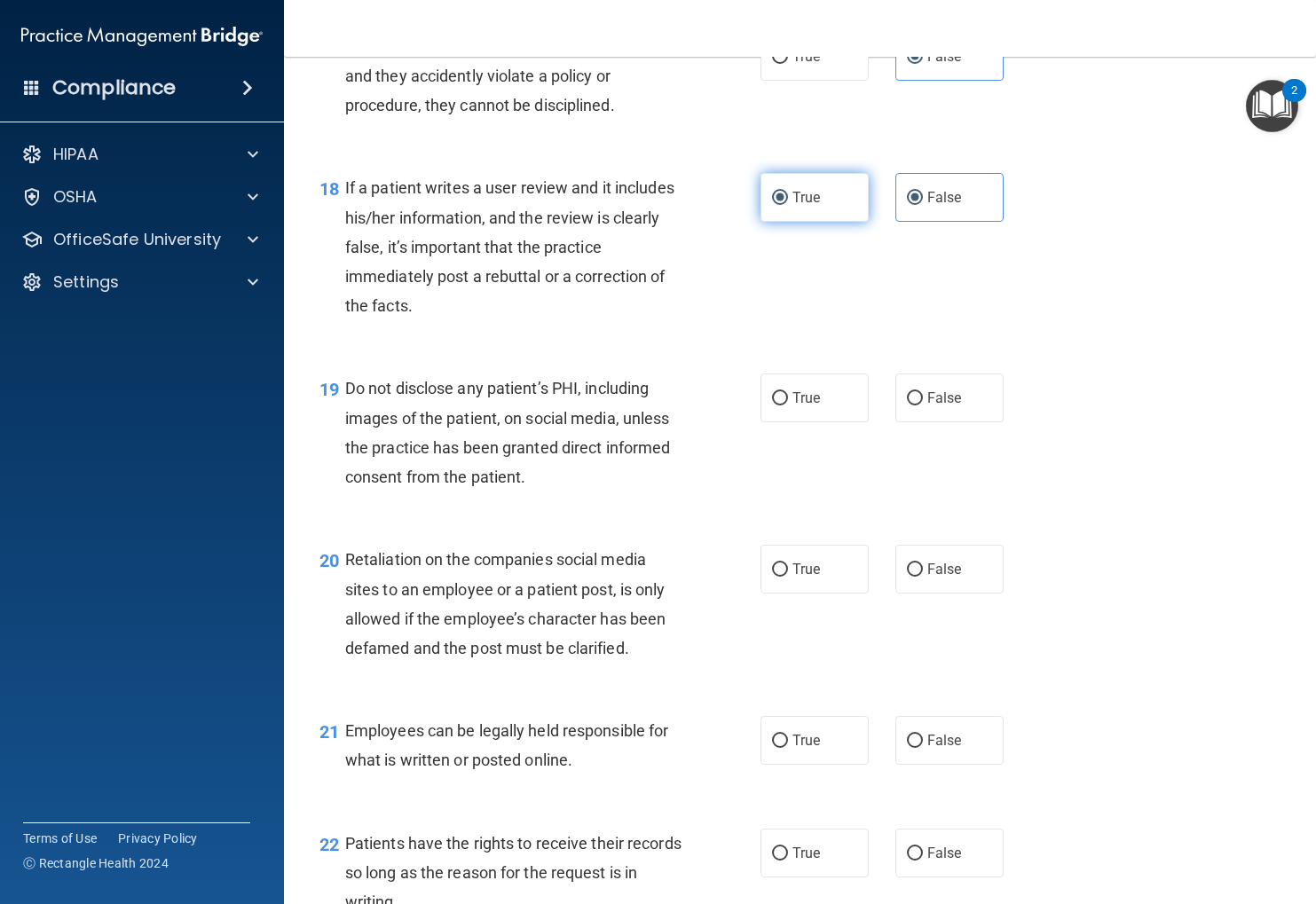 radio on "false" 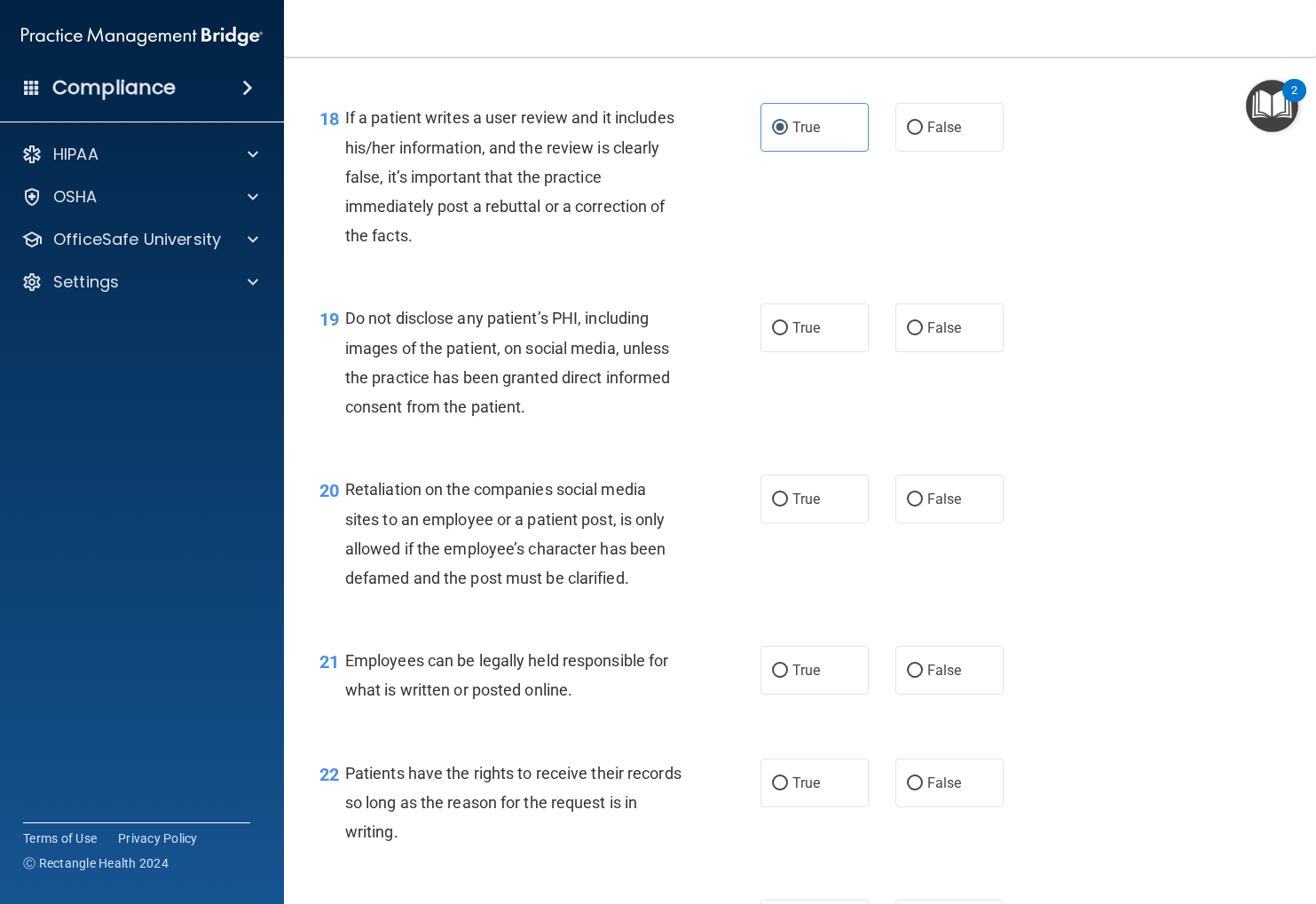 scroll, scrollTop: 3095, scrollLeft: 0, axis: vertical 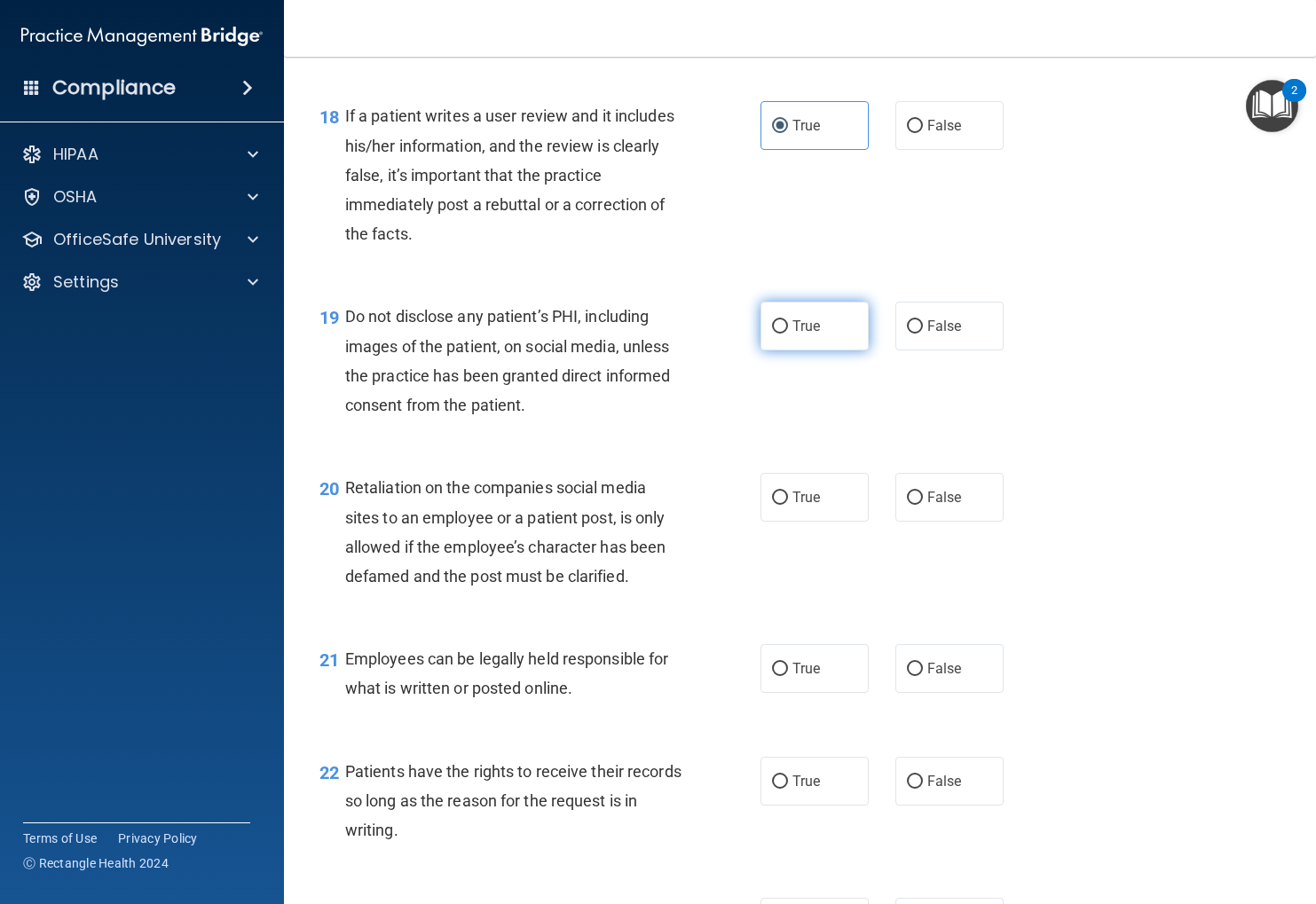 click on "True" at bounding box center (815, 326) 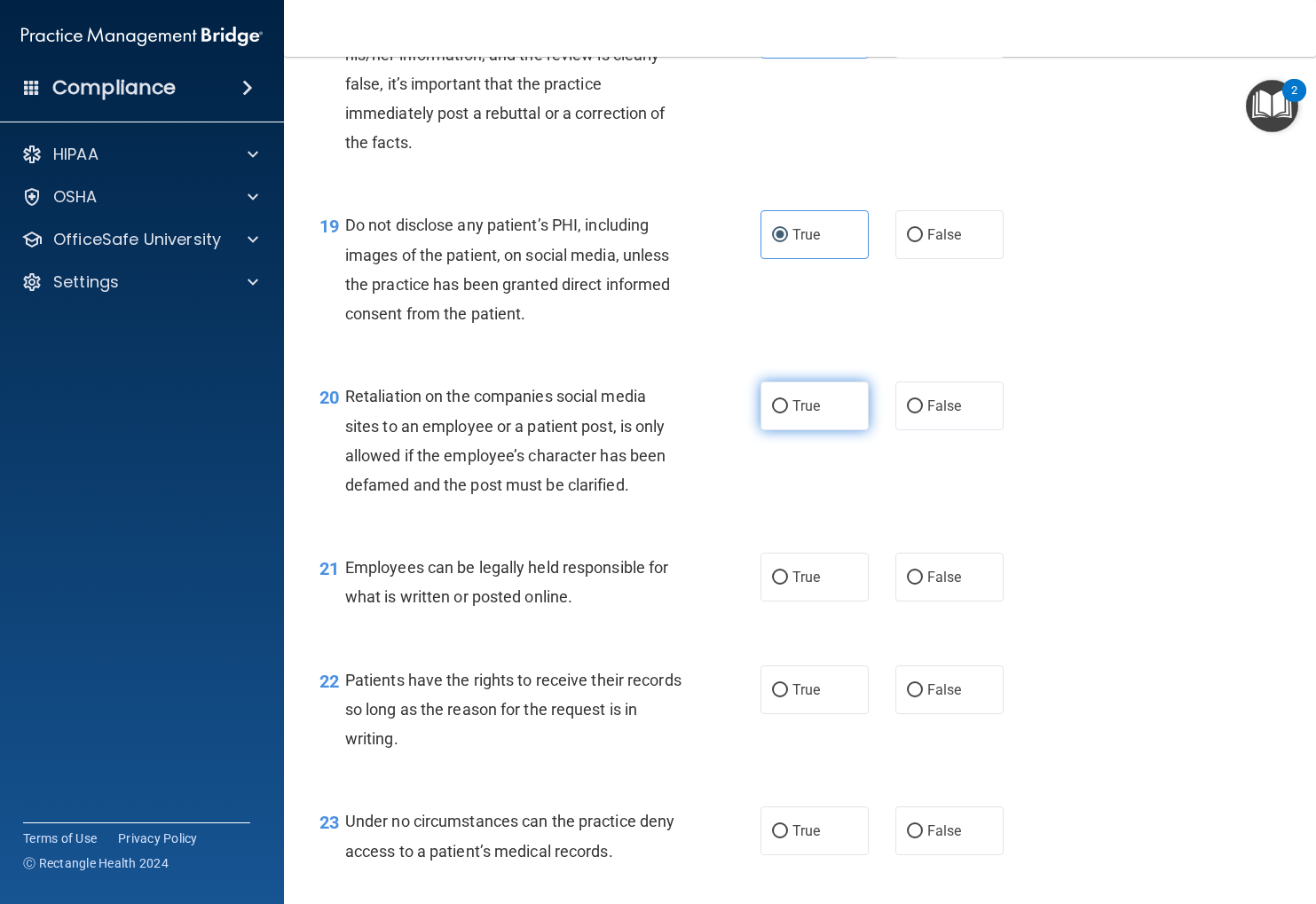 scroll, scrollTop: 3195, scrollLeft: 0, axis: vertical 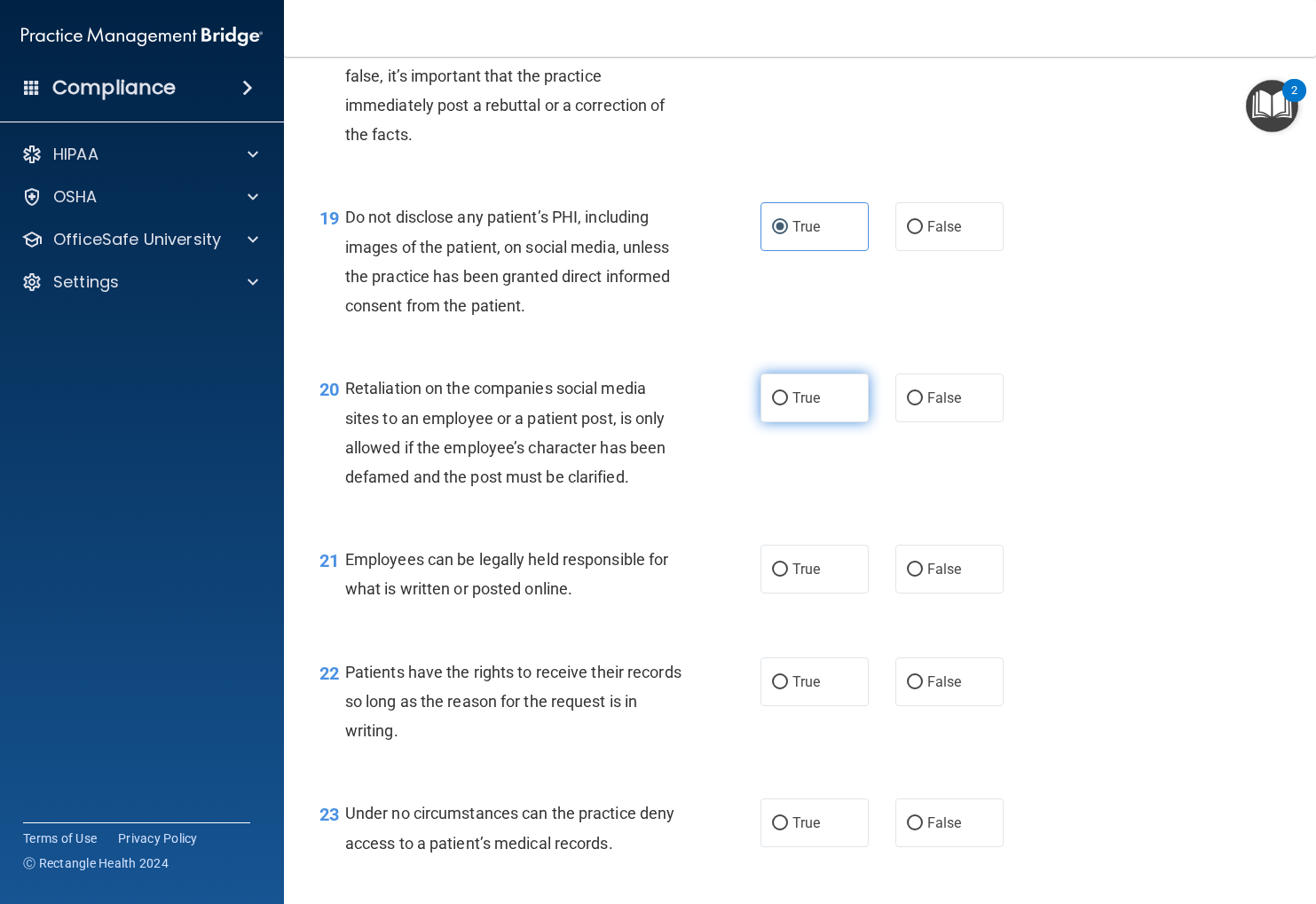 click on "True" at bounding box center (806, 397) 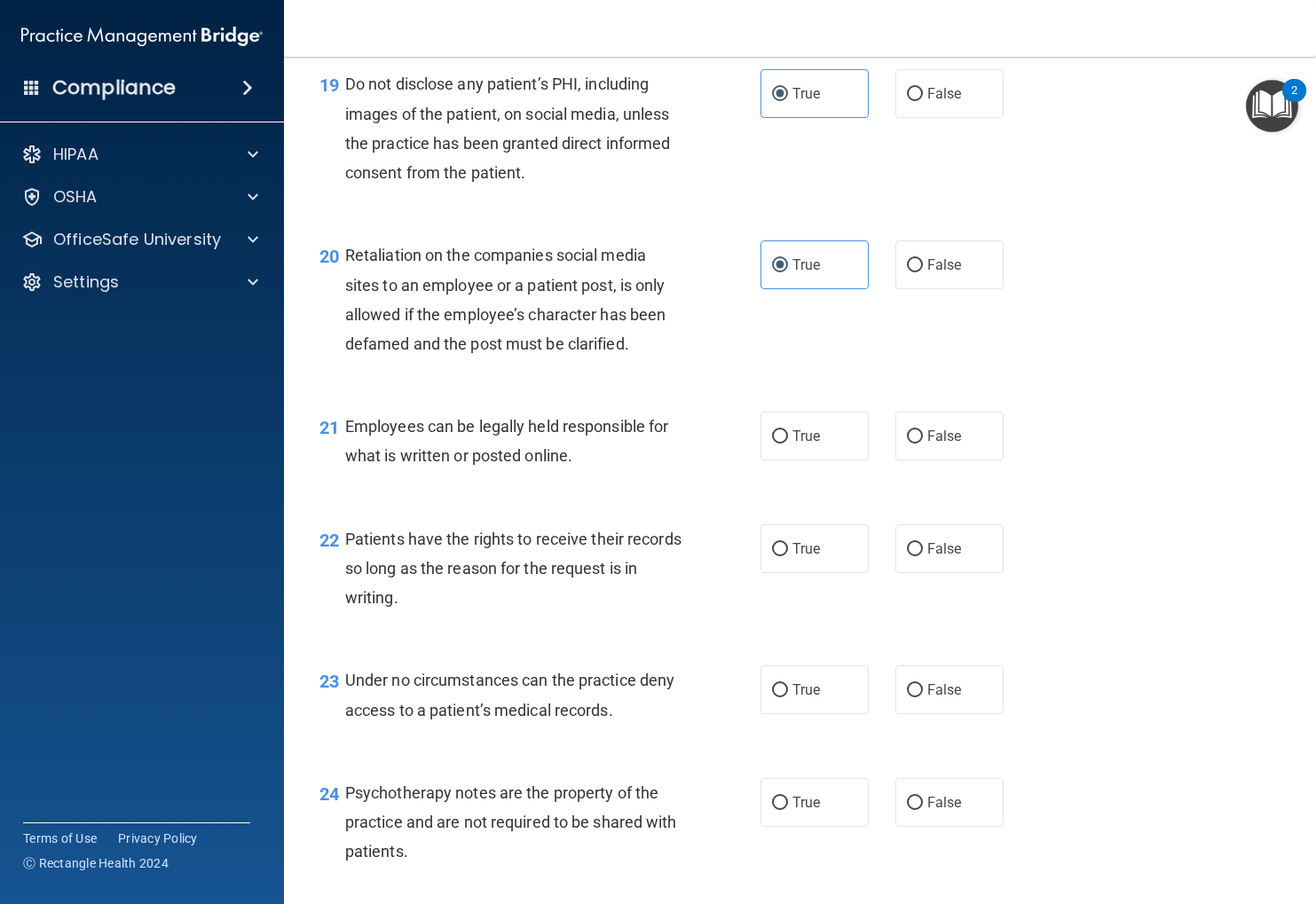 scroll, scrollTop: 3336, scrollLeft: 0, axis: vertical 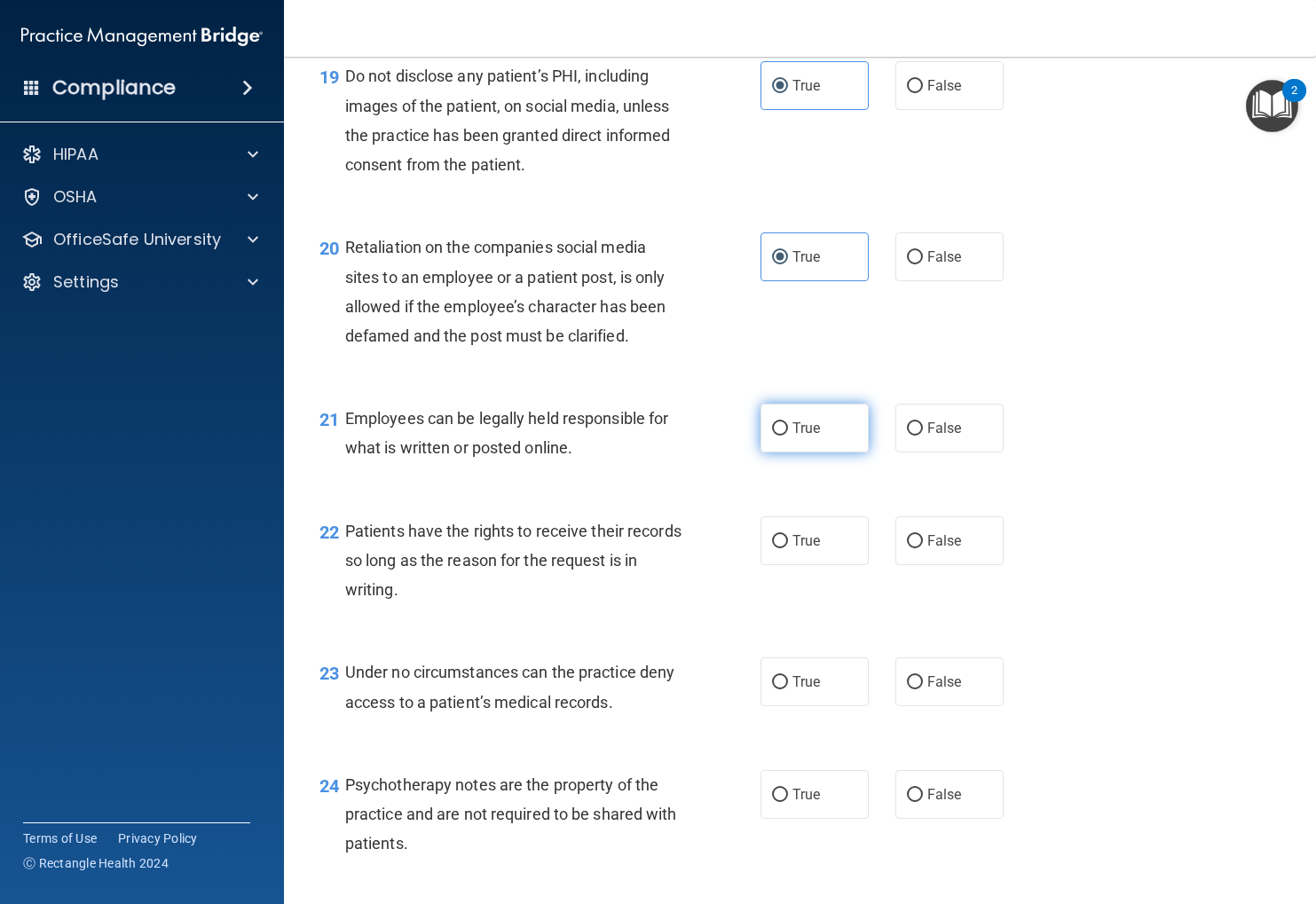 click on "True" at bounding box center (815, 428) 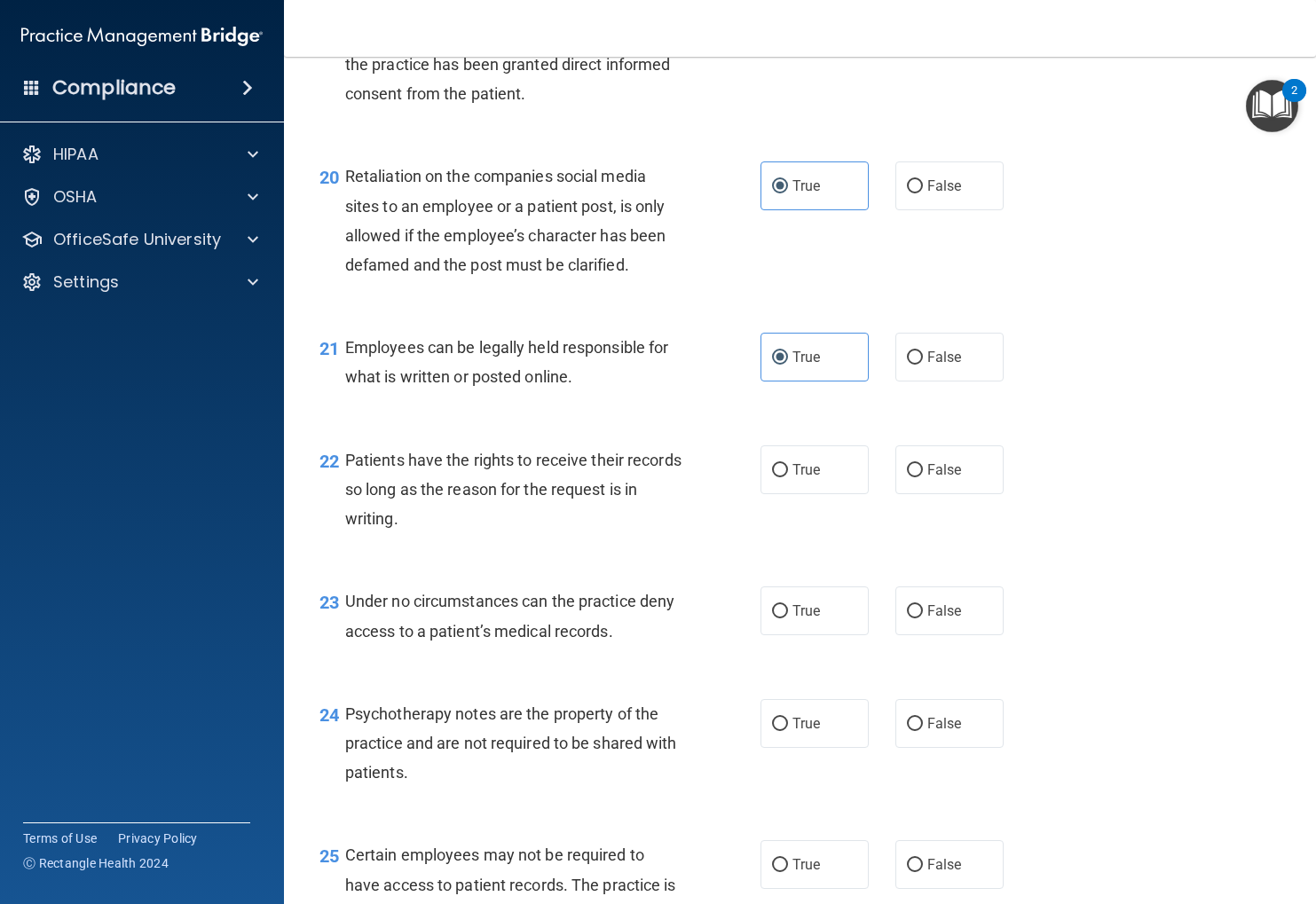 scroll, scrollTop: 3408, scrollLeft: 0, axis: vertical 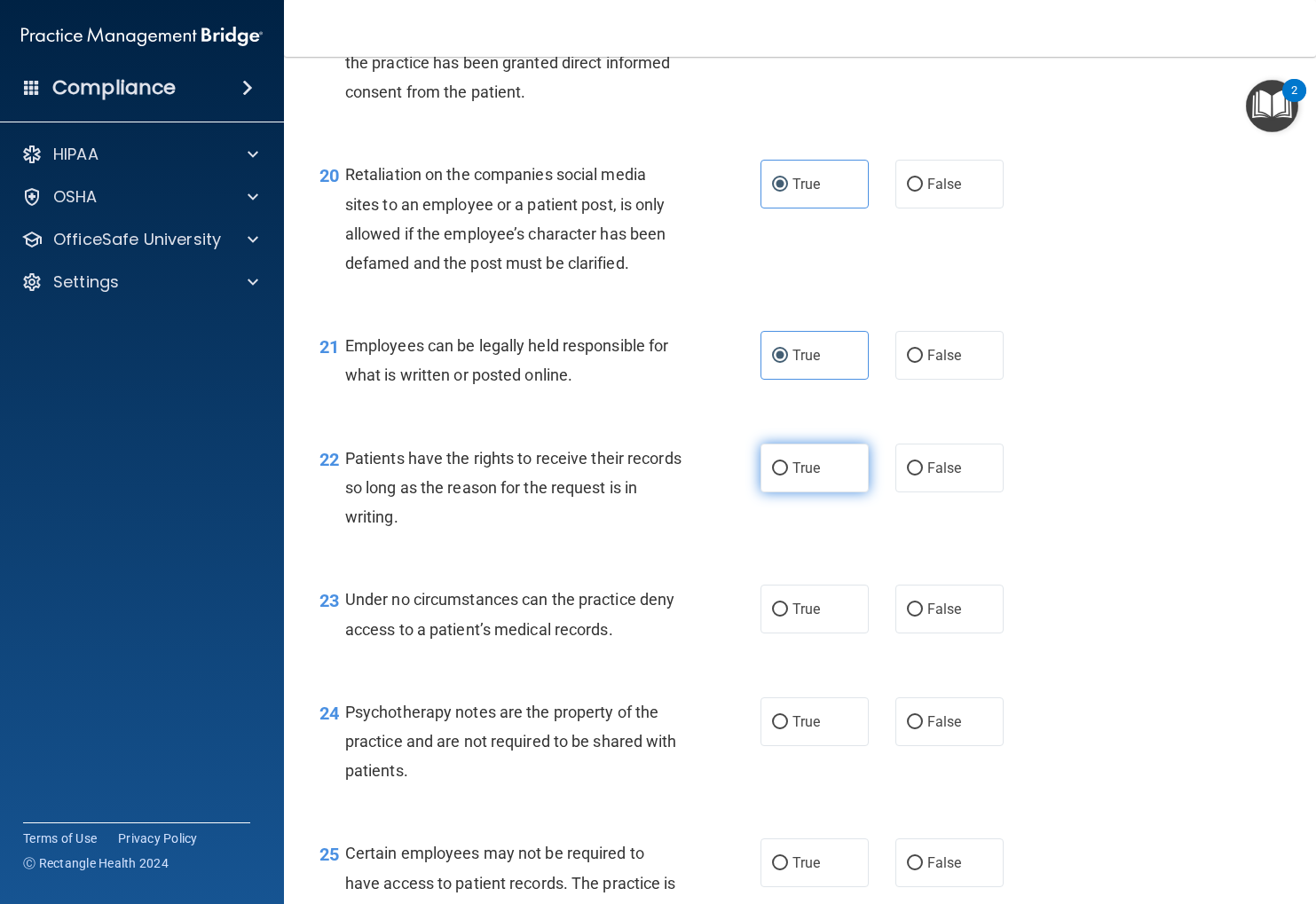 click on "True" at bounding box center (815, 468) 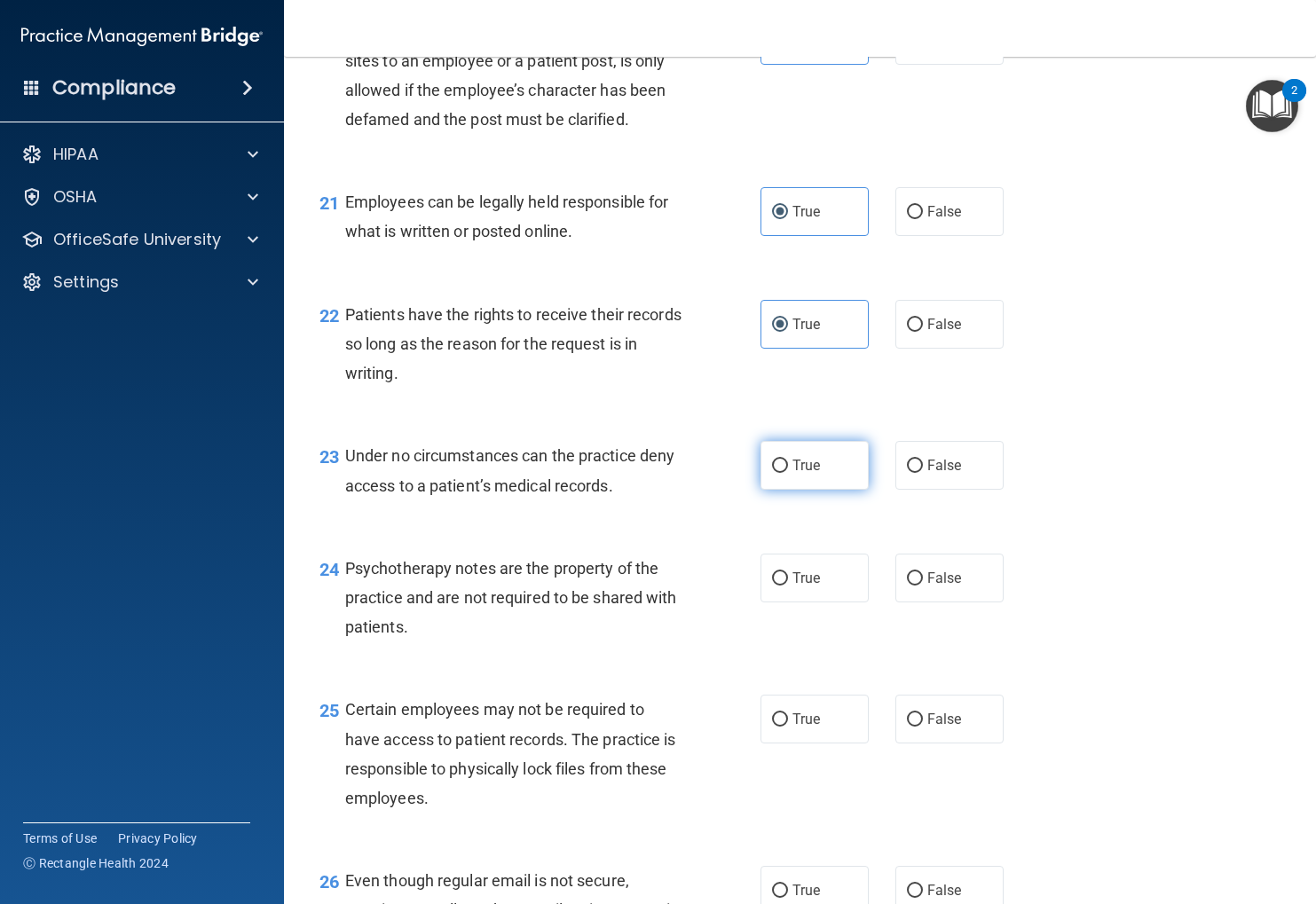 scroll, scrollTop: 3557, scrollLeft: 0, axis: vertical 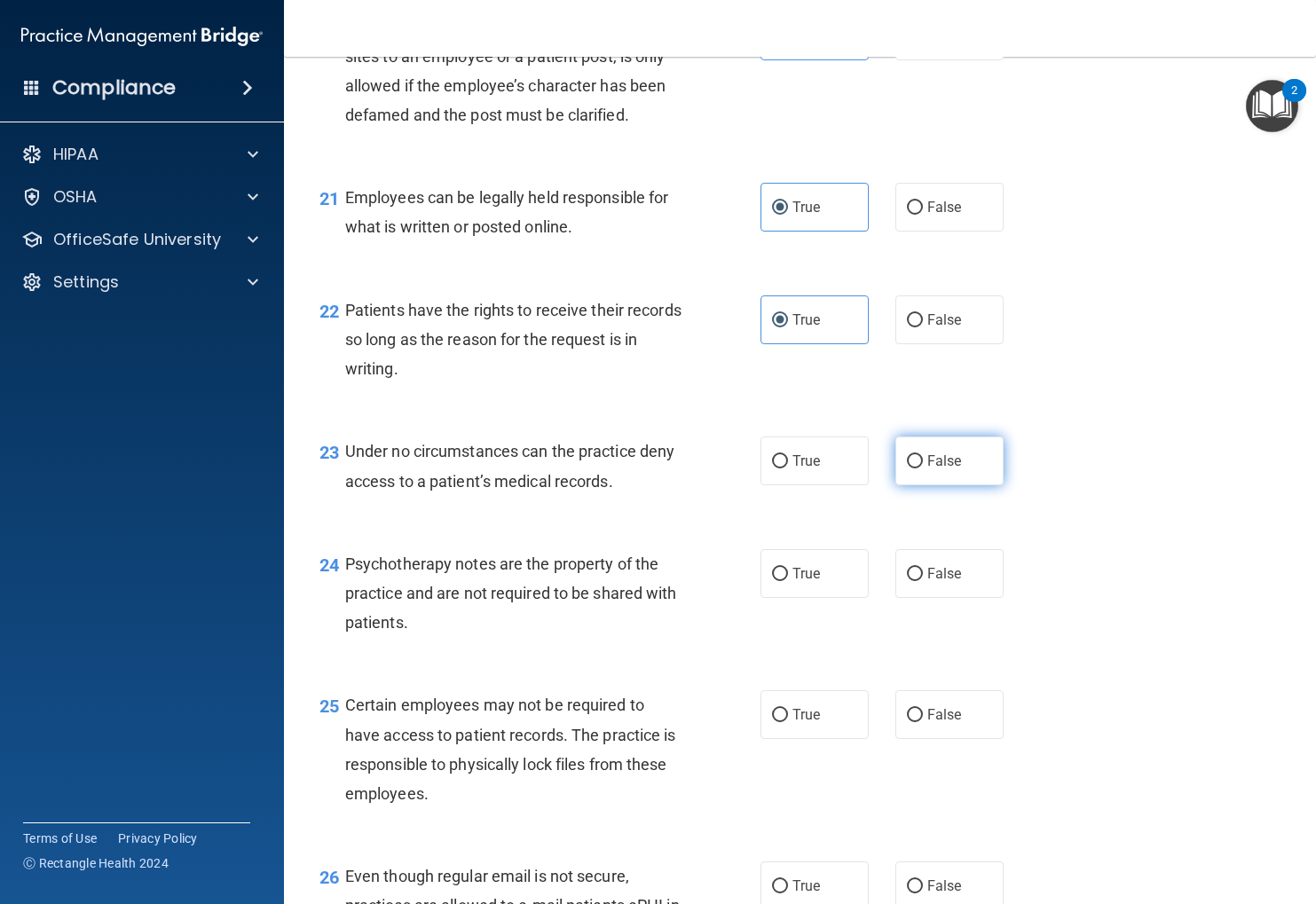 click on "False" at bounding box center [950, 460] 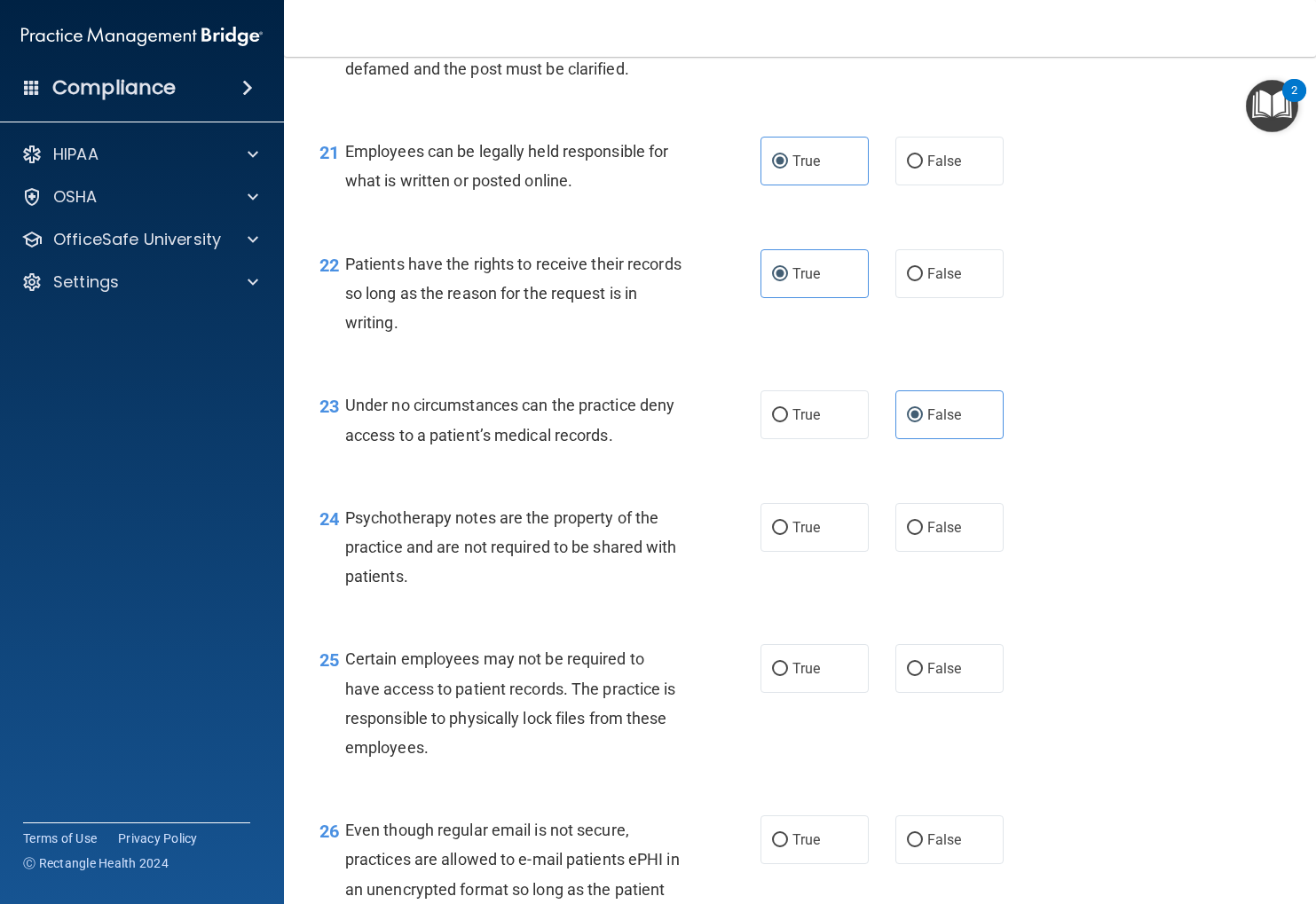 scroll, scrollTop: 3610, scrollLeft: 0, axis: vertical 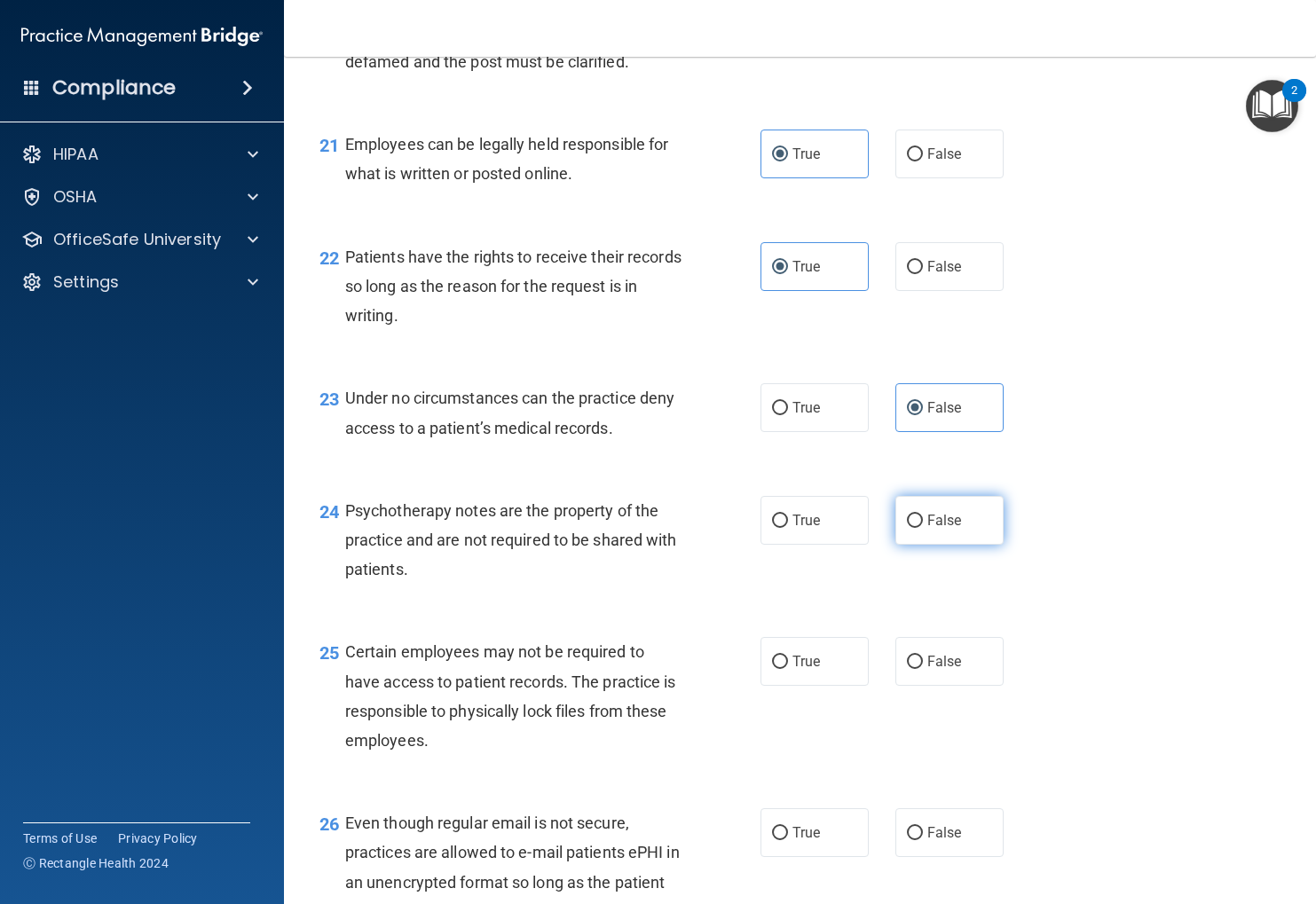 click on "False" at bounding box center [950, 520] 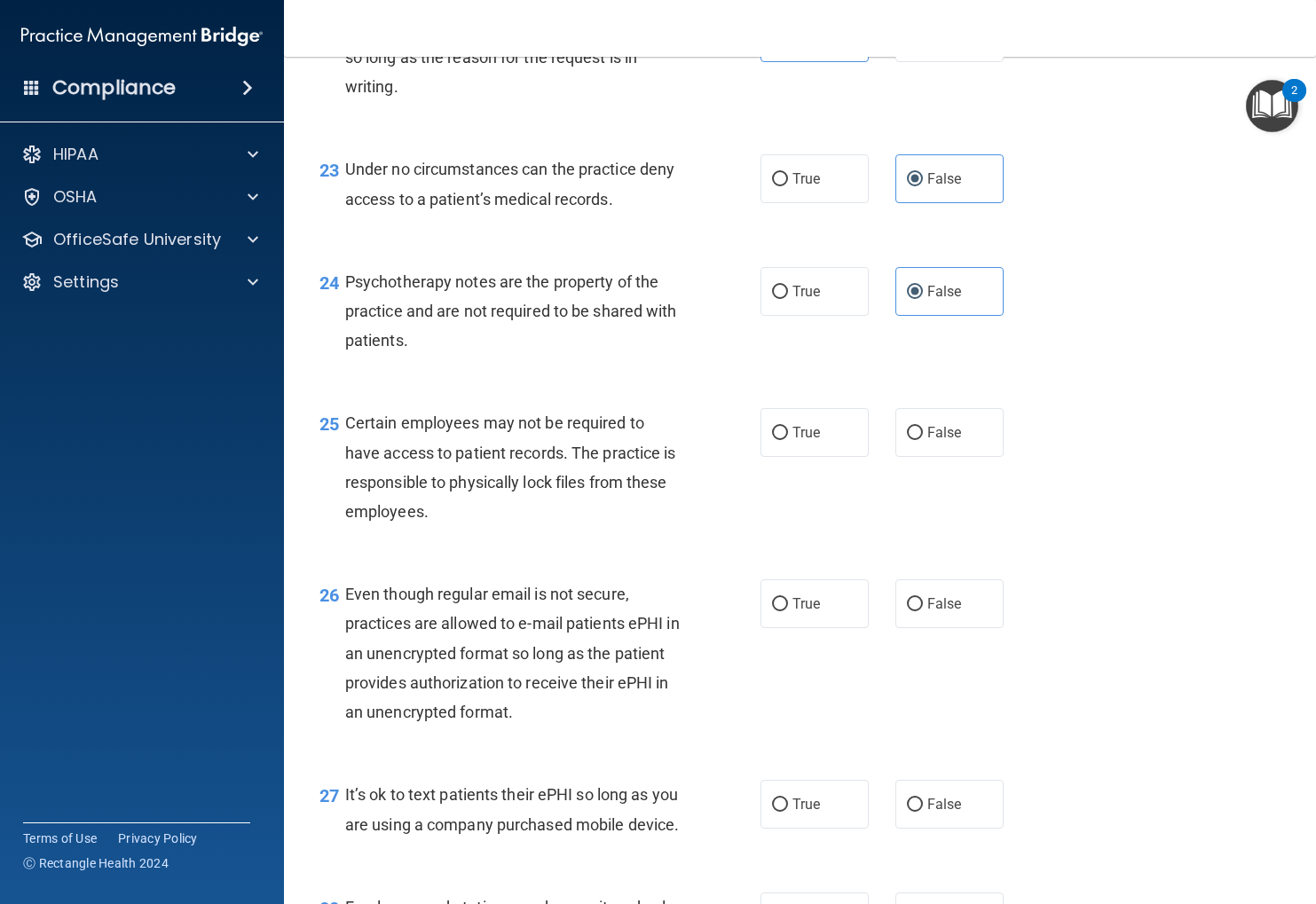 scroll, scrollTop: 3840, scrollLeft: 0, axis: vertical 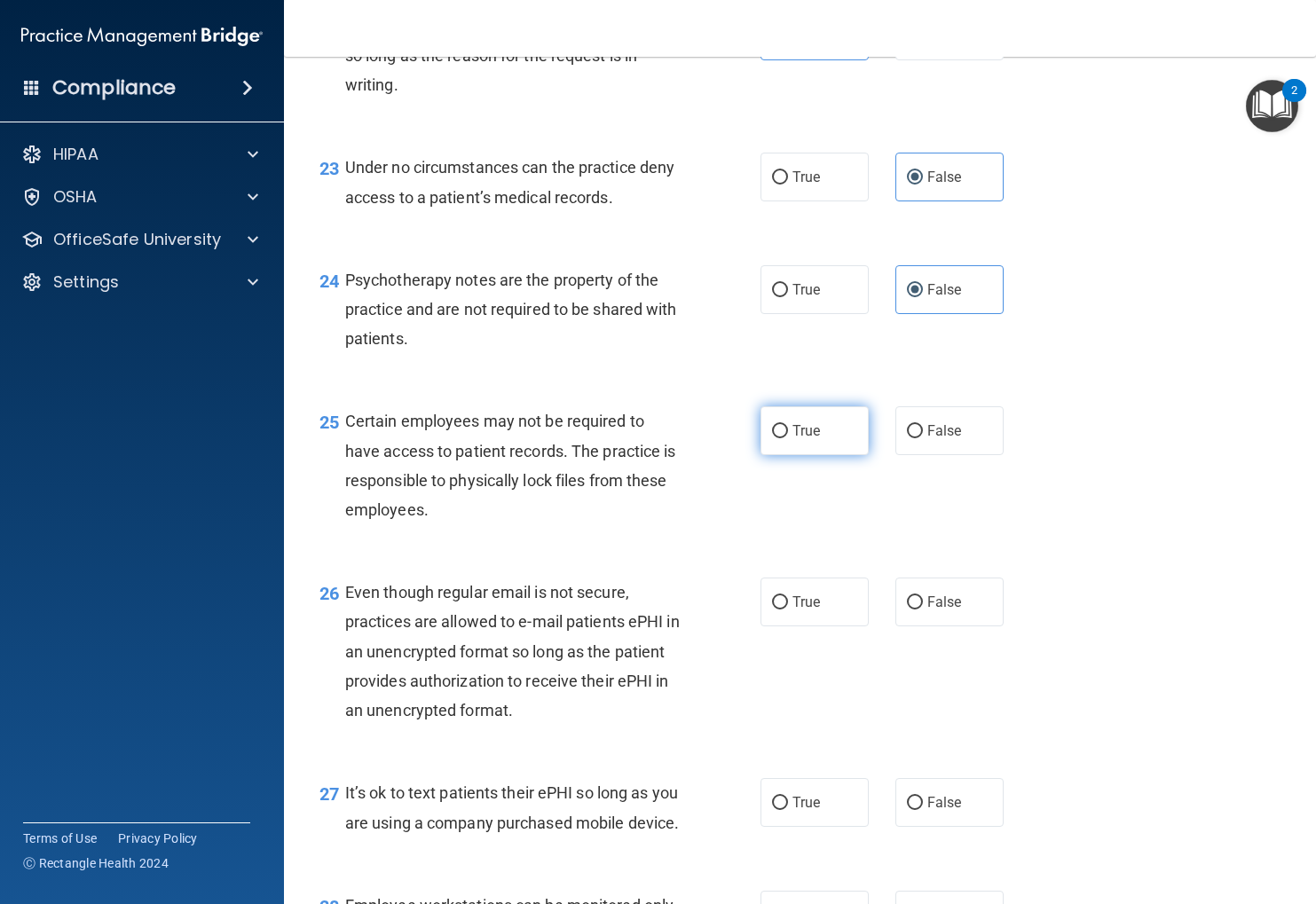 click on "True" at bounding box center [815, 430] 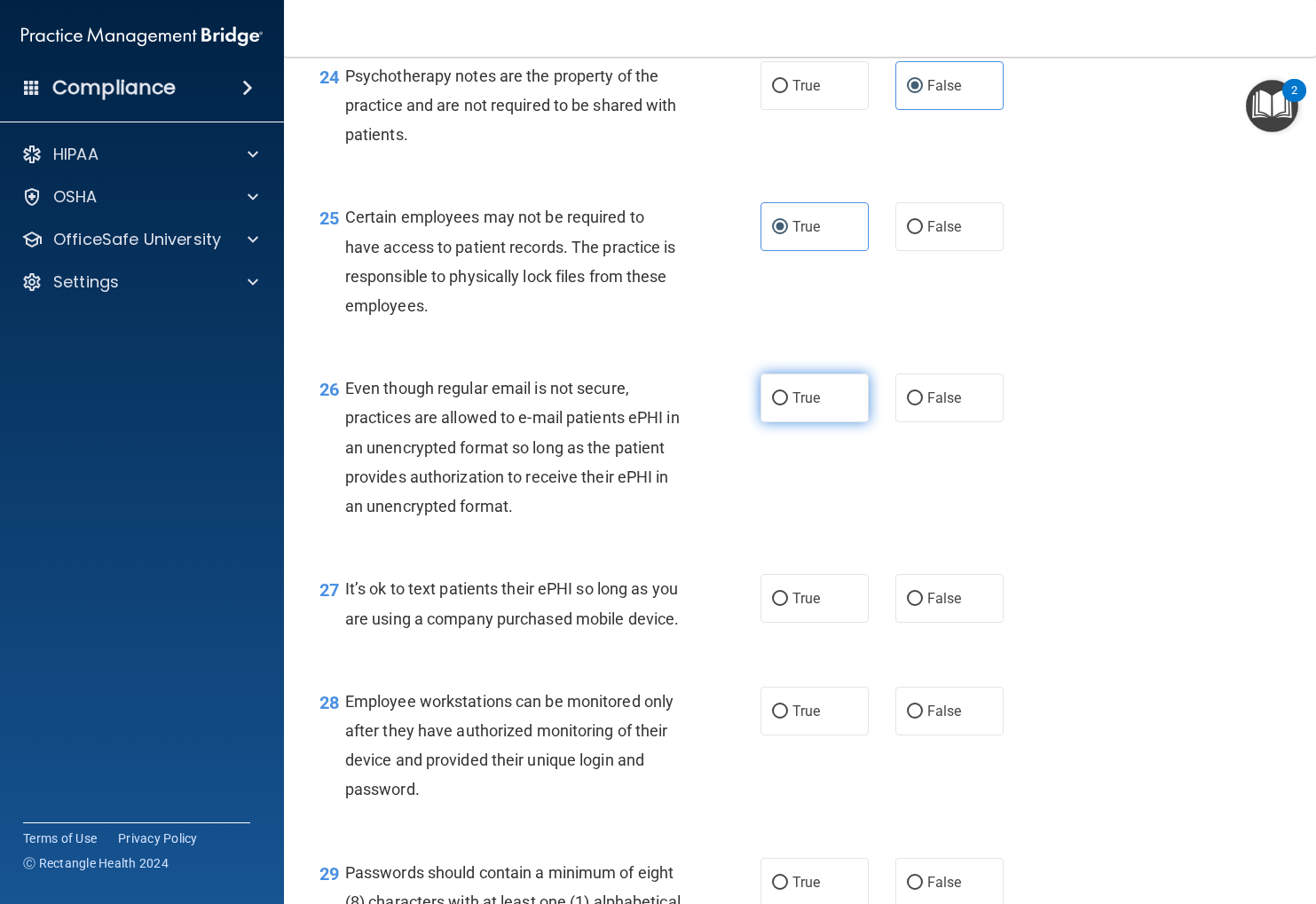 scroll, scrollTop: 4053, scrollLeft: 0, axis: vertical 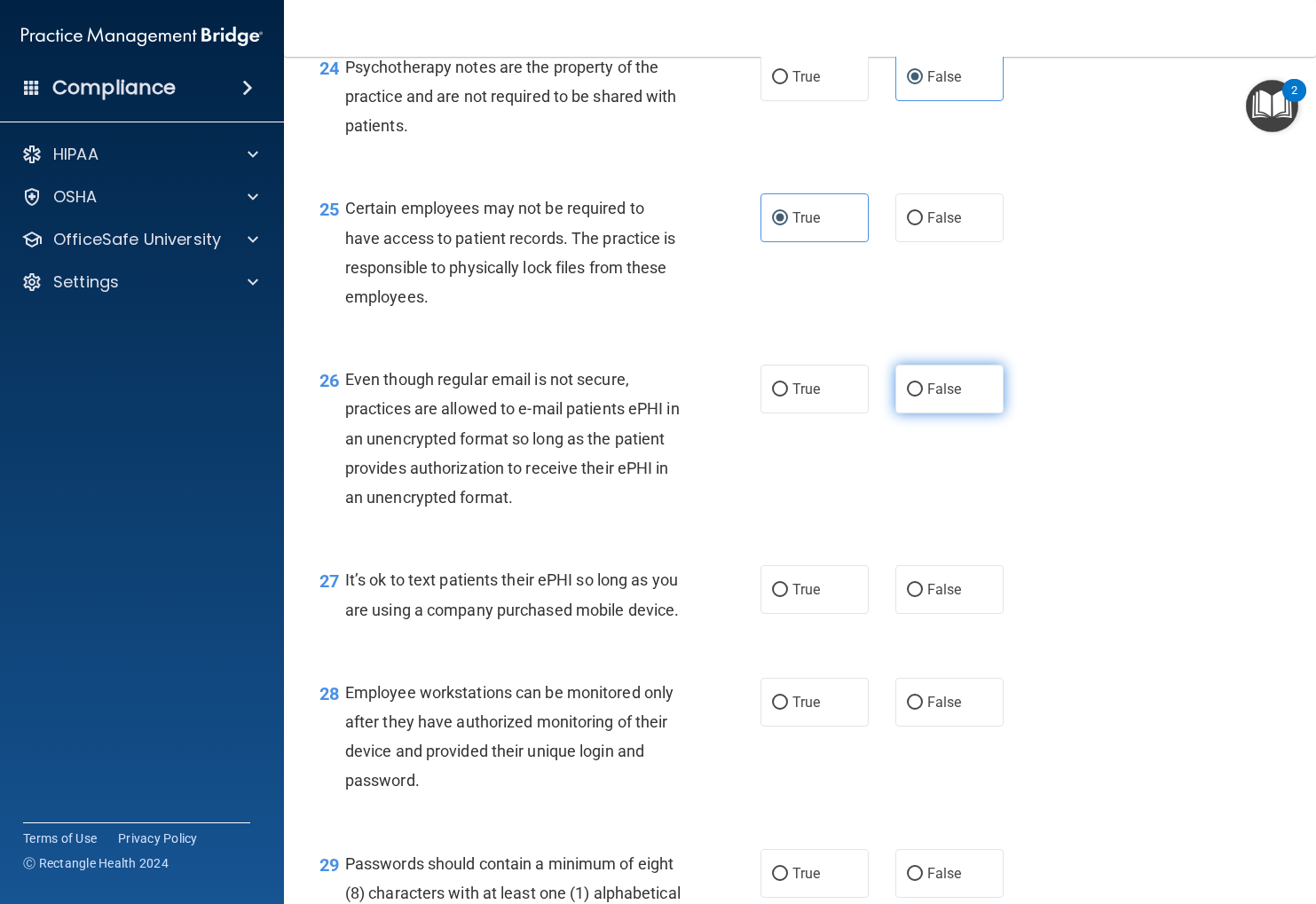 click on "False" at bounding box center [950, 389] 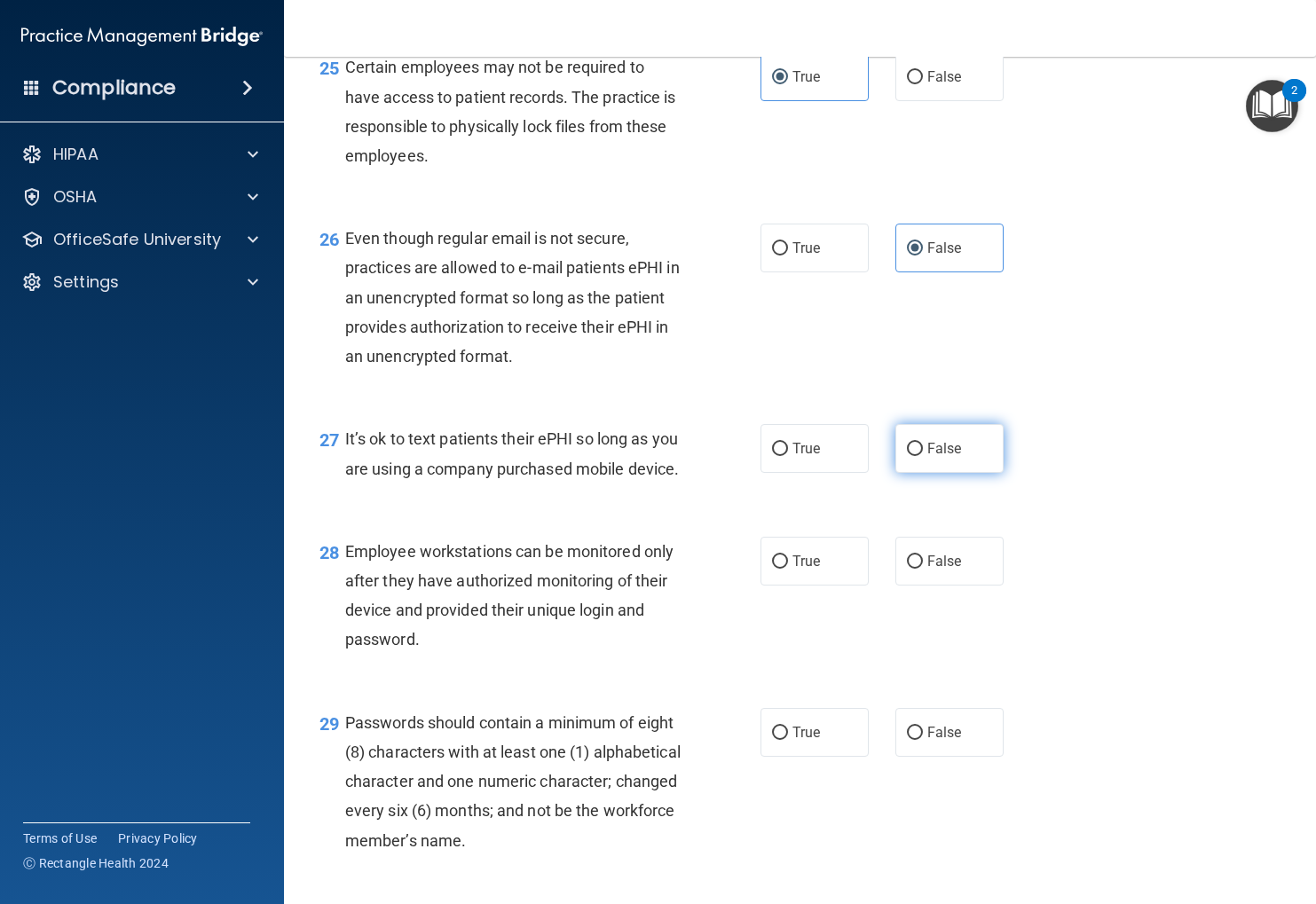 scroll, scrollTop: 4200, scrollLeft: 0, axis: vertical 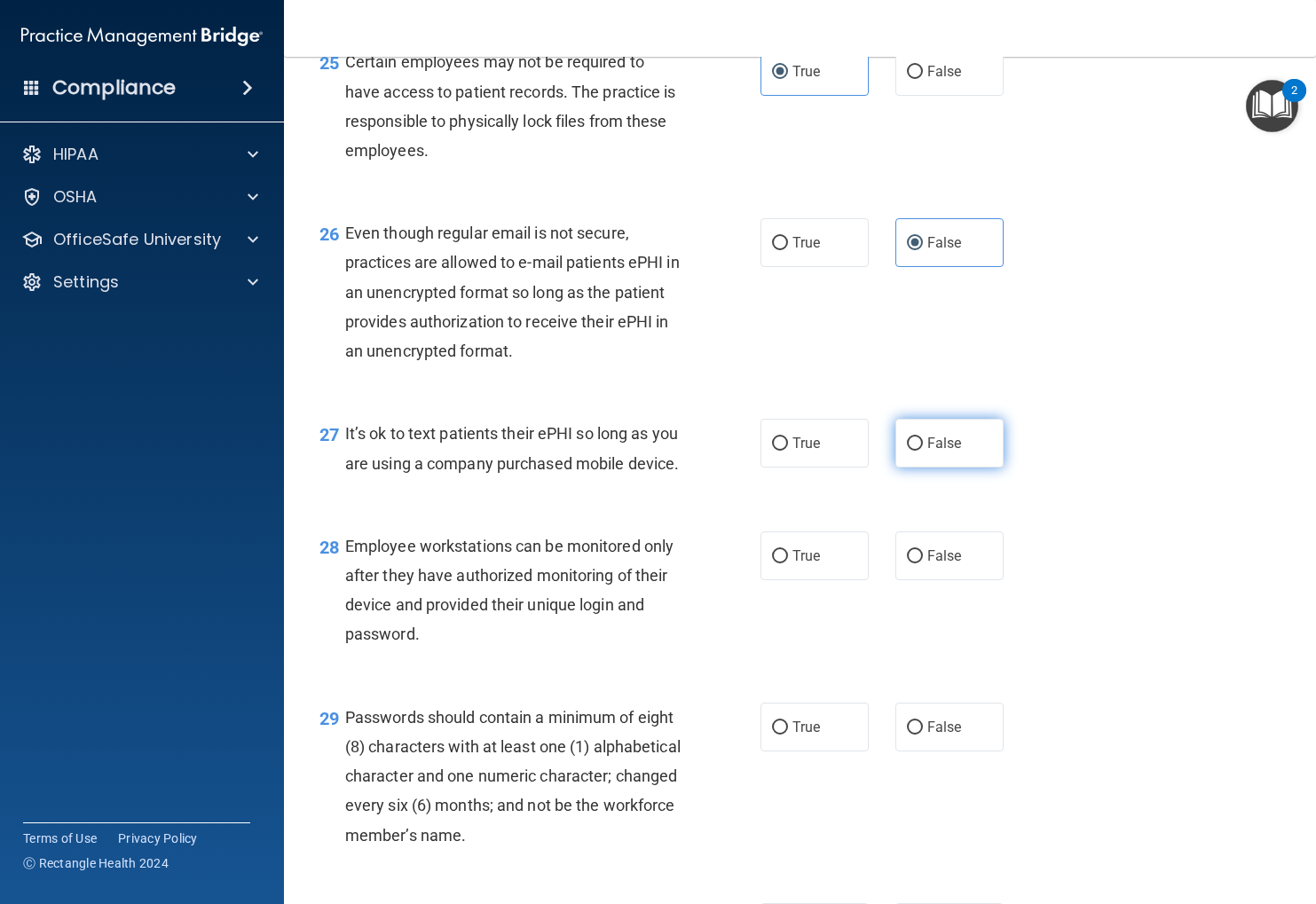drag, startPoint x: 964, startPoint y: 457, endPoint x: 951, endPoint y: 456, distance: 13.038405 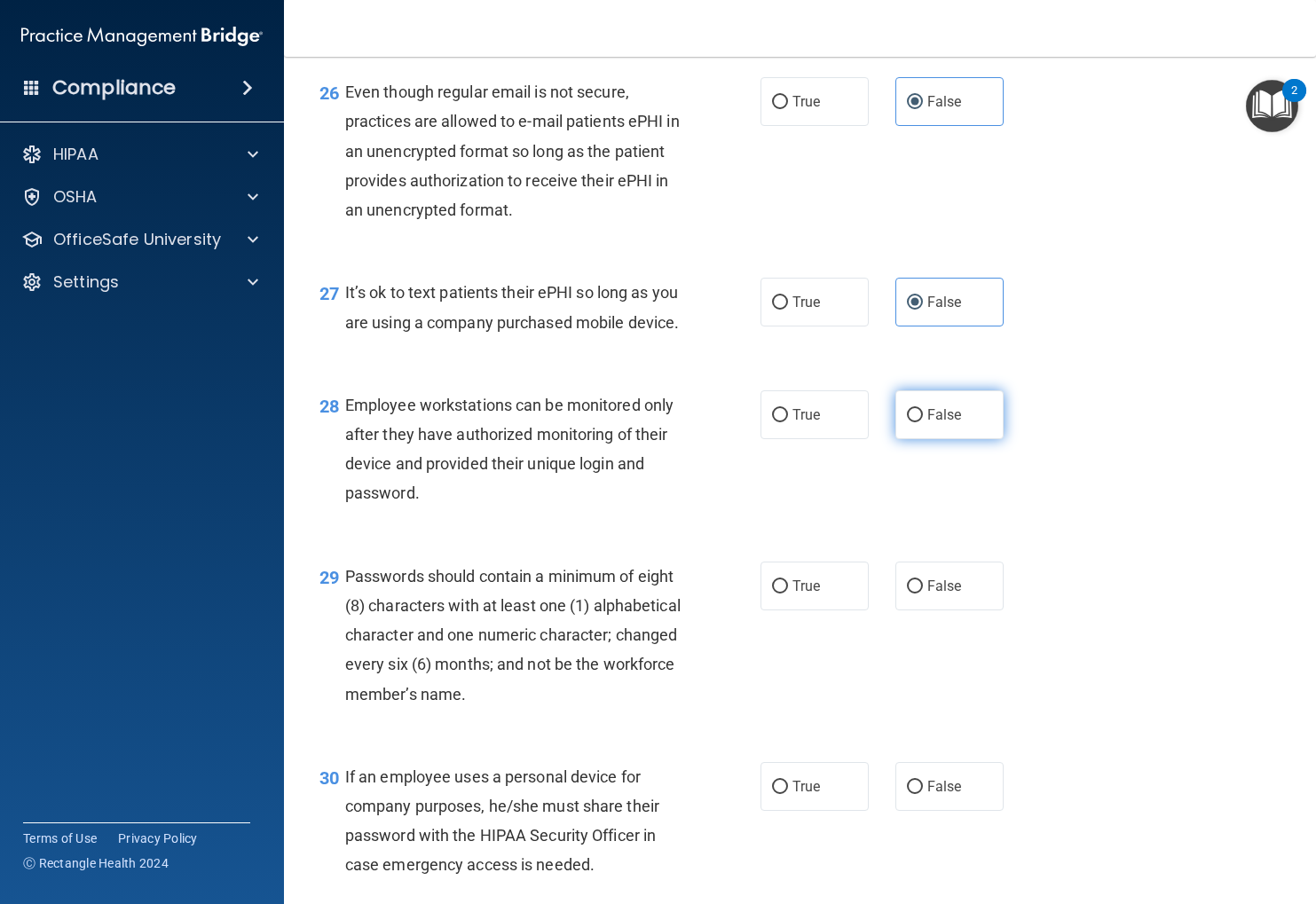 scroll, scrollTop: 4343, scrollLeft: 0, axis: vertical 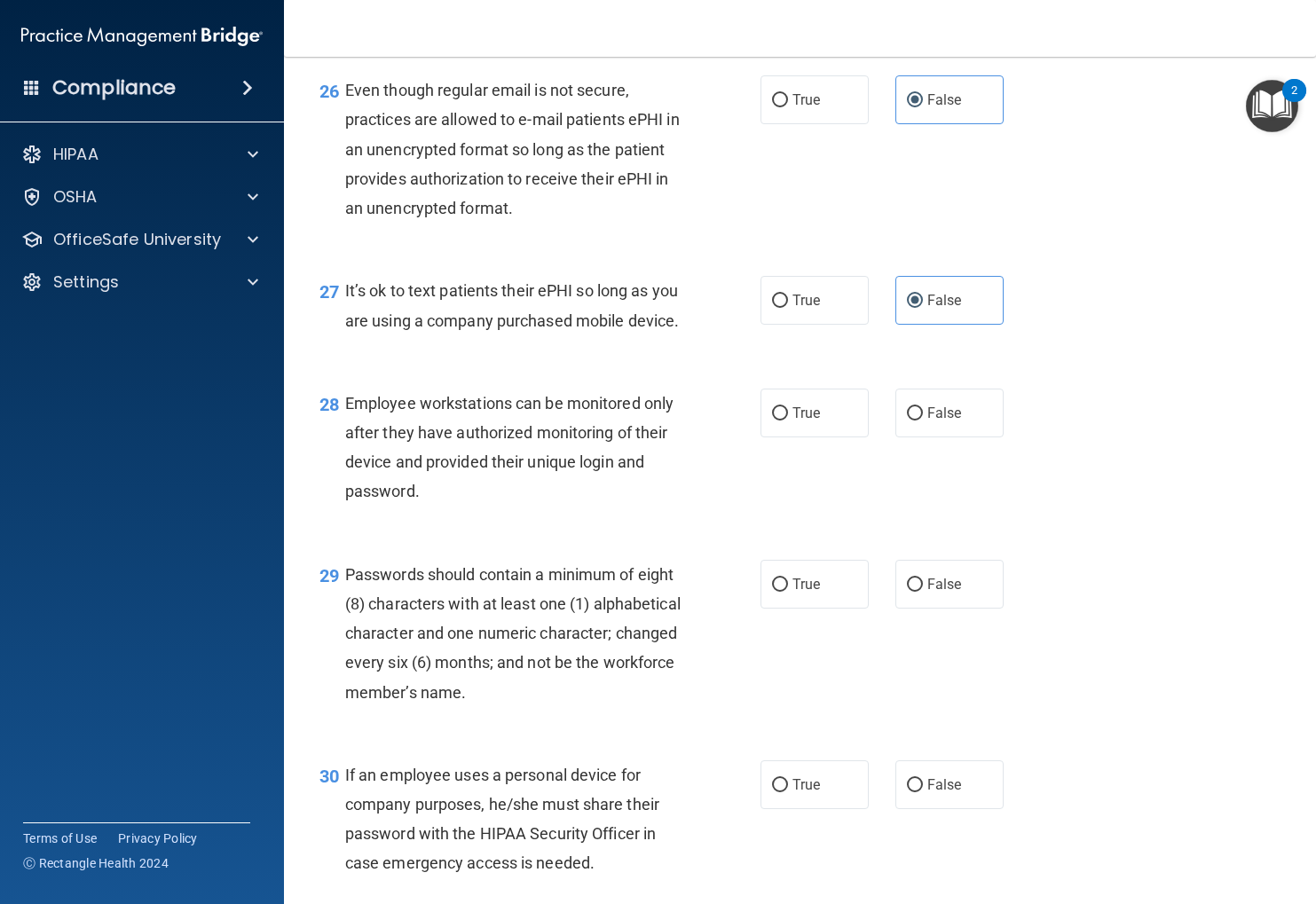 click on "28       Employee workstations can be monitored only after they have authorized monitoring of their device and provided their unique login and password." at bounding box center (540, 452) 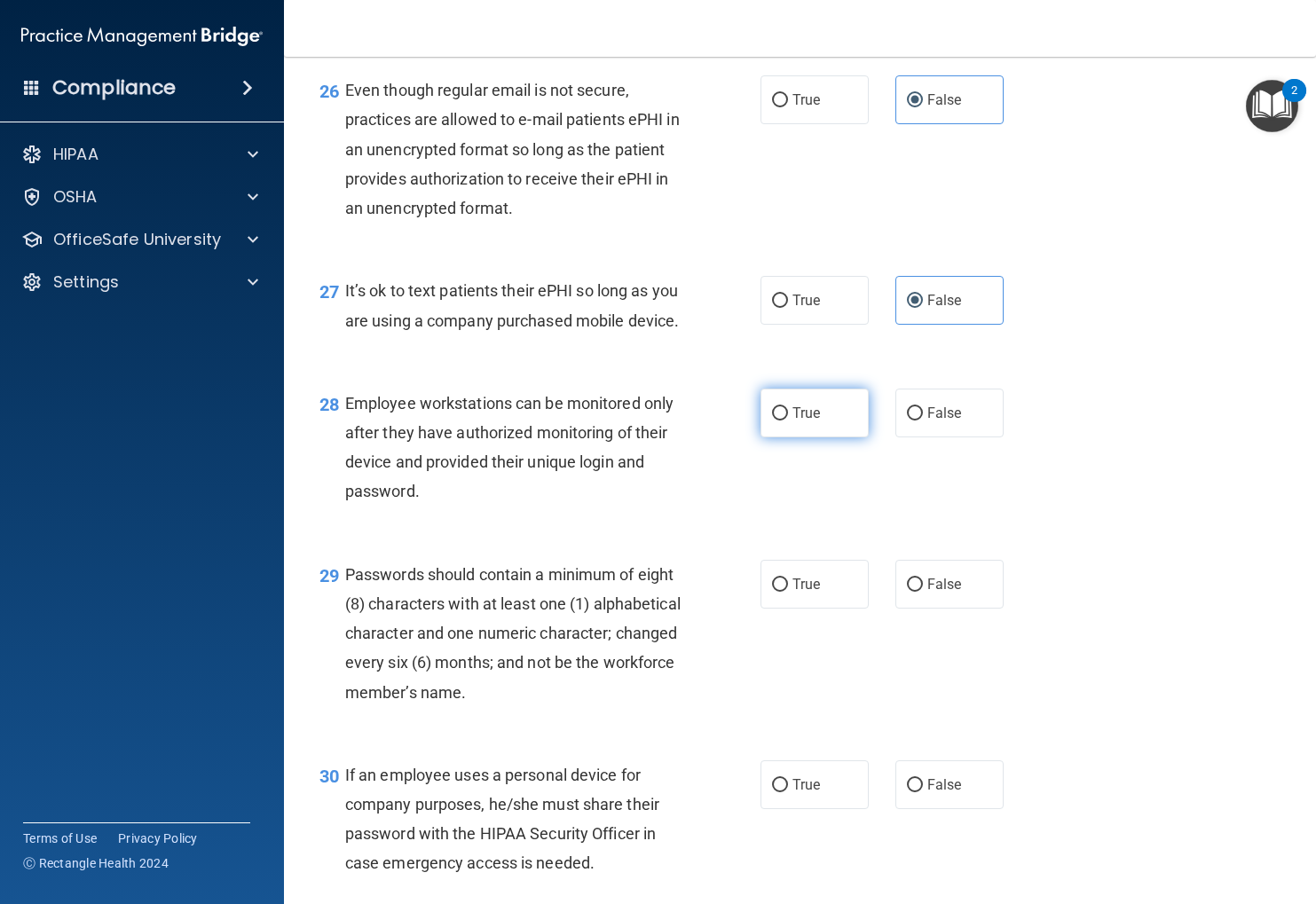 click on "True" at bounding box center [780, 413] 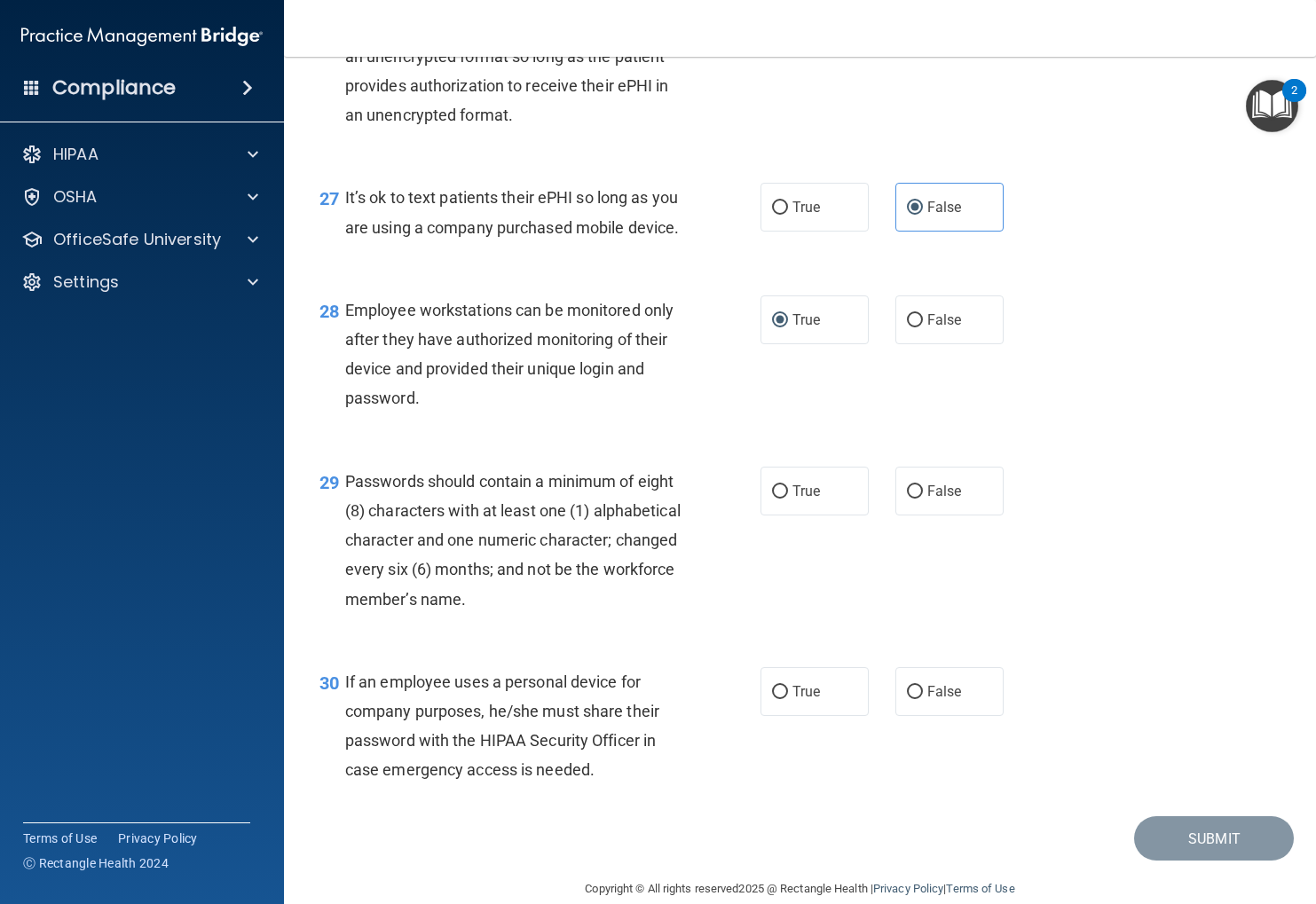scroll, scrollTop: 4457, scrollLeft: 0, axis: vertical 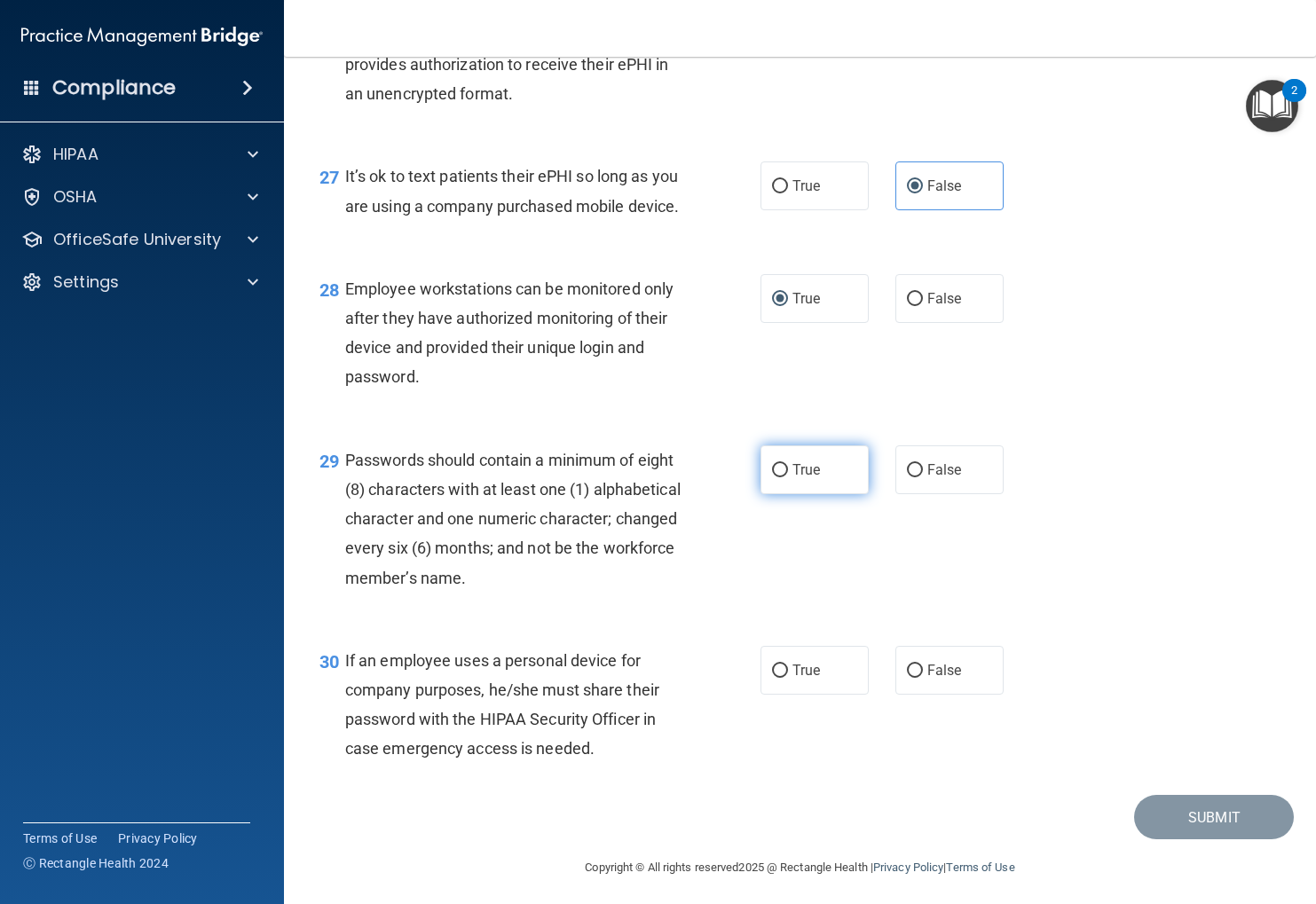 click on "True" at bounding box center (780, 470) 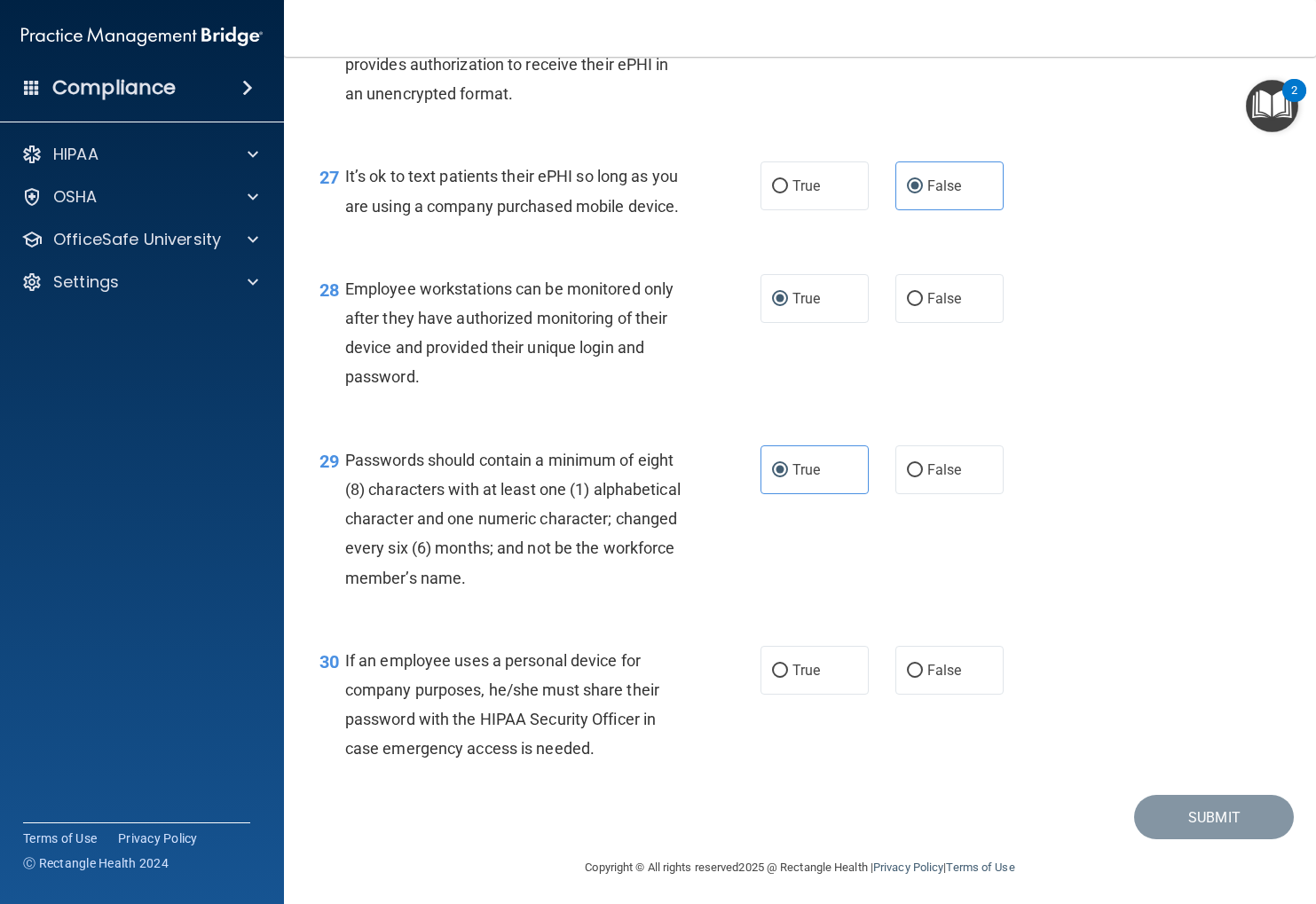 scroll, scrollTop: 4464, scrollLeft: 0, axis: vertical 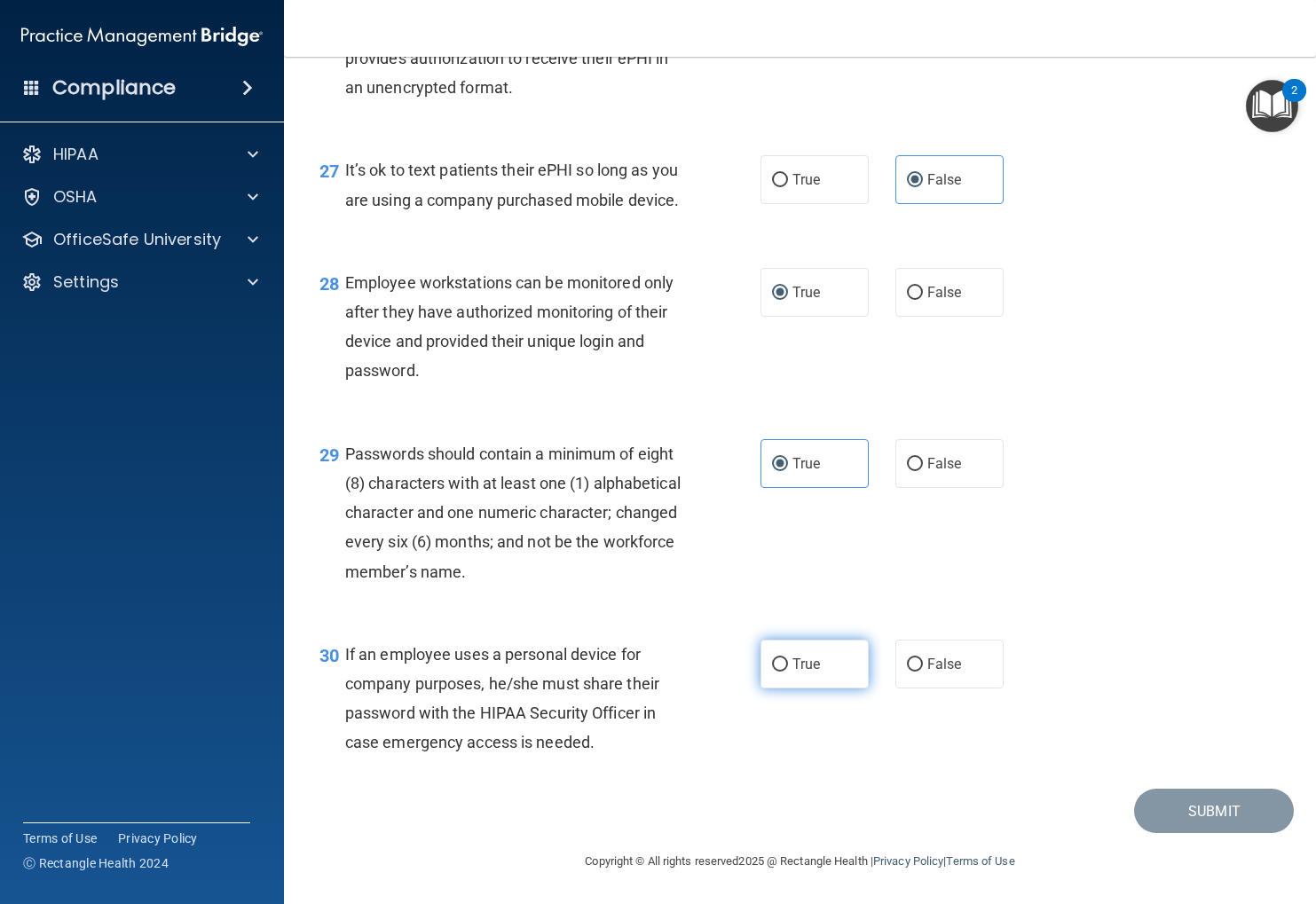 click on "True" at bounding box center (815, 664) 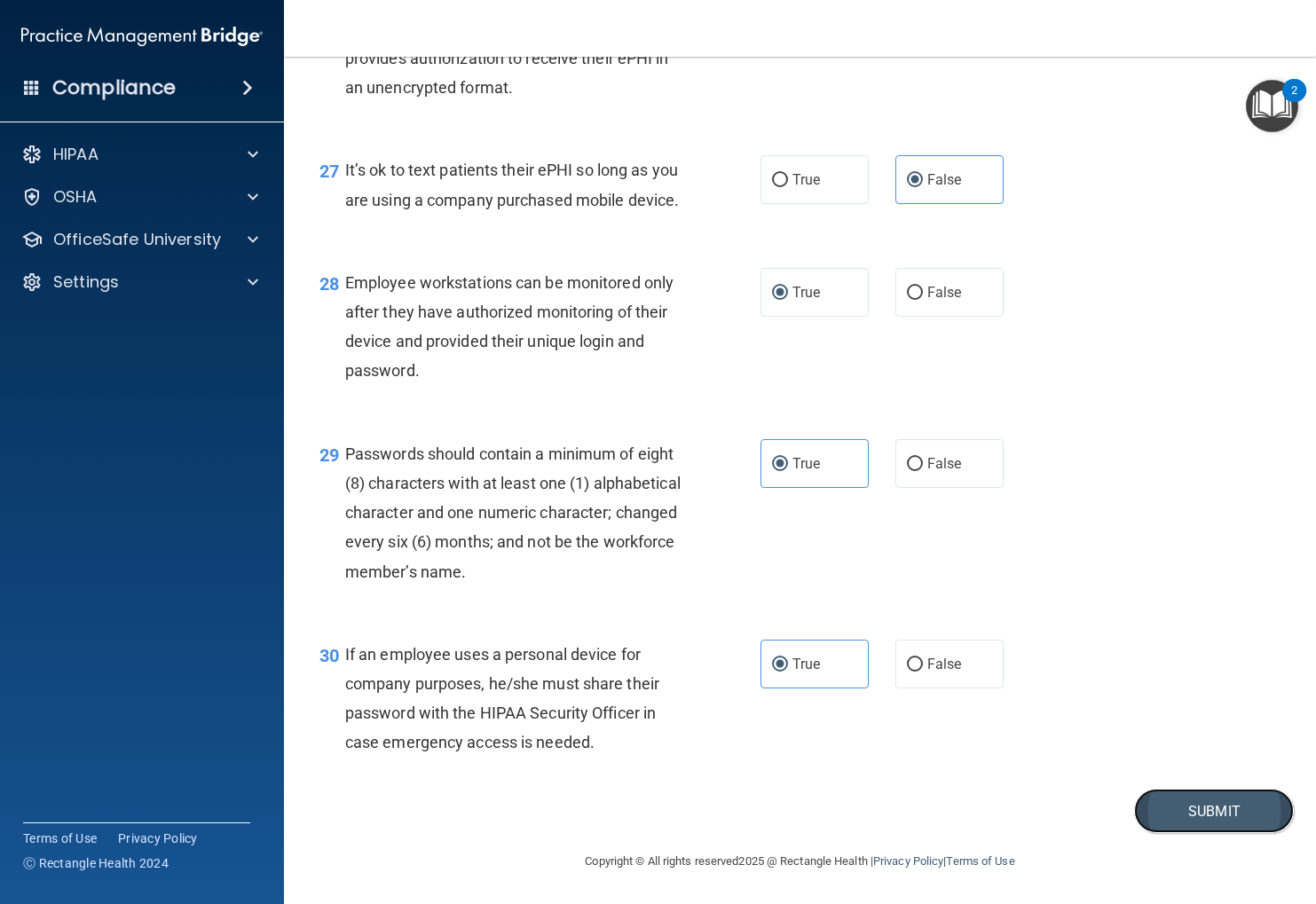 click on "Submit" at bounding box center [1214, 811] 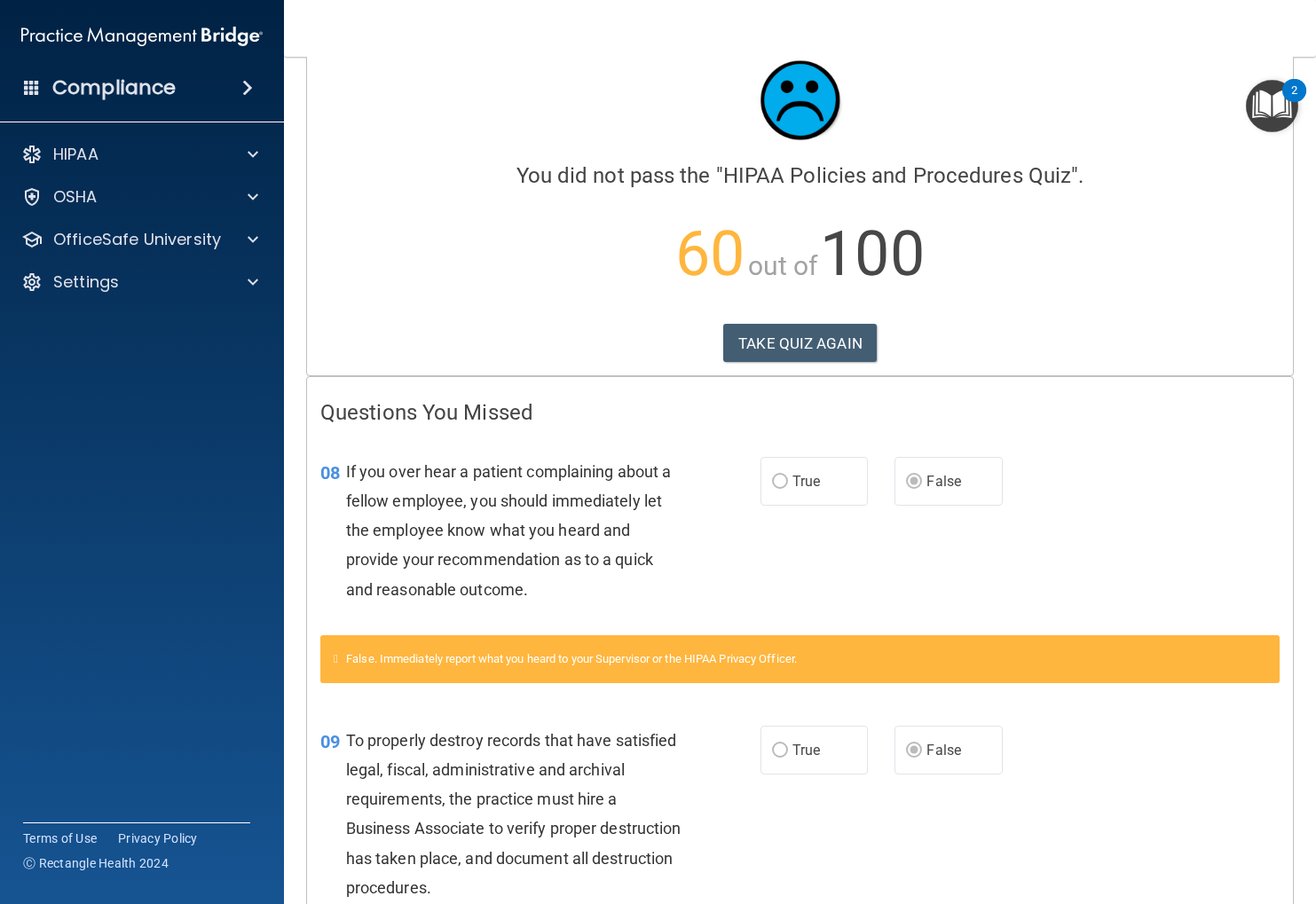 scroll, scrollTop: 0, scrollLeft: 0, axis: both 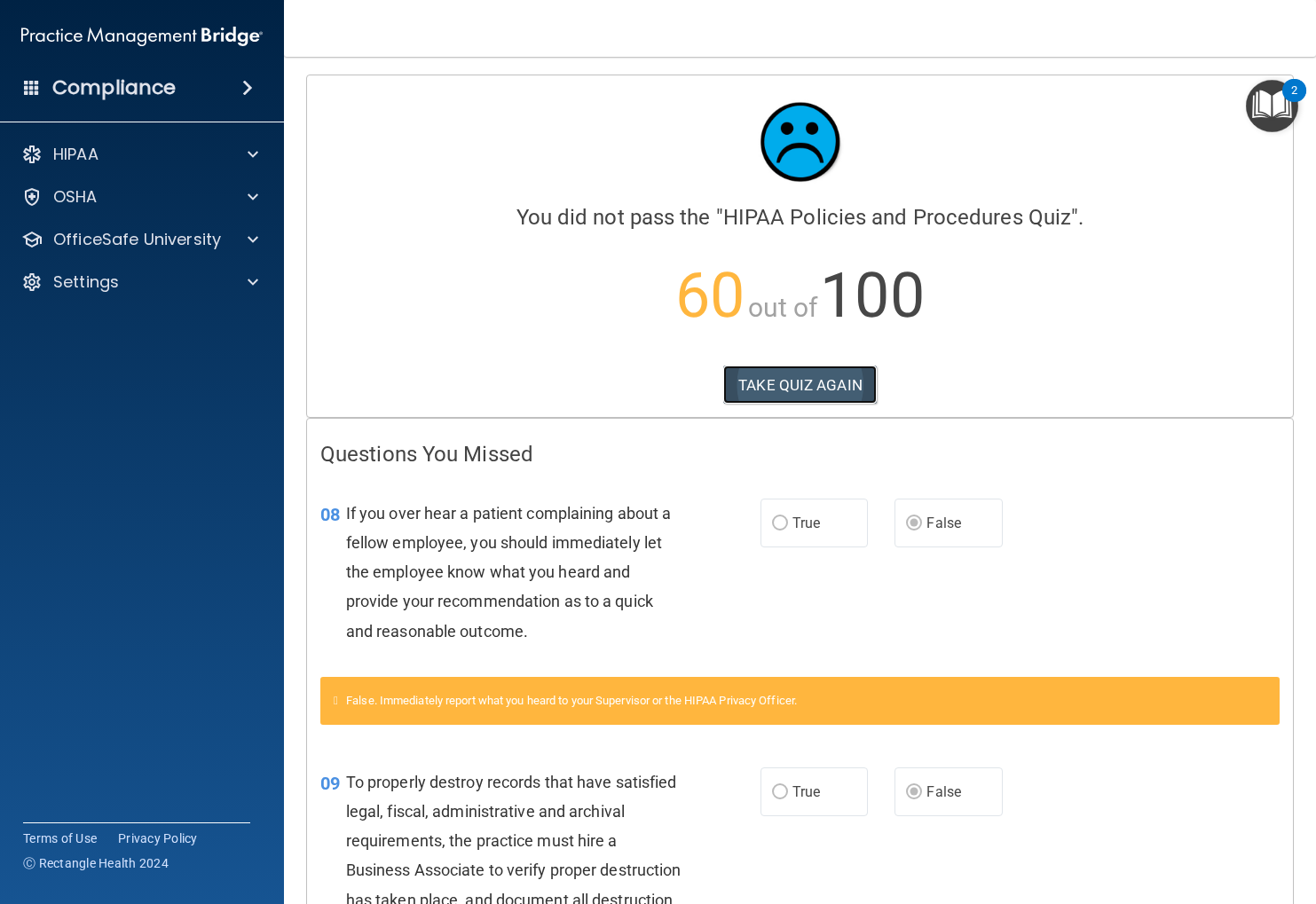 click on "TAKE QUIZ AGAIN" at bounding box center (800, 385) 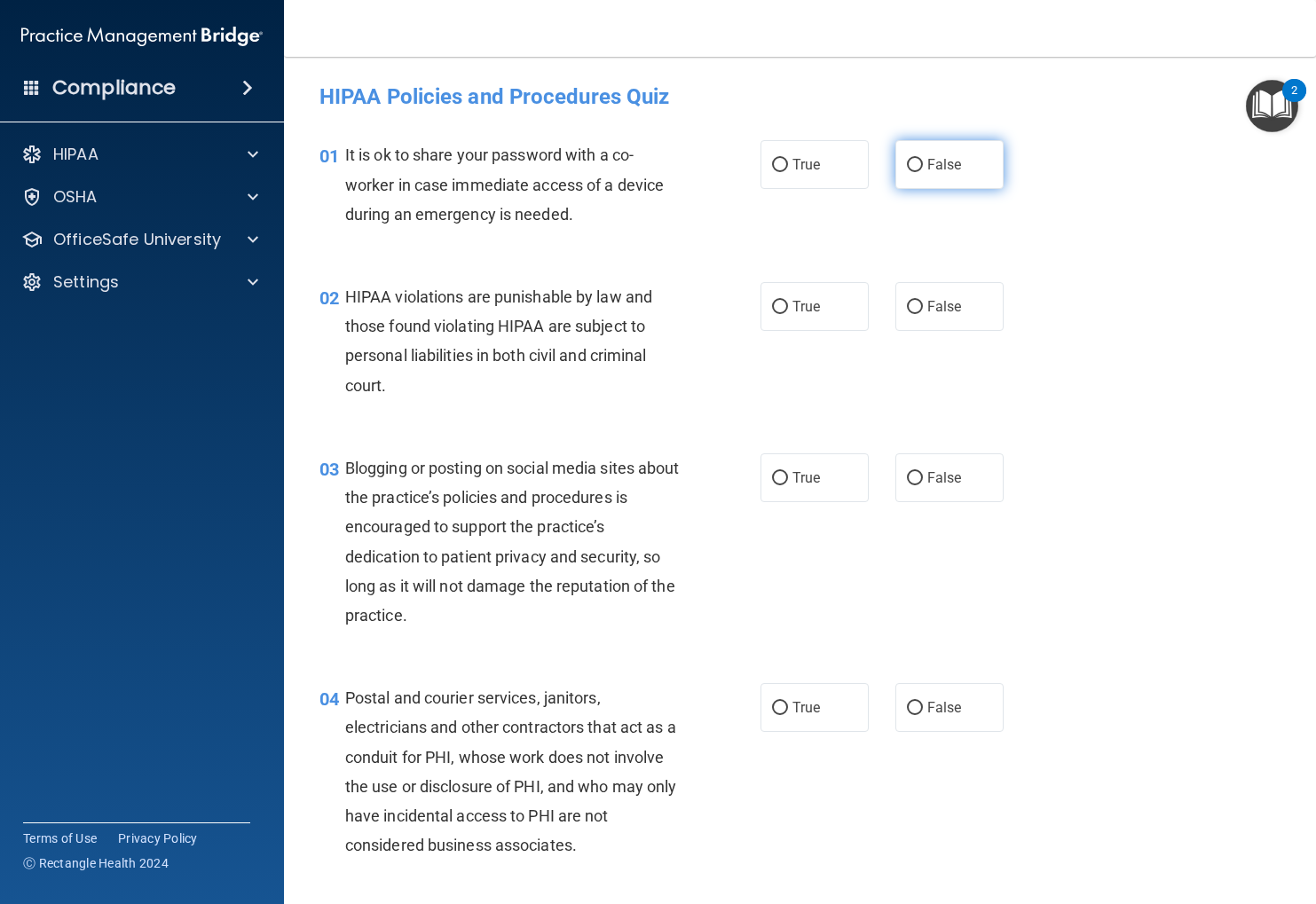 click on "False" at bounding box center (950, 164) 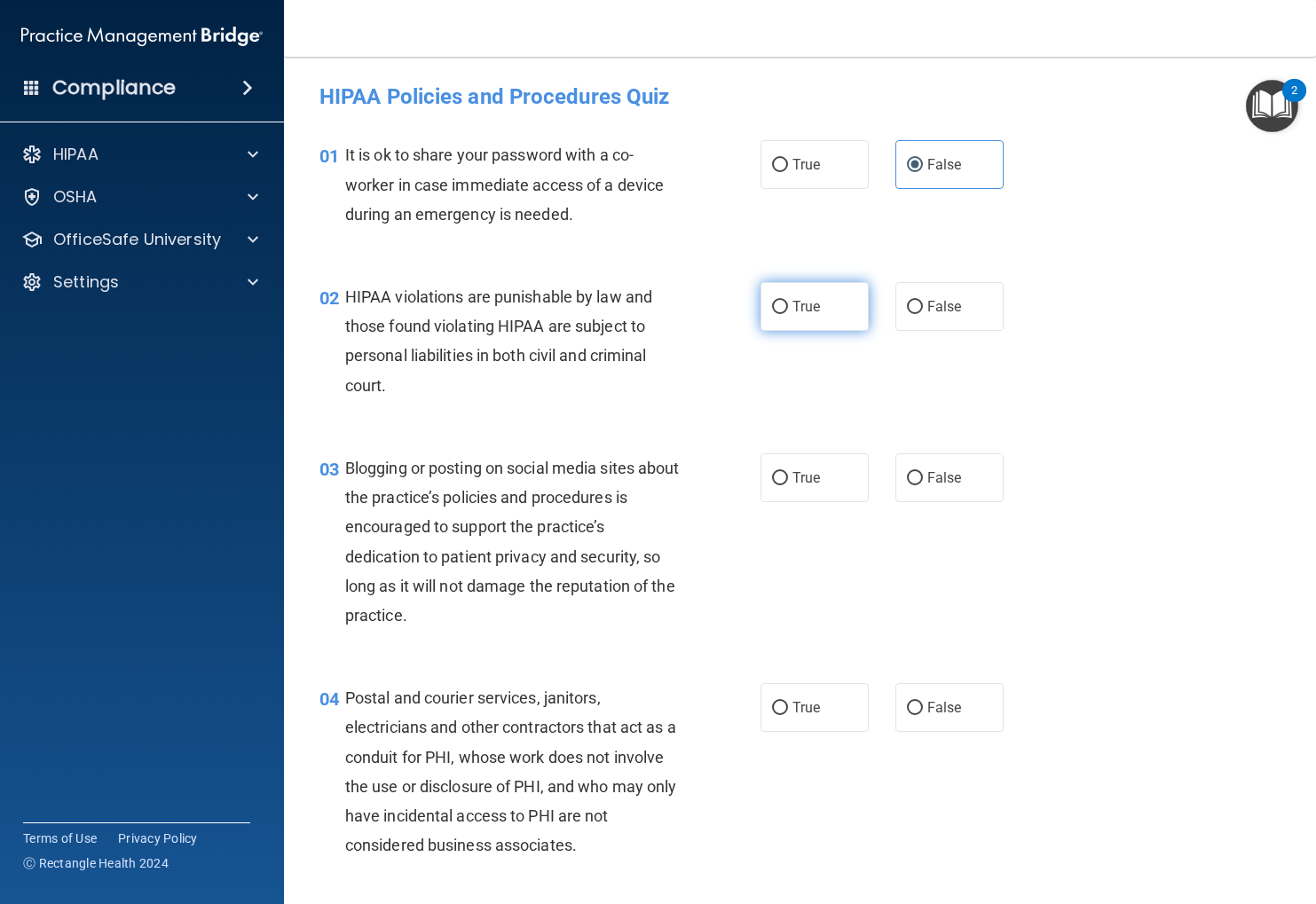 click on "True" at bounding box center [815, 306] 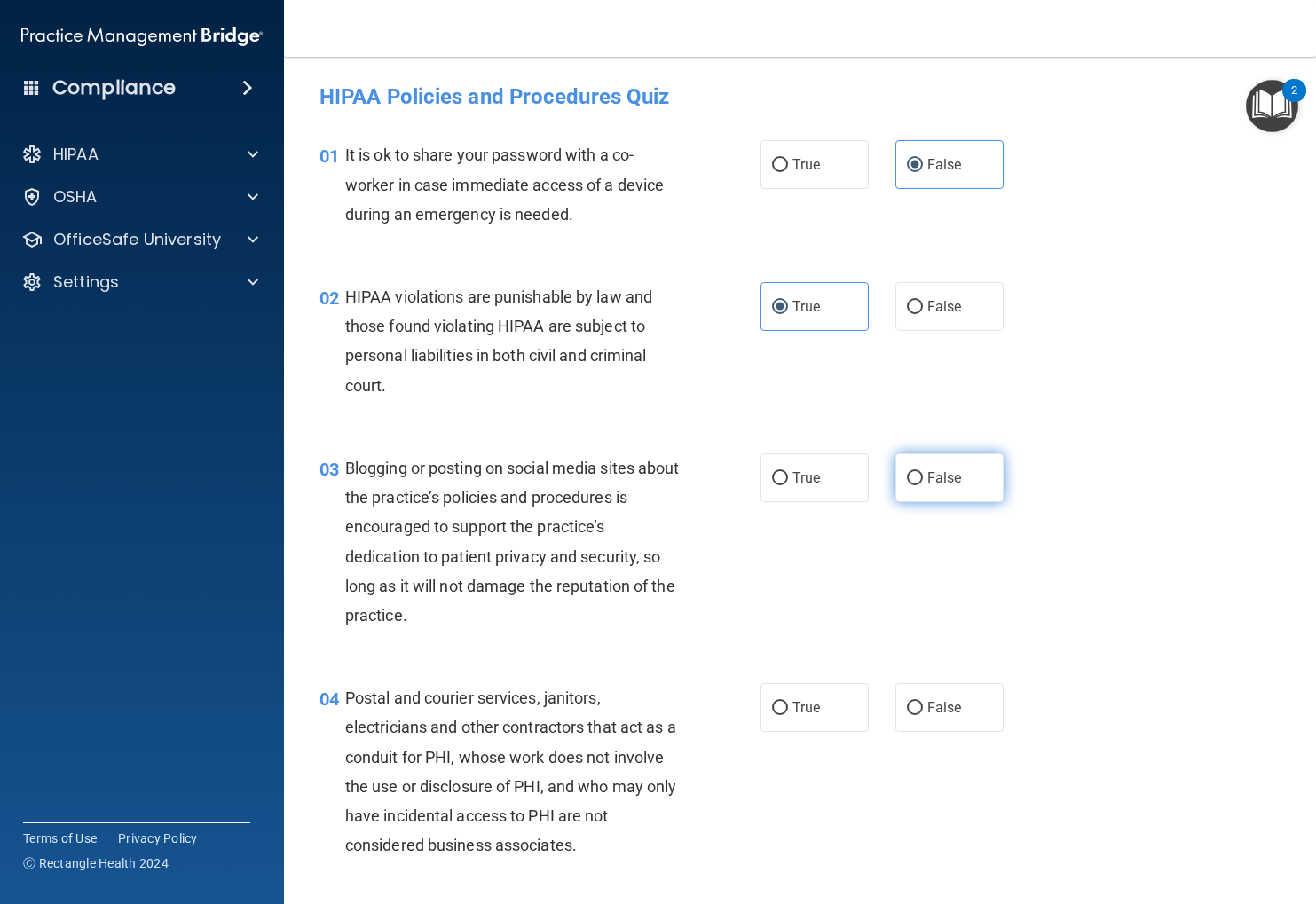click on "False" at bounding box center [950, 477] 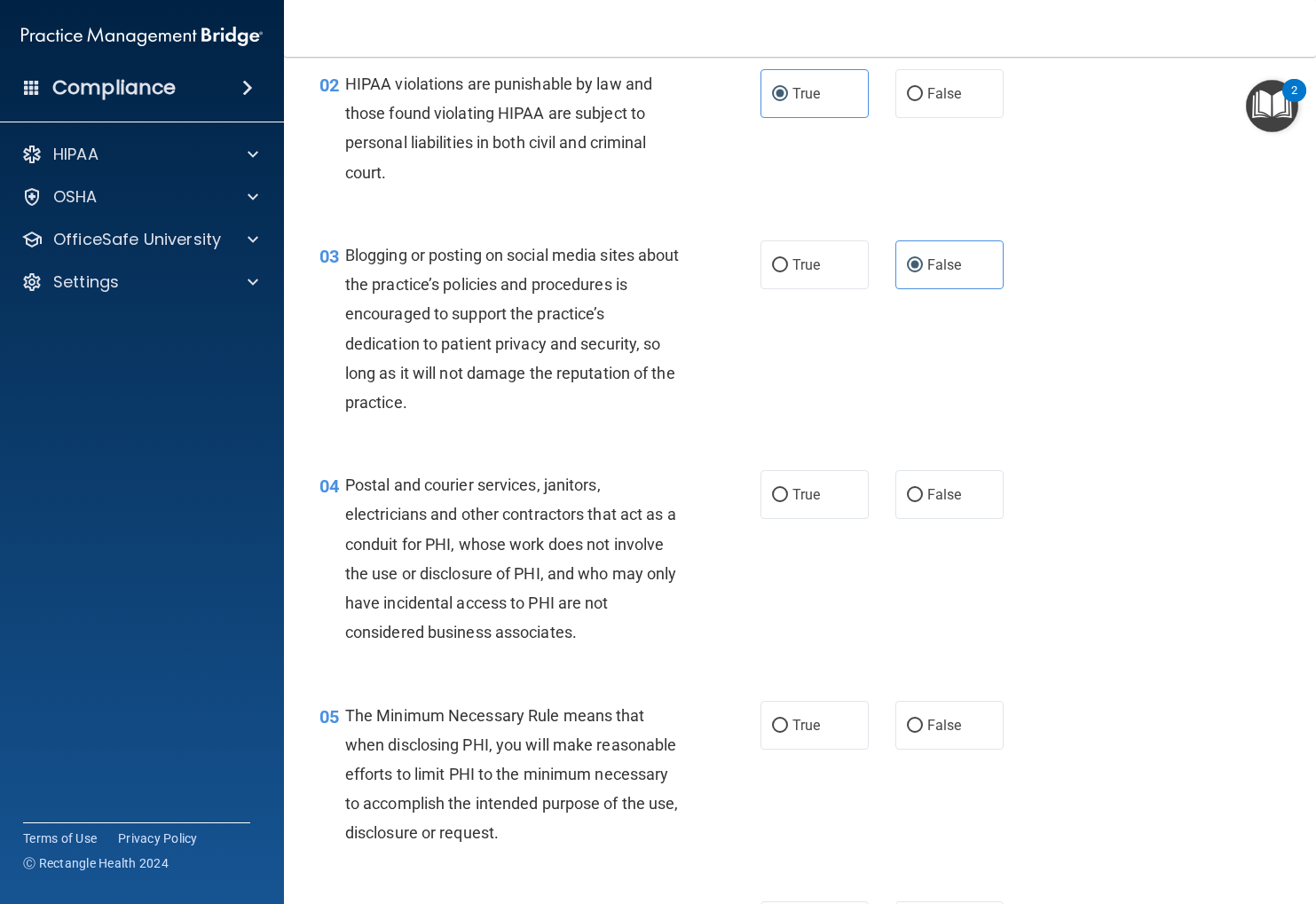 scroll, scrollTop: 223, scrollLeft: 0, axis: vertical 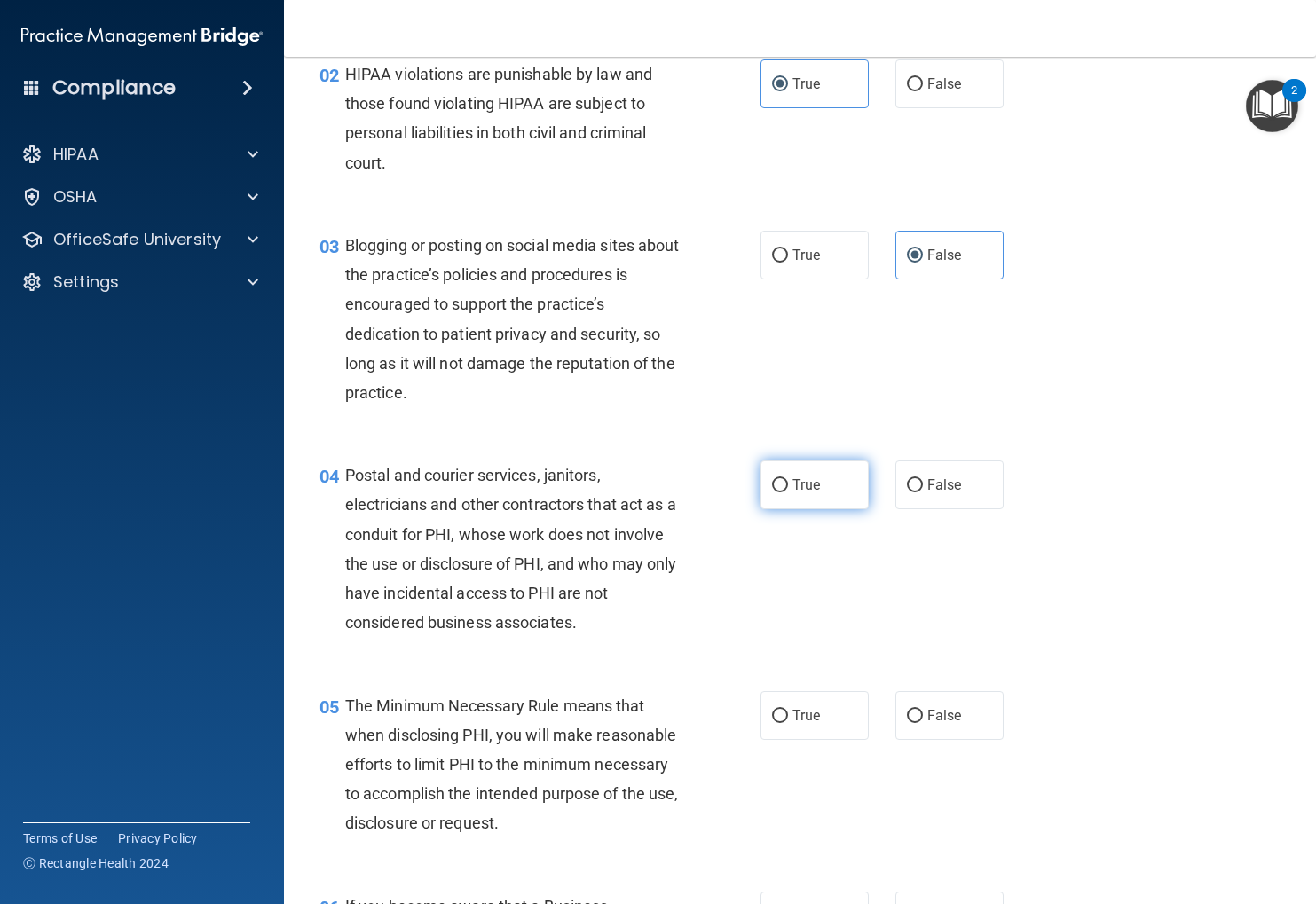 click on "True" at bounding box center (815, 484) 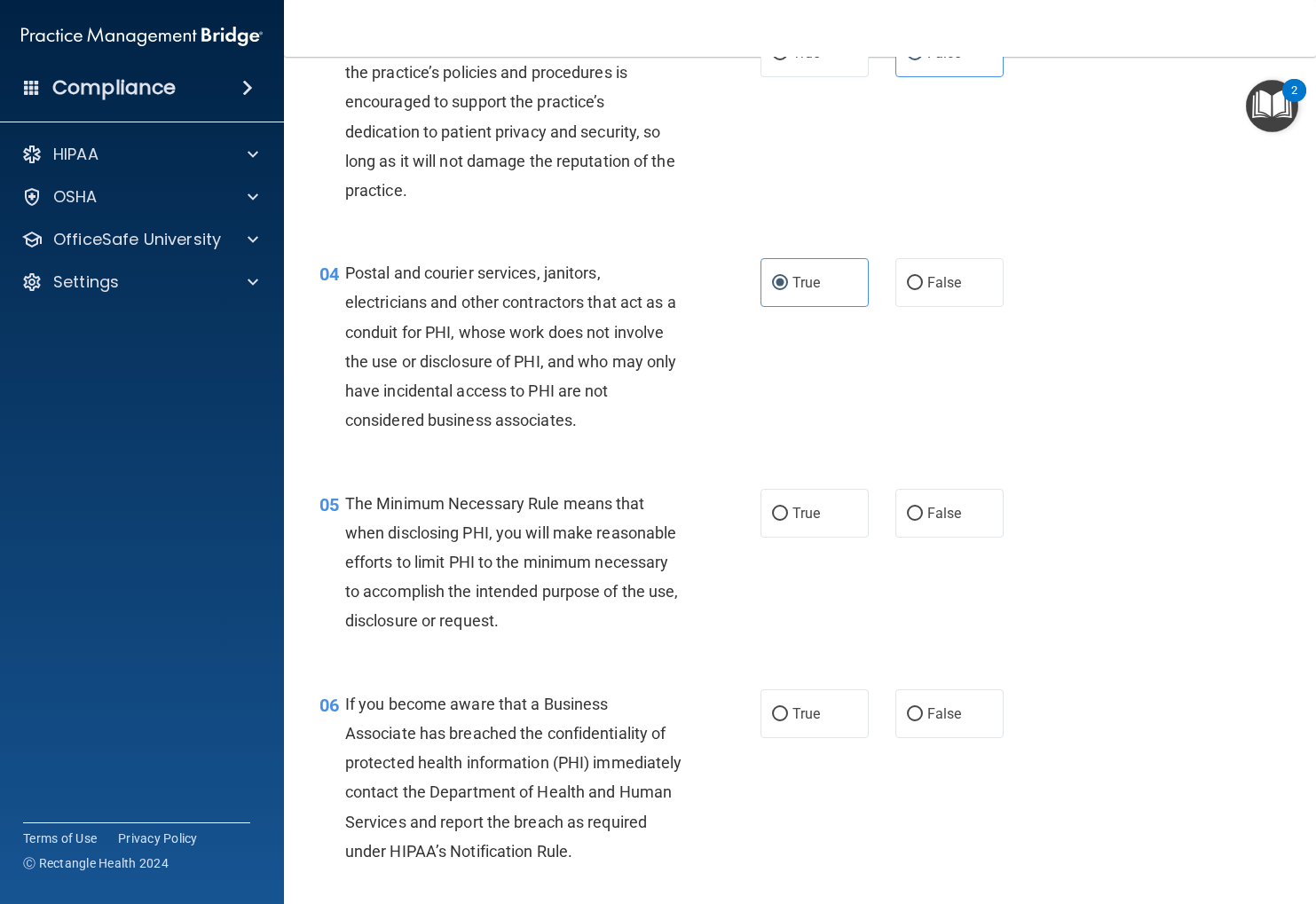 scroll, scrollTop: 426, scrollLeft: 0, axis: vertical 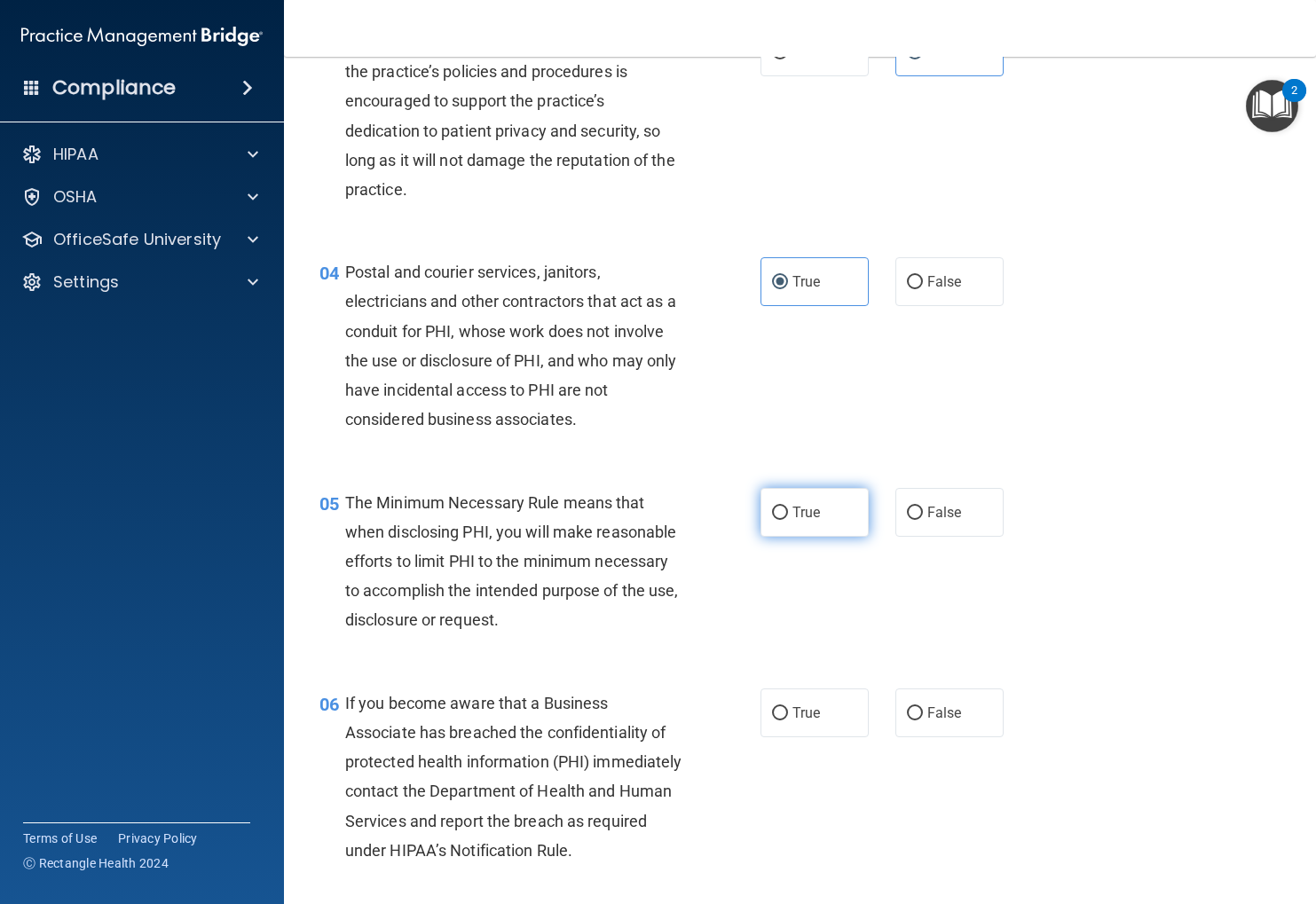click on "True" at bounding box center (815, 512) 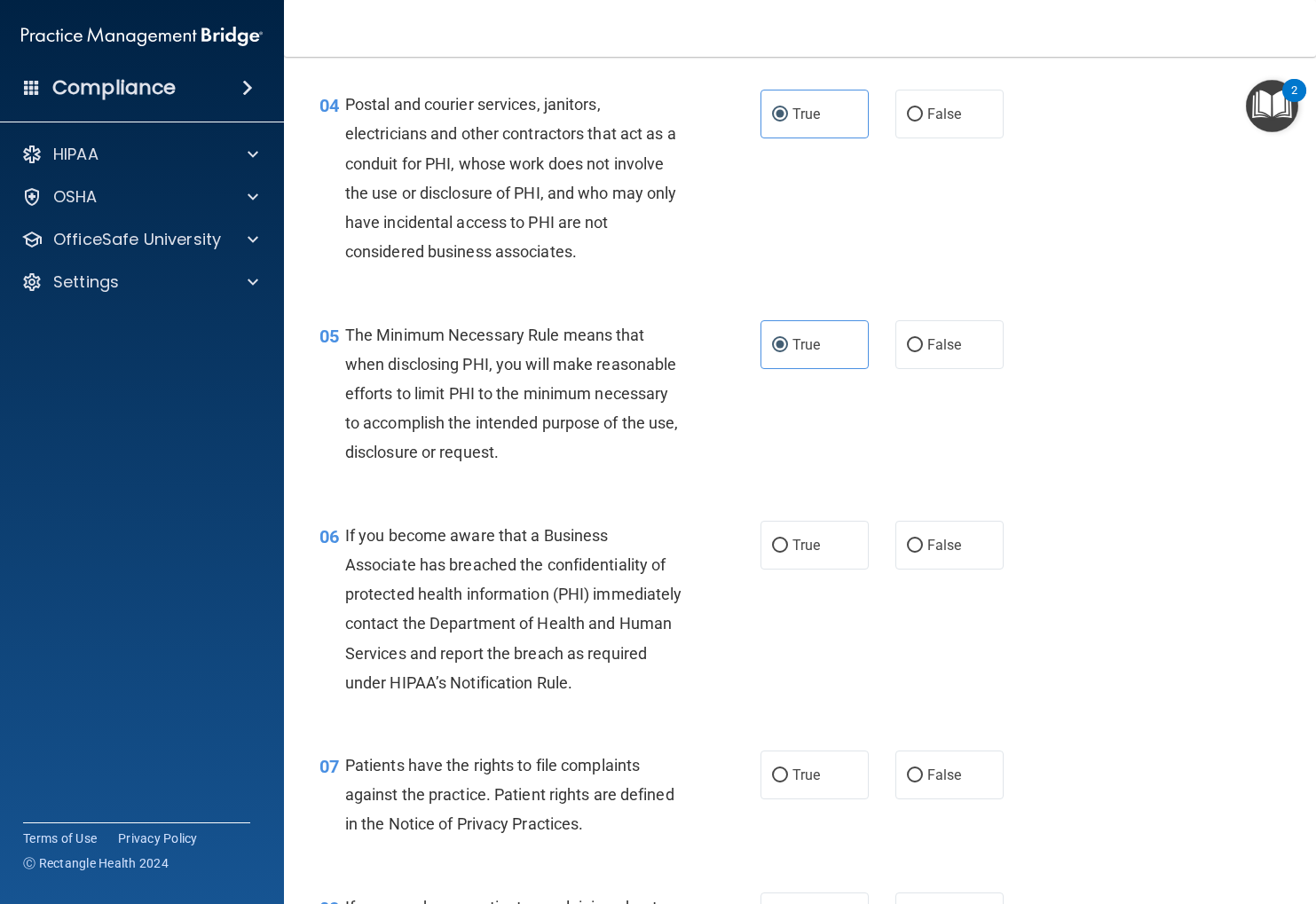 scroll, scrollTop: 607, scrollLeft: 0, axis: vertical 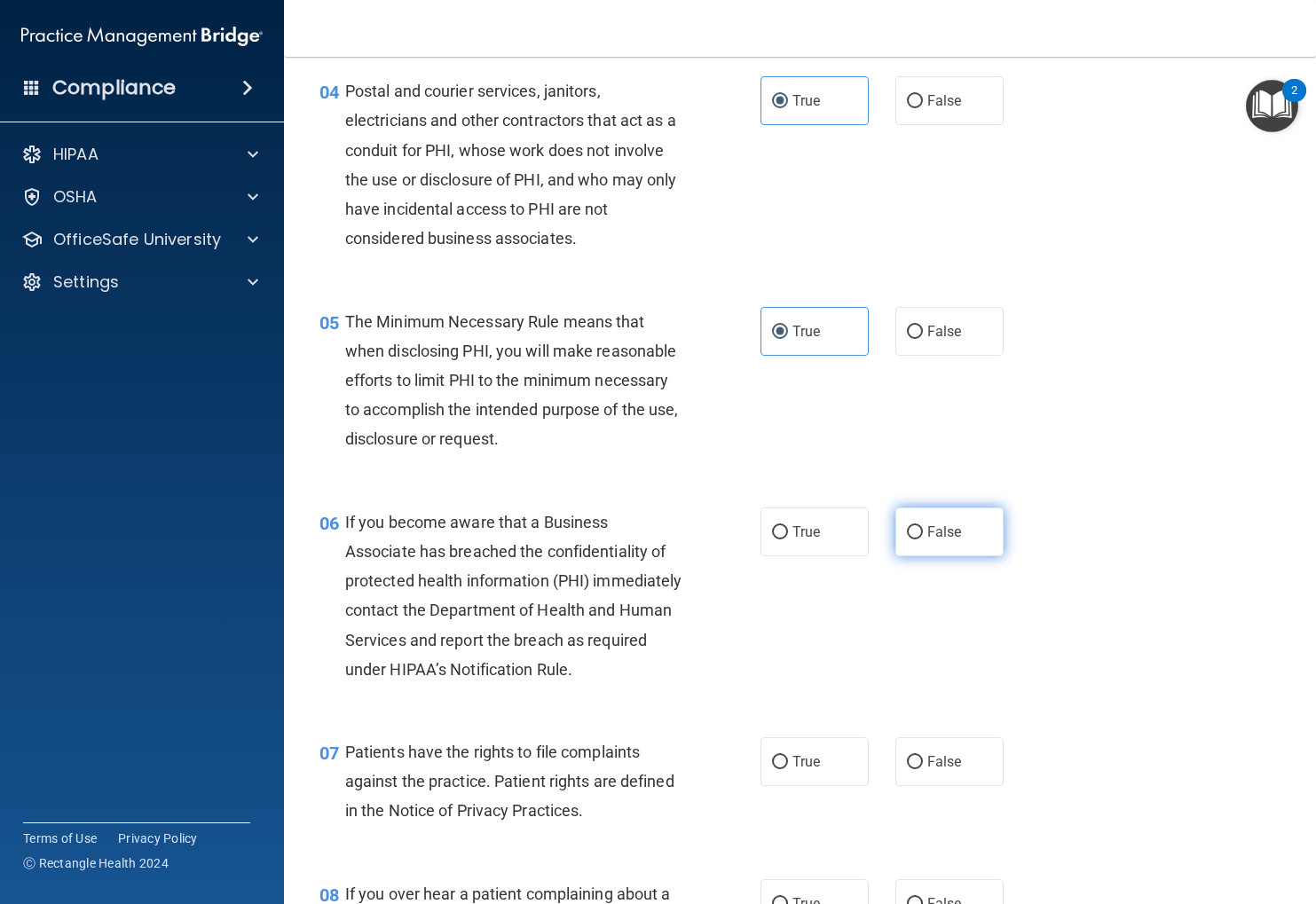 click on "False" at bounding box center [950, 531] 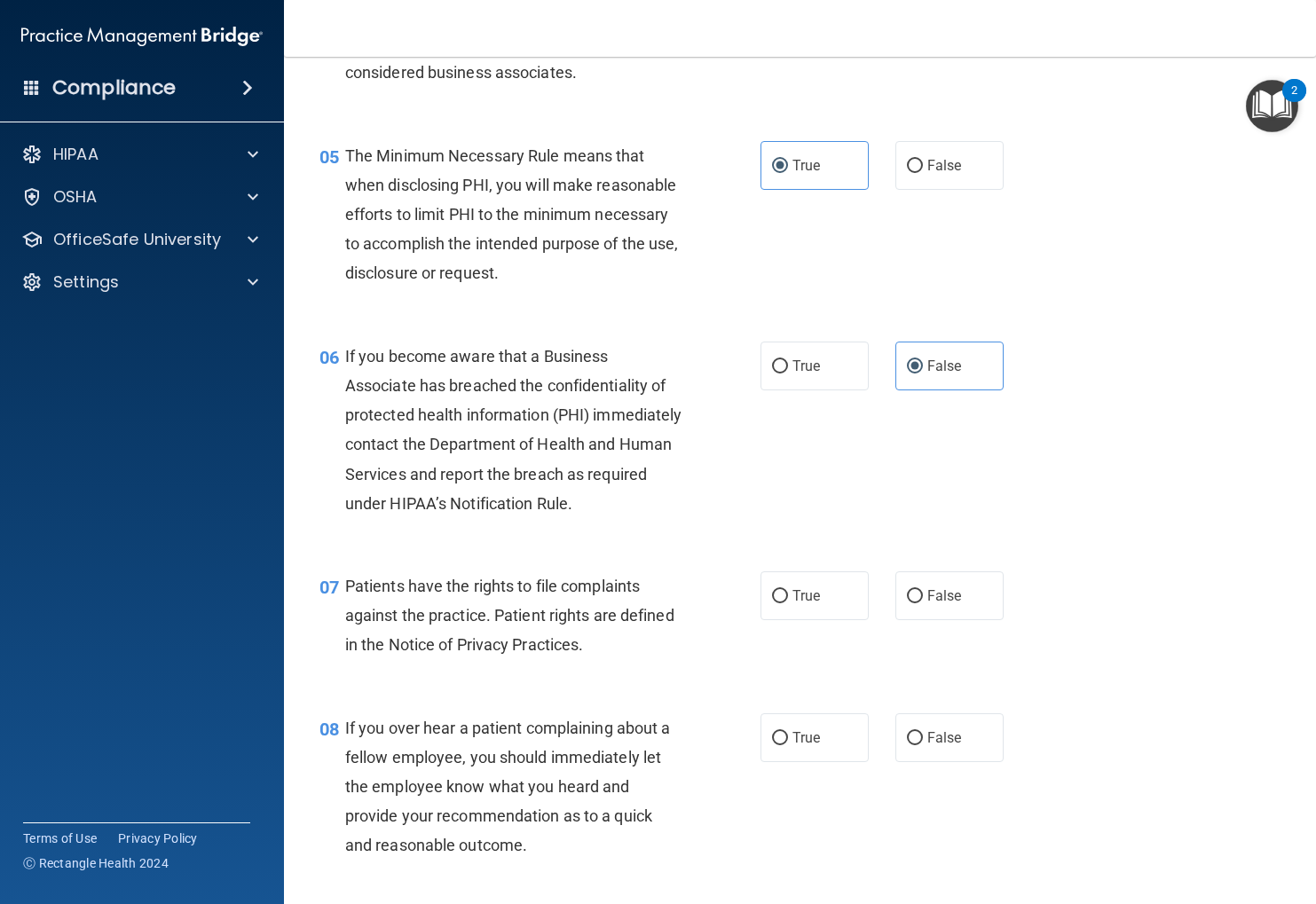 scroll, scrollTop: 774, scrollLeft: 0, axis: vertical 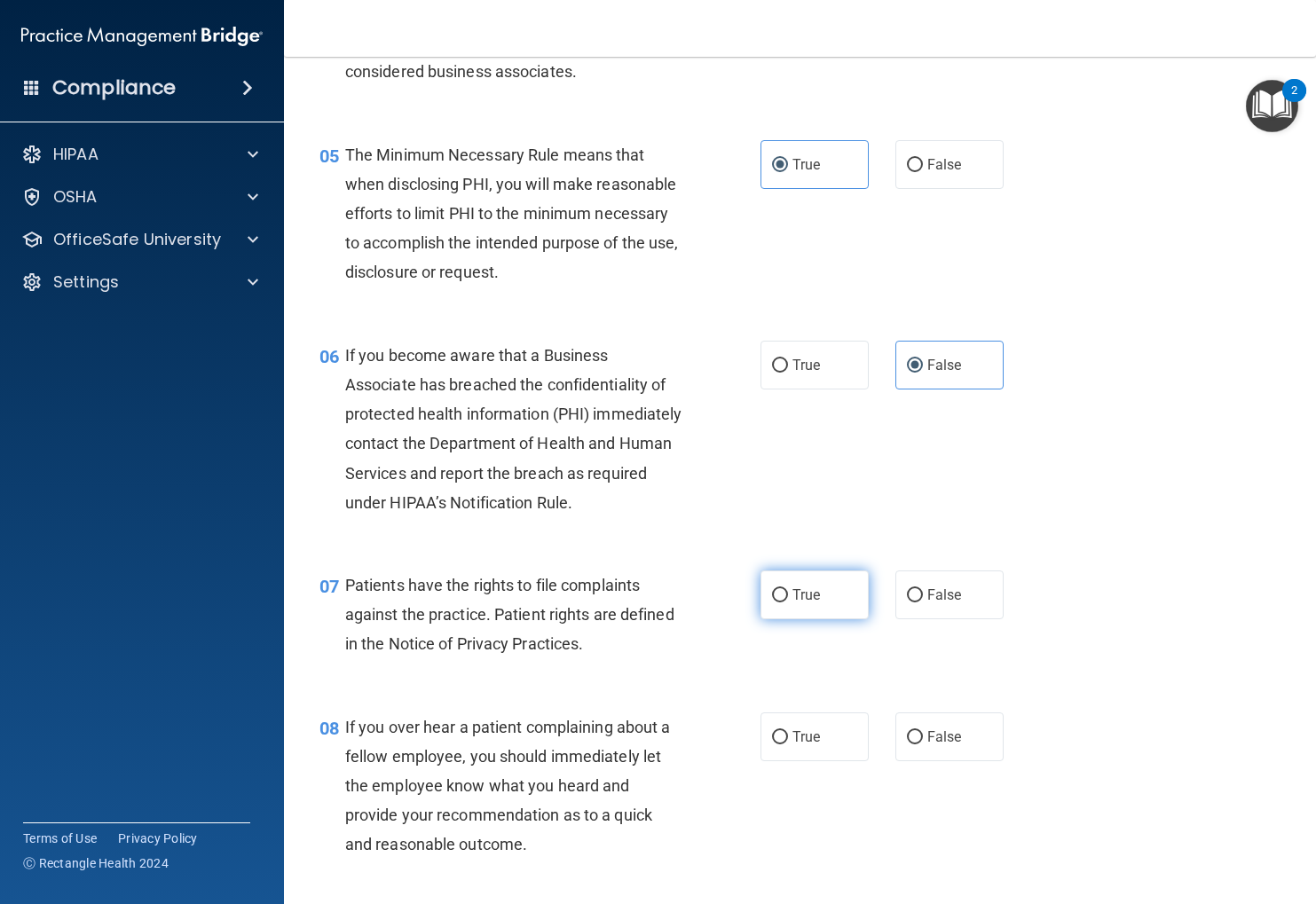 click on "True" at bounding box center (815, 594) 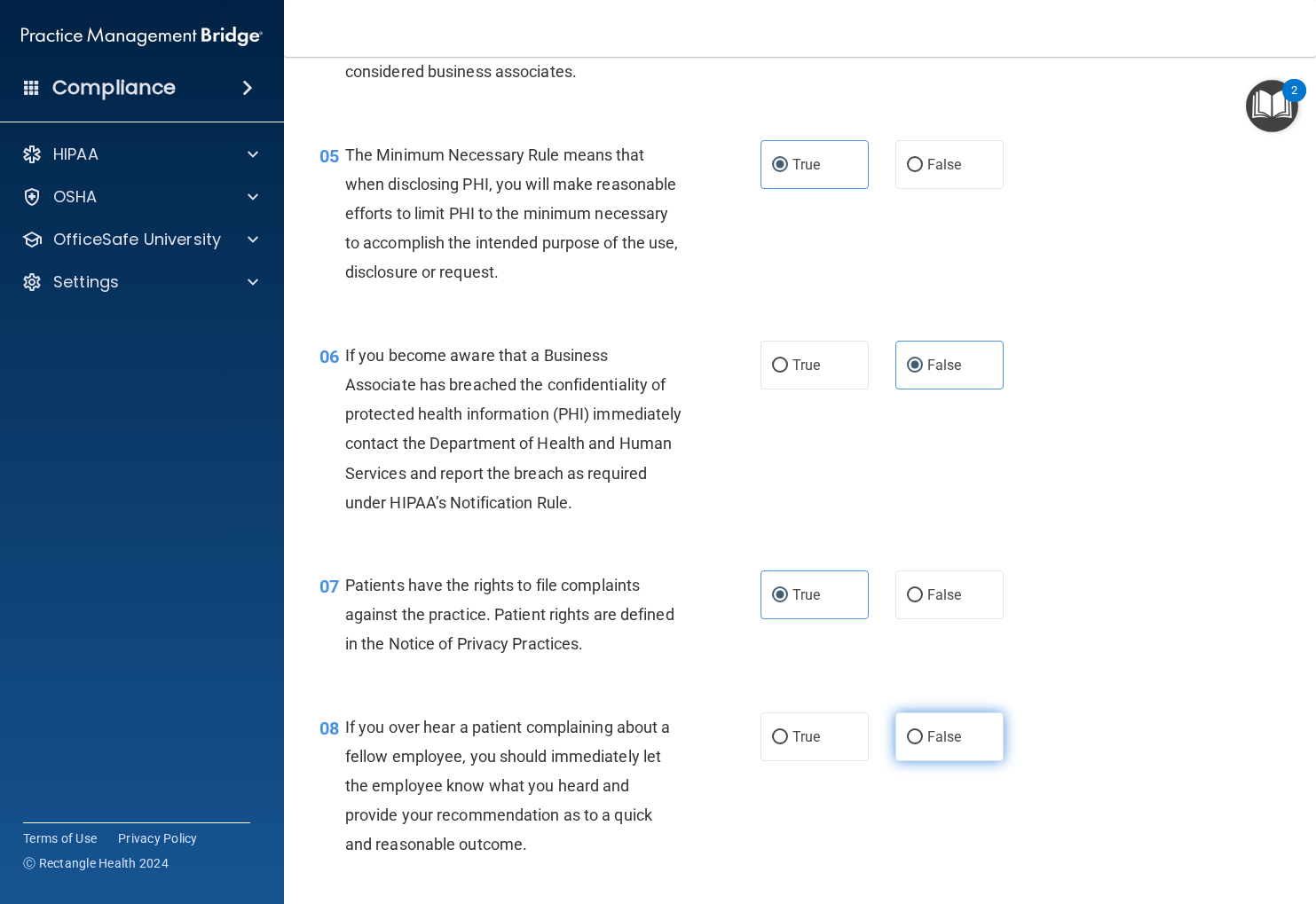 click on "False" at bounding box center (915, 737) 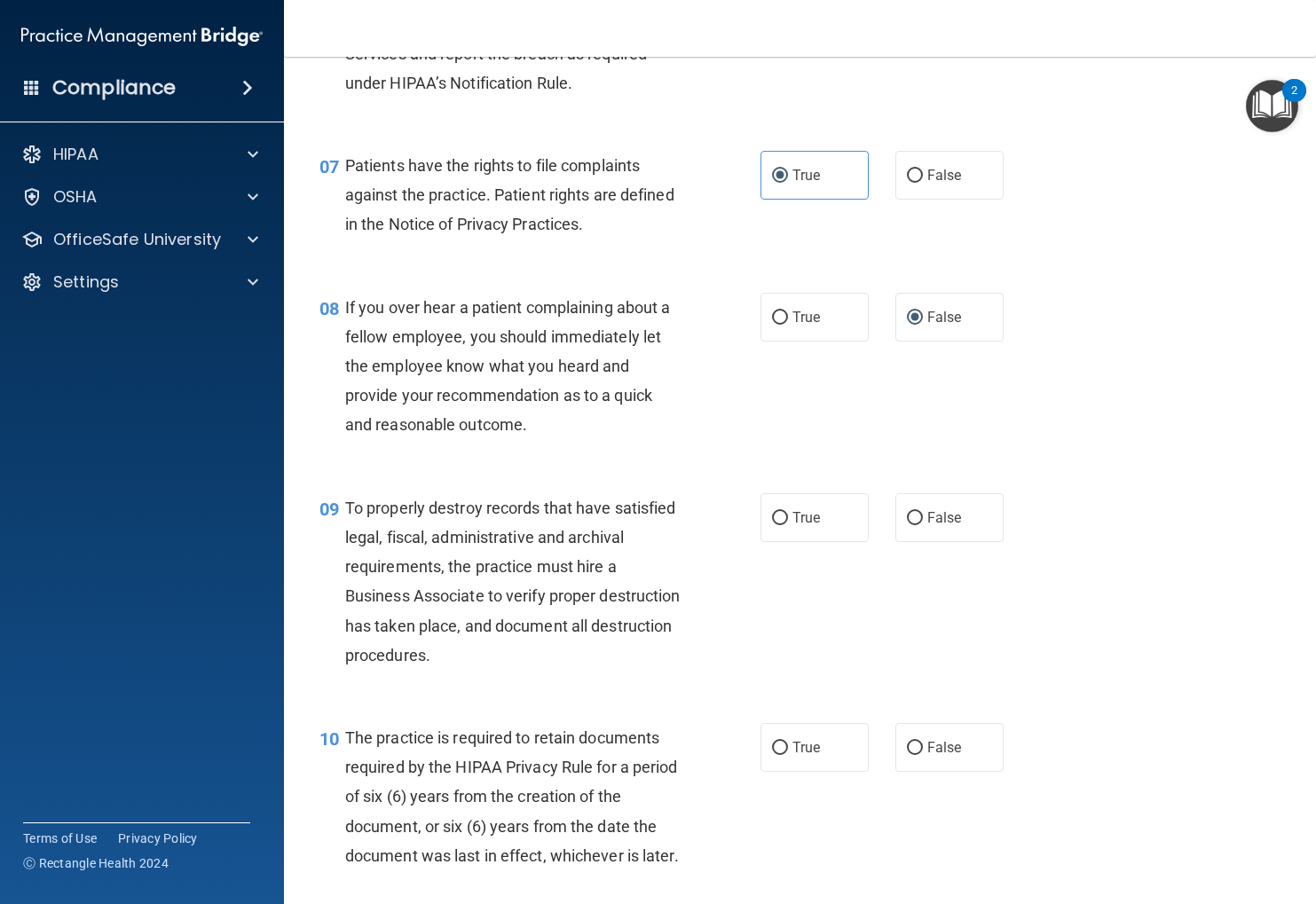 scroll, scrollTop: 1199, scrollLeft: 0, axis: vertical 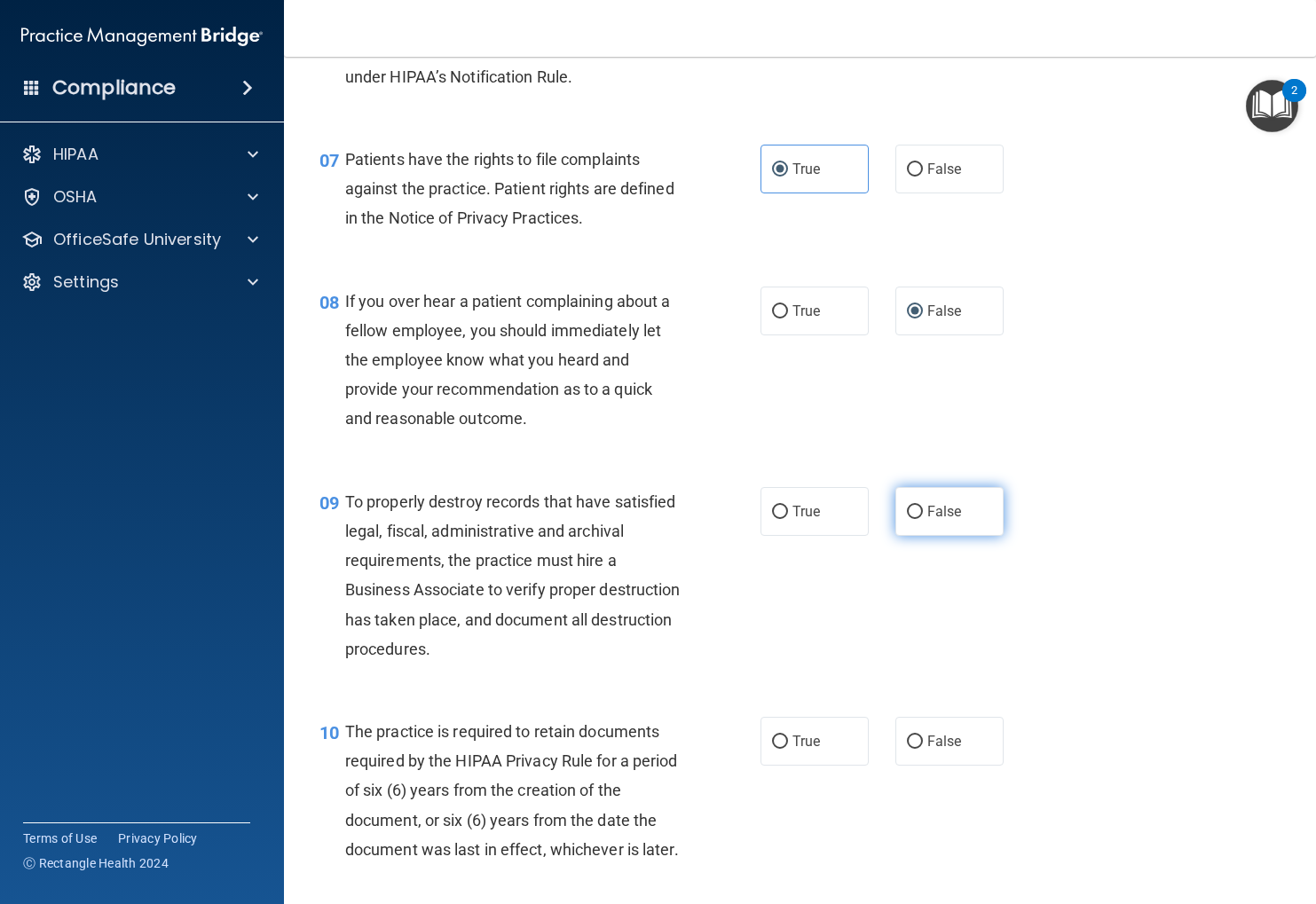 click on "False" at bounding box center [950, 511] 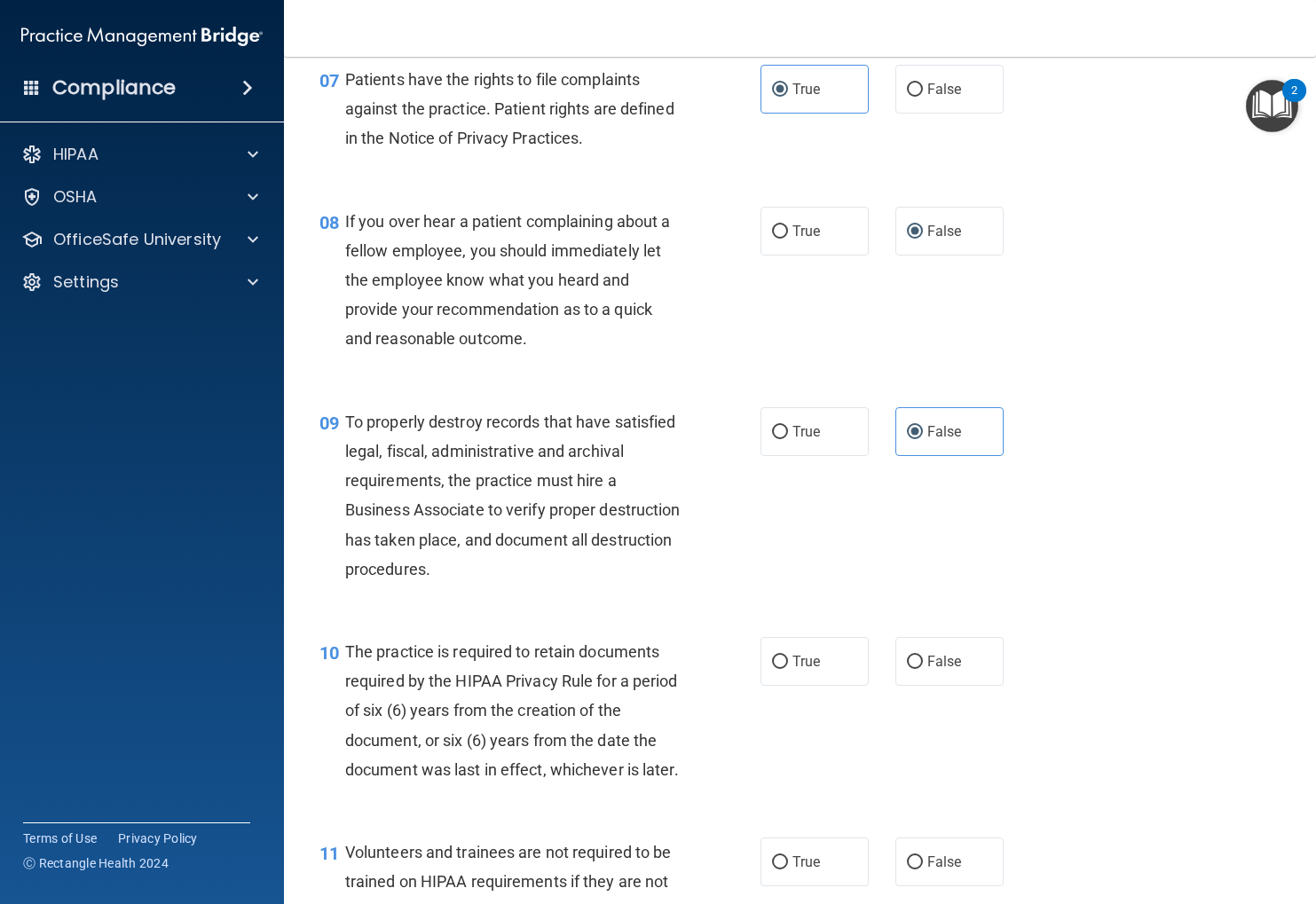 scroll, scrollTop: 1282, scrollLeft: 0, axis: vertical 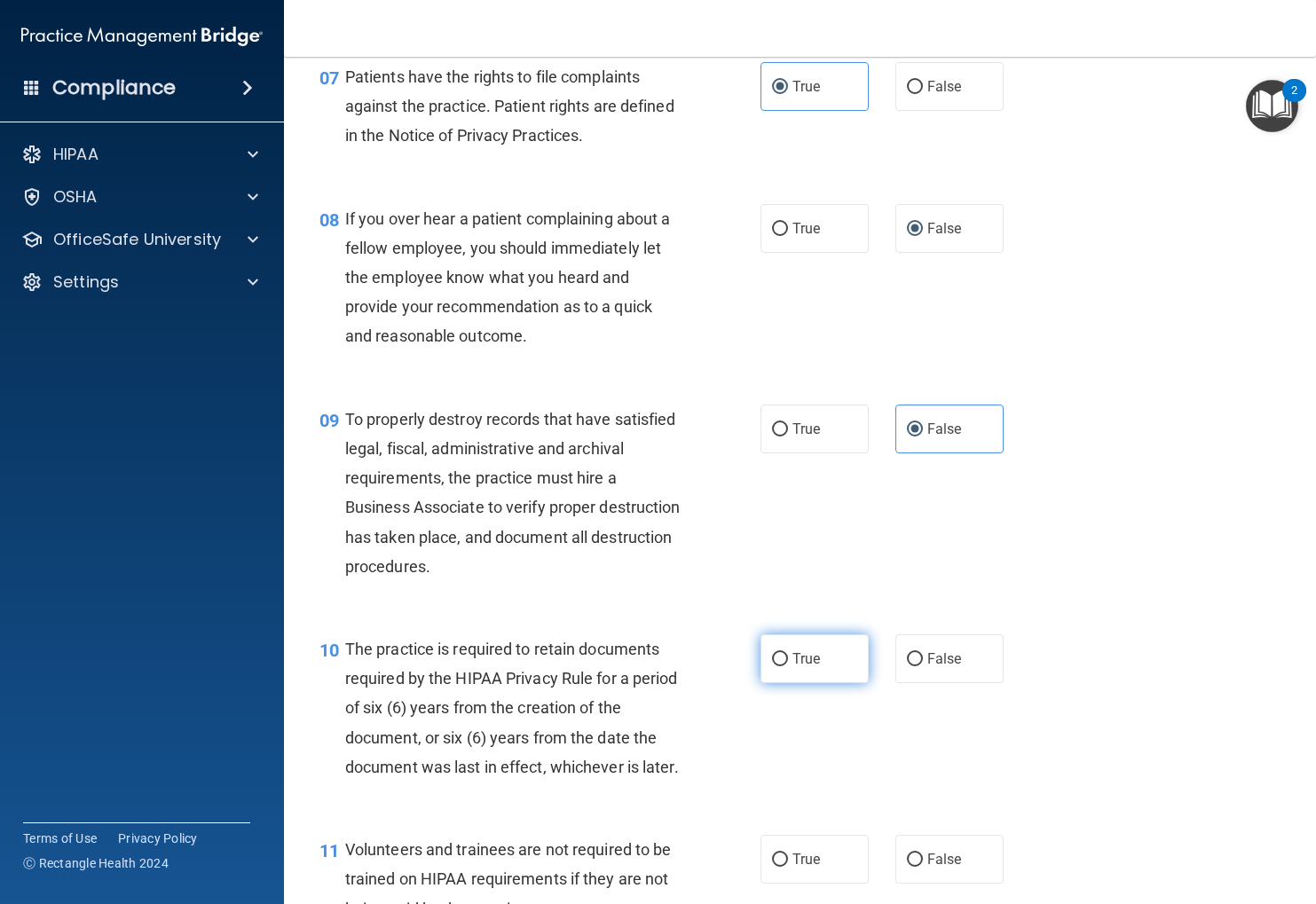 click on "True" at bounding box center (815, 658) 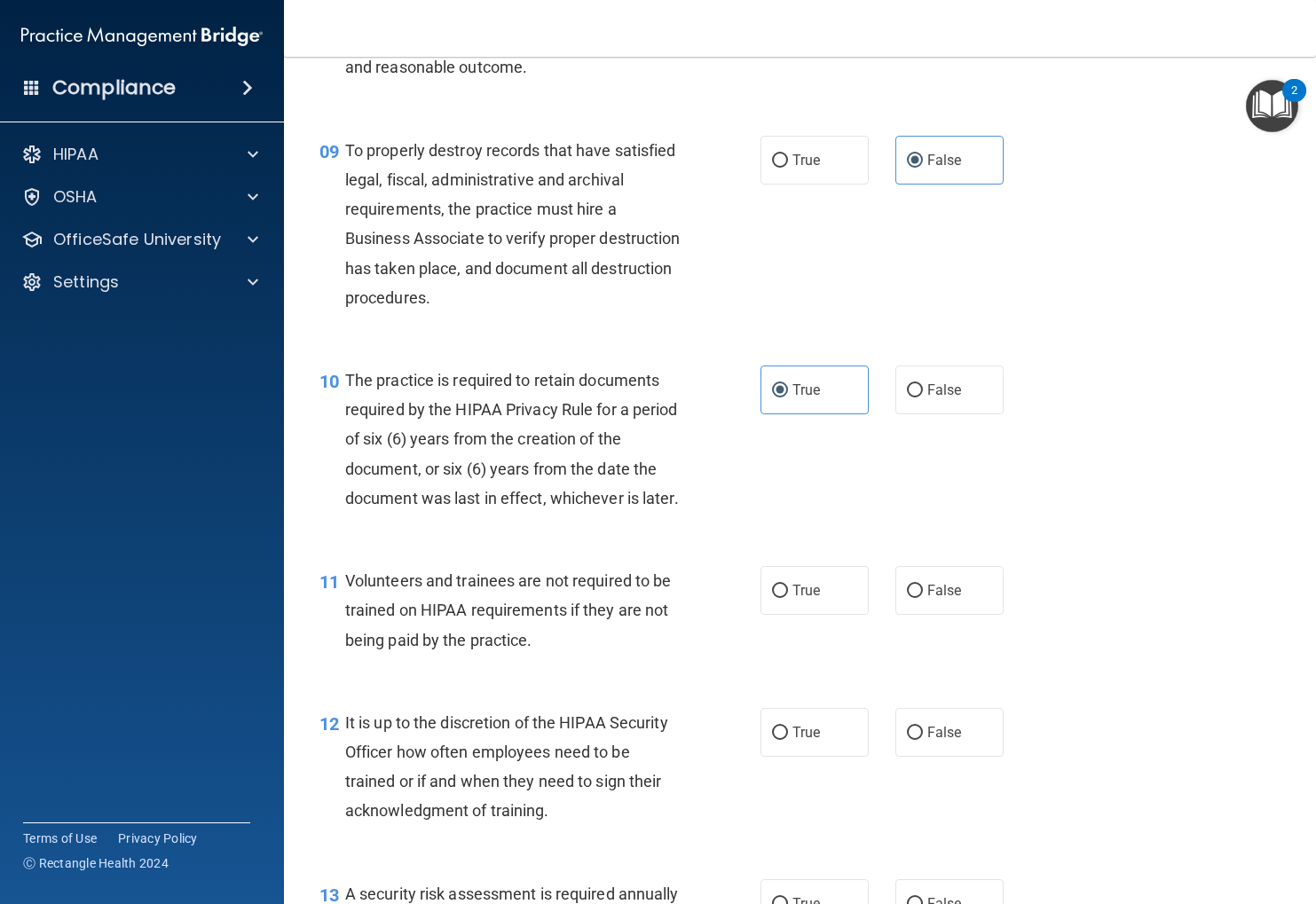 scroll, scrollTop: 1565, scrollLeft: 0, axis: vertical 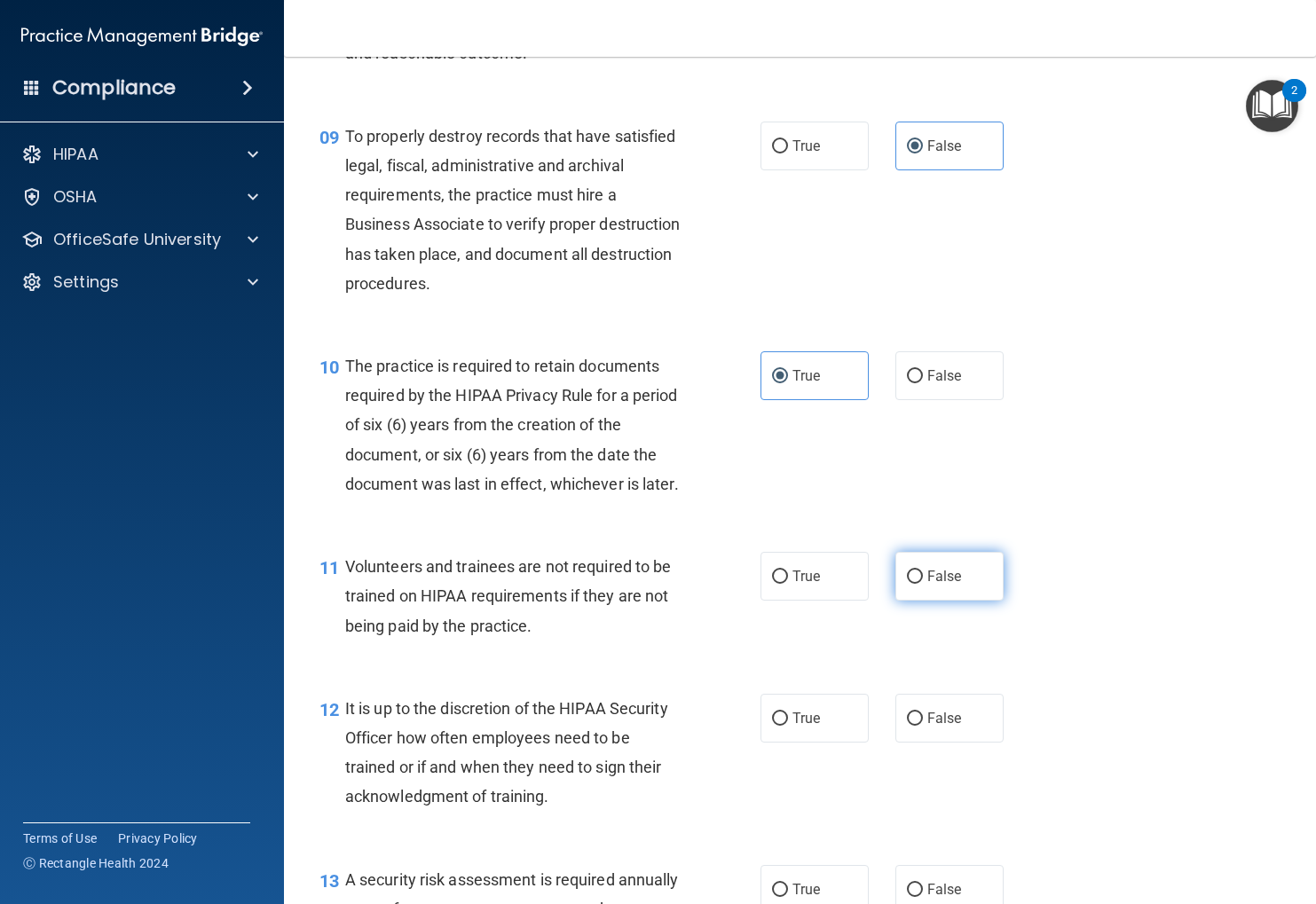 click on "False" at bounding box center (950, 576) 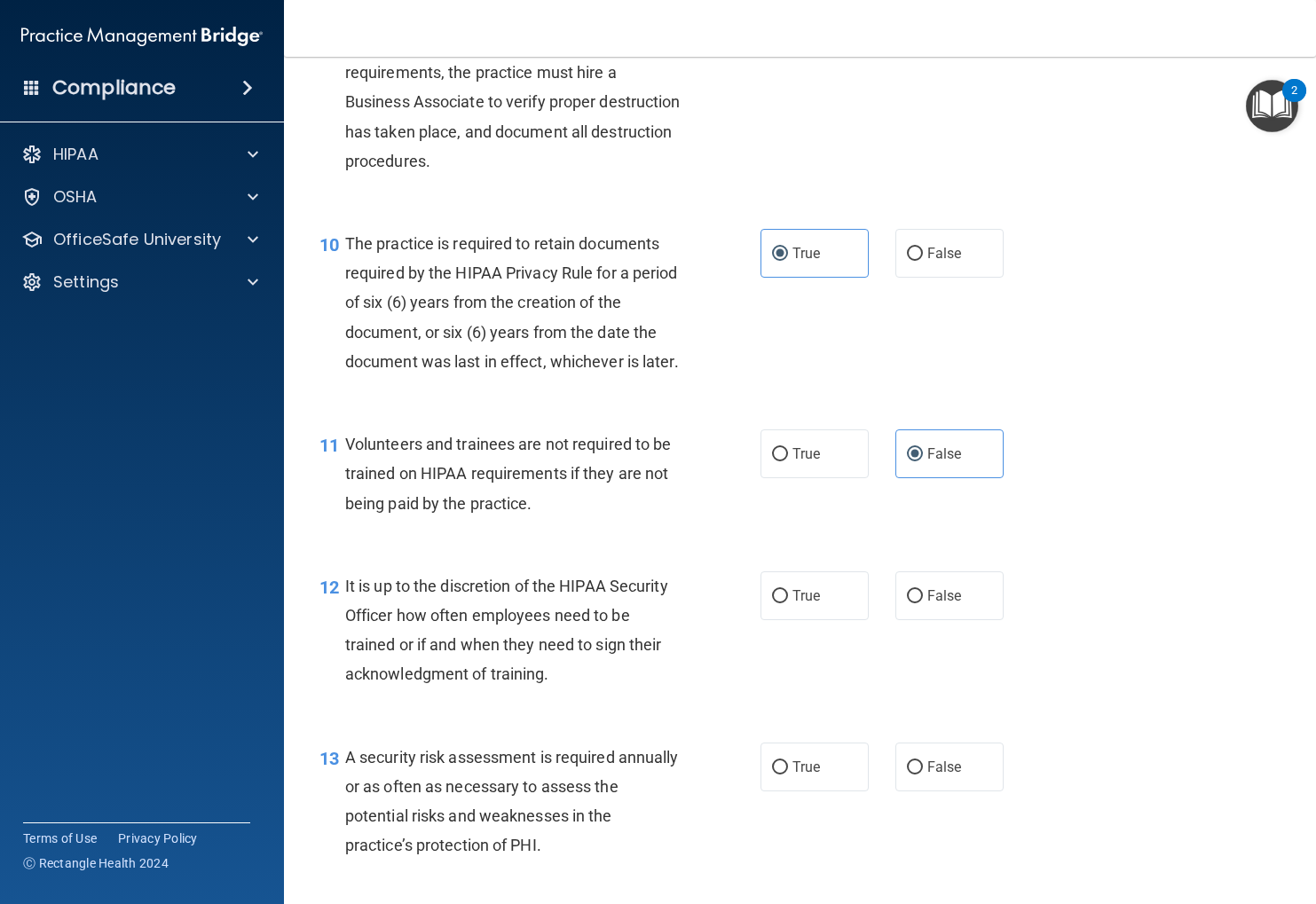 scroll, scrollTop: 1688, scrollLeft: 0, axis: vertical 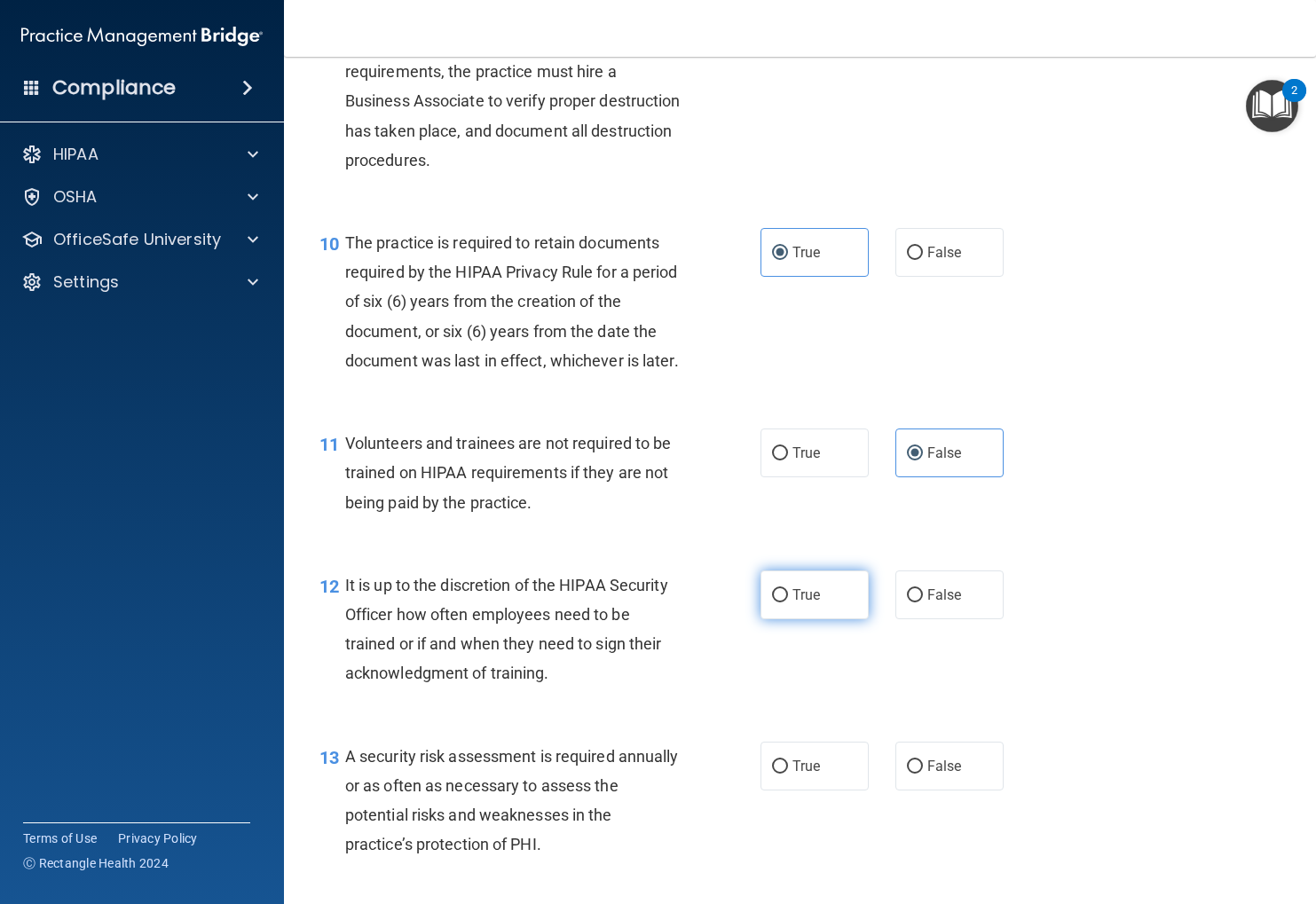 click on "True" at bounding box center (815, 594) 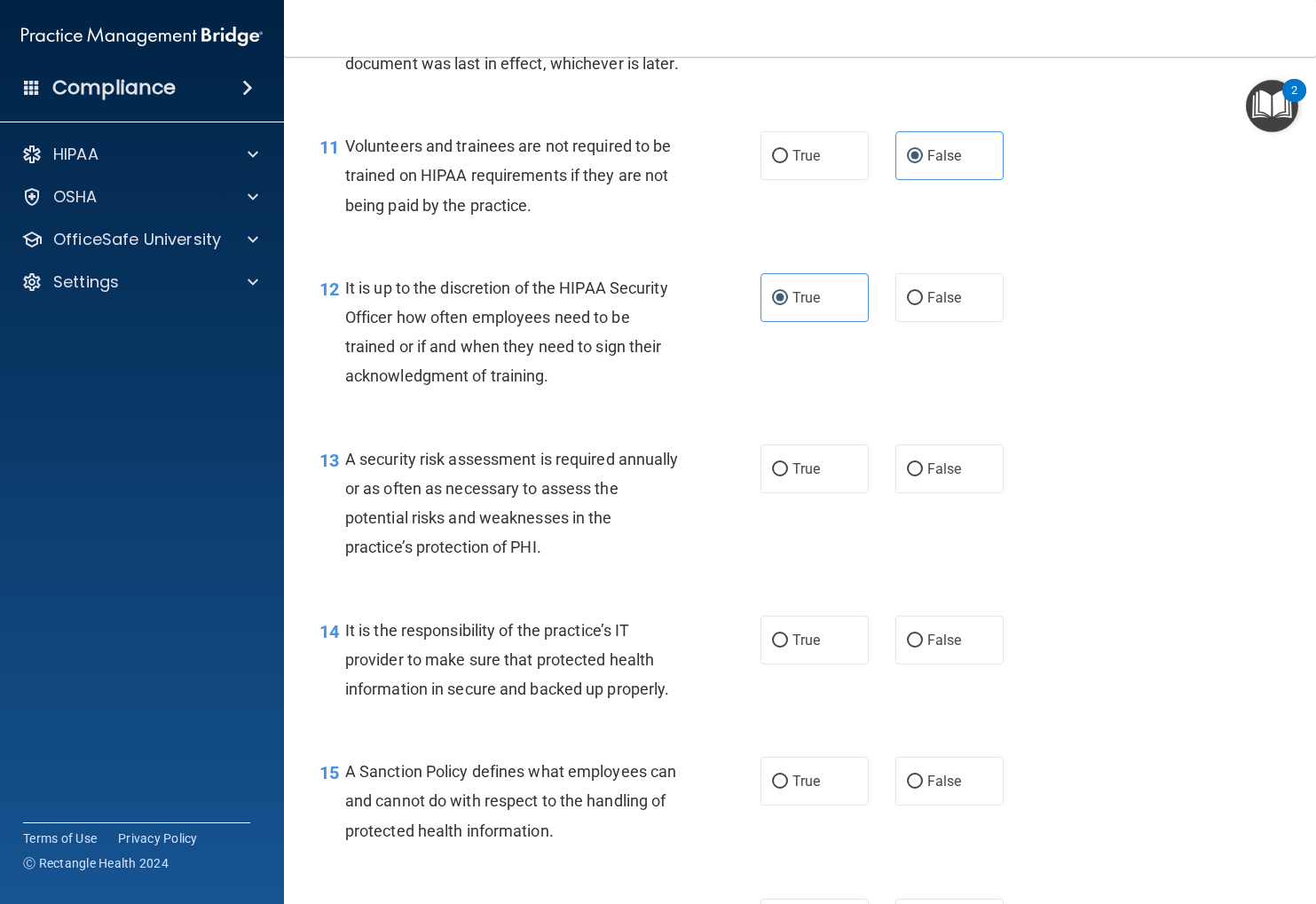 scroll, scrollTop: 1989, scrollLeft: 0, axis: vertical 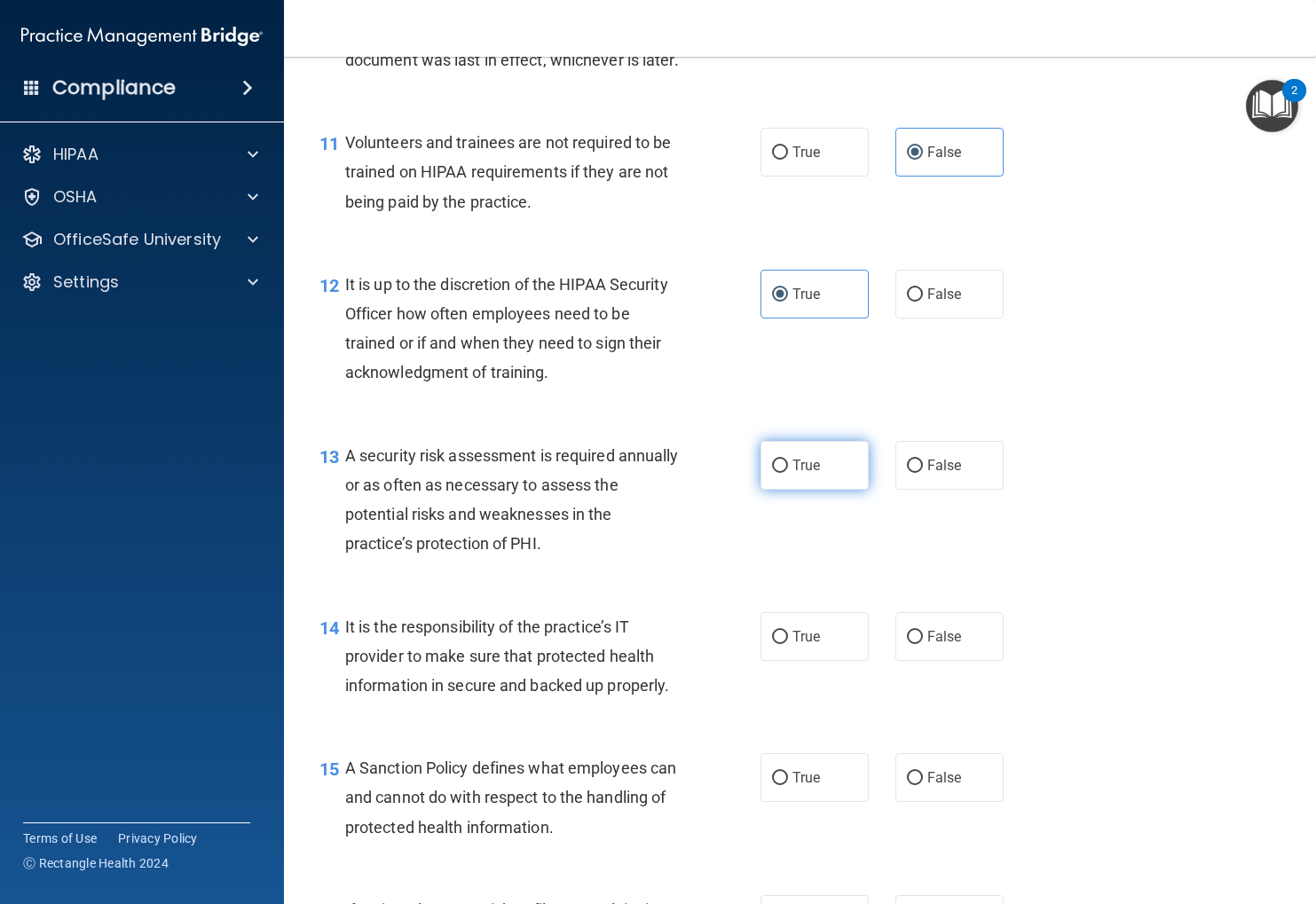 click on "True" at bounding box center [815, 465] 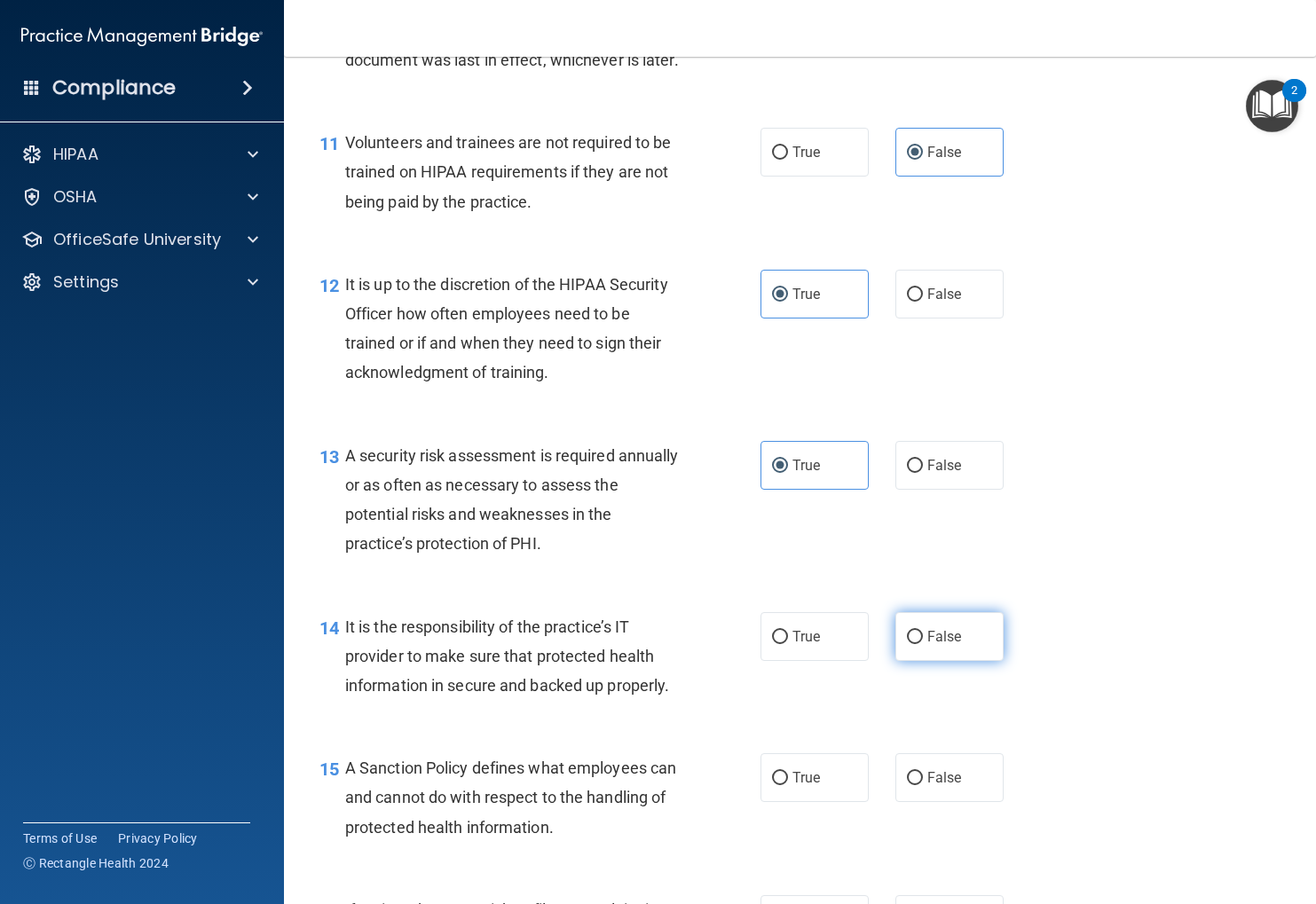 click on "False" at bounding box center (915, 637) 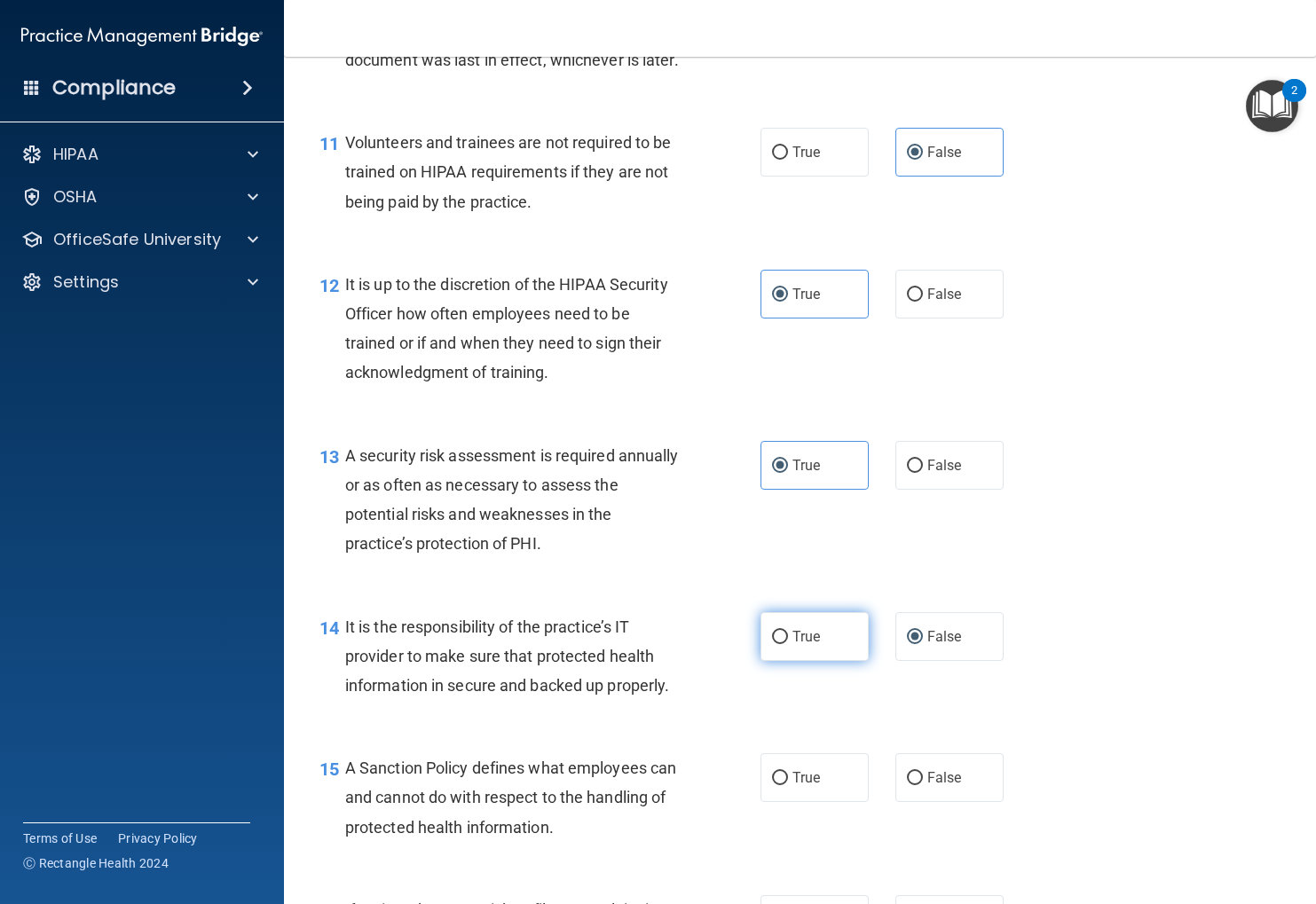 scroll, scrollTop: 2010, scrollLeft: 0, axis: vertical 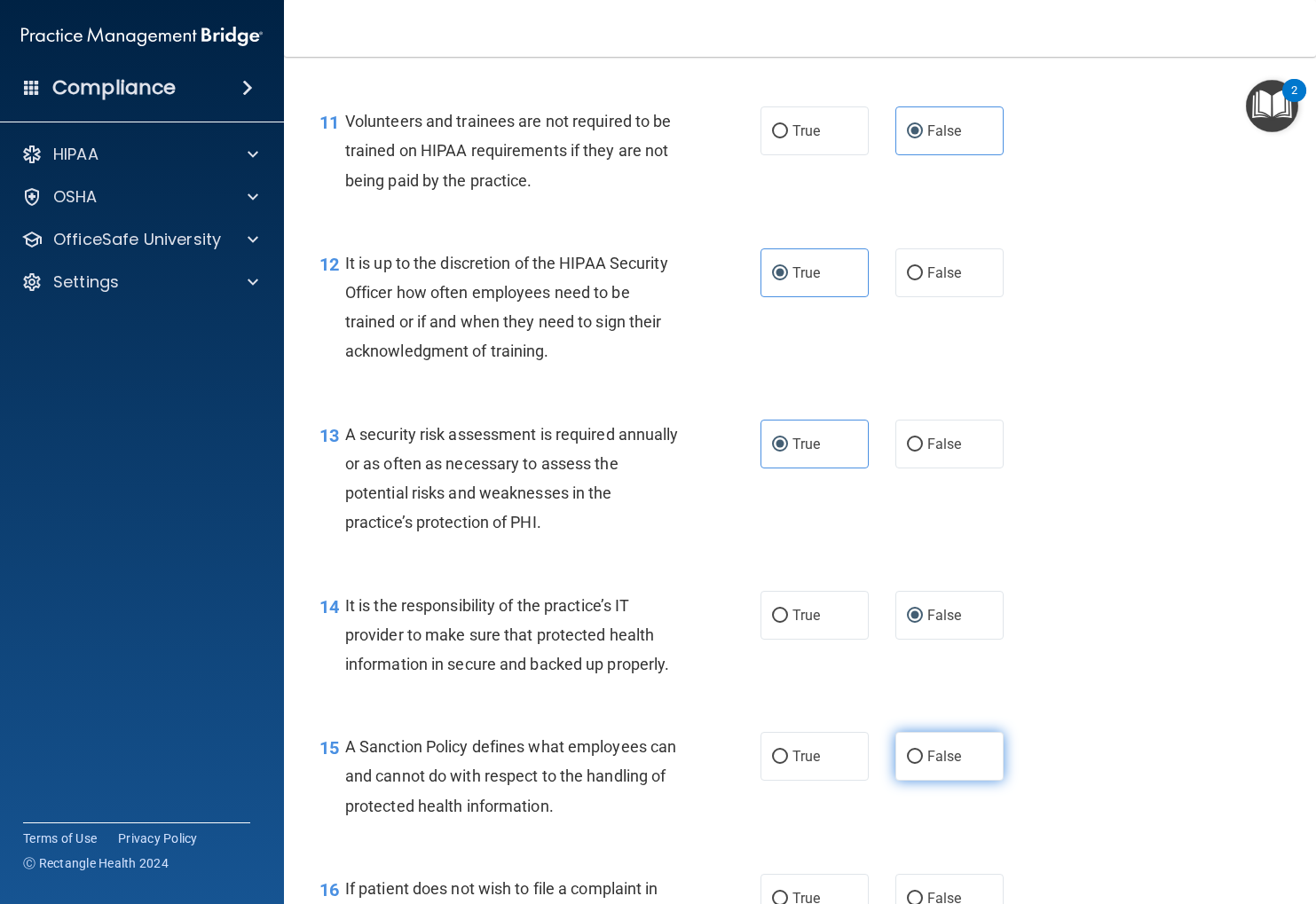 click on "False" at bounding box center (944, 756) 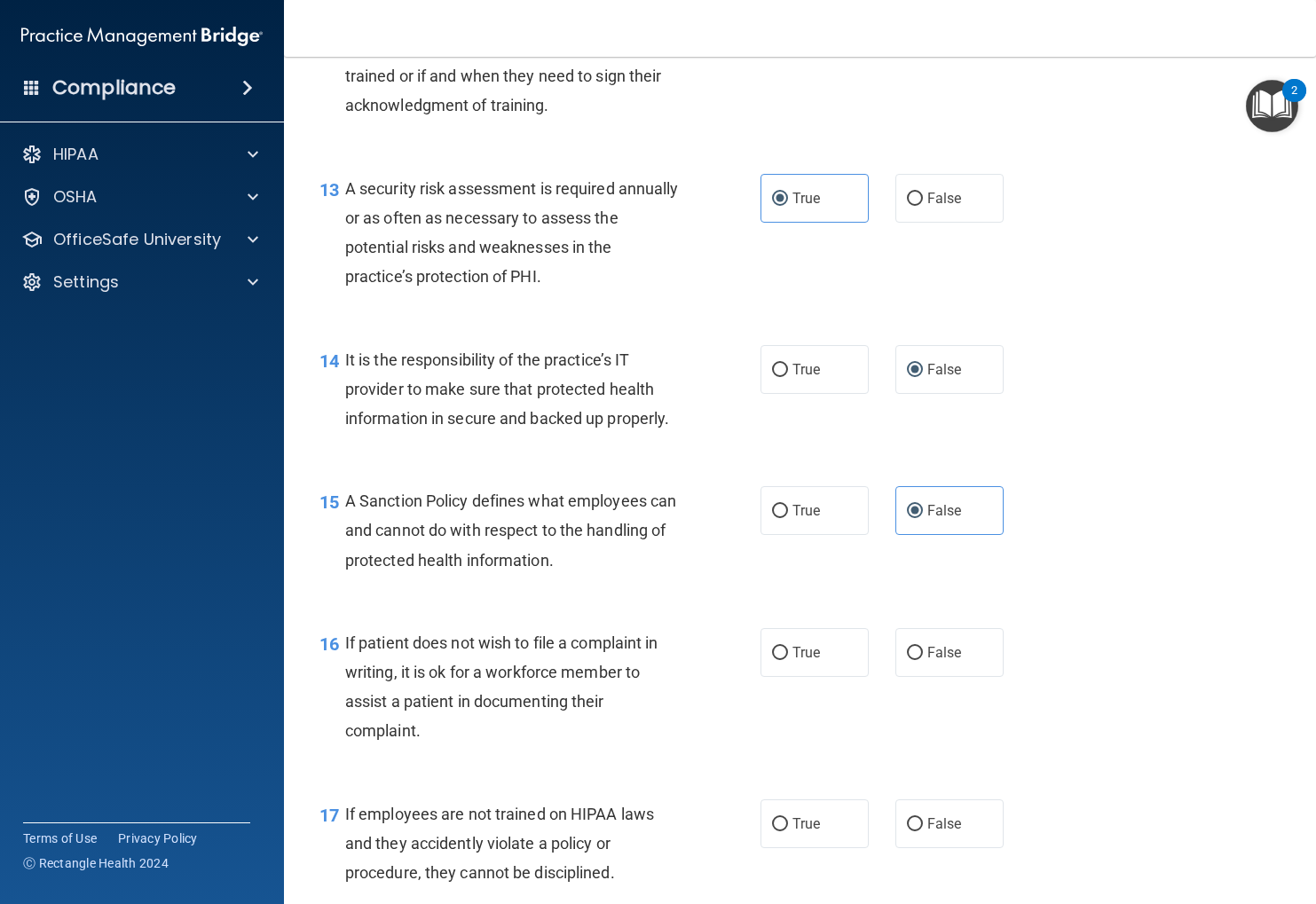 scroll, scrollTop: 2259, scrollLeft: 0, axis: vertical 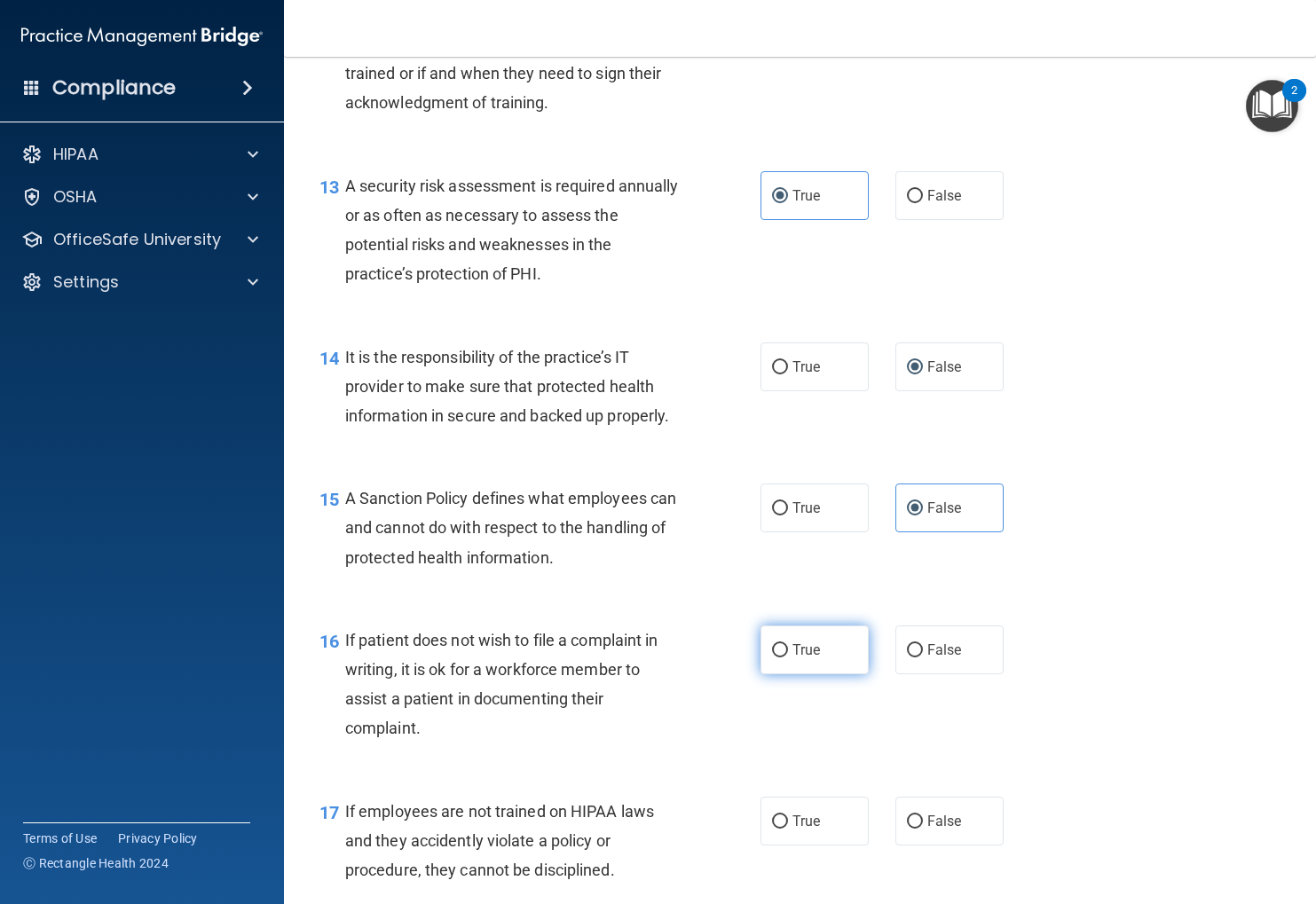 click on "True" at bounding box center (815, 649) 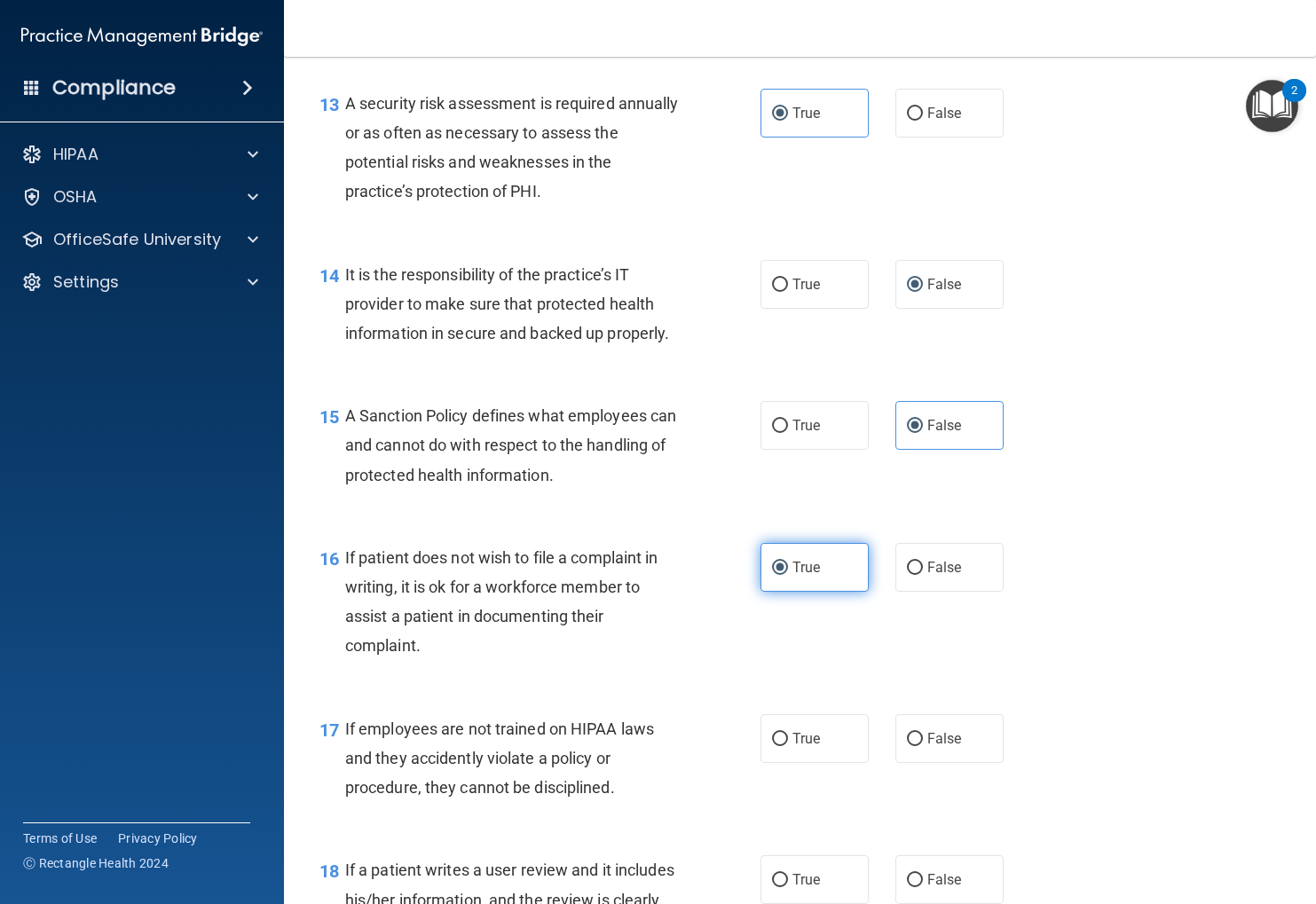 scroll, scrollTop: 2342, scrollLeft: 0, axis: vertical 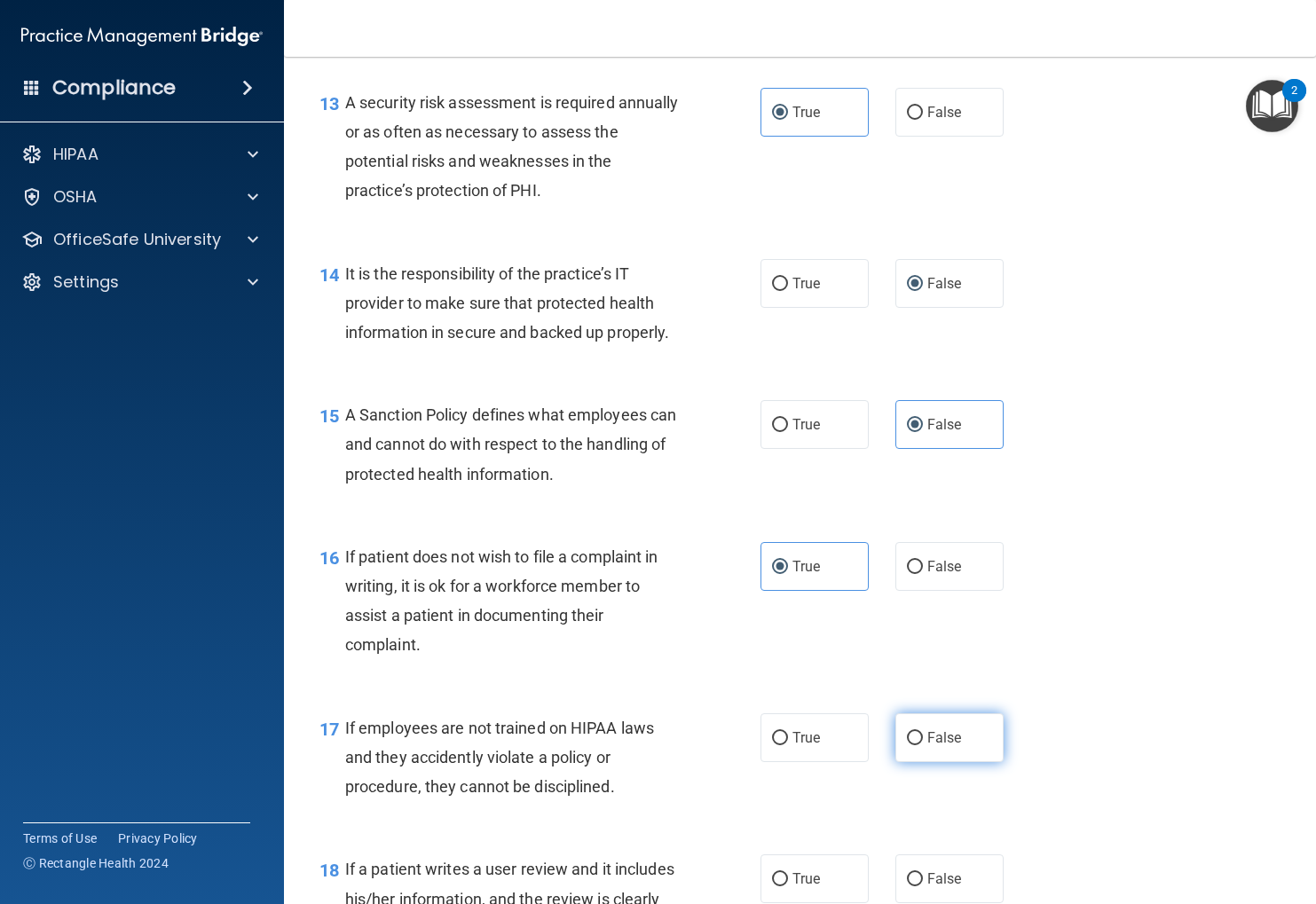 click on "False" at bounding box center (950, 737) 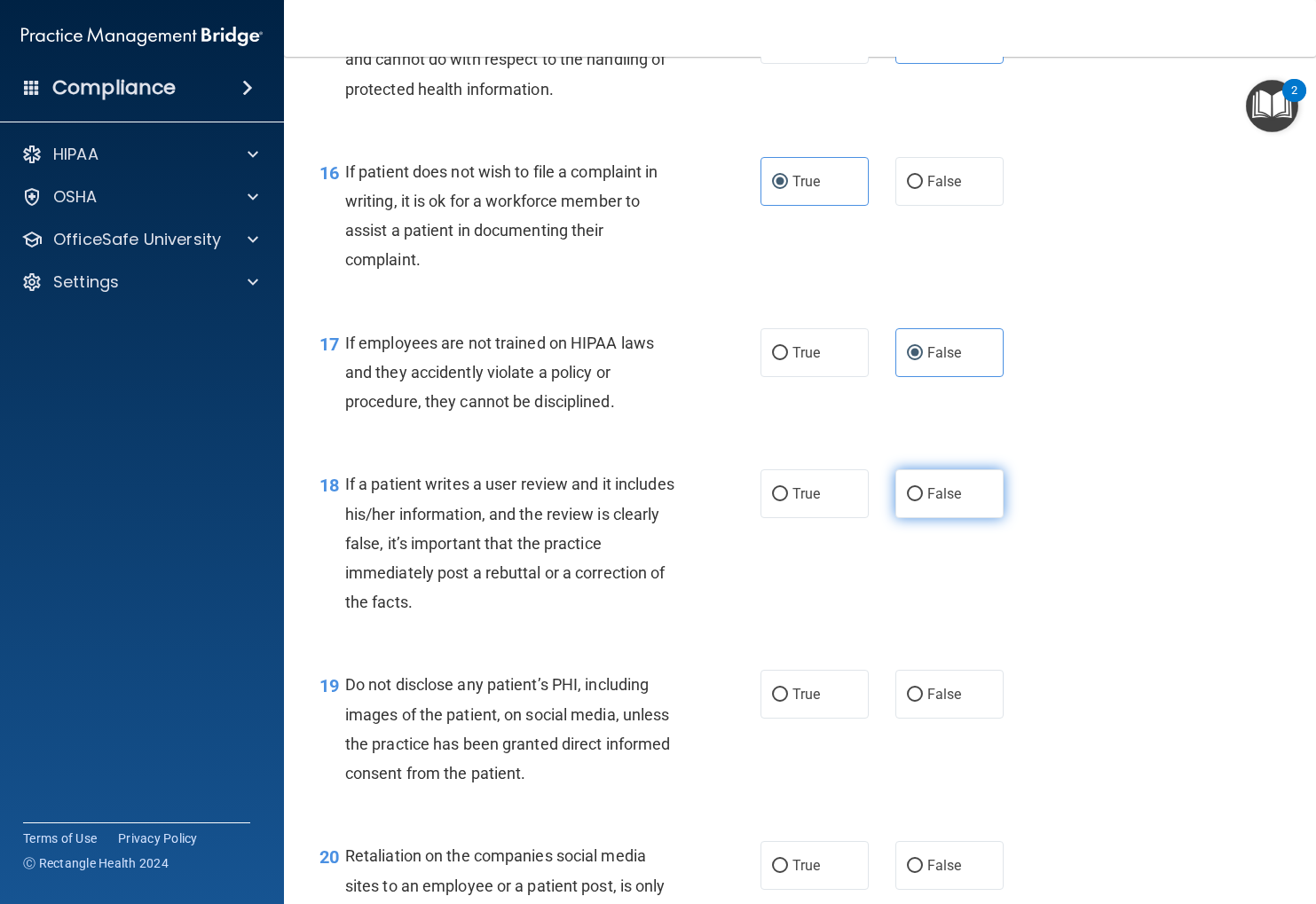 scroll, scrollTop: 2730, scrollLeft: 0, axis: vertical 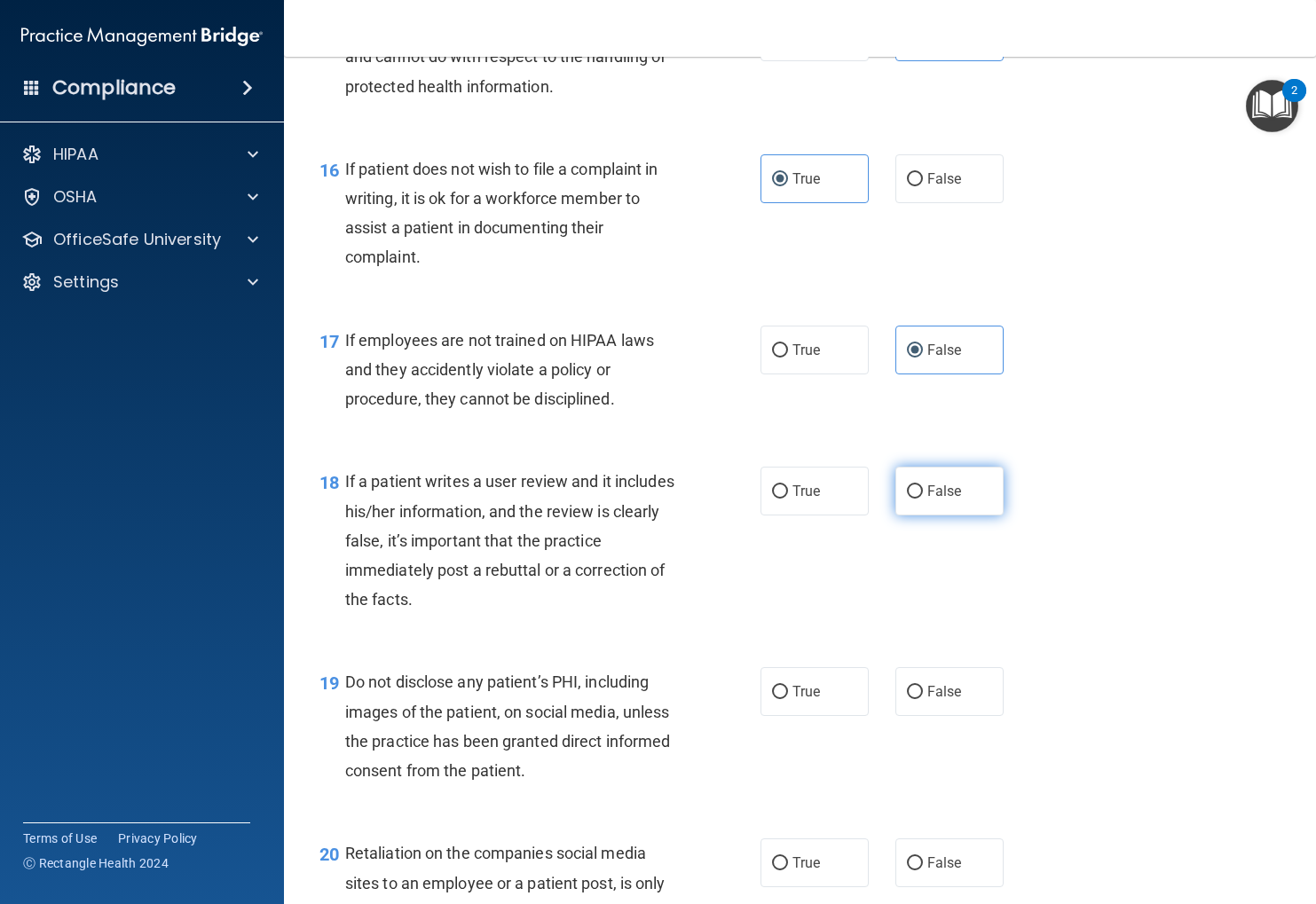 click on "False" at bounding box center [950, 491] 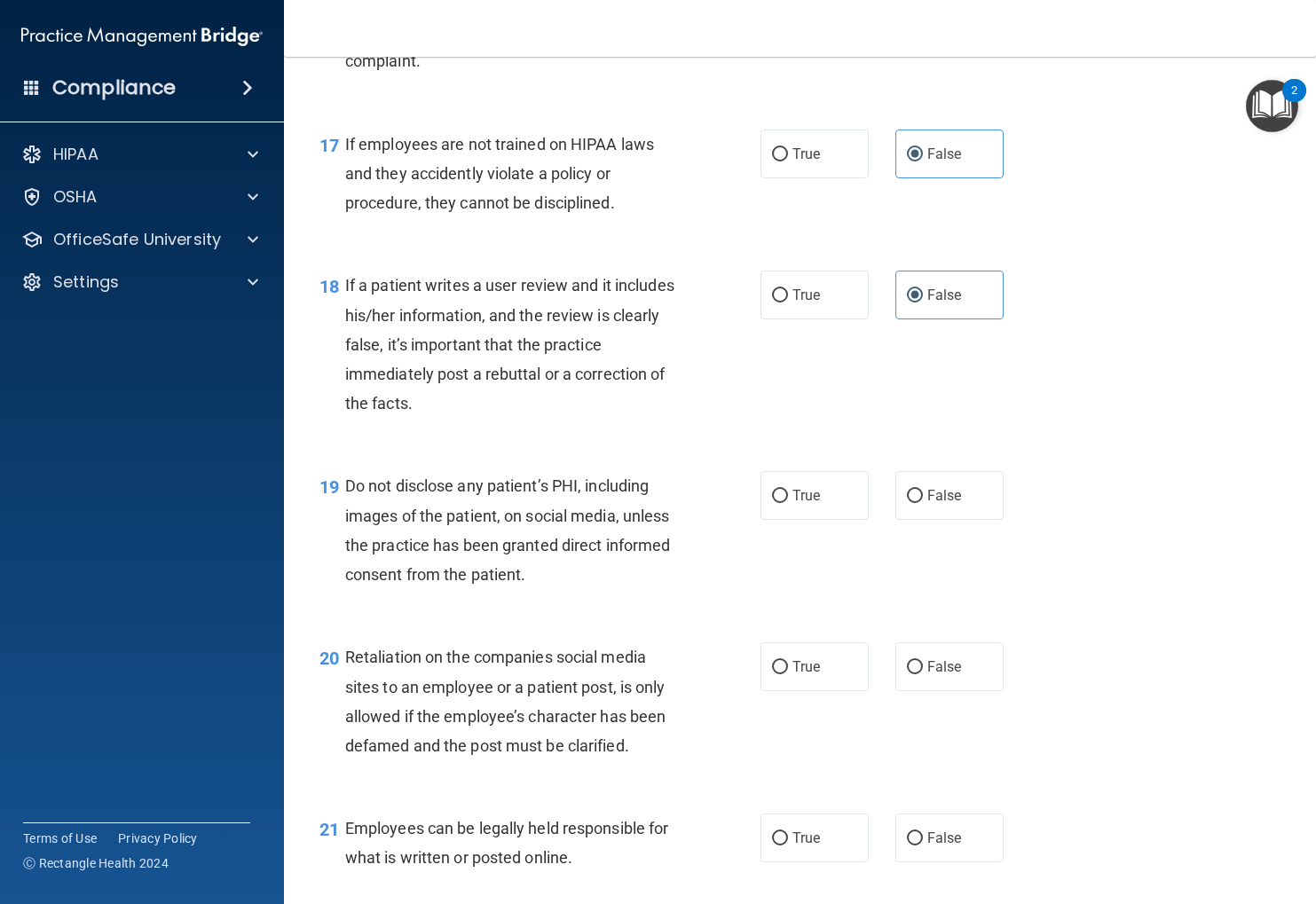 scroll, scrollTop: 2928, scrollLeft: 0, axis: vertical 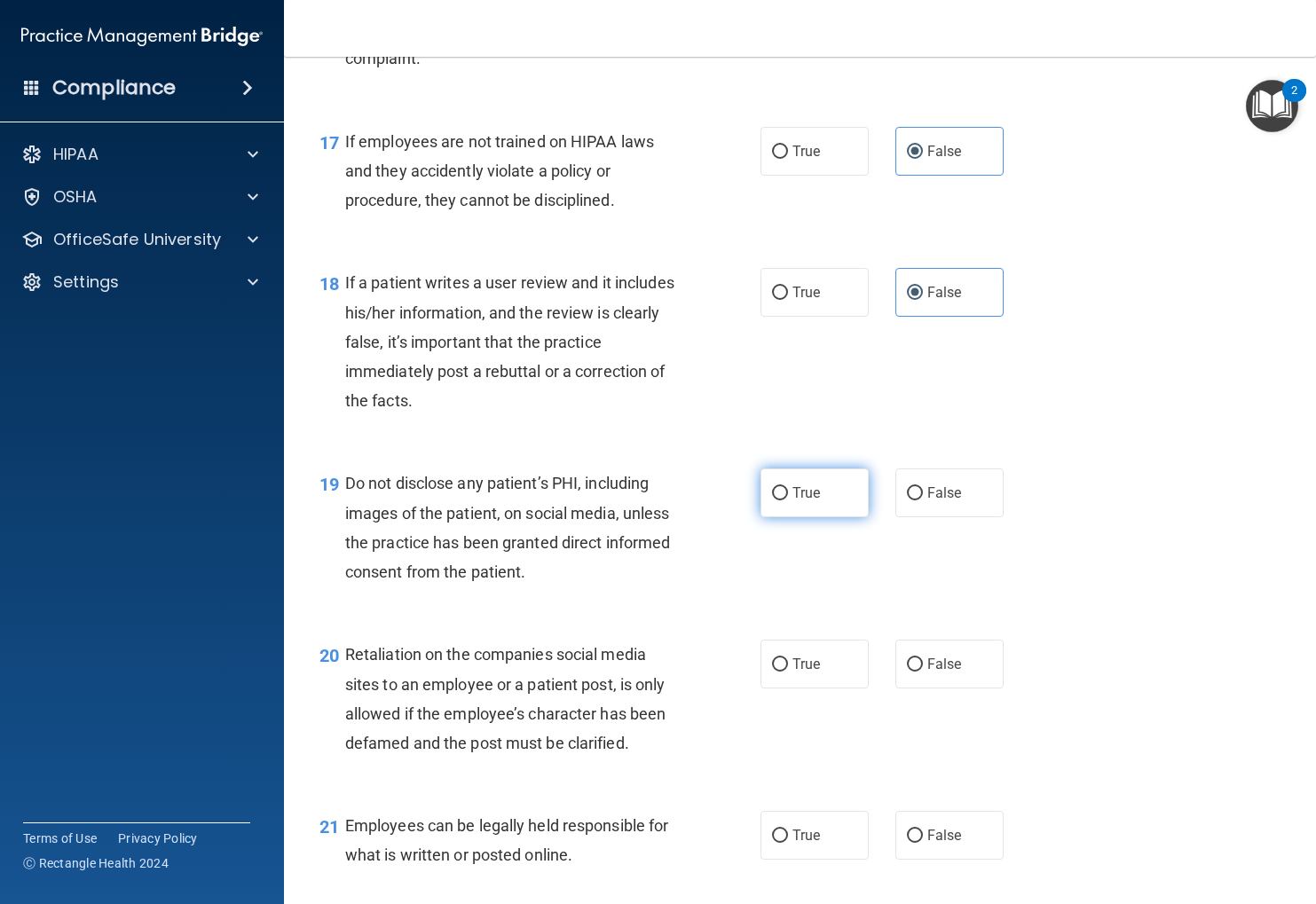 click on "True" at bounding box center [806, 492] 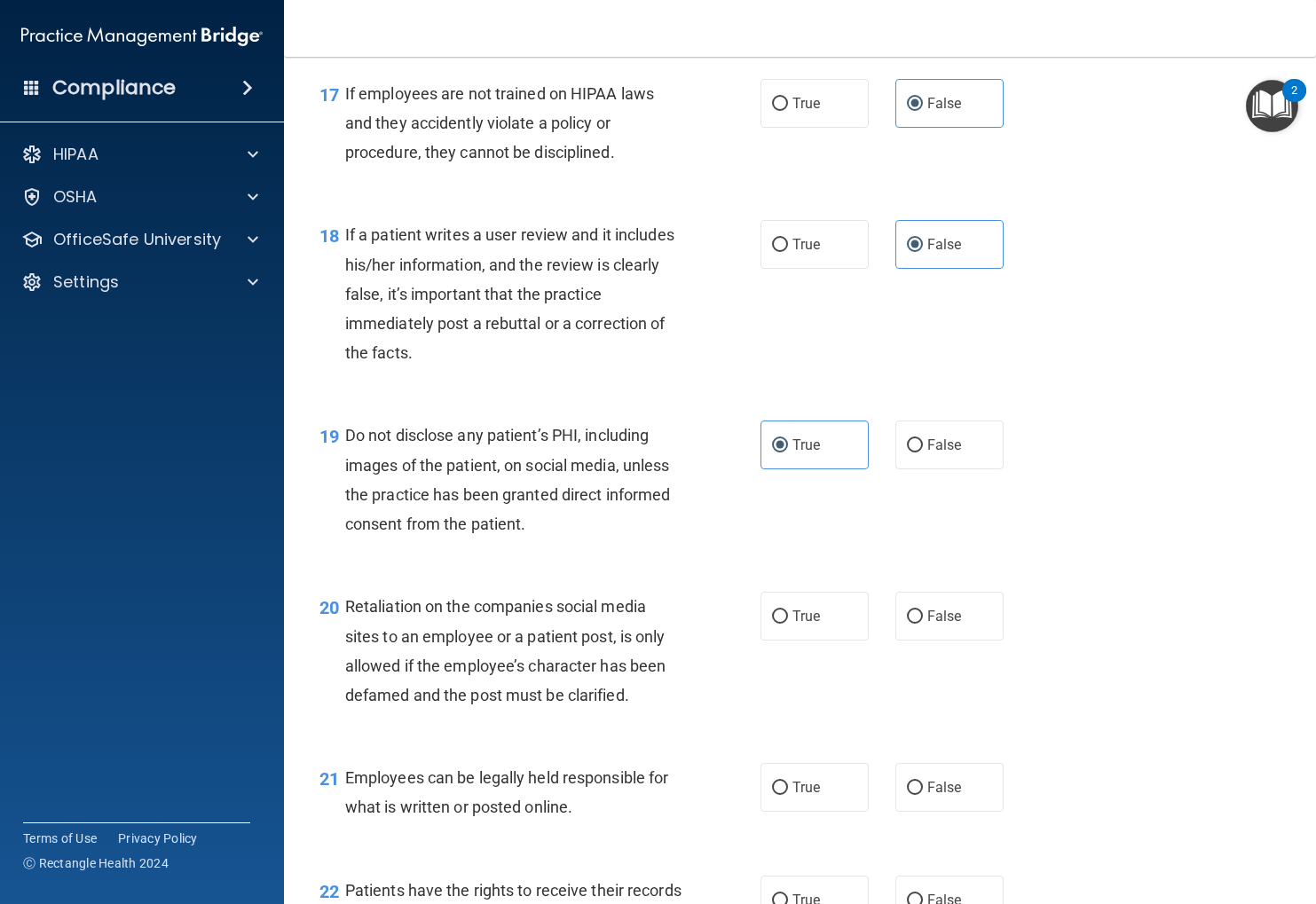 scroll, scrollTop: 3003, scrollLeft: 0, axis: vertical 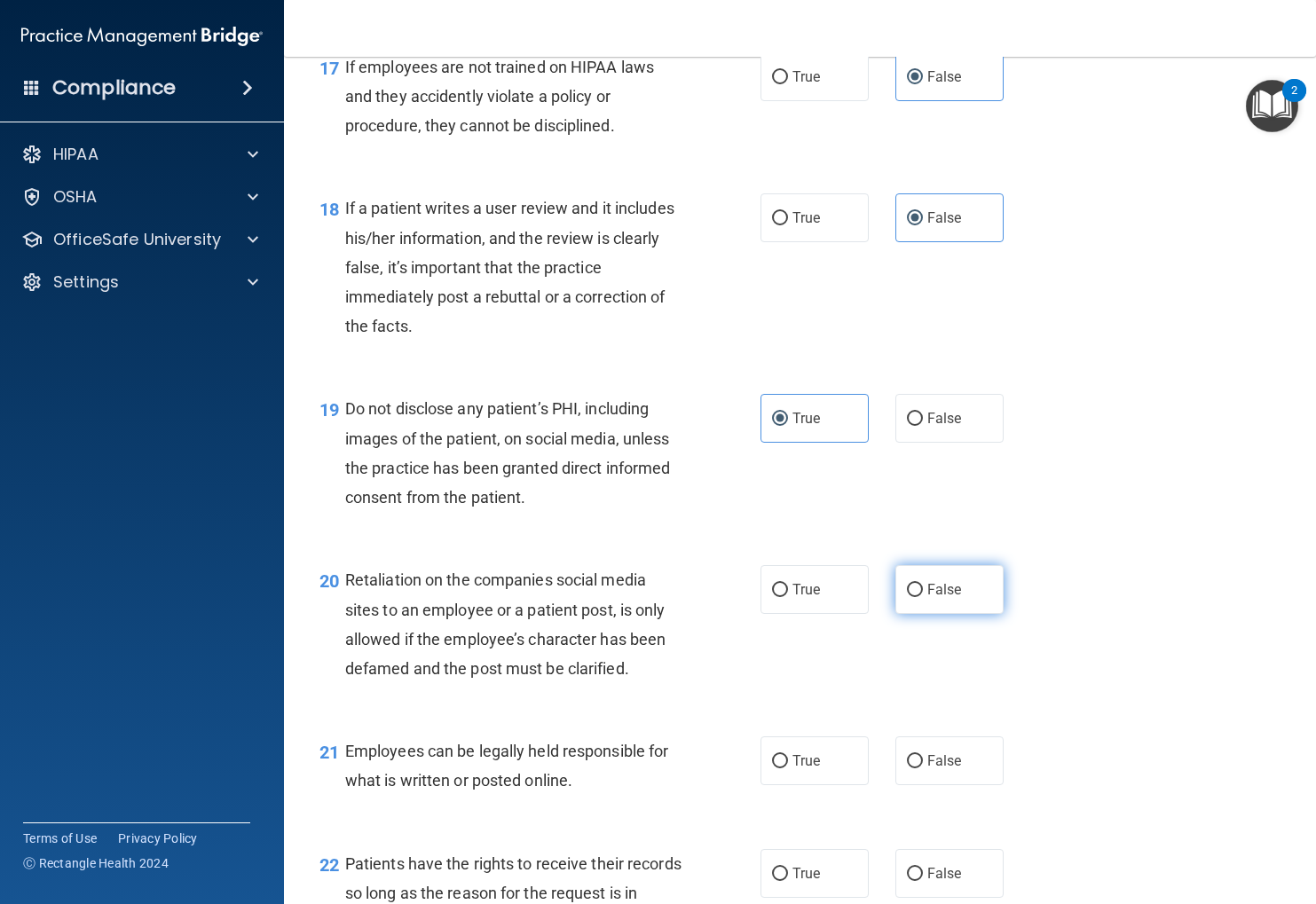 click on "False" at bounding box center [944, 589] 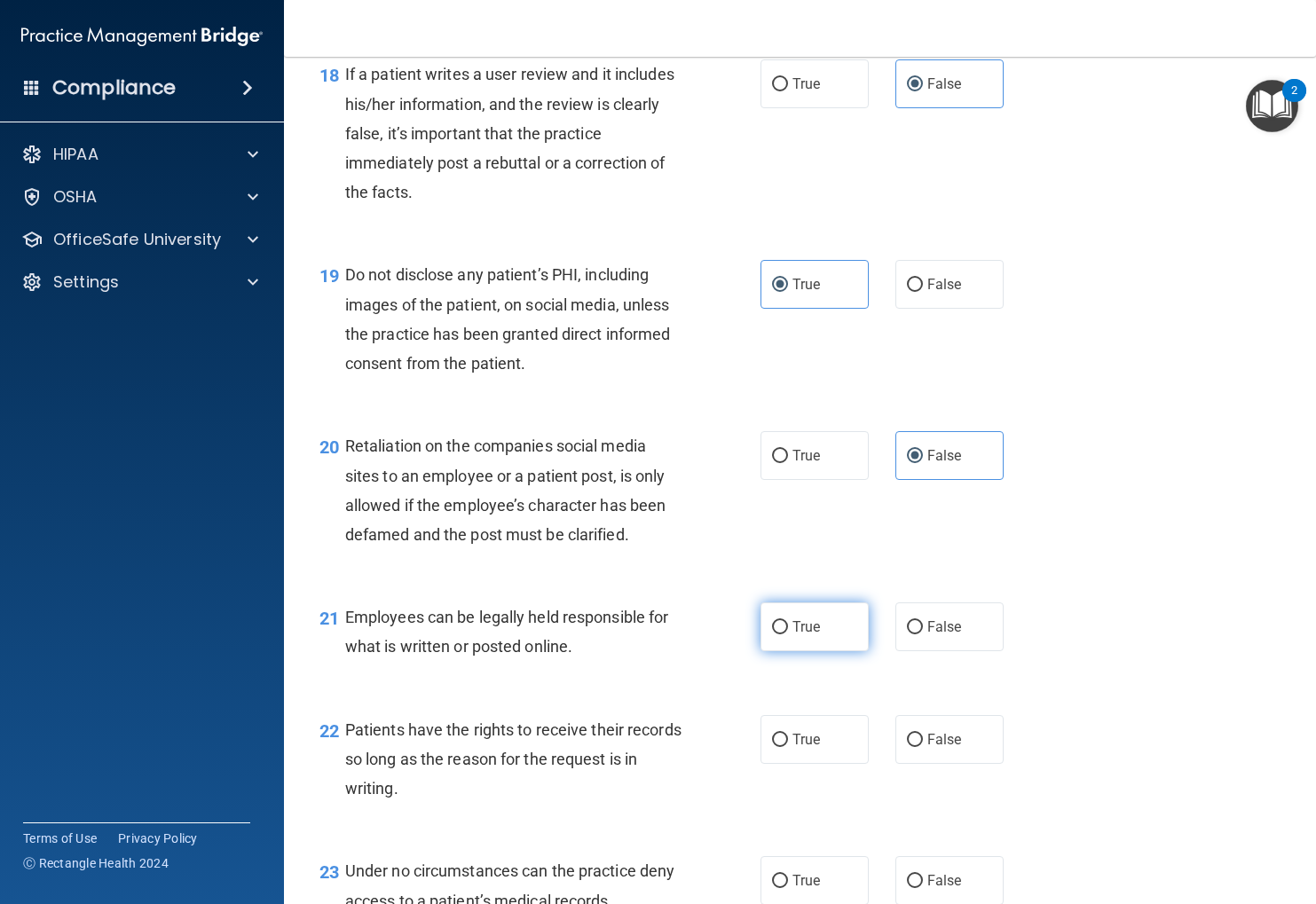 scroll, scrollTop: 3146, scrollLeft: 0, axis: vertical 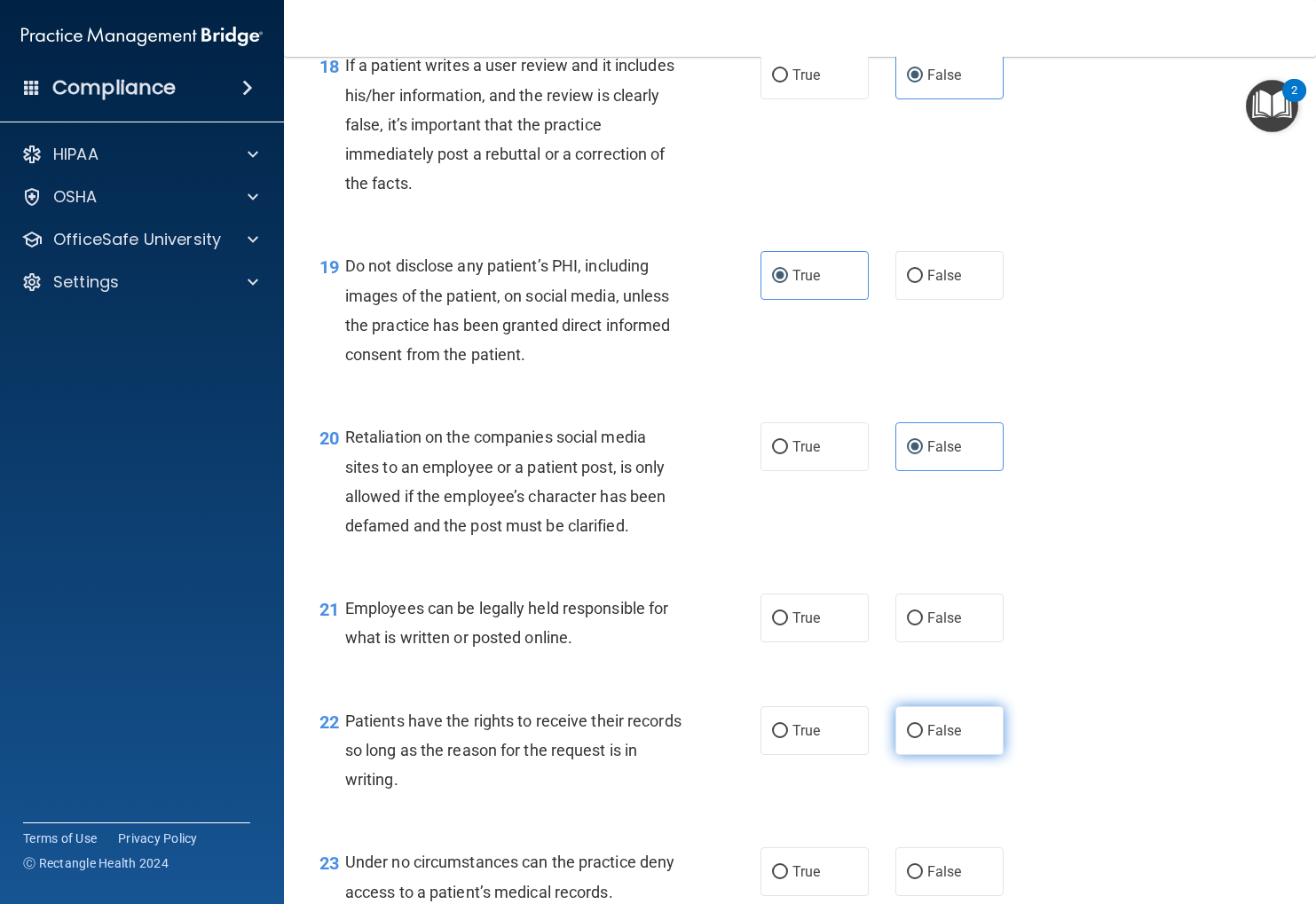 click on "False" at bounding box center (915, 731) 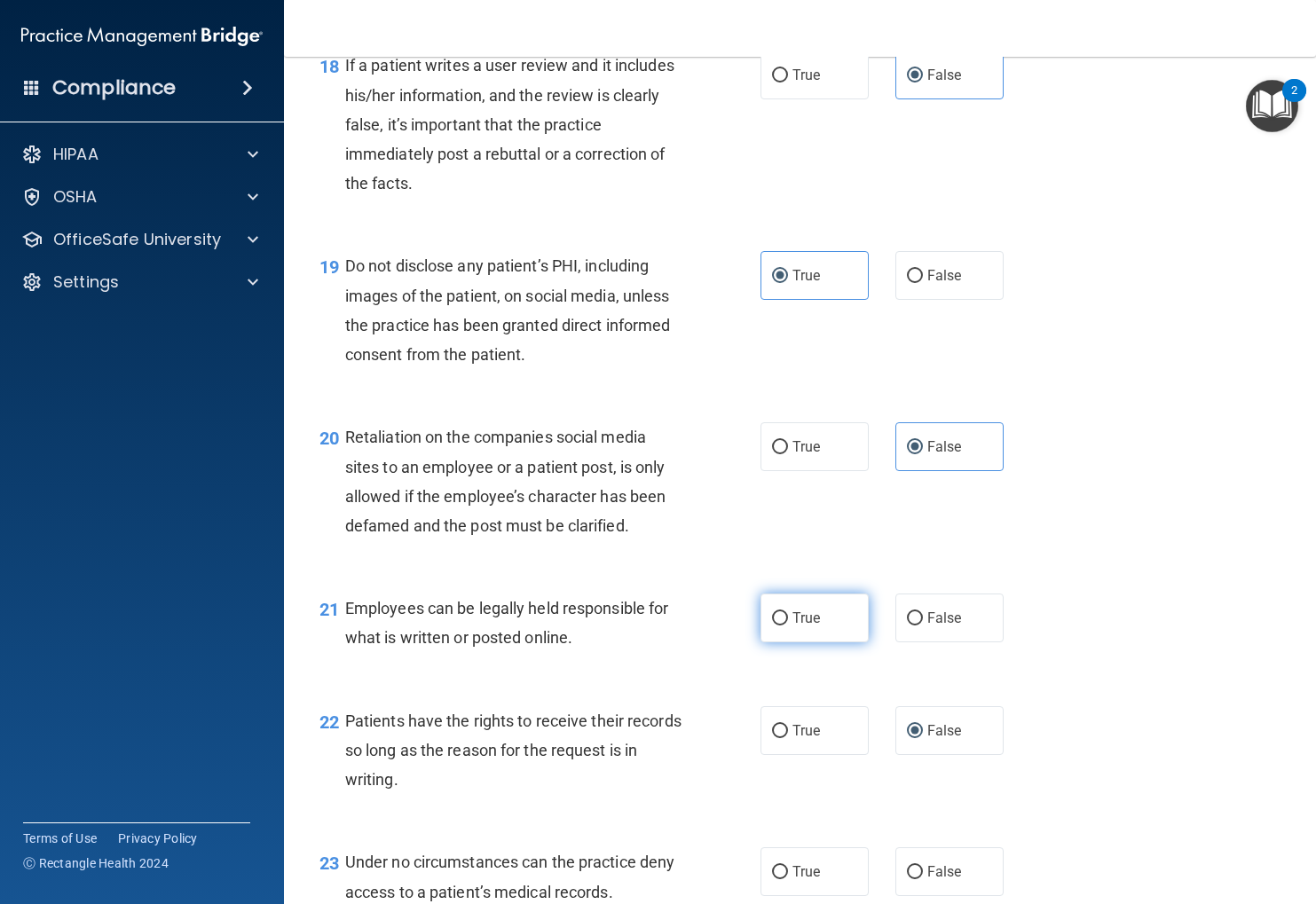 click on "True" at bounding box center (815, 617) 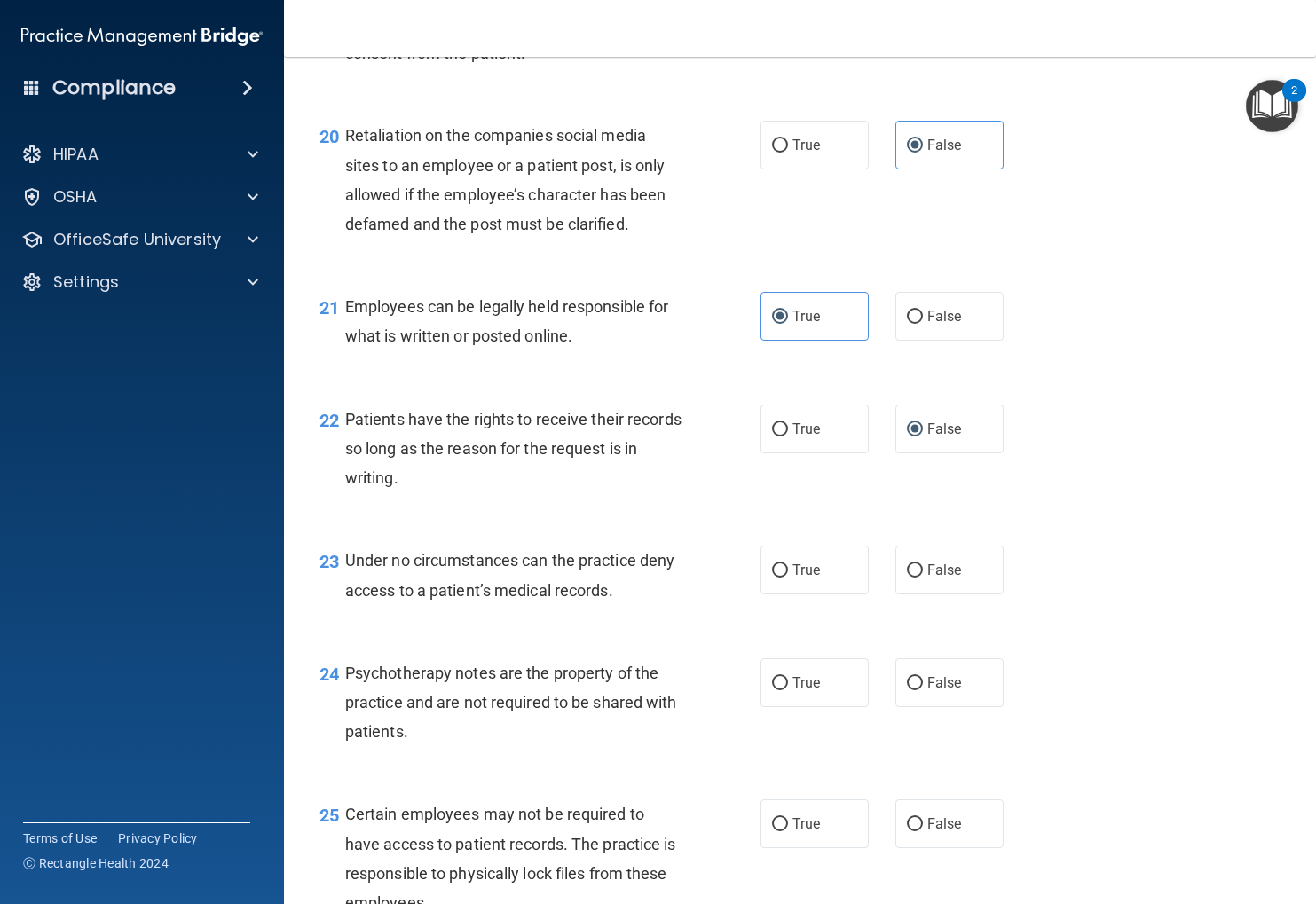 scroll, scrollTop: 3449, scrollLeft: 0, axis: vertical 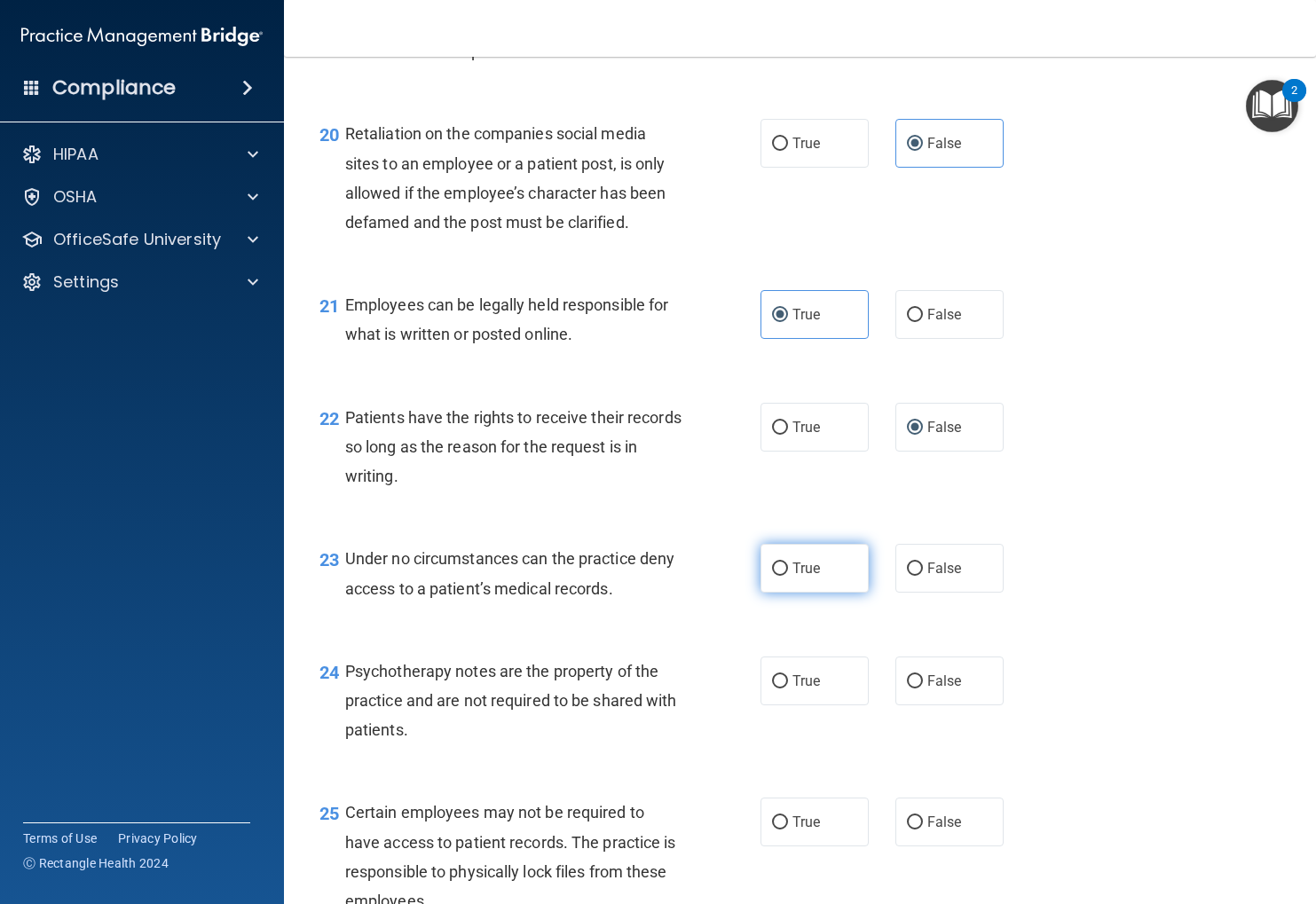 click on "True" at bounding box center [815, 568] 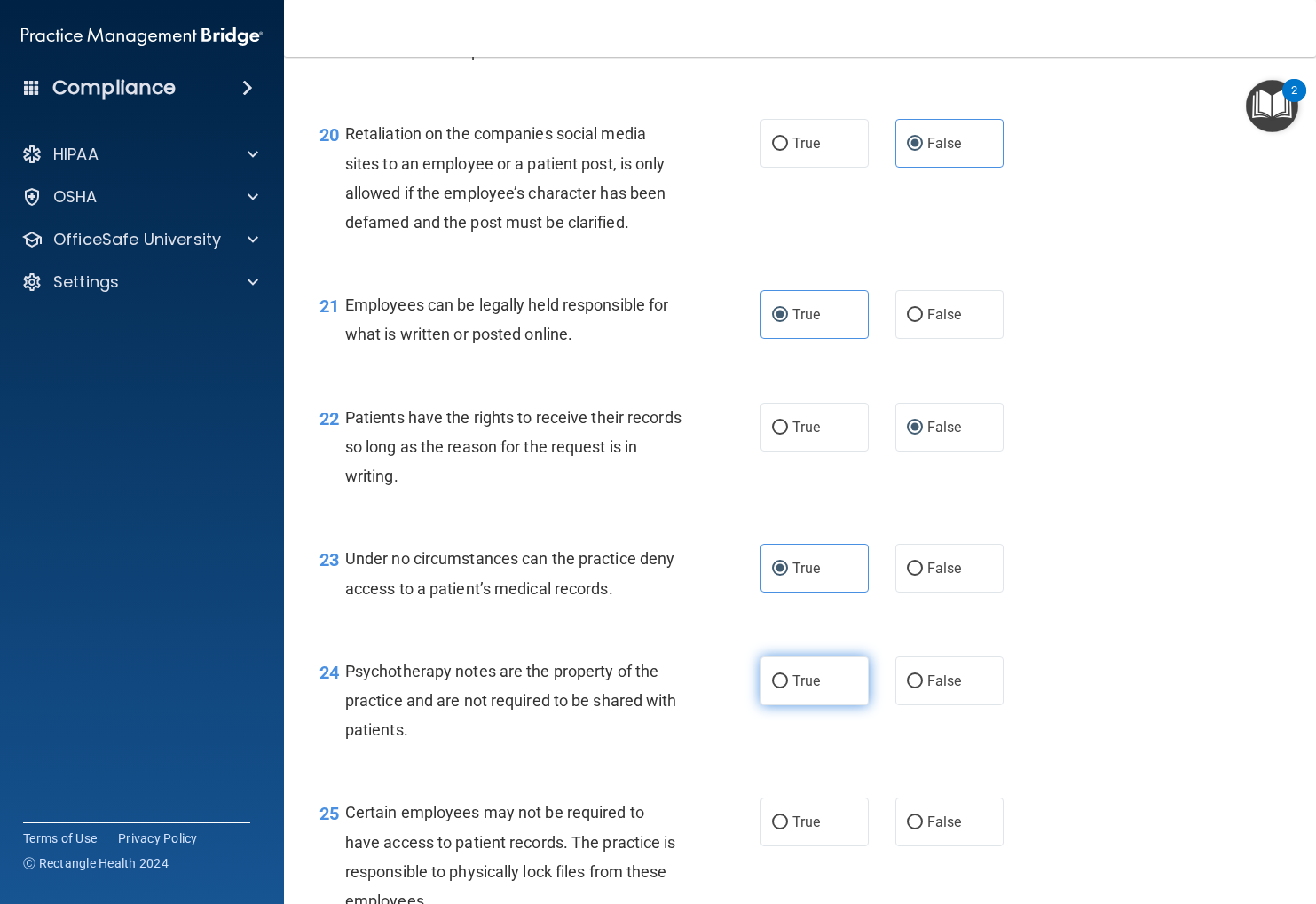click on "True" at bounding box center (806, 680) 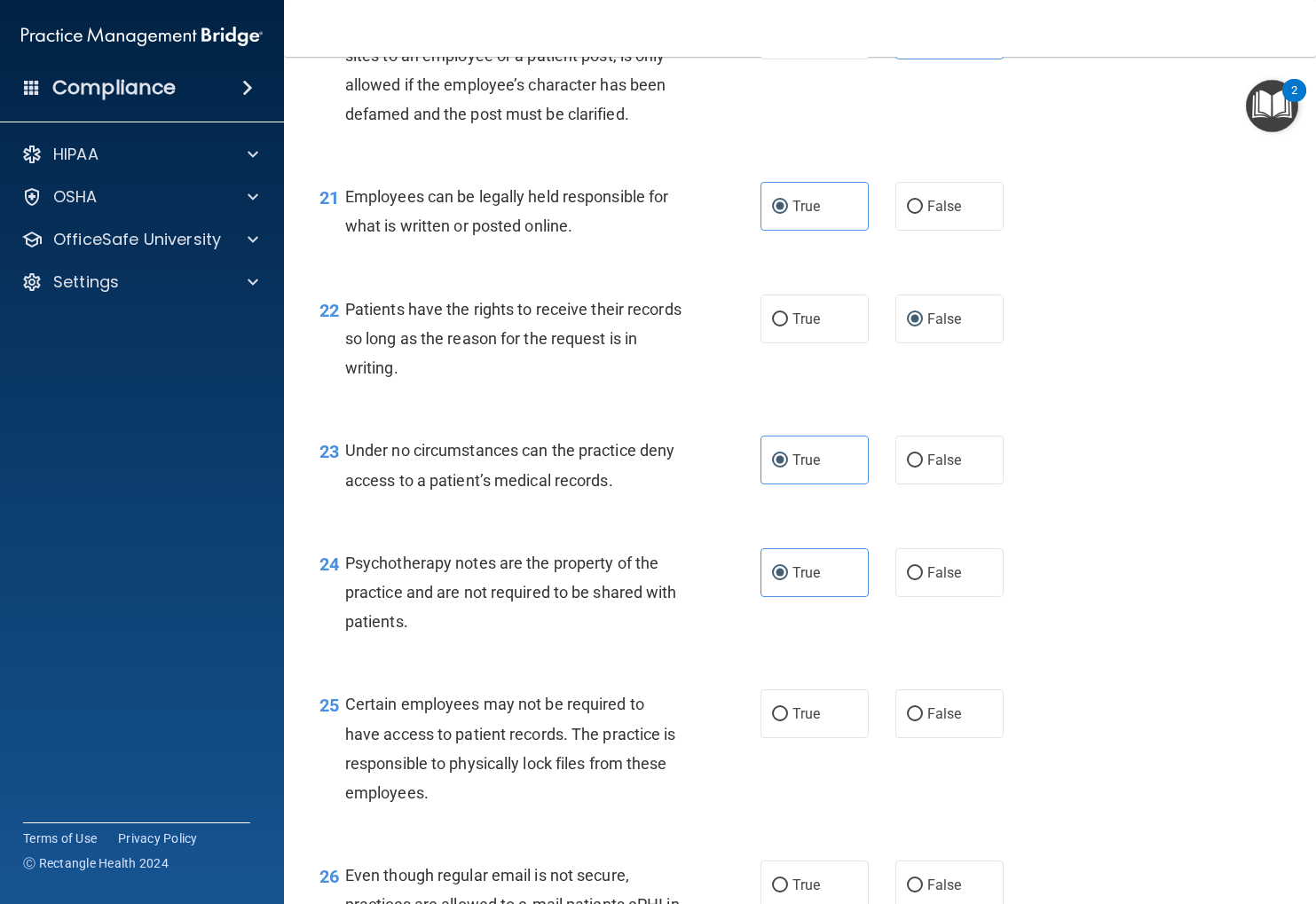 scroll, scrollTop: 3568, scrollLeft: 0, axis: vertical 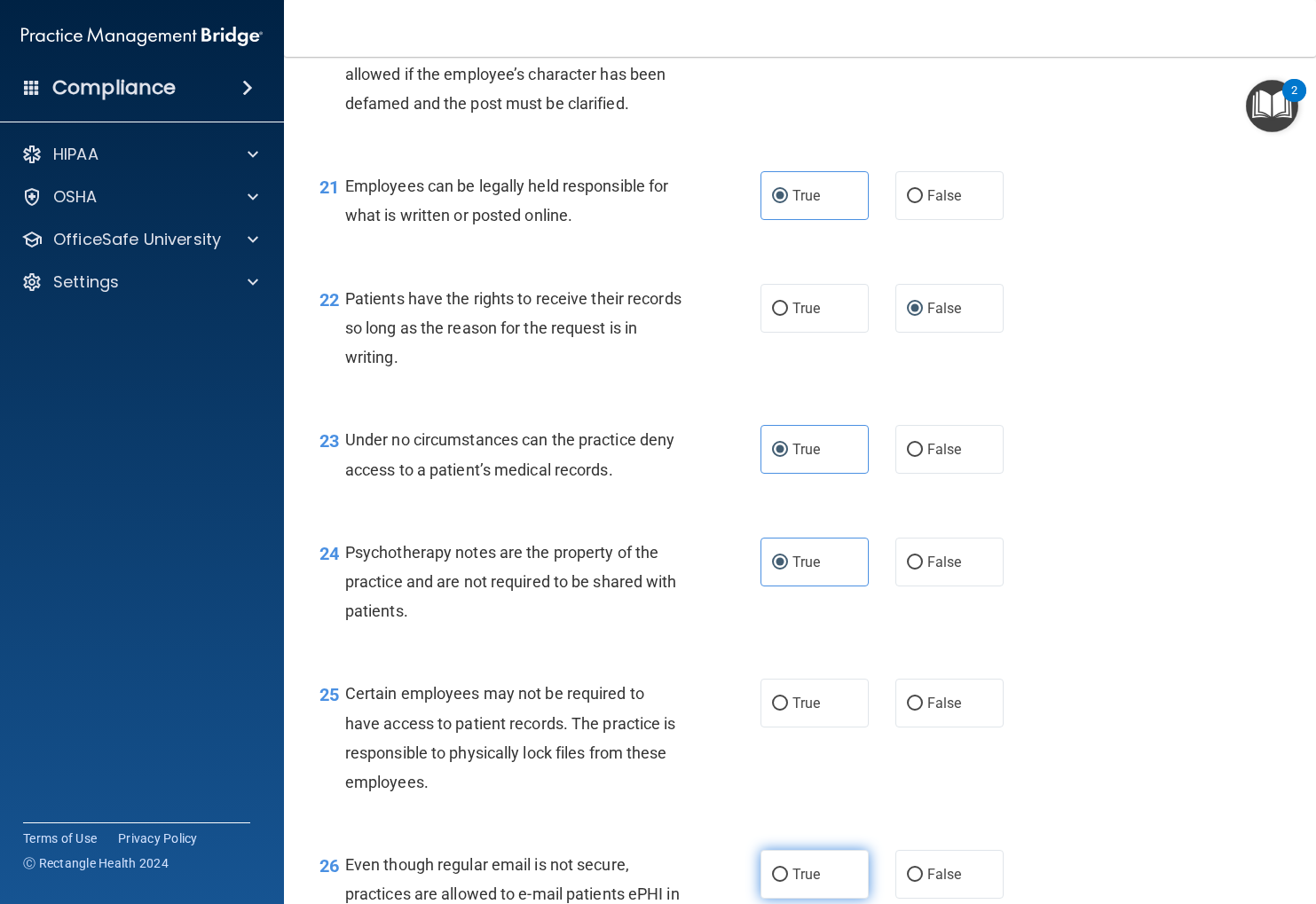 click on "True" at bounding box center [815, 874] 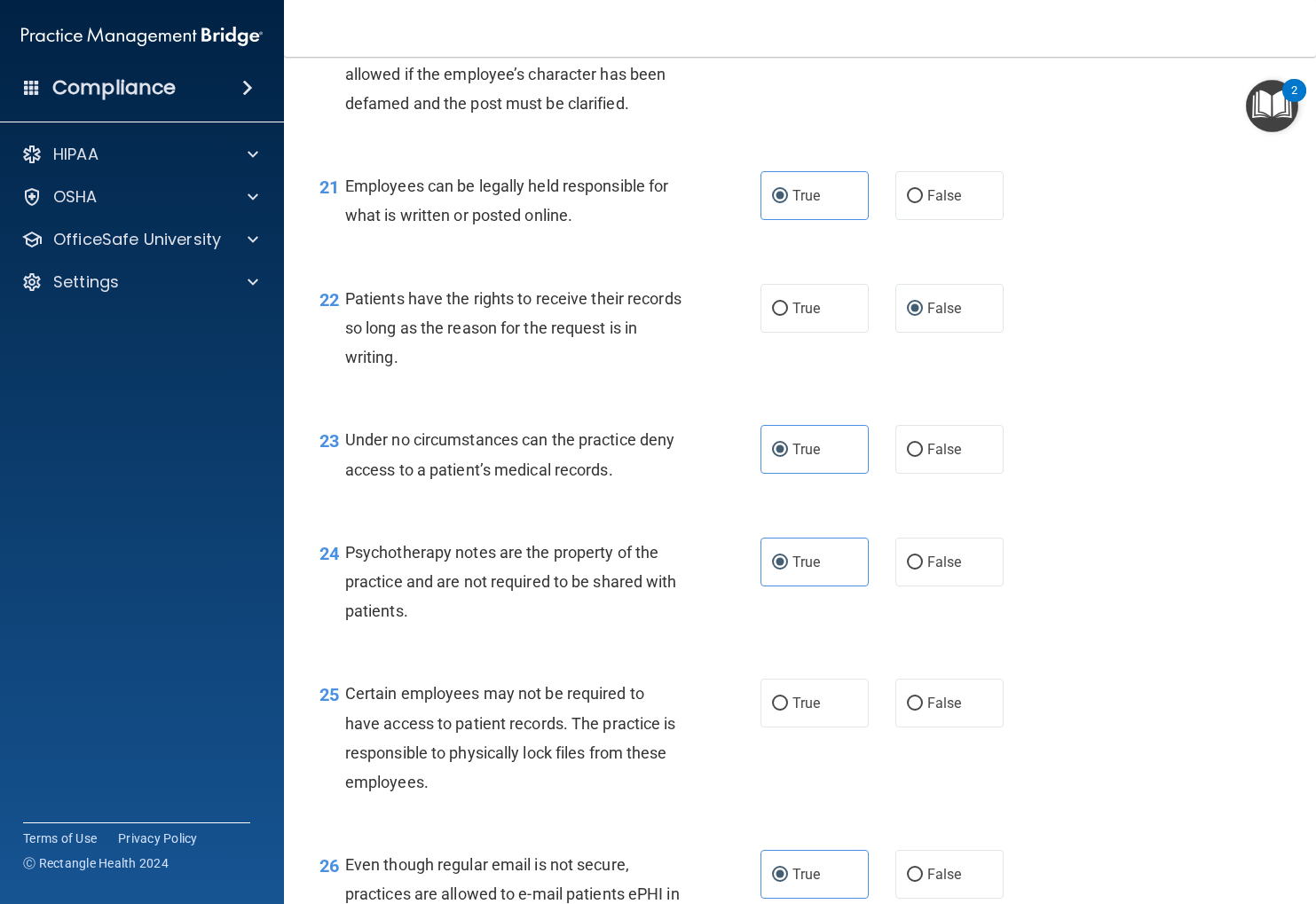 click on "True           False" at bounding box center (890, 703) 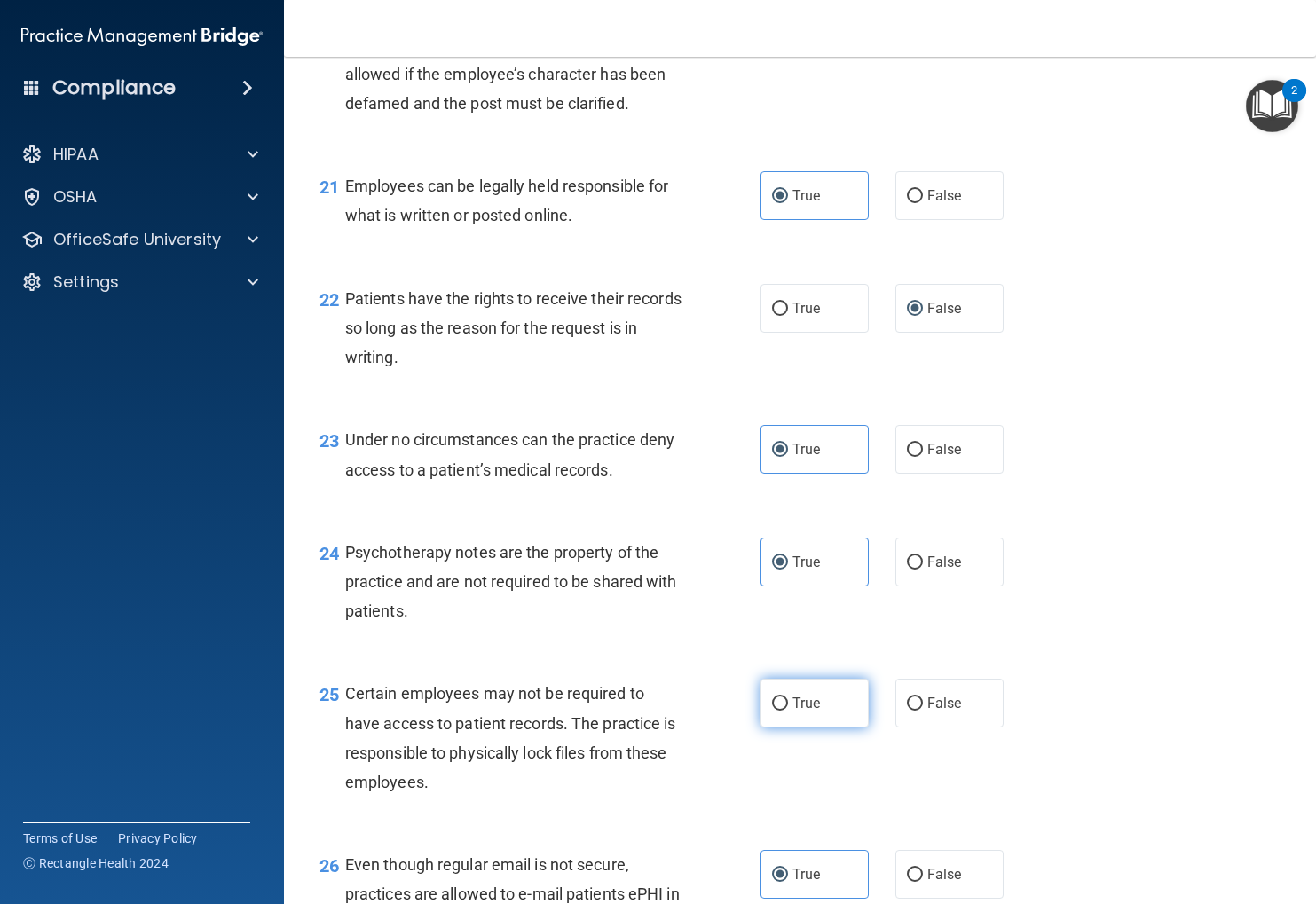 click on "True" at bounding box center [815, 703] 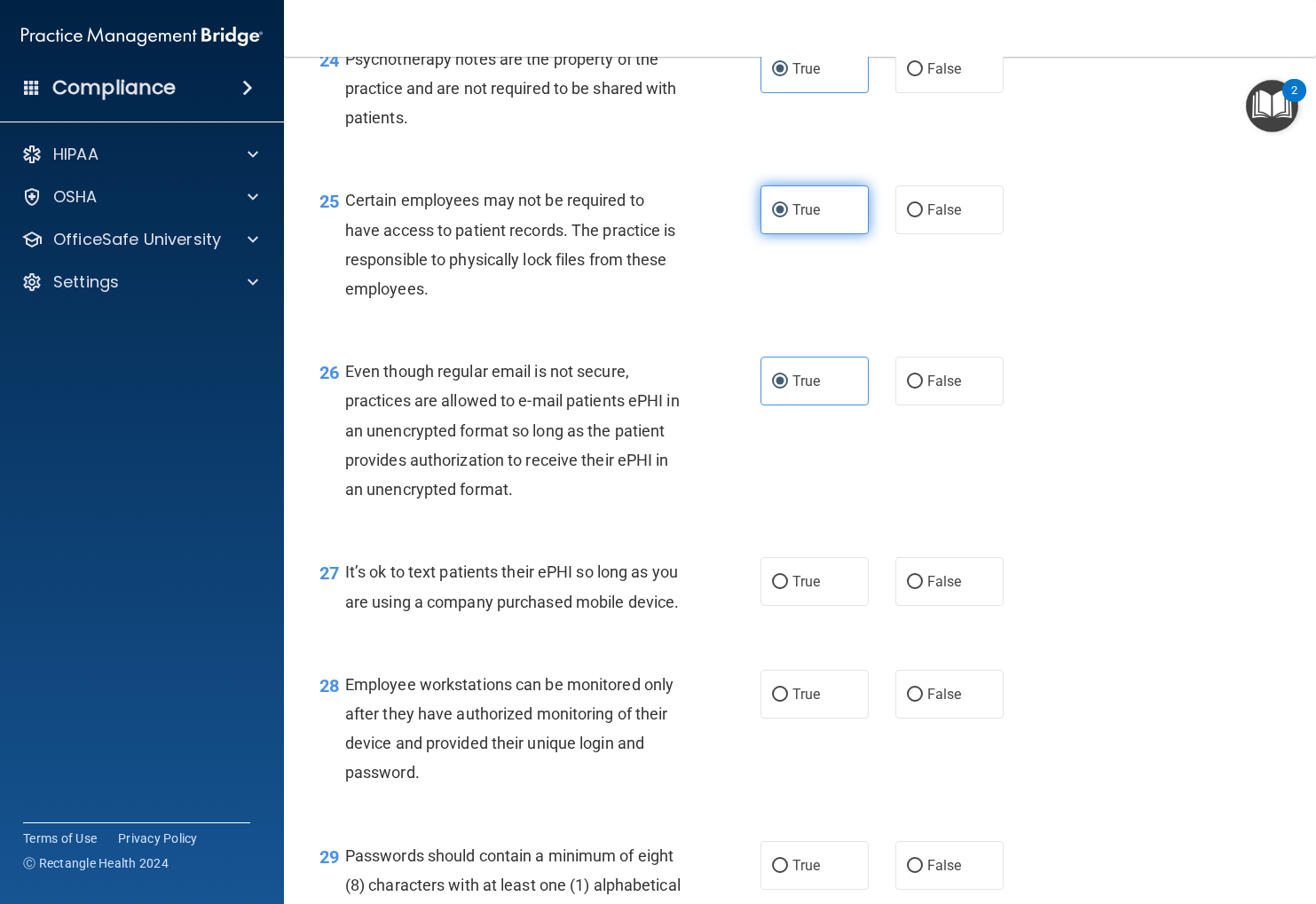 scroll, scrollTop: 4064, scrollLeft: 0, axis: vertical 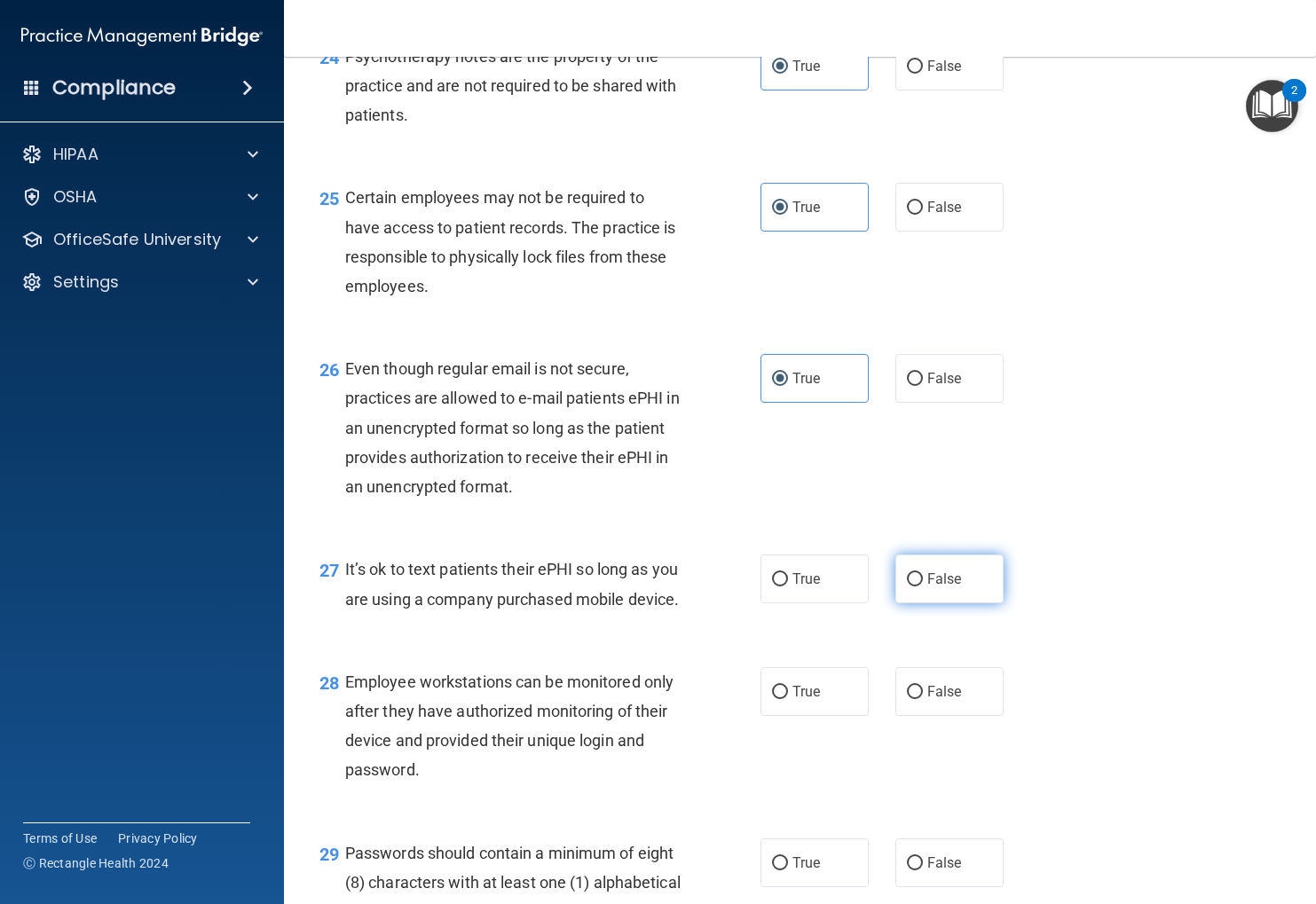 click on "False" at bounding box center (950, 578) 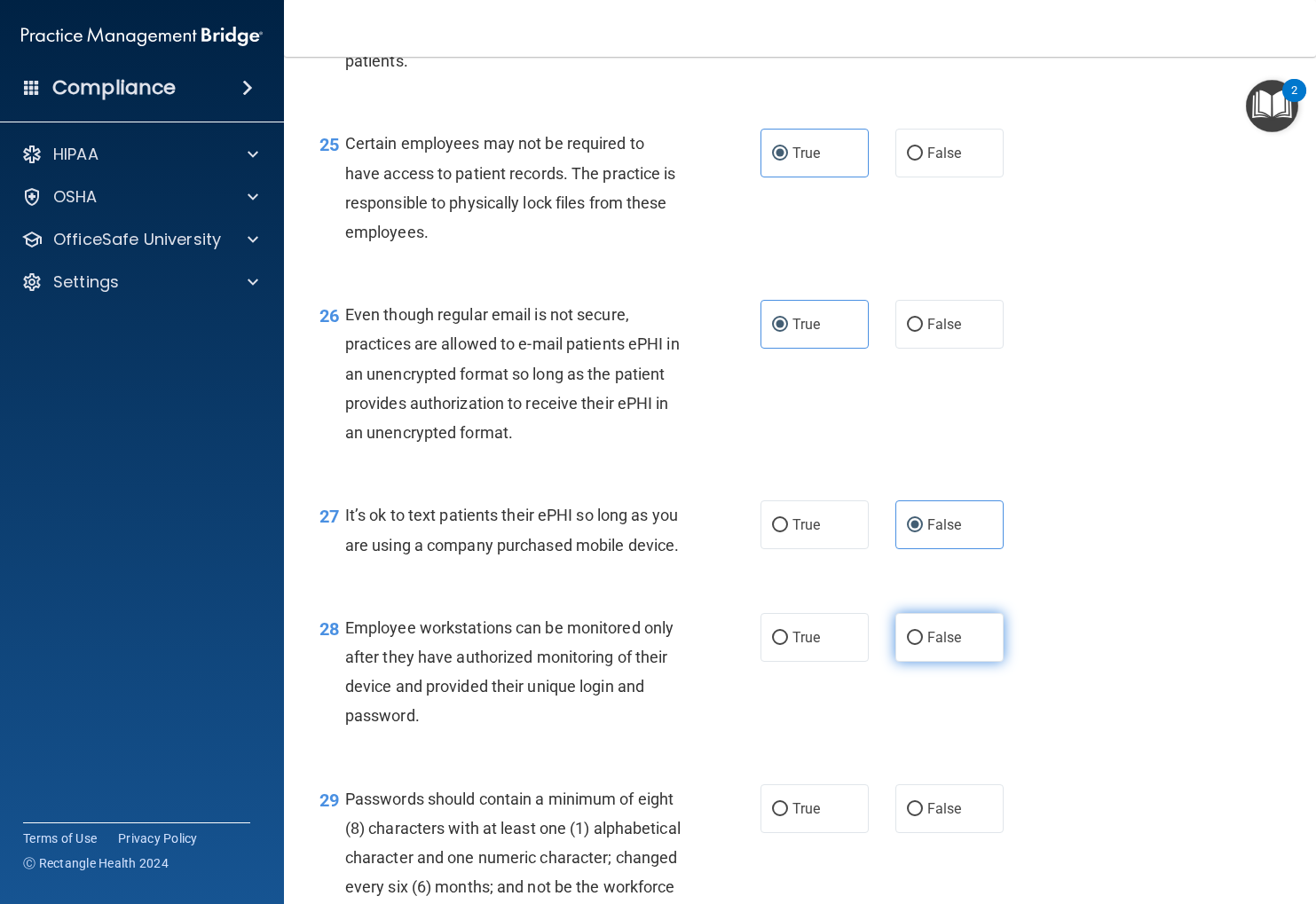click on "False" at bounding box center [950, 637] 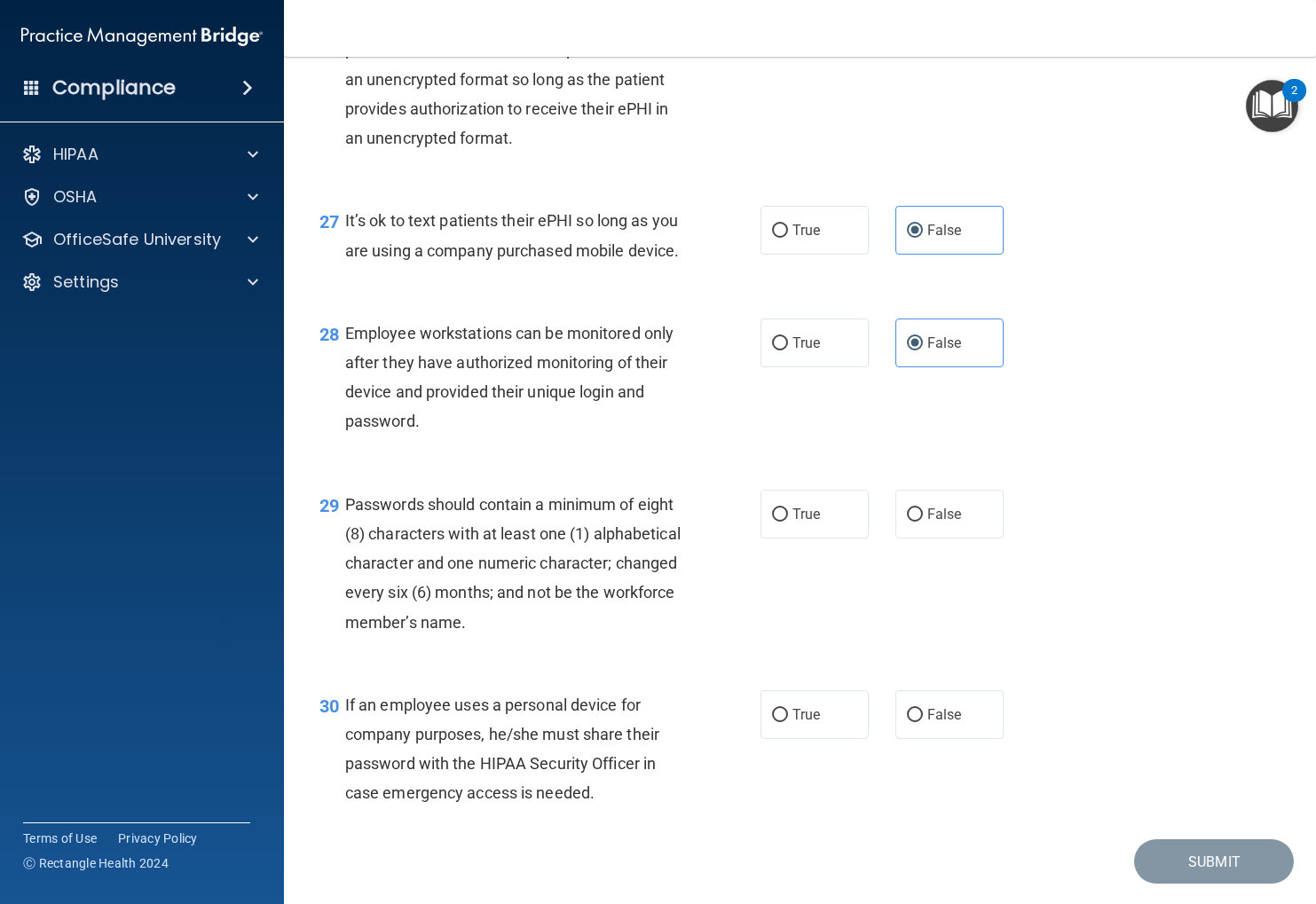 scroll, scrollTop: 4420, scrollLeft: 0, axis: vertical 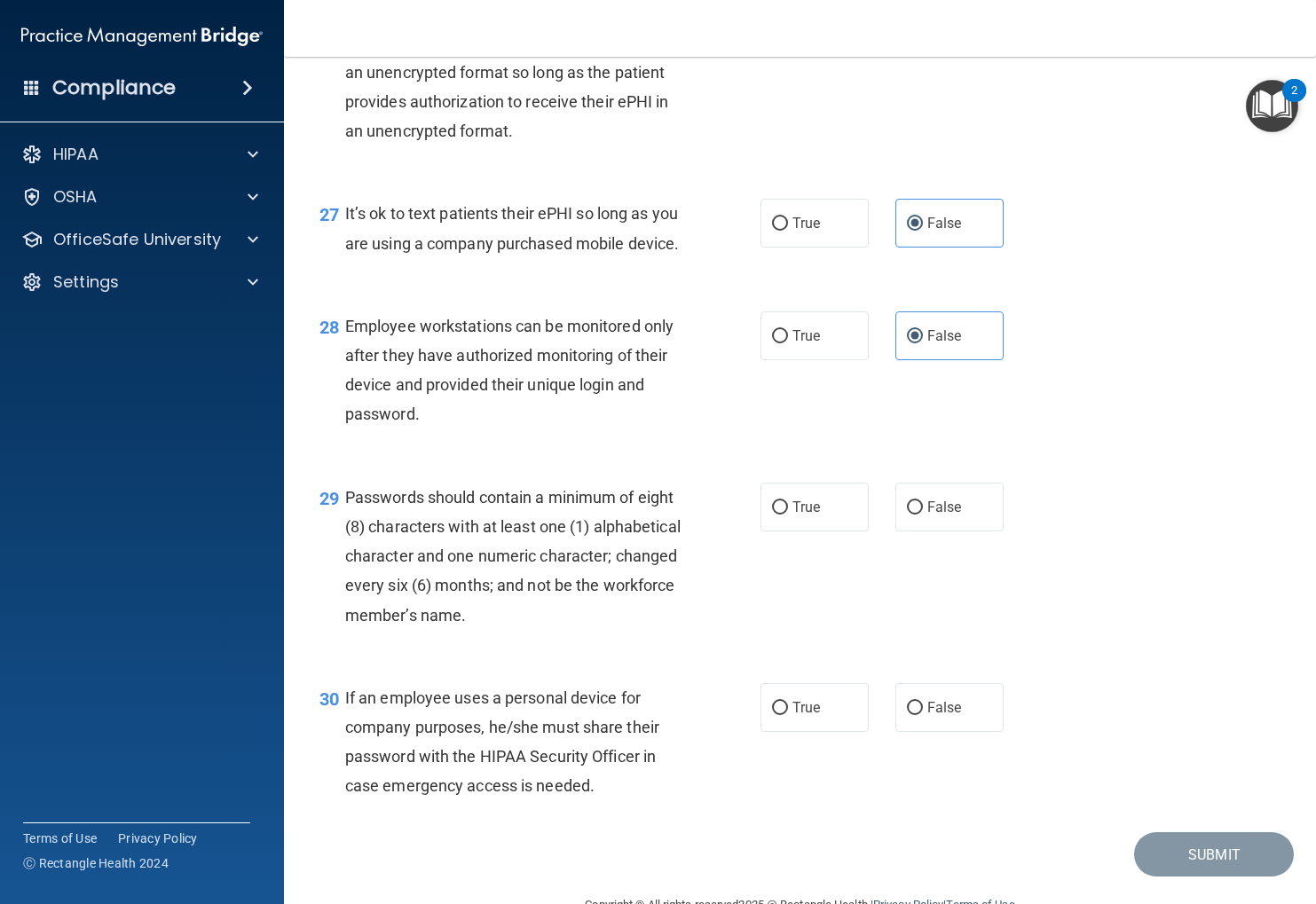 click on "29       Passwords should contain a minimum of eight (8) characters with at least one (1) alphabetical character and one numeric character; changed every six (6) months; and not be the workforce member’s name.                 True           False" at bounding box center [800, 561] 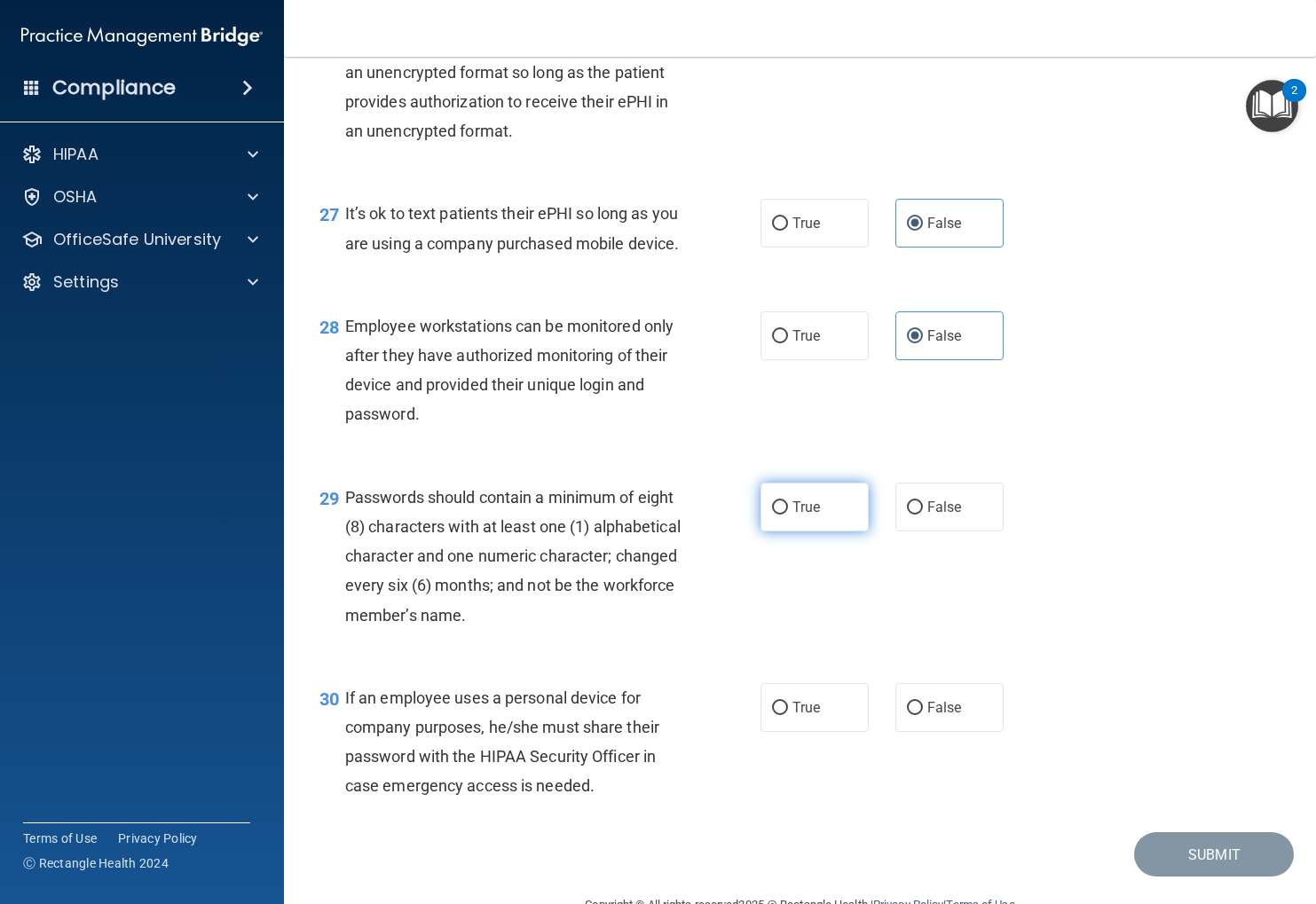 click on "True" at bounding box center [815, 507] 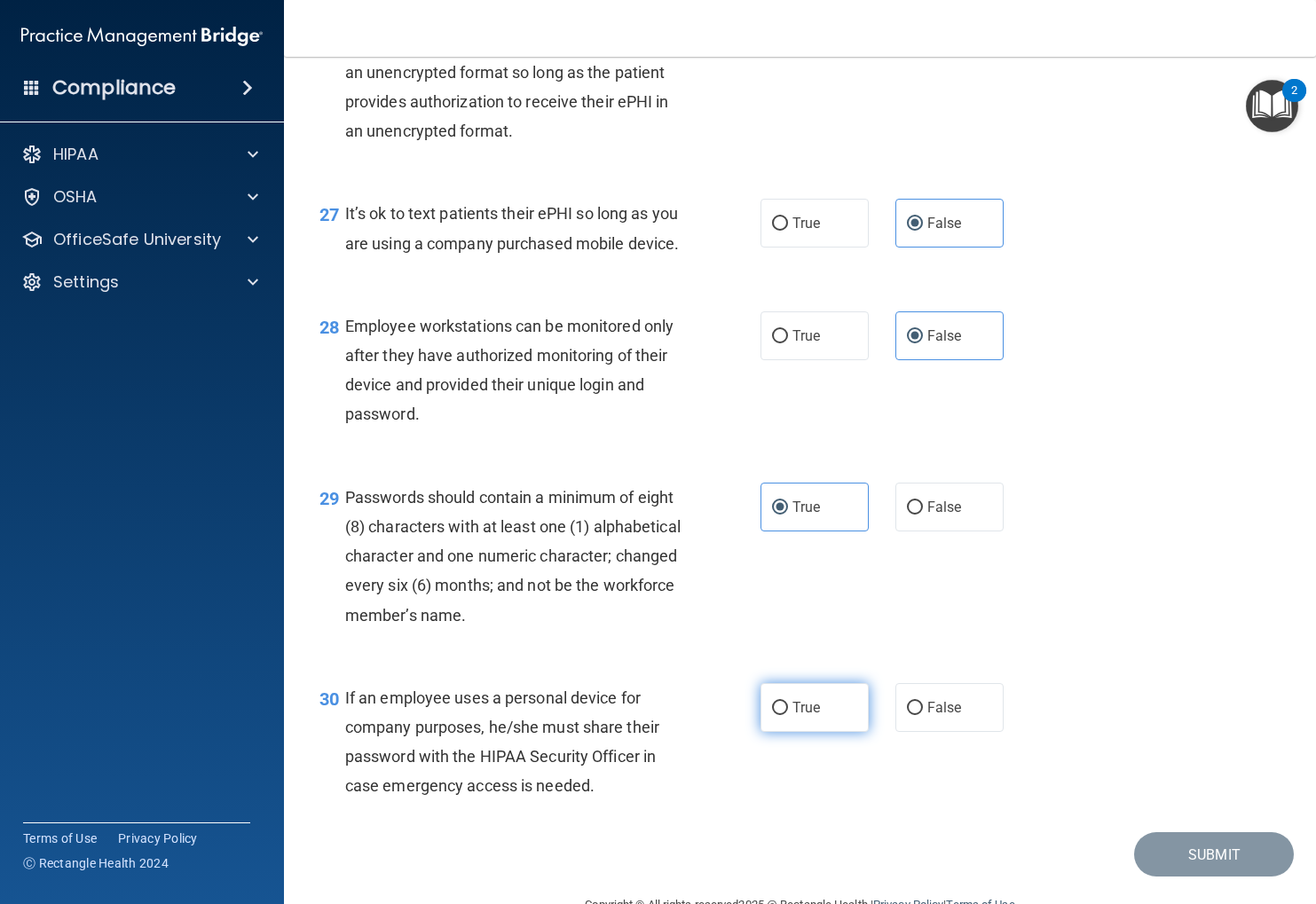 click on "True" at bounding box center [815, 707] 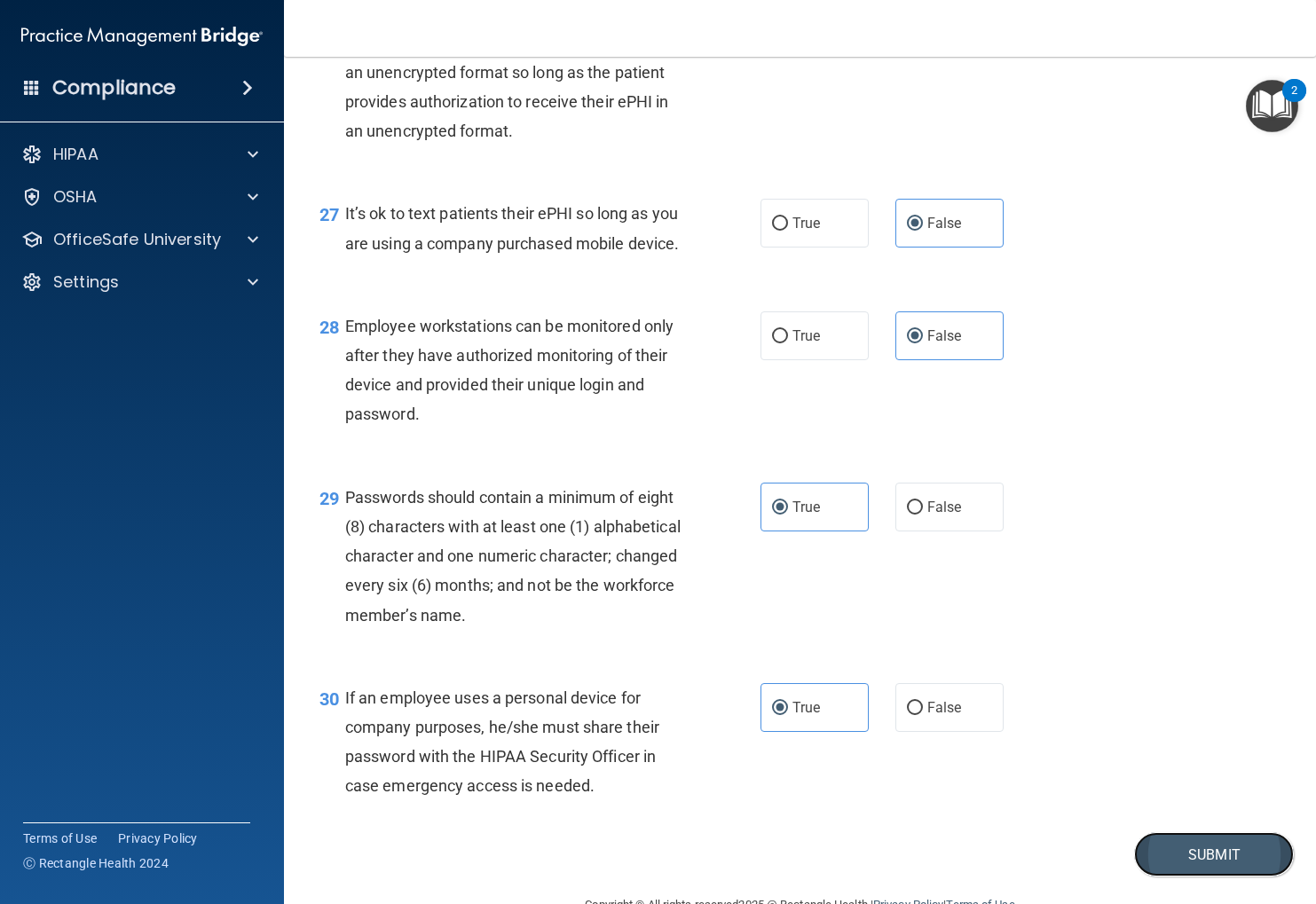 click on "Submit" at bounding box center [1214, 854] 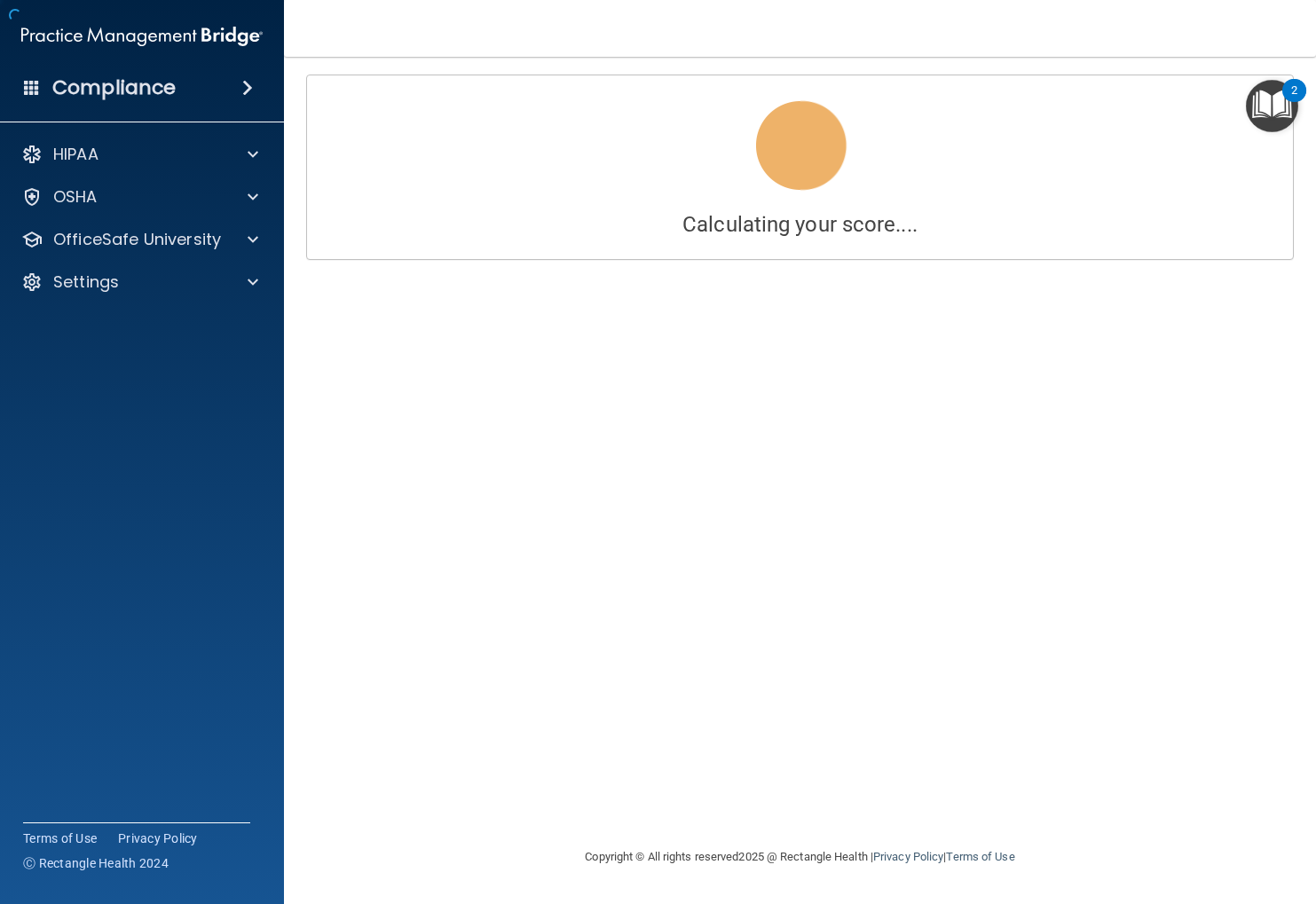 scroll, scrollTop: 0, scrollLeft: 0, axis: both 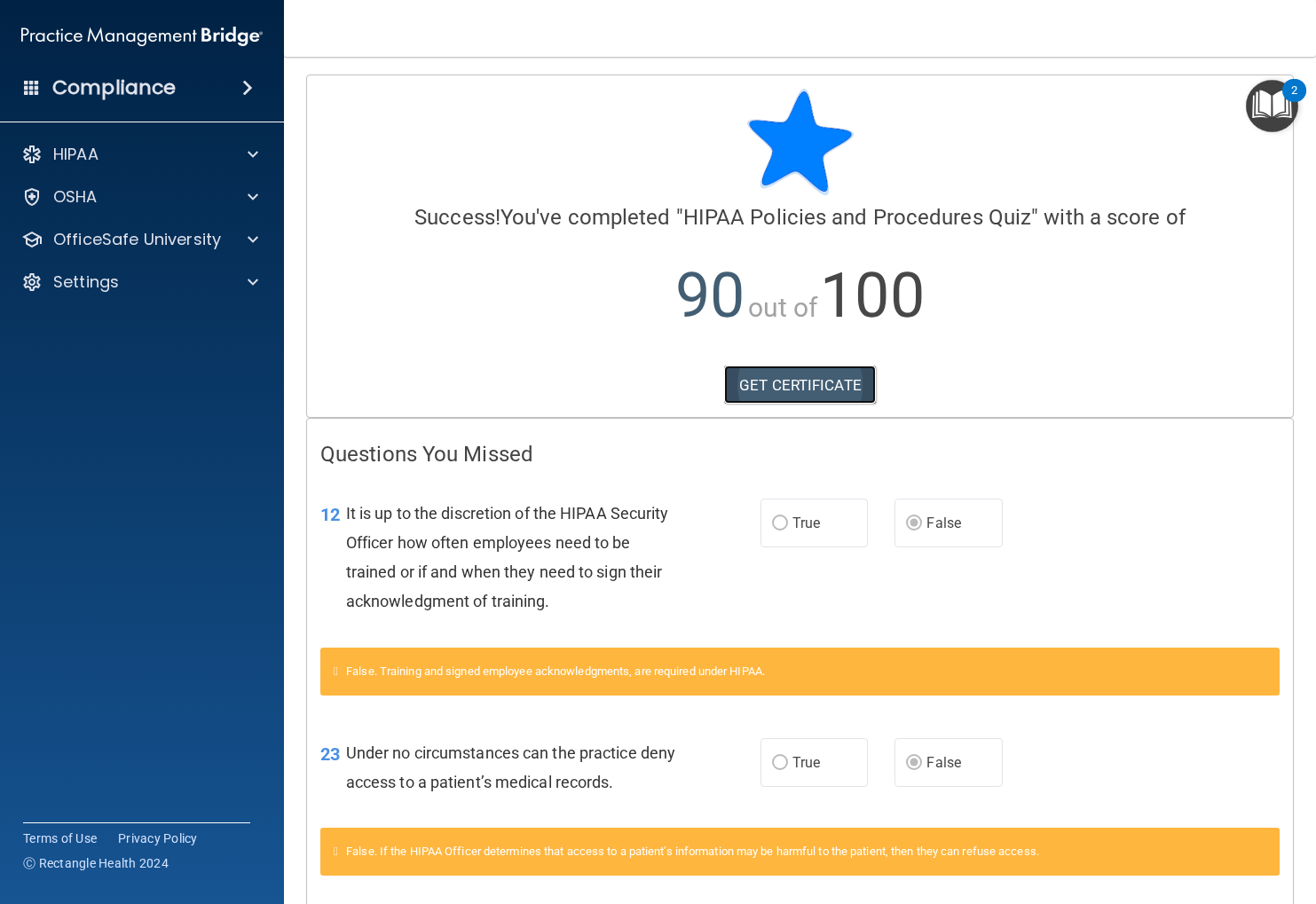 click on "GET CERTIFICATE" at bounding box center [800, 385] 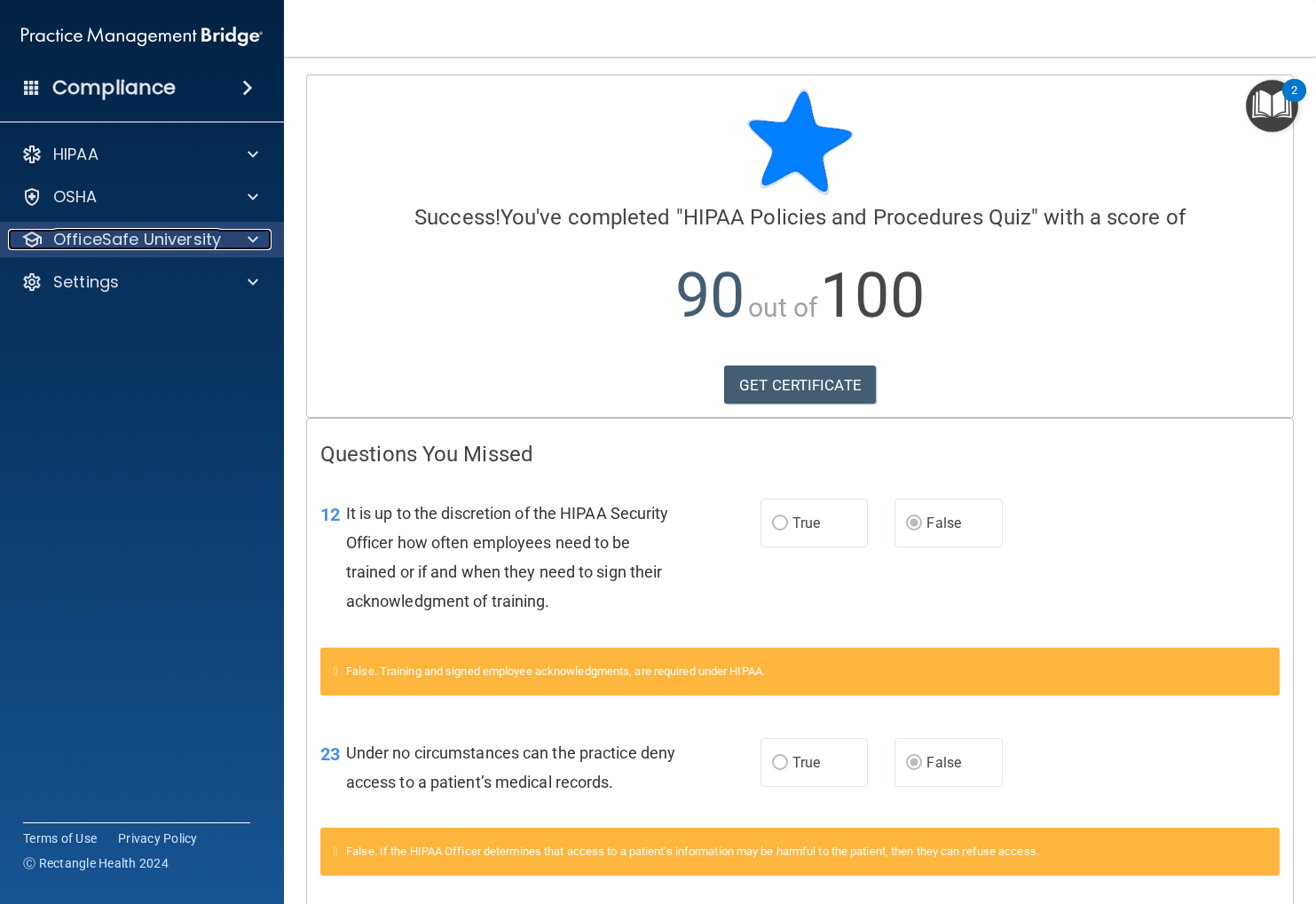 click at bounding box center [253, 240] 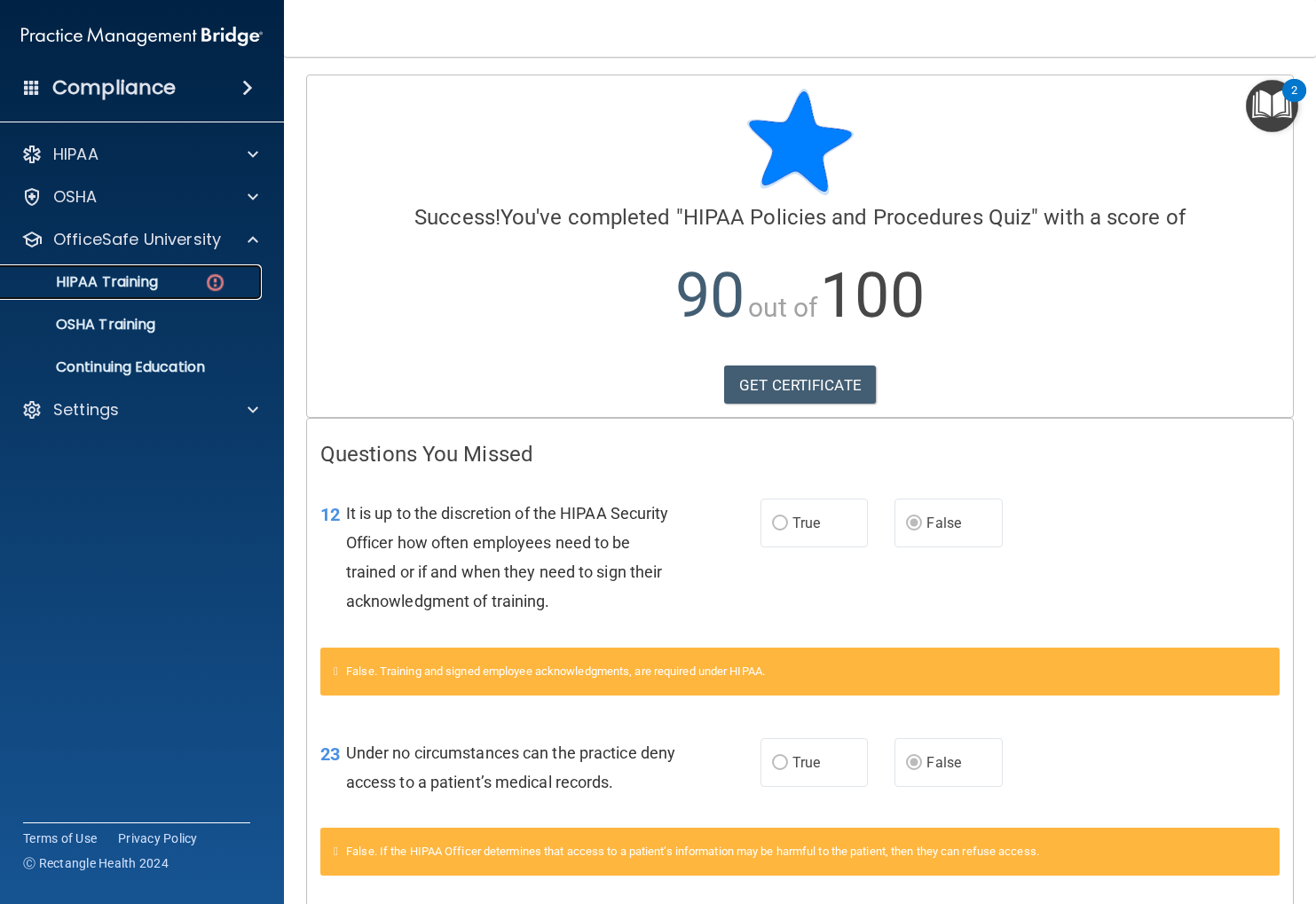 click at bounding box center [215, 282] 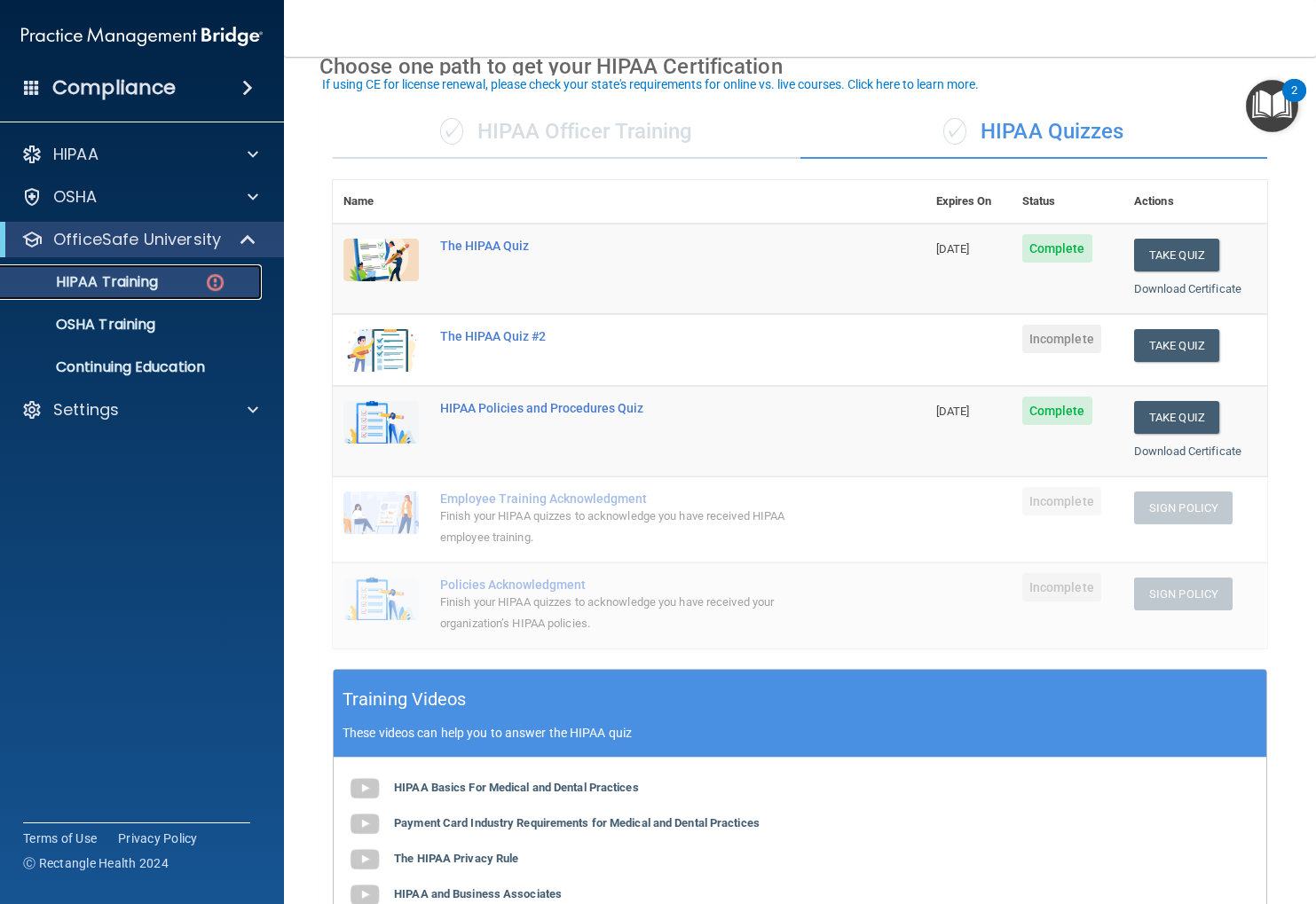 scroll, scrollTop: 96, scrollLeft: 0, axis: vertical 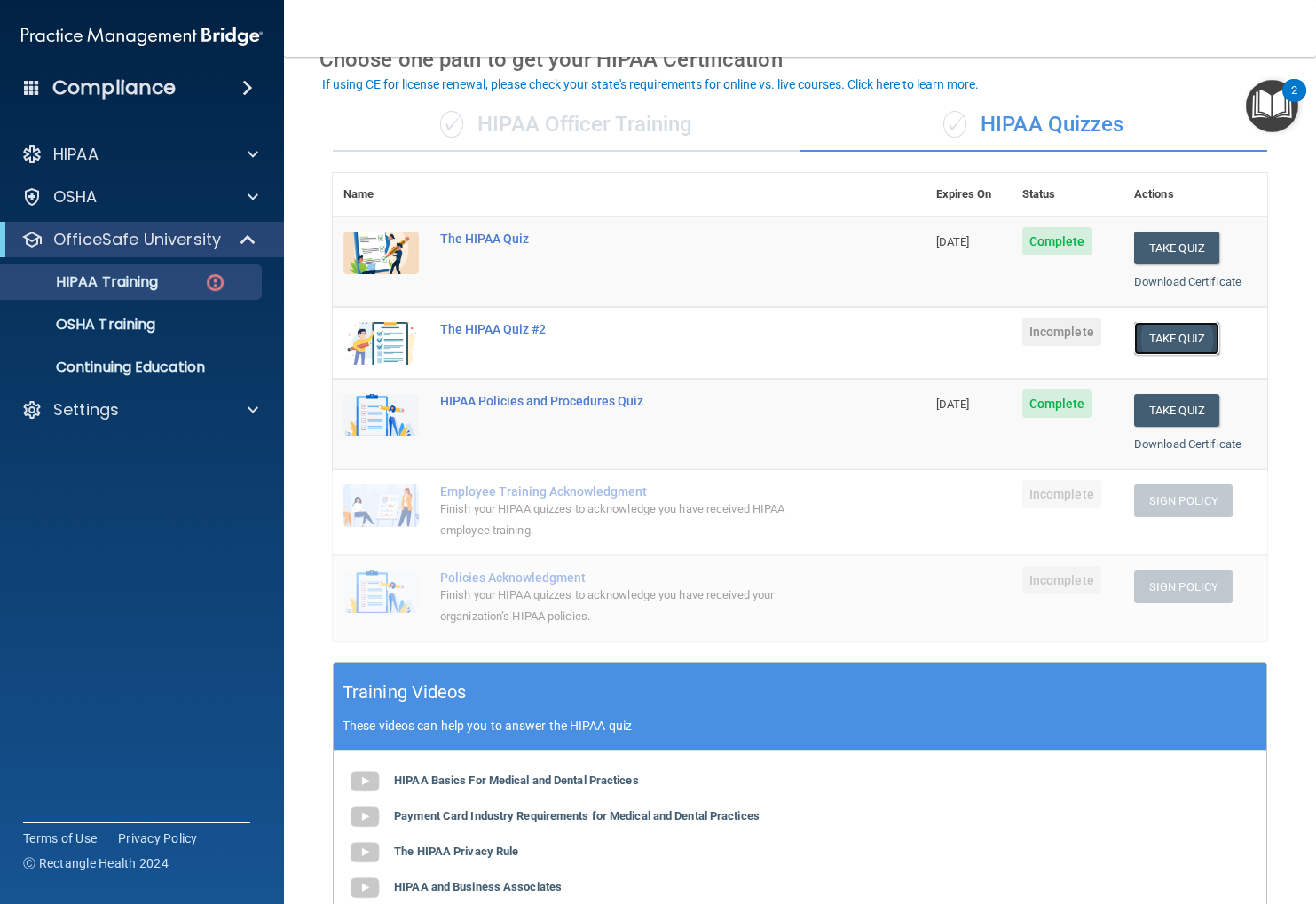 click on "Take Quiz" at bounding box center [1177, 338] 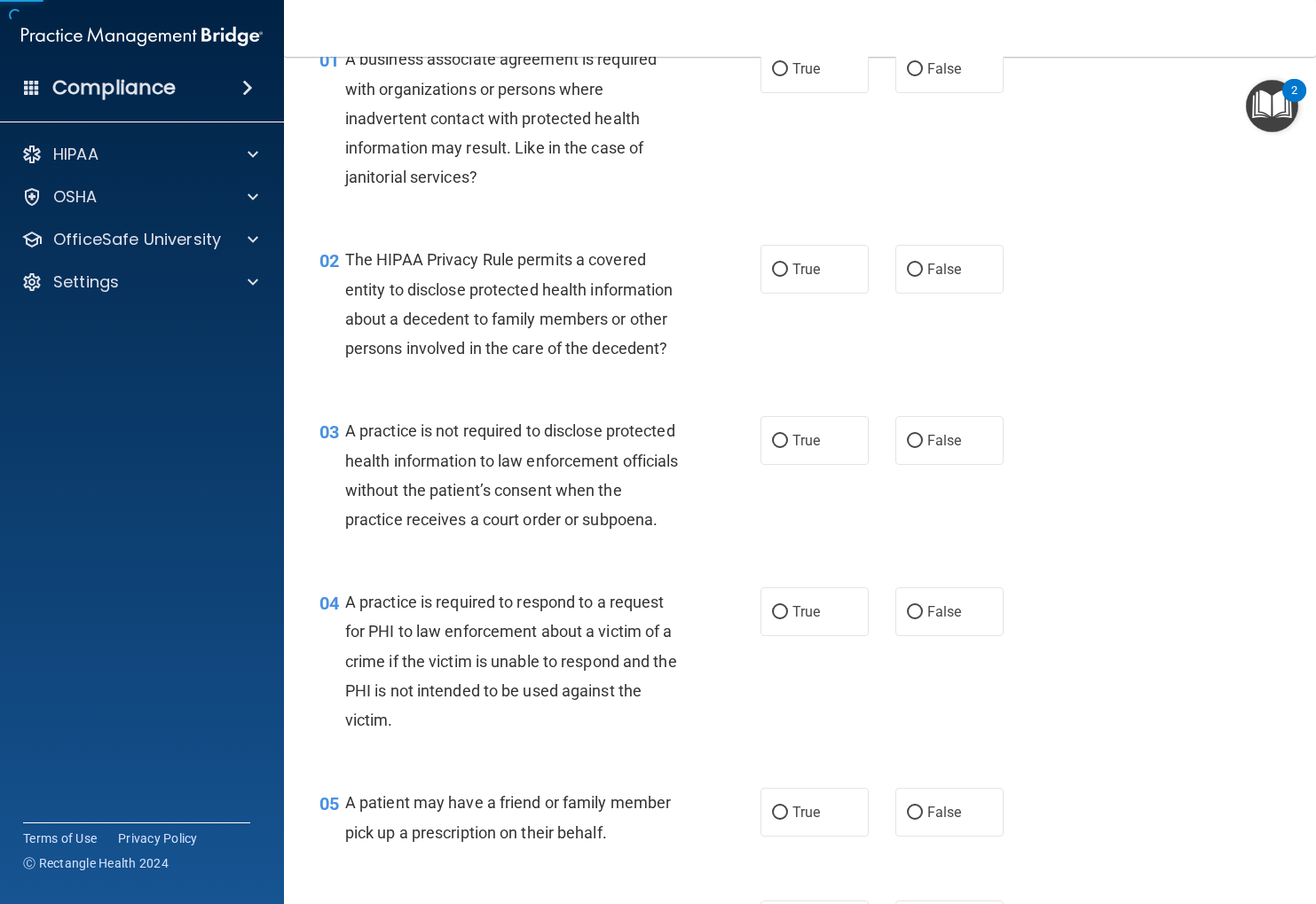 scroll, scrollTop: 0, scrollLeft: 0, axis: both 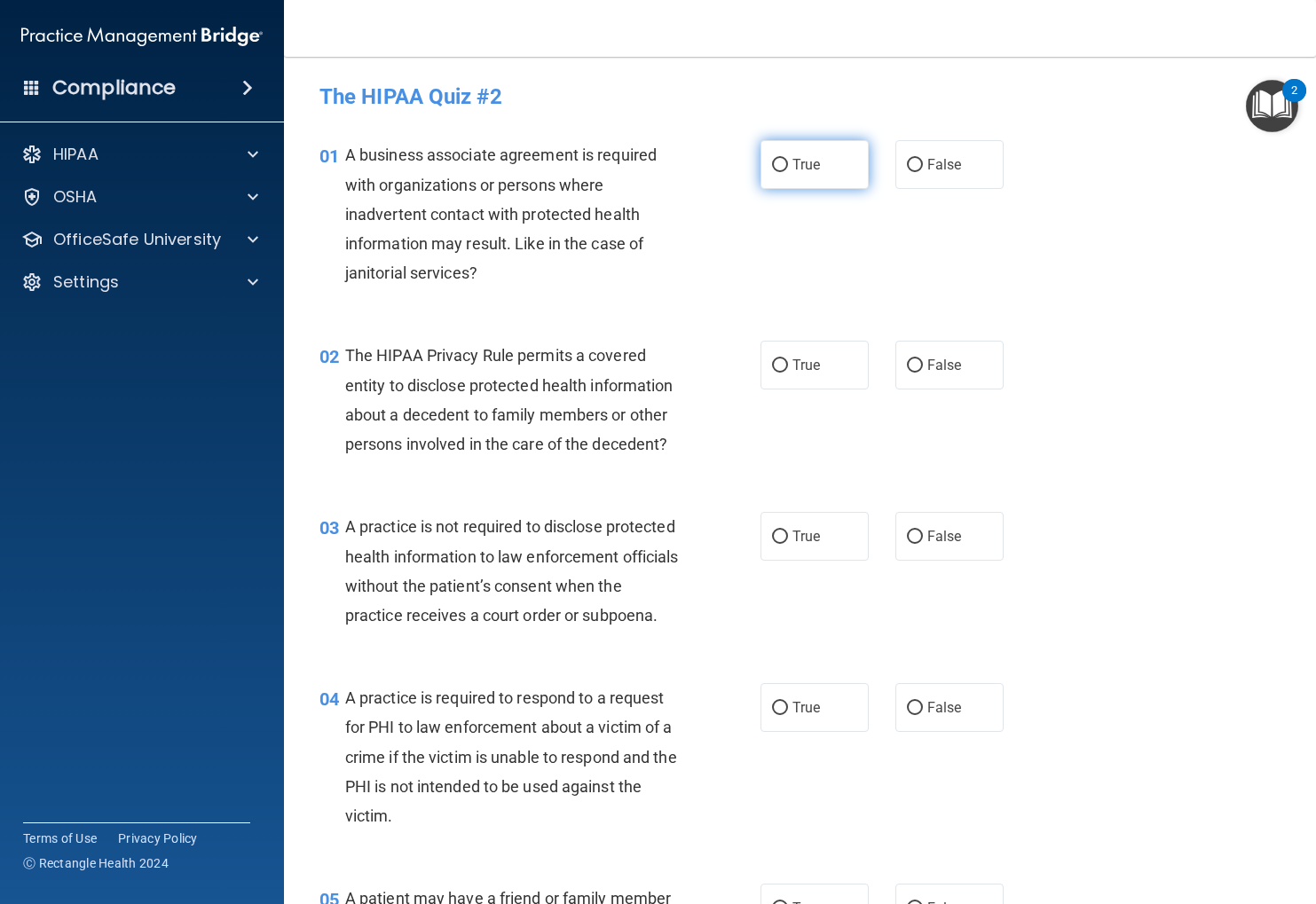 click on "True" at bounding box center (815, 164) 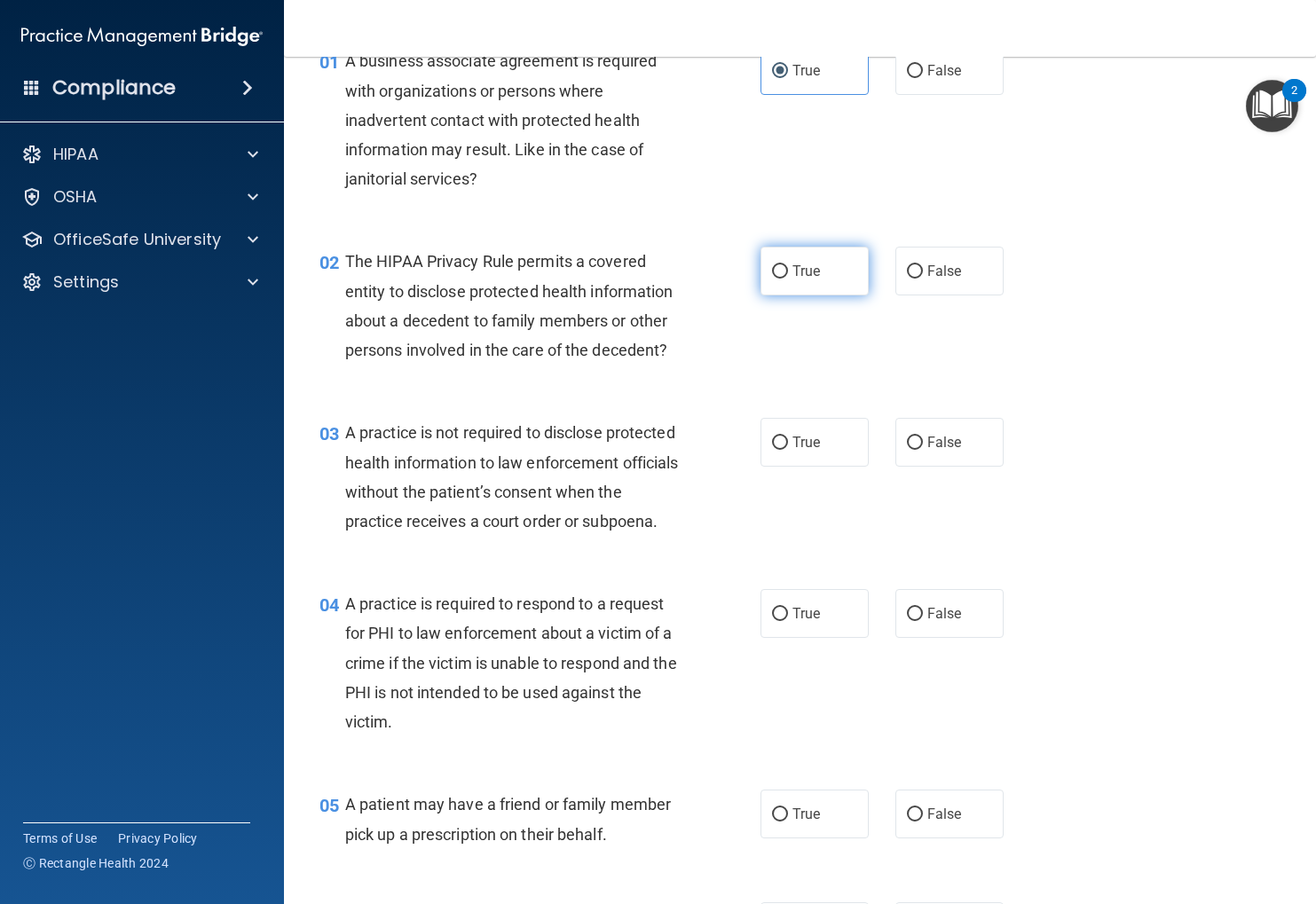 scroll, scrollTop: 96, scrollLeft: 0, axis: vertical 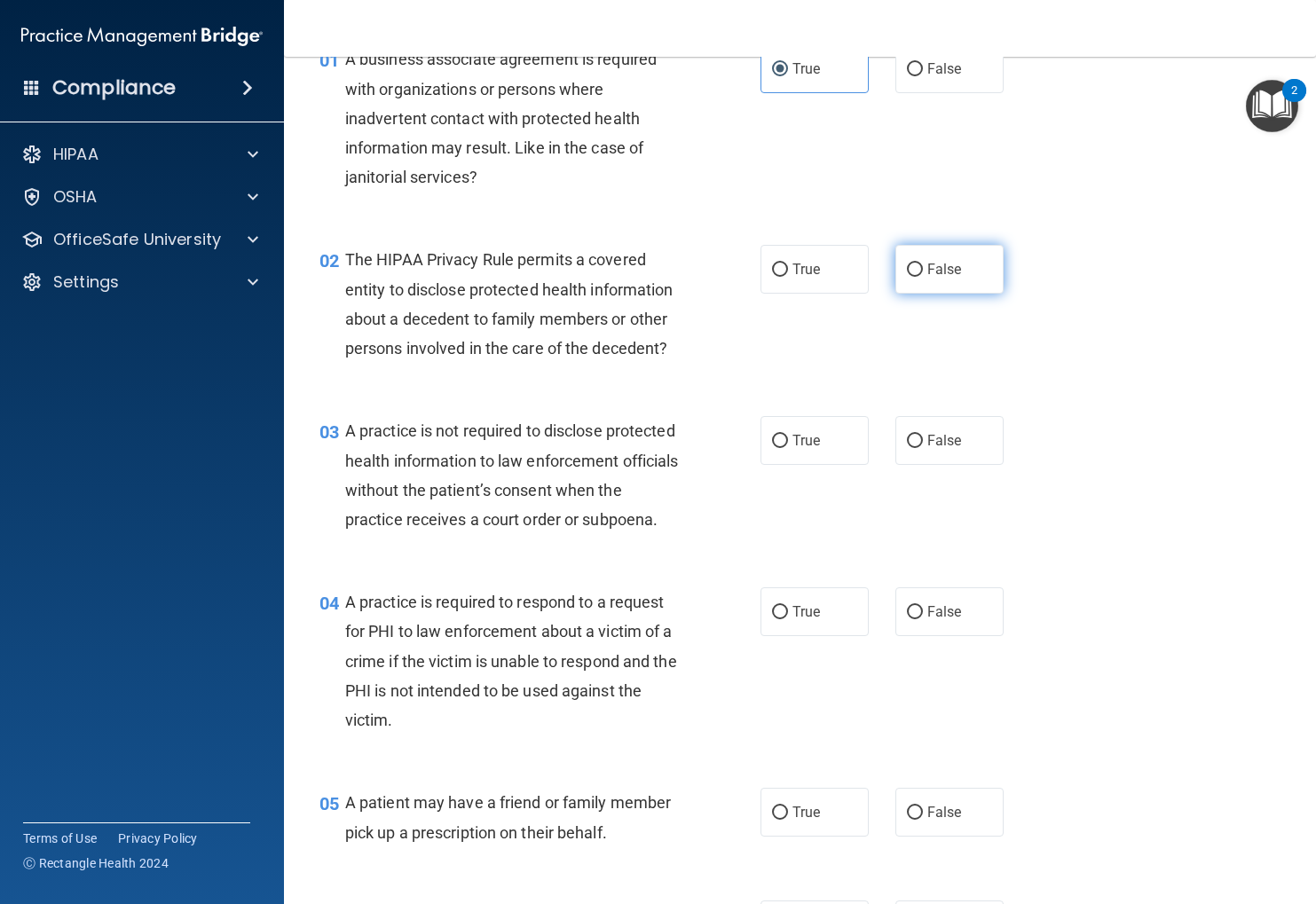 click on "False" at bounding box center (950, 269) 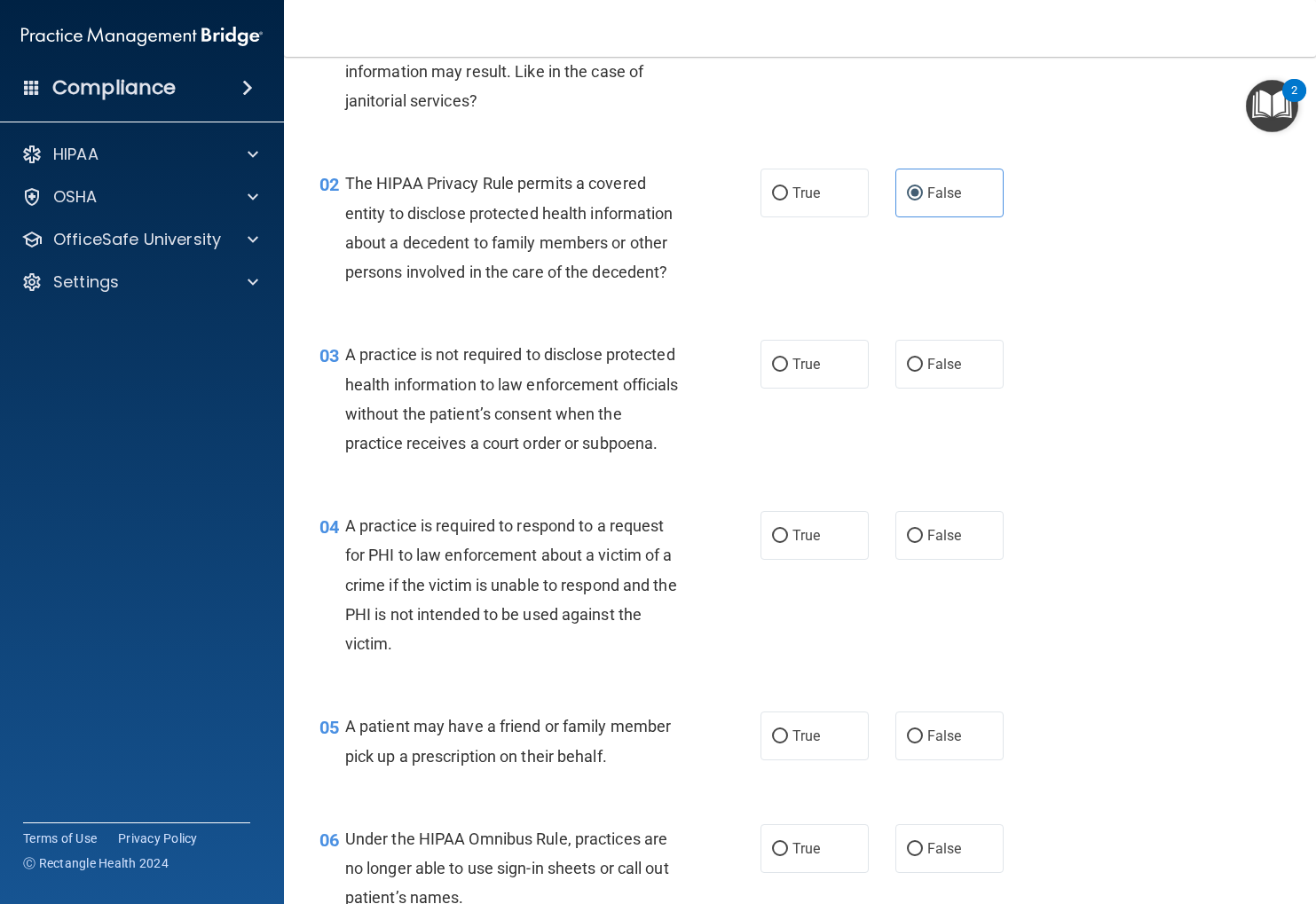 scroll, scrollTop: 182, scrollLeft: 0, axis: vertical 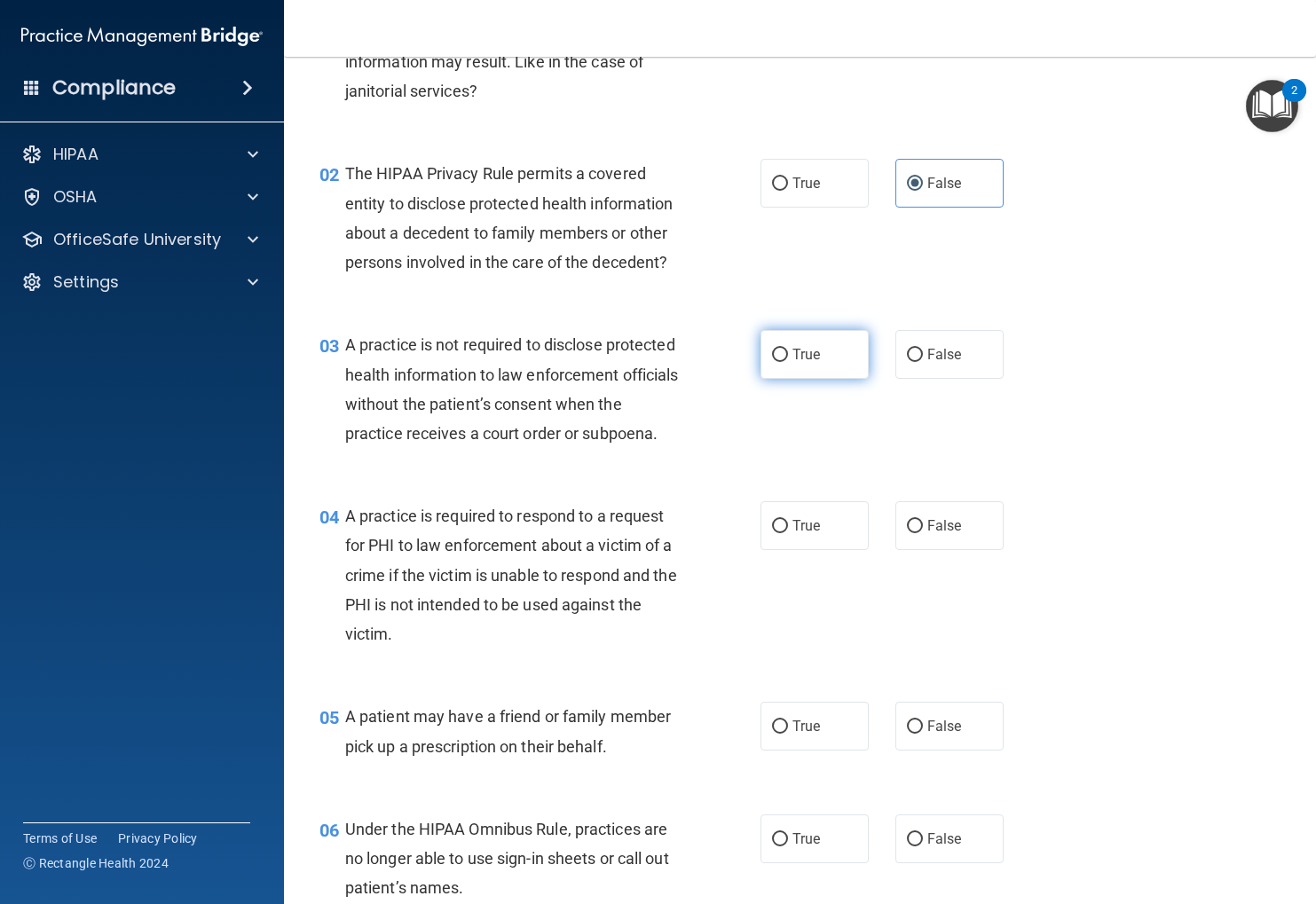 click on "True" at bounding box center [815, 354] 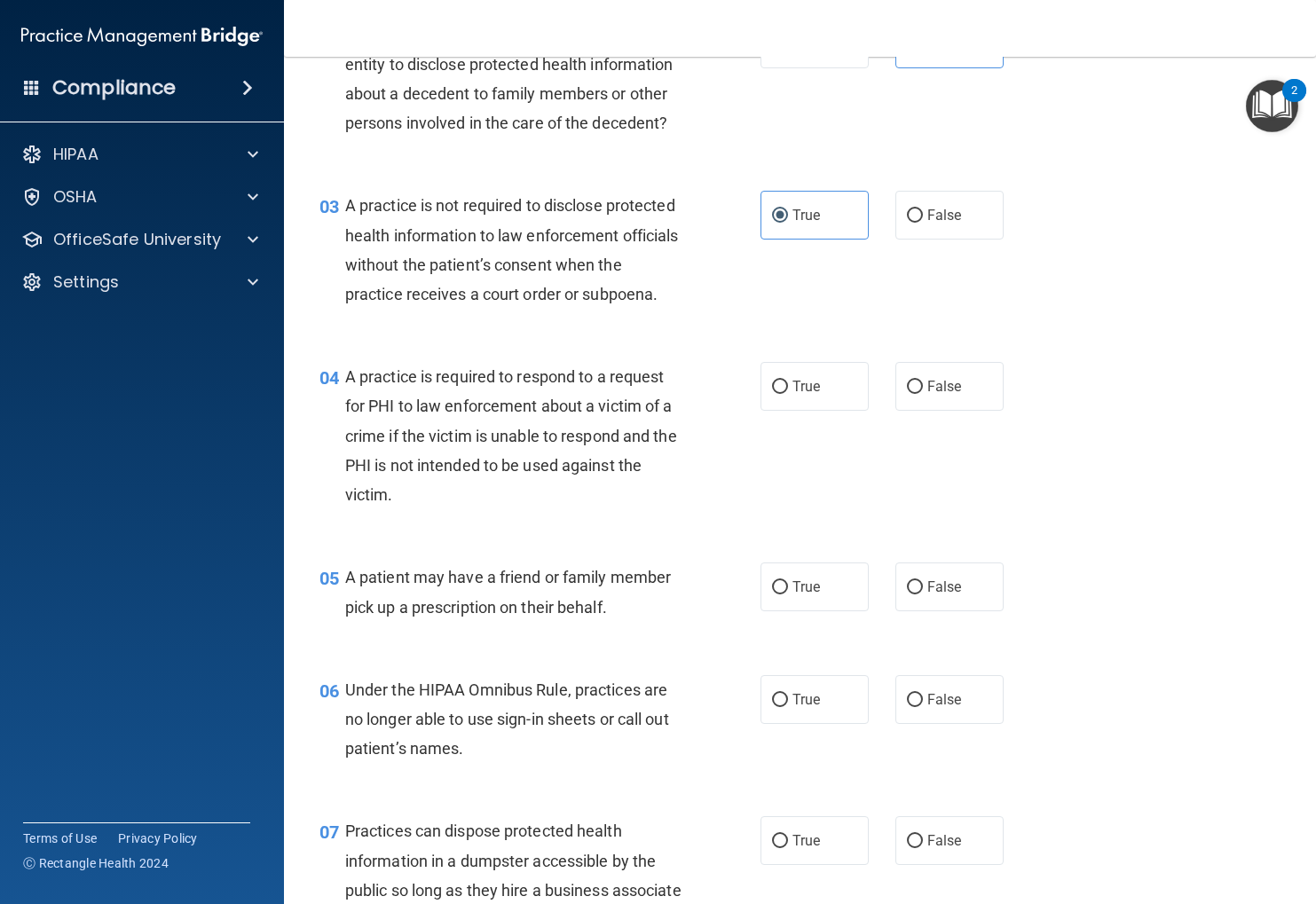 scroll, scrollTop: 325, scrollLeft: 0, axis: vertical 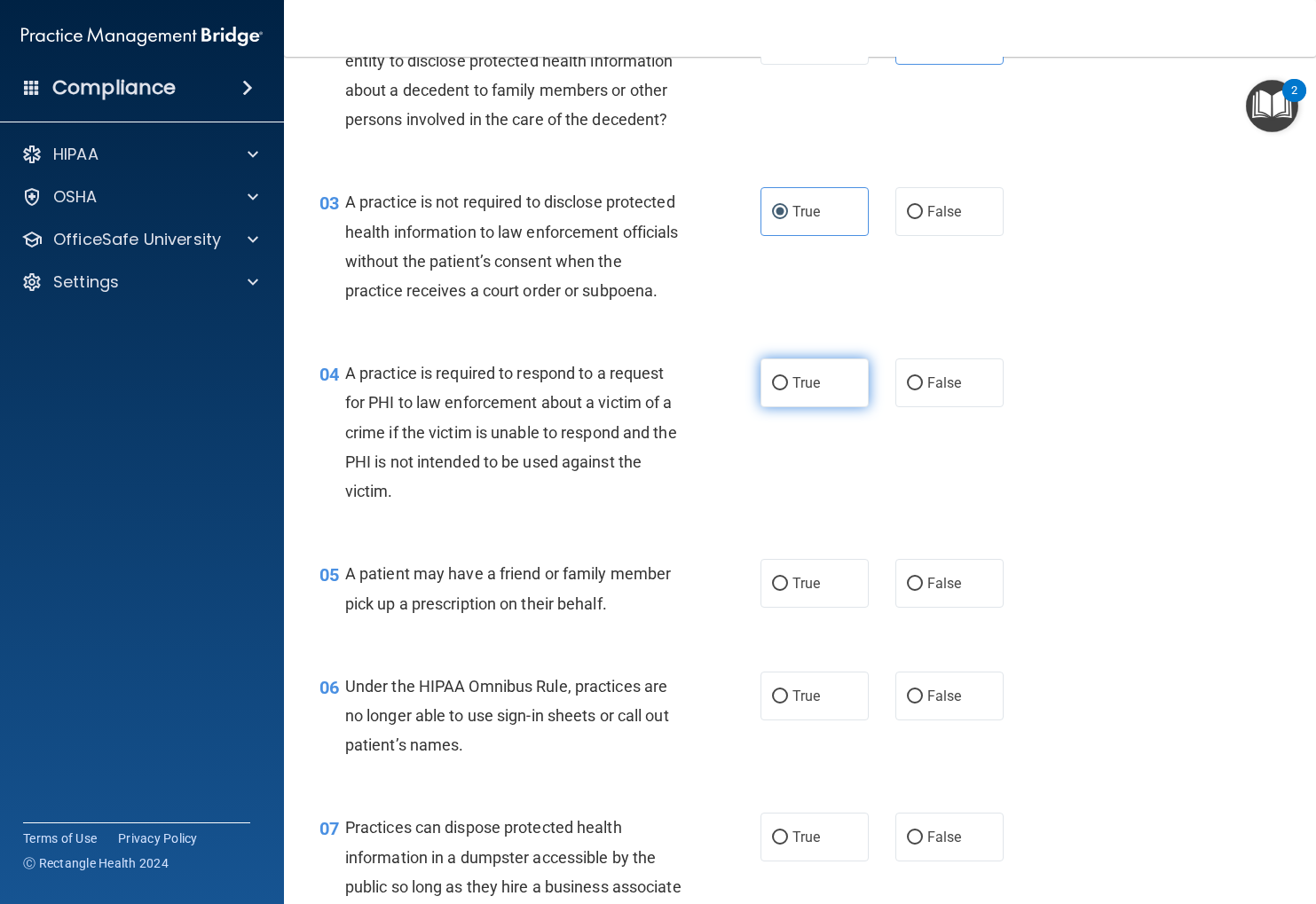 click on "True" at bounding box center [815, 382] 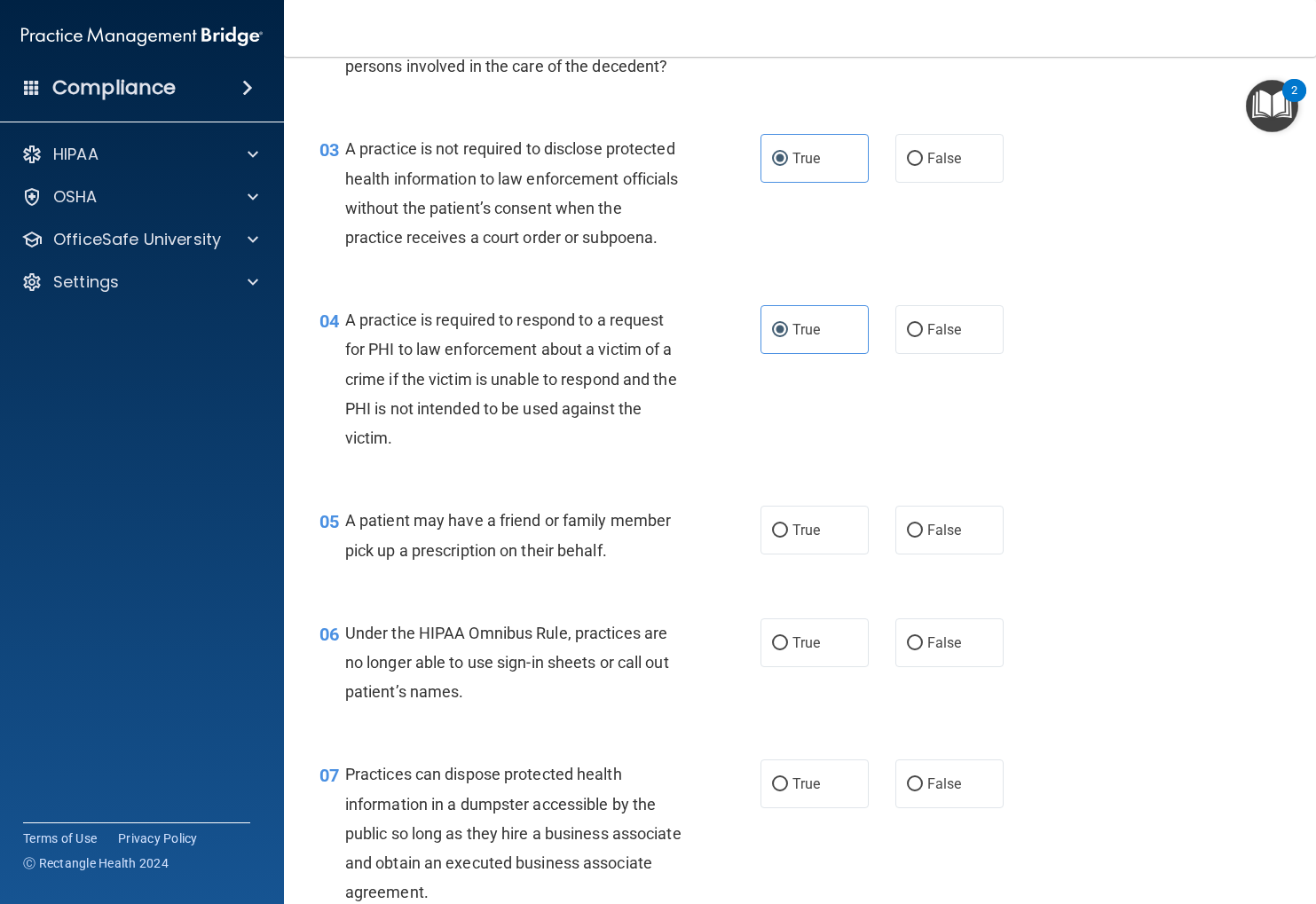 scroll, scrollTop: 383, scrollLeft: 0, axis: vertical 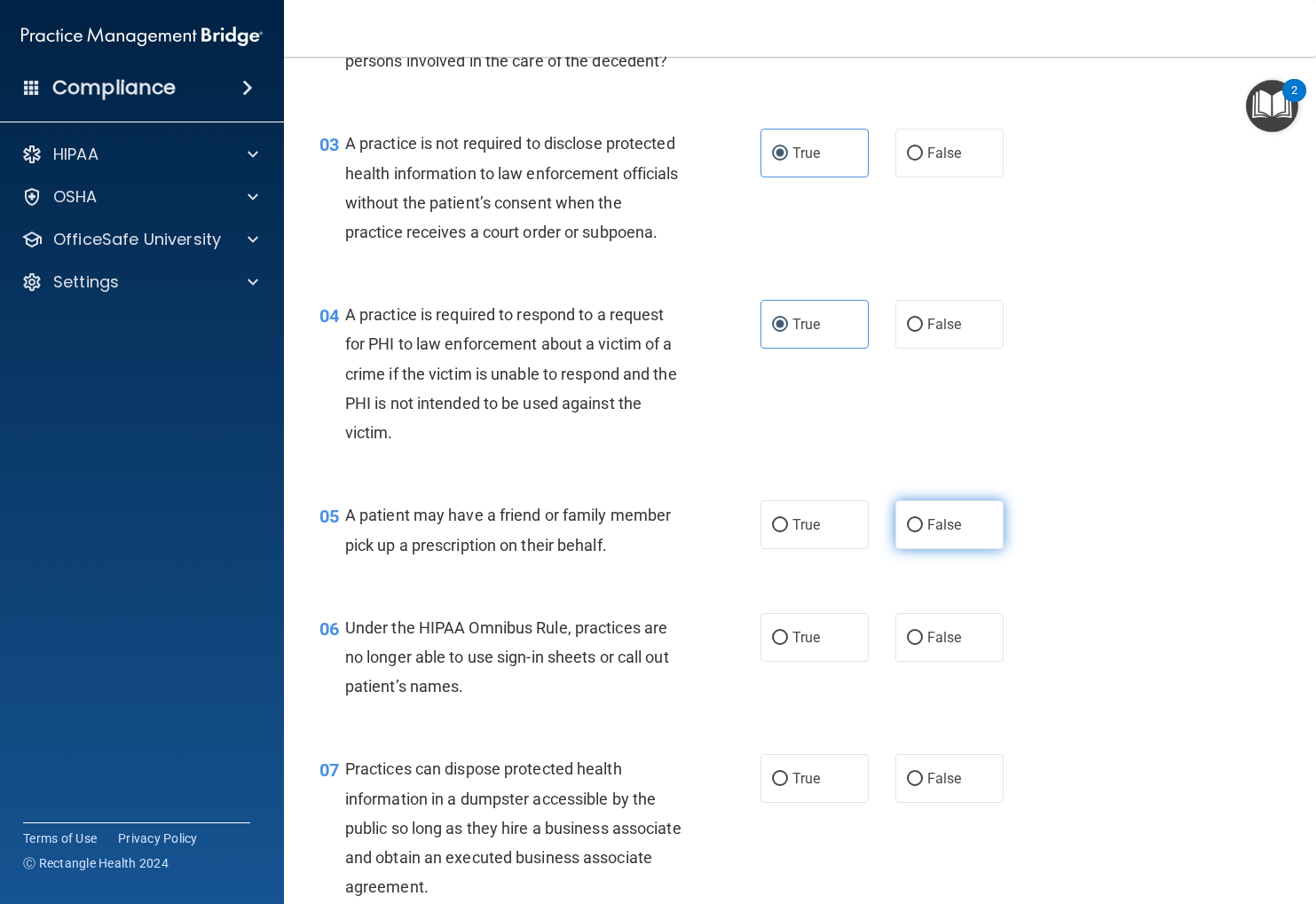 click on "False" at bounding box center [950, 524] 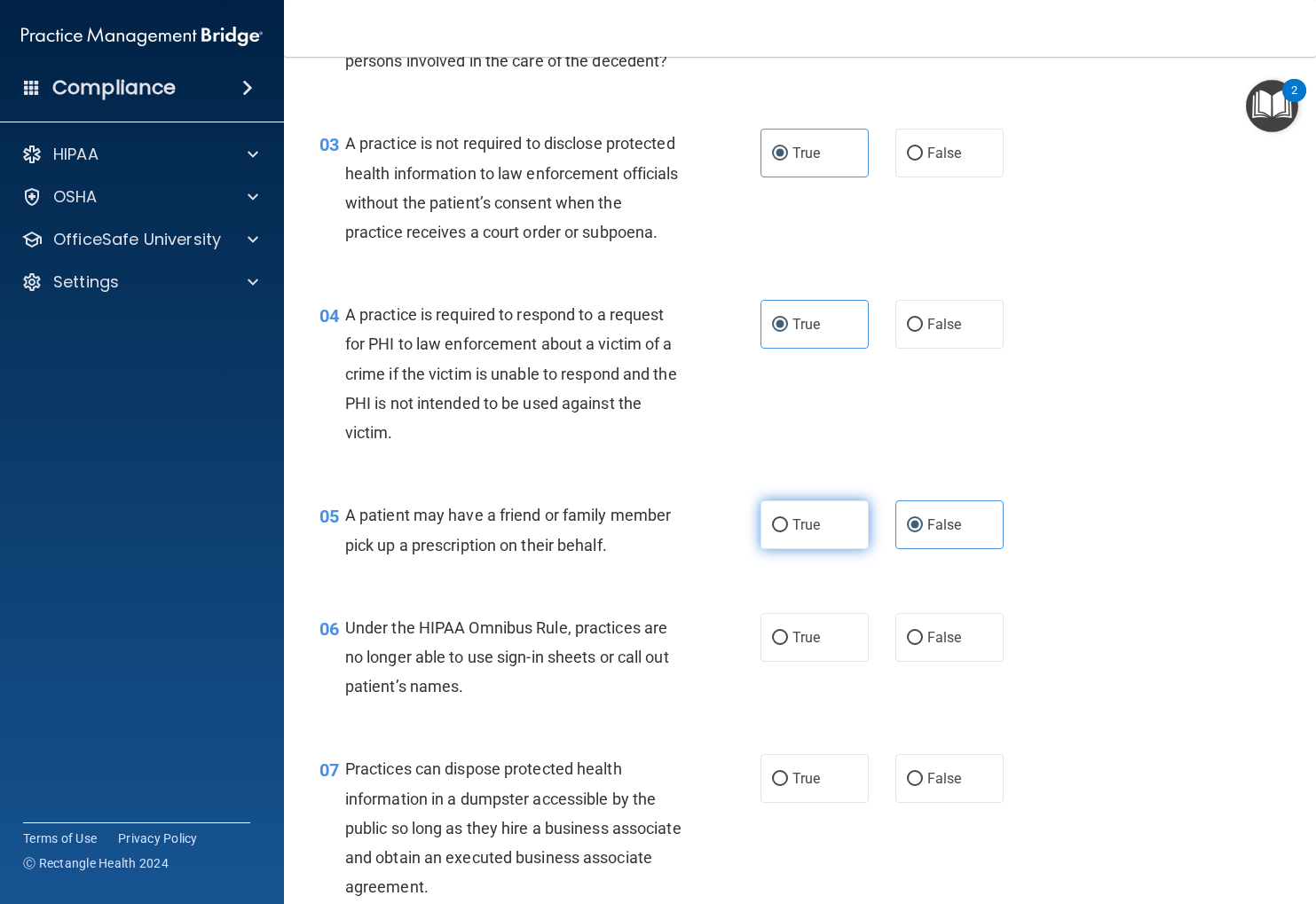 click on "True" at bounding box center [815, 524] 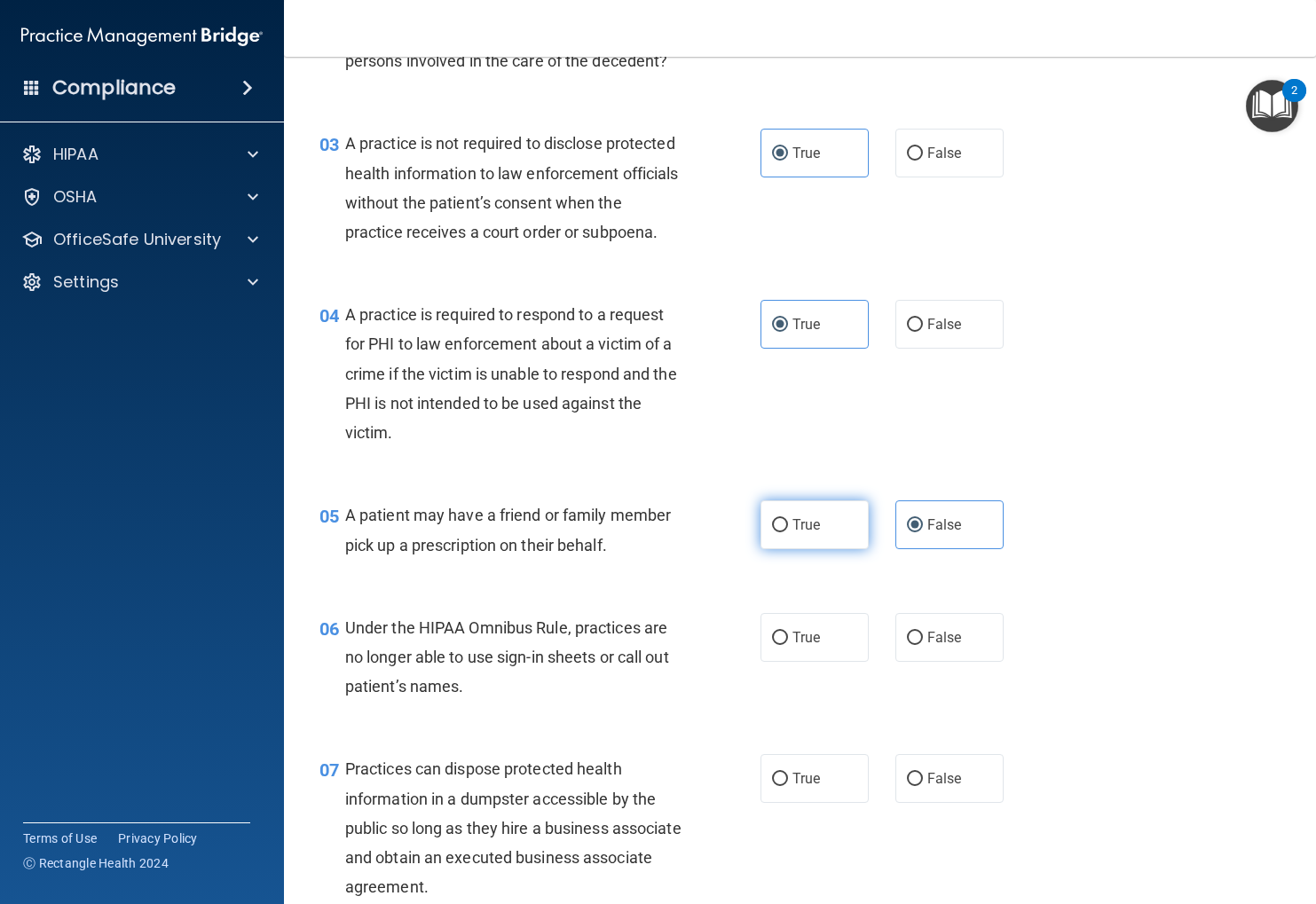 radio on "true" 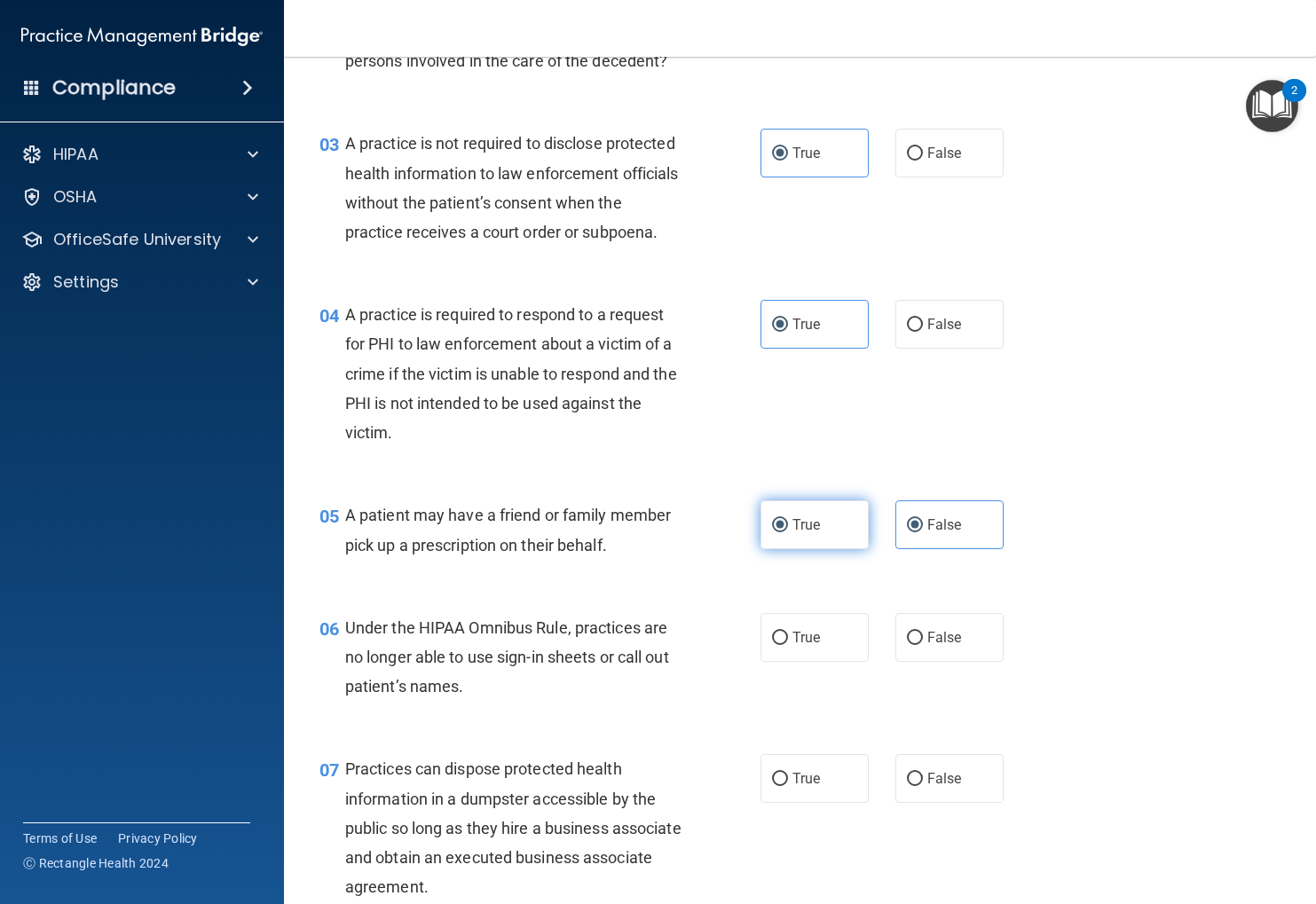 radio on "false" 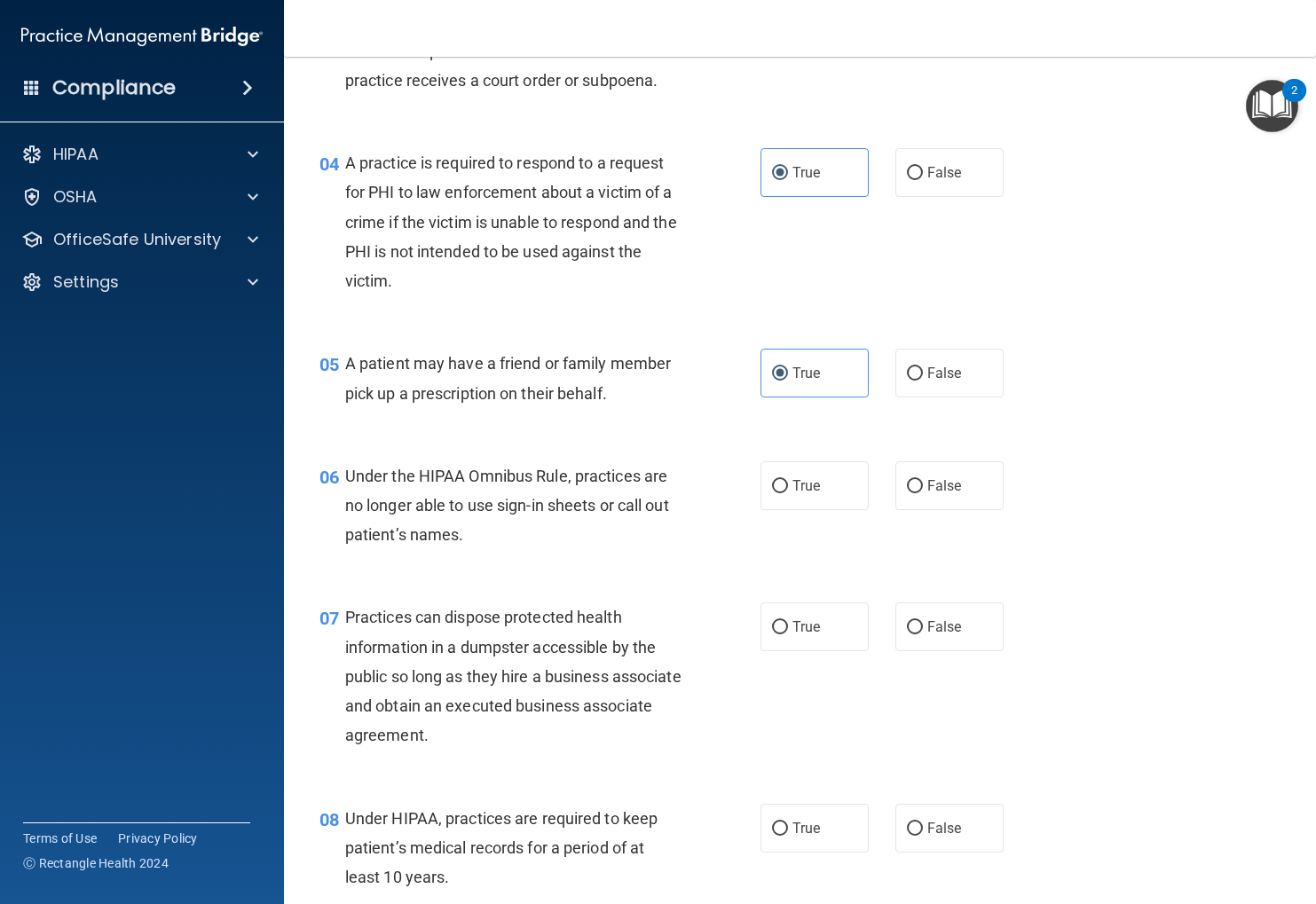 scroll, scrollTop: 548, scrollLeft: 0, axis: vertical 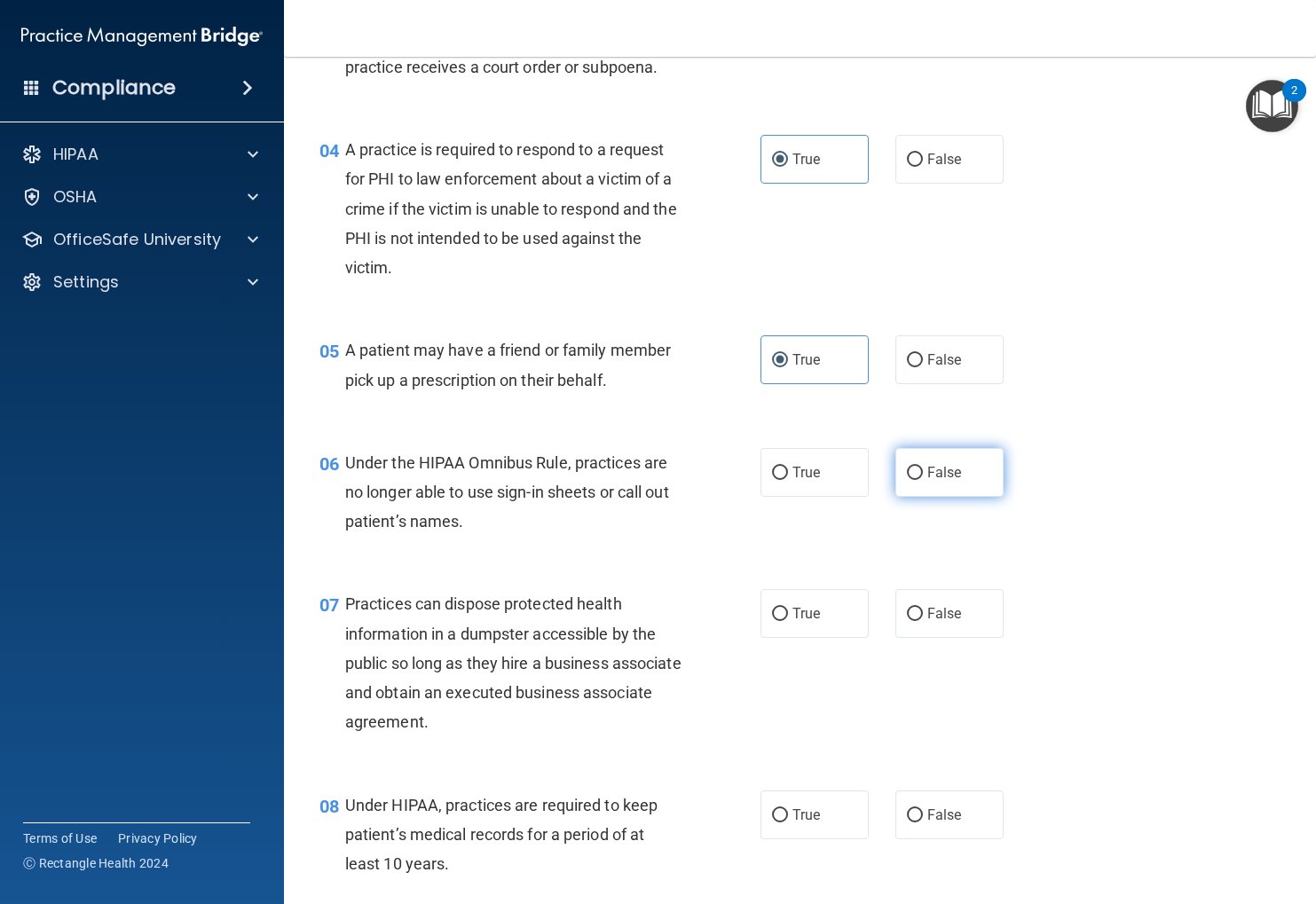 click on "False" at bounding box center [950, 472] 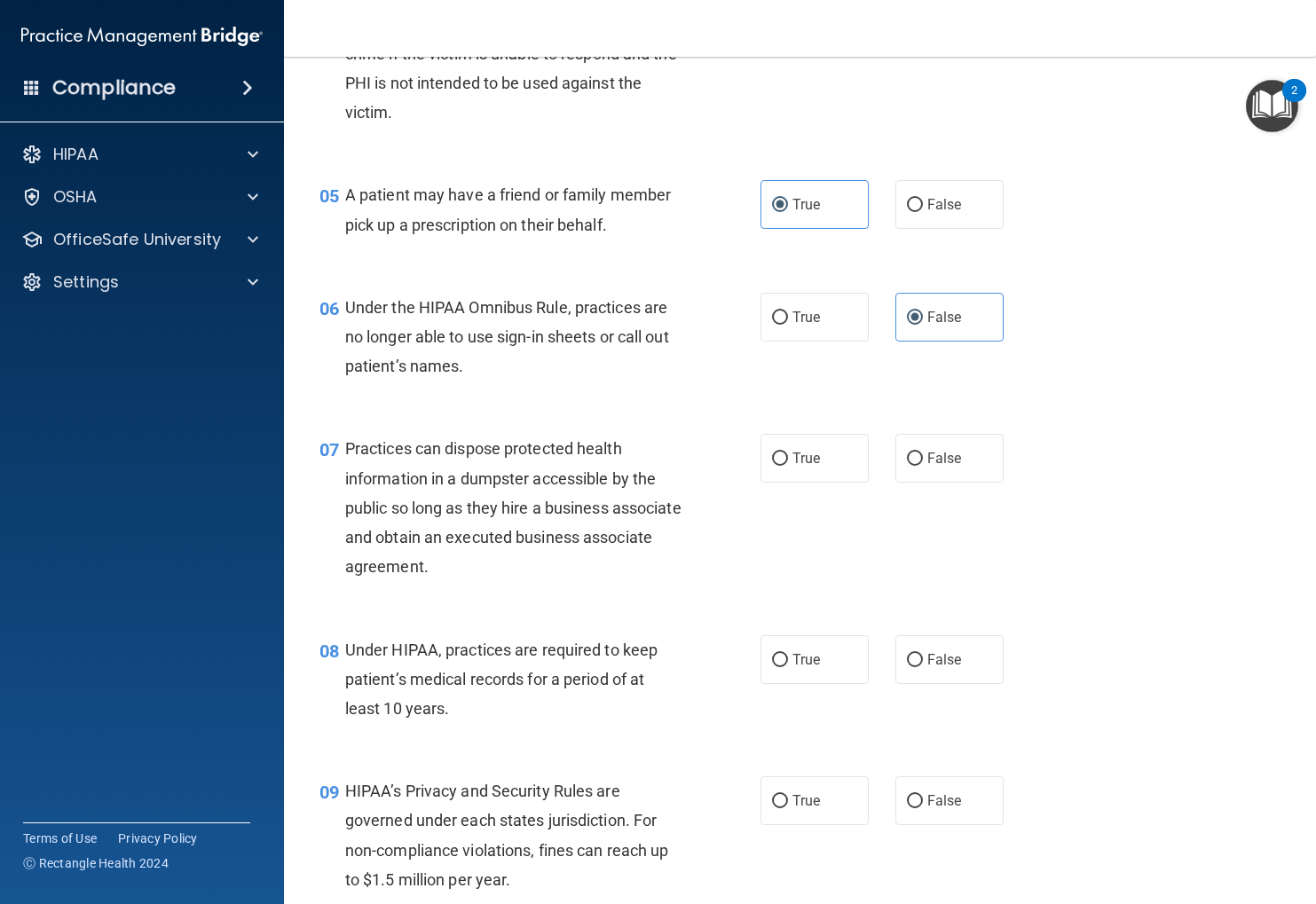 scroll, scrollTop: 708, scrollLeft: 0, axis: vertical 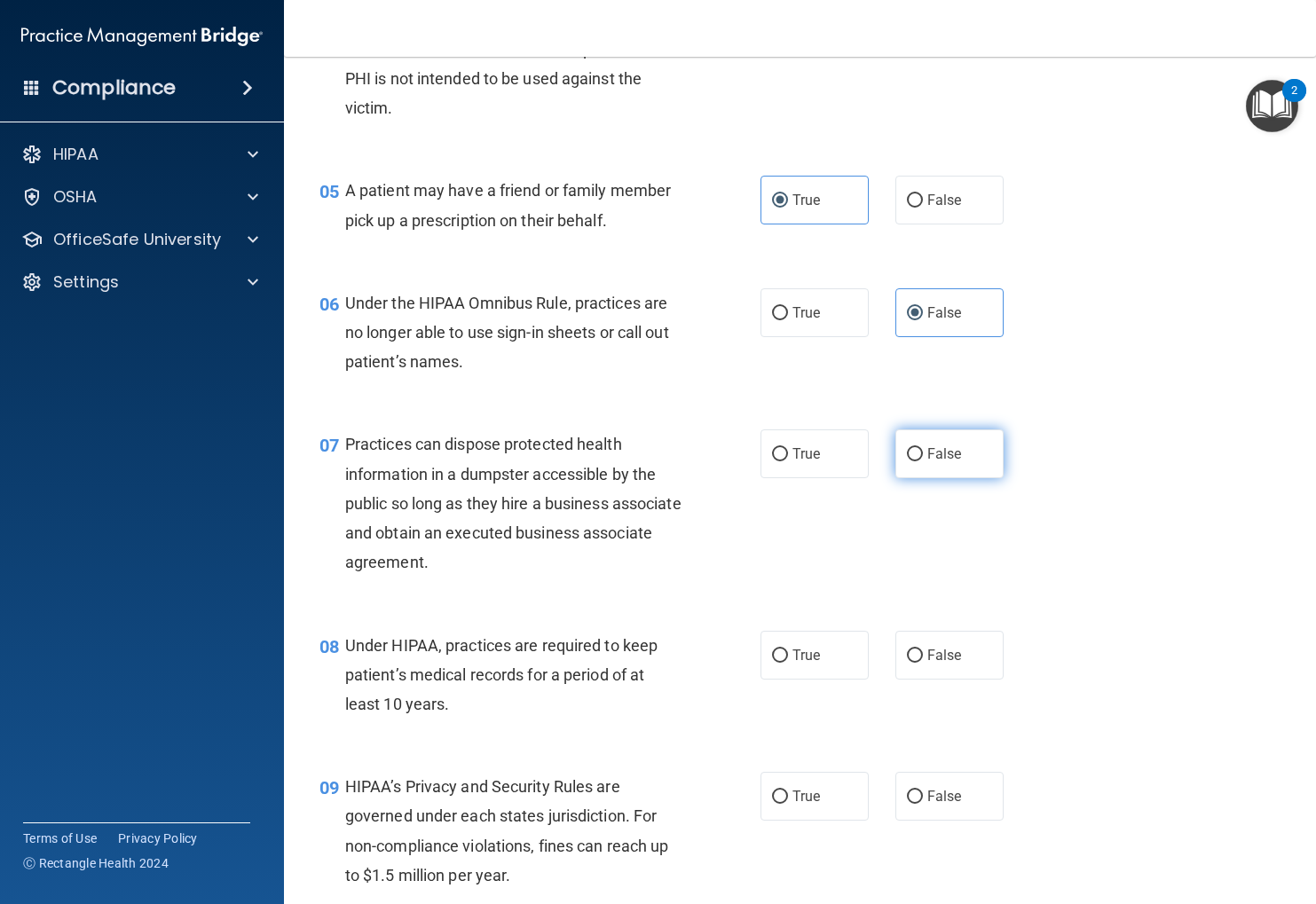 click on "False" at bounding box center (944, 453) 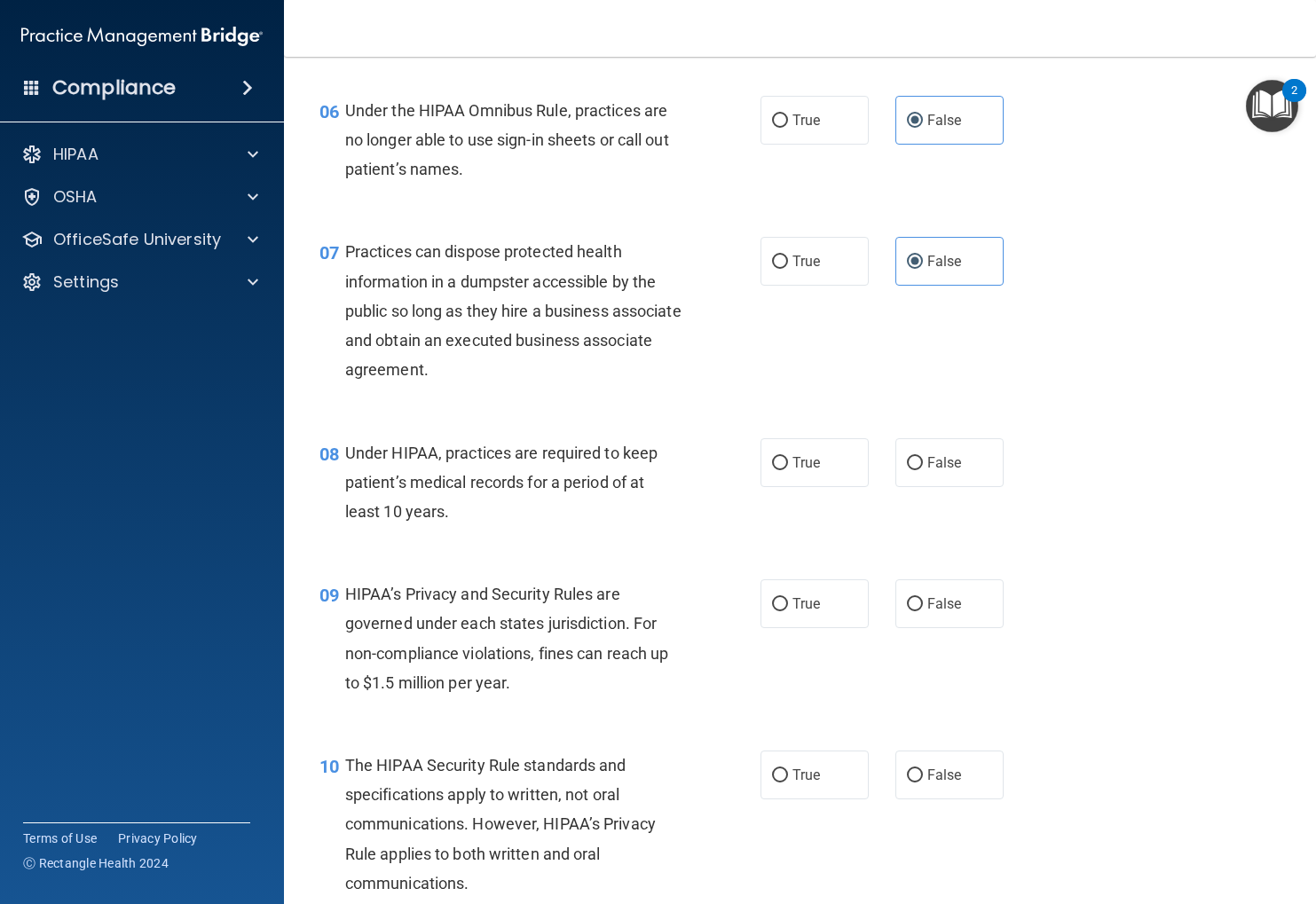 scroll, scrollTop: 904, scrollLeft: 0, axis: vertical 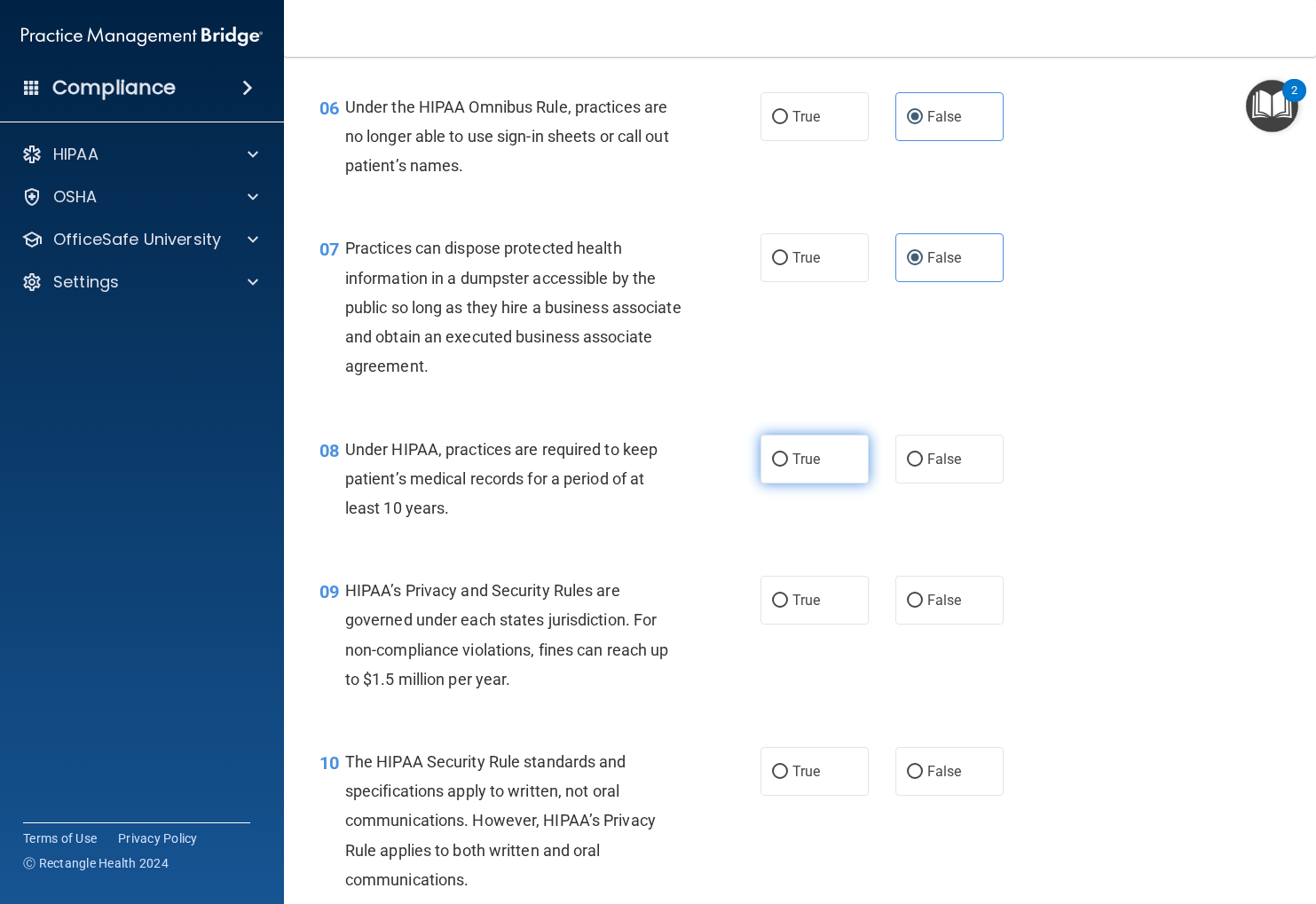 click on "True" at bounding box center (815, 459) 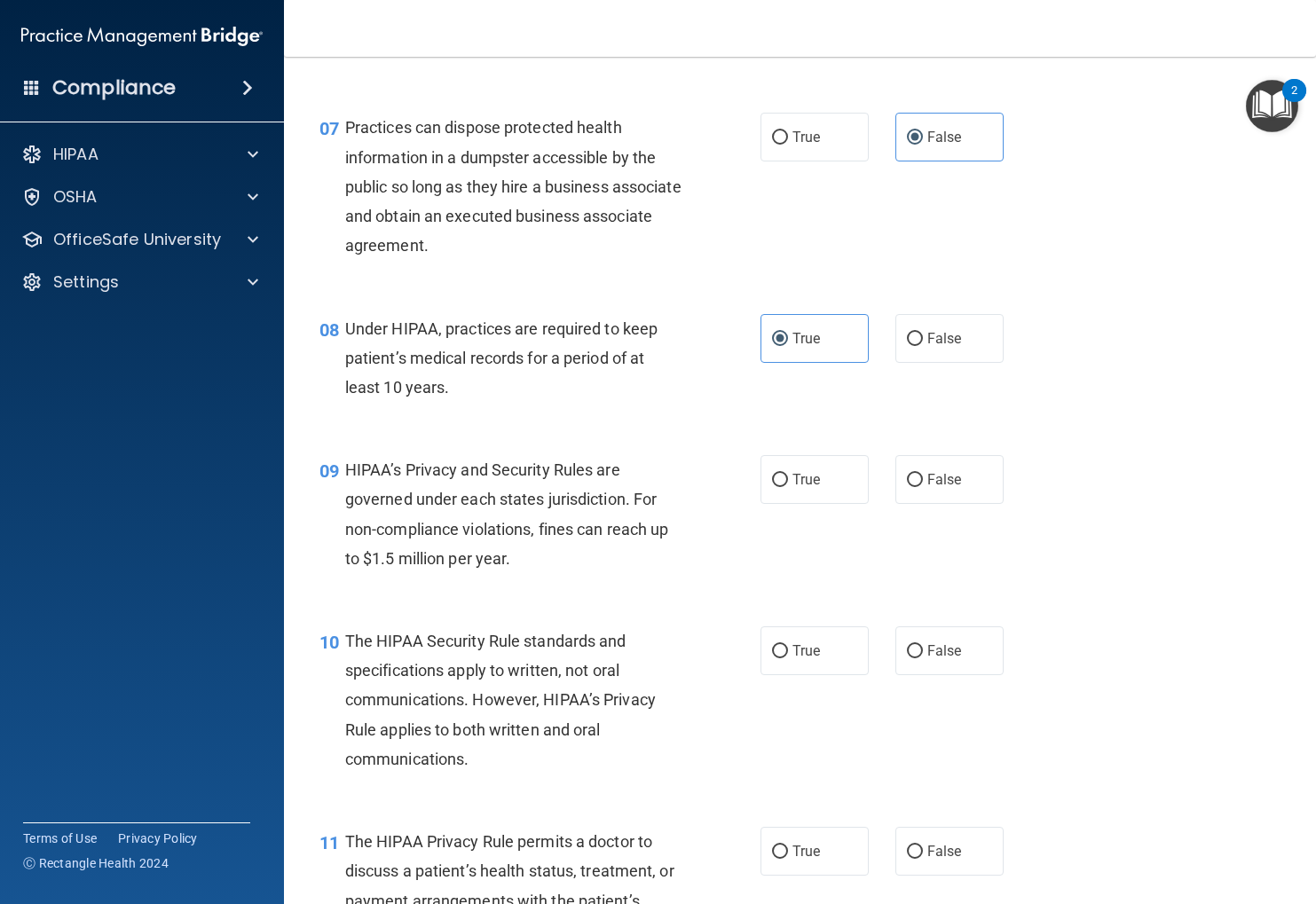 scroll, scrollTop: 1030, scrollLeft: 0, axis: vertical 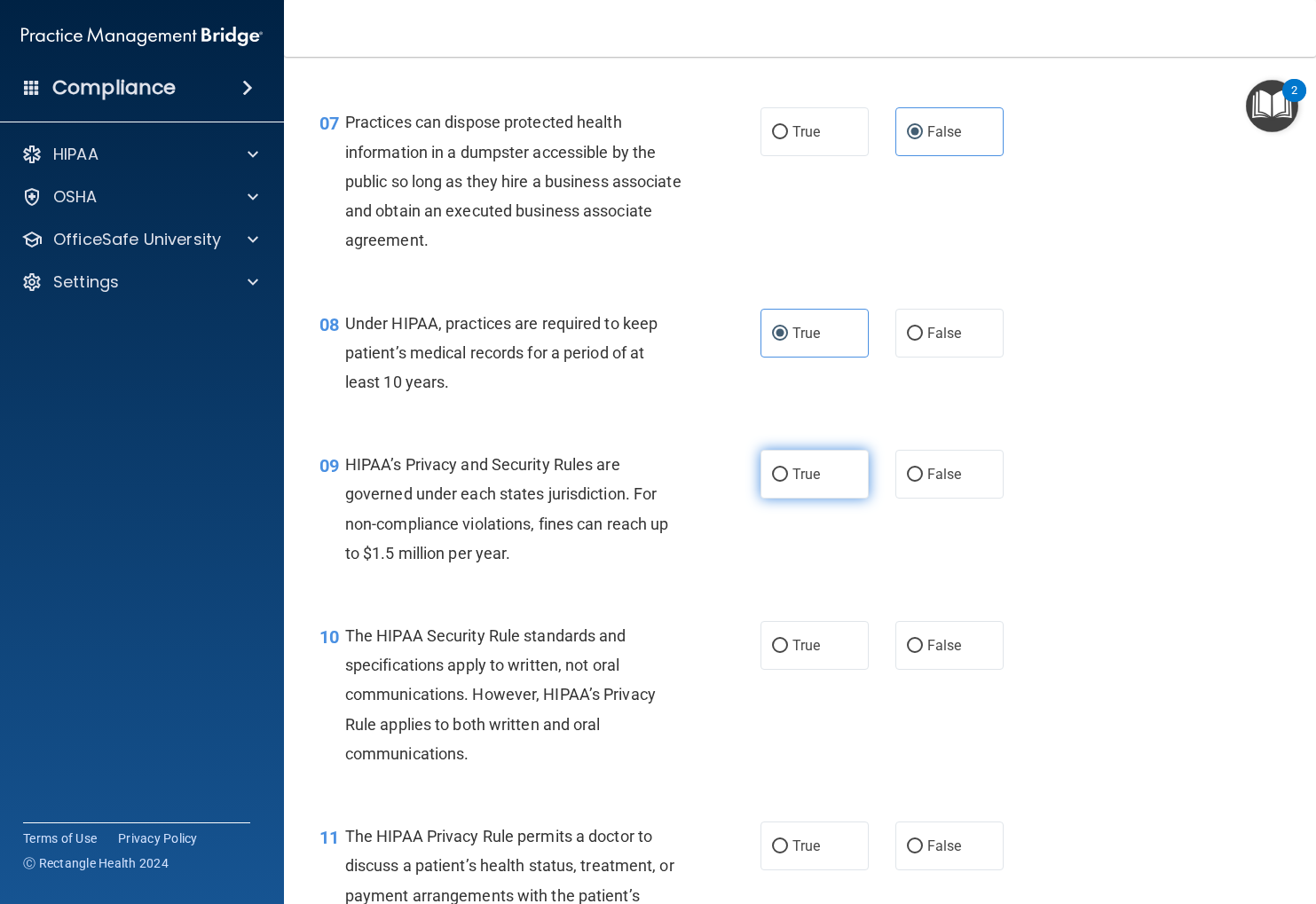click on "True" at bounding box center (815, 474) 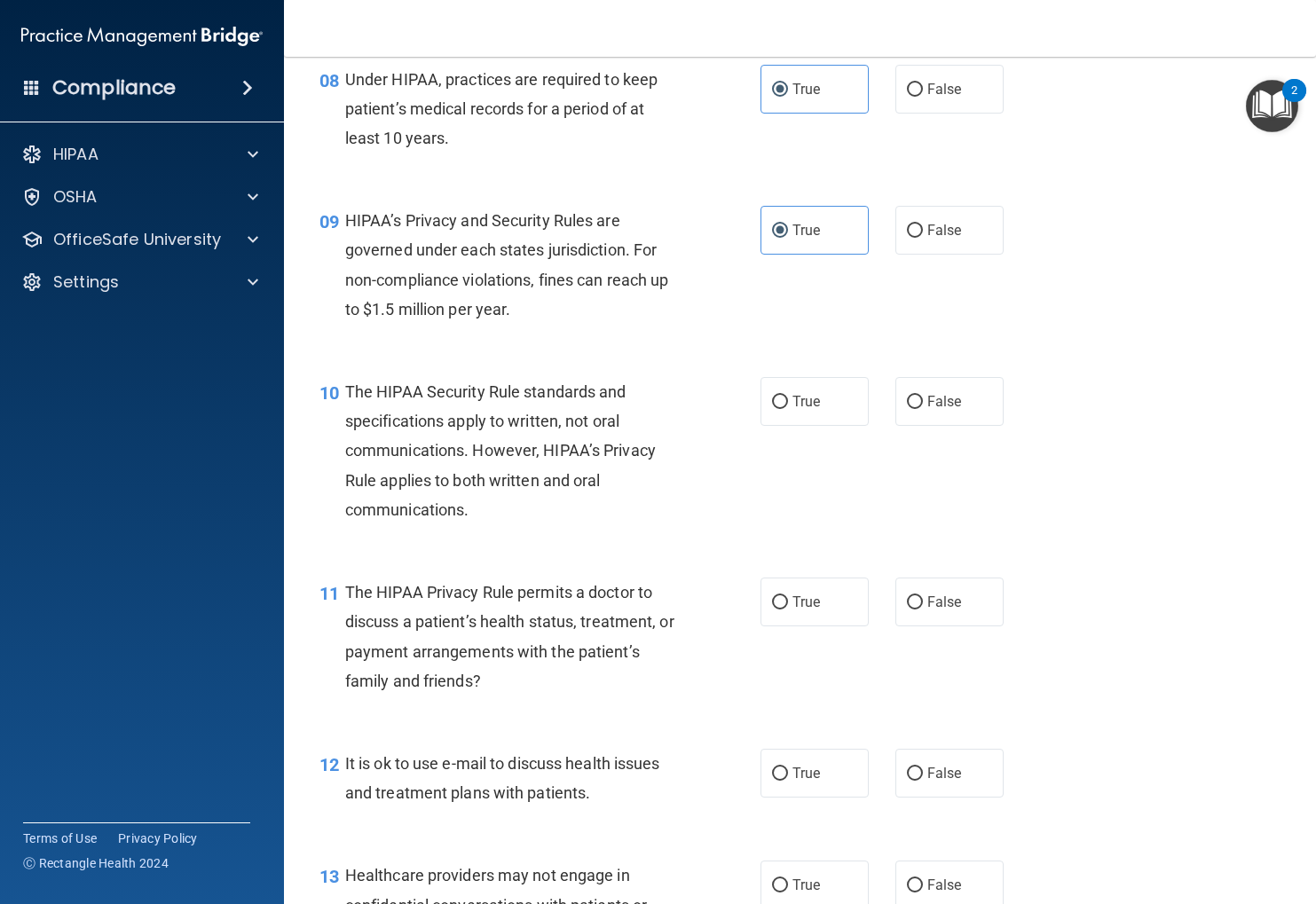 scroll, scrollTop: 1277, scrollLeft: 0, axis: vertical 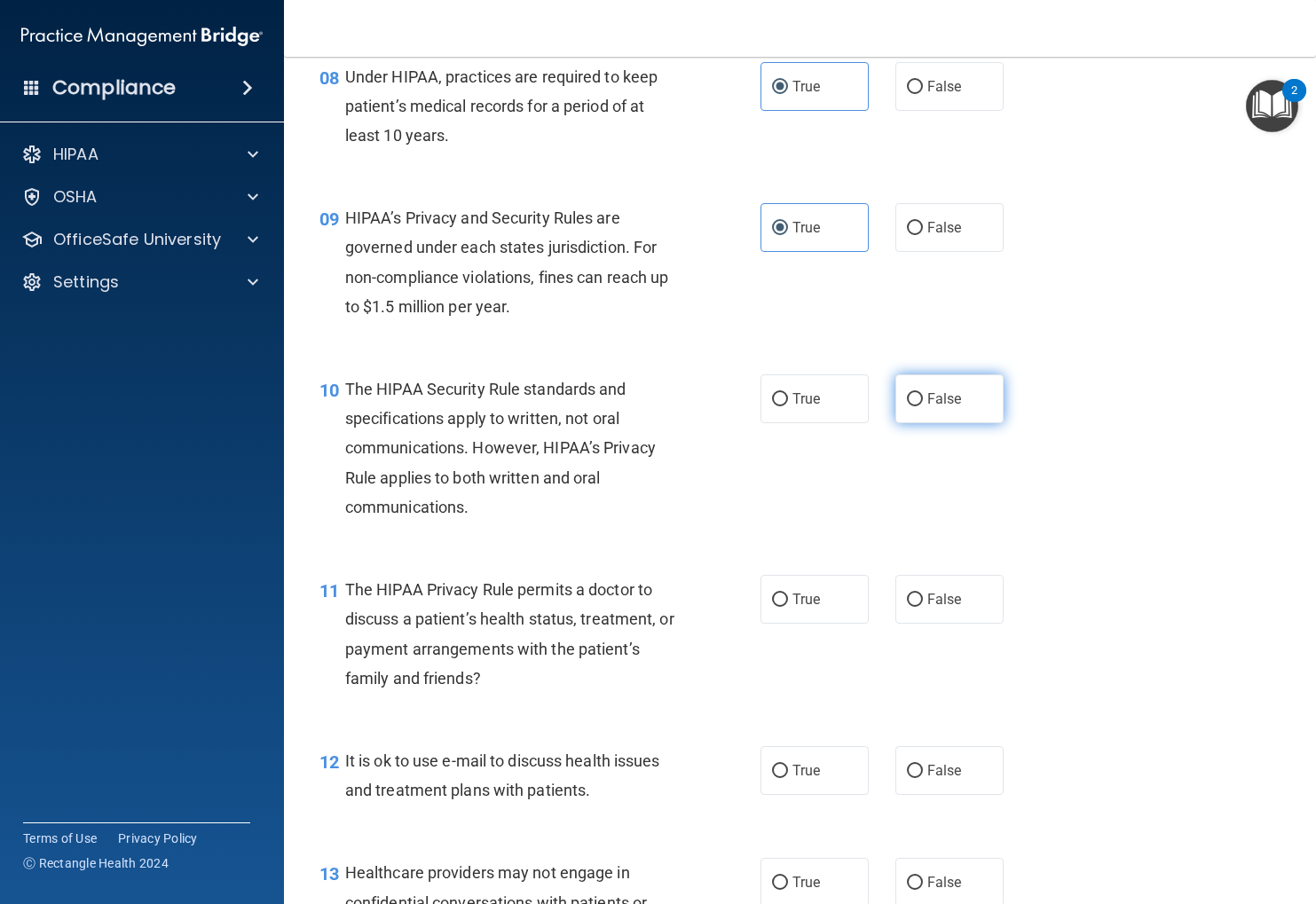 click on "False" at bounding box center (950, 398) 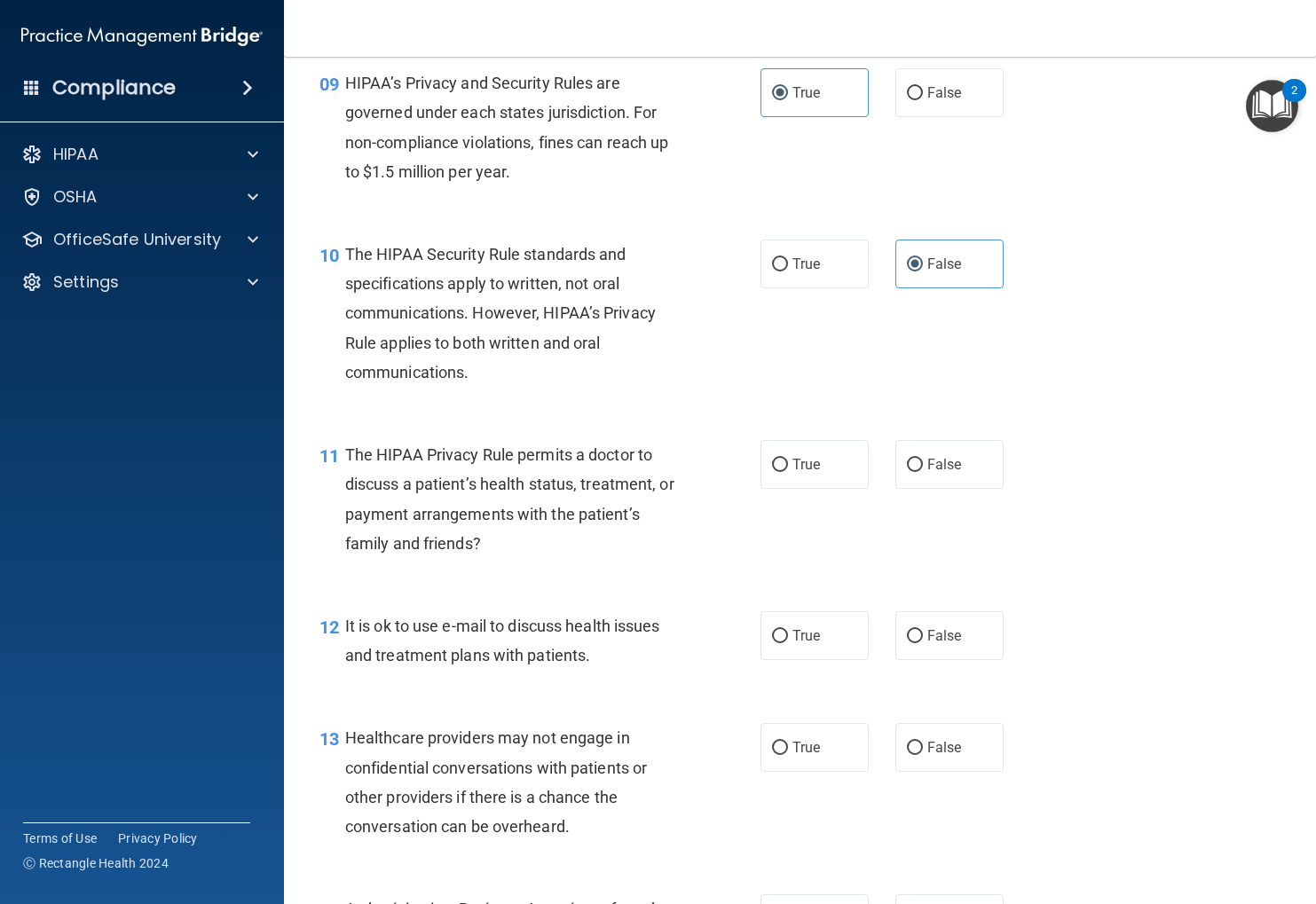 scroll, scrollTop: 1414, scrollLeft: 0, axis: vertical 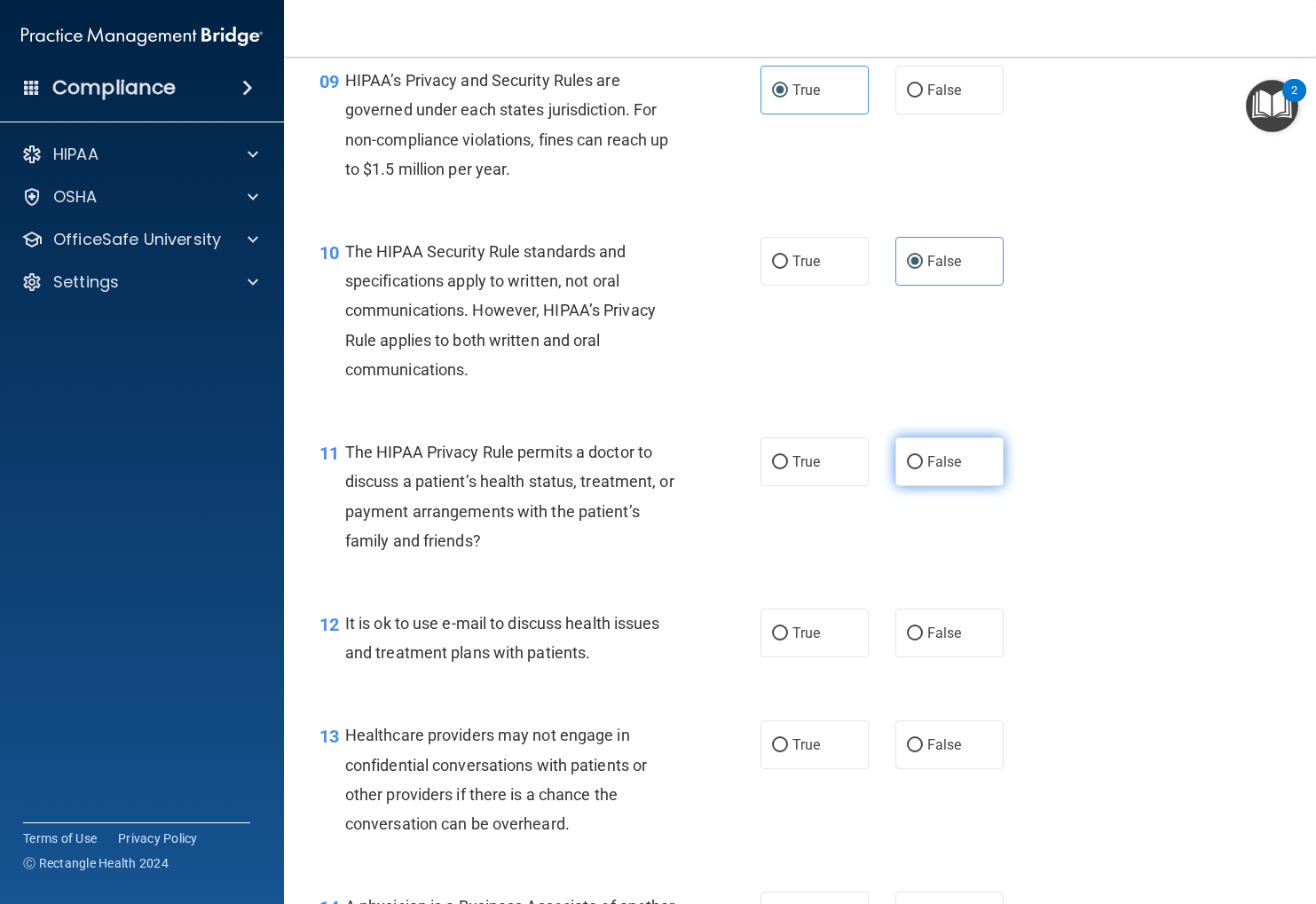 click on "False" at bounding box center (950, 461) 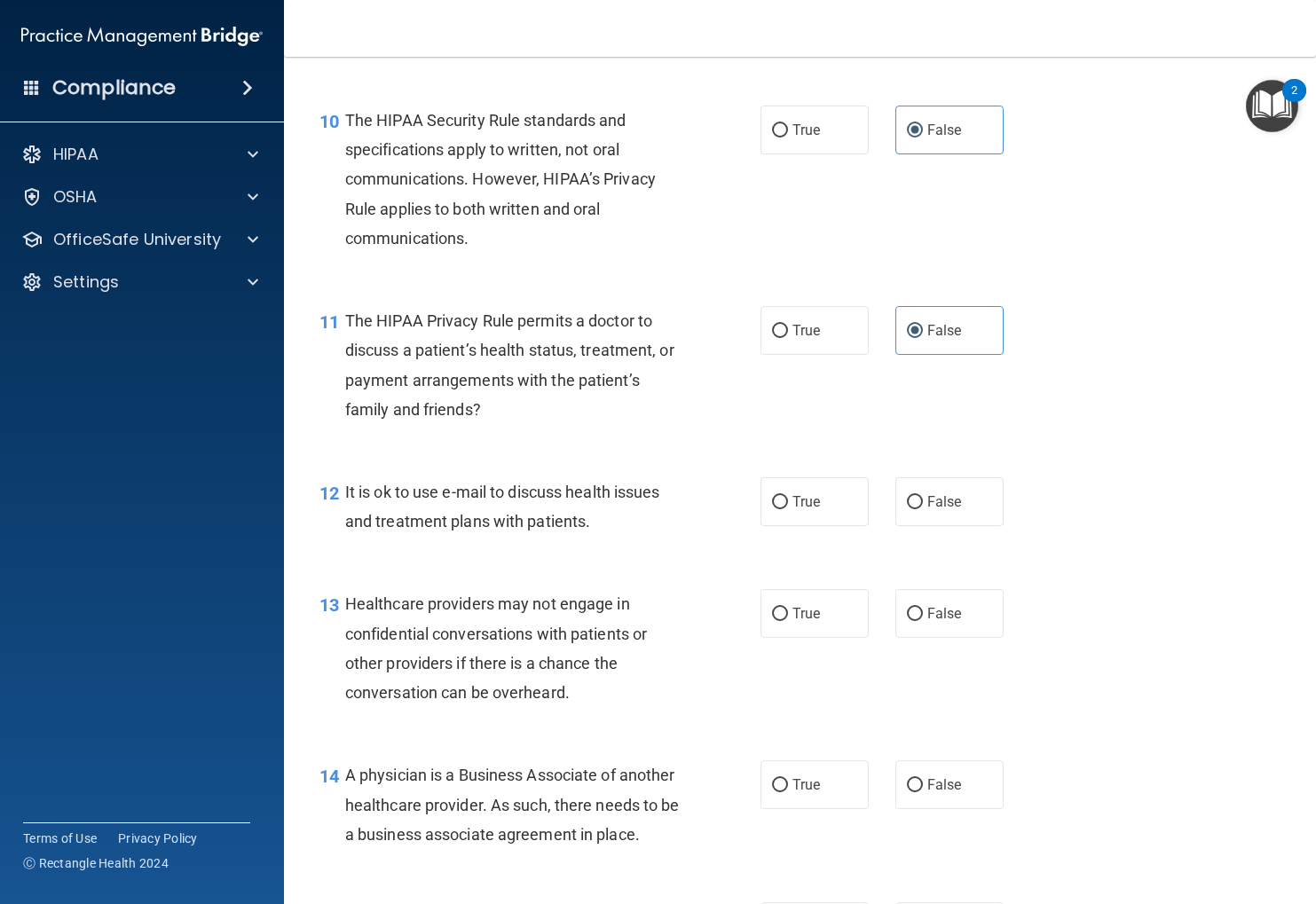 scroll, scrollTop: 1550, scrollLeft: 0, axis: vertical 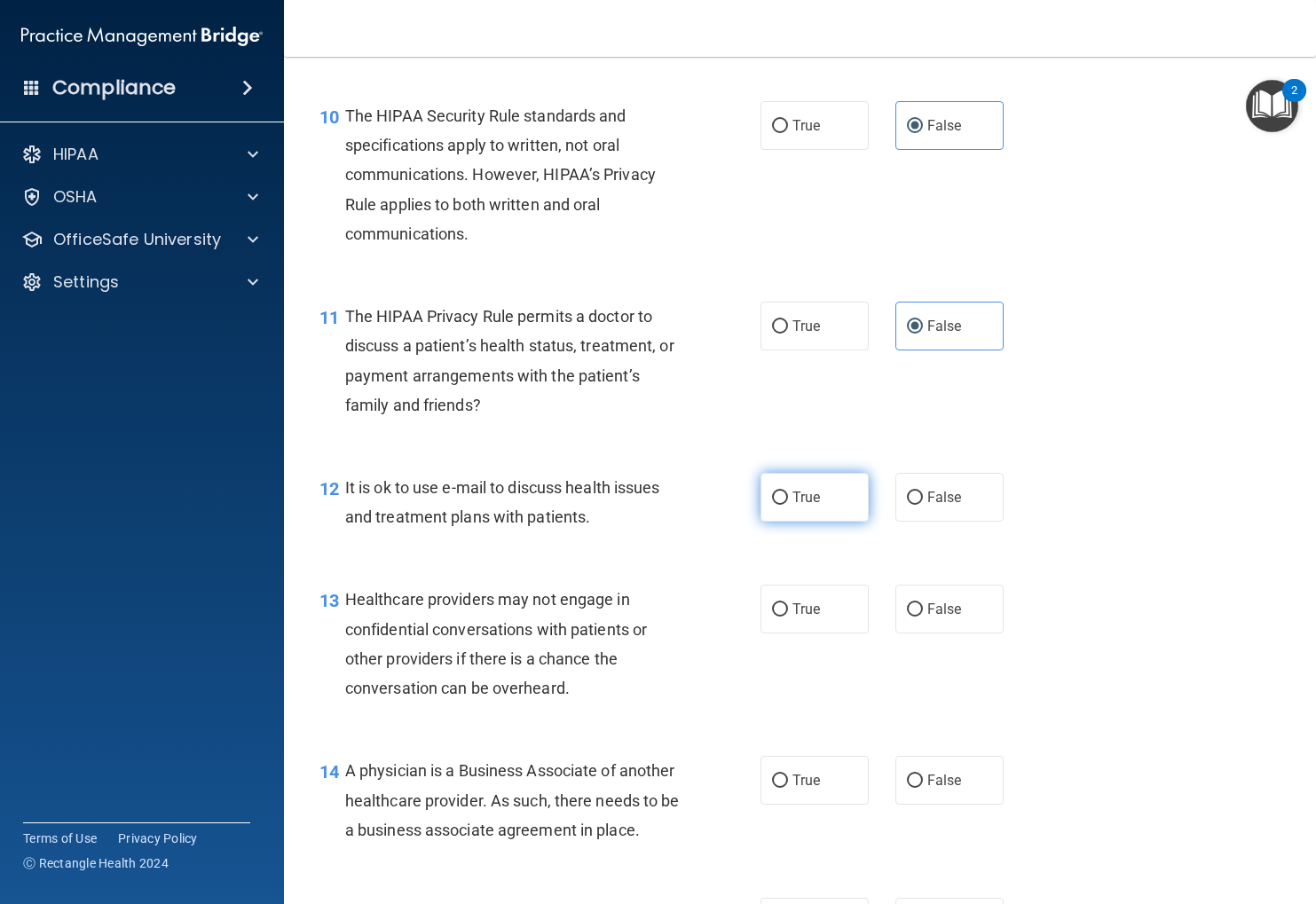 click on "True" at bounding box center (815, 497) 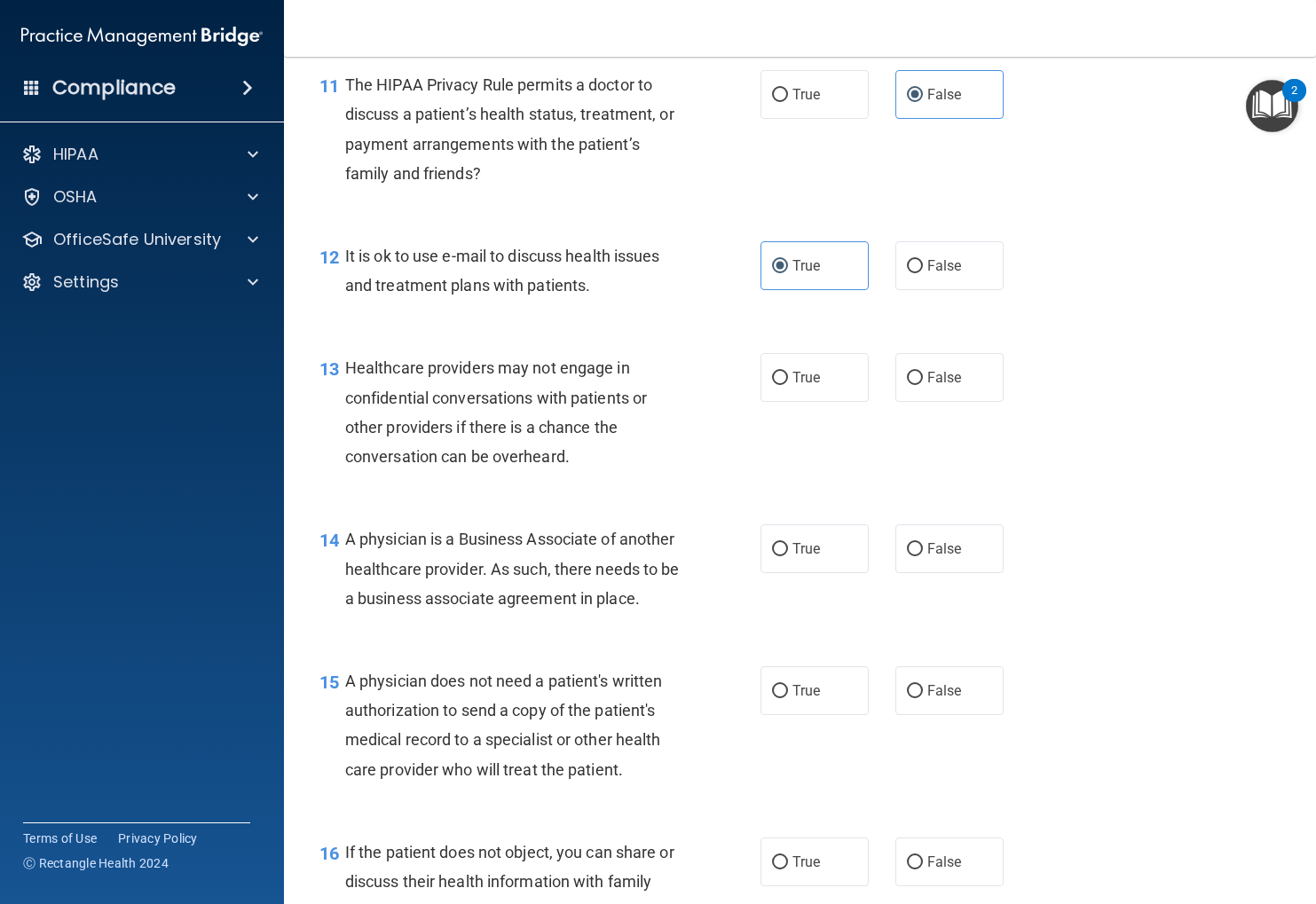scroll, scrollTop: 1782, scrollLeft: 0, axis: vertical 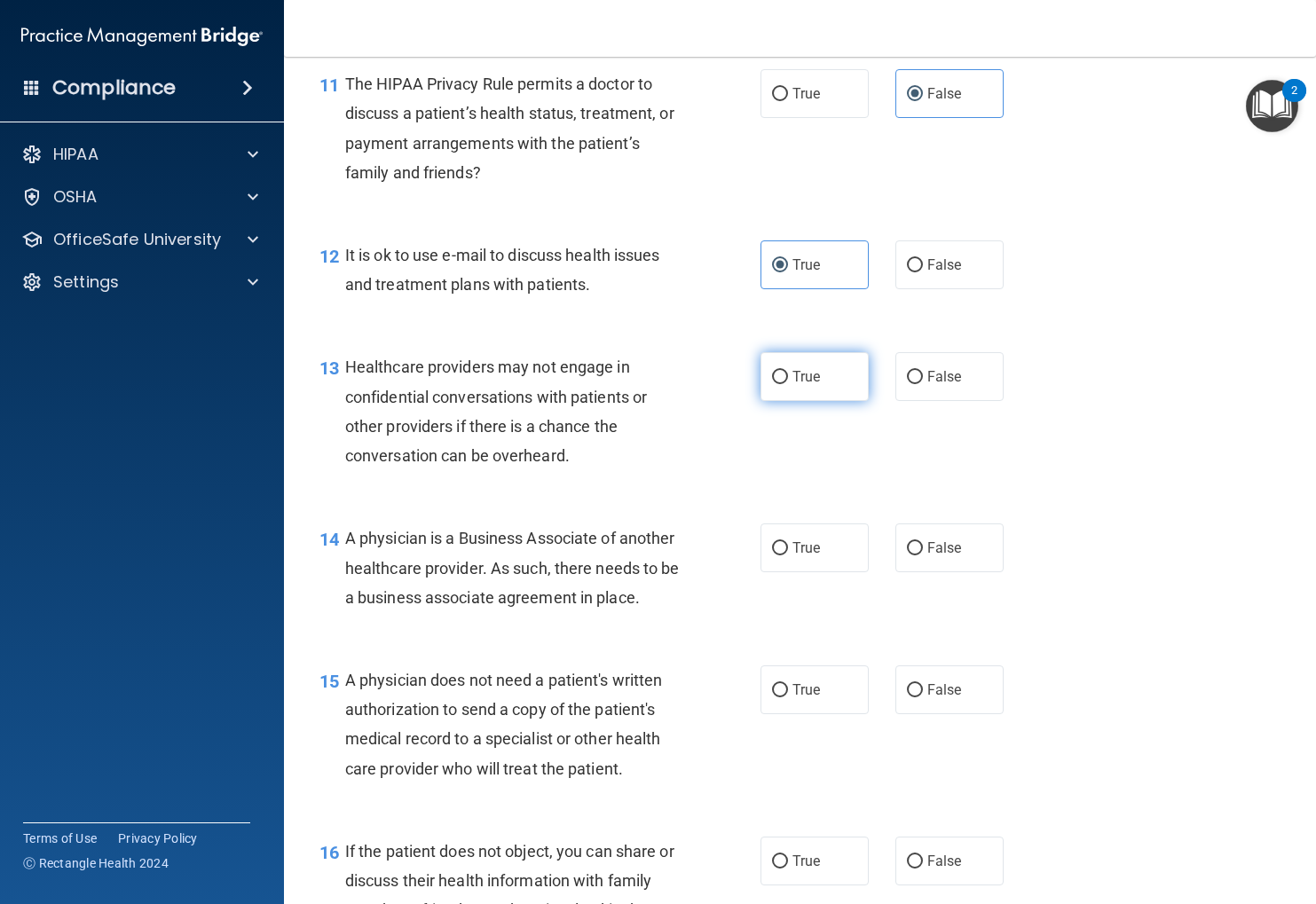 click on "True" at bounding box center [806, 376] 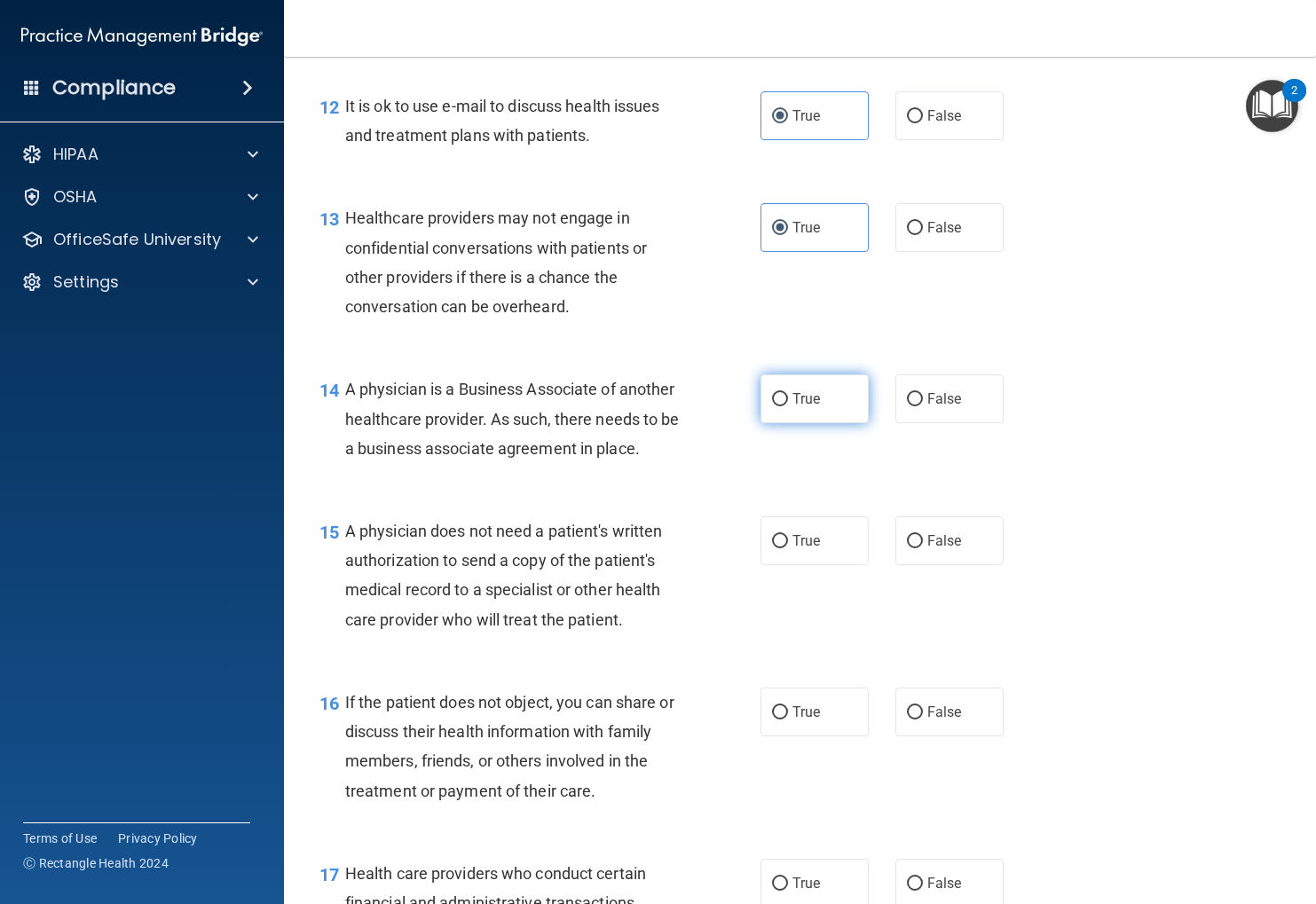 scroll, scrollTop: 1939, scrollLeft: 0, axis: vertical 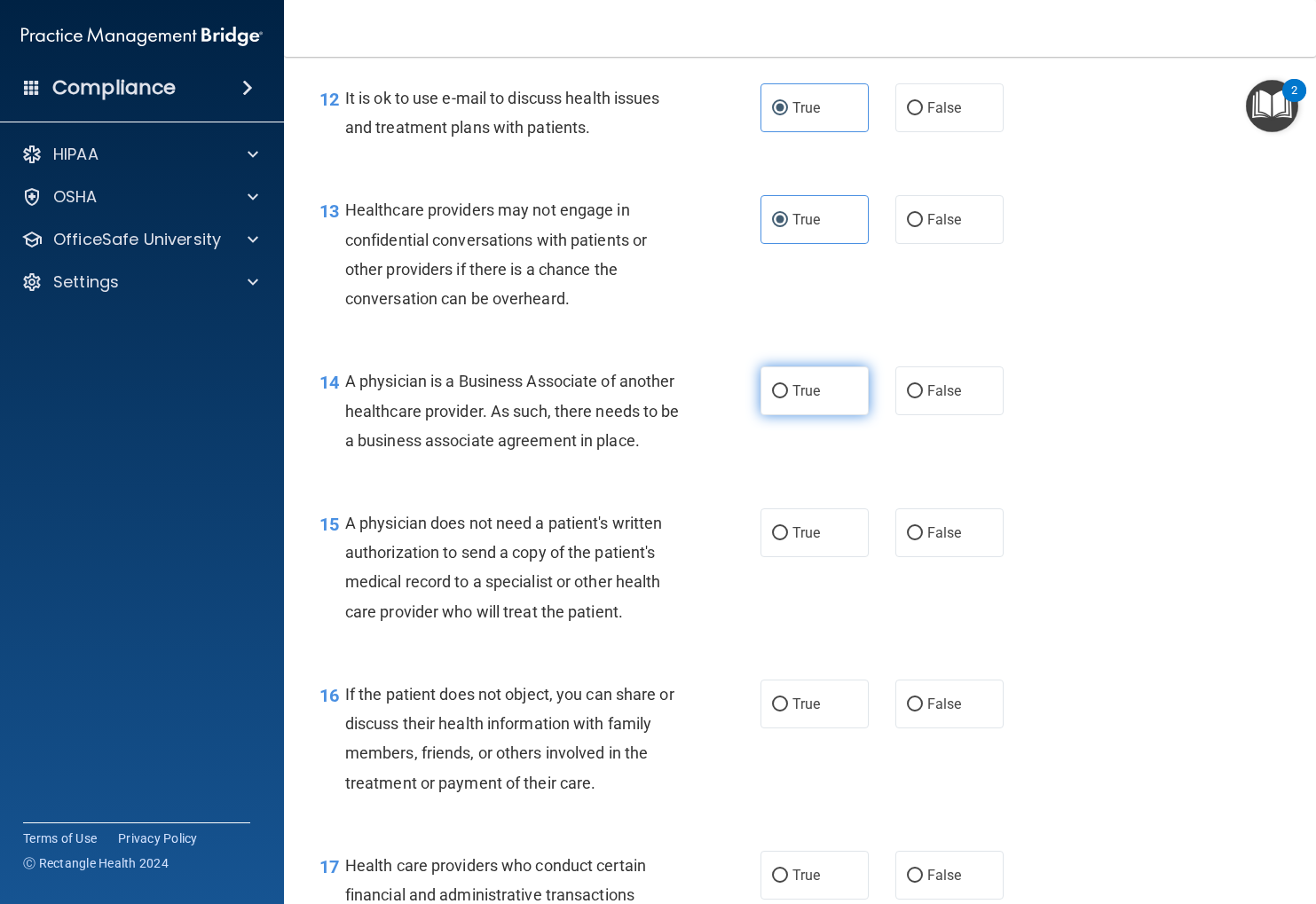click on "True" at bounding box center (815, 390) 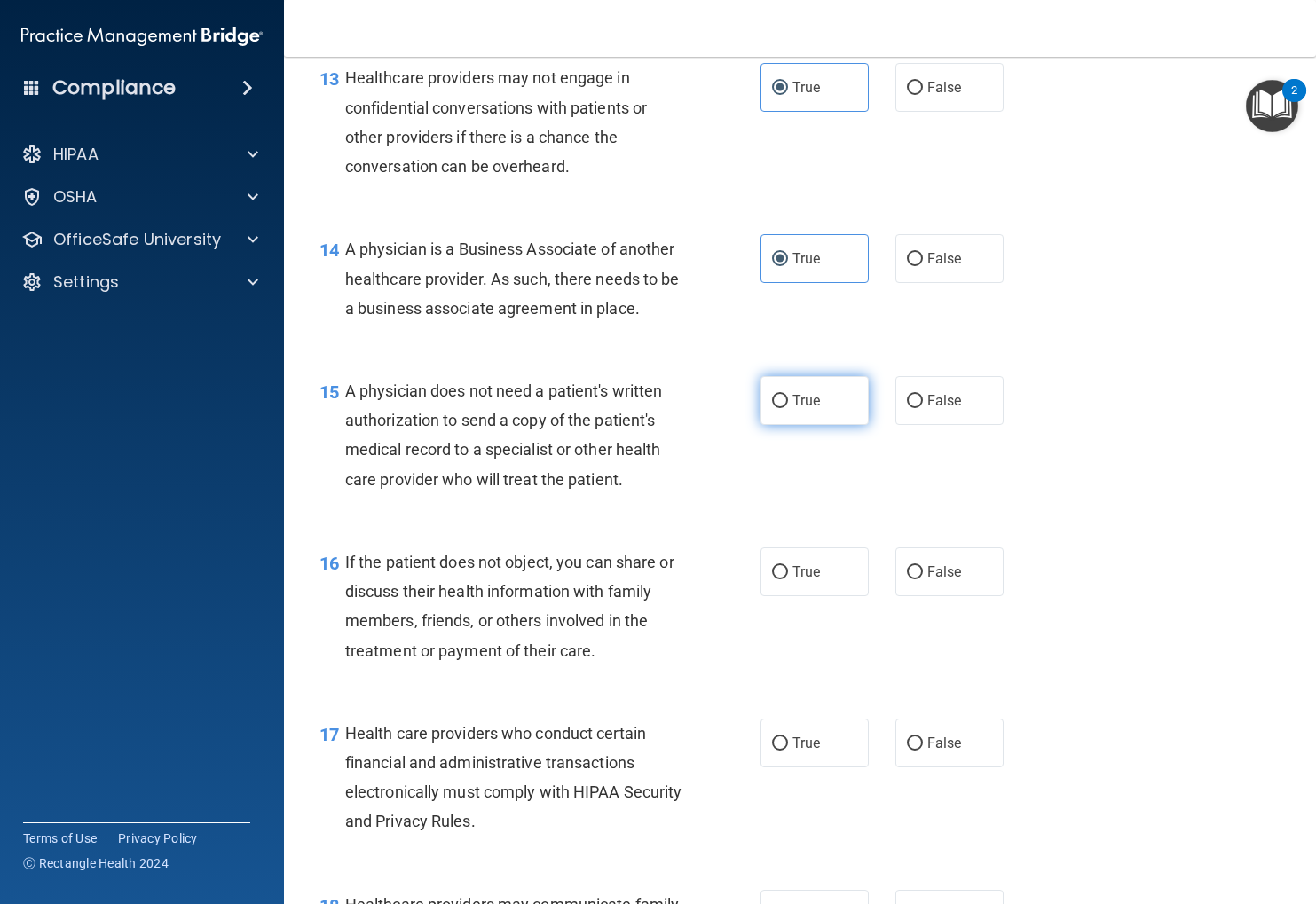 scroll, scrollTop: 2074, scrollLeft: 0, axis: vertical 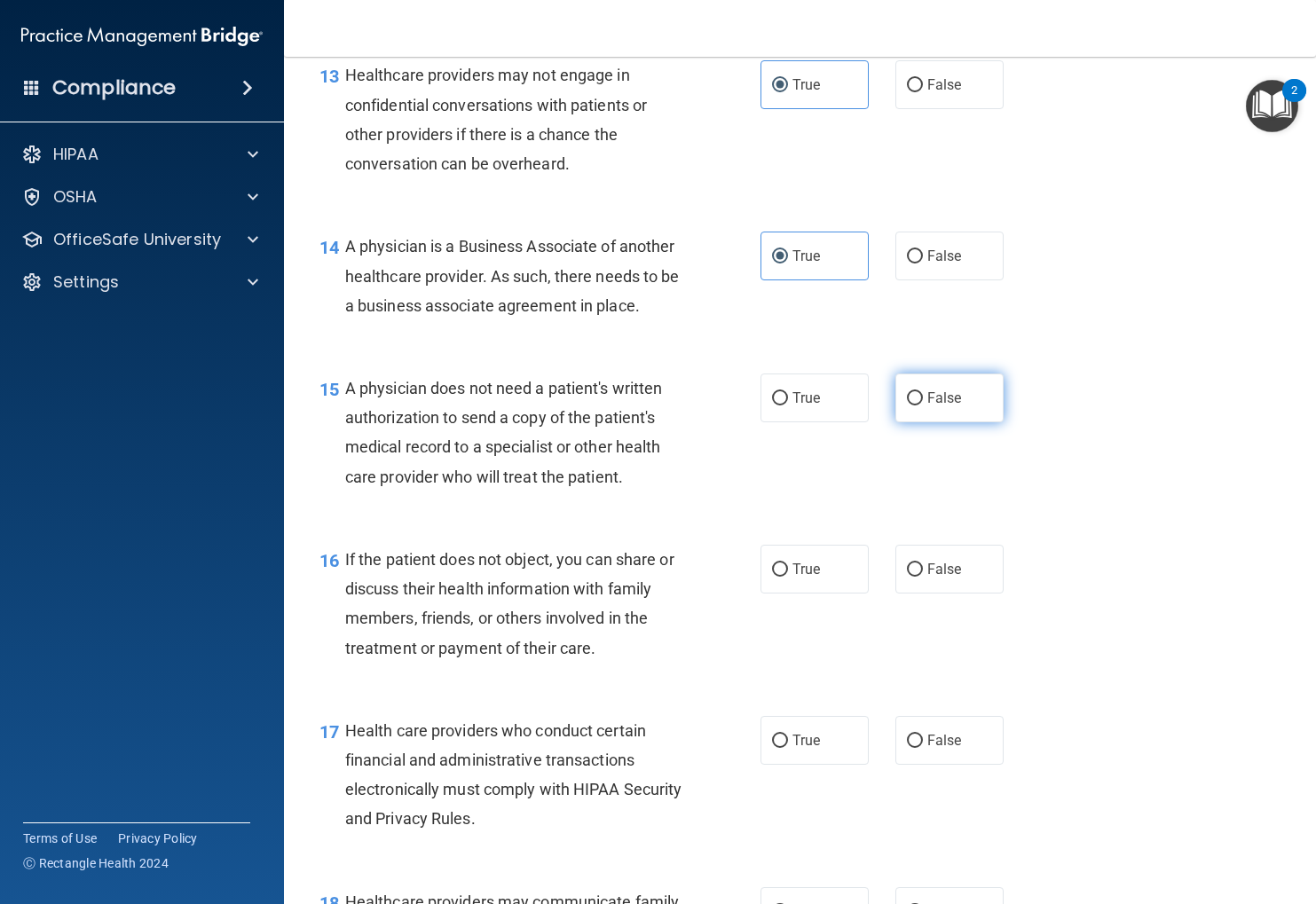 click on "False" at bounding box center [950, 397] 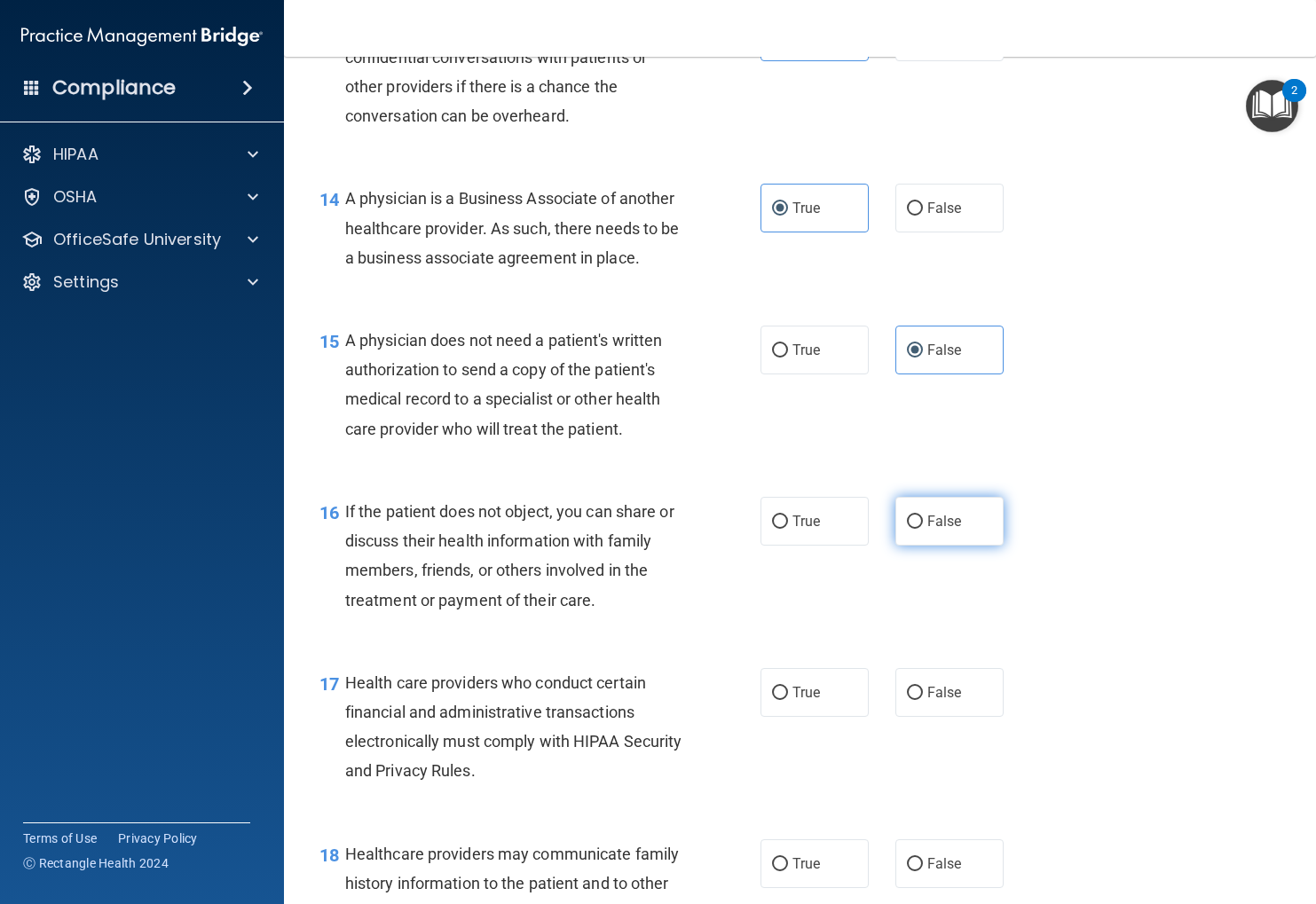 scroll, scrollTop: 2169, scrollLeft: 0, axis: vertical 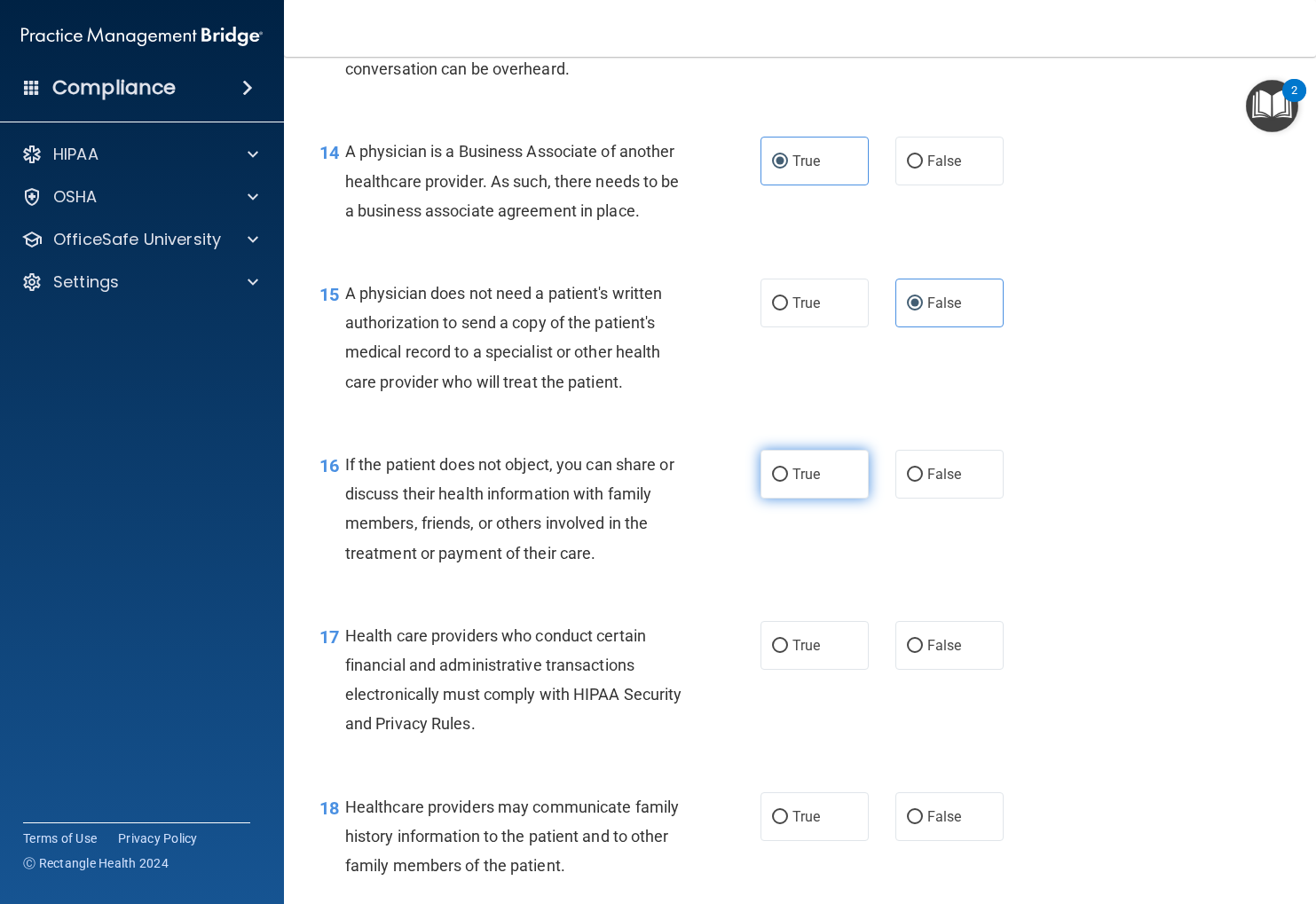 click on "True" at bounding box center [815, 474] 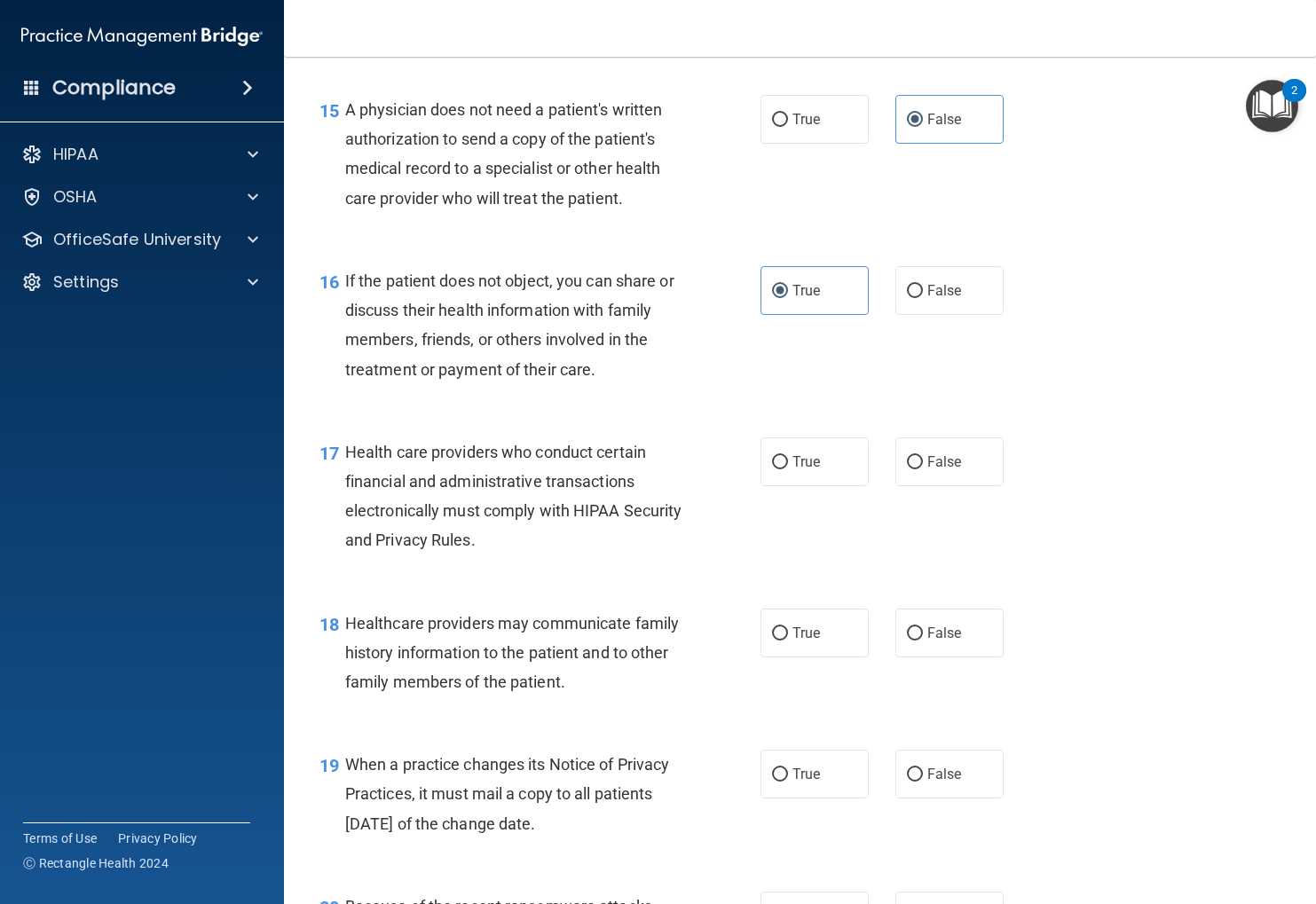 scroll, scrollTop: 2355, scrollLeft: 0, axis: vertical 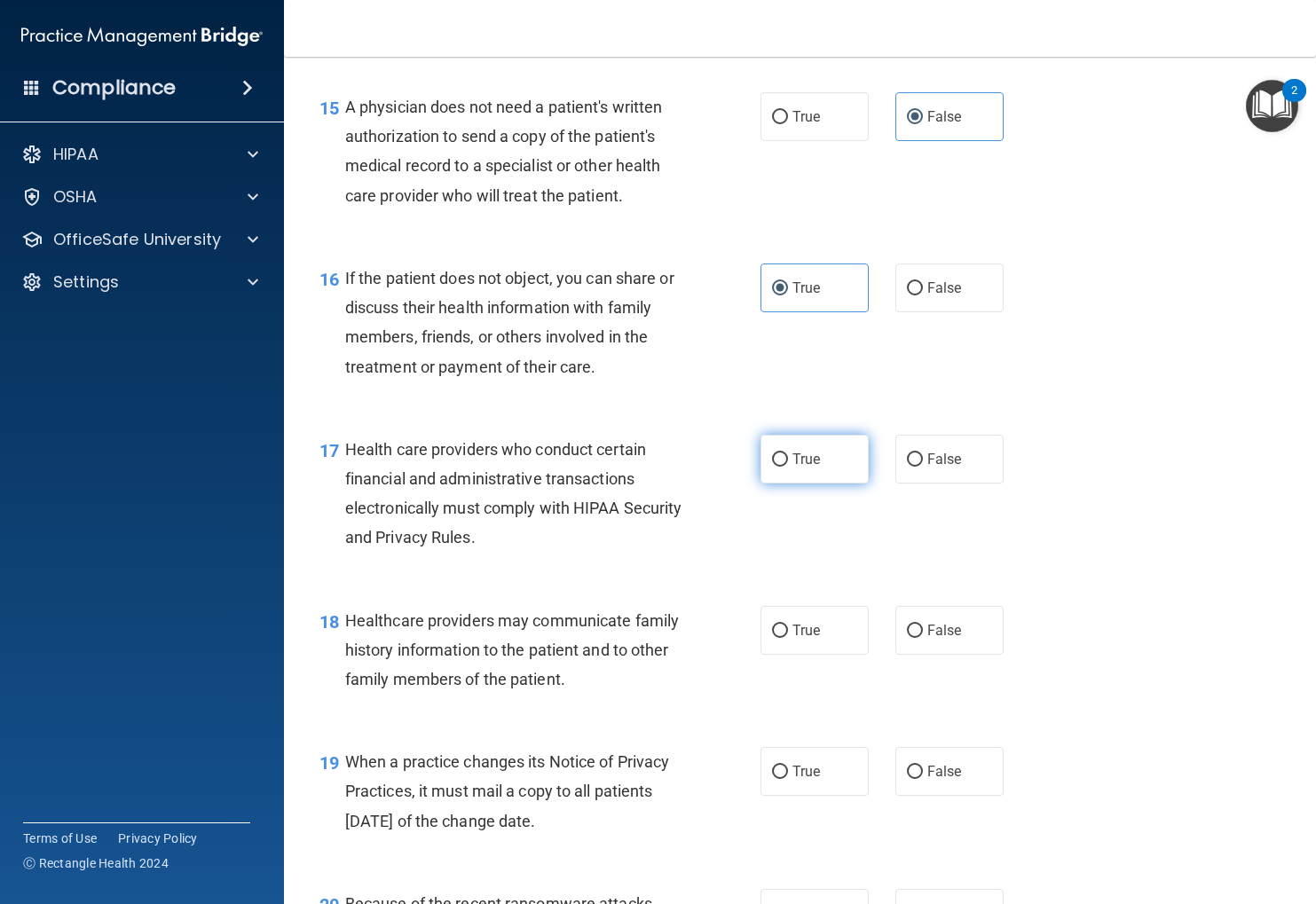 click on "True" at bounding box center (815, 459) 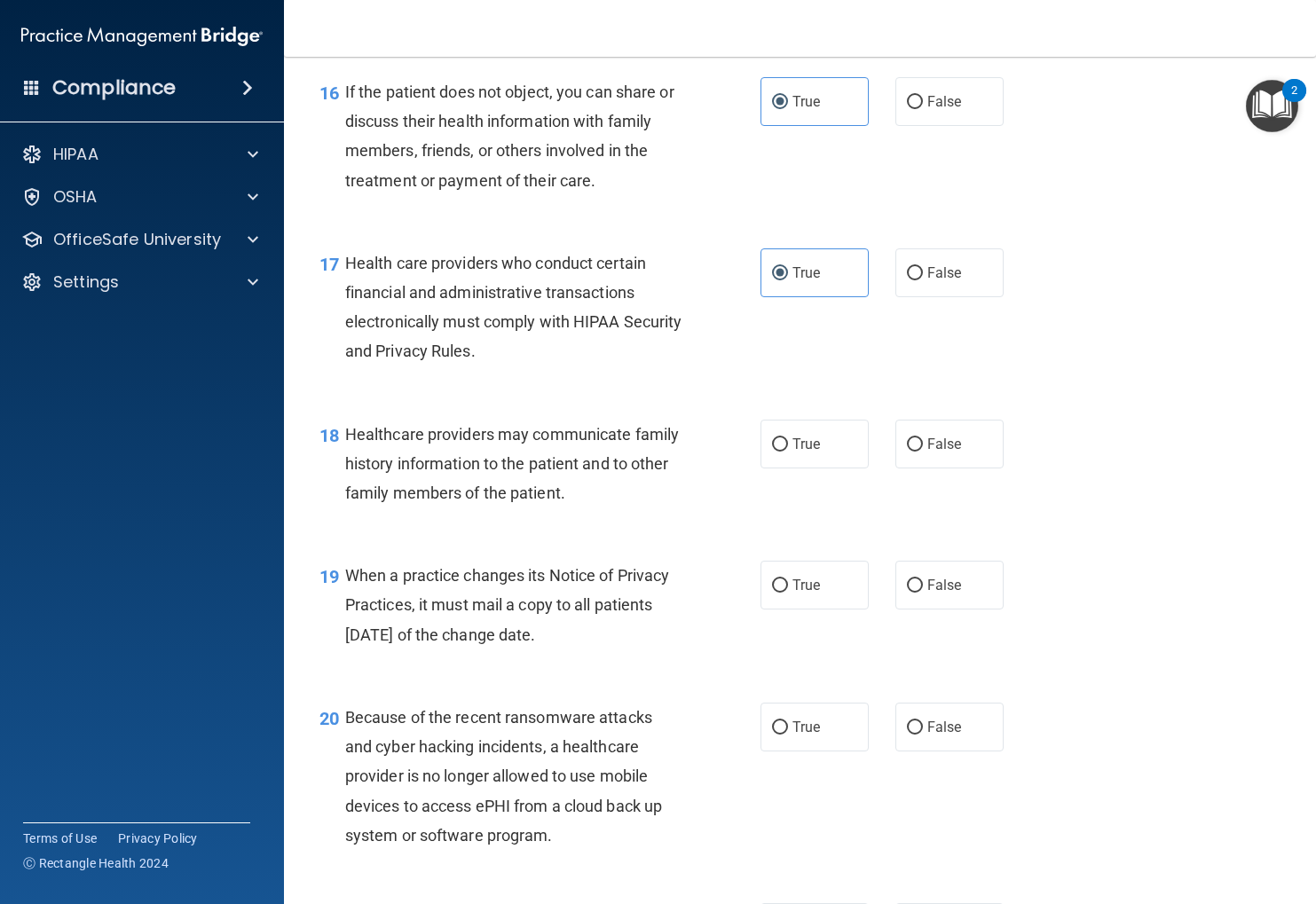 scroll, scrollTop: 2546, scrollLeft: 0, axis: vertical 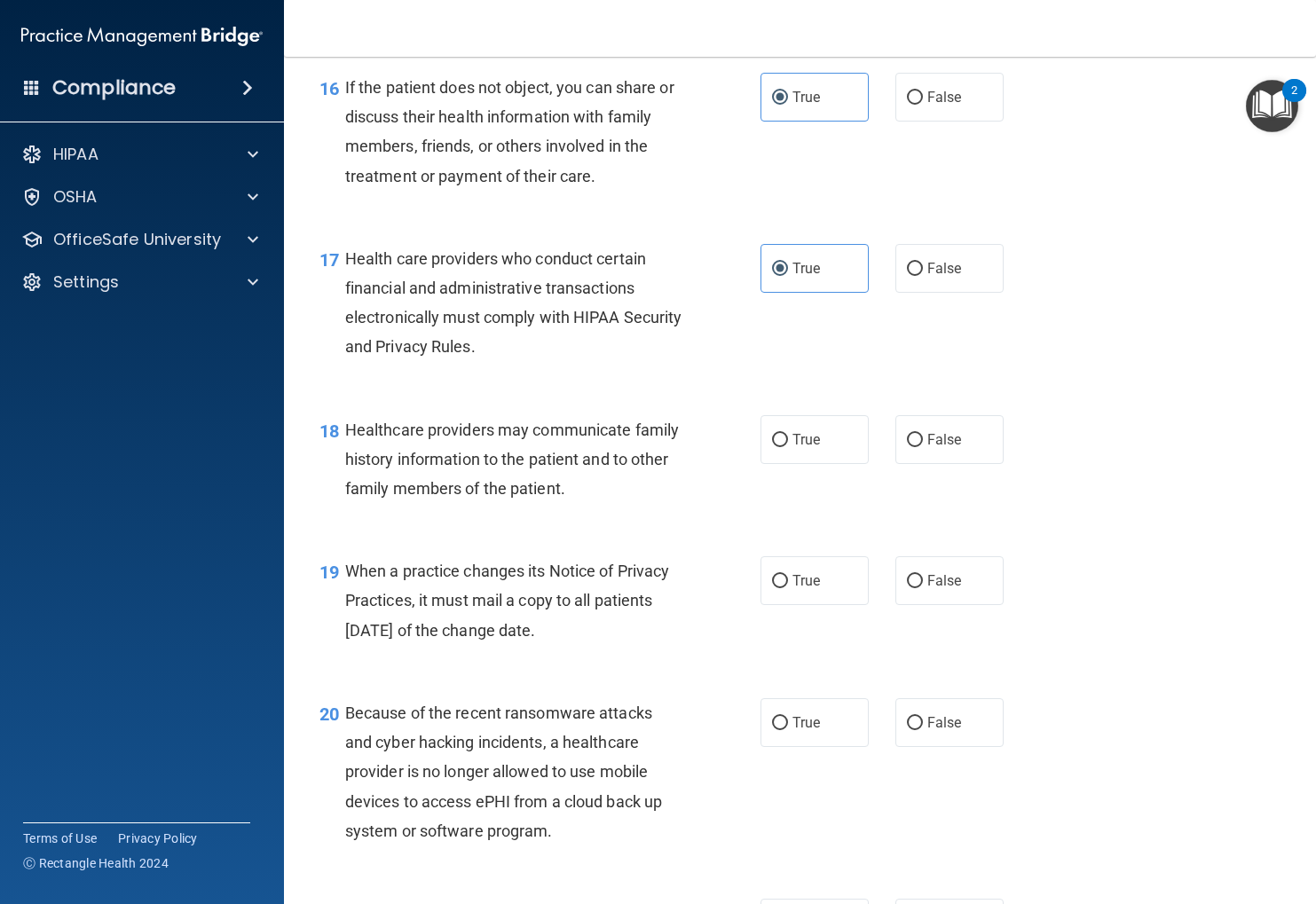 click on "True           False" at bounding box center (890, 439) 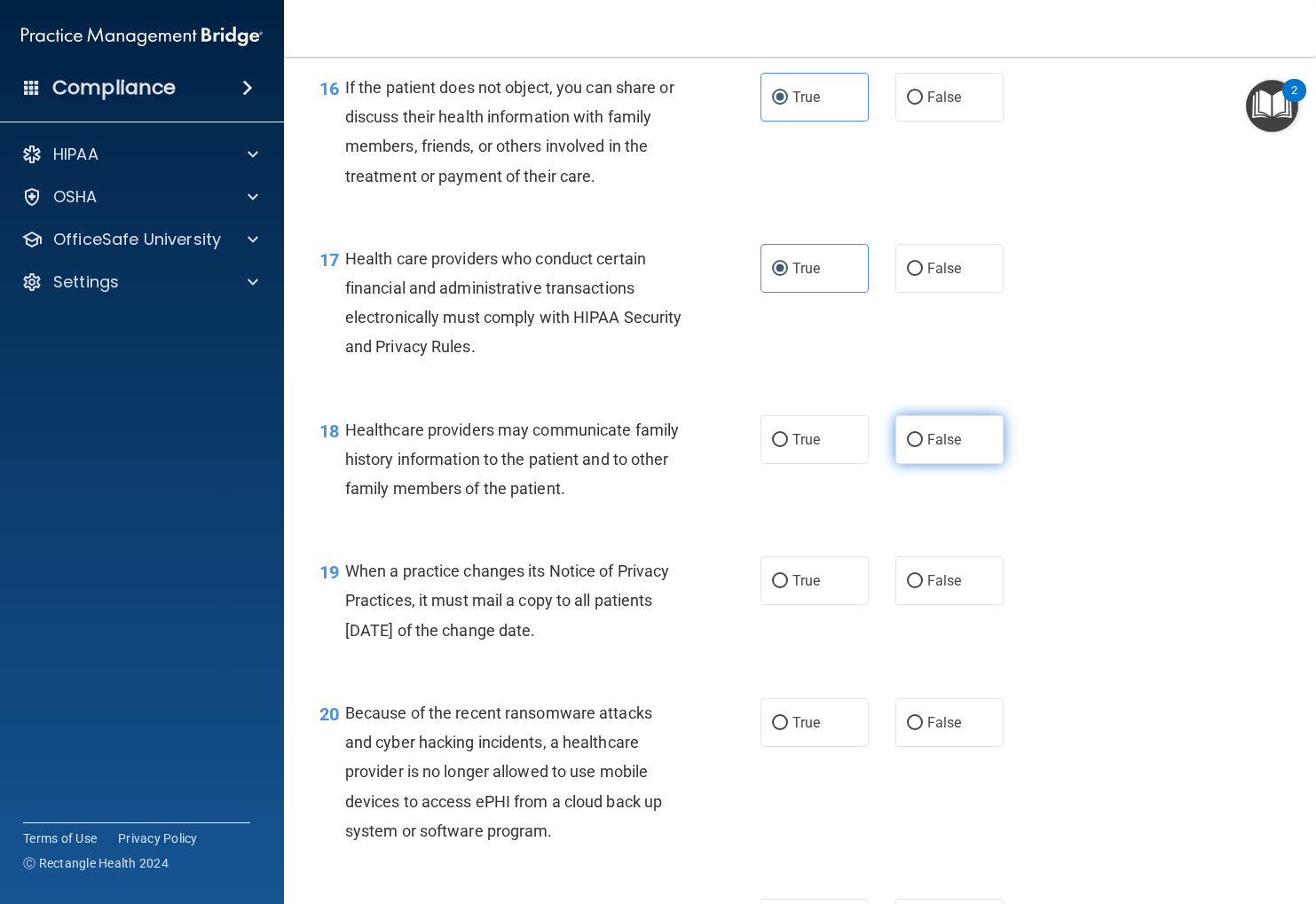 click on "False" at bounding box center [950, 439] 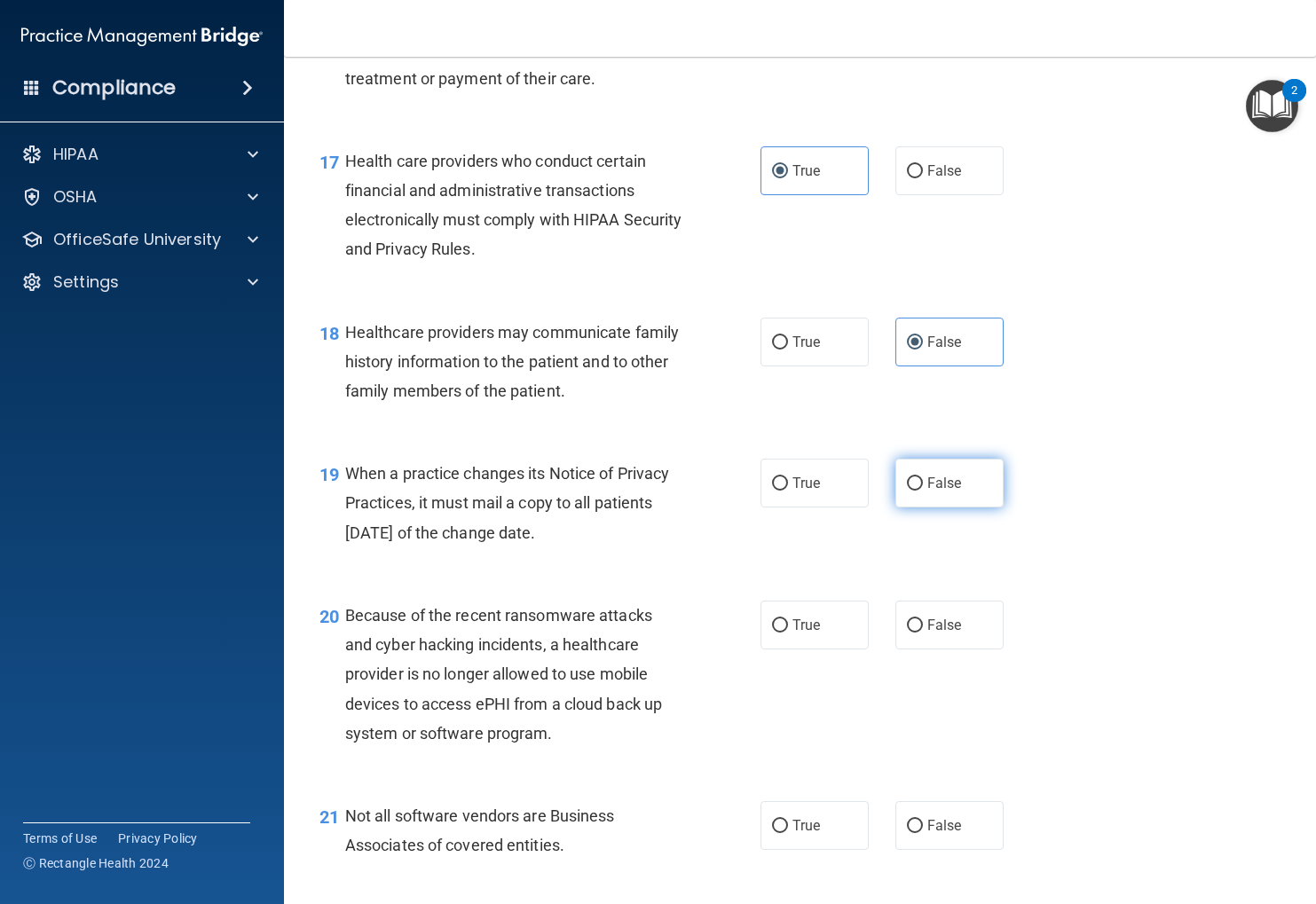 scroll, scrollTop: 2645, scrollLeft: 0, axis: vertical 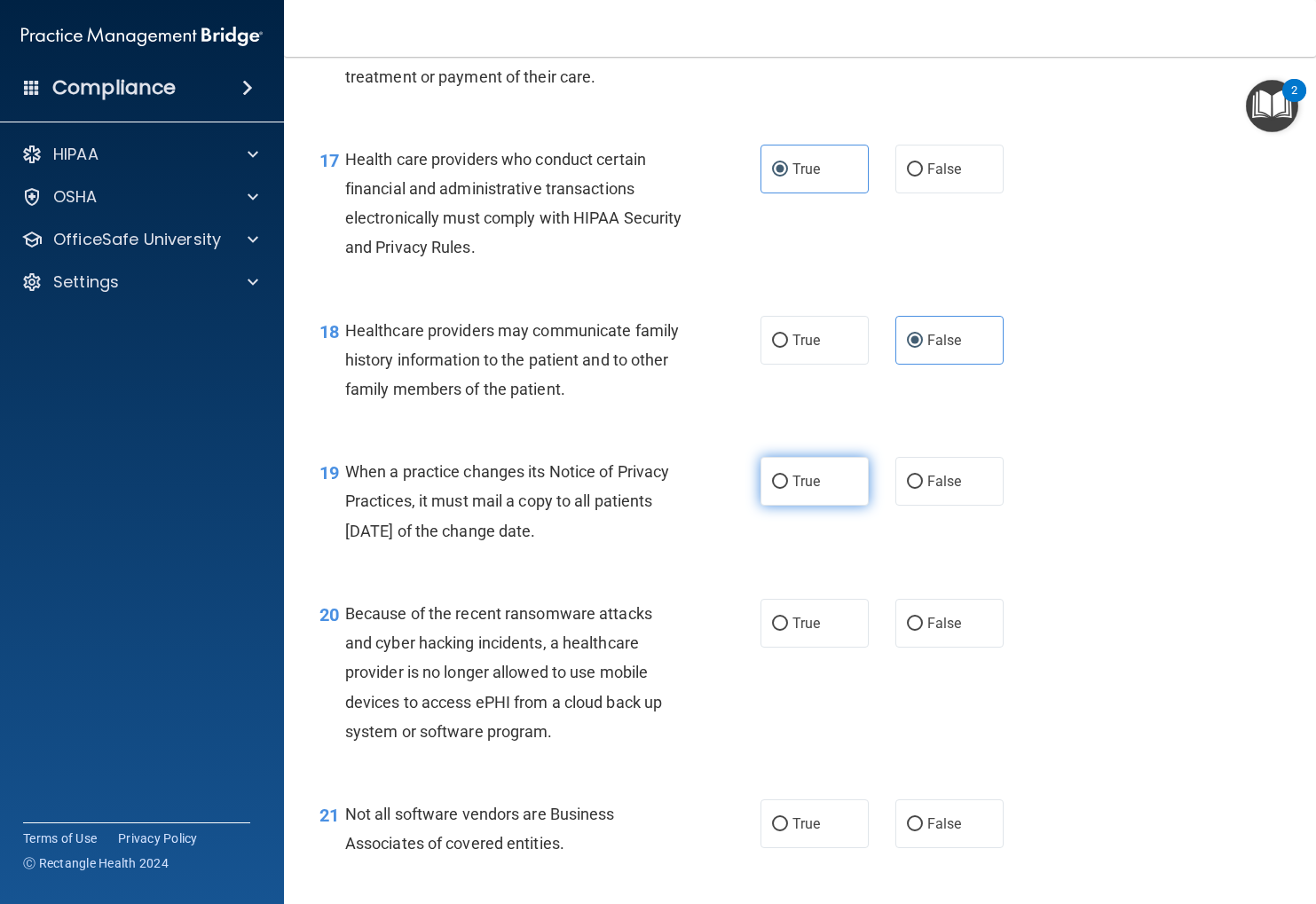 click on "True" at bounding box center [815, 481] 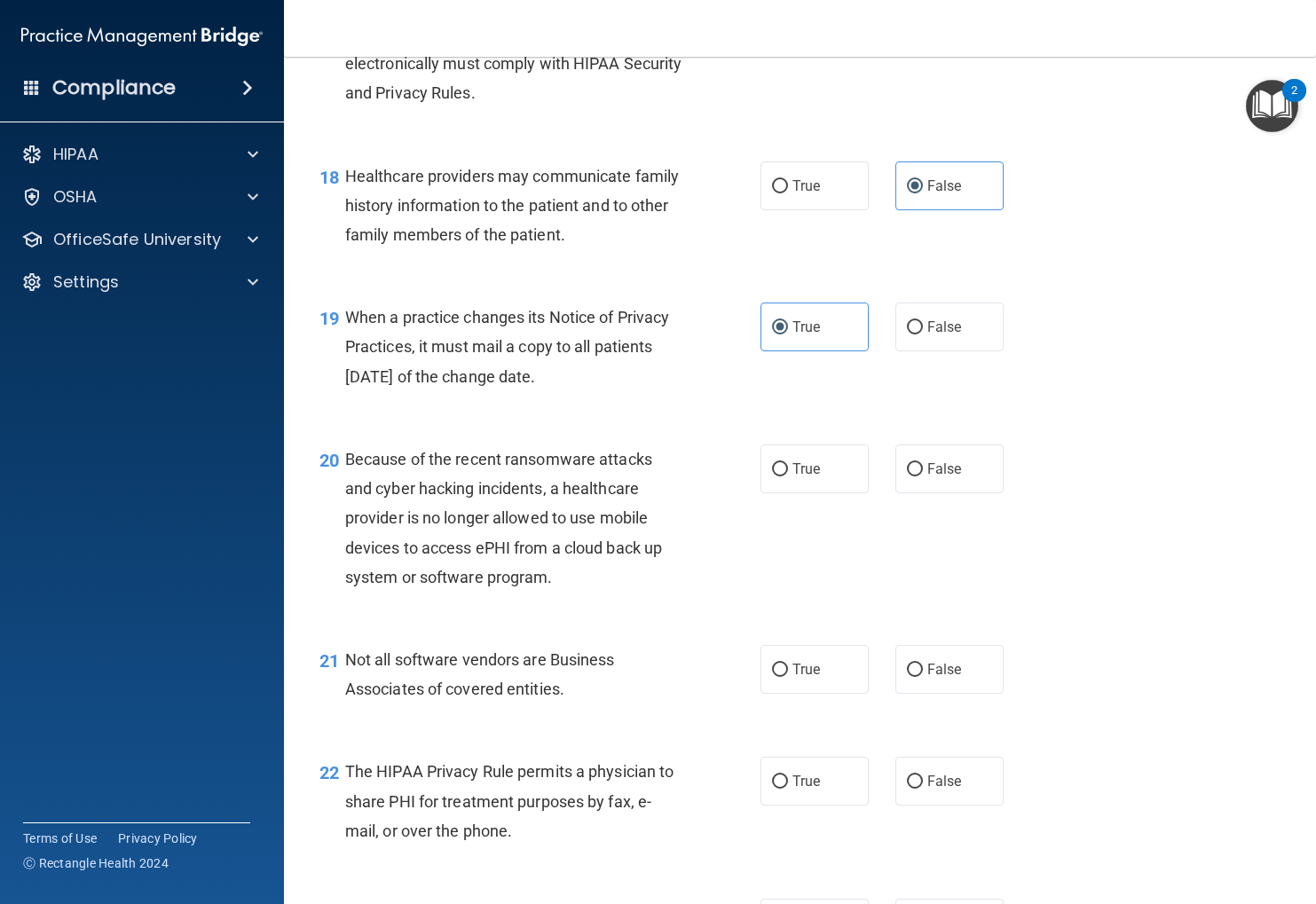 scroll, scrollTop: 2804, scrollLeft: 0, axis: vertical 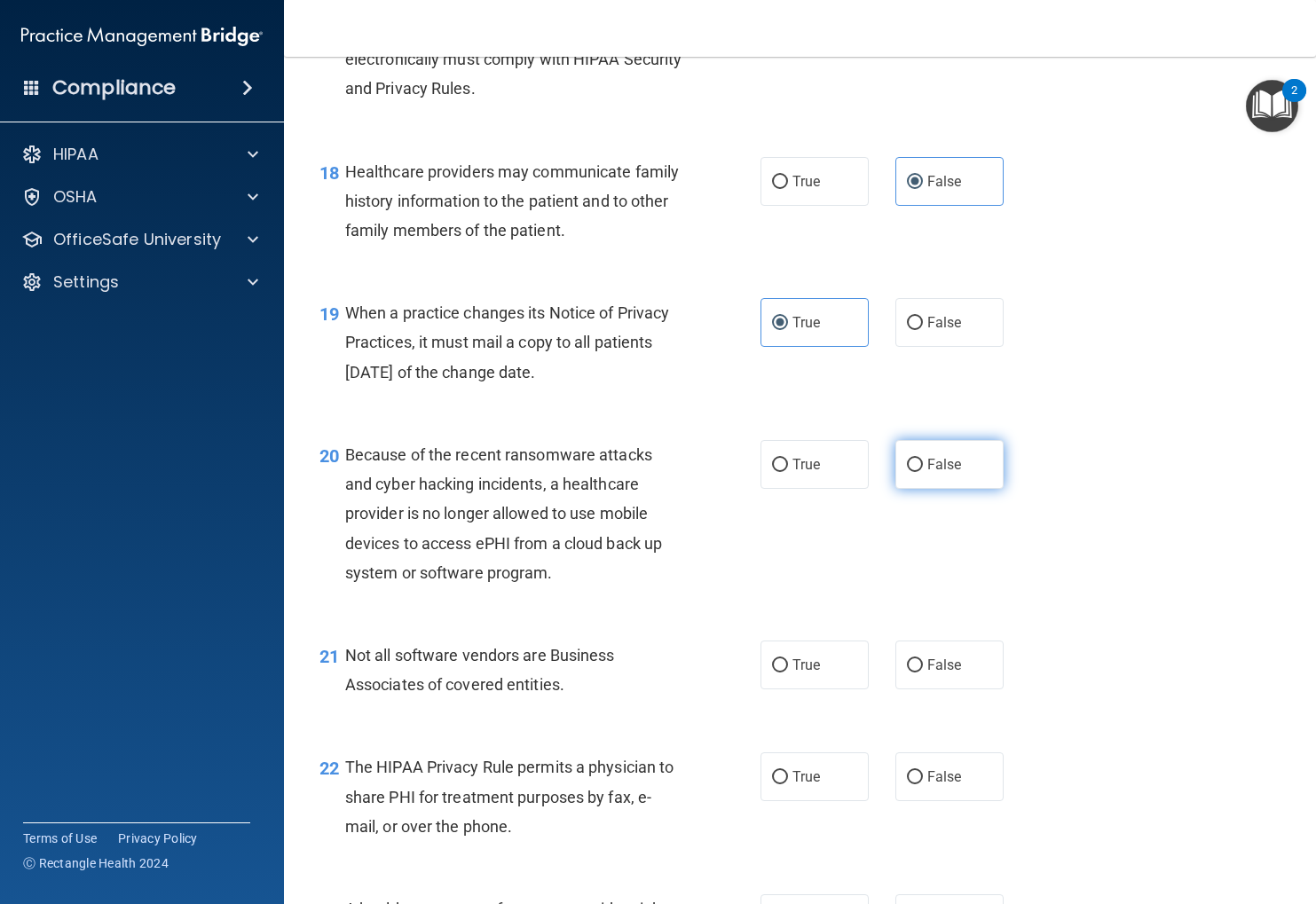 click on "False" at bounding box center (950, 464) 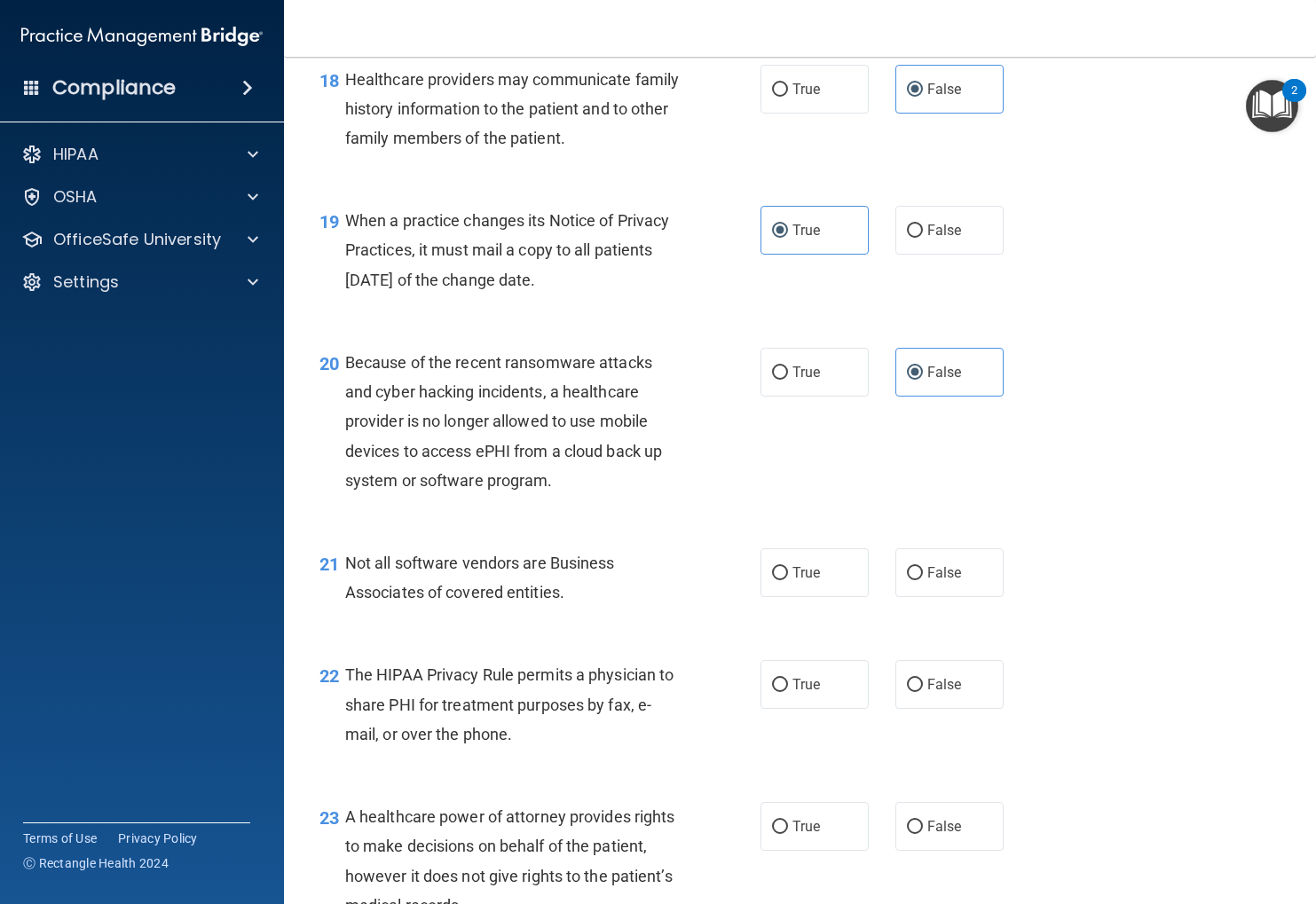 scroll, scrollTop: 2900, scrollLeft: 0, axis: vertical 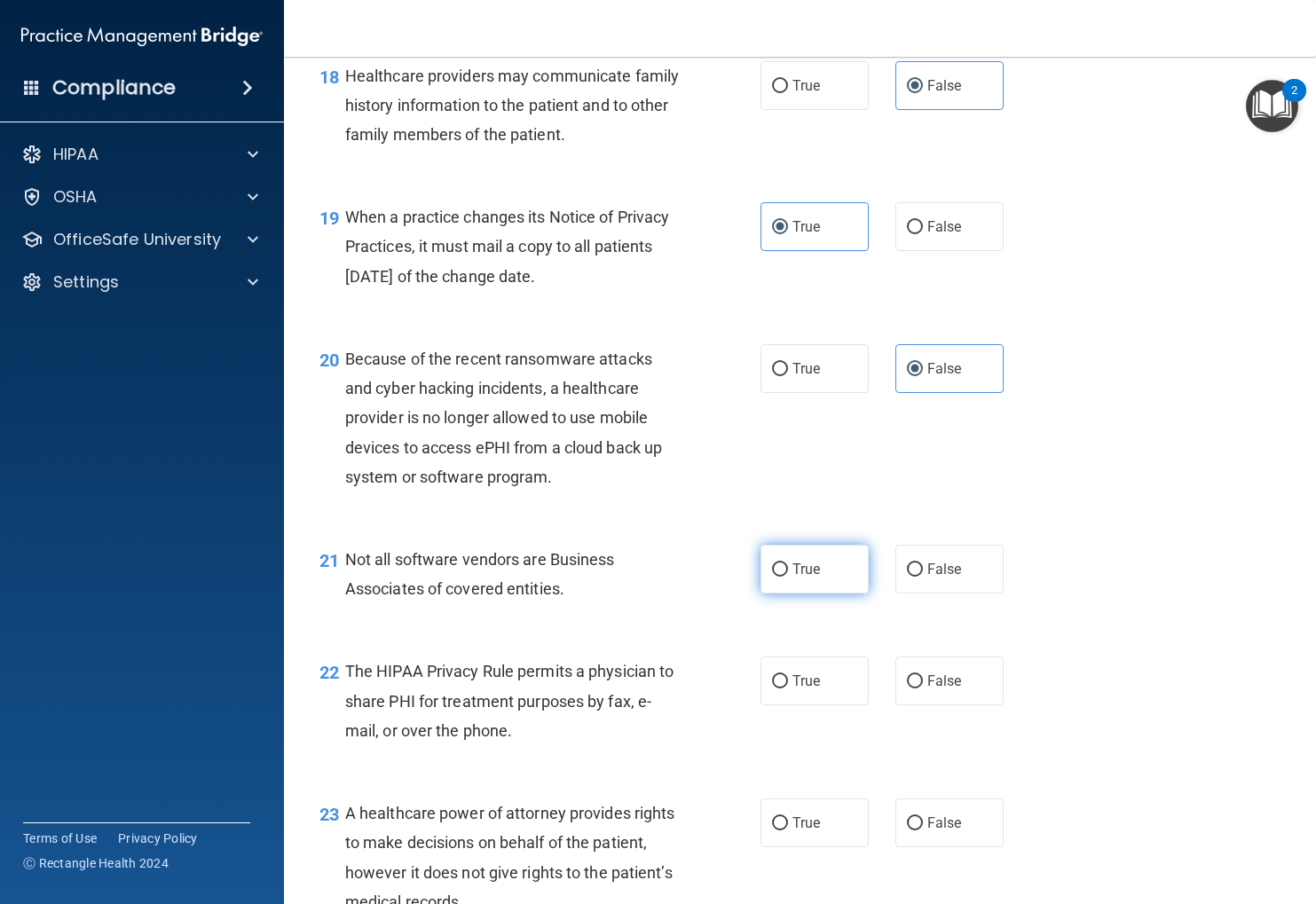 click on "True" at bounding box center (815, 569) 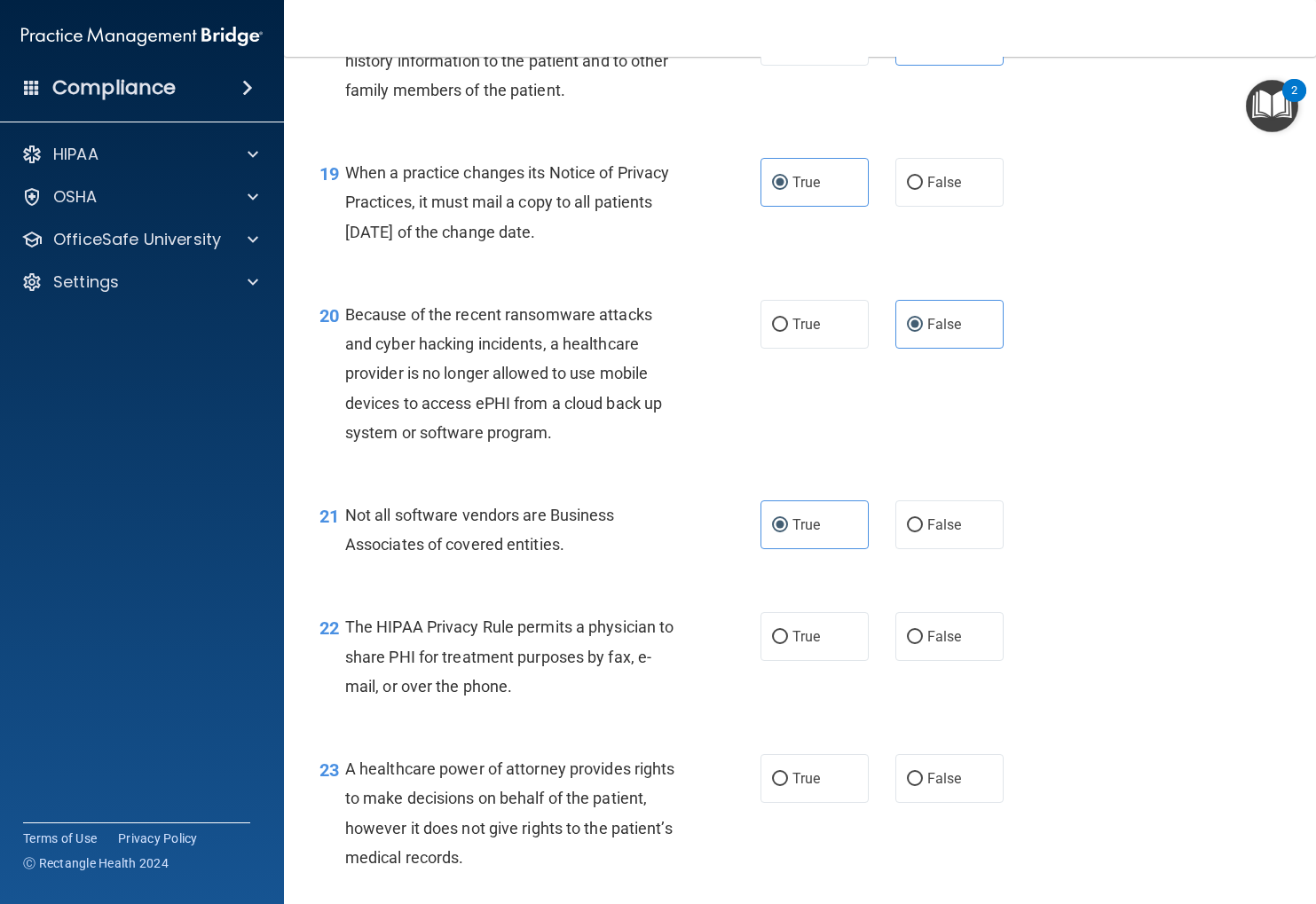 scroll, scrollTop: 2950, scrollLeft: 0, axis: vertical 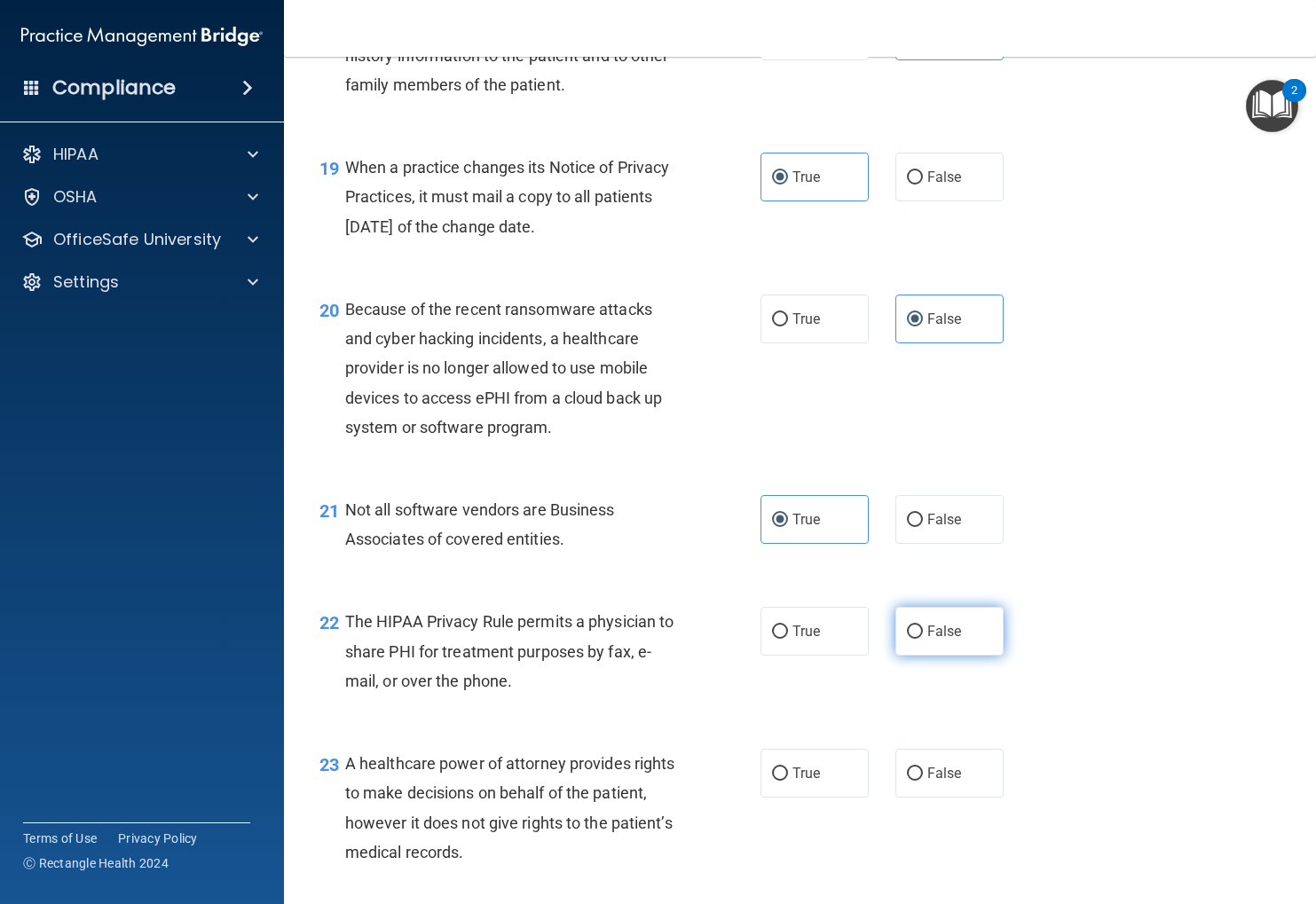 click on "False" at bounding box center [950, 631] 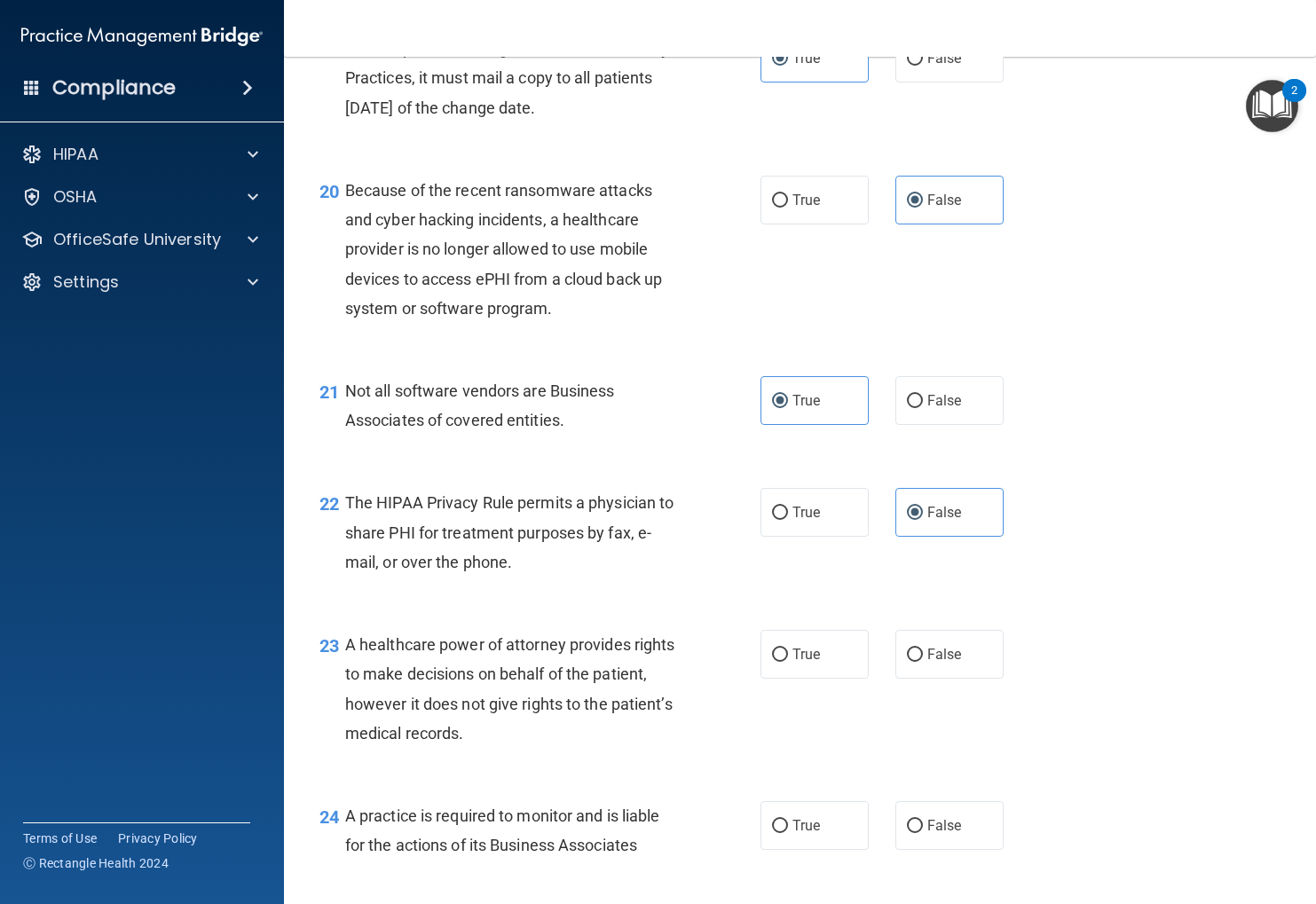 scroll, scrollTop: 3071, scrollLeft: 0, axis: vertical 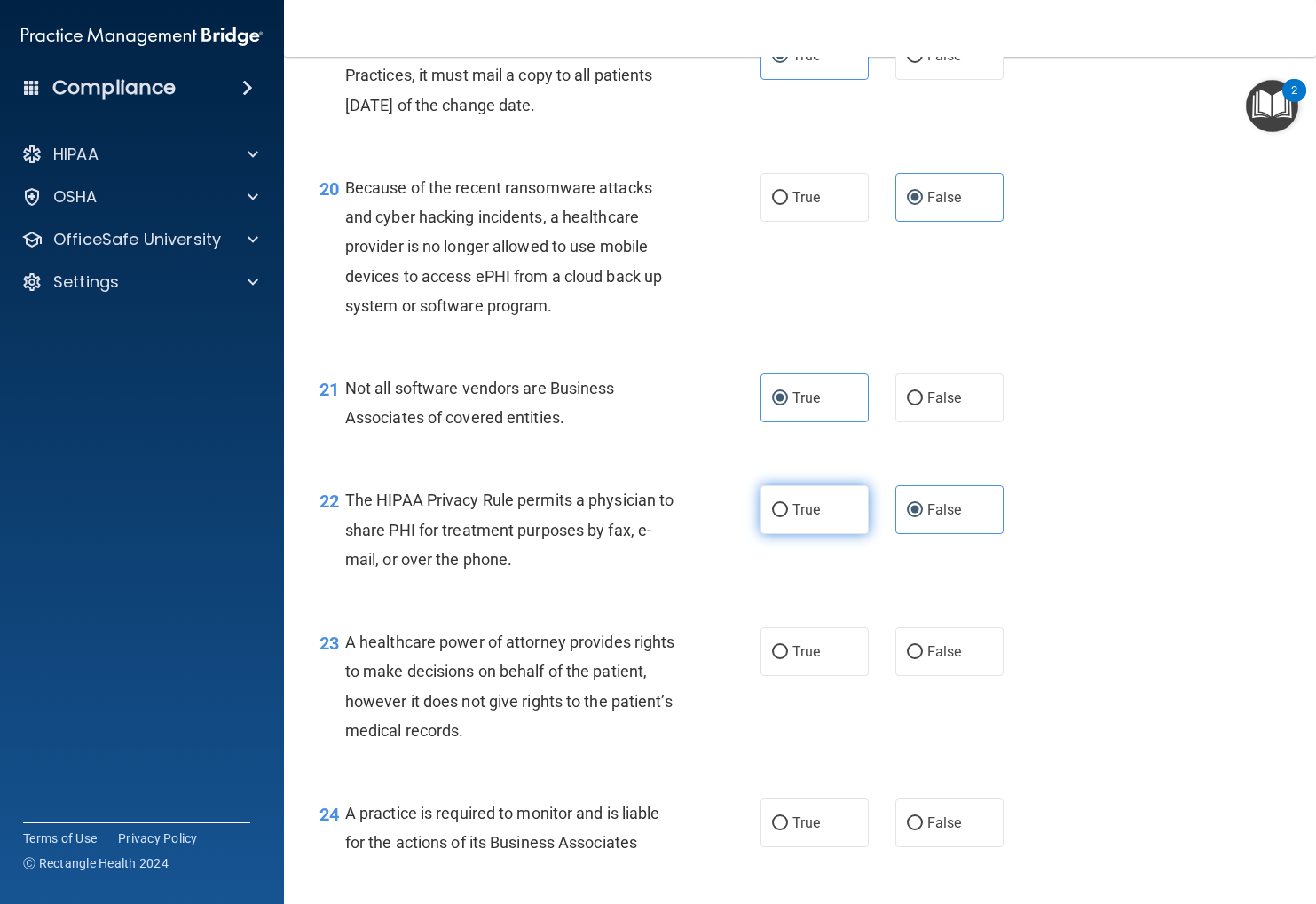 click on "True" at bounding box center [815, 509] 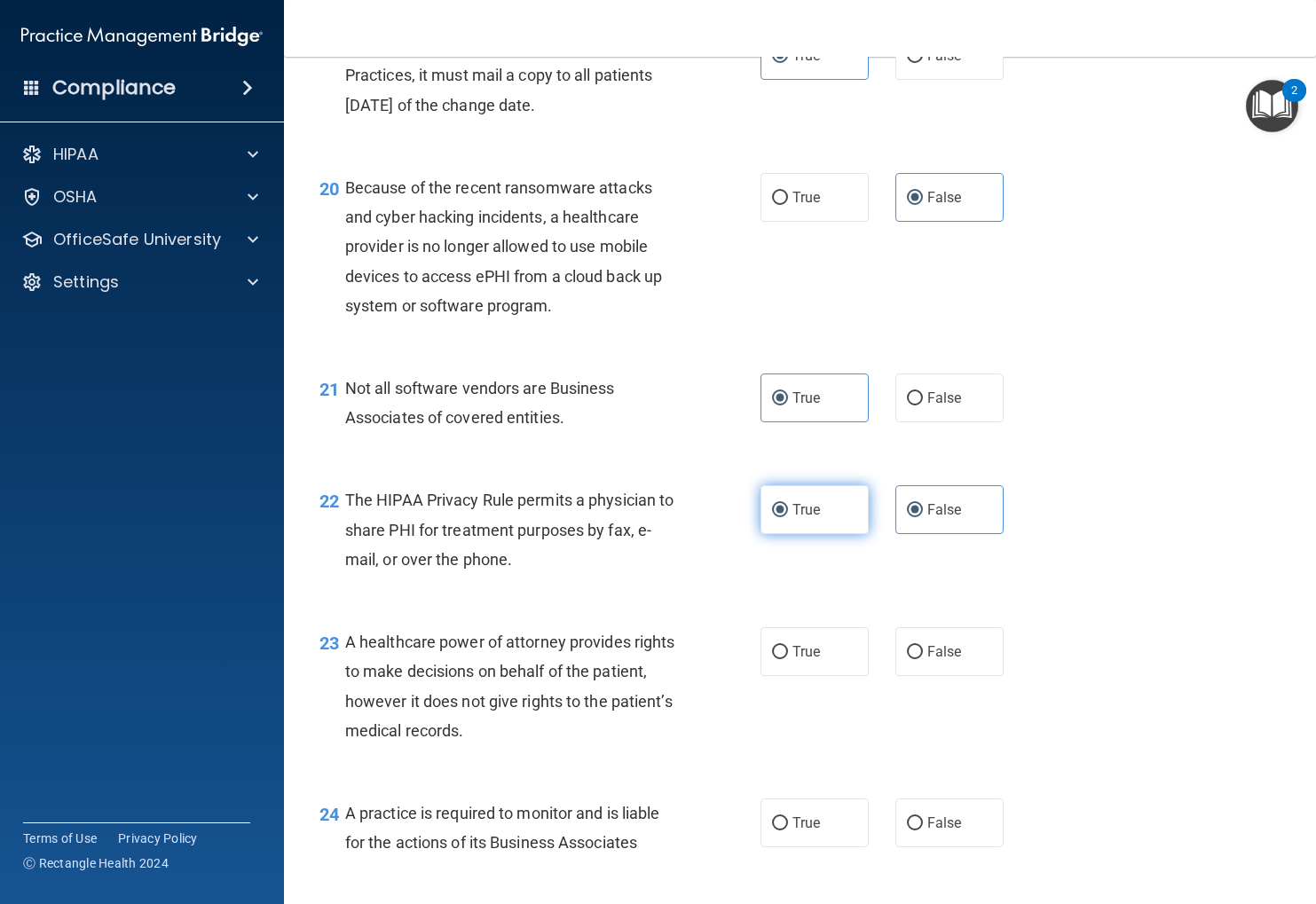 radio on "false" 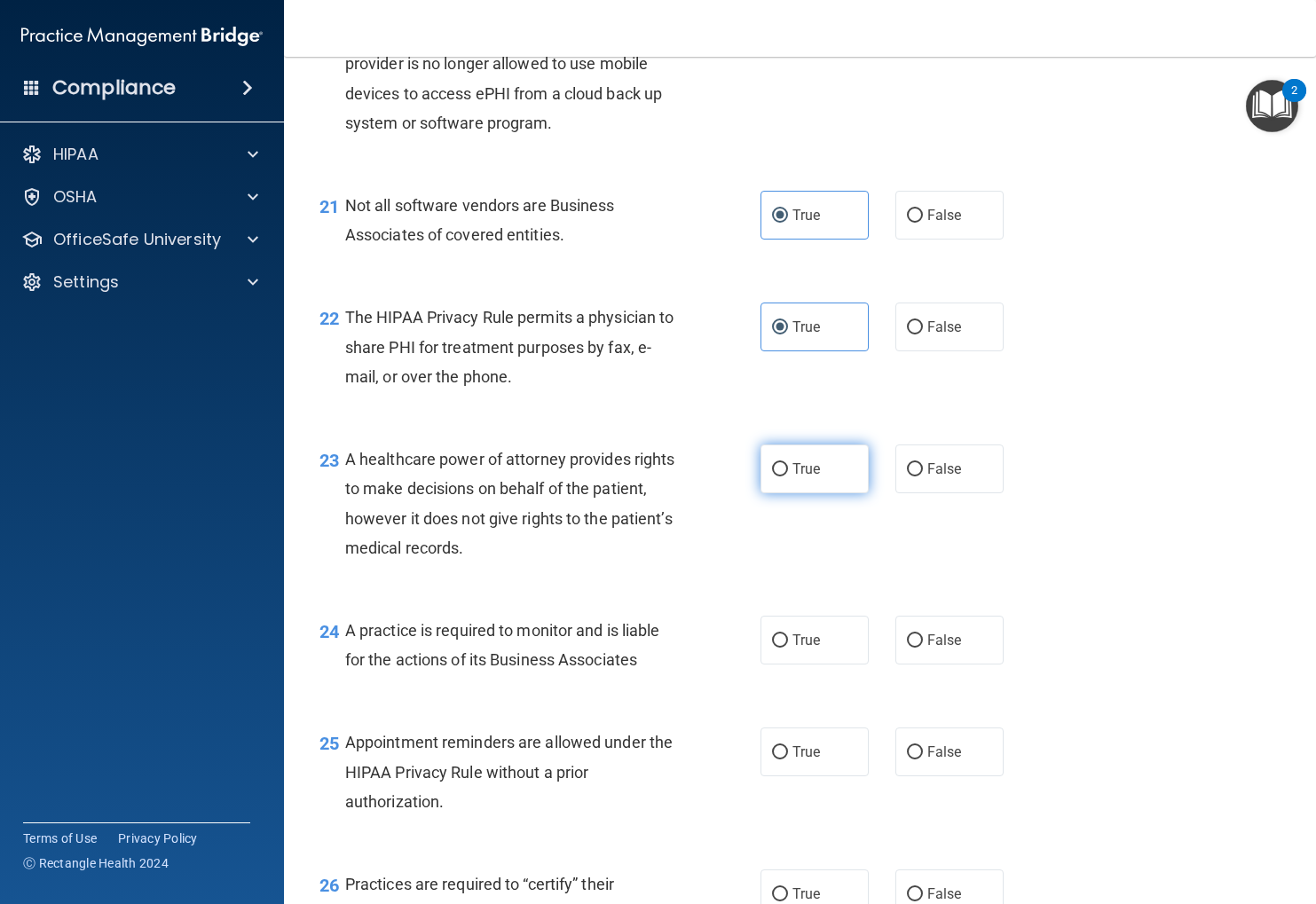 scroll, scrollTop: 3255, scrollLeft: 0, axis: vertical 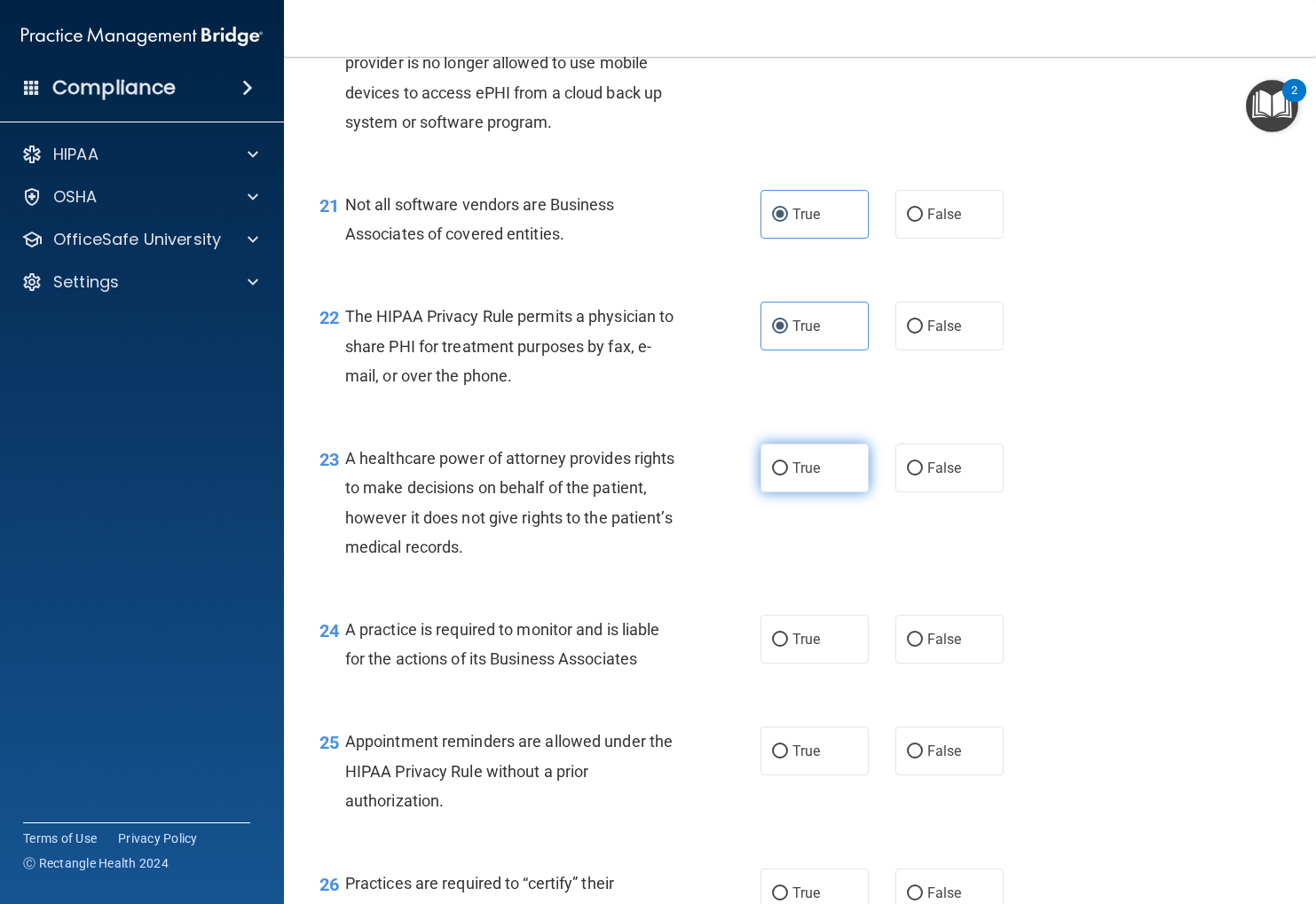 click on "True" at bounding box center [815, 468] 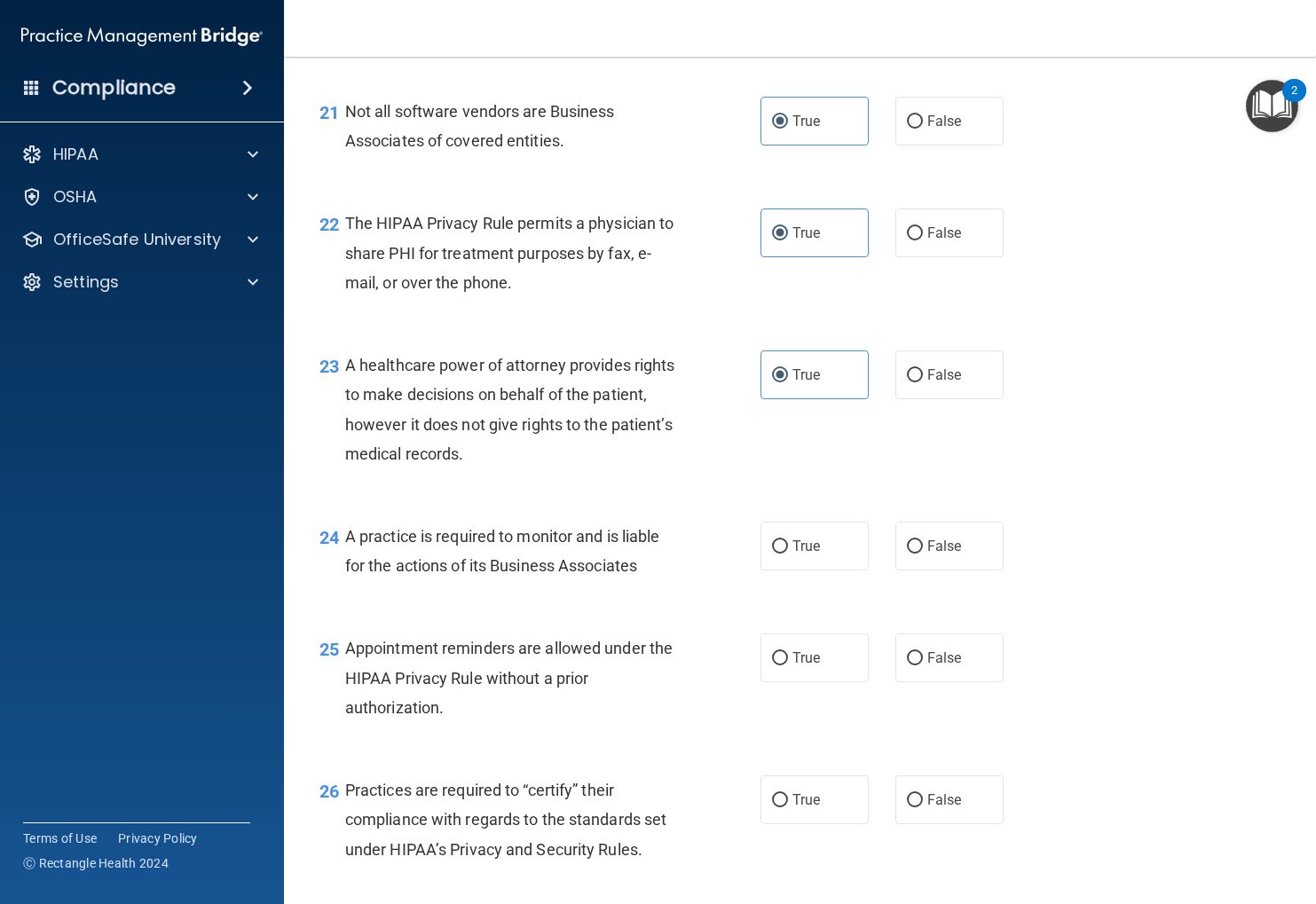 scroll, scrollTop: 3353, scrollLeft: 0, axis: vertical 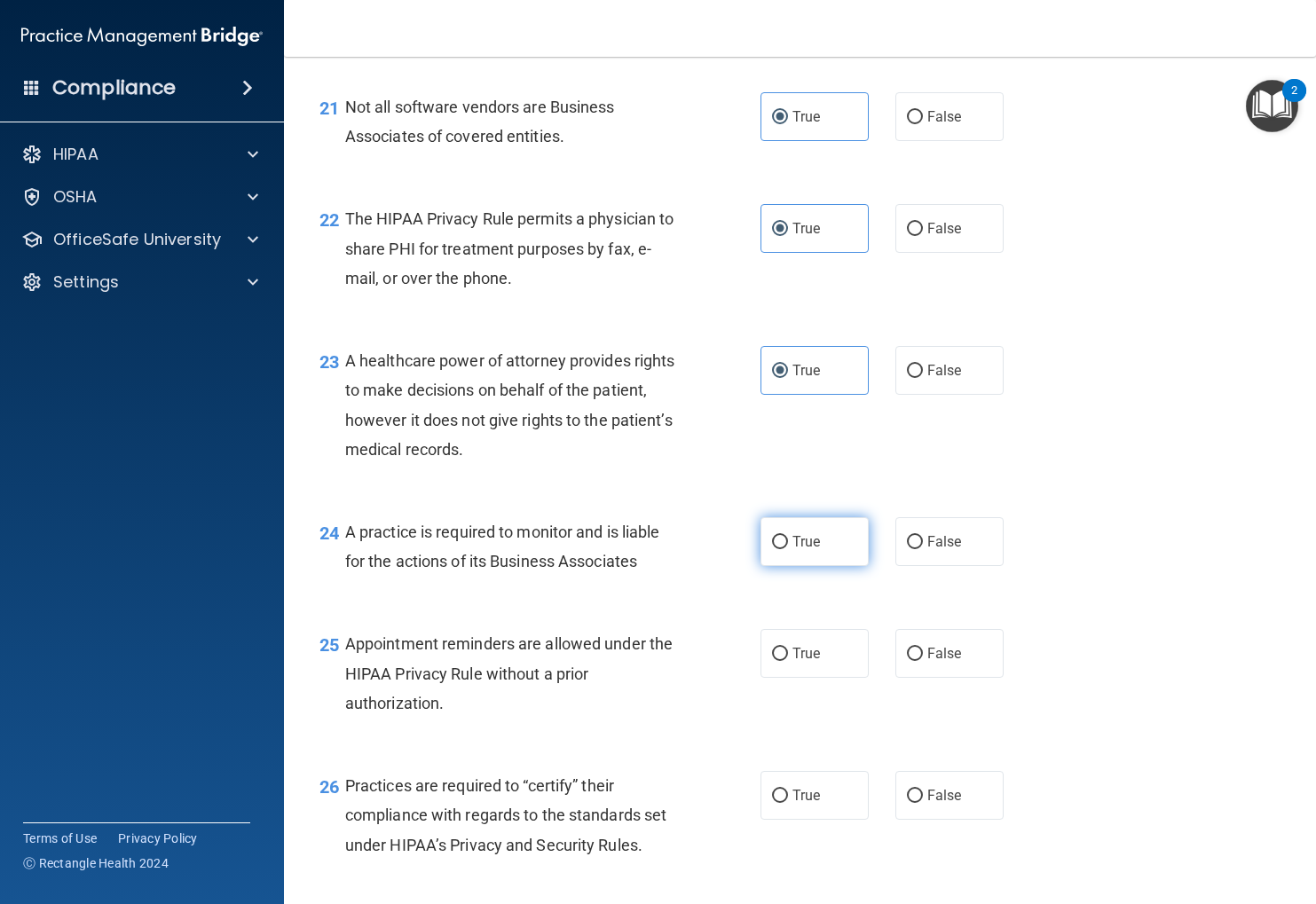 click on "True" at bounding box center [815, 541] 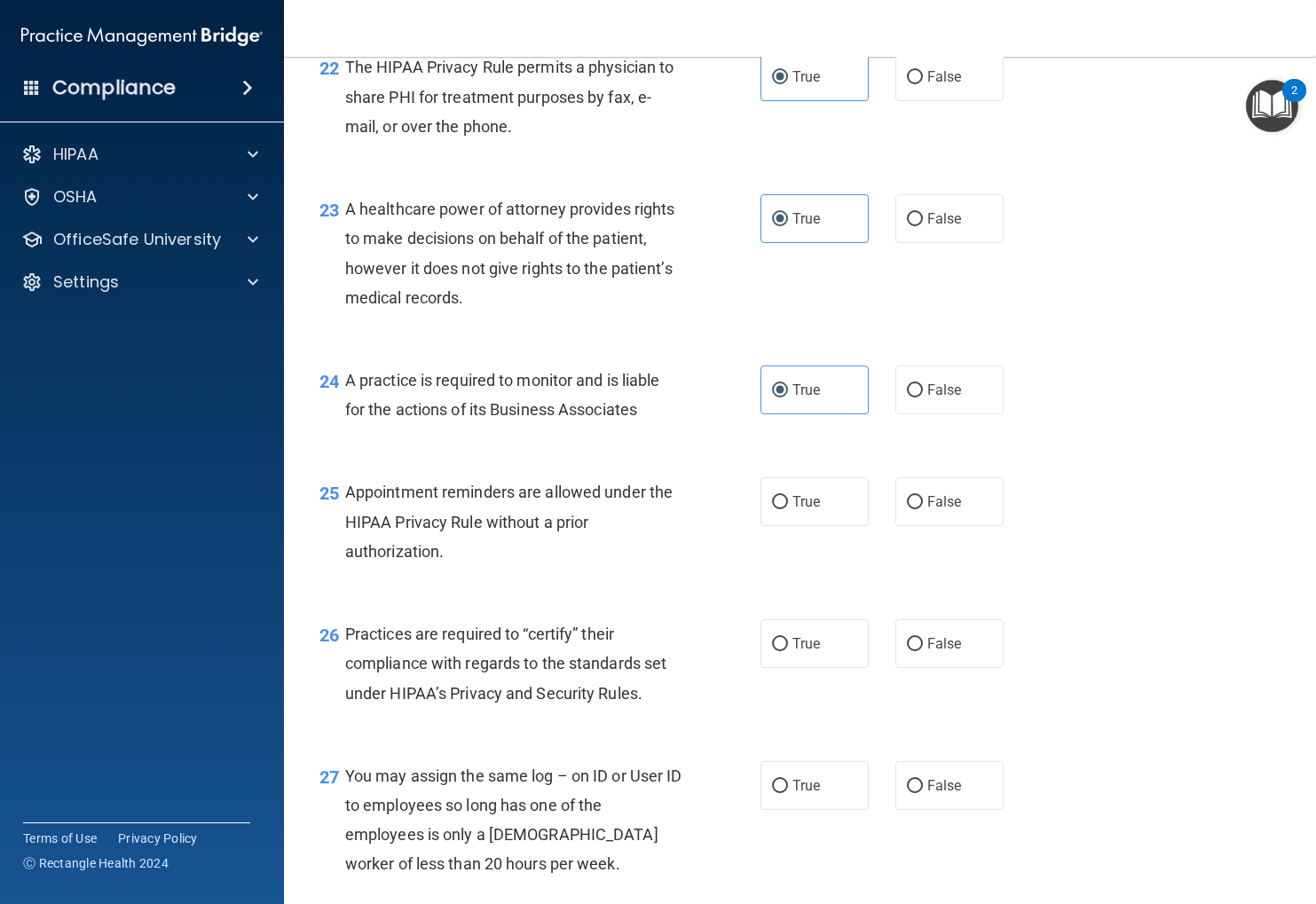 scroll, scrollTop: 3507, scrollLeft: 0, axis: vertical 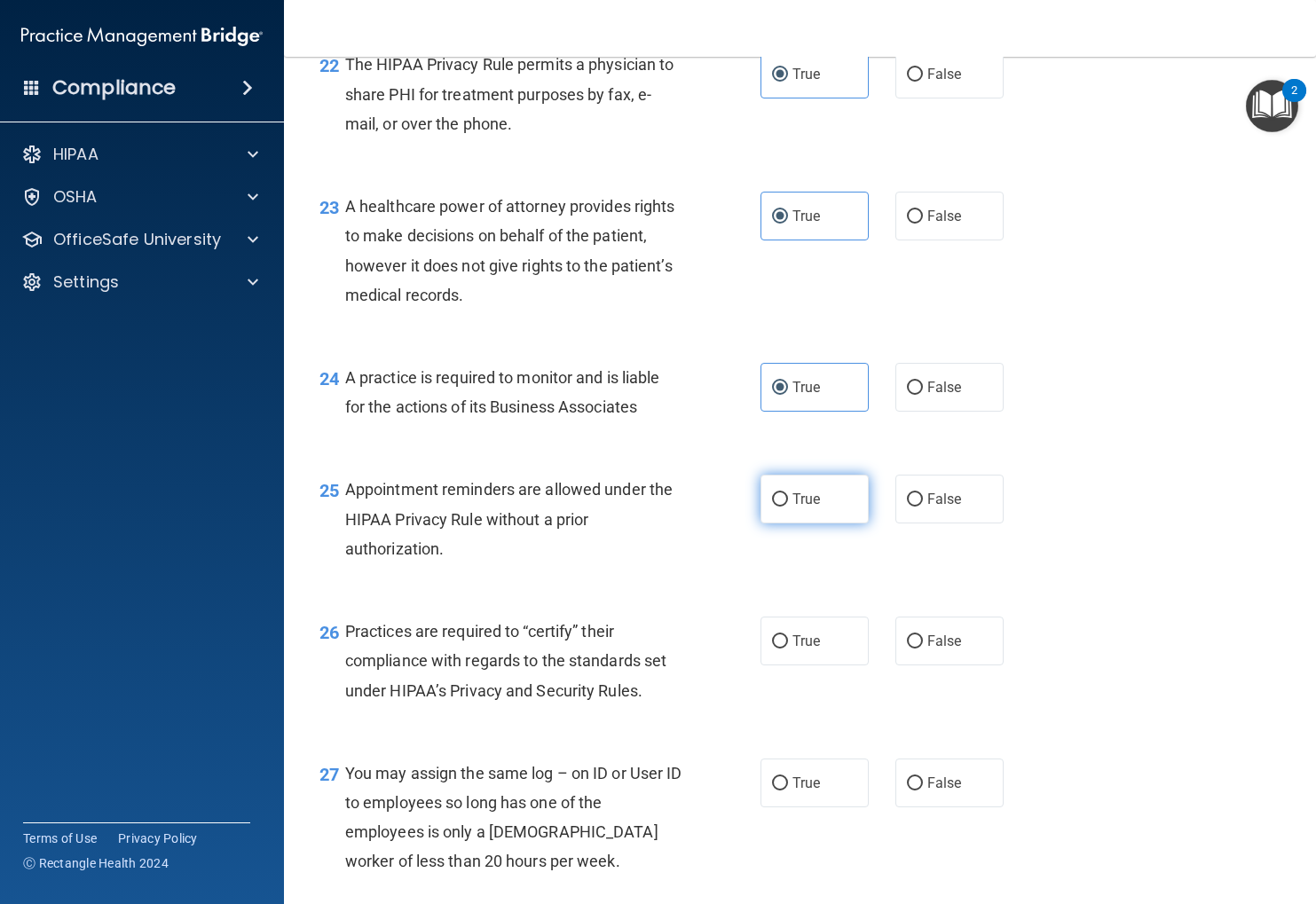 click on "True" at bounding box center (815, 499) 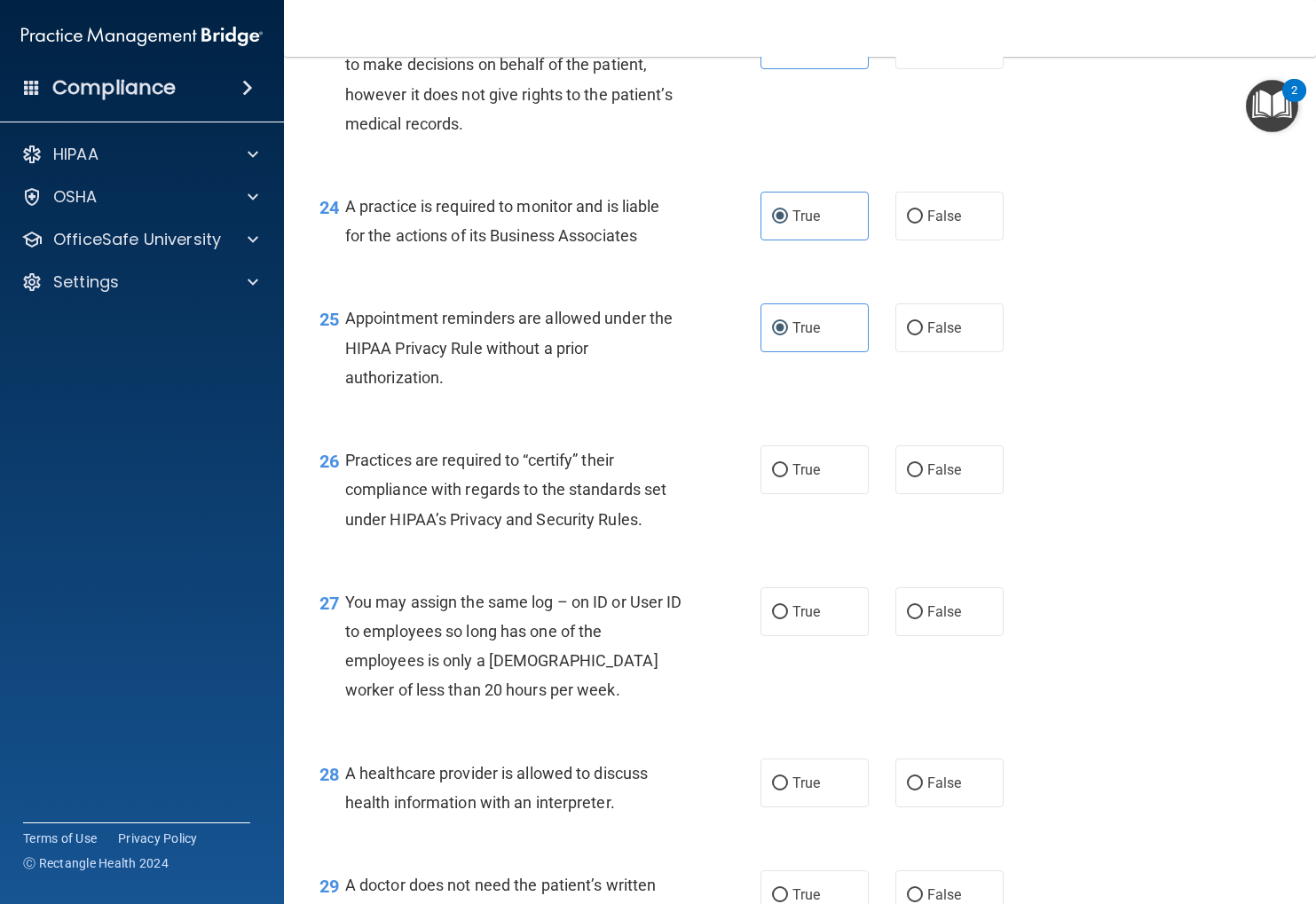 scroll, scrollTop: 3684, scrollLeft: 0, axis: vertical 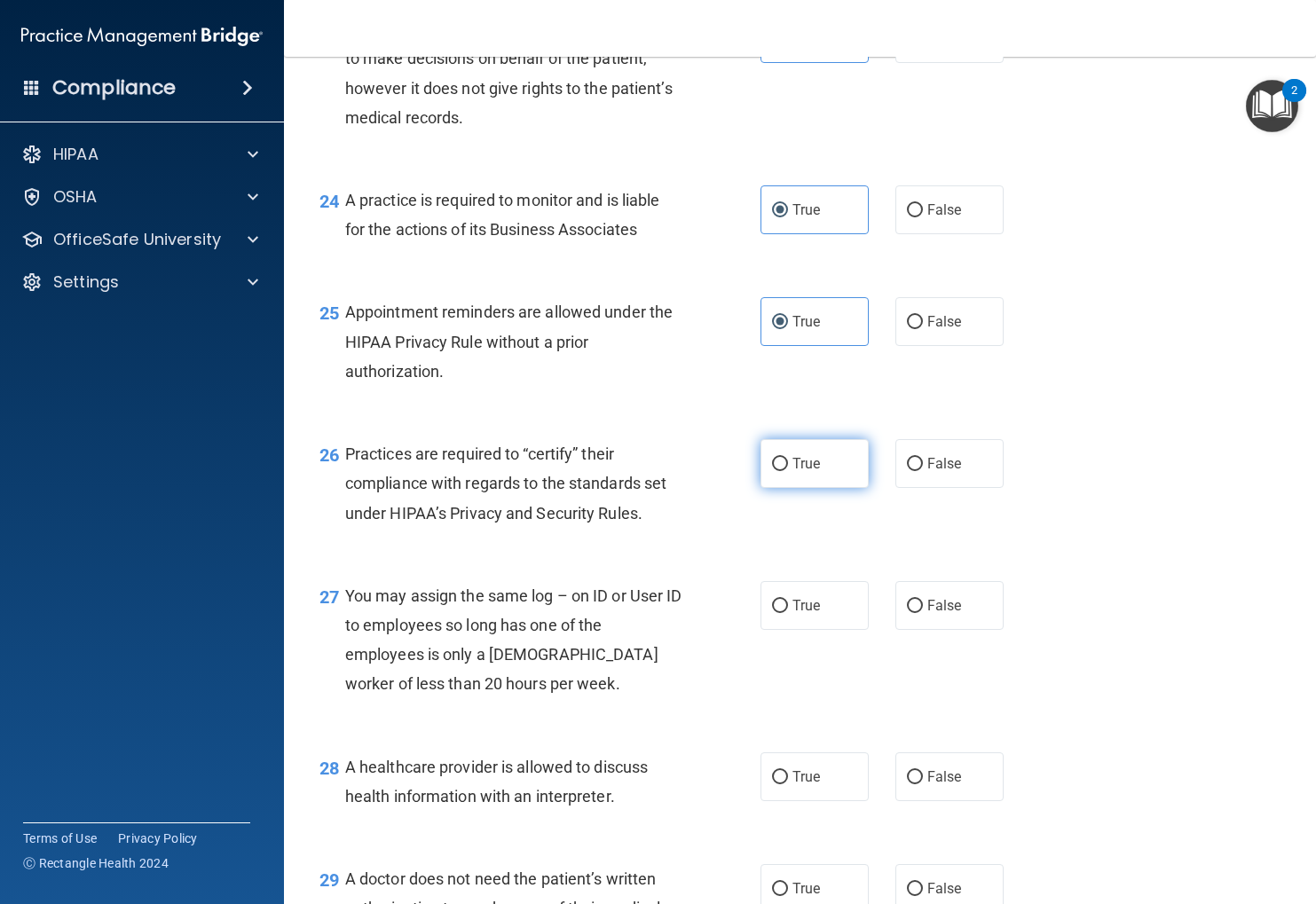 click on "True" at bounding box center [815, 463] 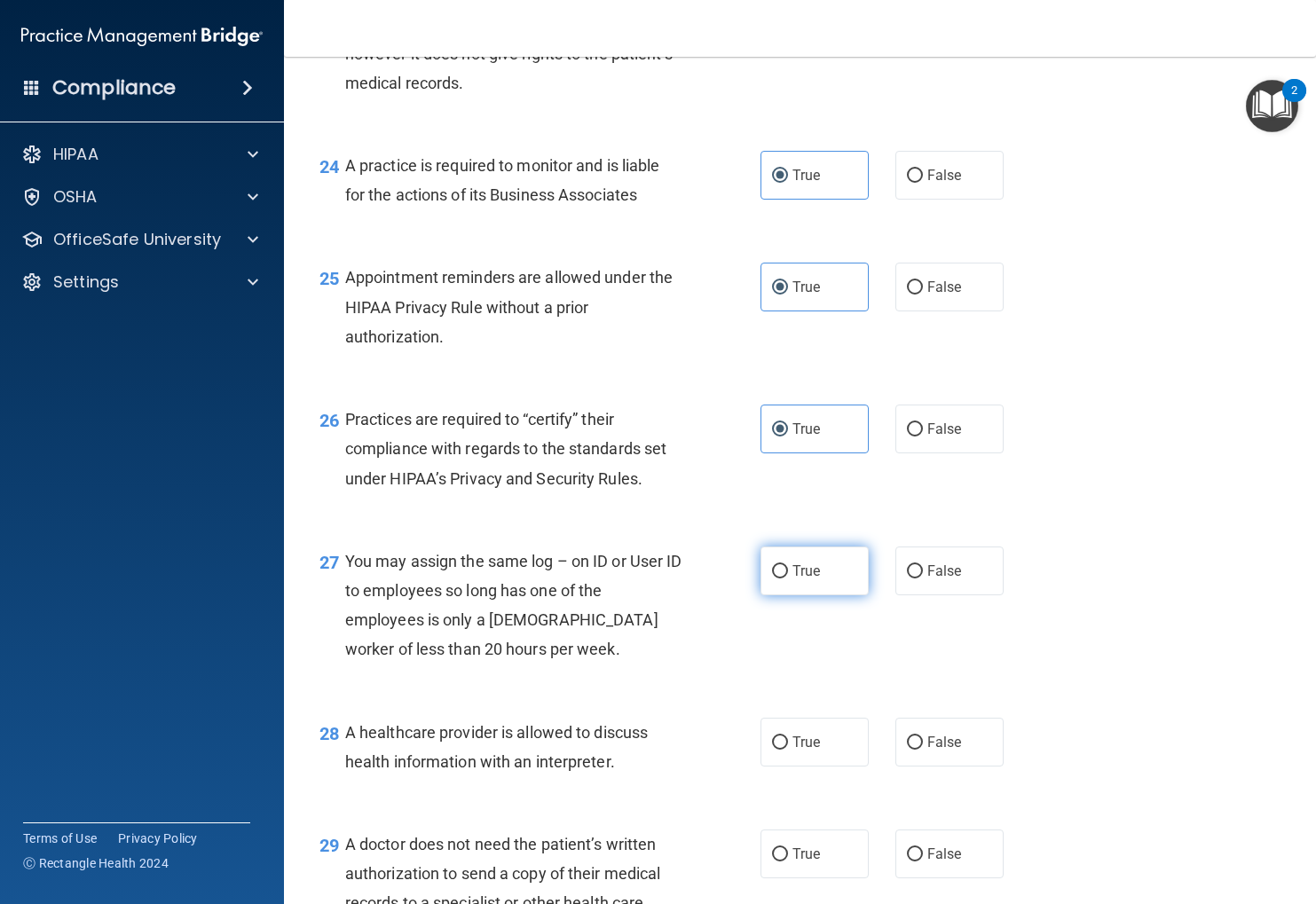 scroll, scrollTop: 3755, scrollLeft: 0, axis: vertical 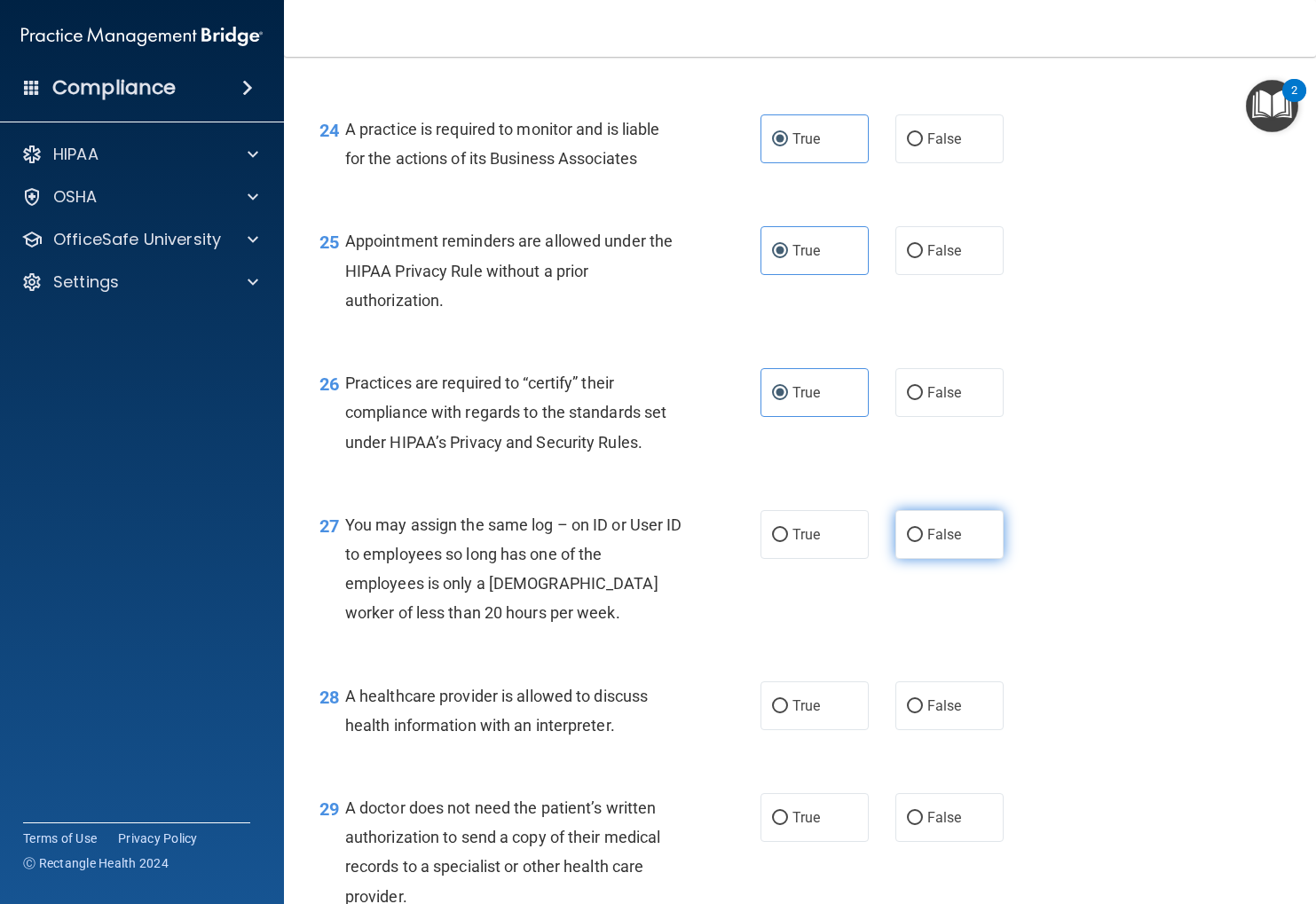 click on "False" at bounding box center (950, 534) 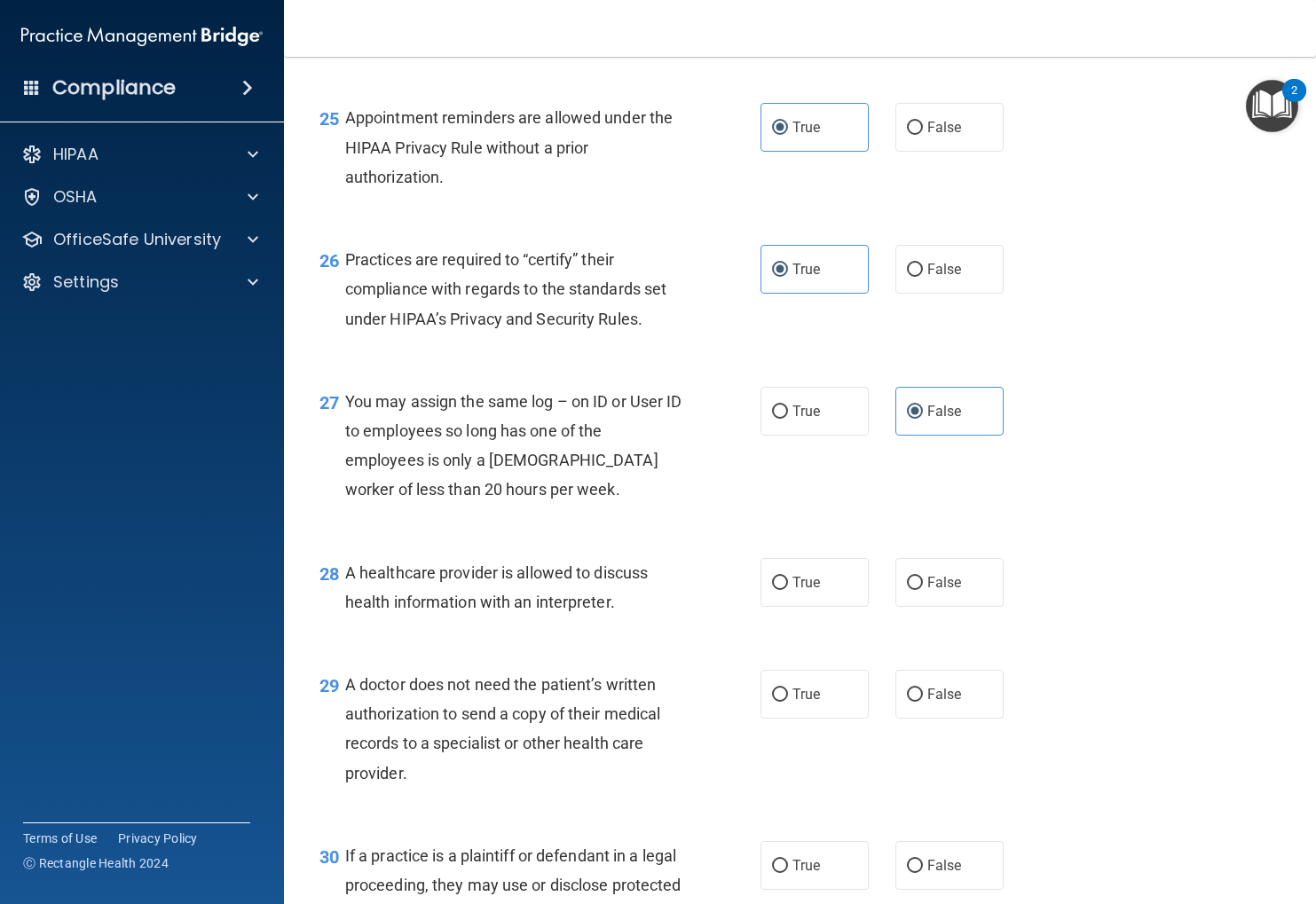 scroll, scrollTop: 3875, scrollLeft: 0, axis: vertical 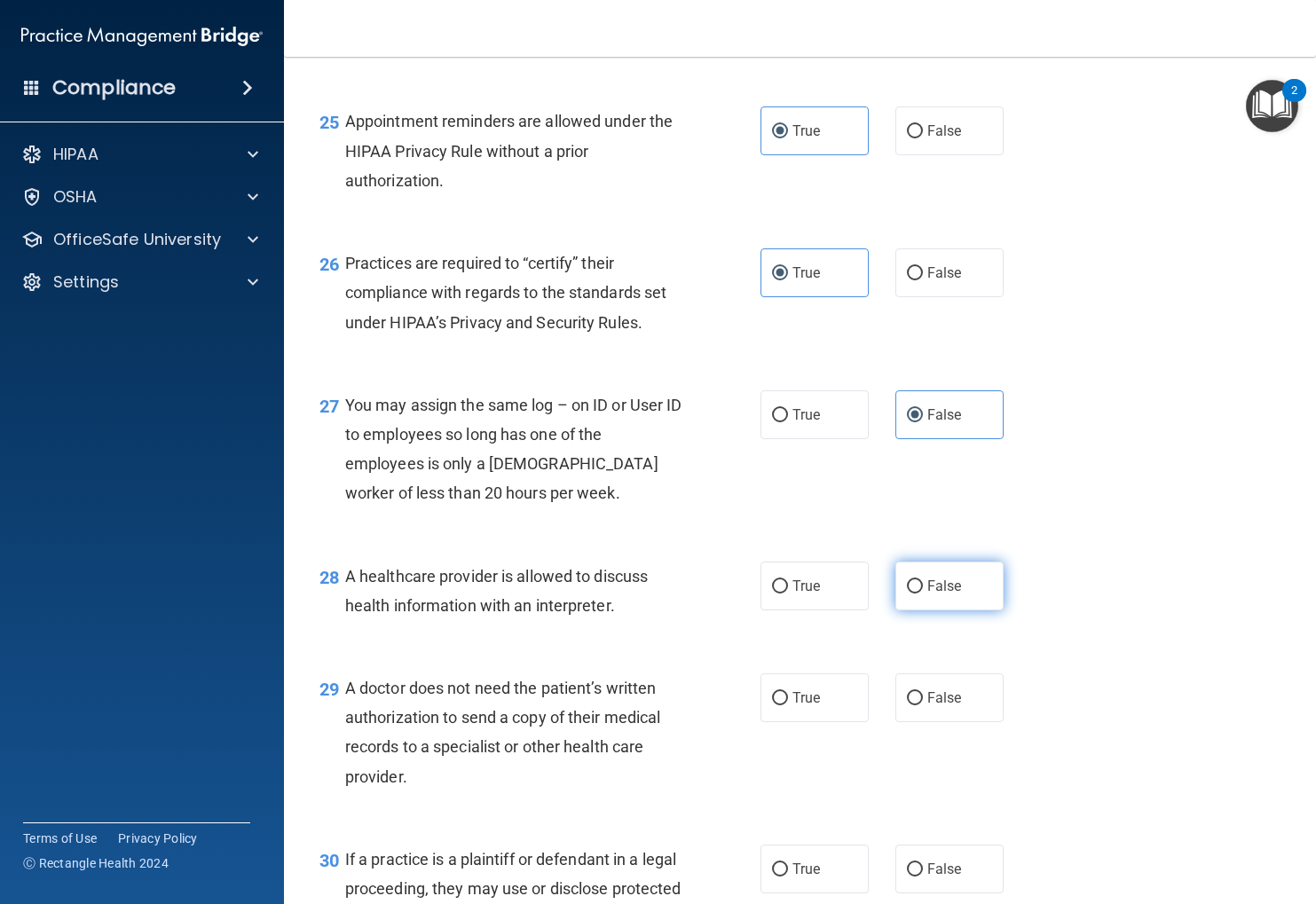 click on "False" at bounding box center [950, 586] 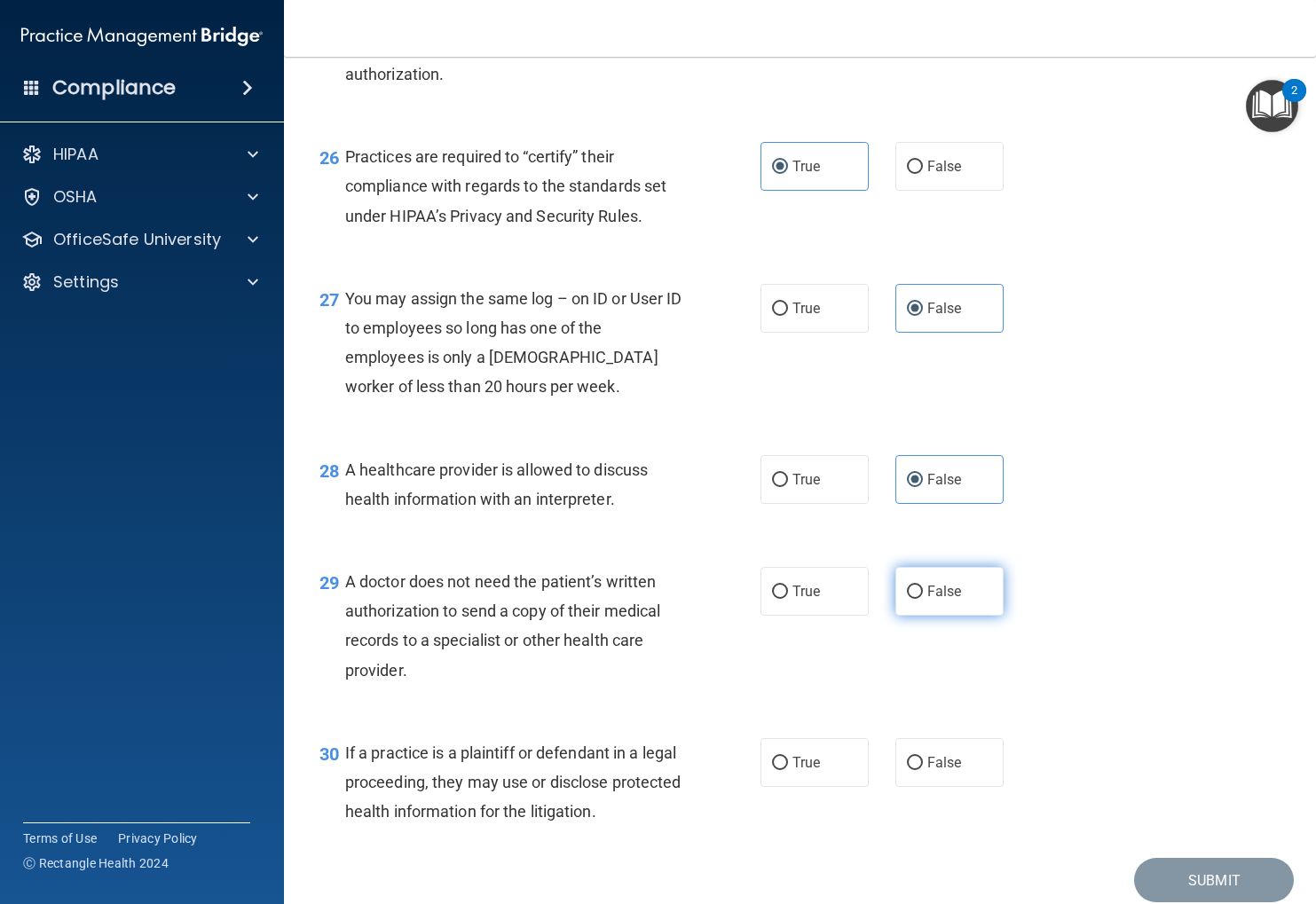 scroll, scrollTop: 4052, scrollLeft: 0, axis: vertical 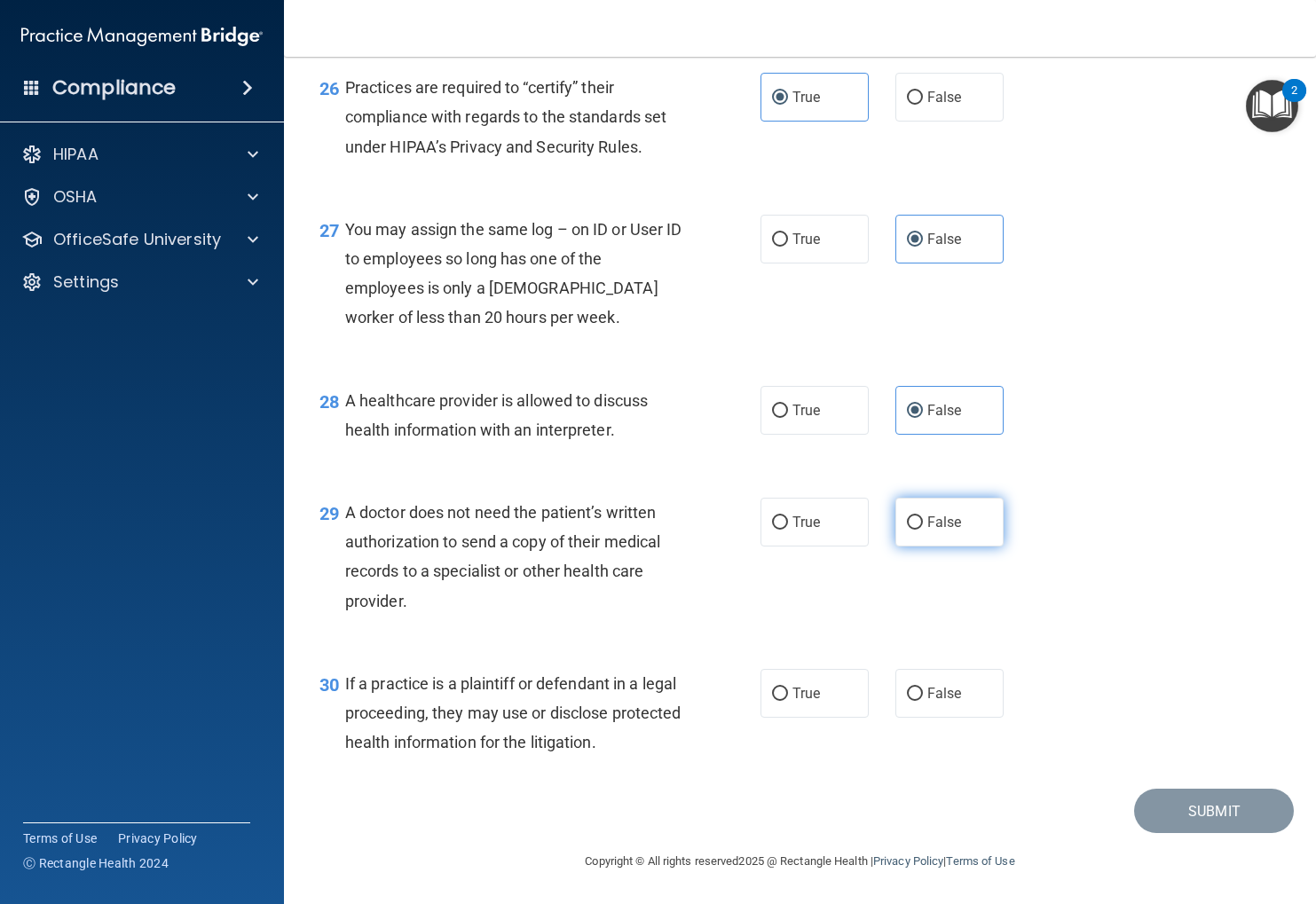 click on "False" at bounding box center (950, 522) 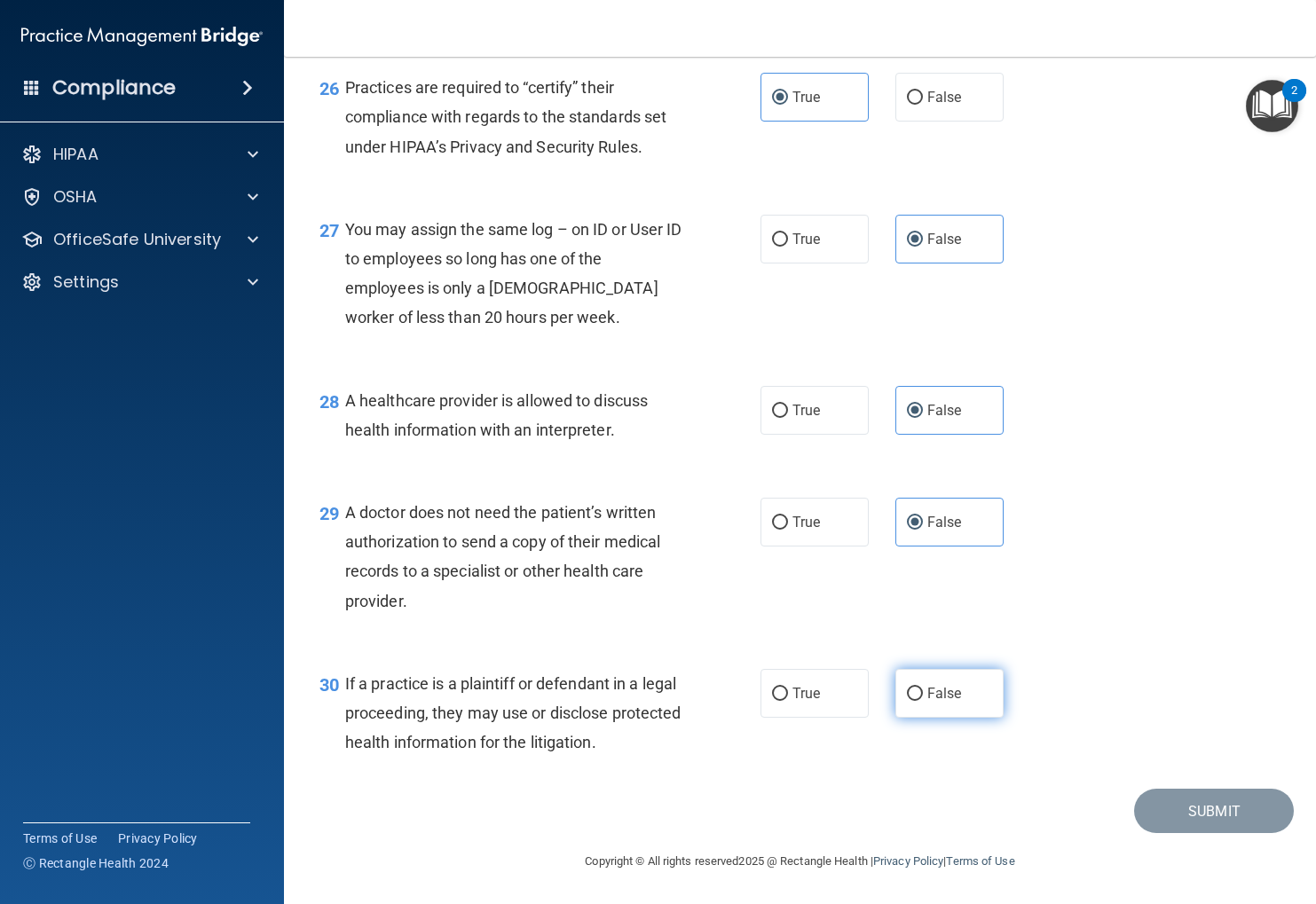 click on "False" at bounding box center [950, 693] 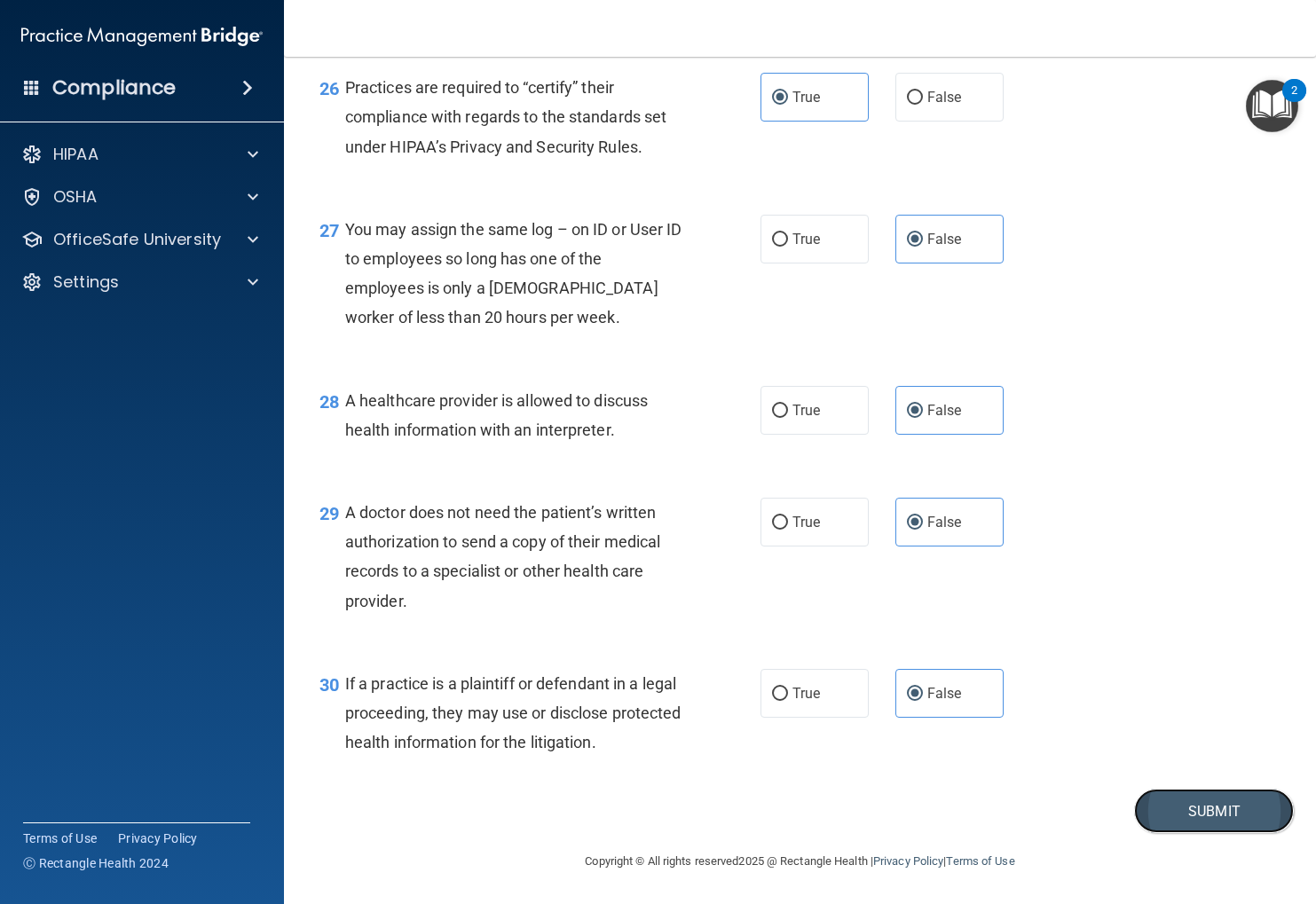 click on "Submit" at bounding box center (1214, 811) 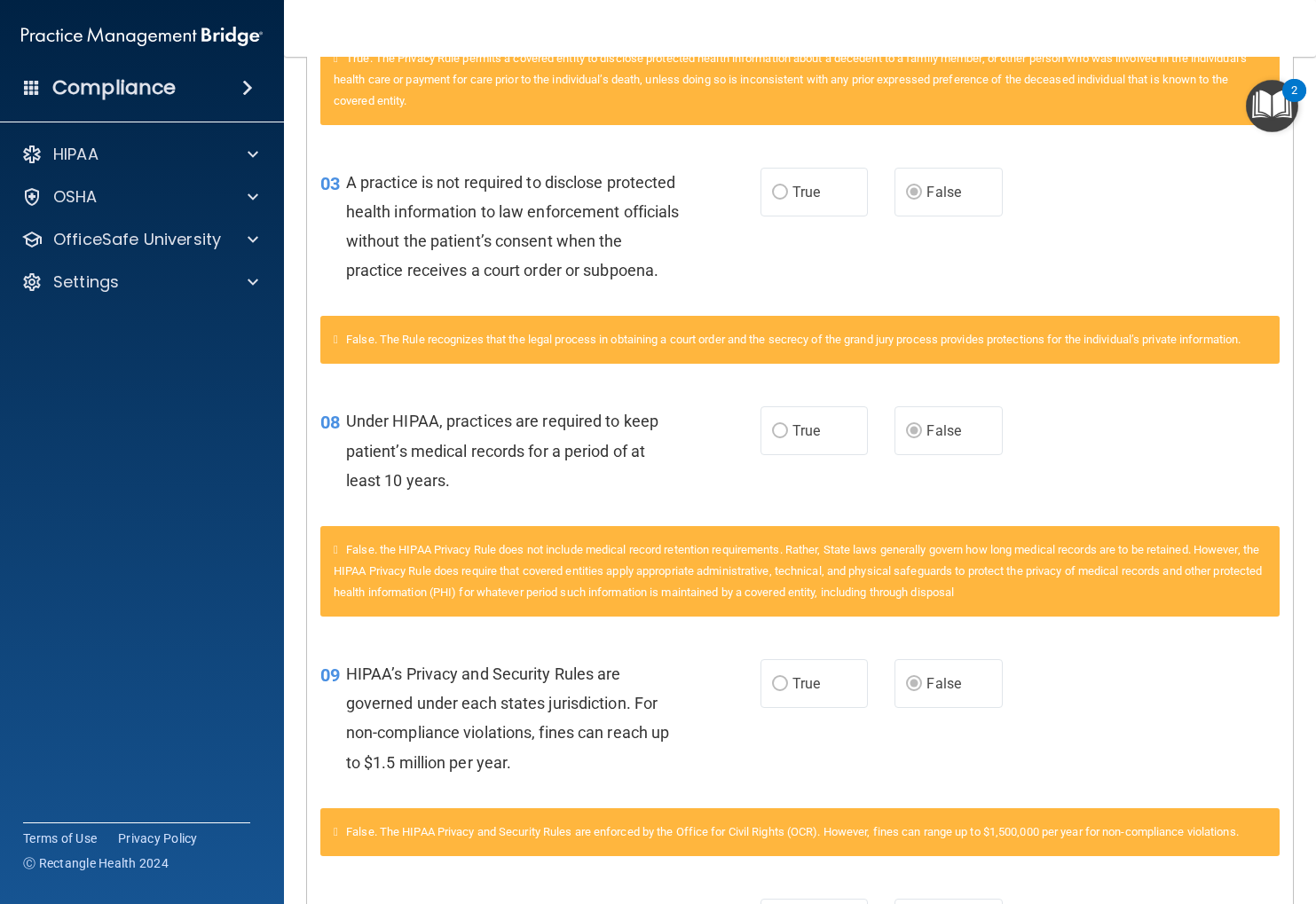 scroll, scrollTop: 0, scrollLeft: 0, axis: both 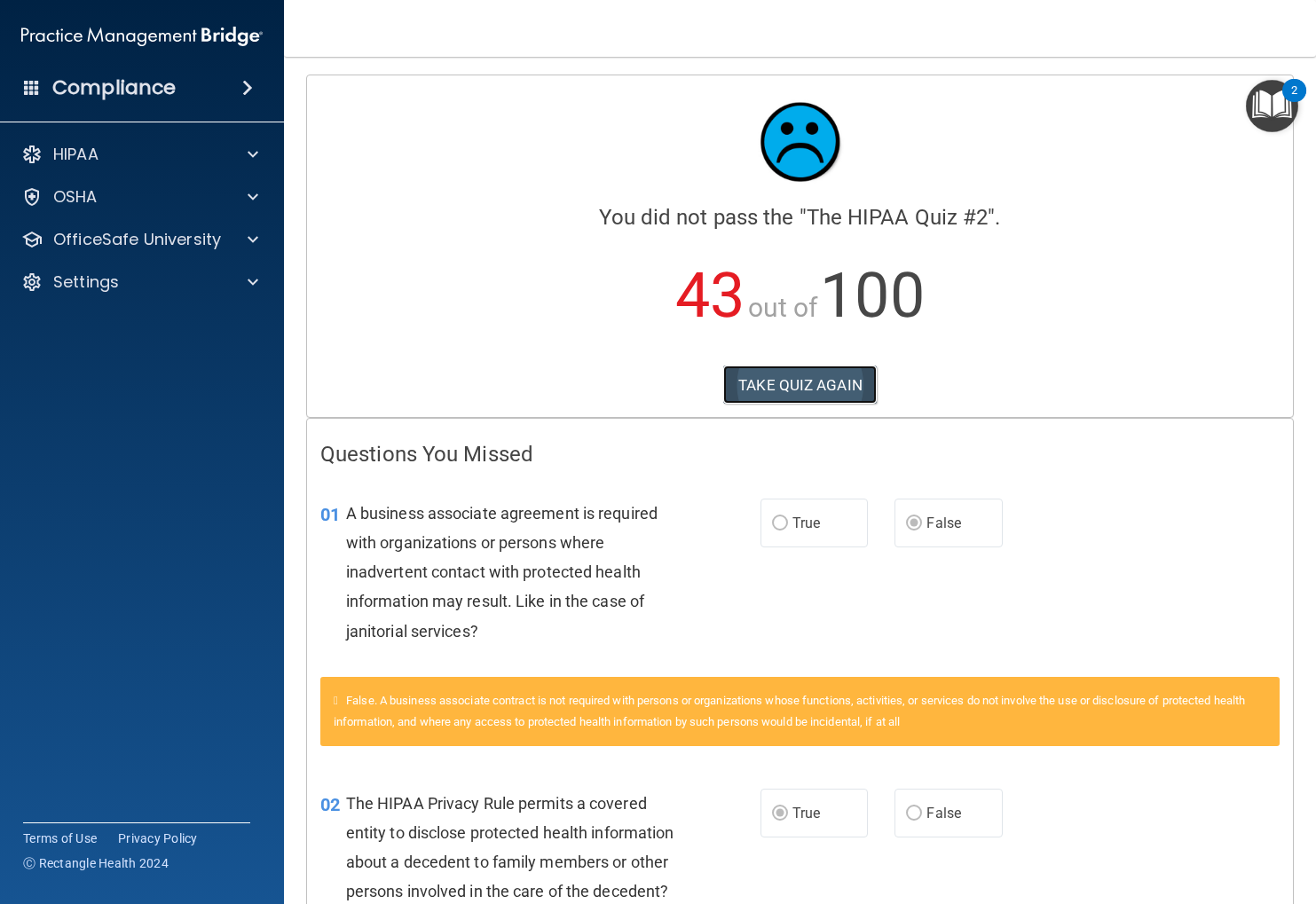 click on "TAKE QUIZ AGAIN" at bounding box center [800, 385] 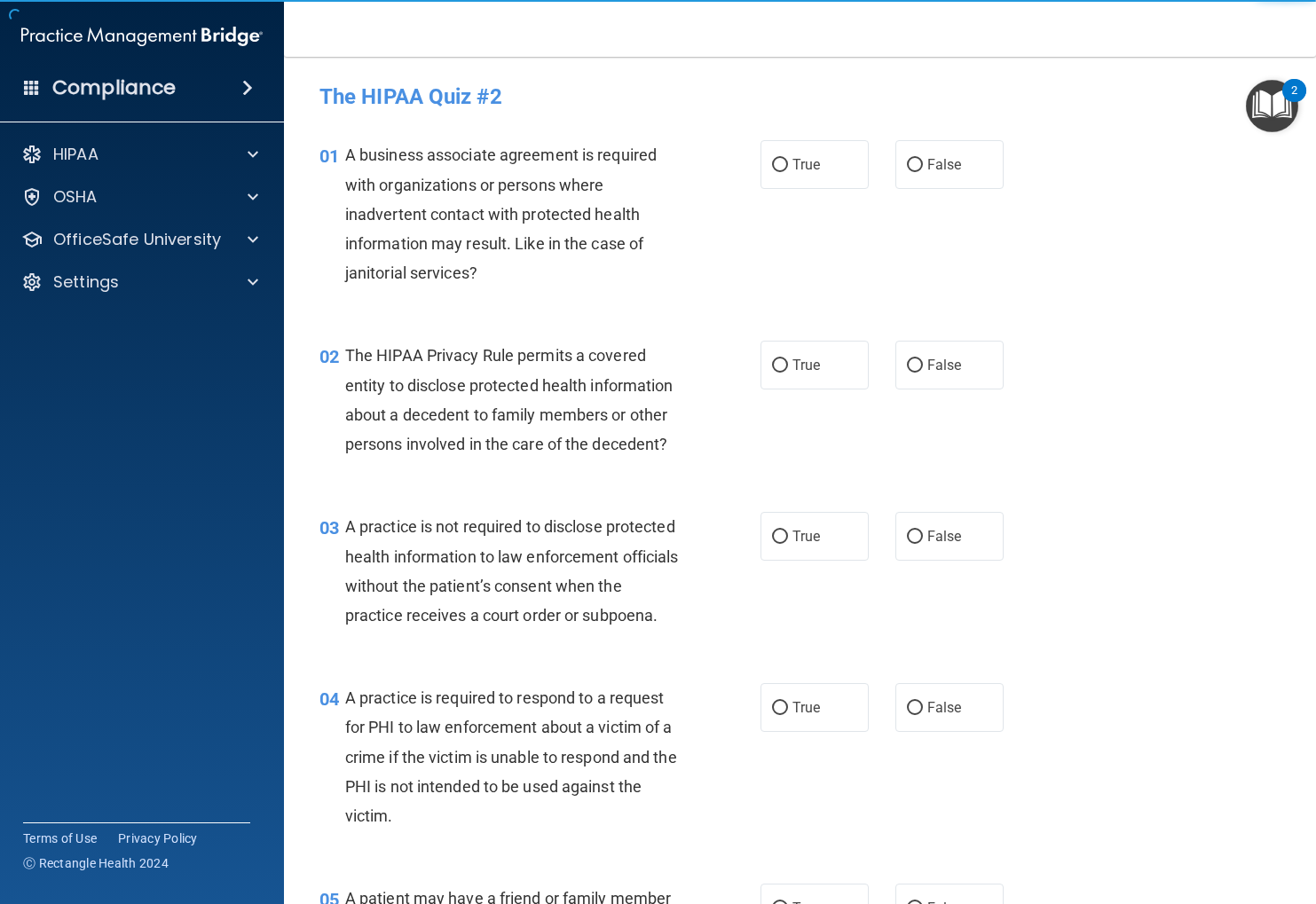 click on "01       A business associate agreement is required with organizations or persons where inadvertent contact with protected health information may result.  Like in the case of janitorial services?                 True           False" at bounding box center (800, 218) 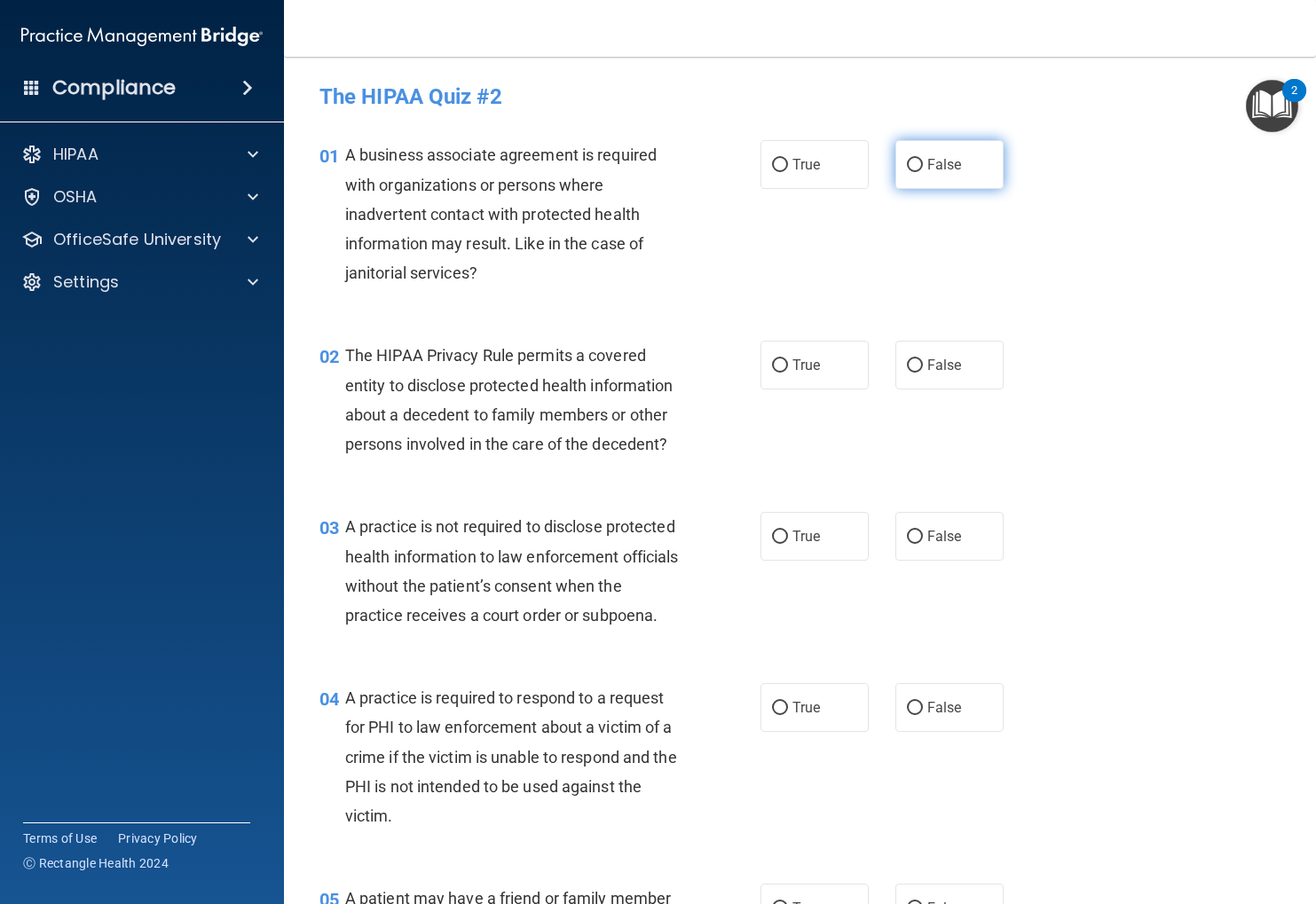 click on "False" at bounding box center [950, 164] 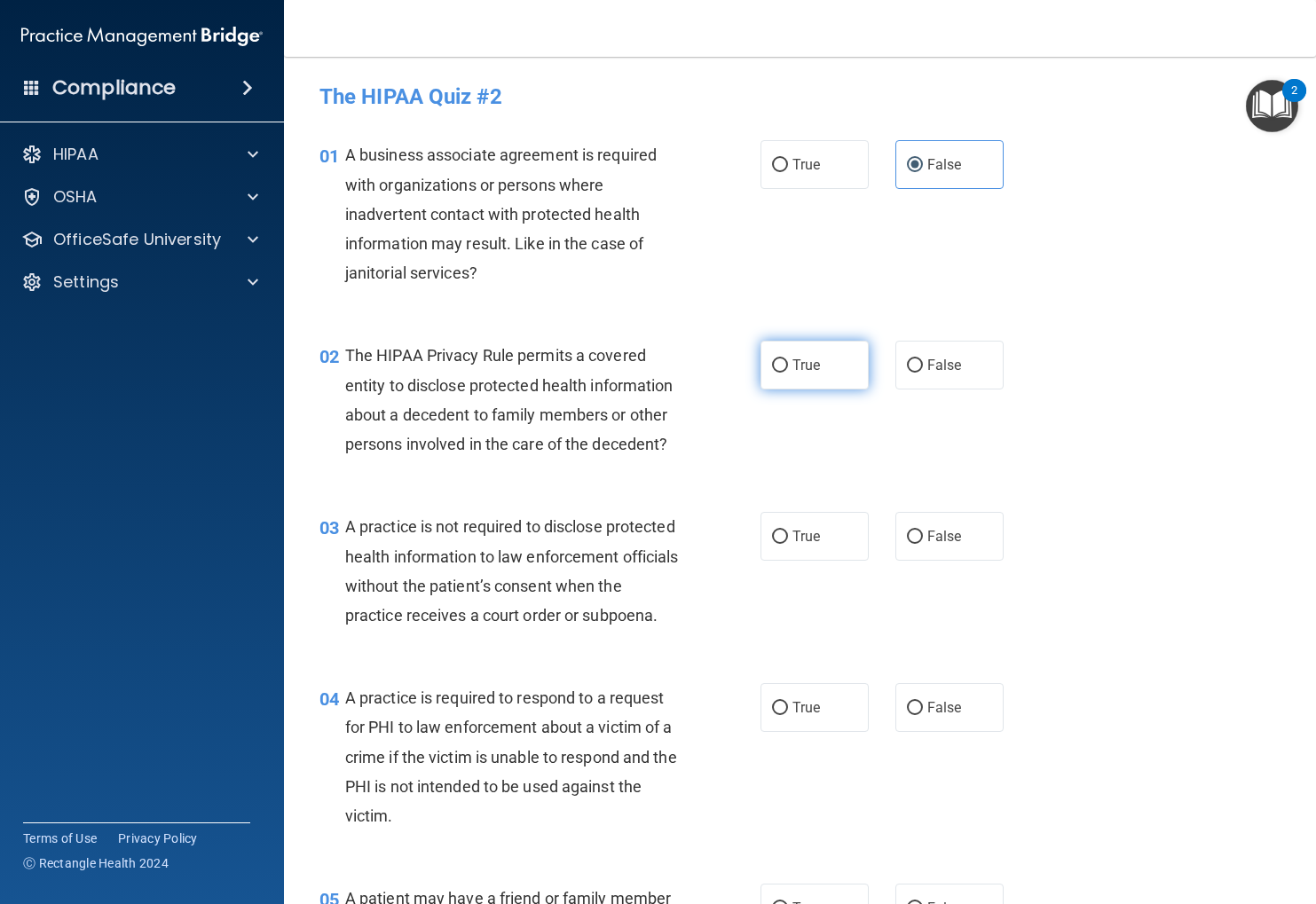 click on "True" at bounding box center (815, 365) 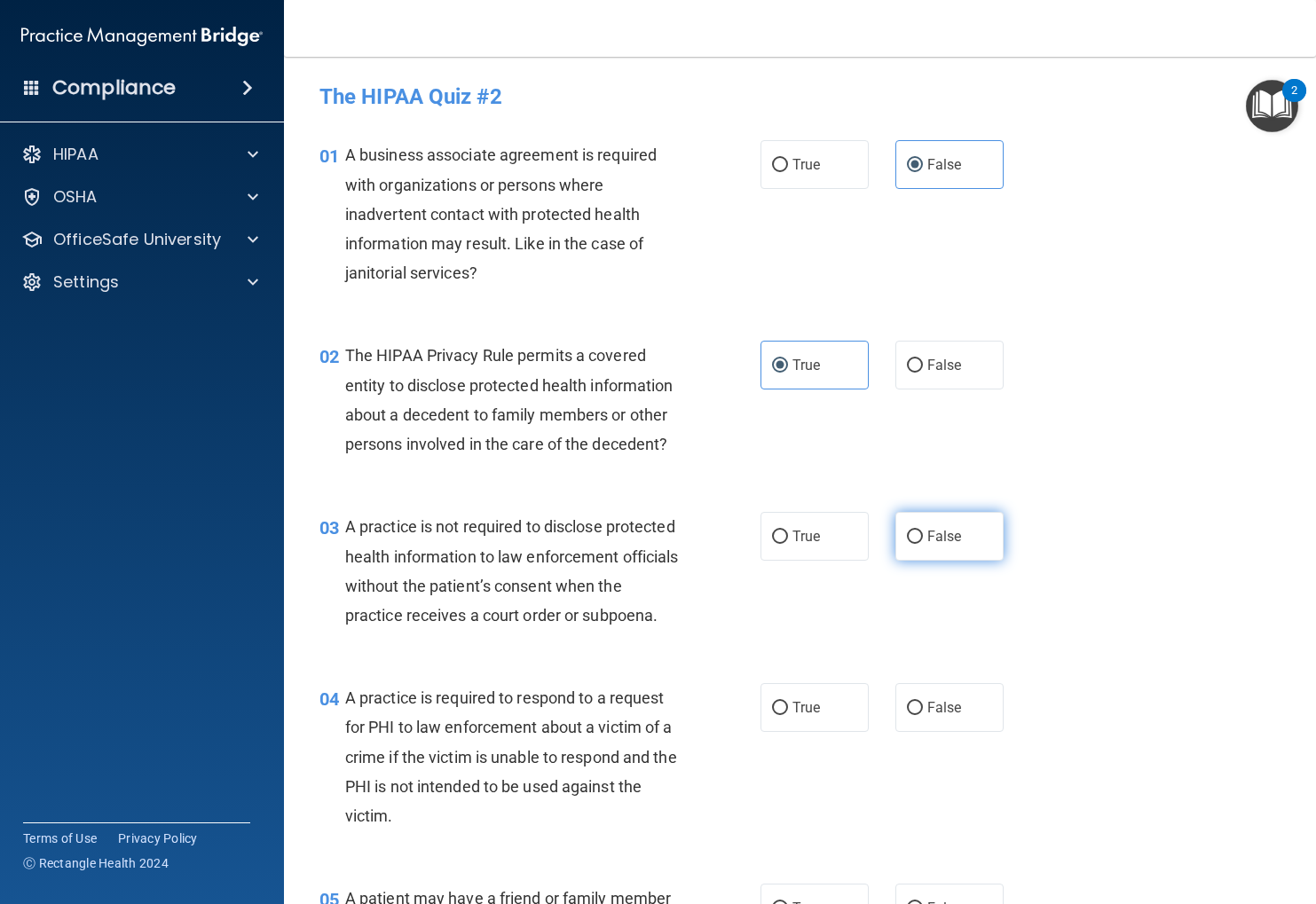 click on "False" at bounding box center [944, 536] 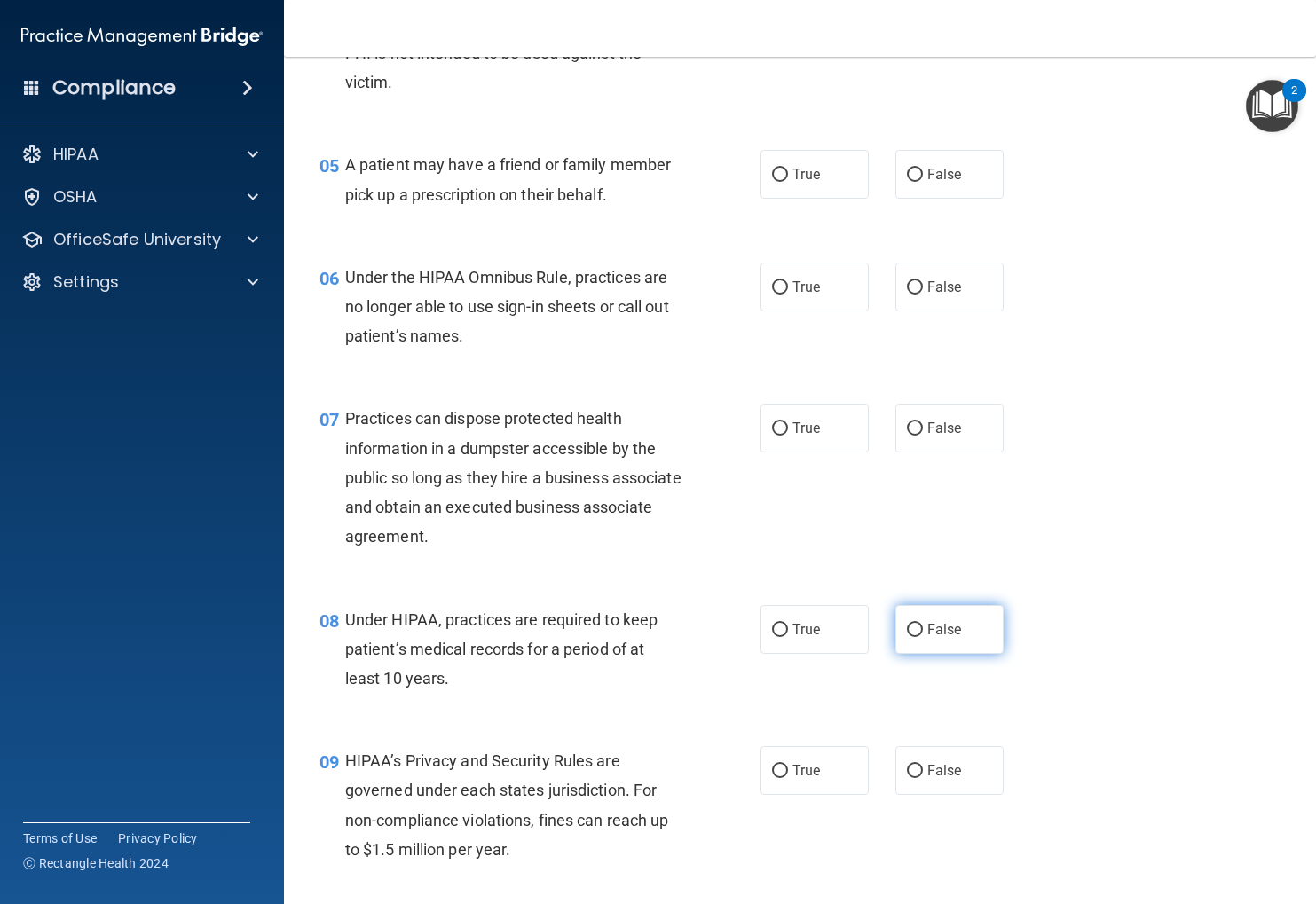 click on "False" at bounding box center (944, 629) 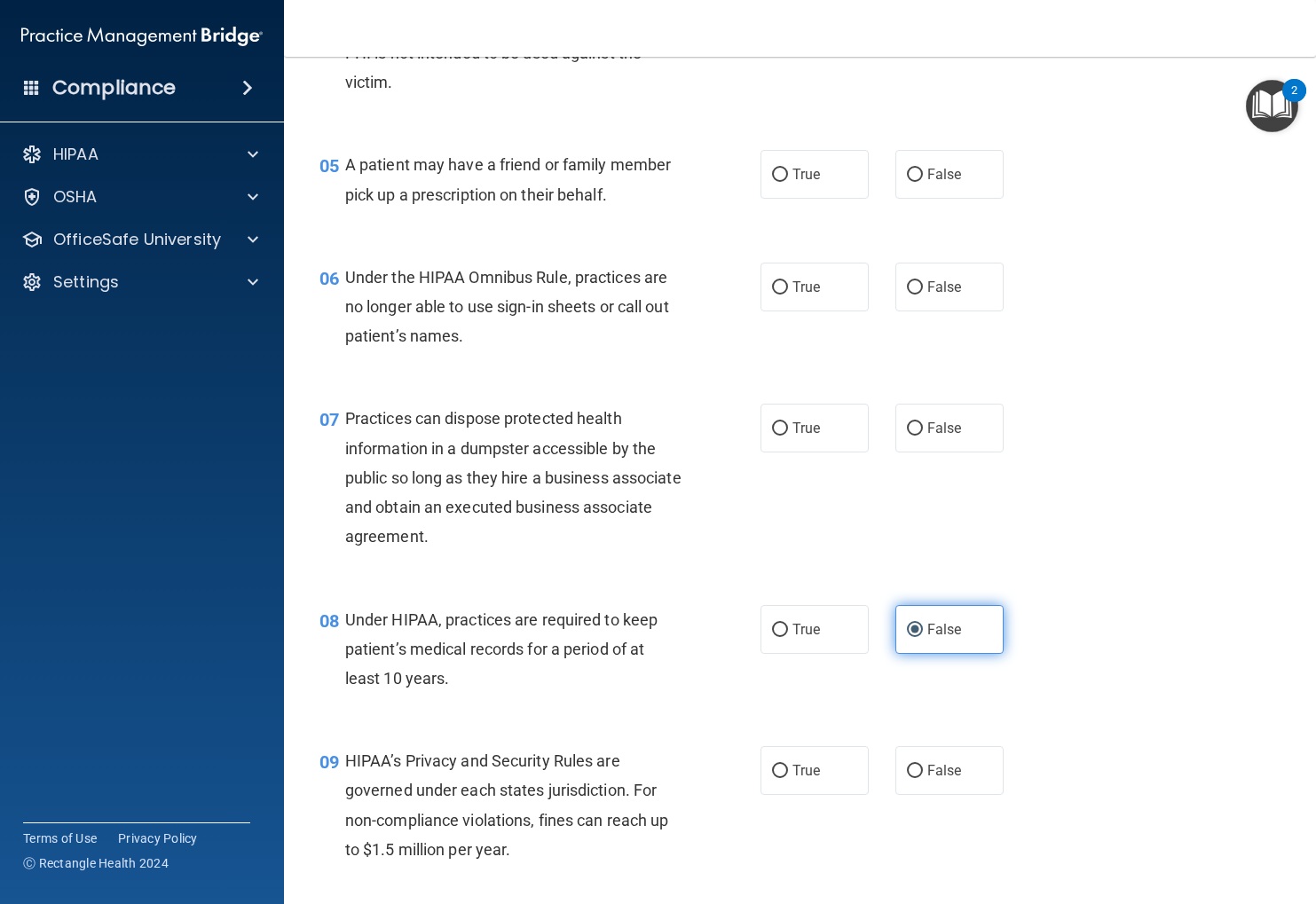 scroll, scrollTop: 735, scrollLeft: 0, axis: vertical 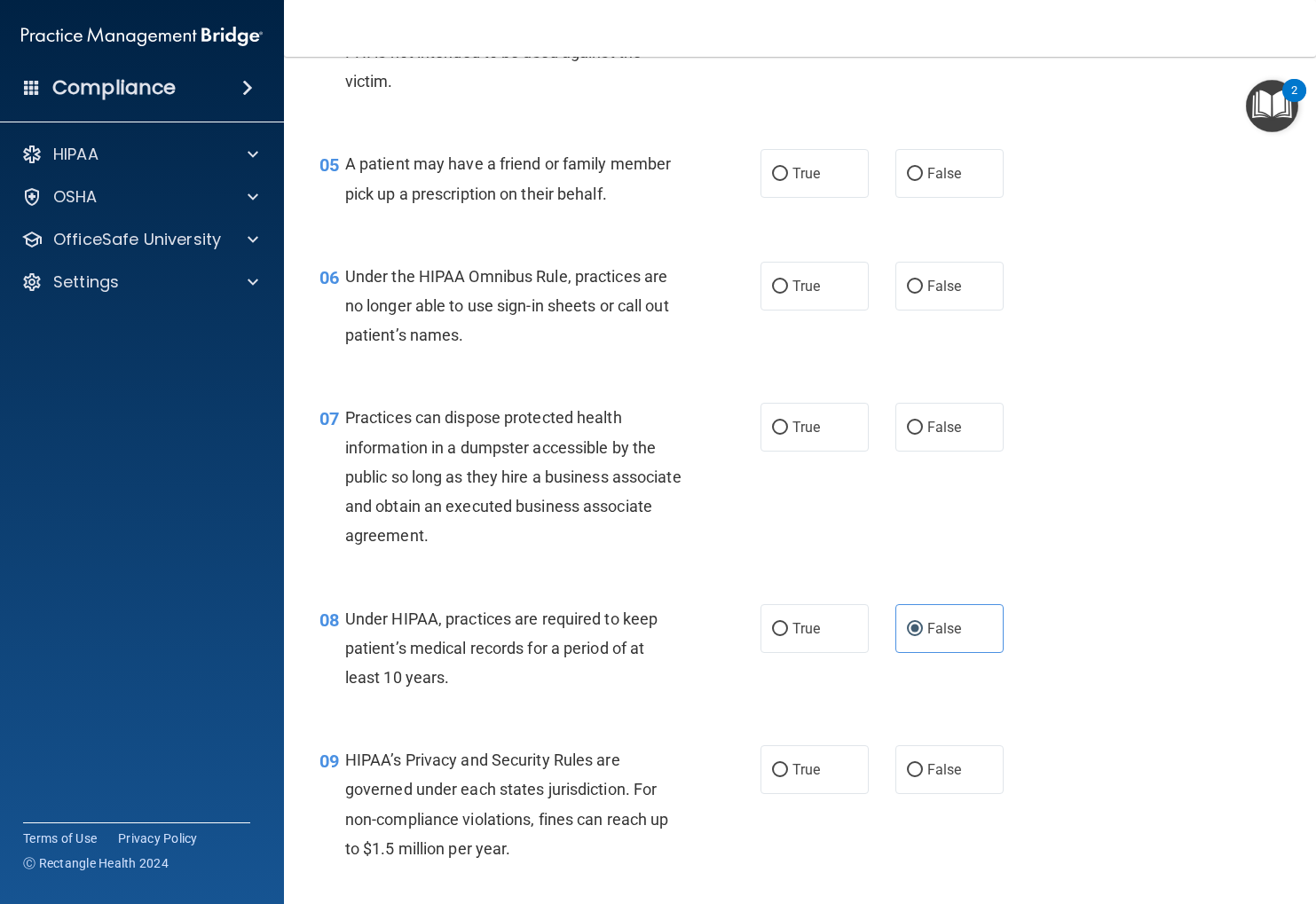 click on "09       HIPAA’s Privacy and Security Rules are governed under each states jurisdiction.  For non-compliance violations, fines can reach up to $1.5 million per year.                 True           False" at bounding box center [800, 808] 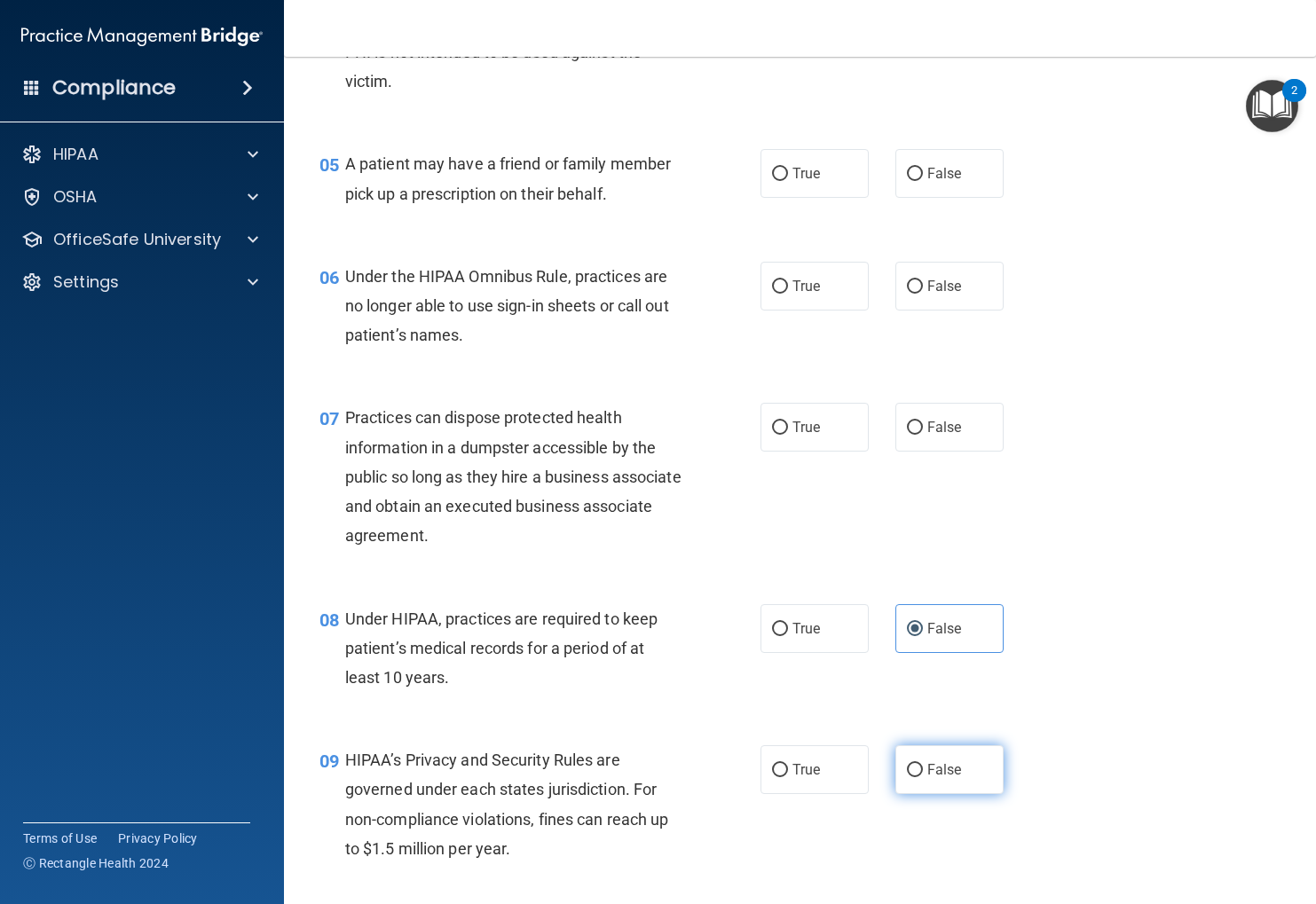 click on "False" at bounding box center (950, 769) 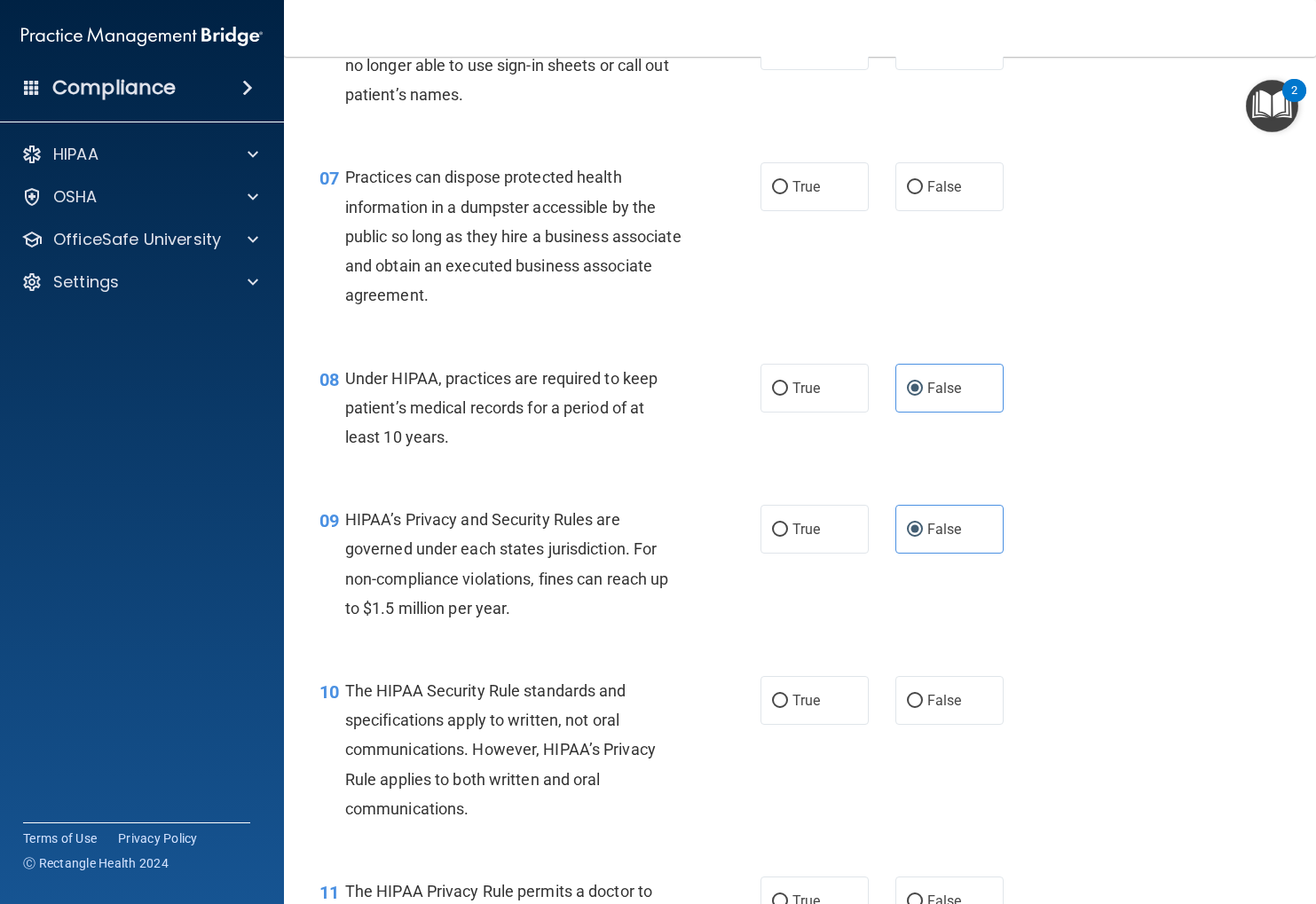 scroll, scrollTop: 1010, scrollLeft: 0, axis: vertical 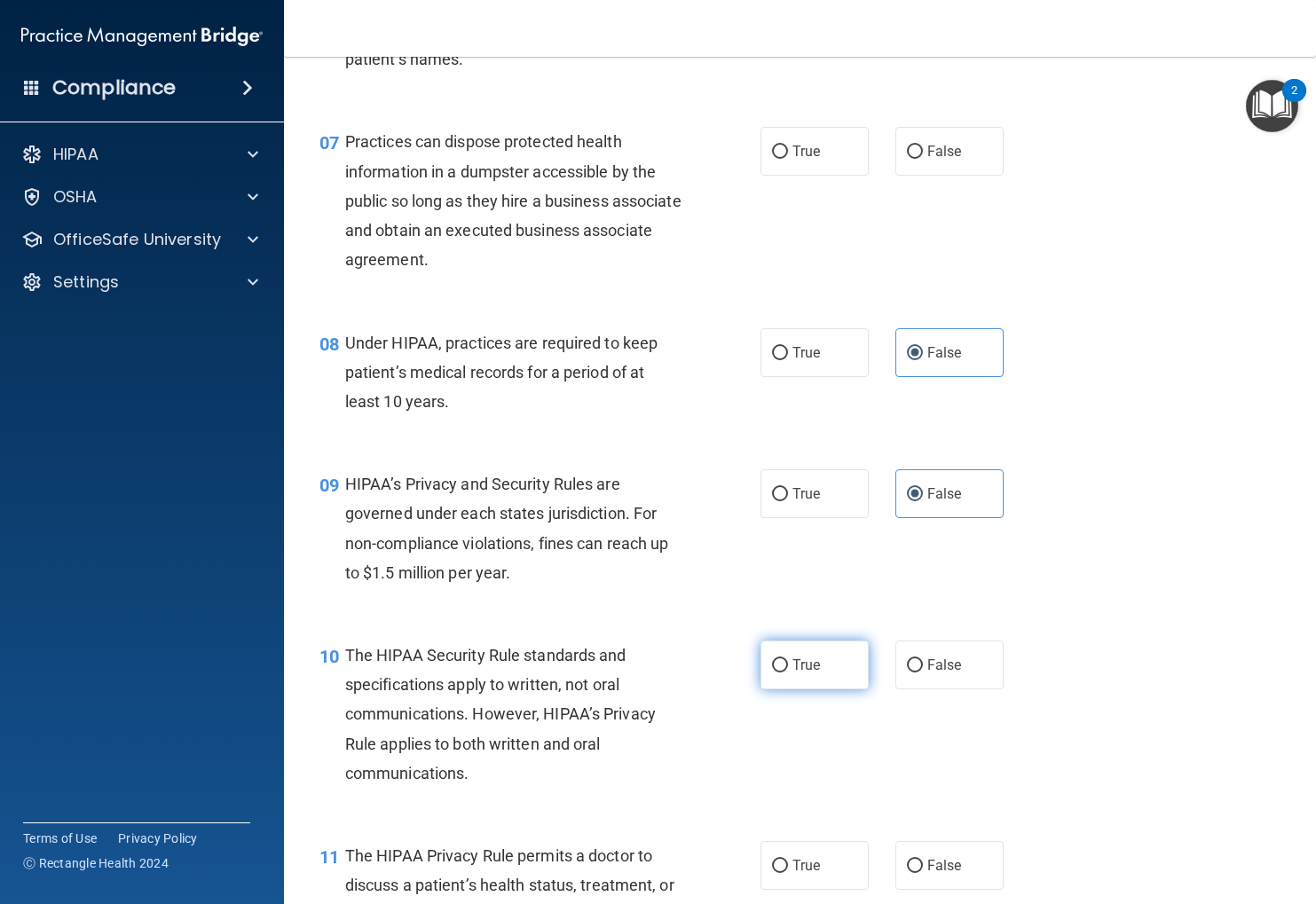 click on "True" at bounding box center [815, 664] 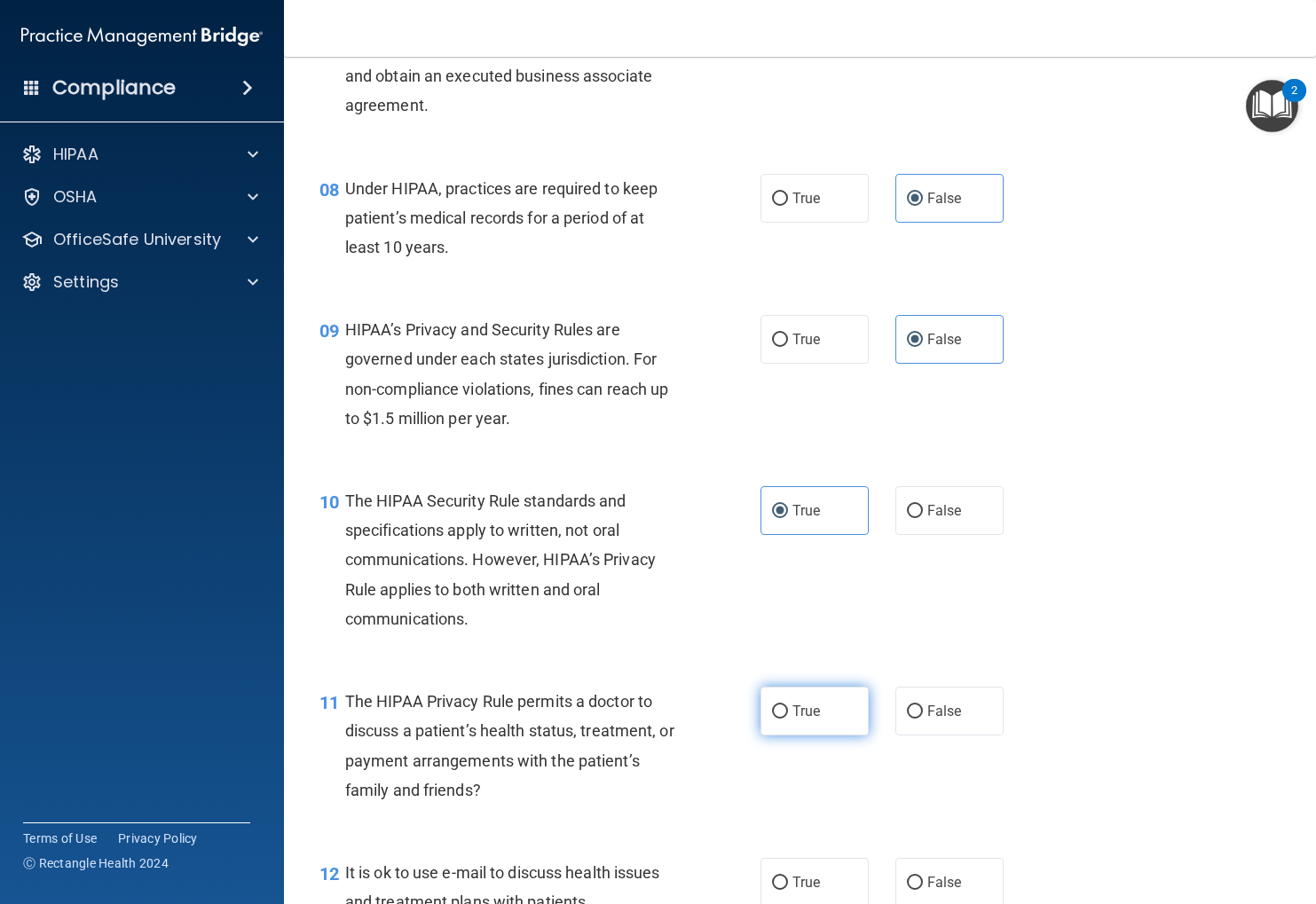 scroll, scrollTop: 1183, scrollLeft: 0, axis: vertical 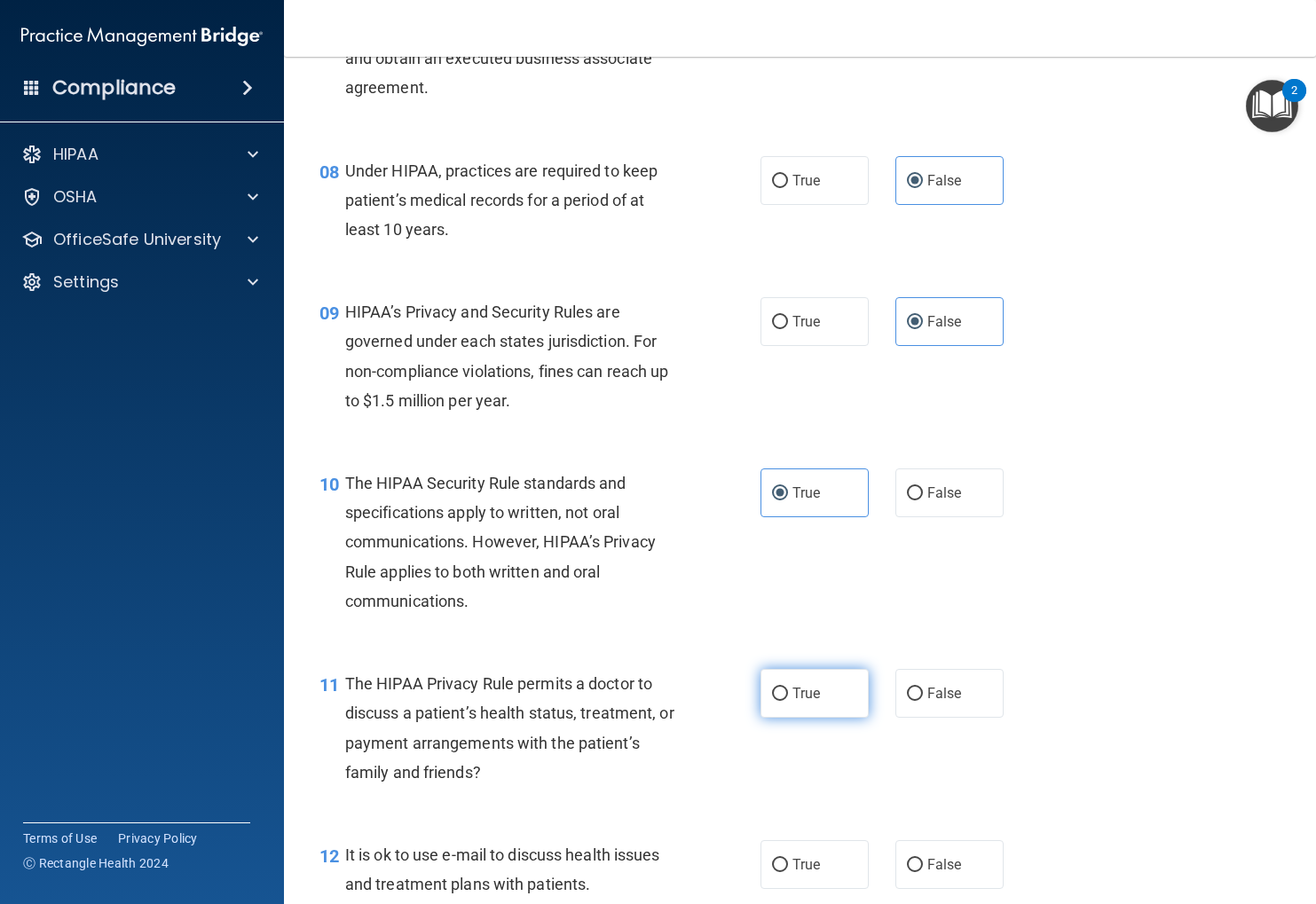click on "True" at bounding box center (815, 693) 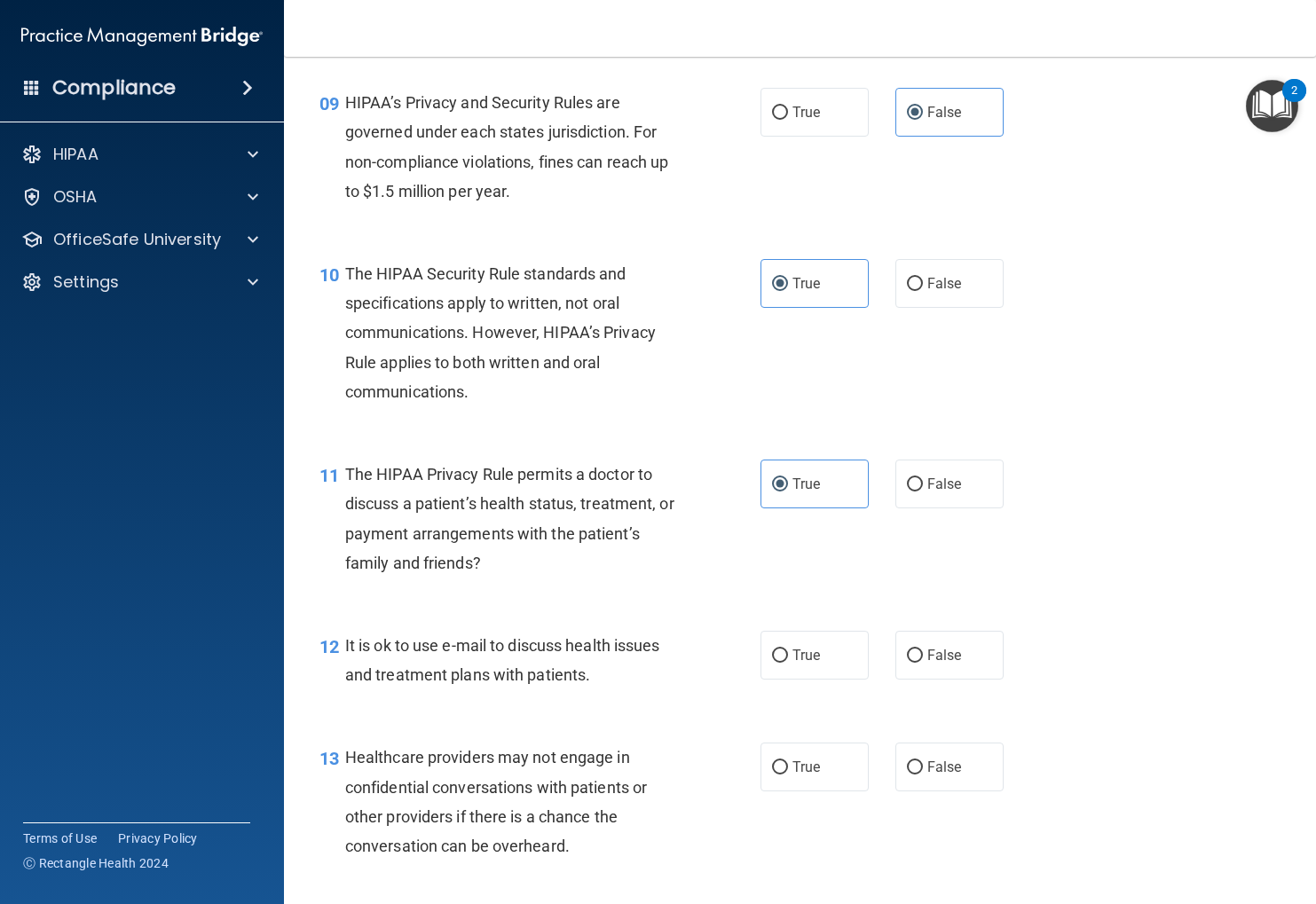 scroll, scrollTop: 1397, scrollLeft: 0, axis: vertical 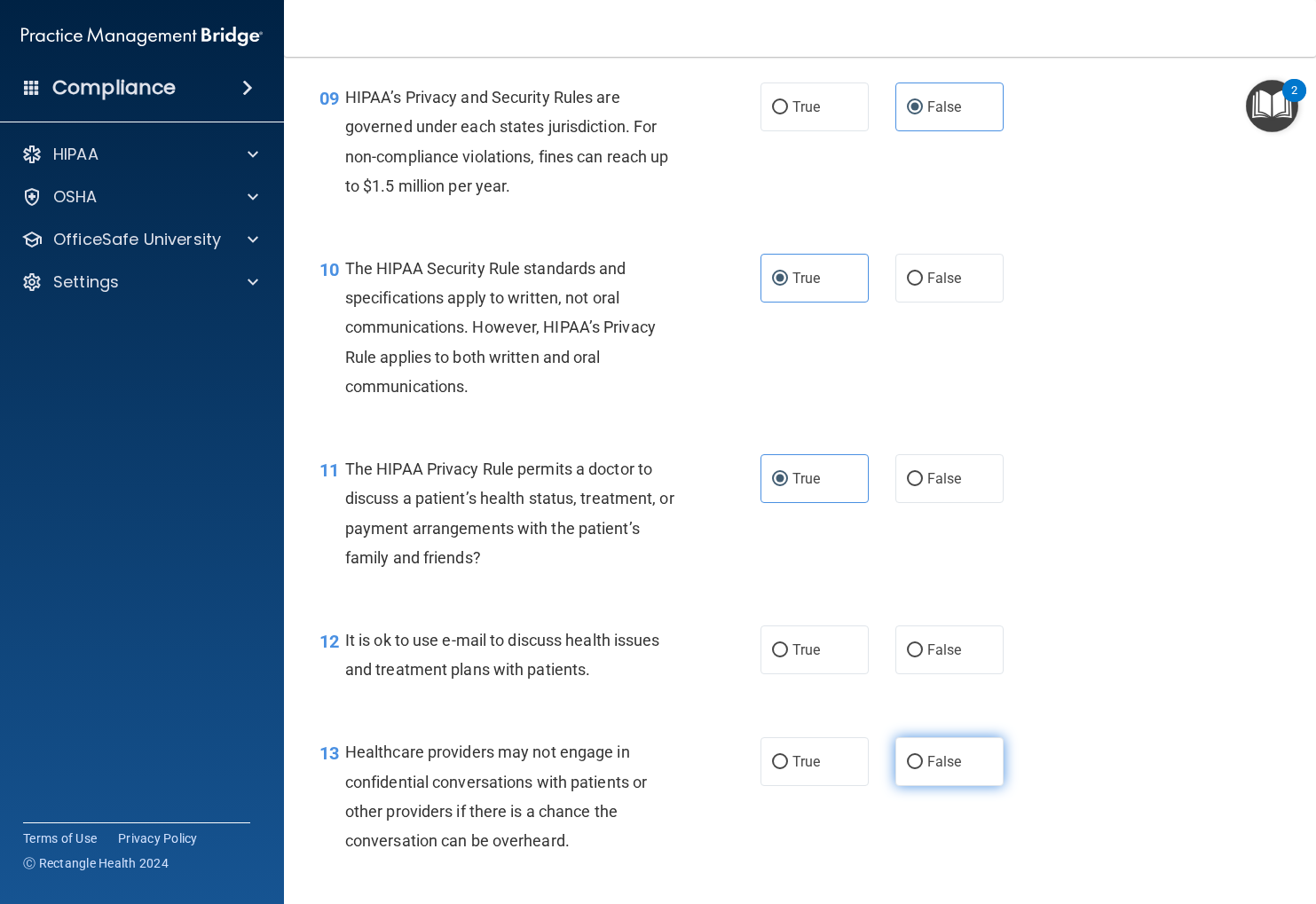 click on "False" at bounding box center [950, 761] 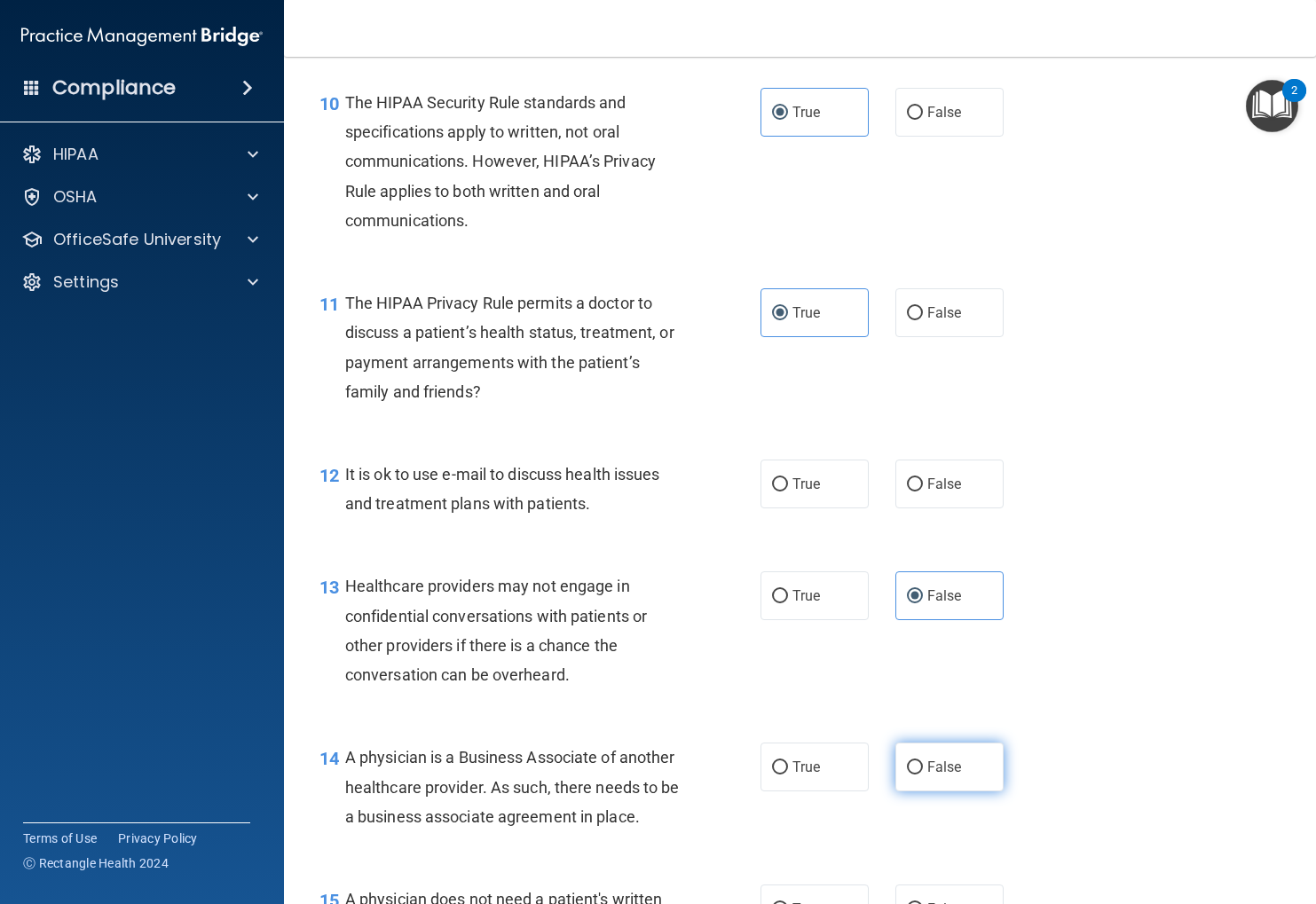 click on "False" at bounding box center [950, 766] 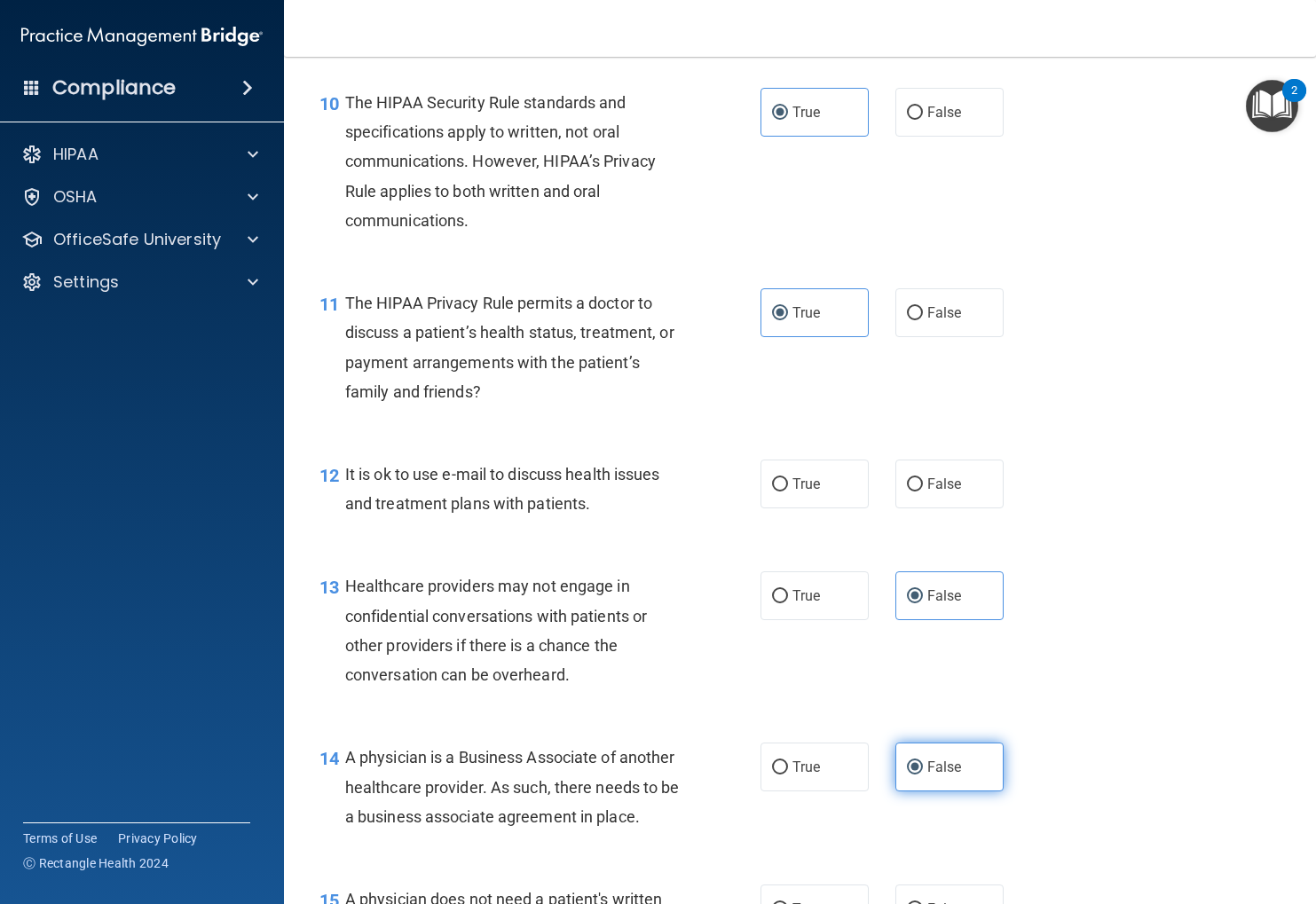 scroll, scrollTop: 1564, scrollLeft: 0, axis: vertical 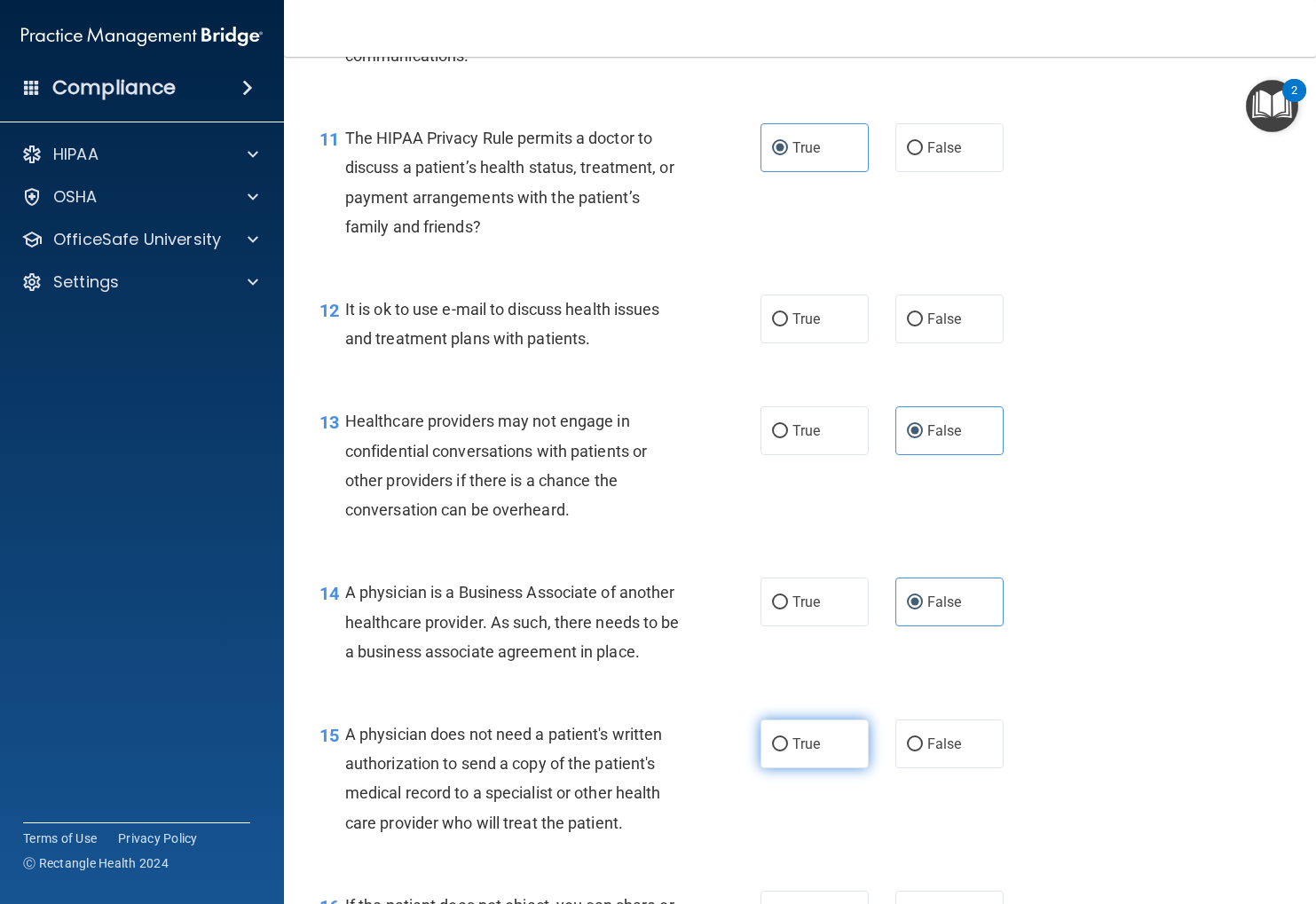 click on "True" at bounding box center (815, 743) 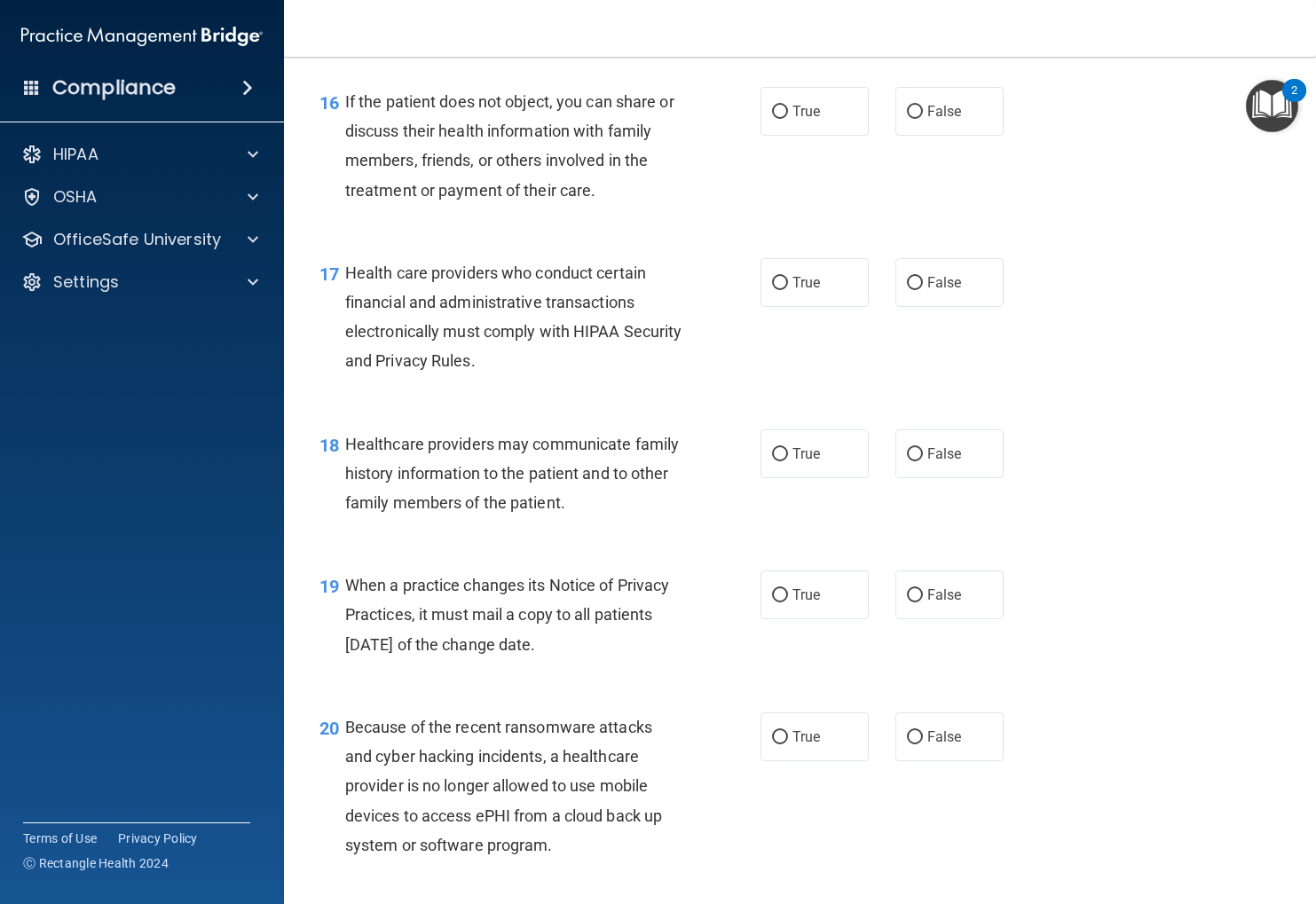scroll, scrollTop: 2543, scrollLeft: 0, axis: vertical 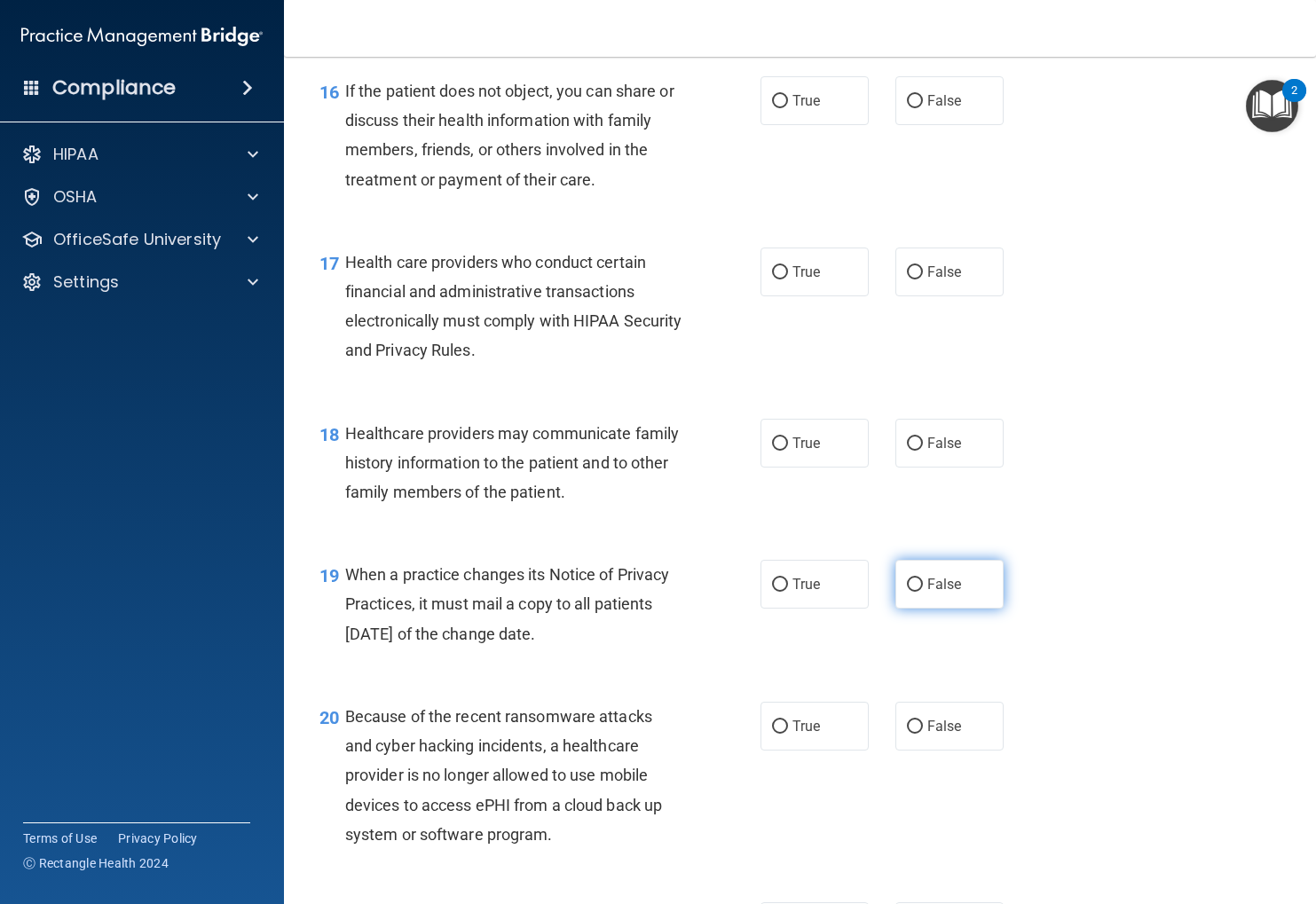 click on "False" at bounding box center (915, 585) 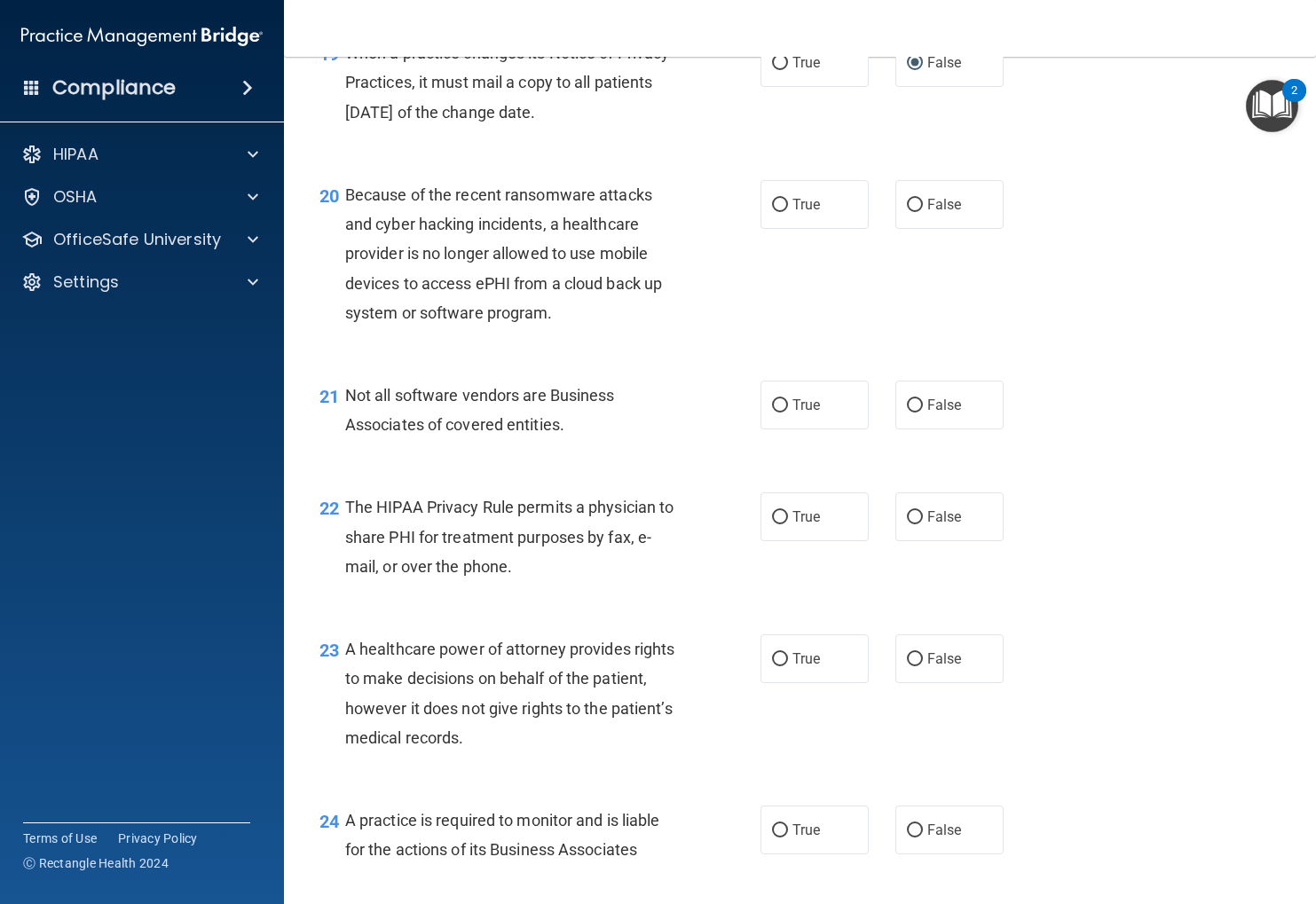 scroll, scrollTop: 3076, scrollLeft: 0, axis: vertical 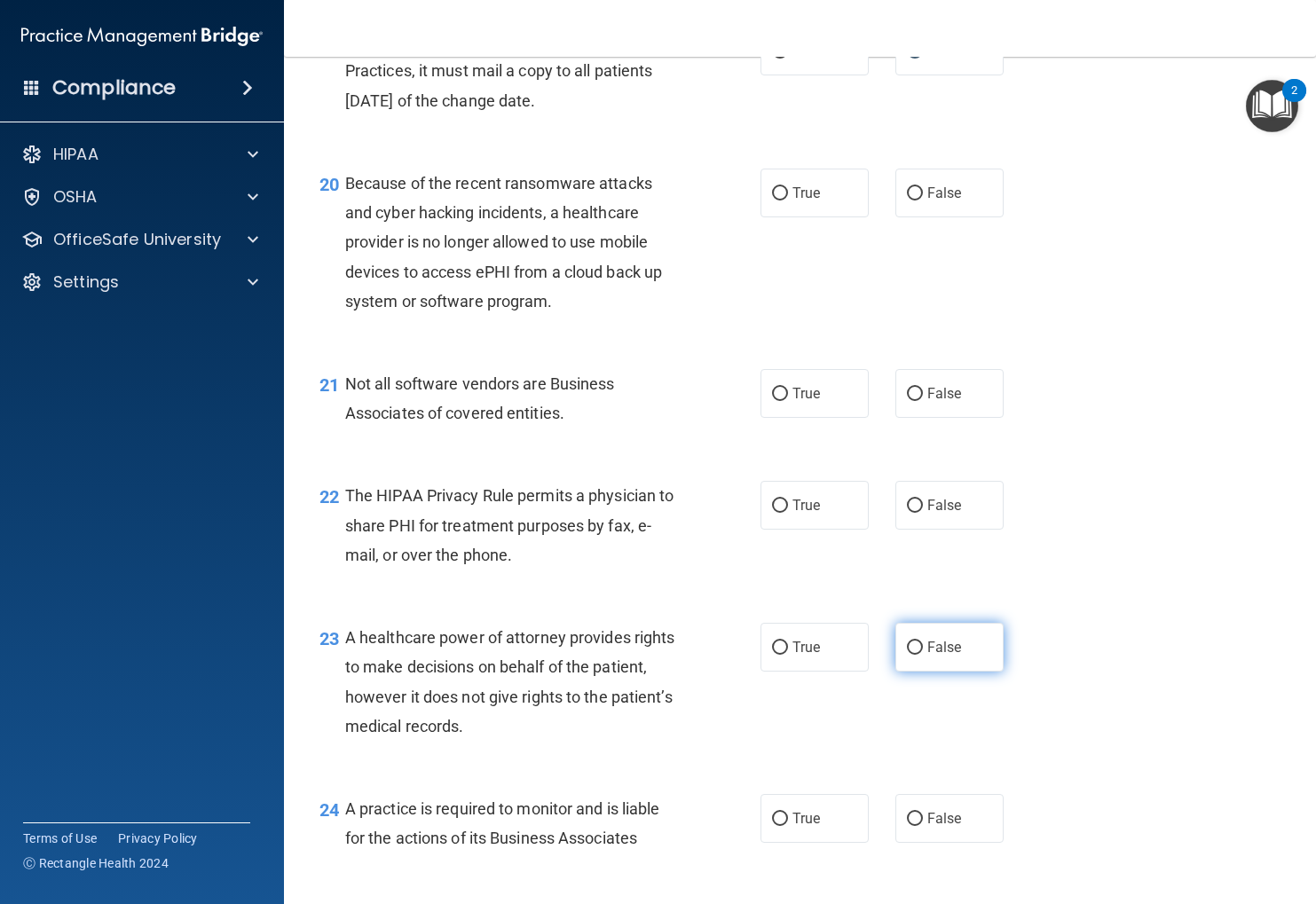 click on "False" at bounding box center [915, 648] 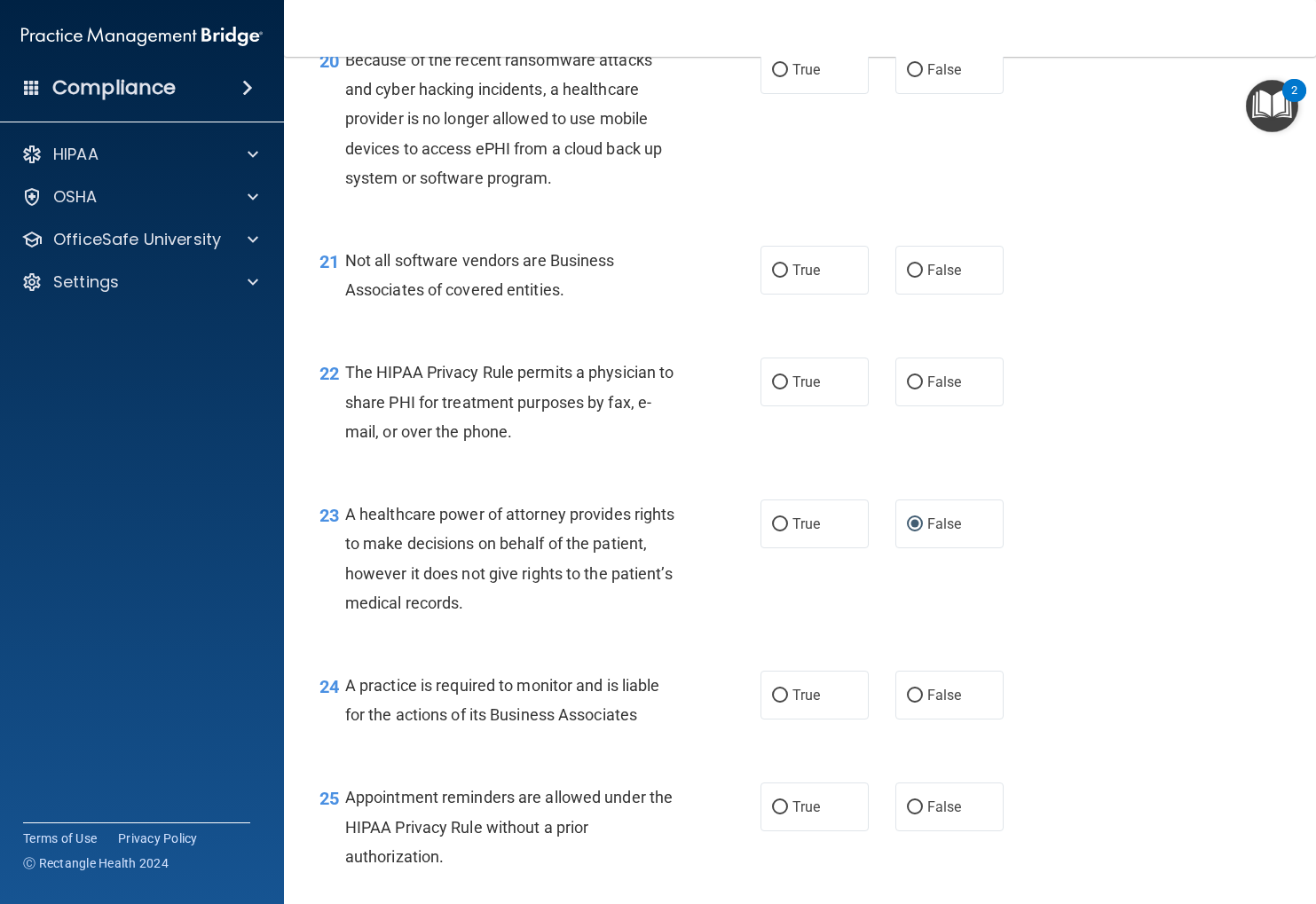 scroll, scrollTop: 3204, scrollLeft: 0, axis: vertical 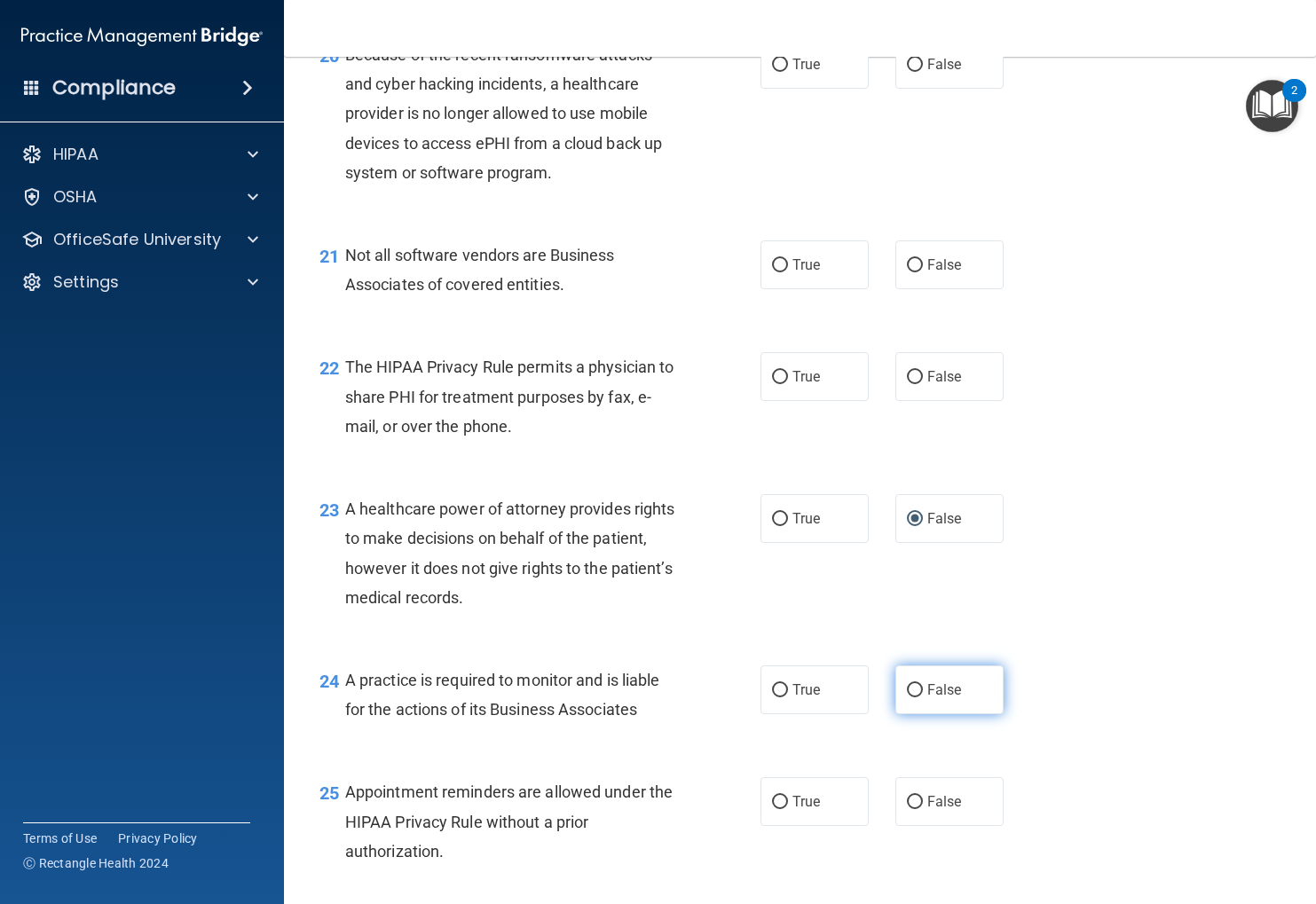 click on "False" at bounding box center [950, 689] 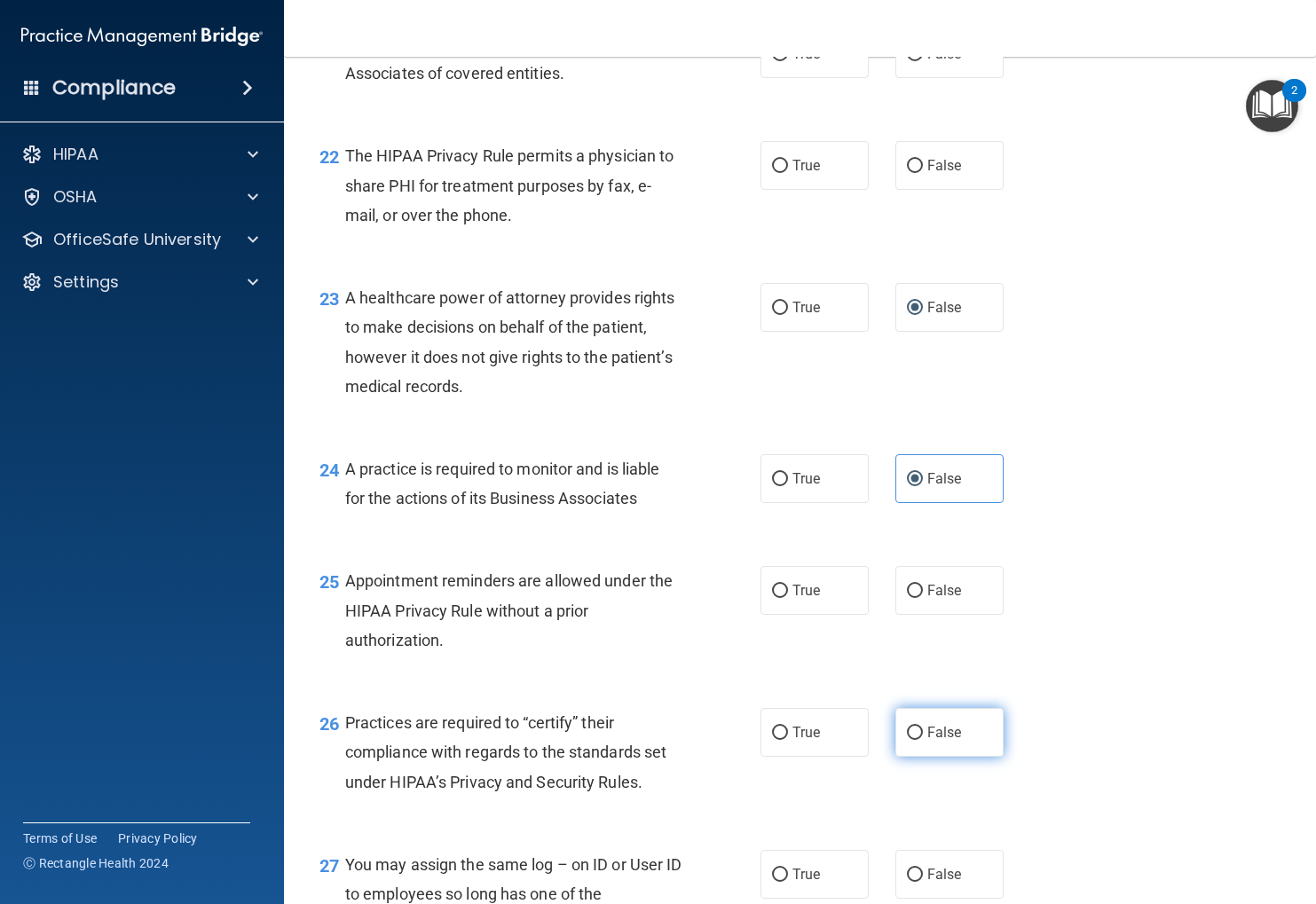 scroll, scrollTop: 3425, scrollLeft: 0, axis: vertical 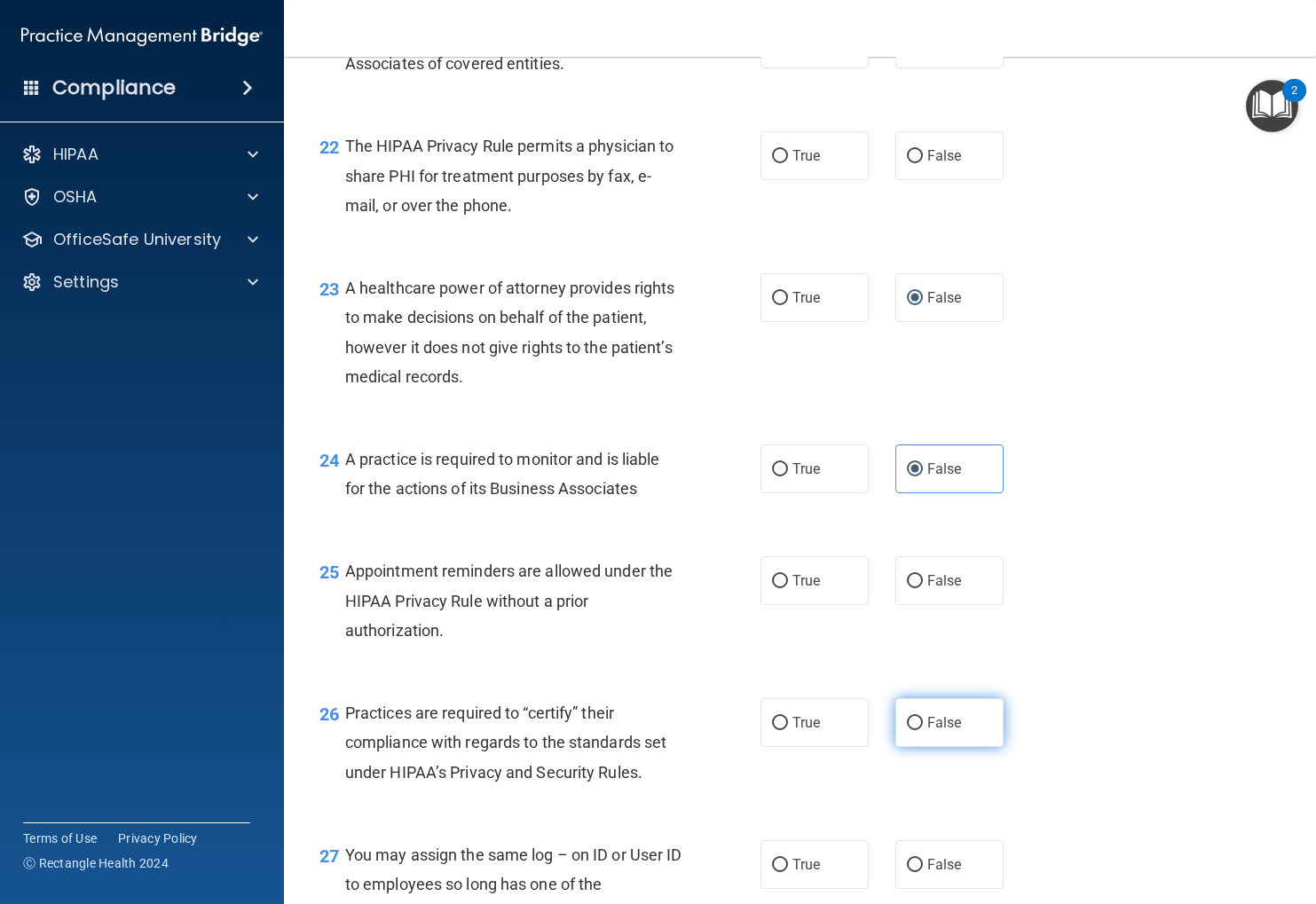click on "False" at bounding box center (944, 722) 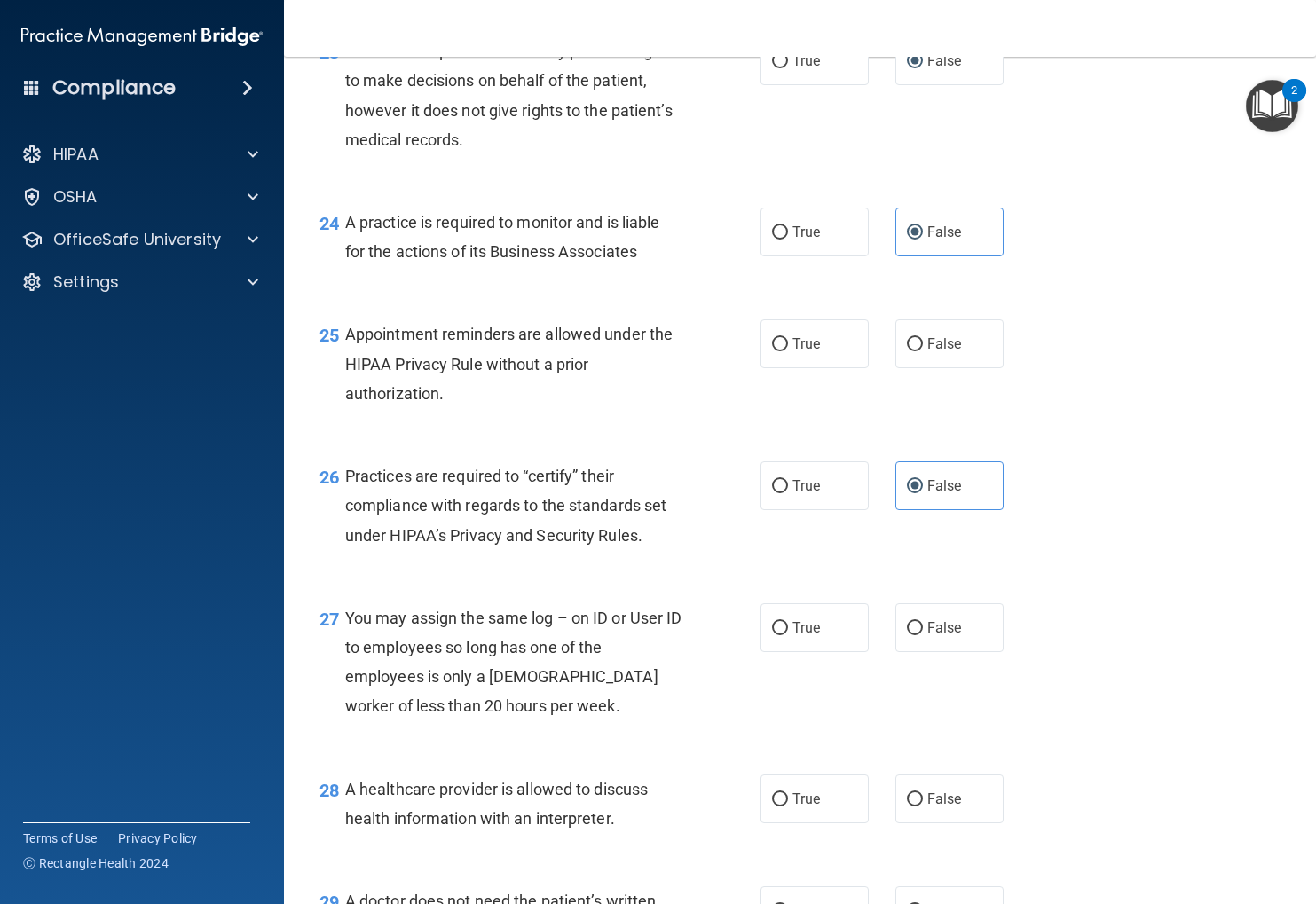 scroll, scrollTop: 3665, scrollLeft: 0, axis: vertical 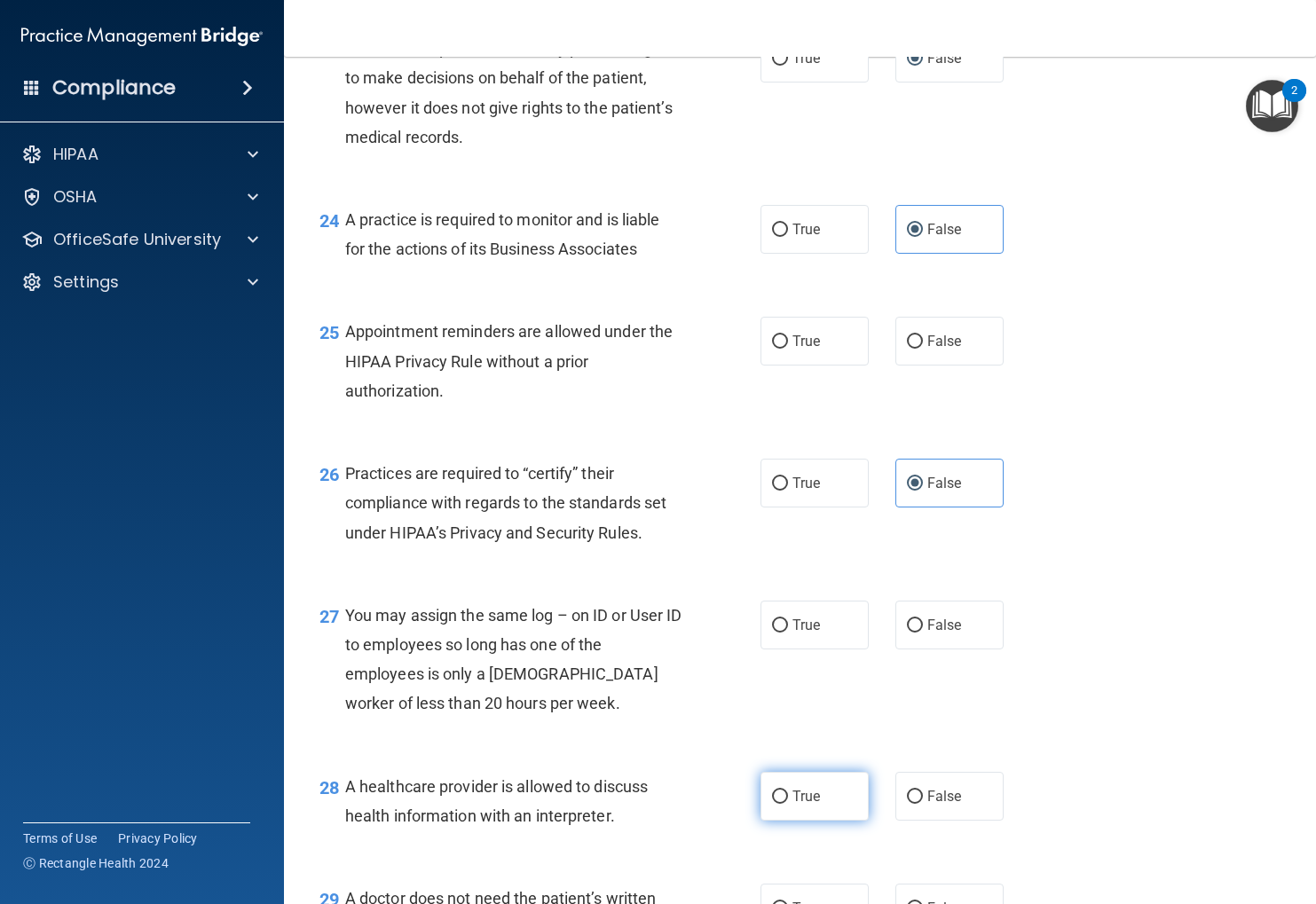 click on "True" at bounding box center (815, 796) 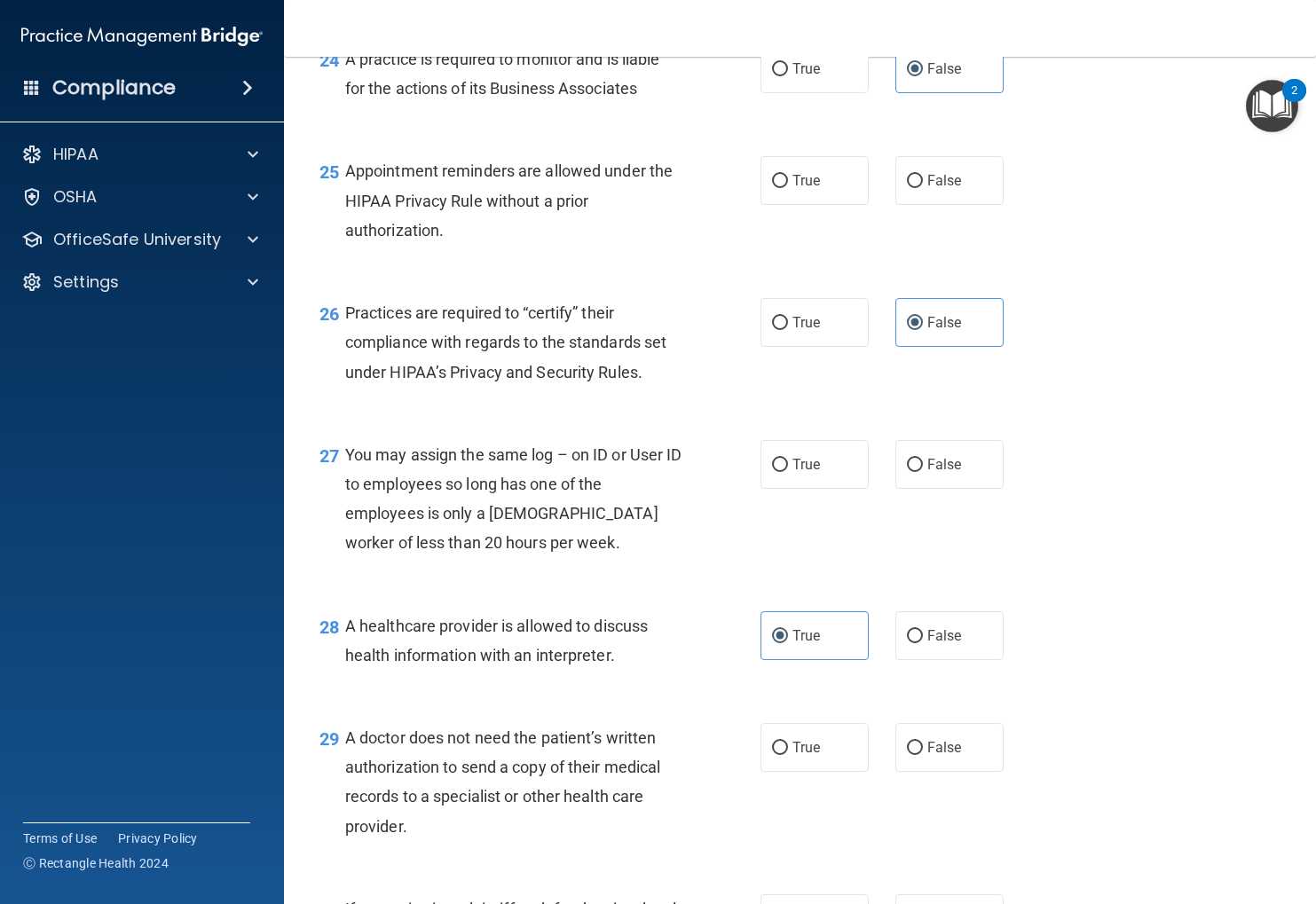 scroll, scrollTop: 3879, scrollLeft: 0, axis: vertical 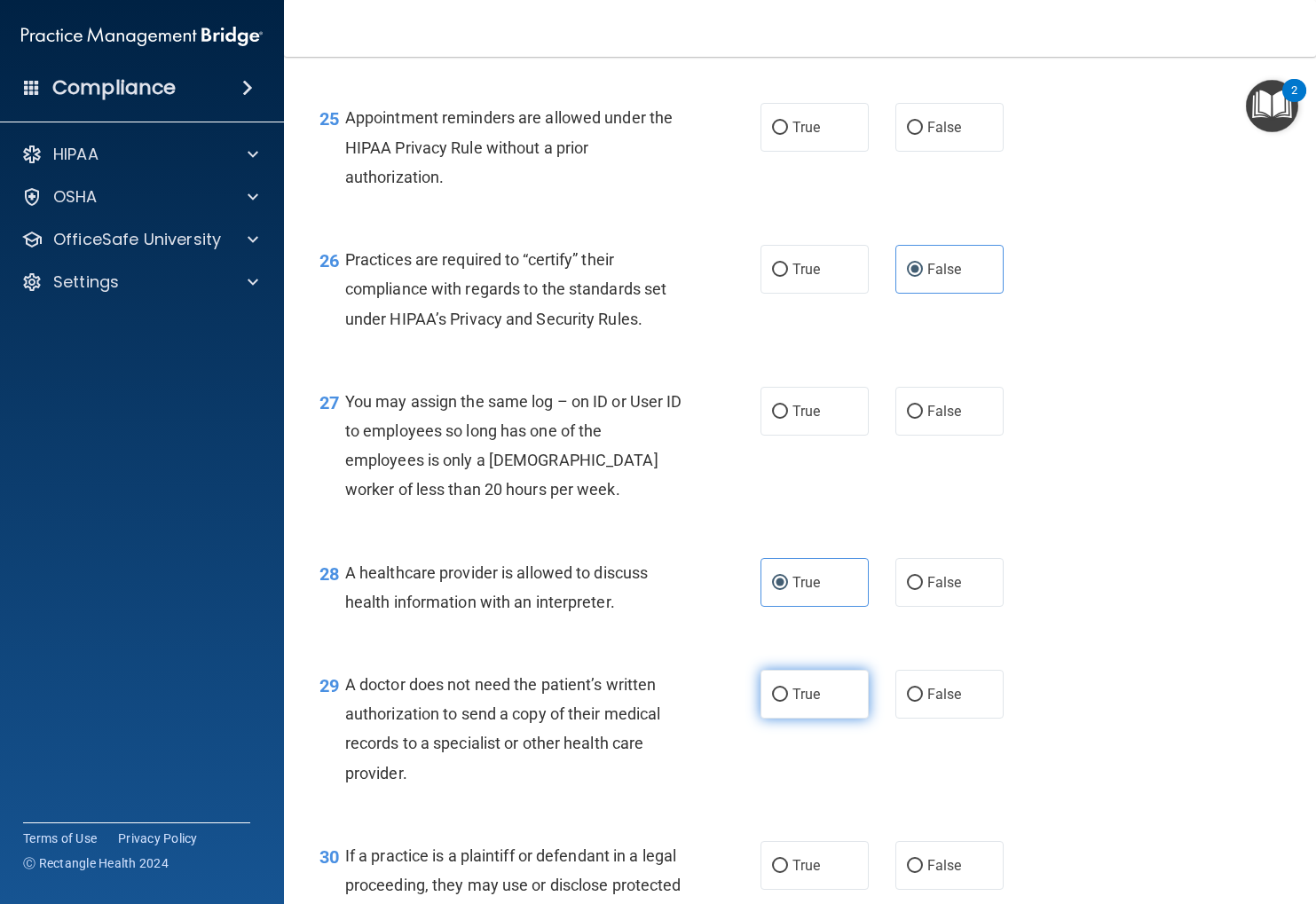 click on "True" at bounding box center [815, 694] 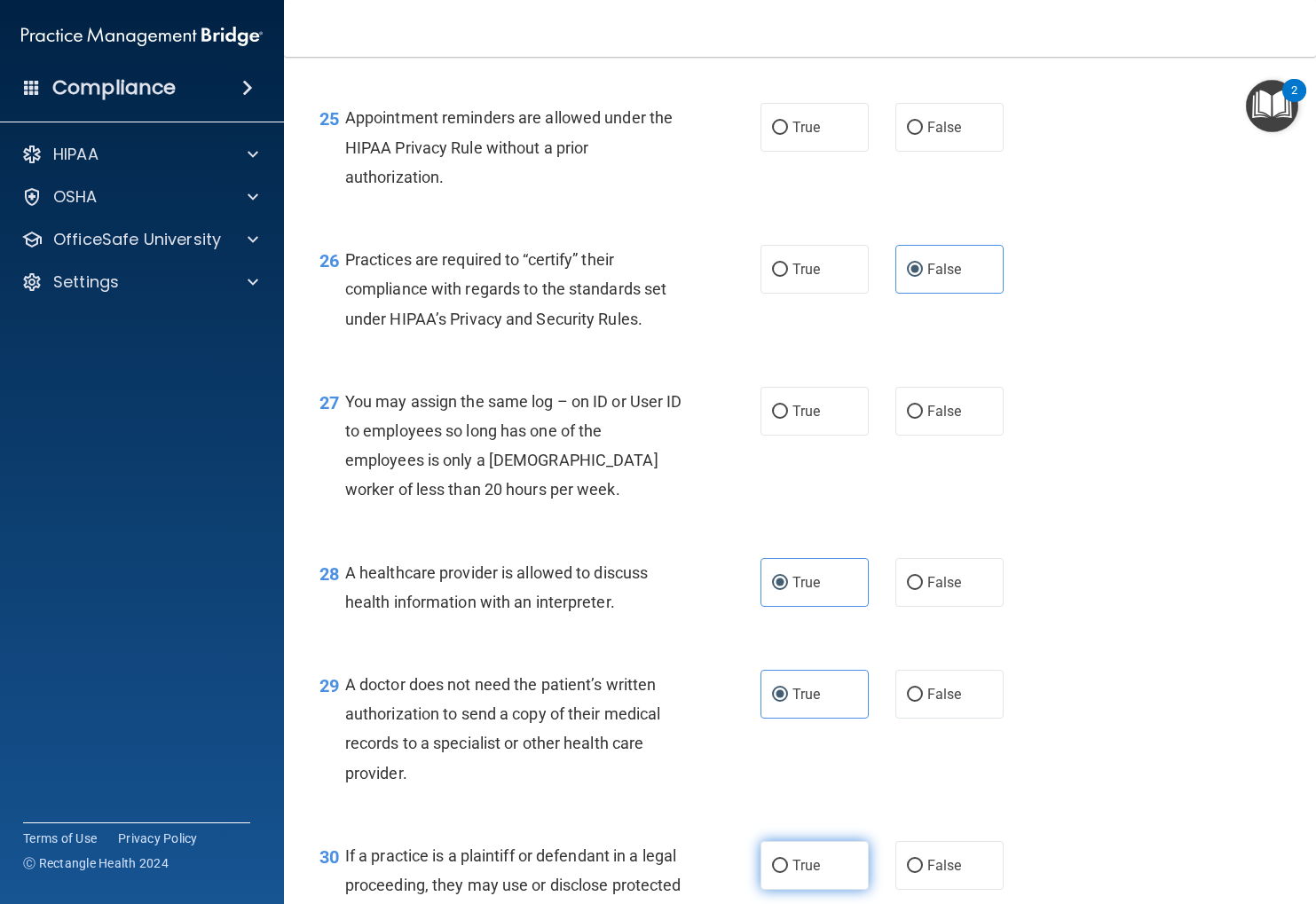click on "True" at bounding box center [815, 865] 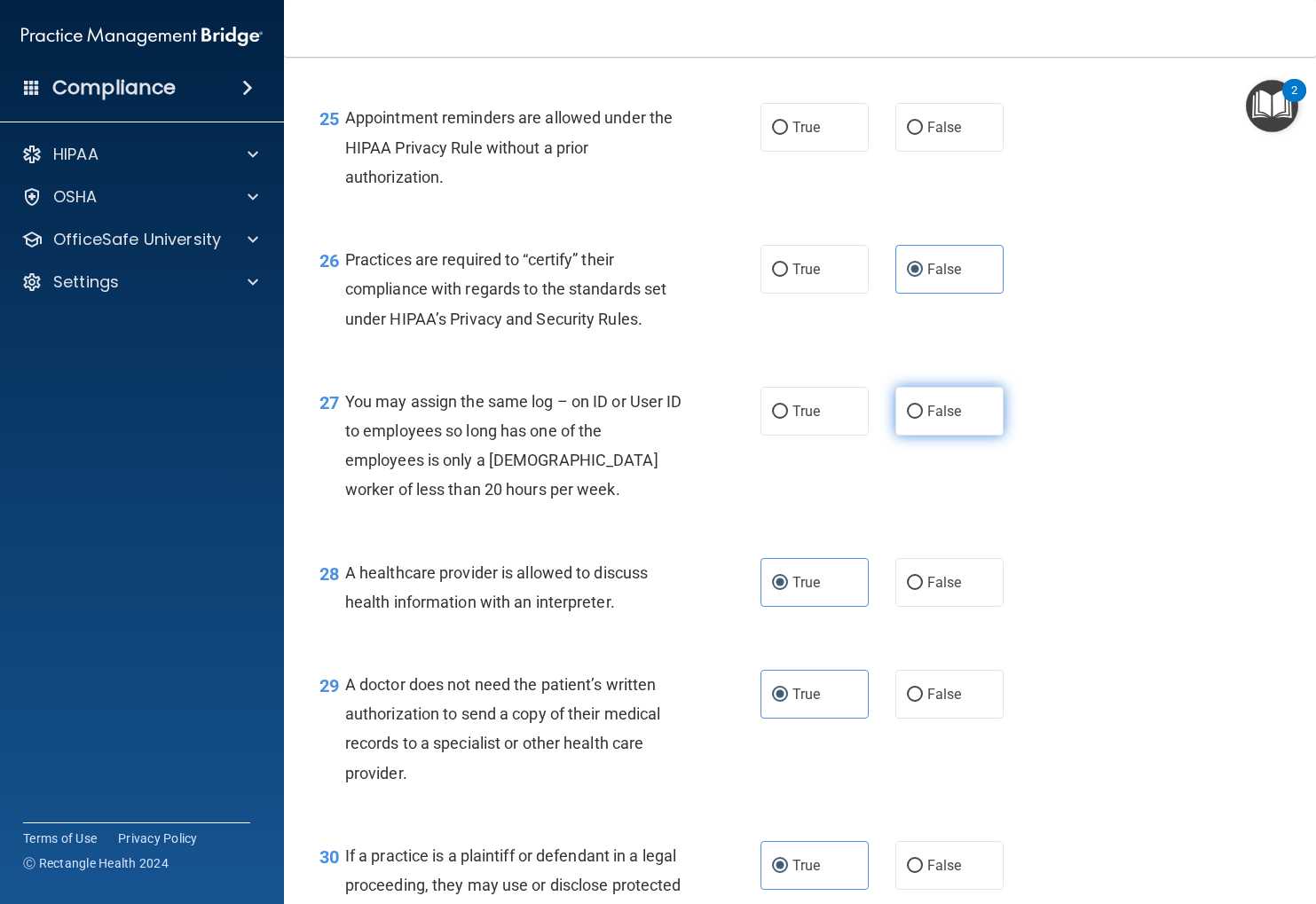 click on "False" at bounding box center (950, 411) 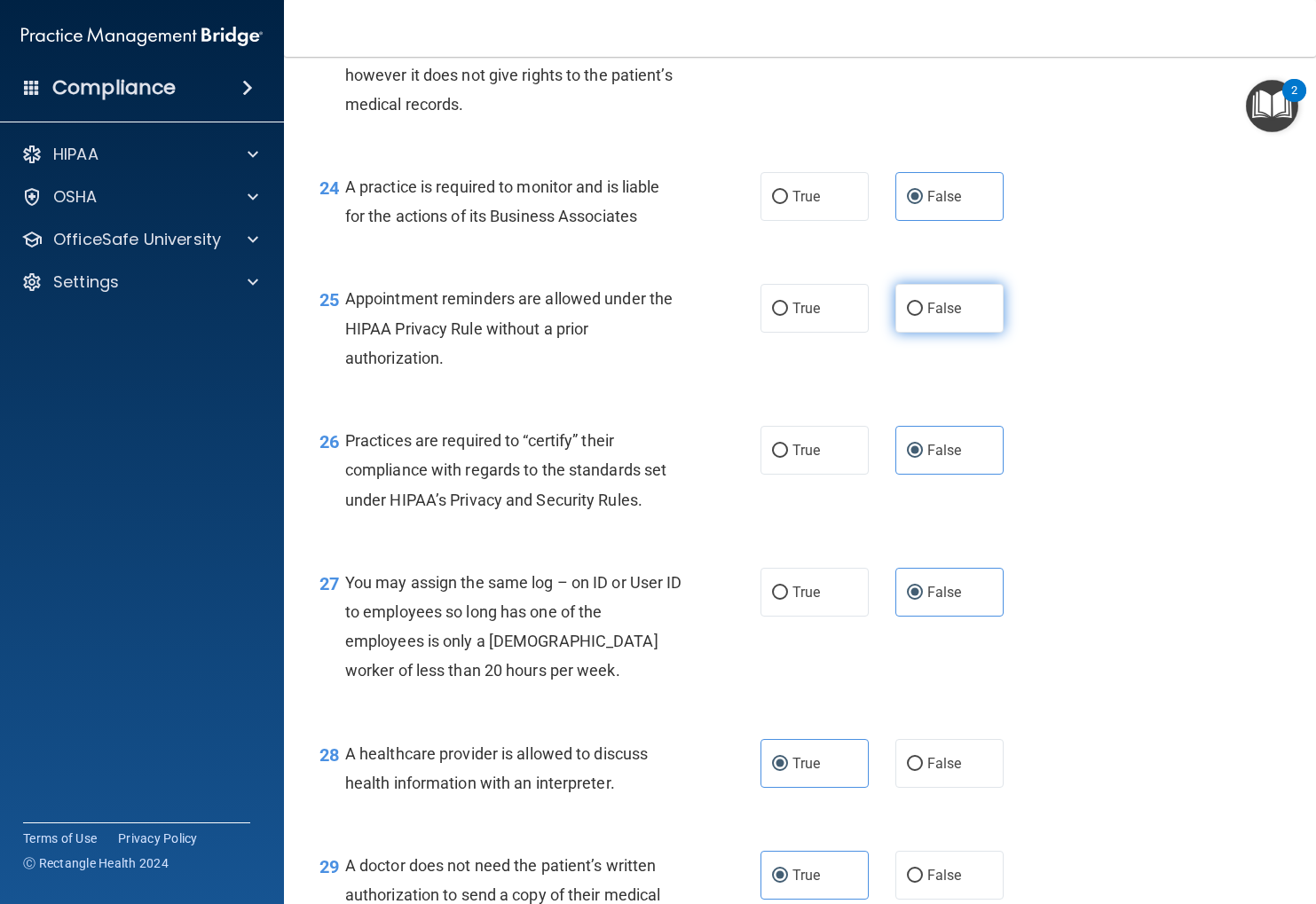 scroll, scrollTop: 3676, scrollLeft: 0, axis: vertical 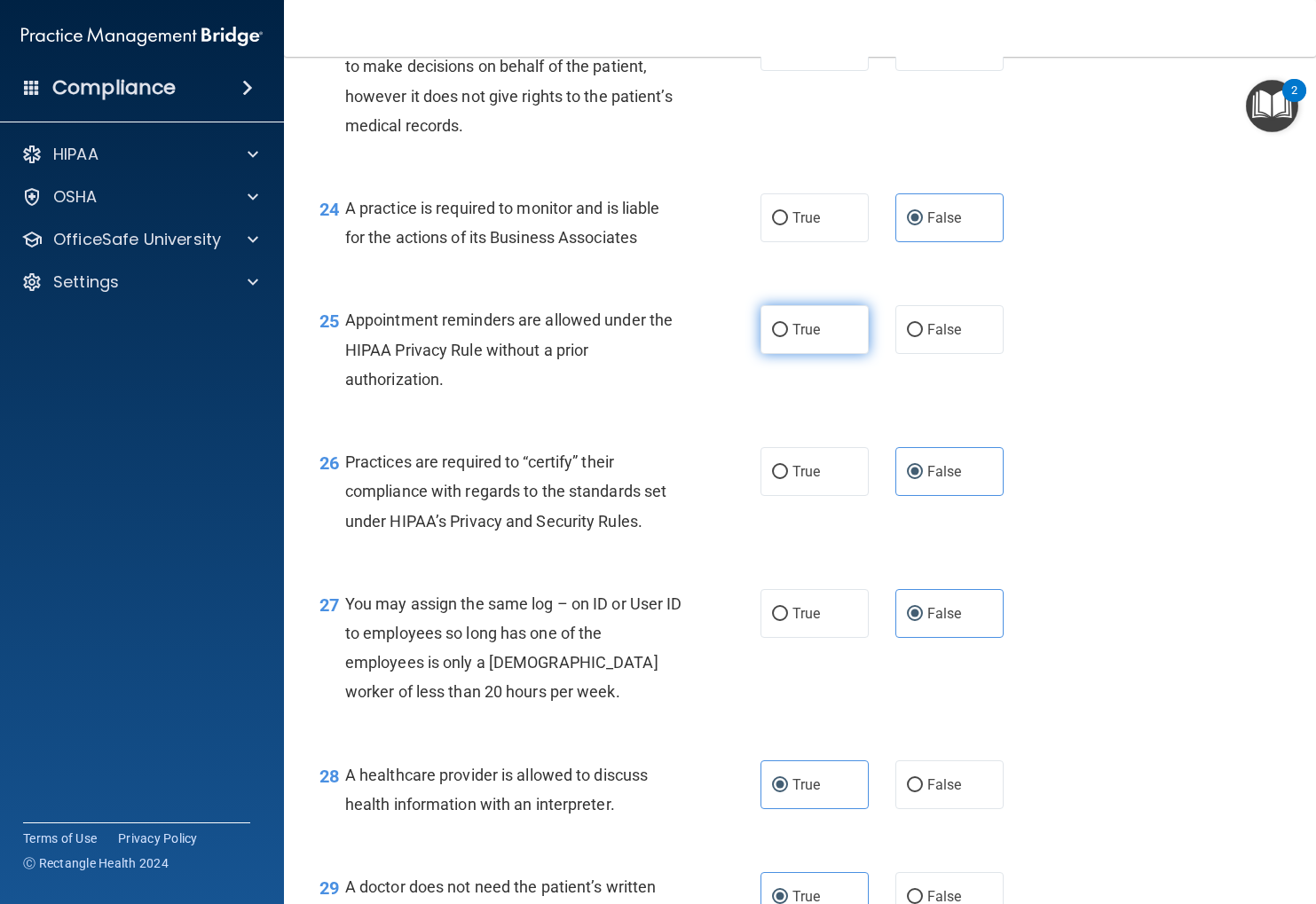 click on "True" at bounding box center (815, 329) 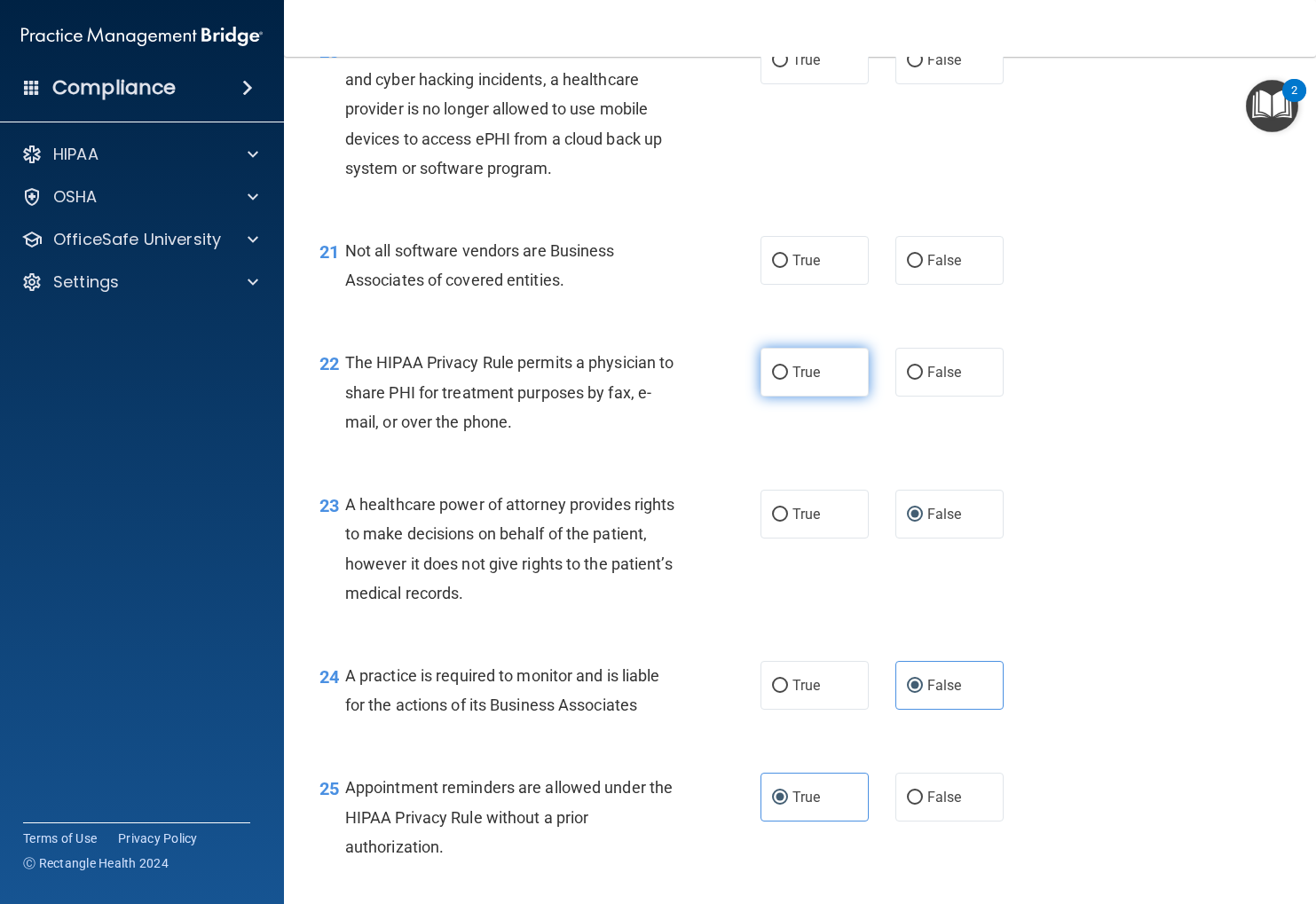 scroll, scrollTop: 3204, scrollLeft: 0, axis: vertical 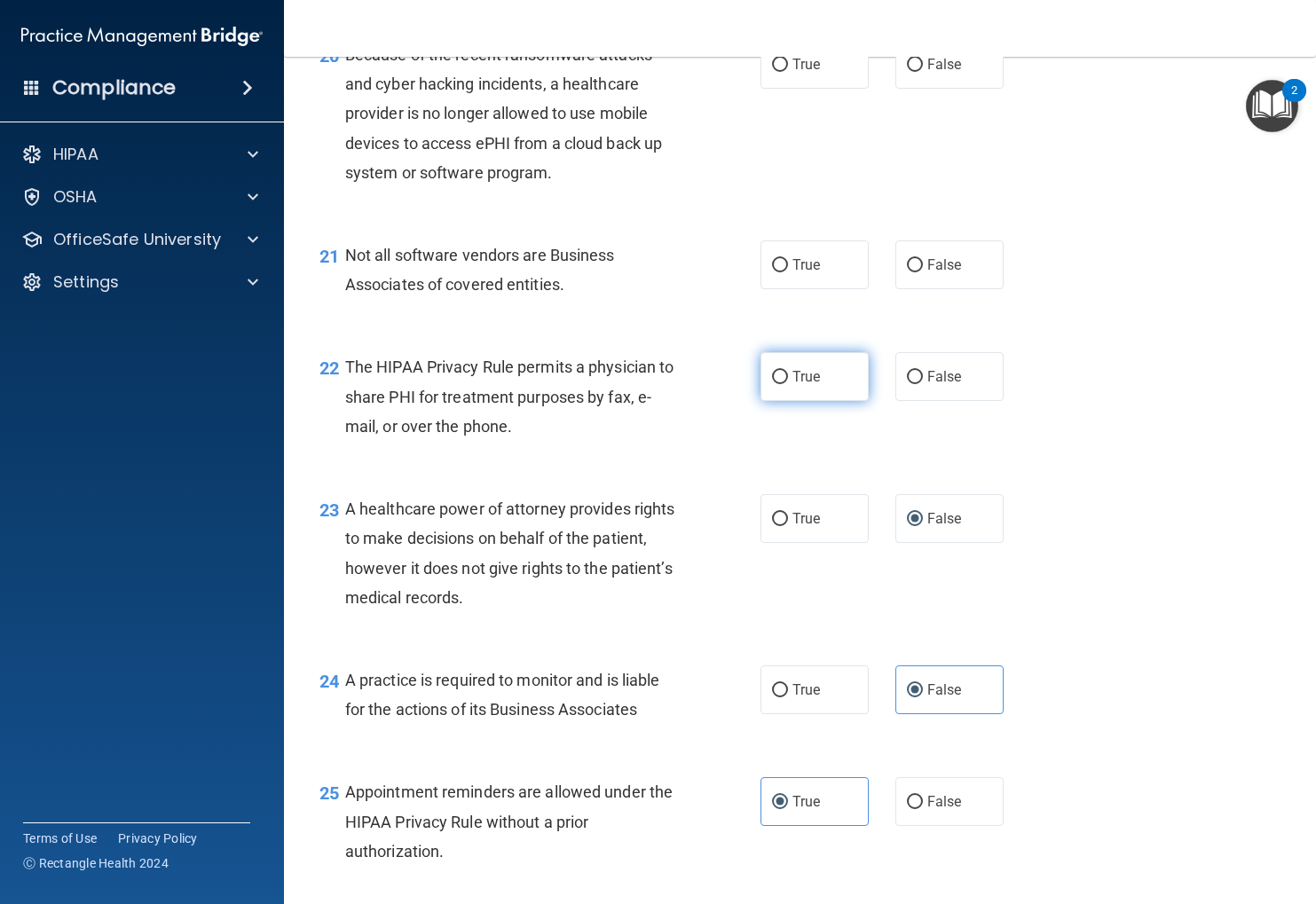 click on "True" at bounding box center [815, 376] 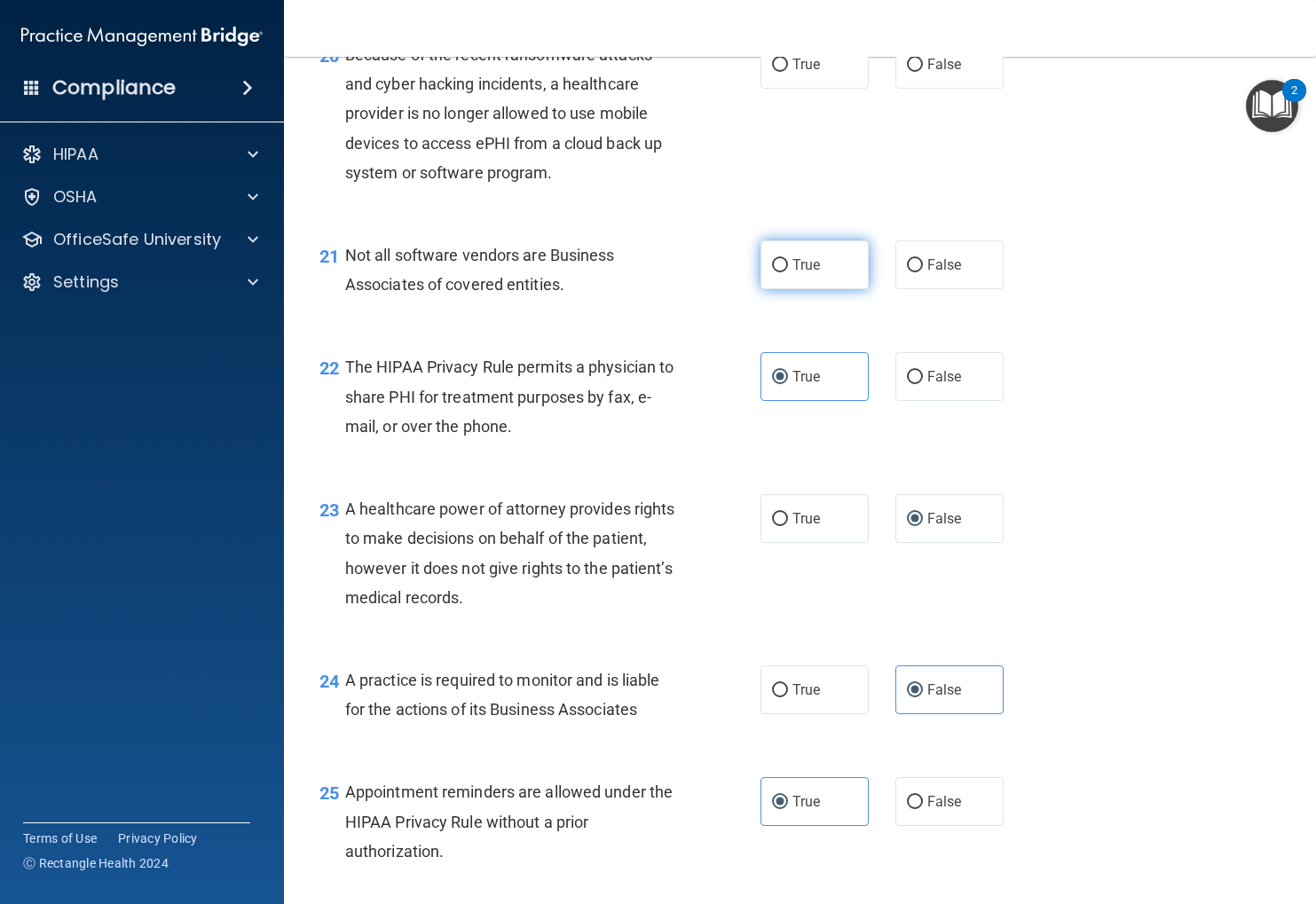 click on "True" at bounding box center (815, 264) 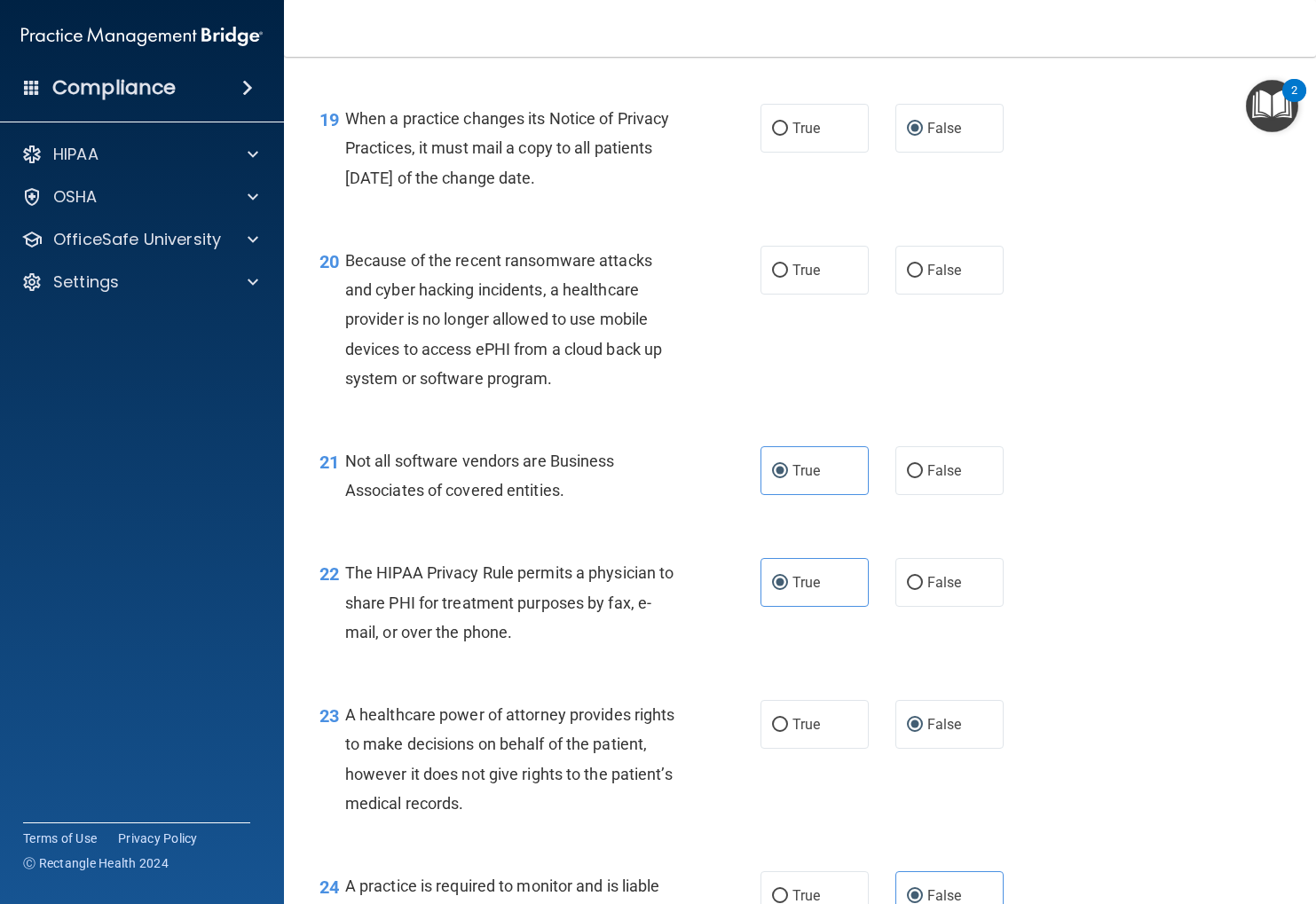 scroll, scrollTop: 2998, scrollLeft: 0, axis: vertical 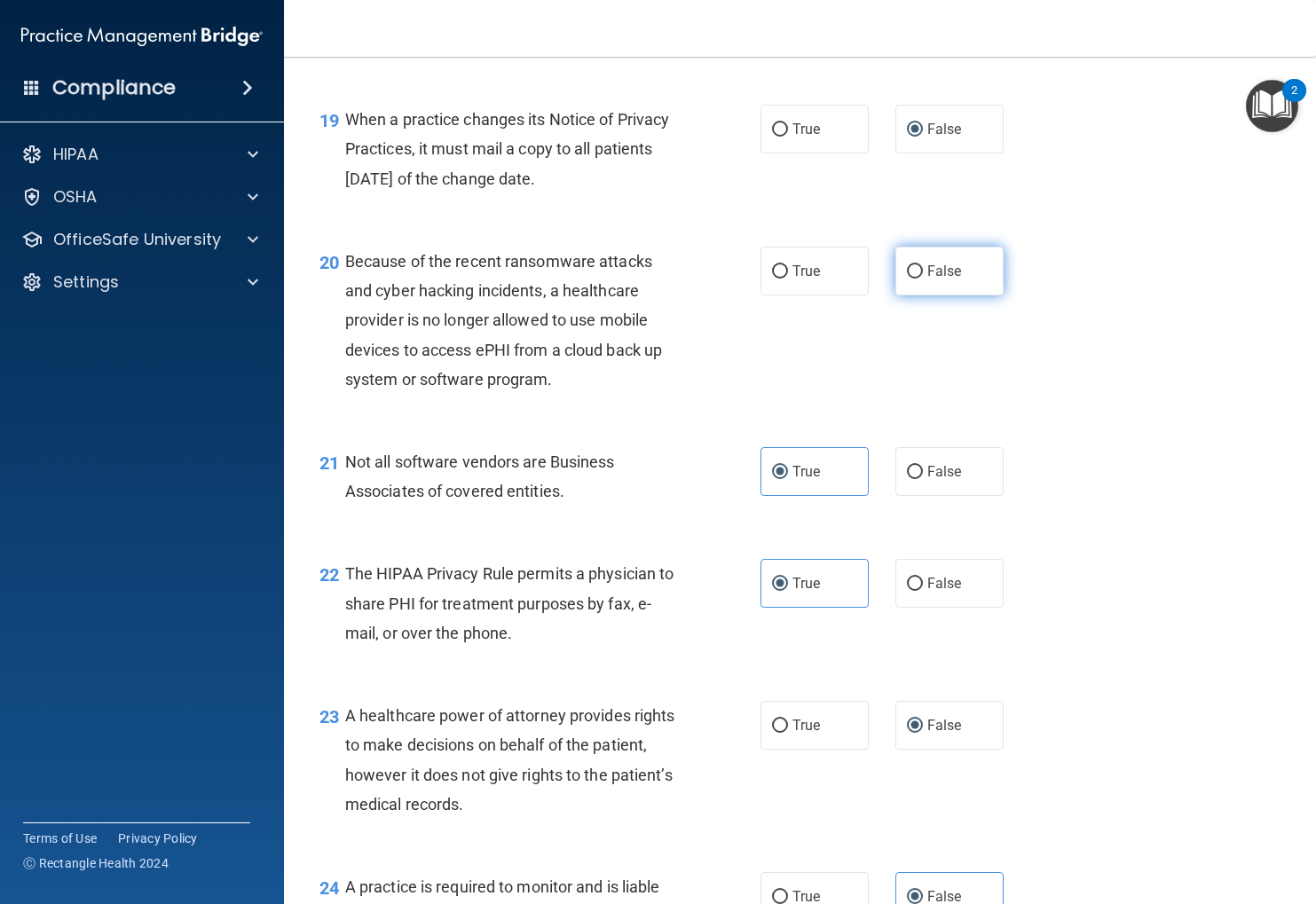 click on "False" at bounding box center [950, 271] 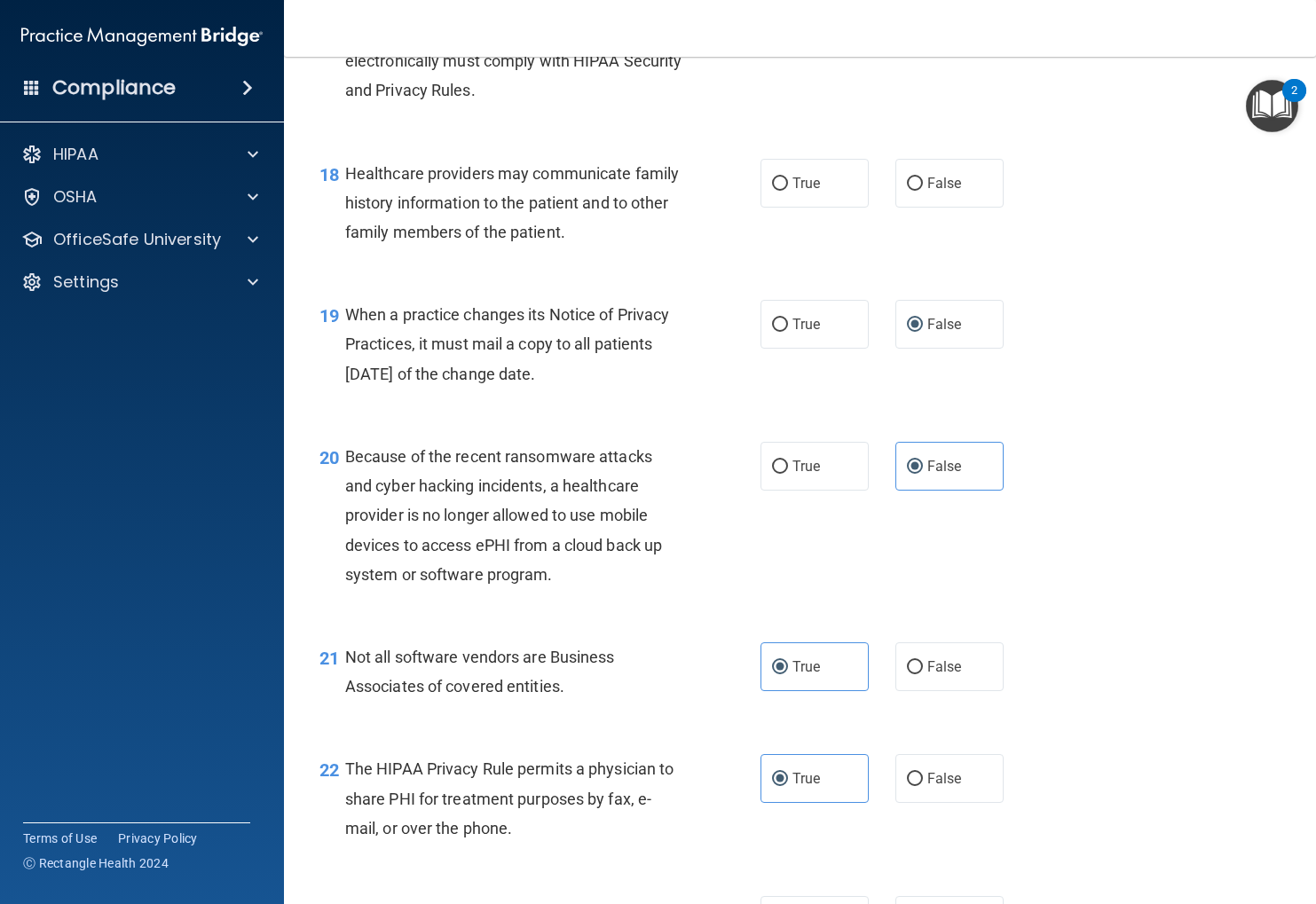 scroll, scrollTop: 2796, scrollLeft: 0, axis: vertical 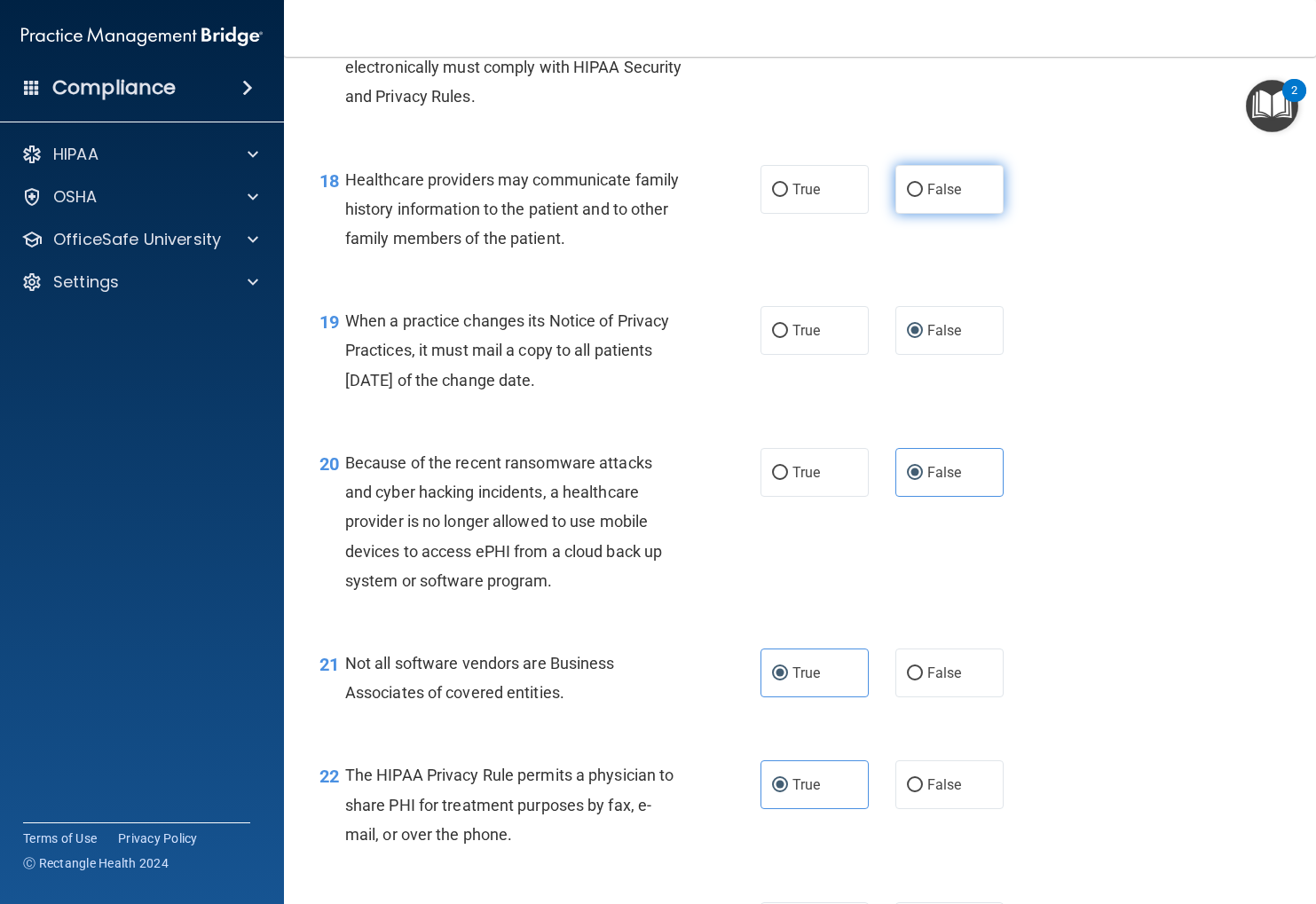 click on "False" at bounding box center (950, 189) 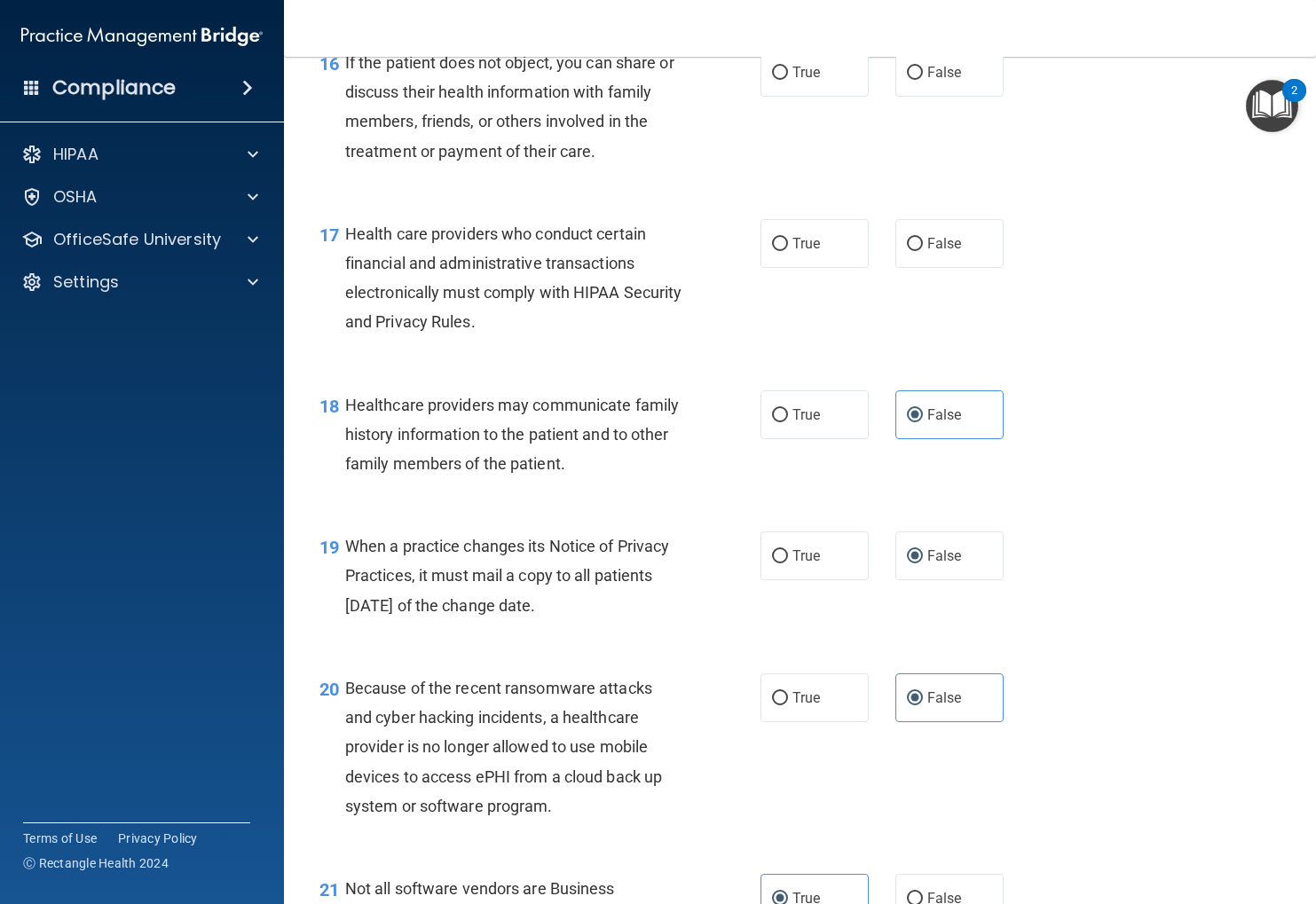 scroll, scrollTop: 2569, scrollLeft: 0, axis: vertical 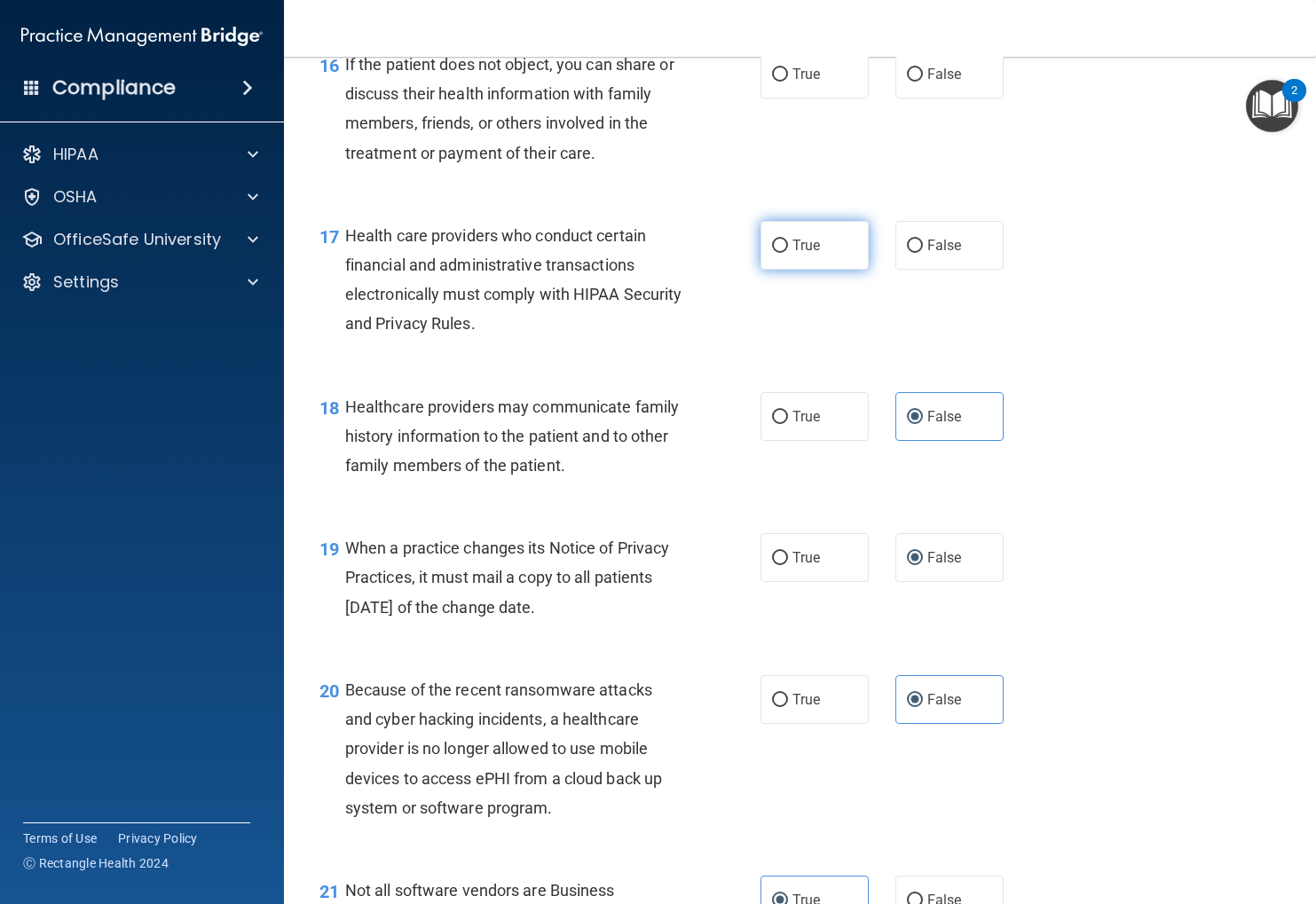 click on "True" at bounding box center (815, 245) 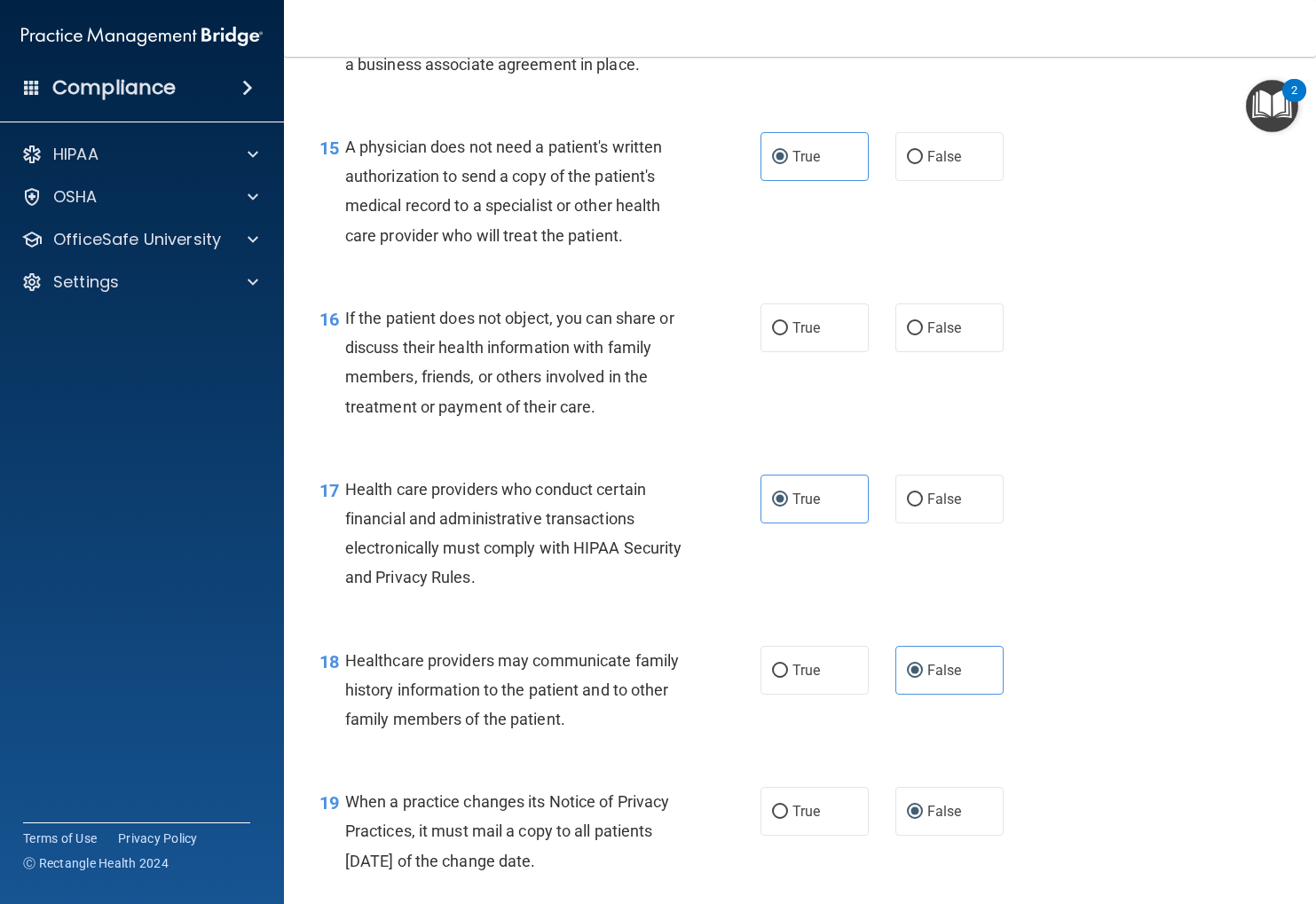 scroll, scrollTop: 2312, scrollLeft: 0, axis: vertical 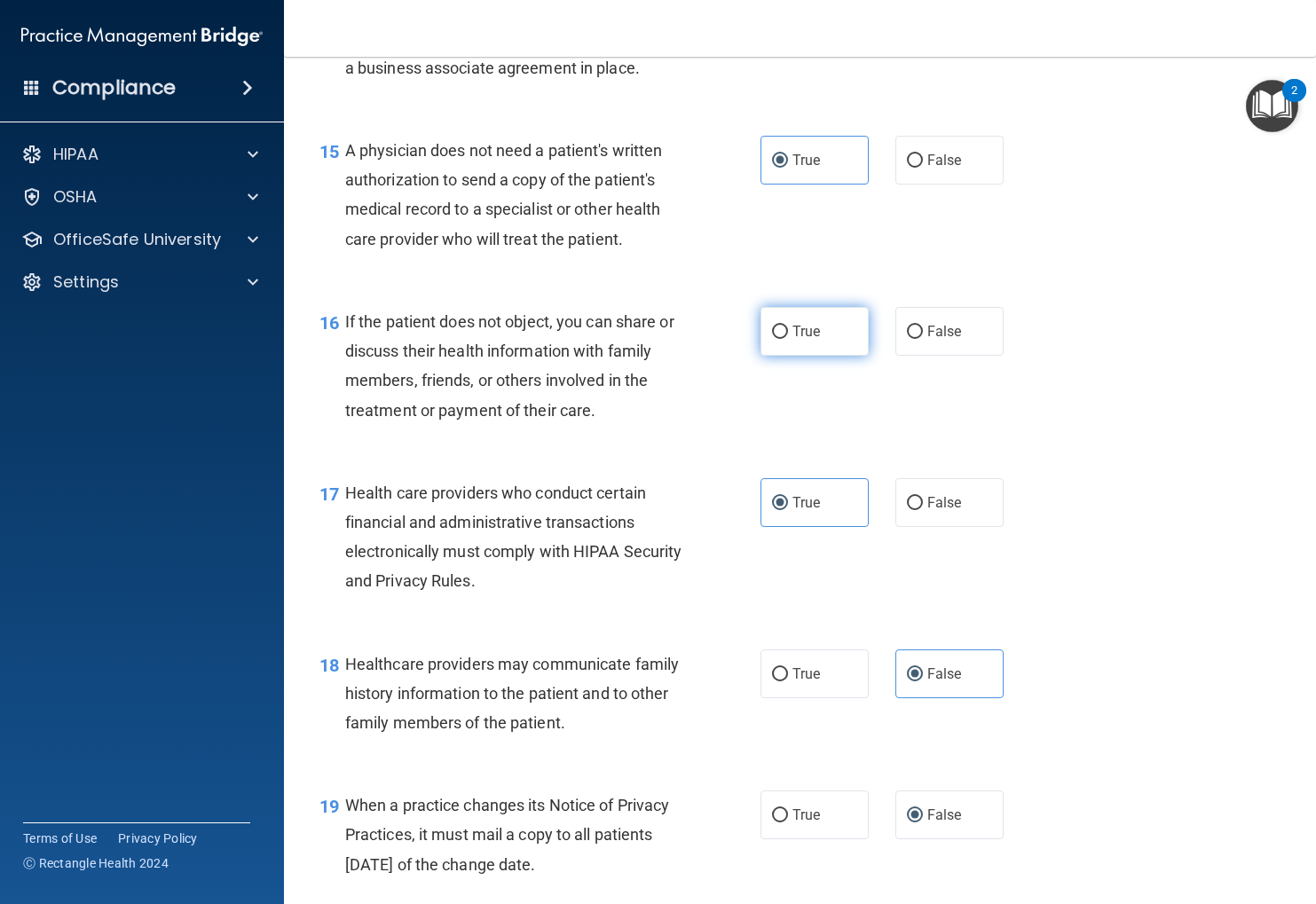 click on "True" at bounding box center [815, 331] 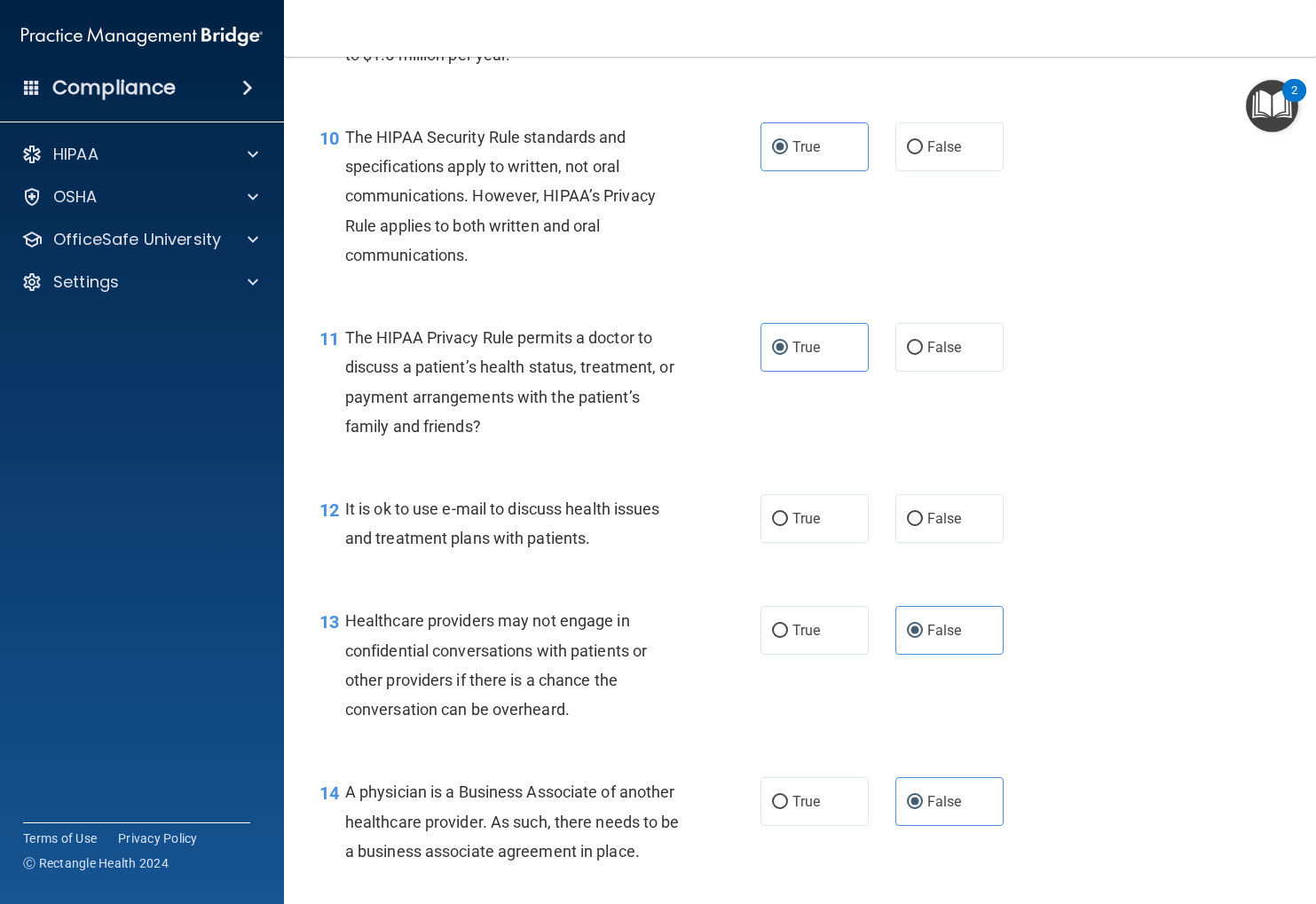 scroll, scrollTop: 1523, scrollLeft: 0, axis: vertical 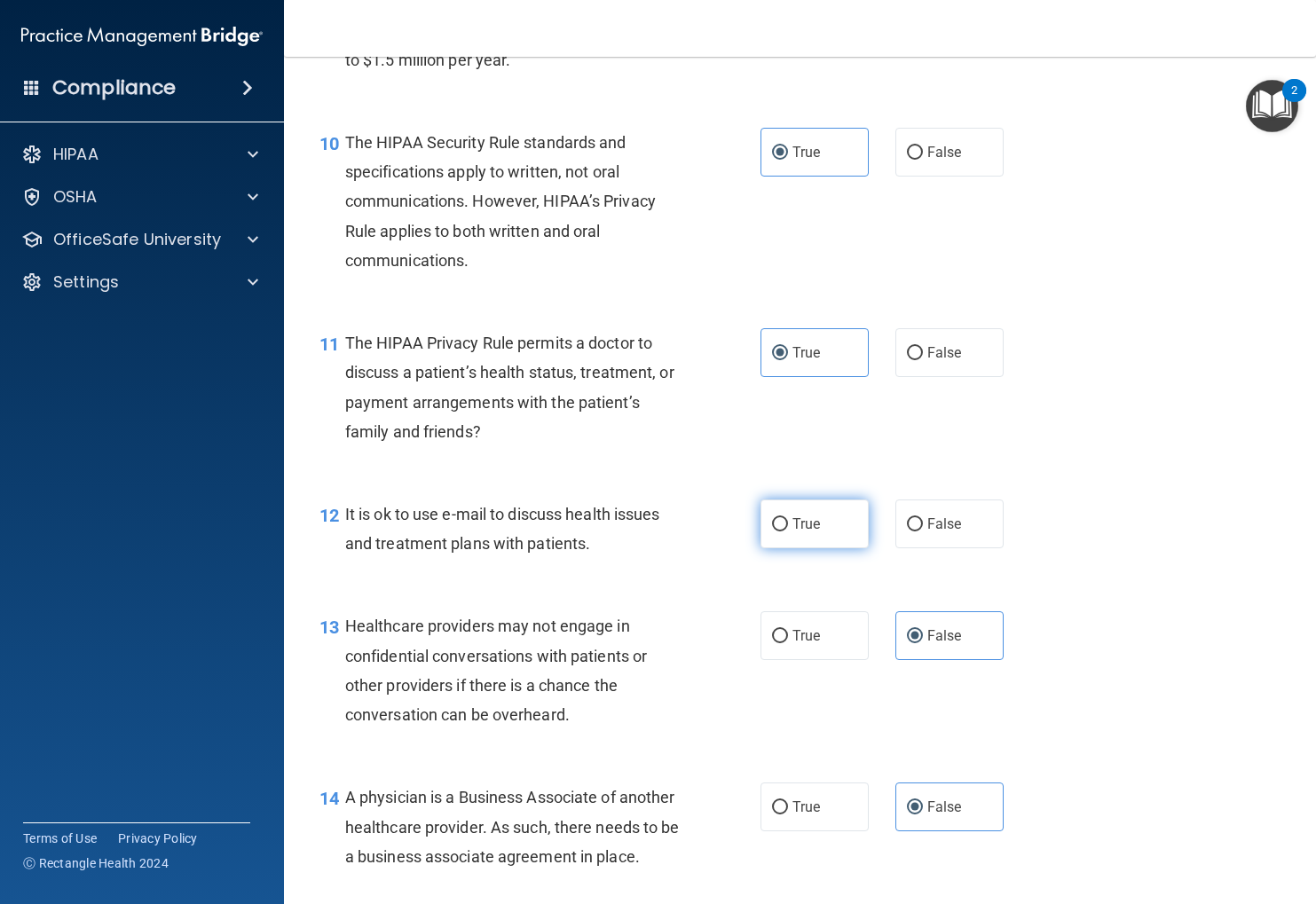 click on "True" at bounding box center [815, 523] 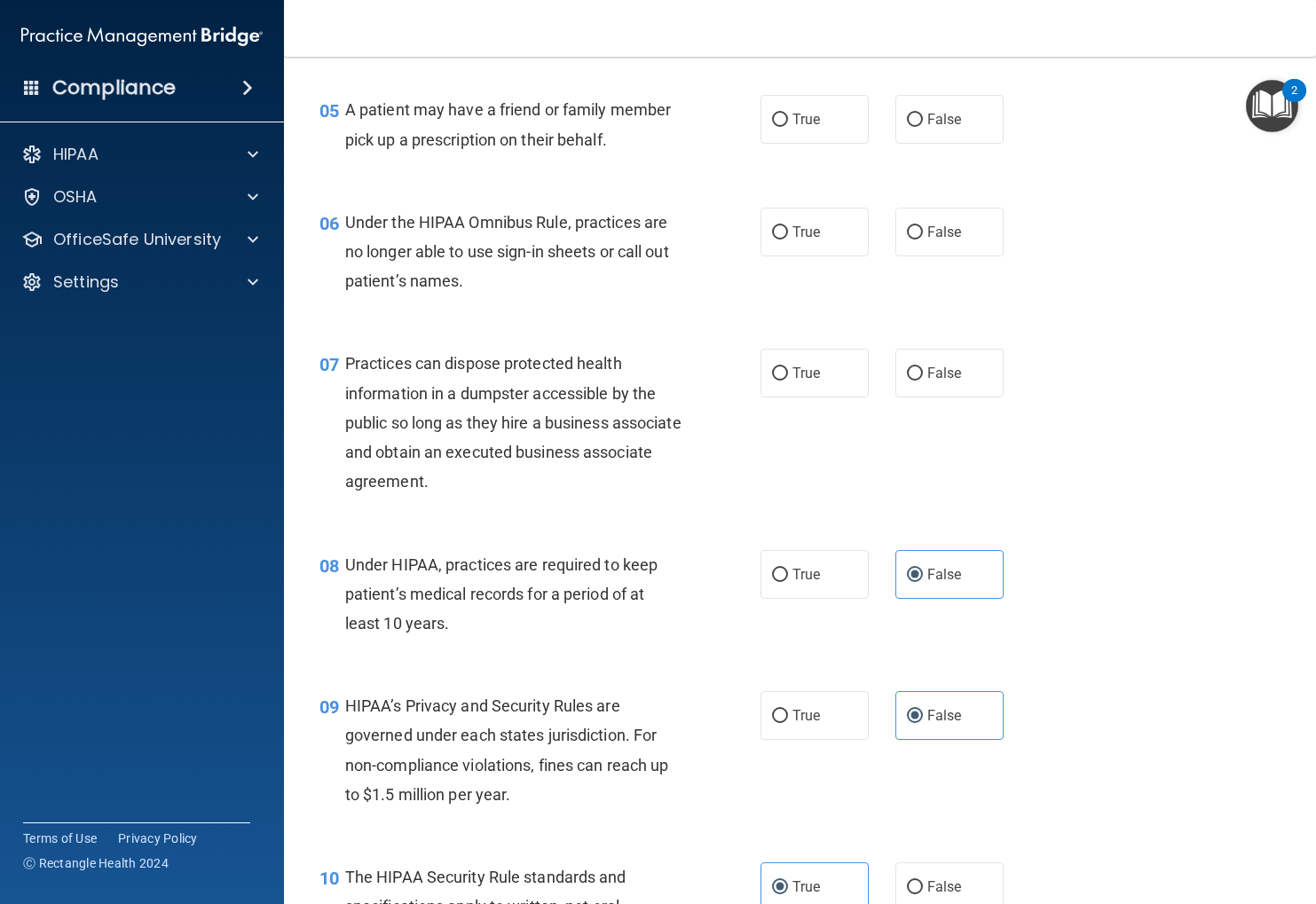 scroll, scrollTop: 786, scrollLeft: 0, axis: vertical 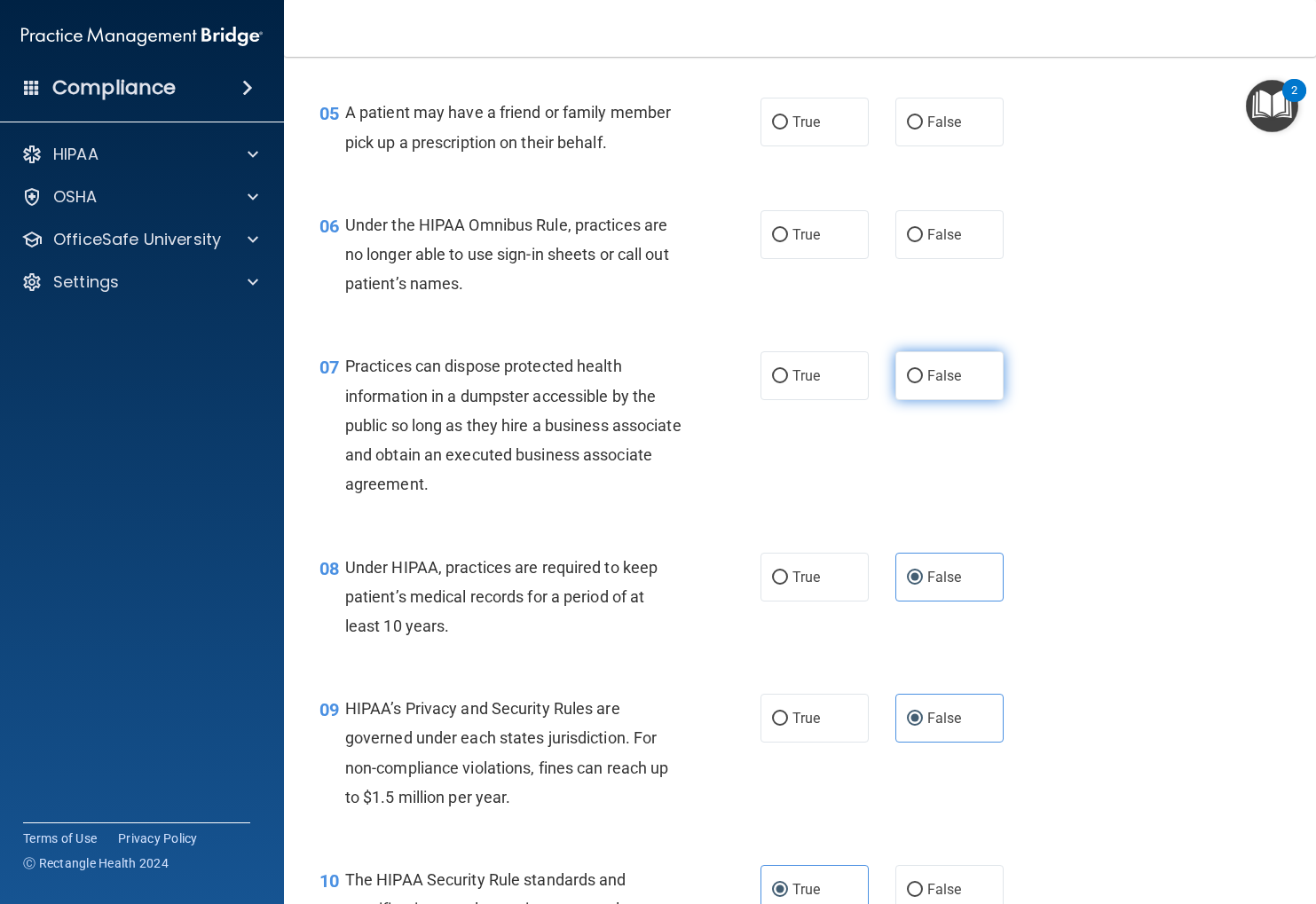 click on "False" at bounding box center [950, 375] 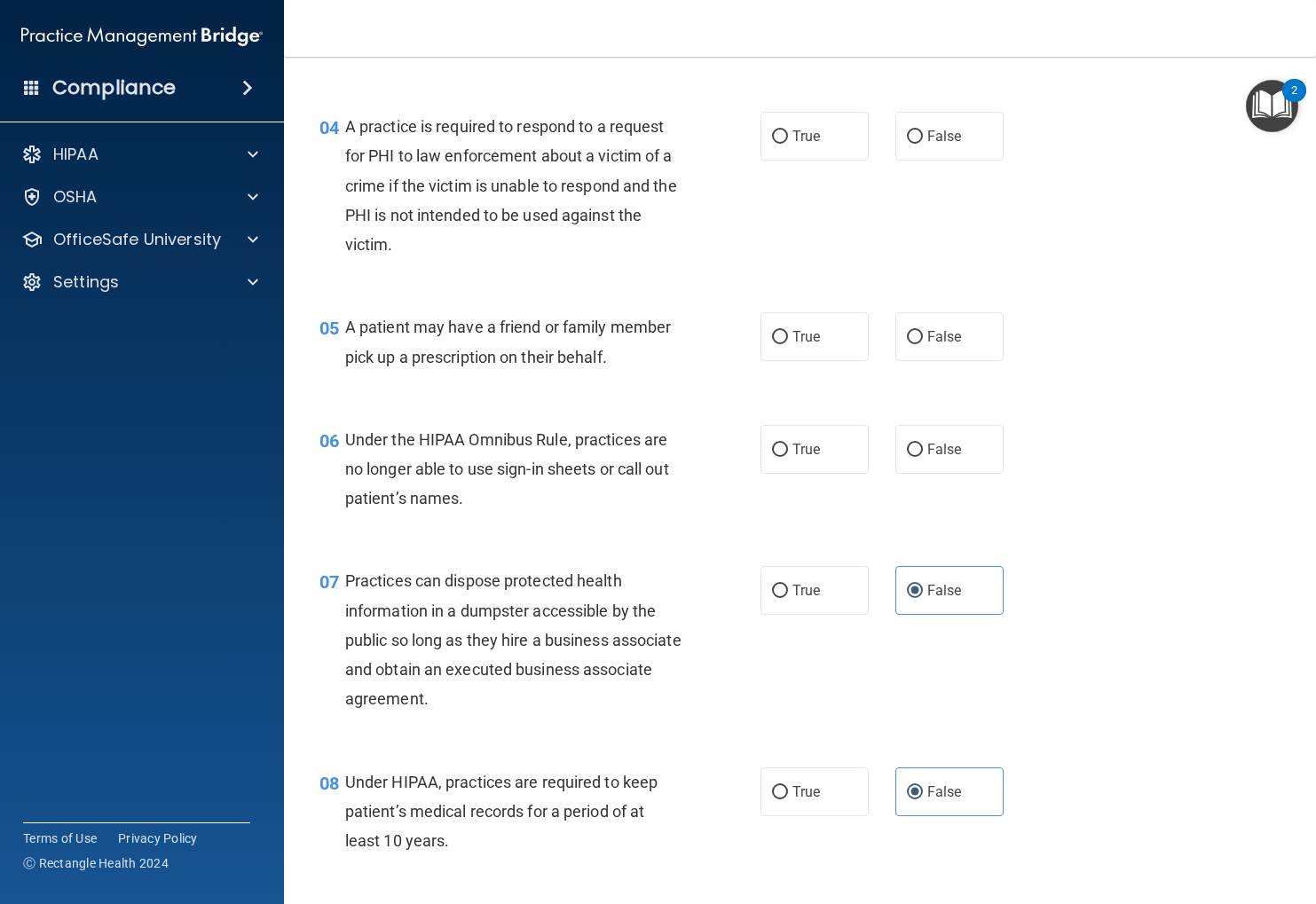 scroll, scrollTop: 570, scrollLeft: 0, axis: vertical 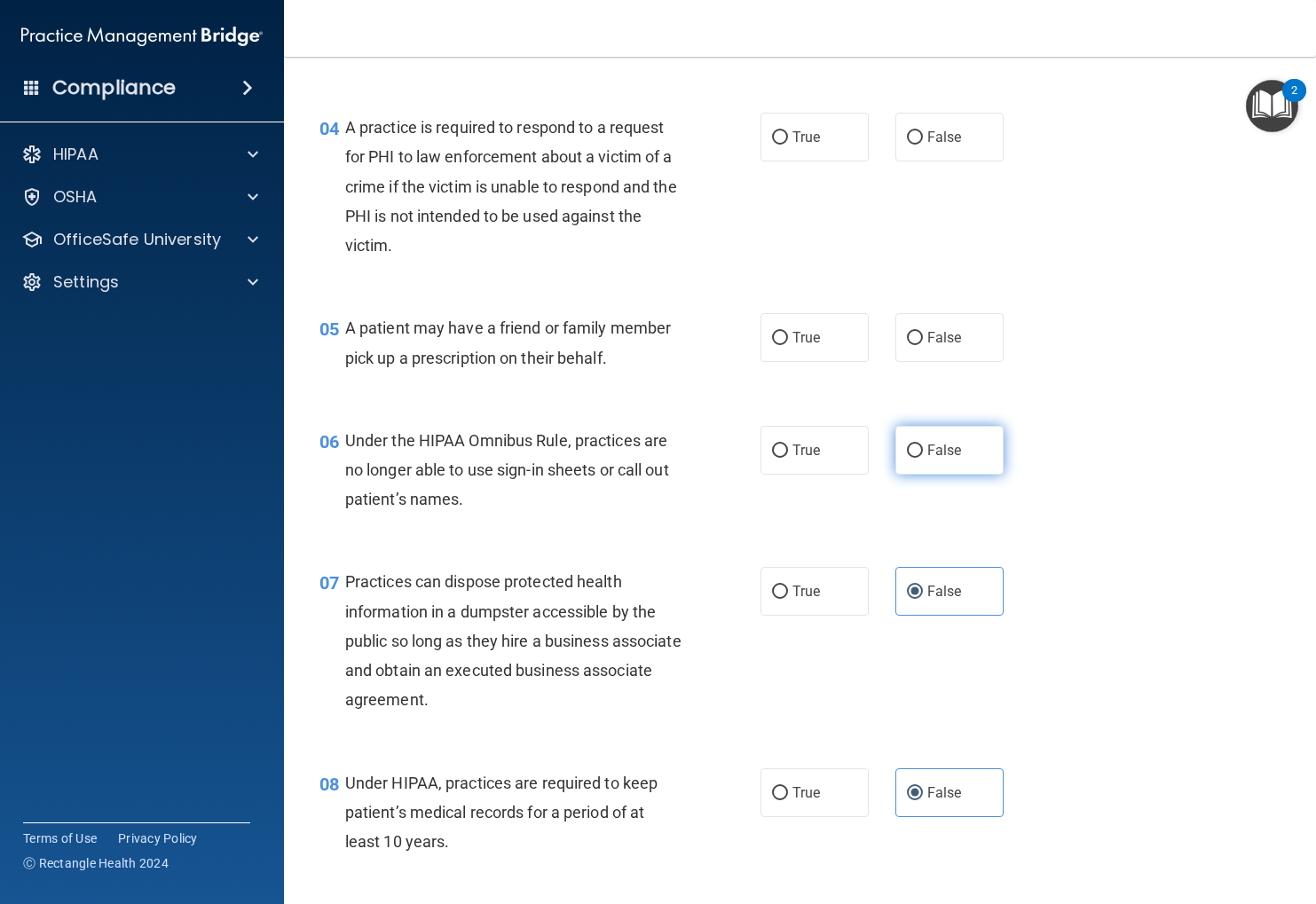 click on "False" at bounding box center (915, 451) 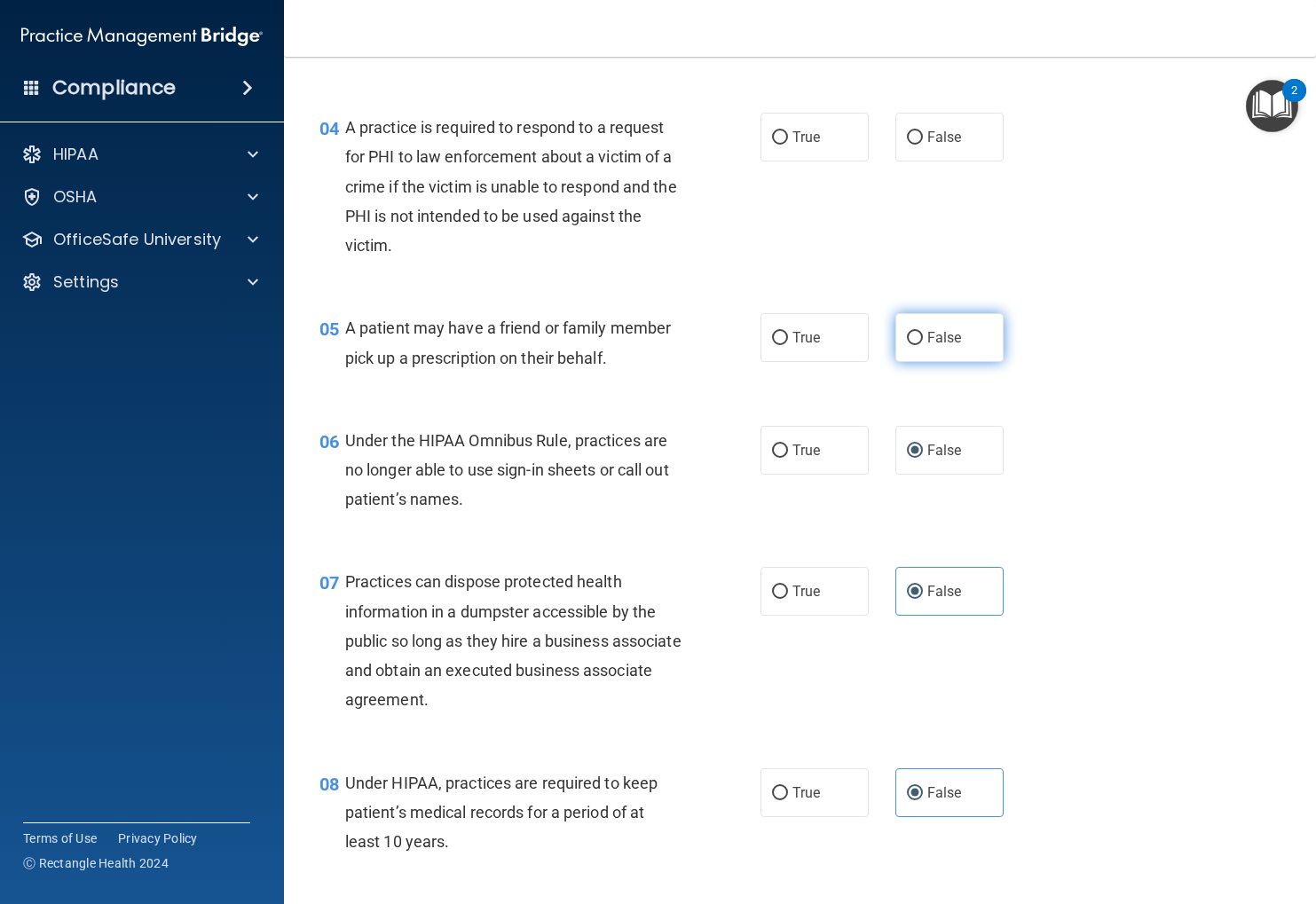 click on "False" at bounding box center [950, 337] 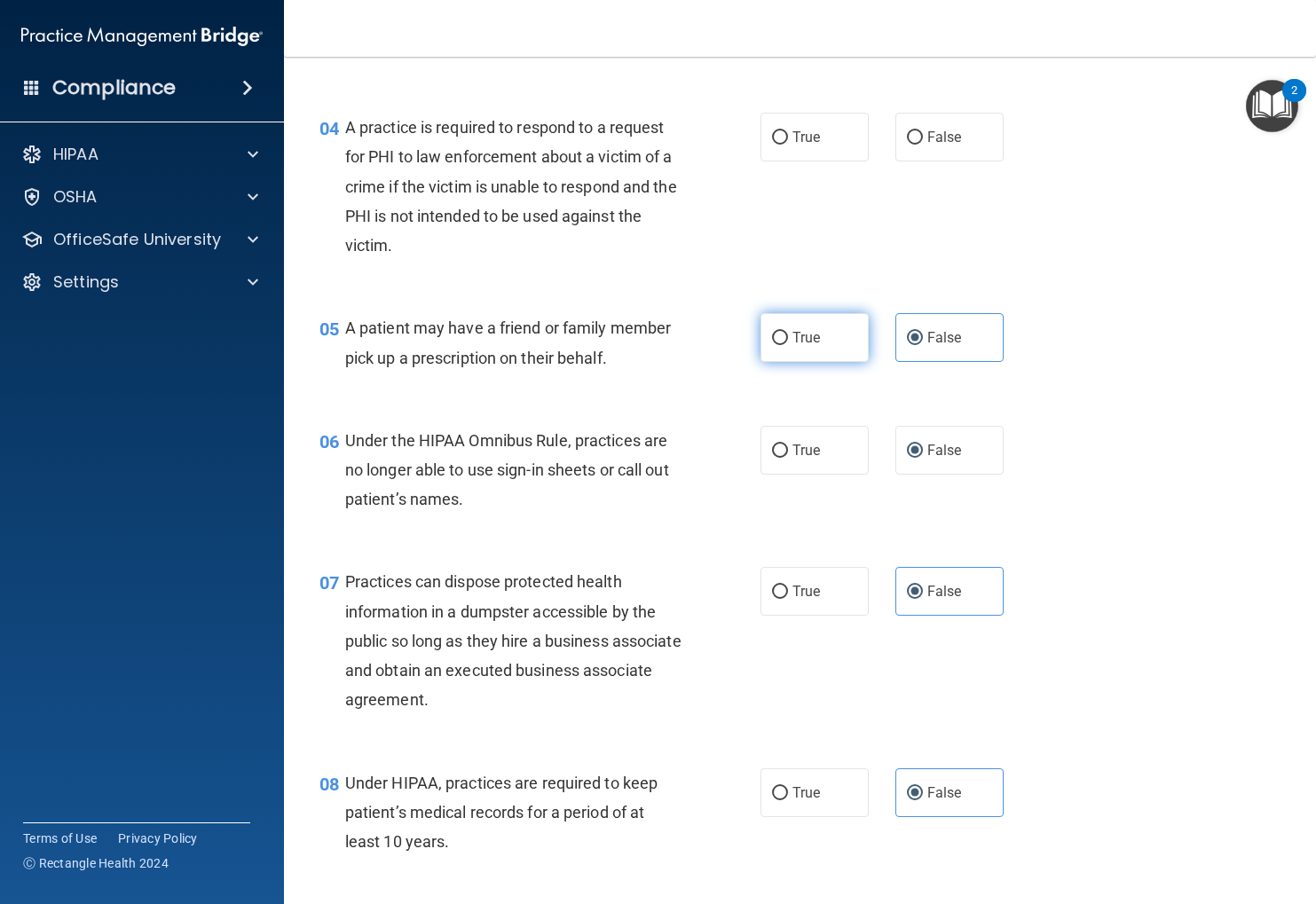 click on "True" at bounding box center (780, 338) 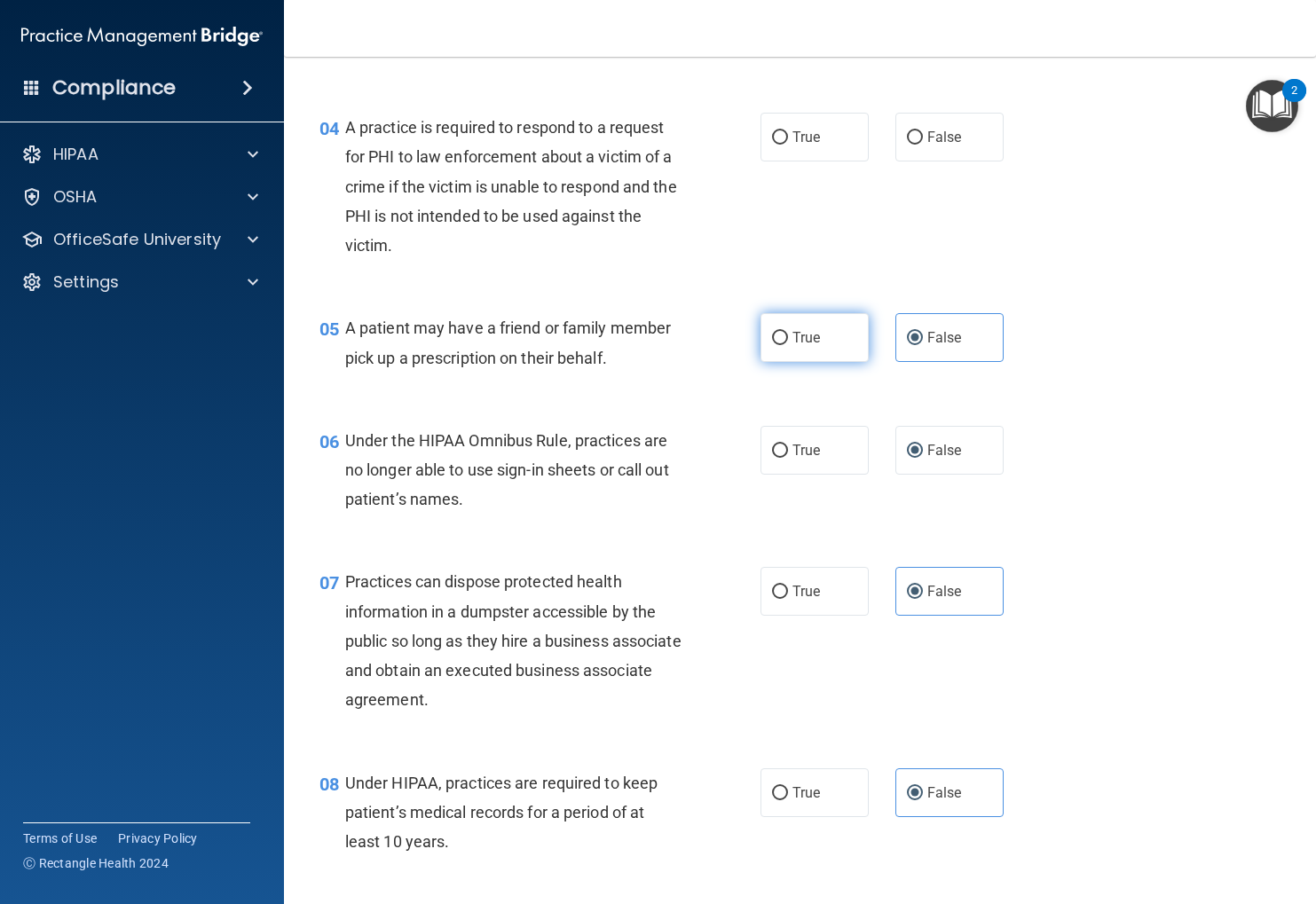 radio on "true" 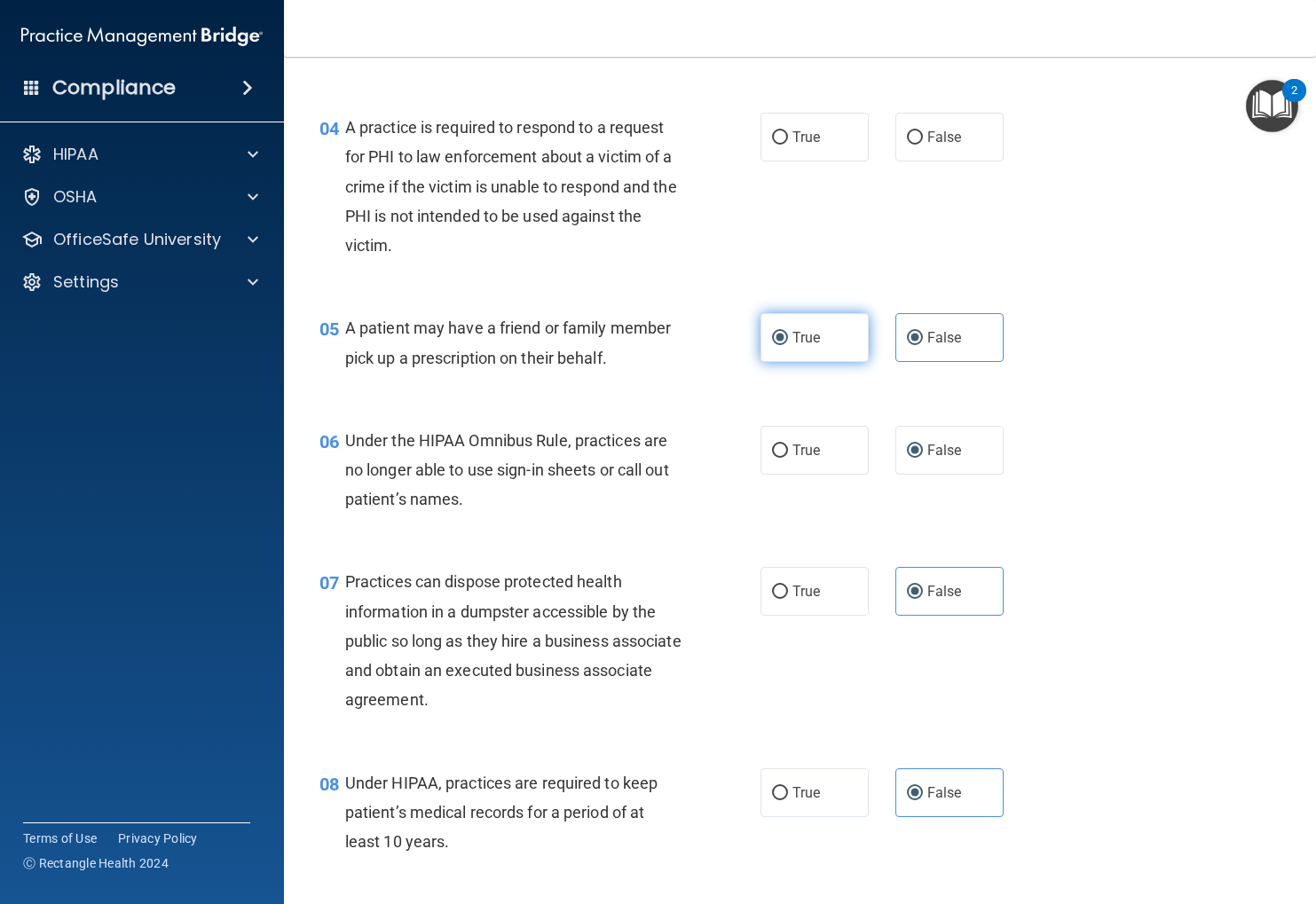 radio on "false" 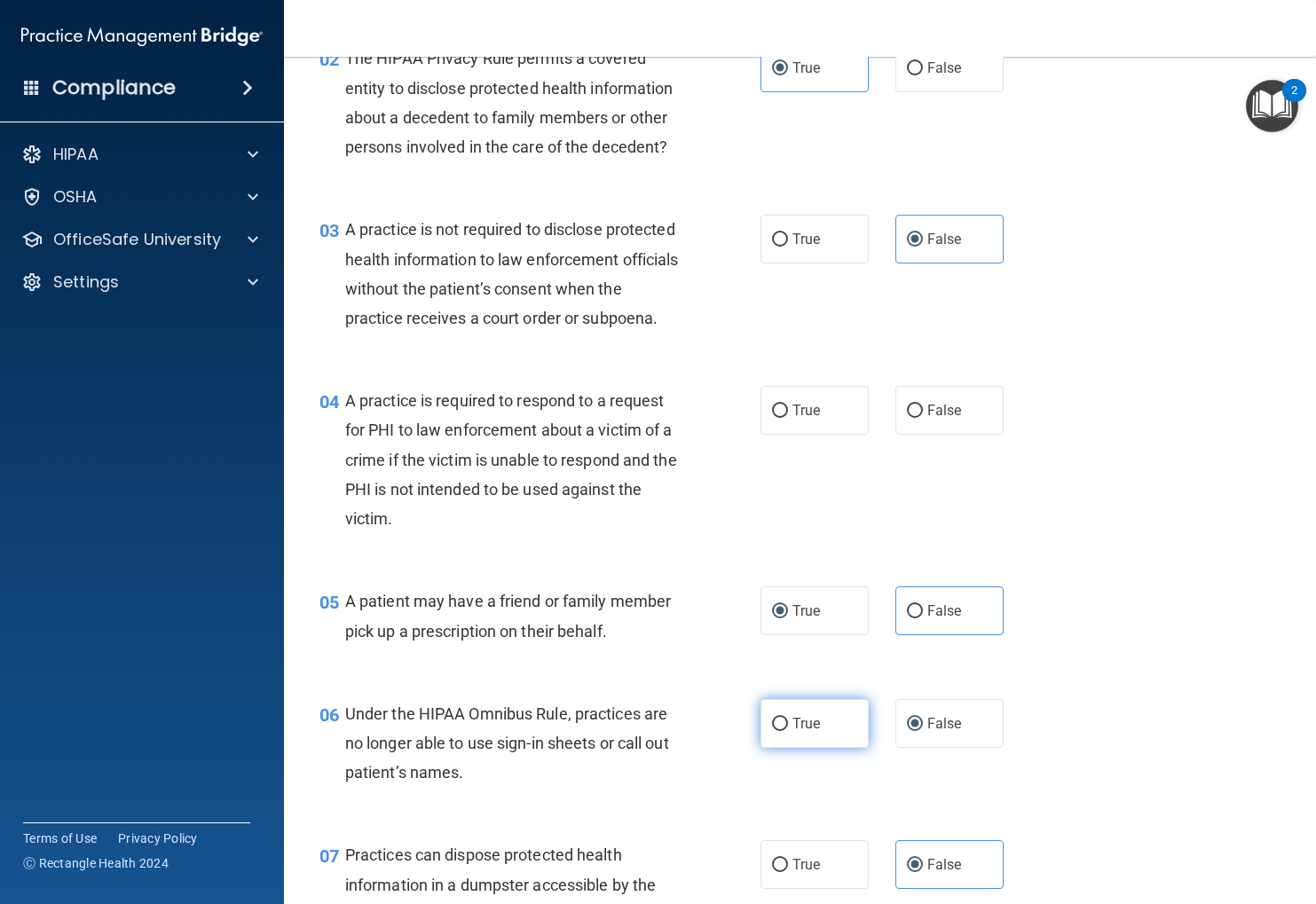 scroll, scrollTop: 295, scrollLeft: 0, axis: vertical 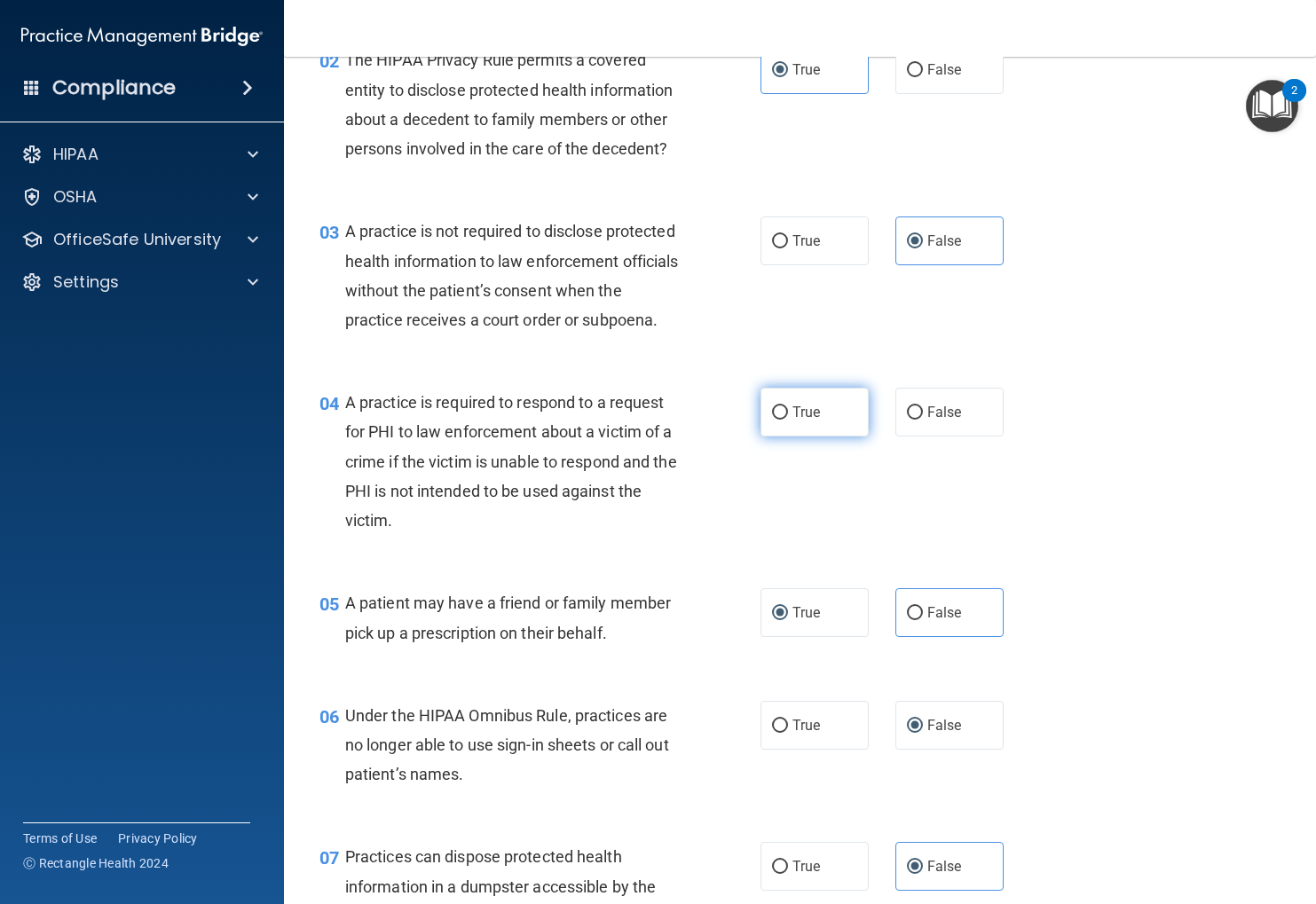 click on "True" at bounding box center (815, 412) 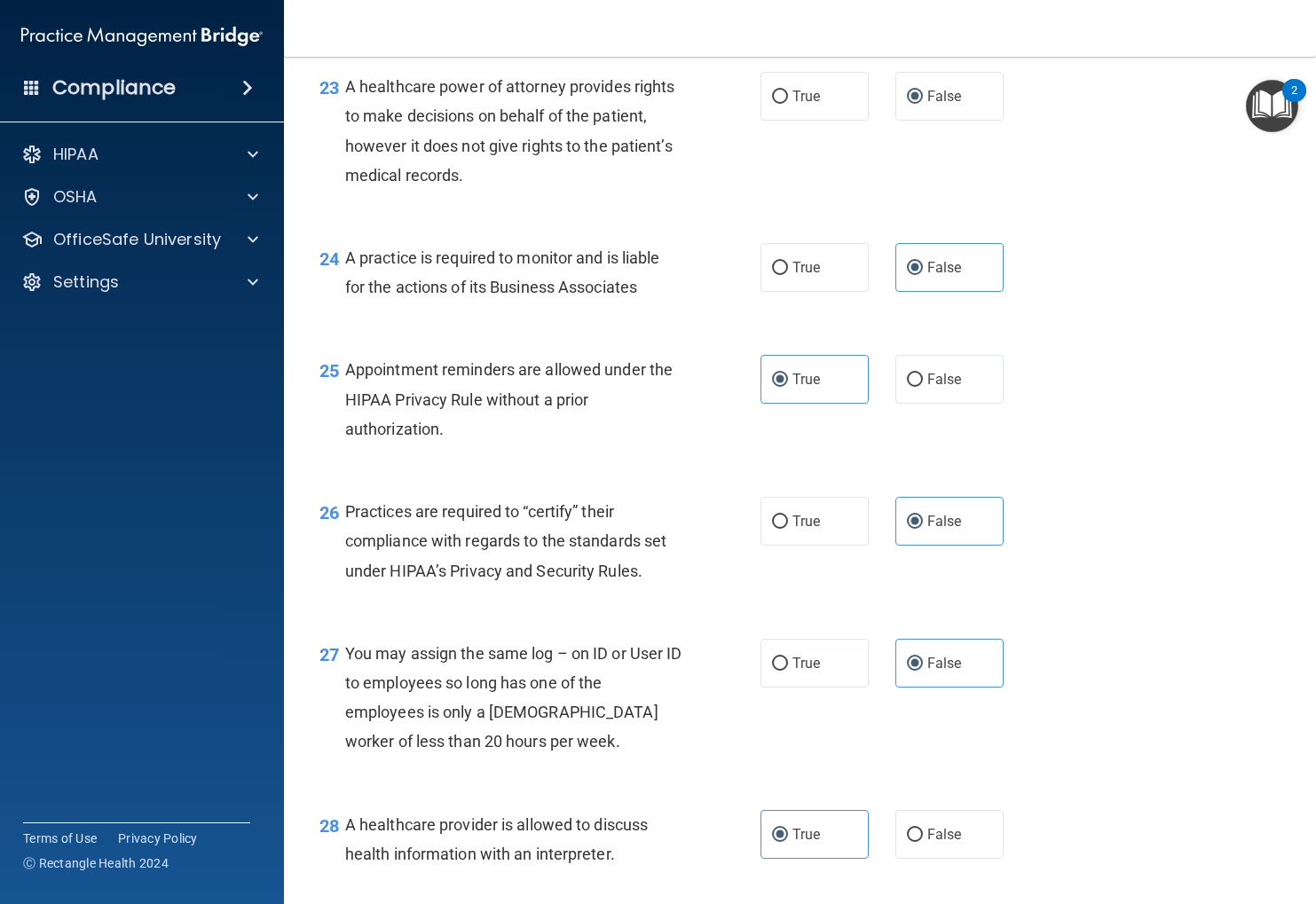 scroll, scrollTop: 4052, scrollLeft: 0, axis: vertical 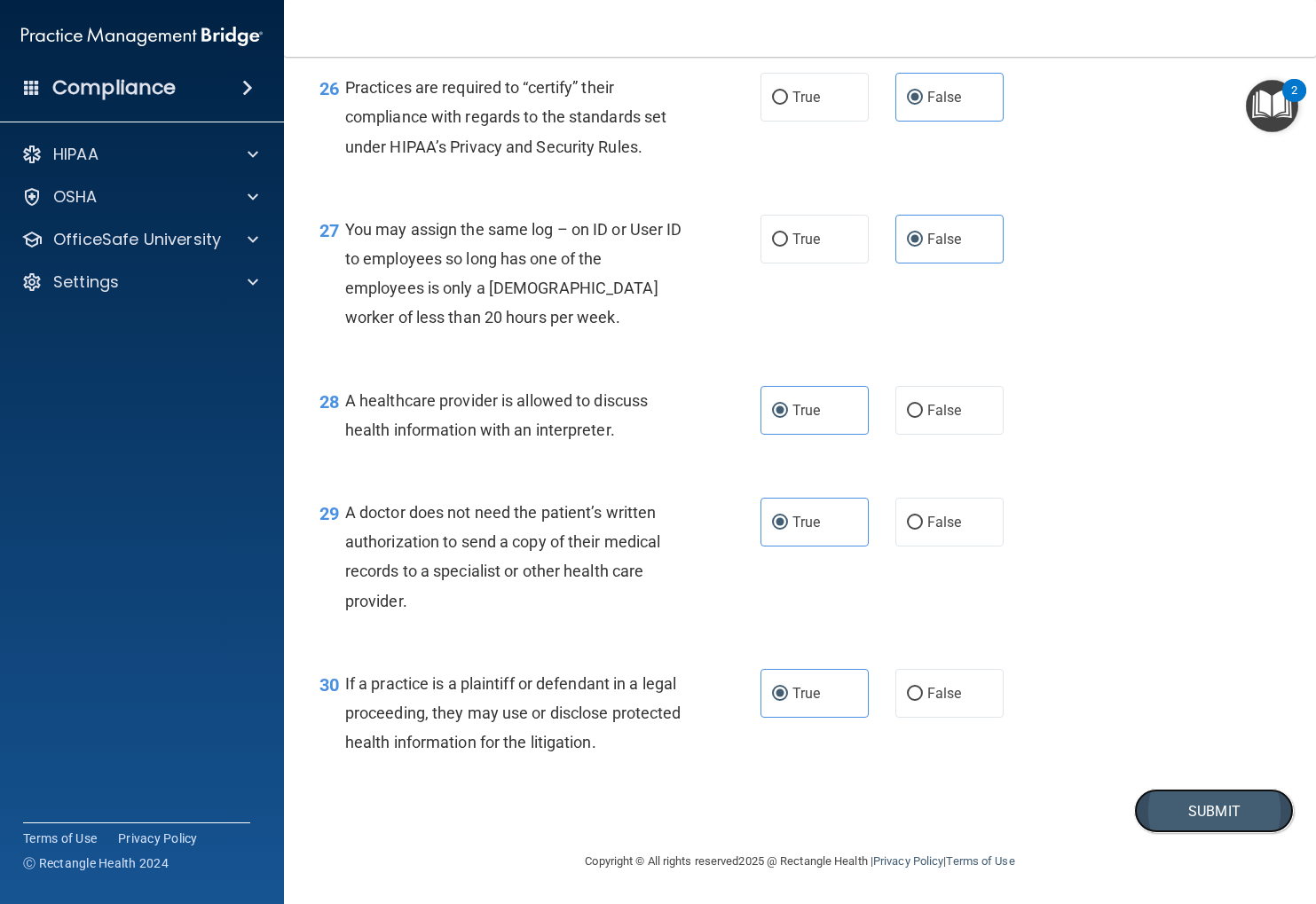 click on "Submit" at bounding box center [1214, 811] 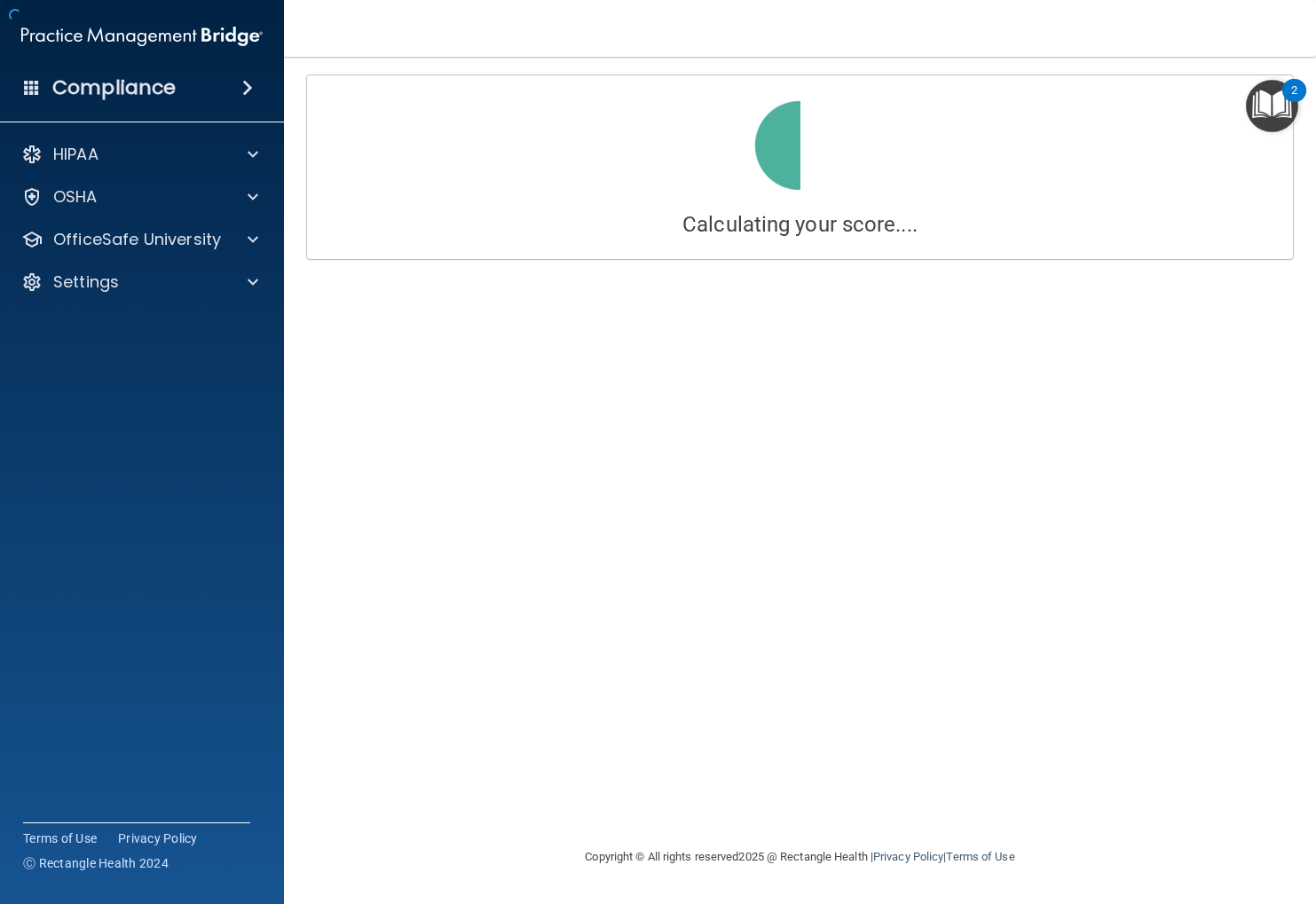 scroll, scrollTop: 0, scrollLeft: 0, axis: both 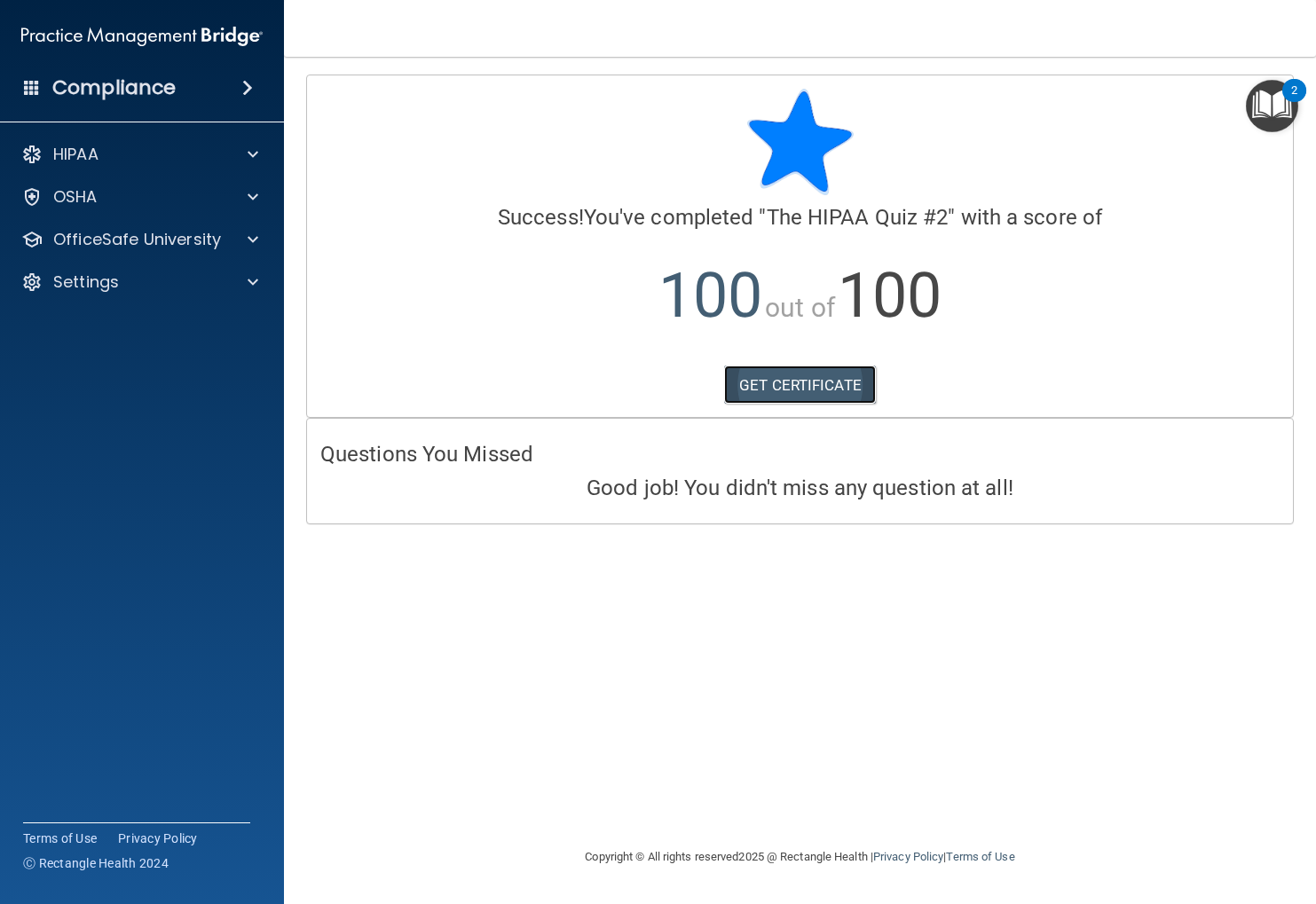click on "GET CERTIFICATE" at bounding box center [800, 385] 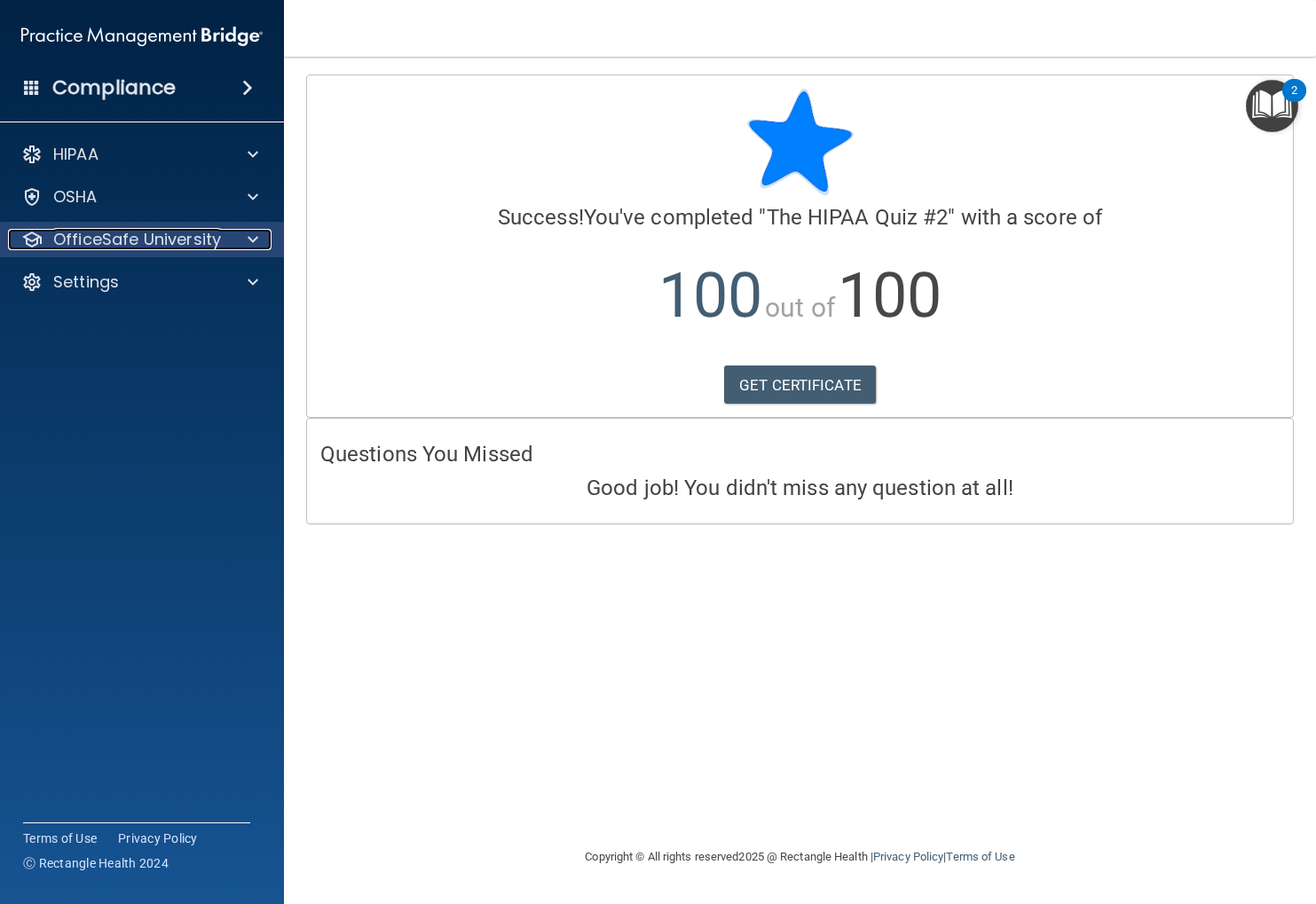 click at bounding box center [250, 240] 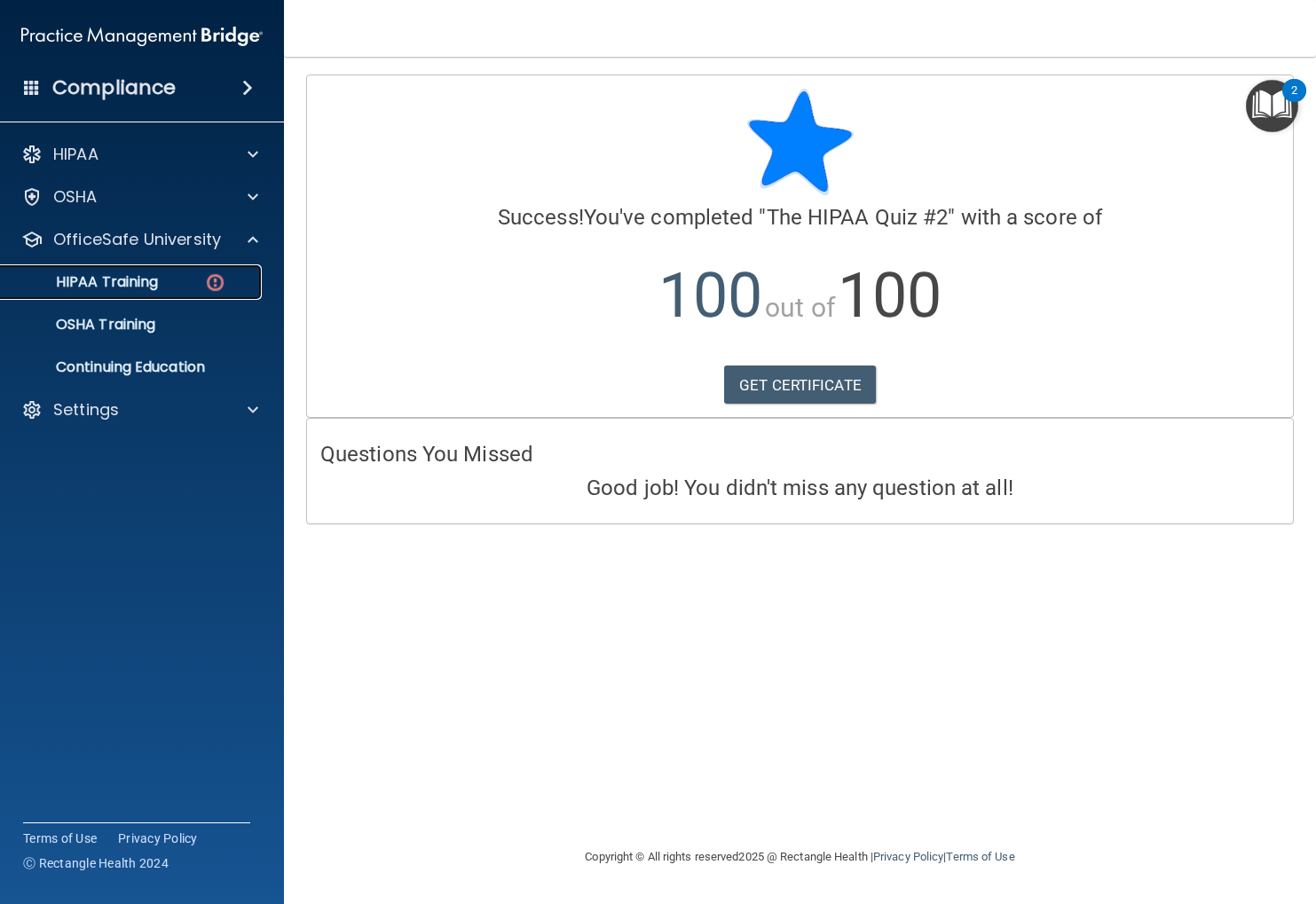 click at bounding box center (215, 282) 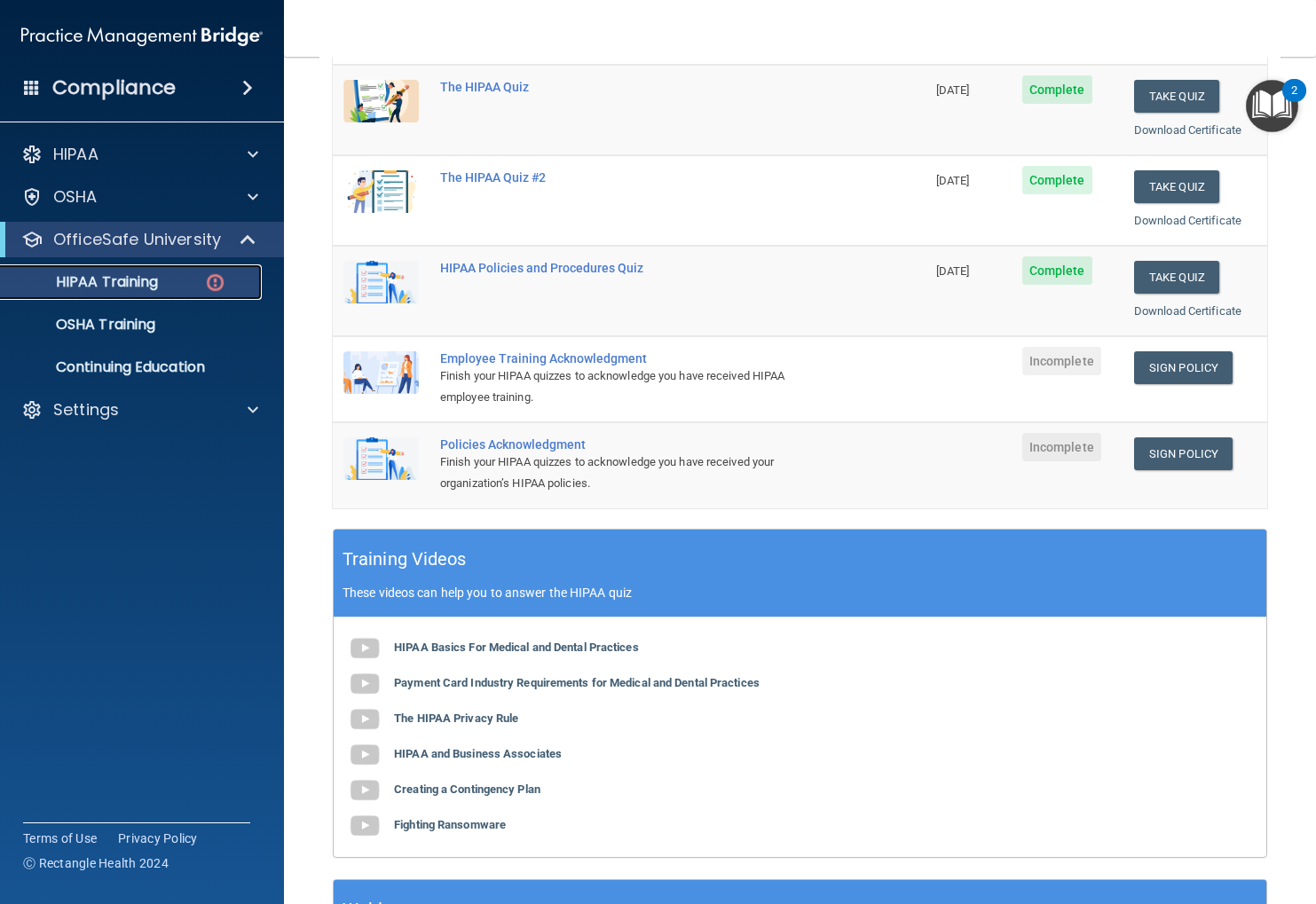 scroll, scrollTop: 238, scrollLeft: 0, axis: vertical 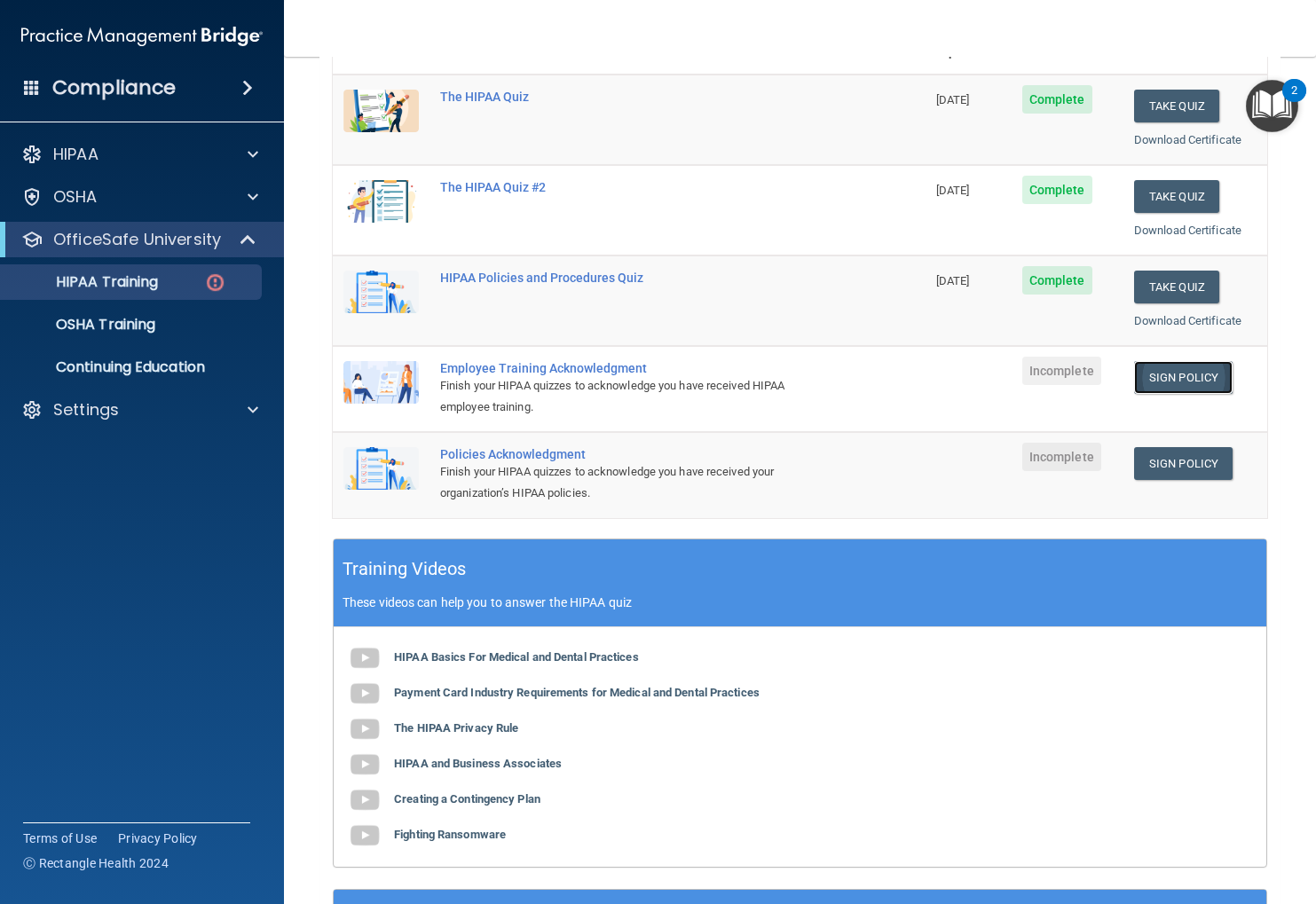 click on "Sign Policy" at bounding box center (1183, 377) 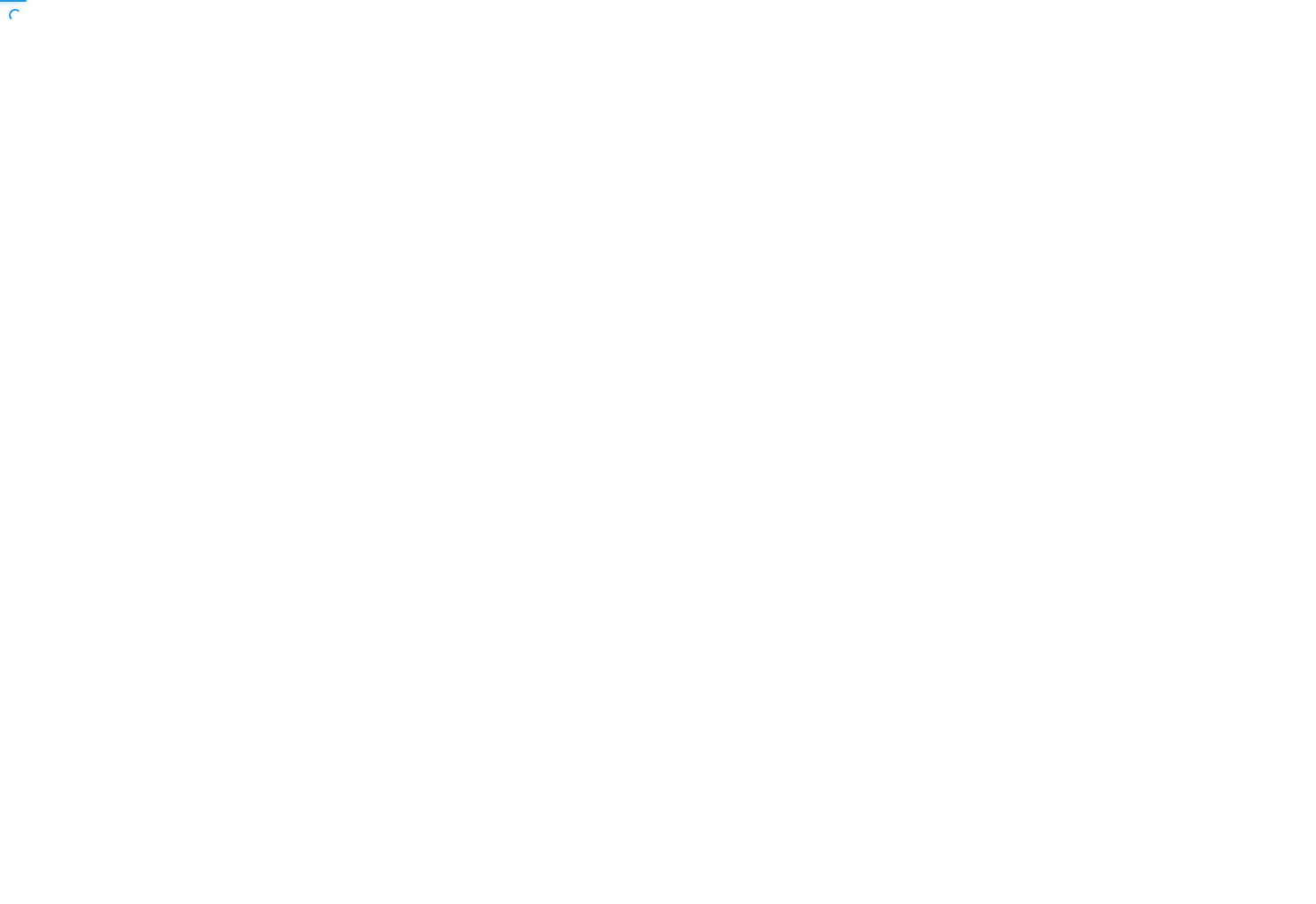 scroll, scrollTop: 0, scrollLeft: 0, axis: both 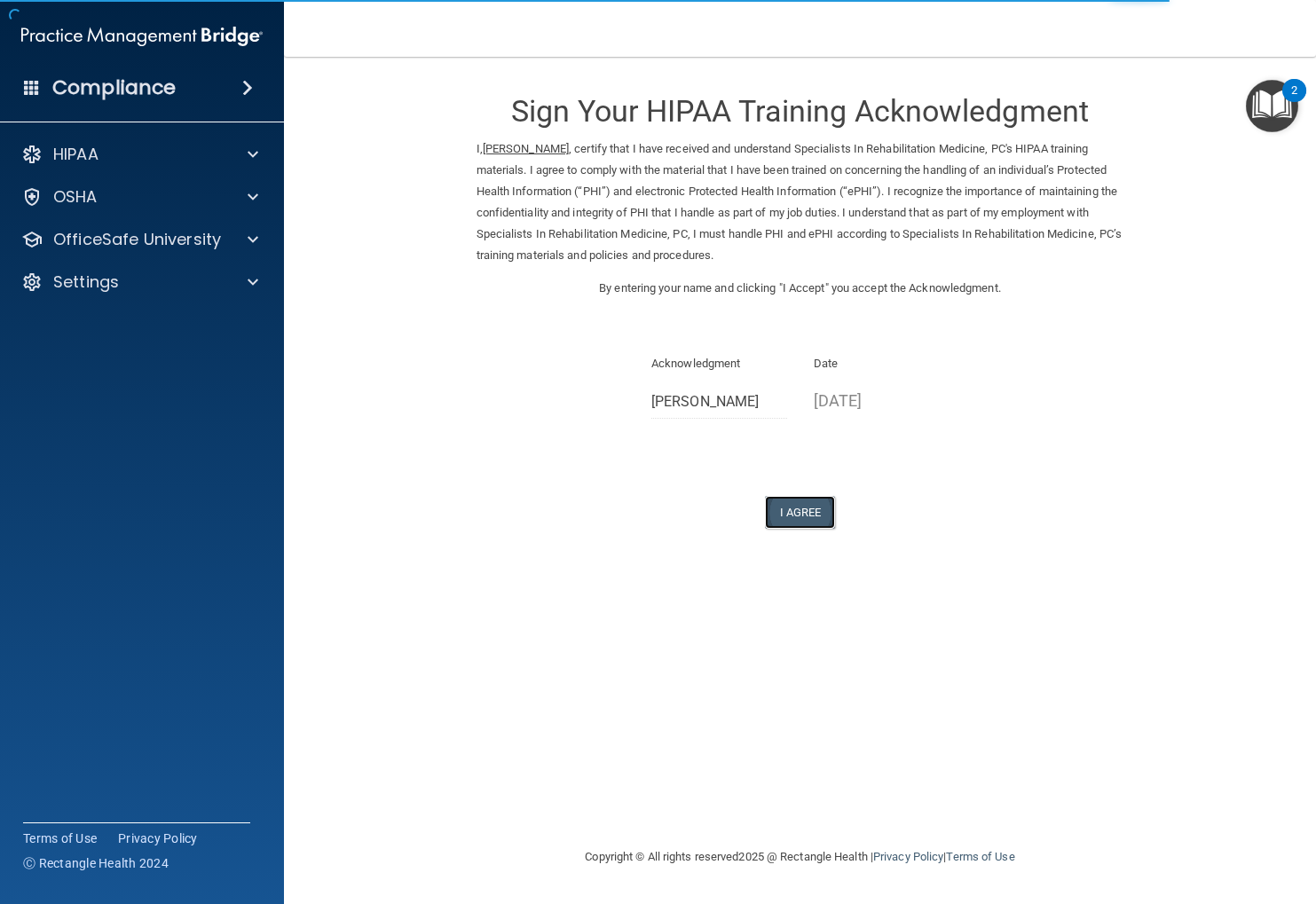 click on "I Agree" at bounding box center (800, 512) 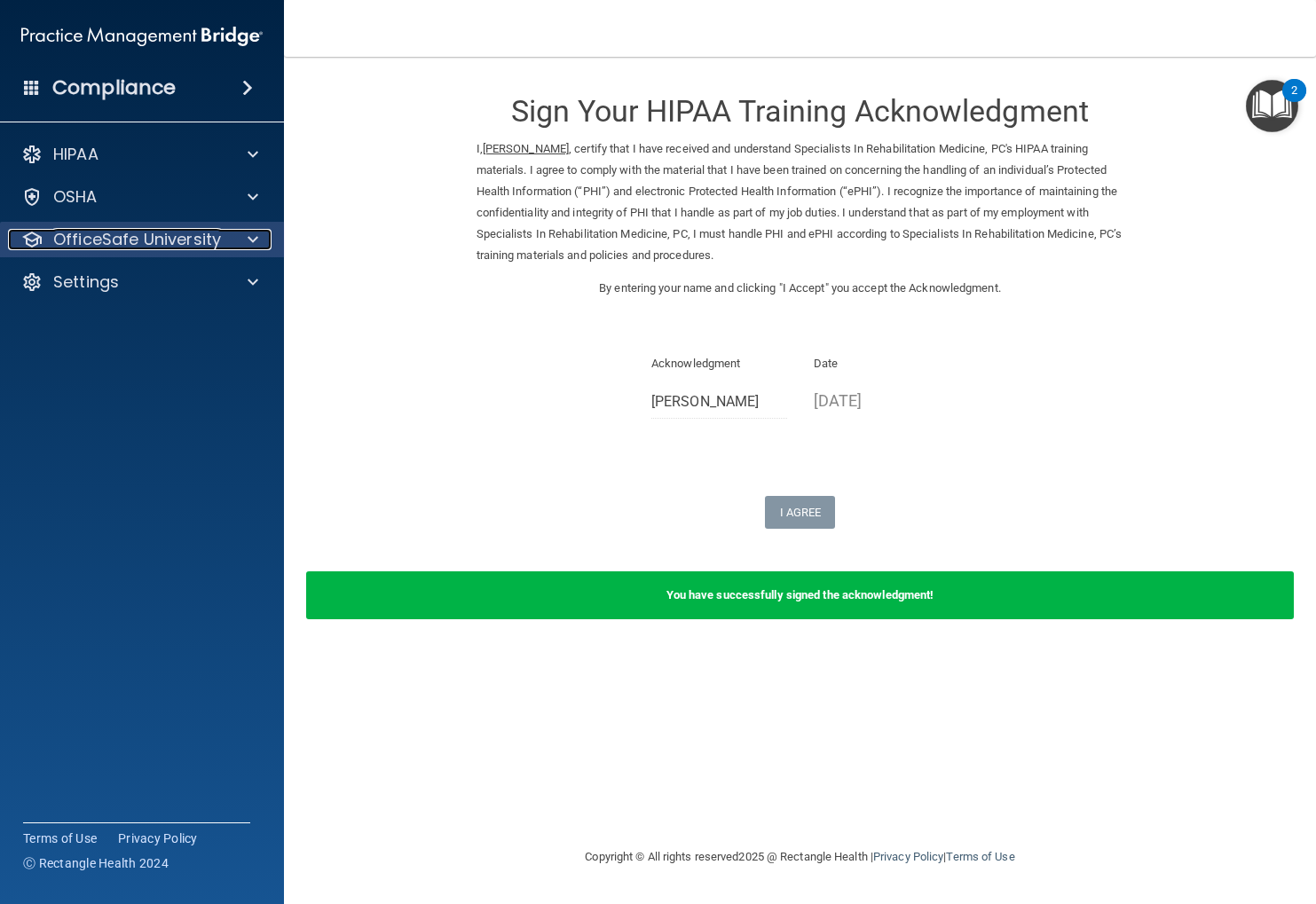 click at bounding box center [253, 240] 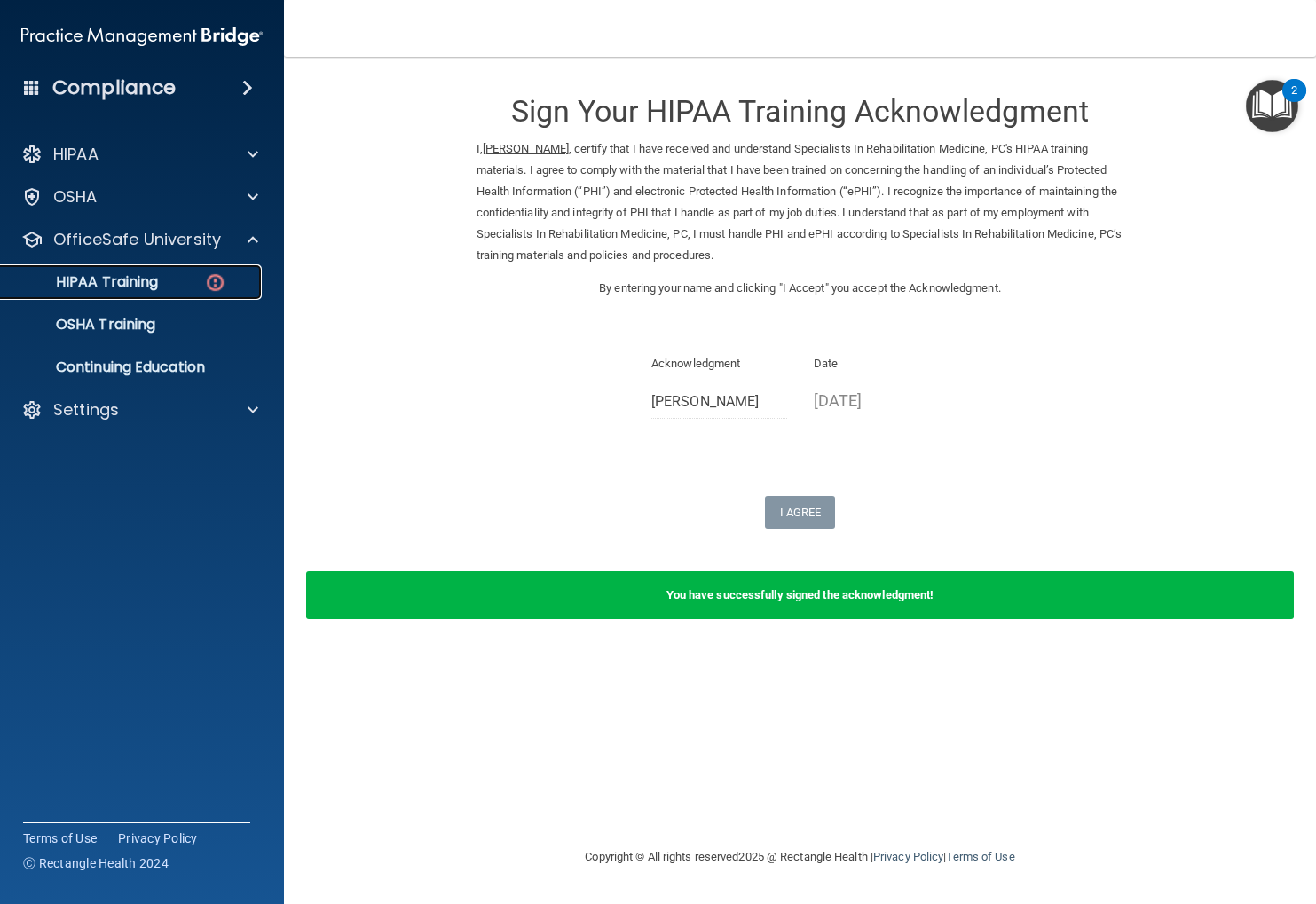click on "HIPAA Training" at bounding box center [132, 282] 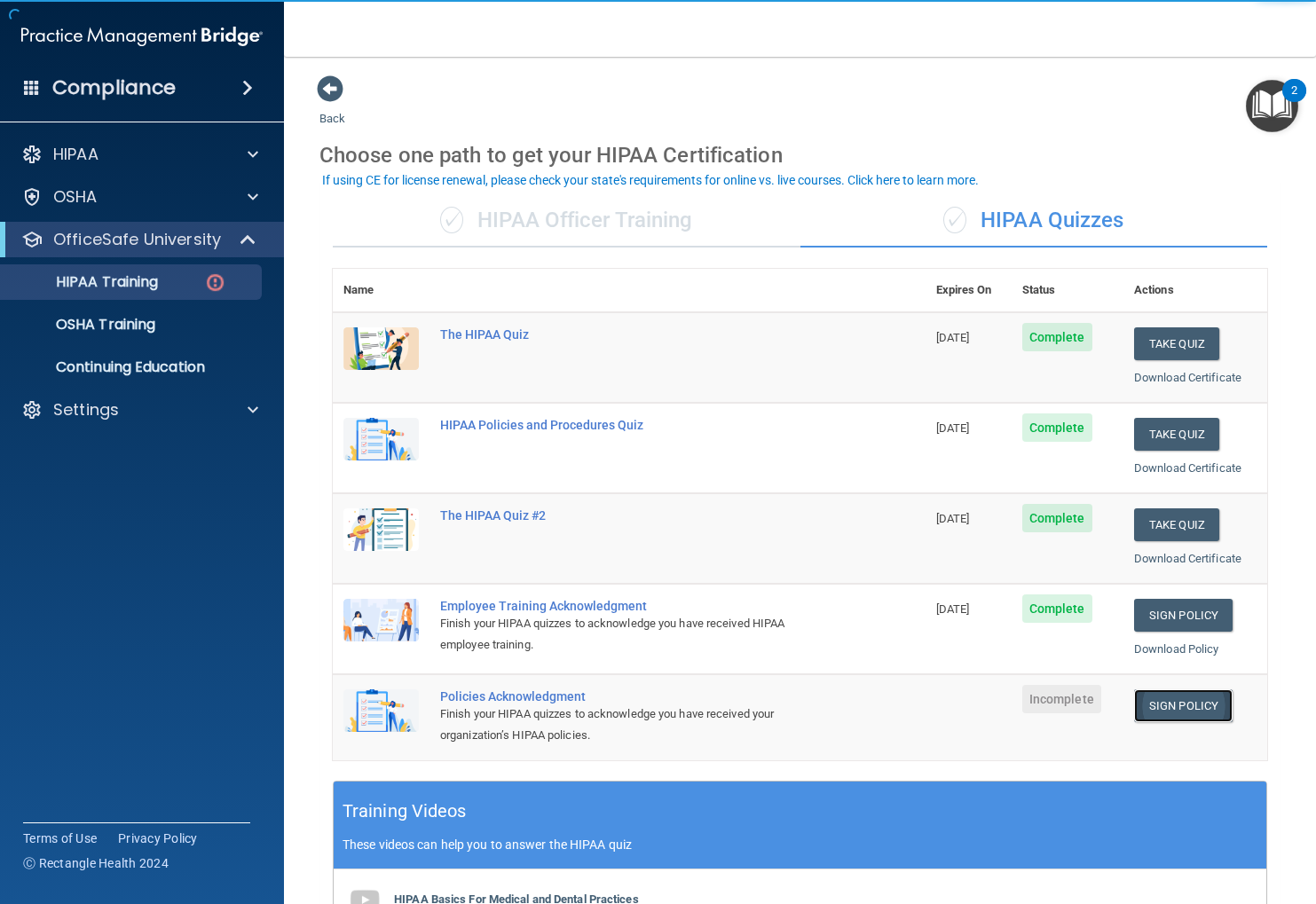 click on "Sign Policy" at bounding box center (1183, 705) 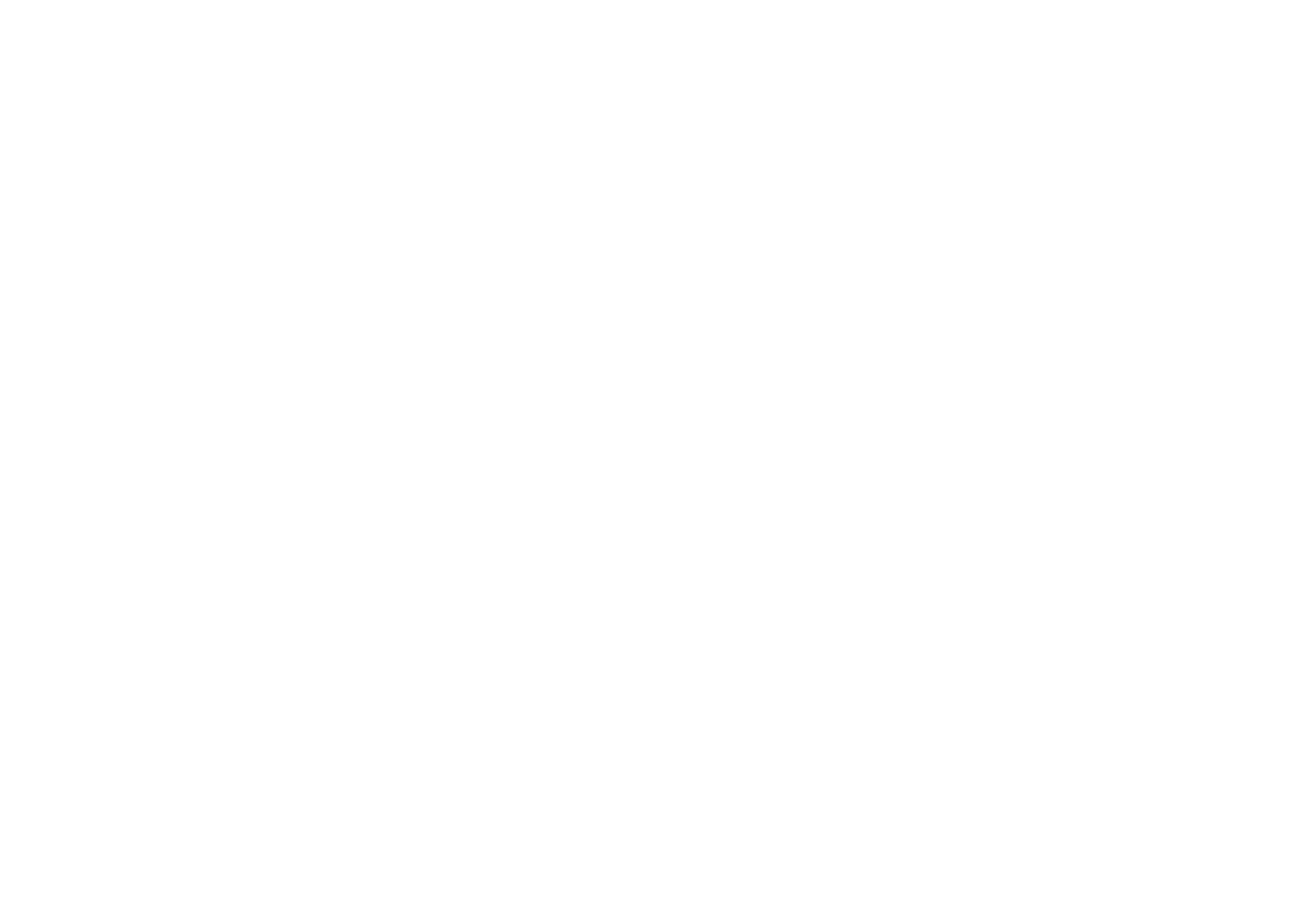 scroll, scrollTop: 0, scrollLeft: 0, axis: both 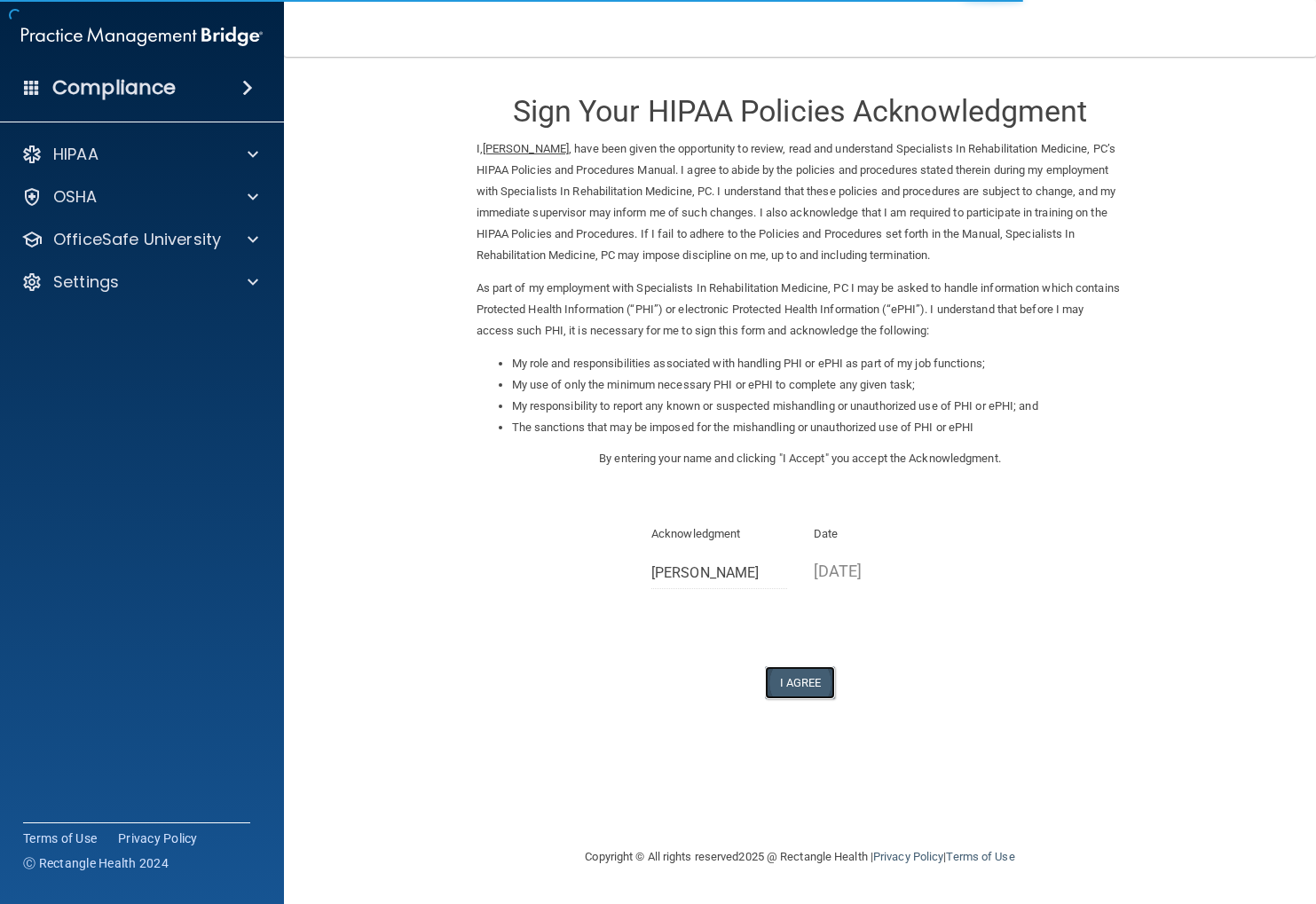 click on "I Agree" at bounding box center (800, 682) 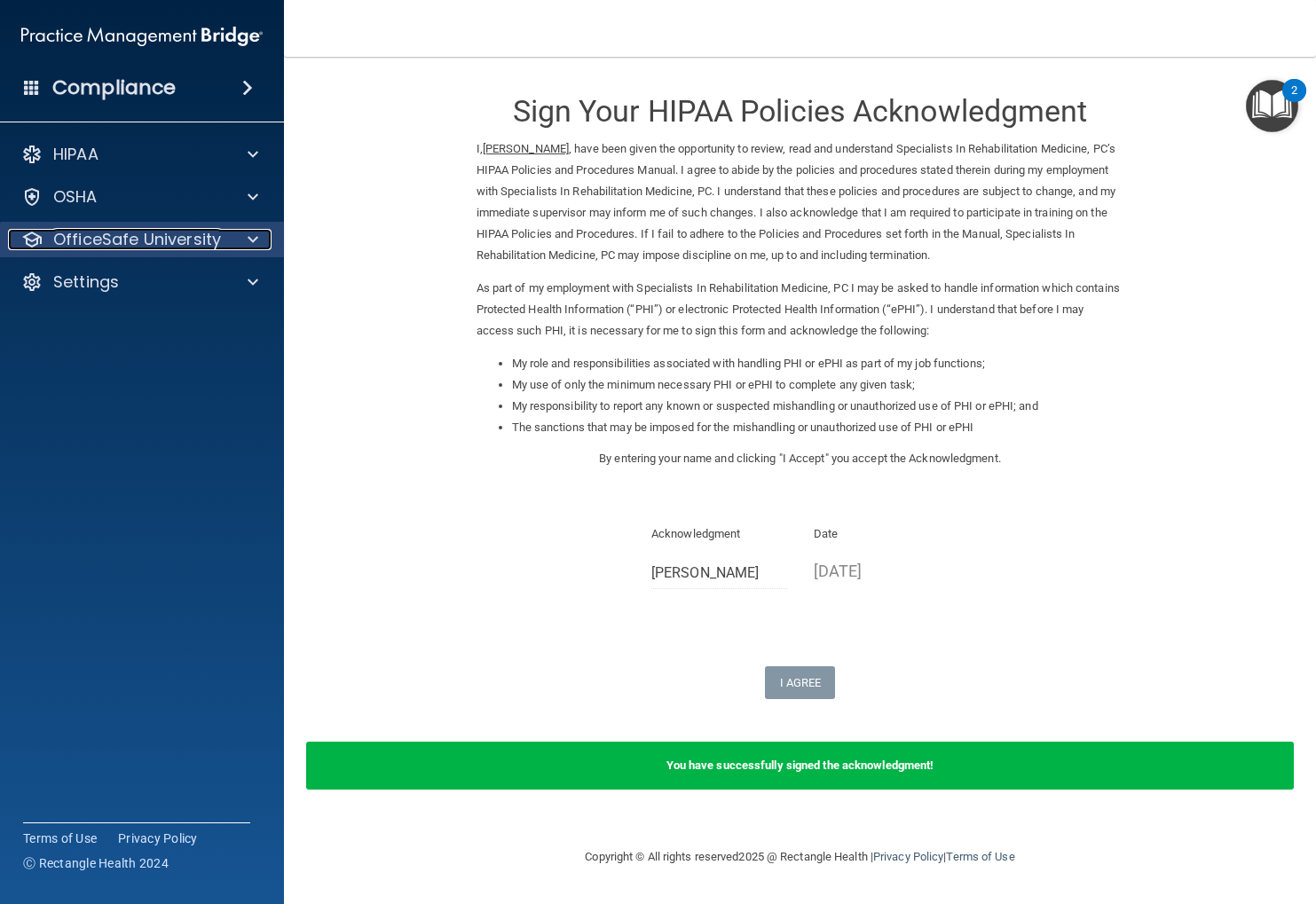 click at bounding box center [250, 240] 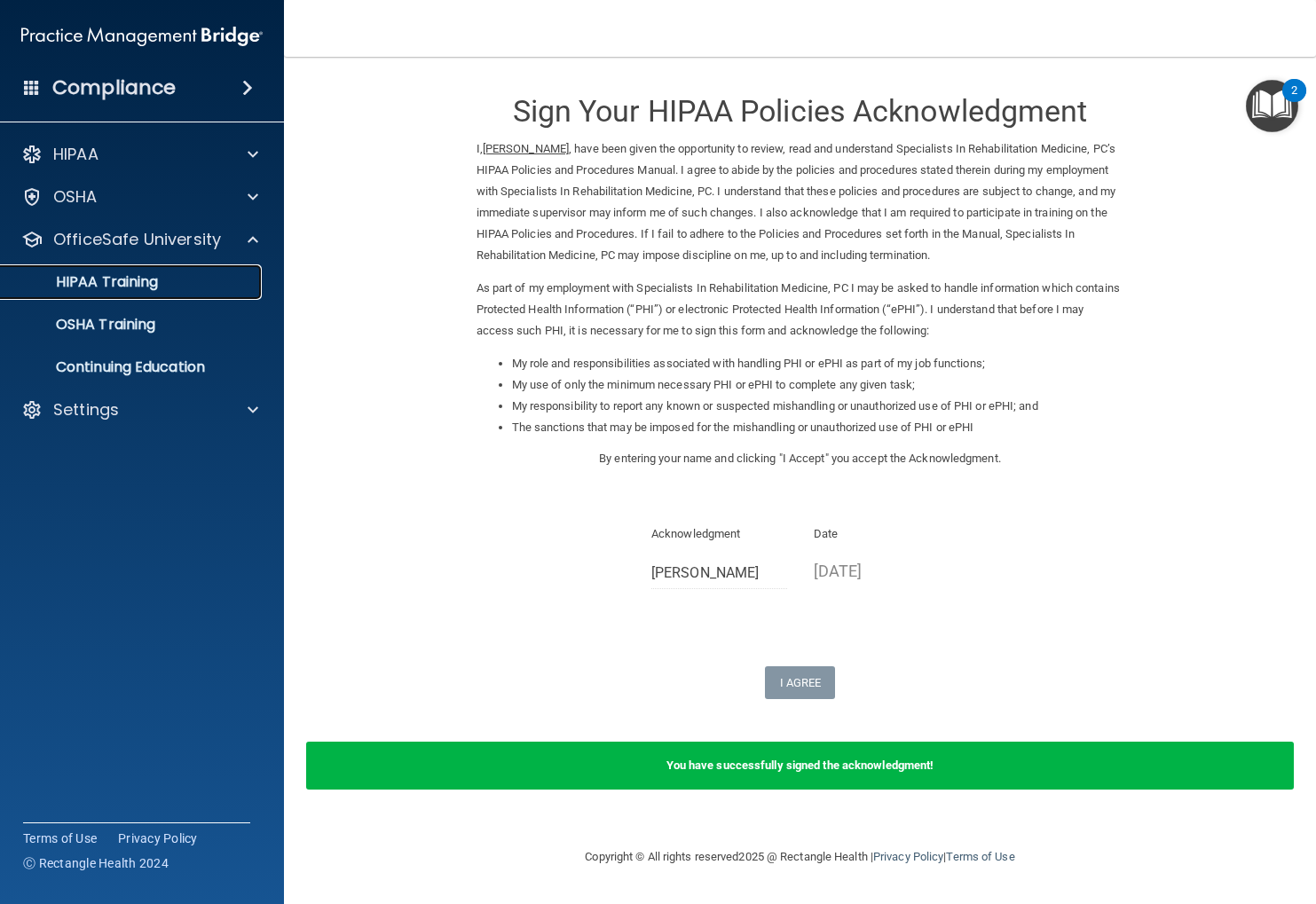 click on "HIPAA Training" at bounding box center [122, 282] 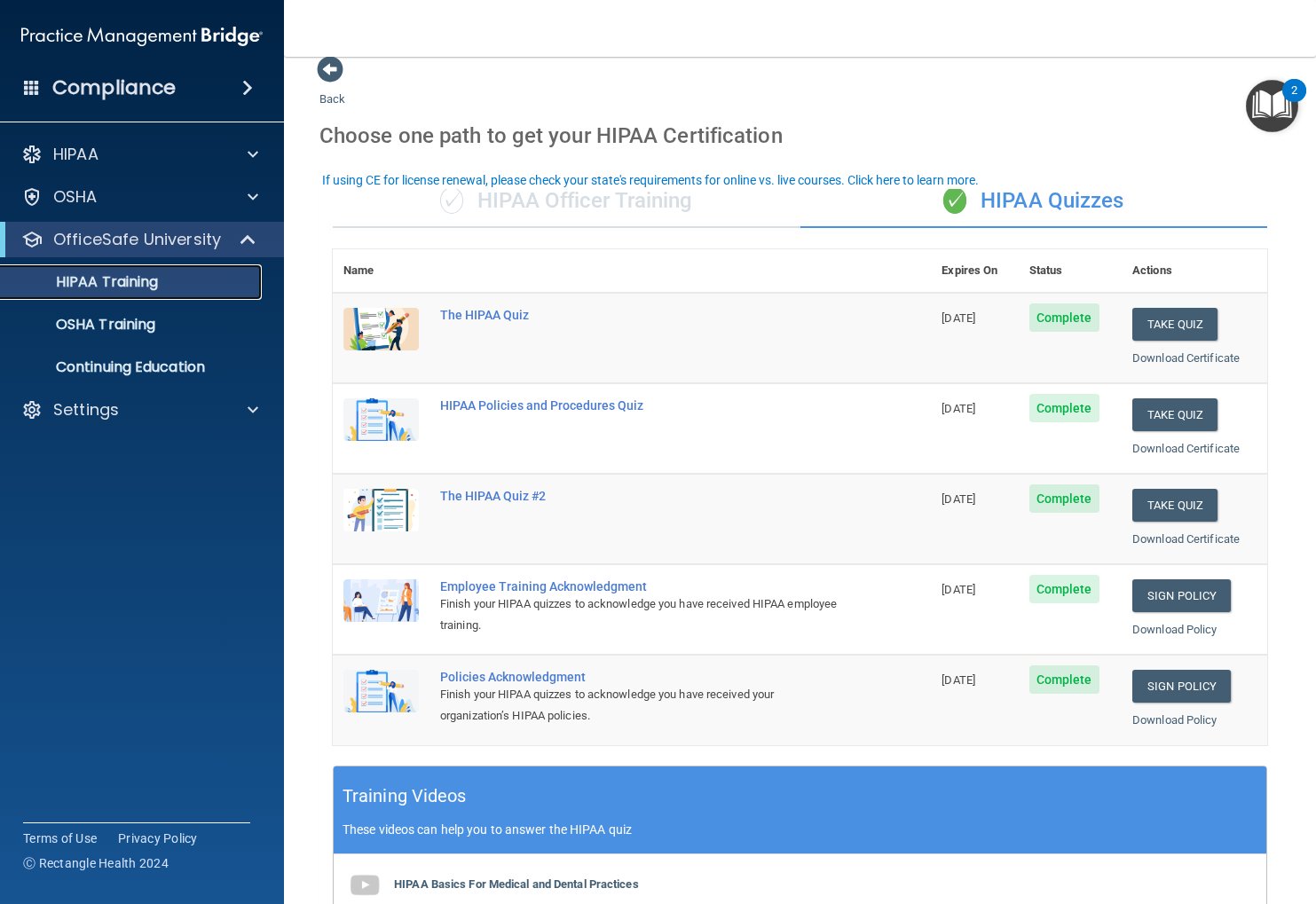 scroll, scrollTop: 0, scrollLeft: 0, axis: both 